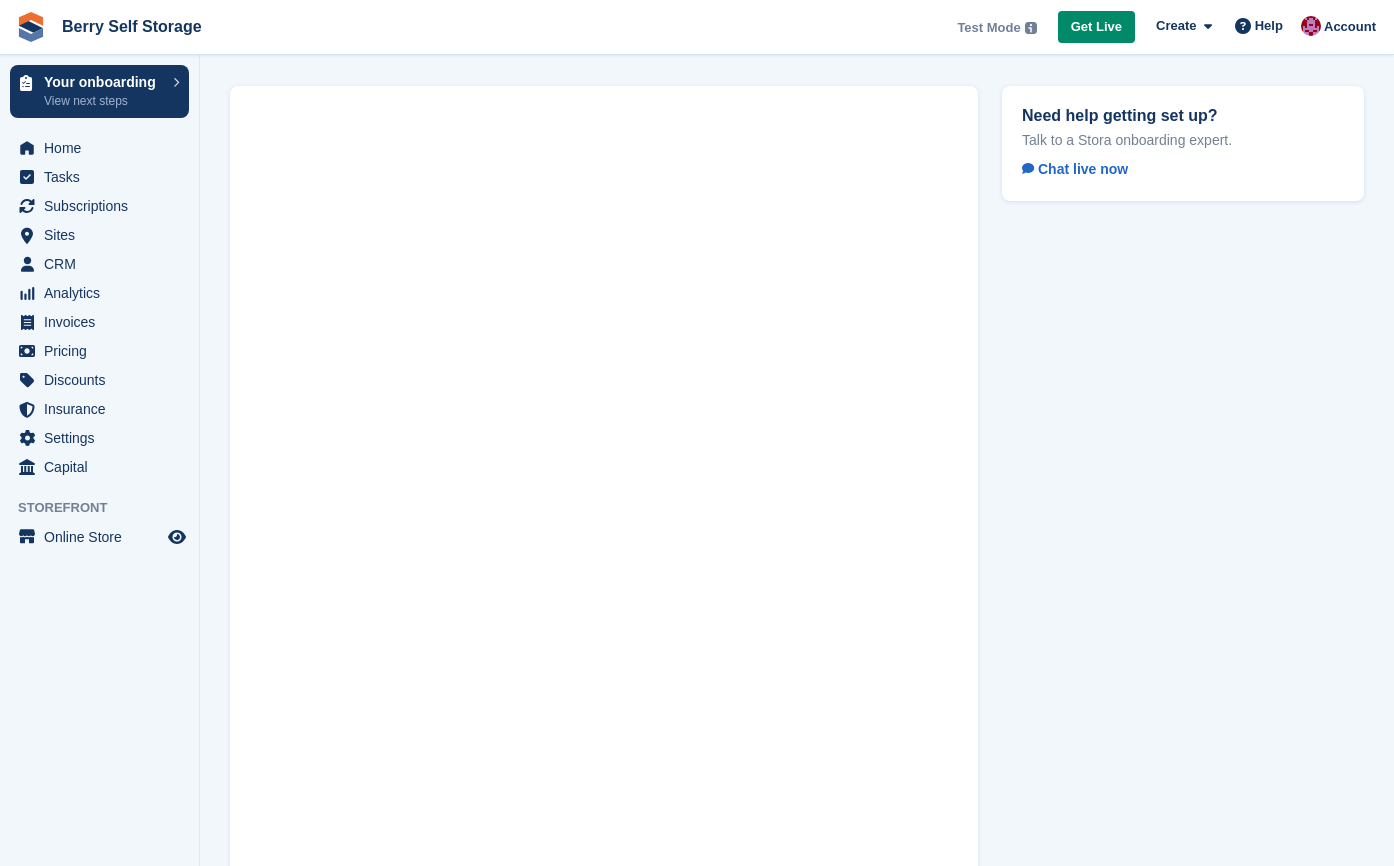 scroll, scrollTop: 0, scrollLeft: 0, axis: both 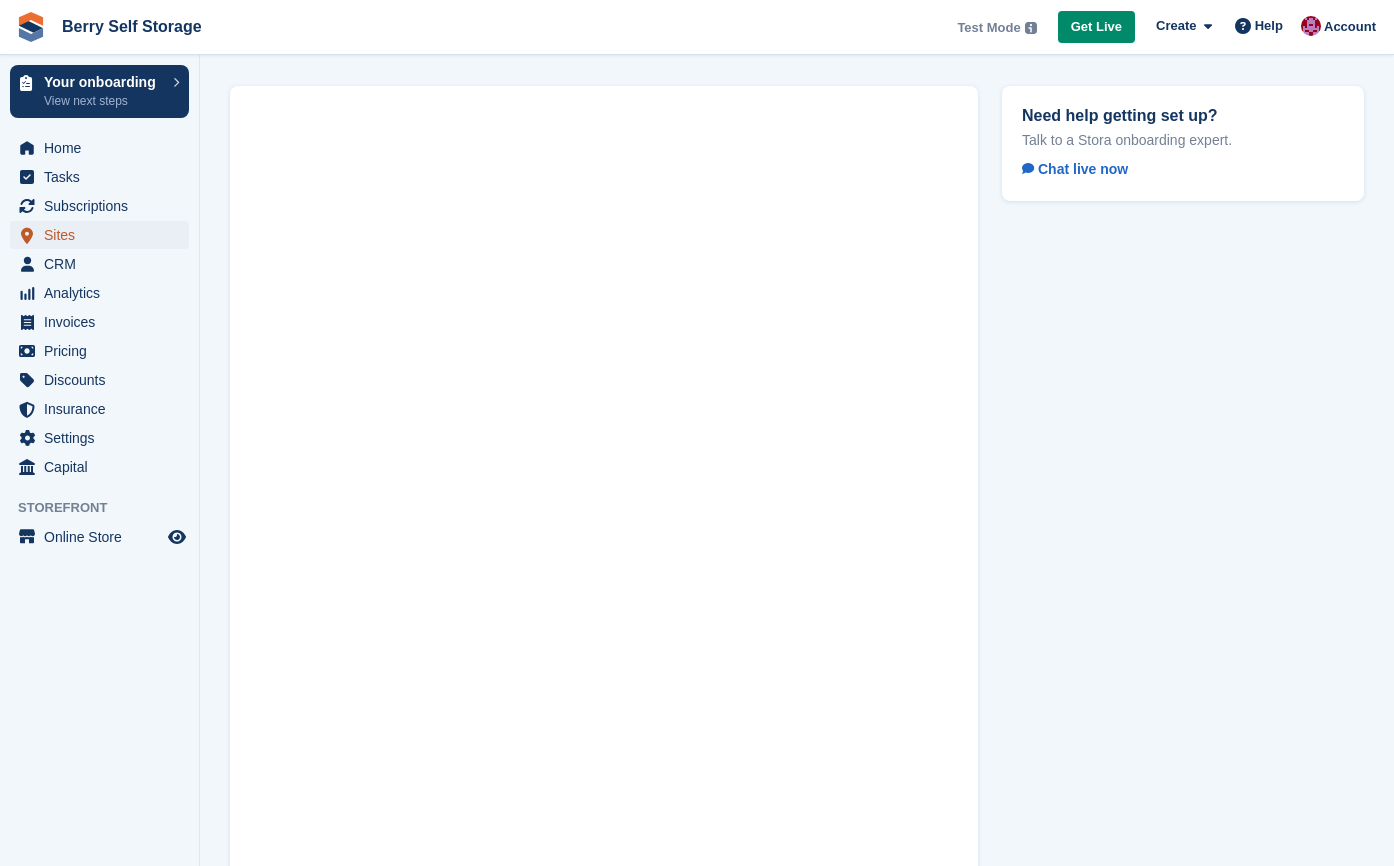 click on "Sites" at bounding box center [104, 235] 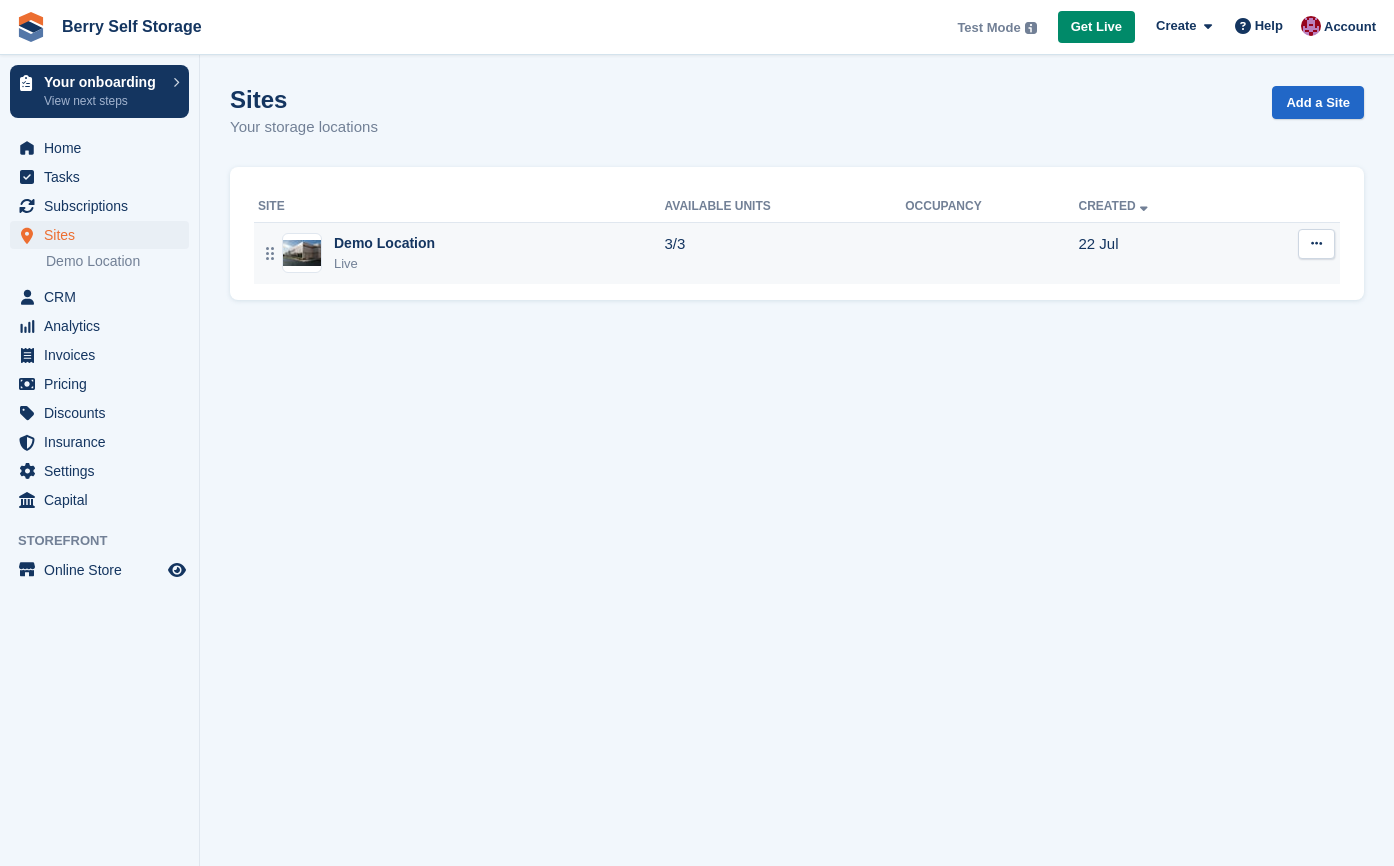 click on "Demo Location
Live" at bounding box center [461, 253] 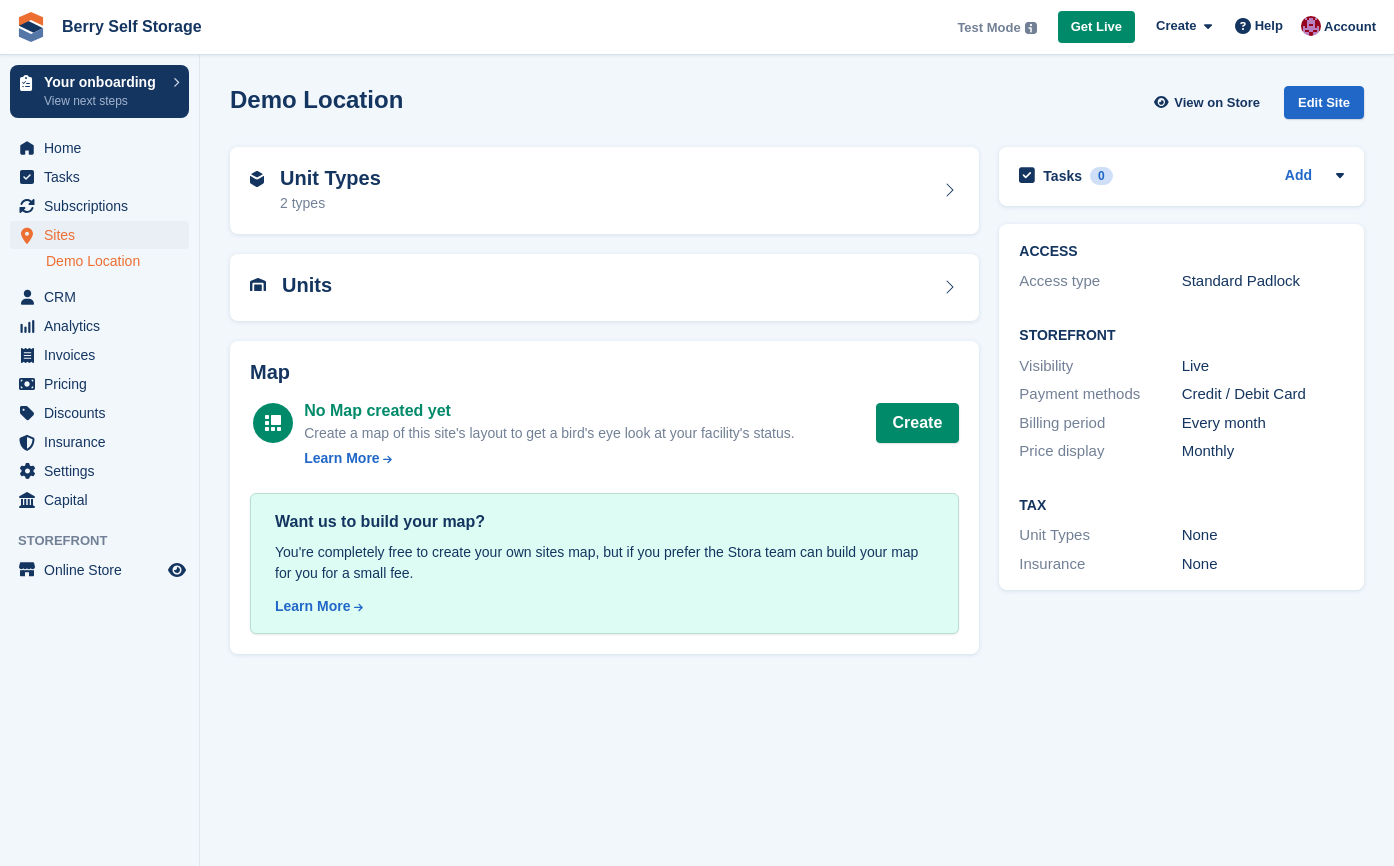 scroll, scrollTop: 0, scrollLeft: 0, axis: both 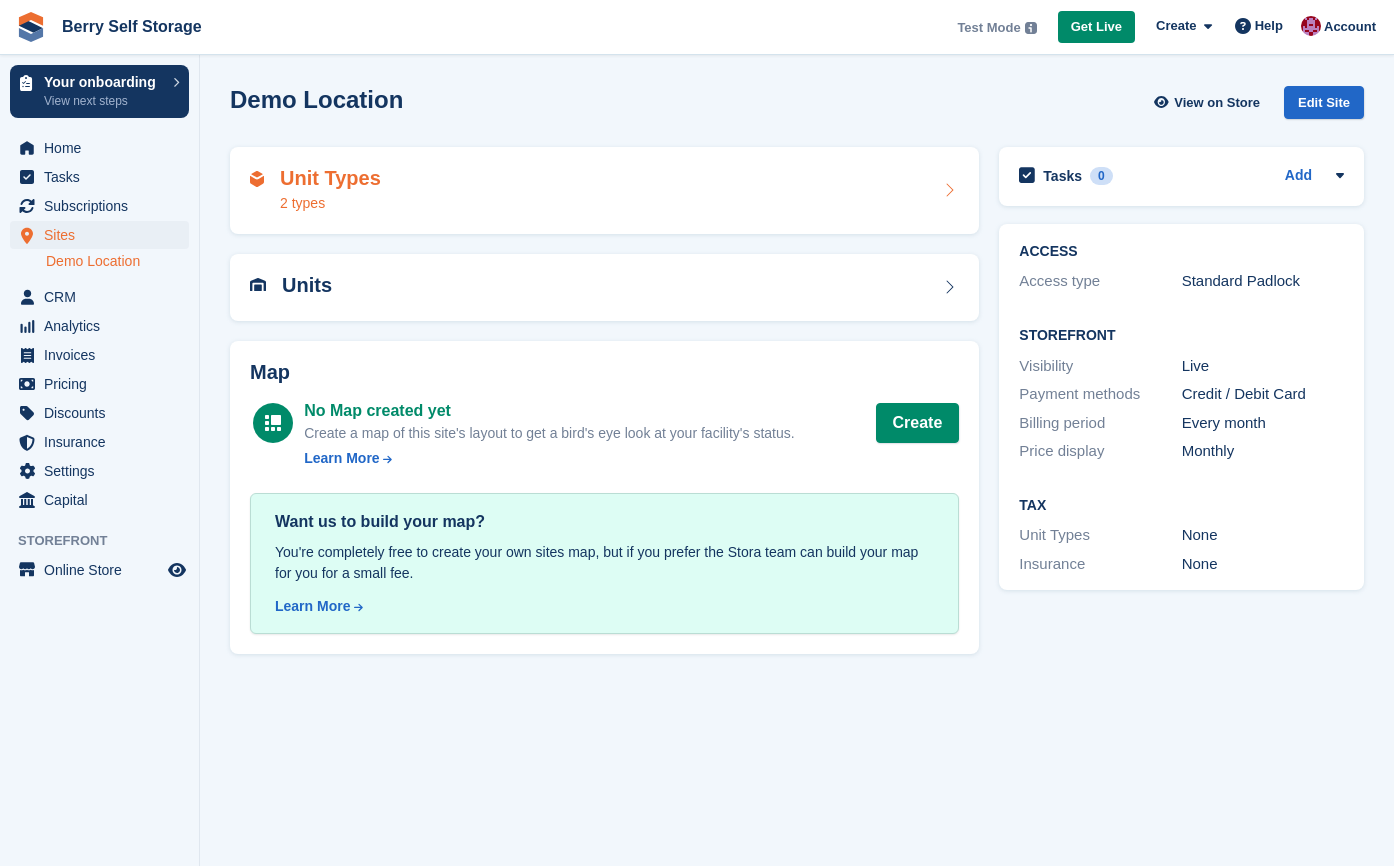 click on "2 types" at bounding box center [330, 203] 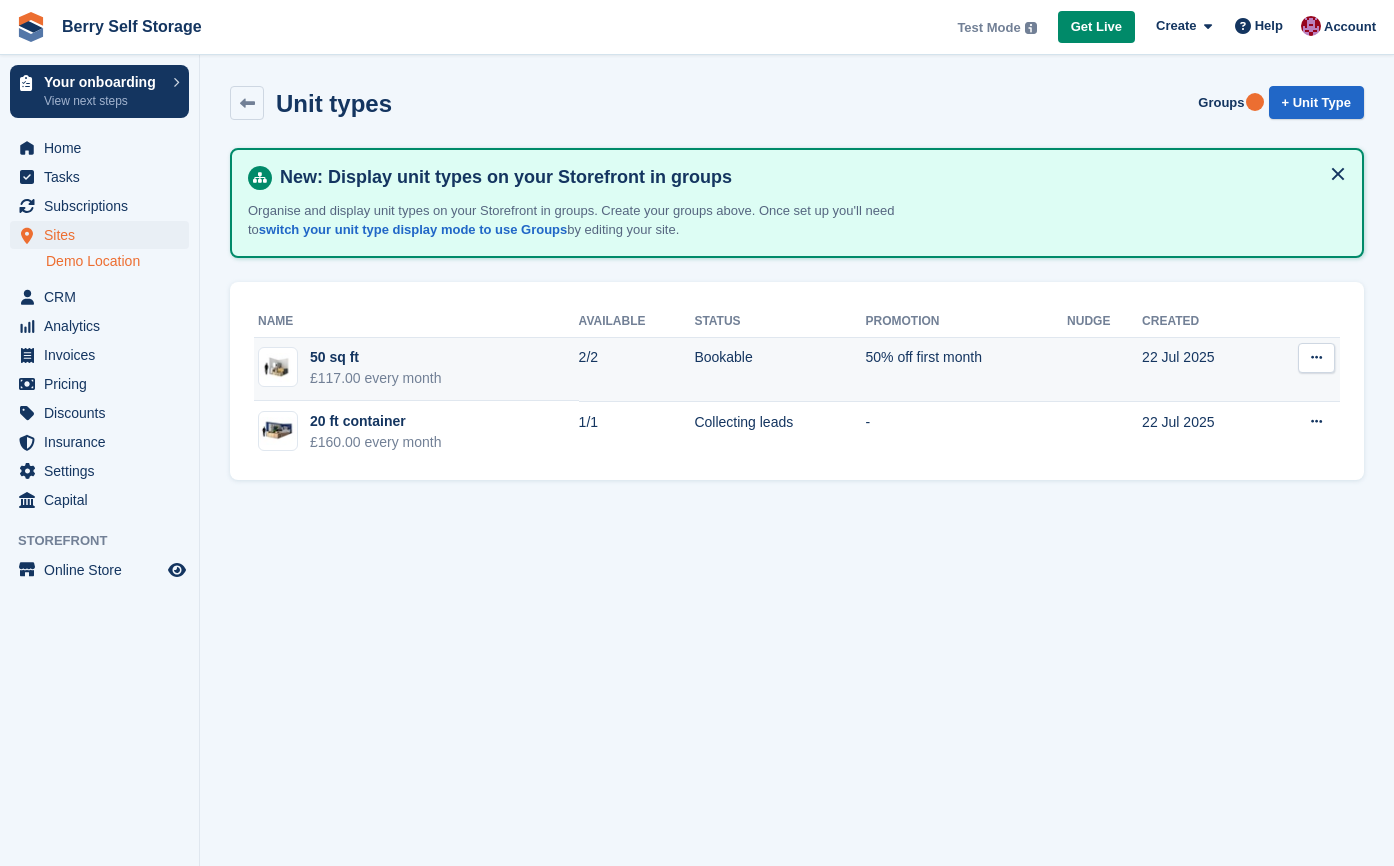click on "Edit unit type
View on Store" at bounding box center [1303, 369] 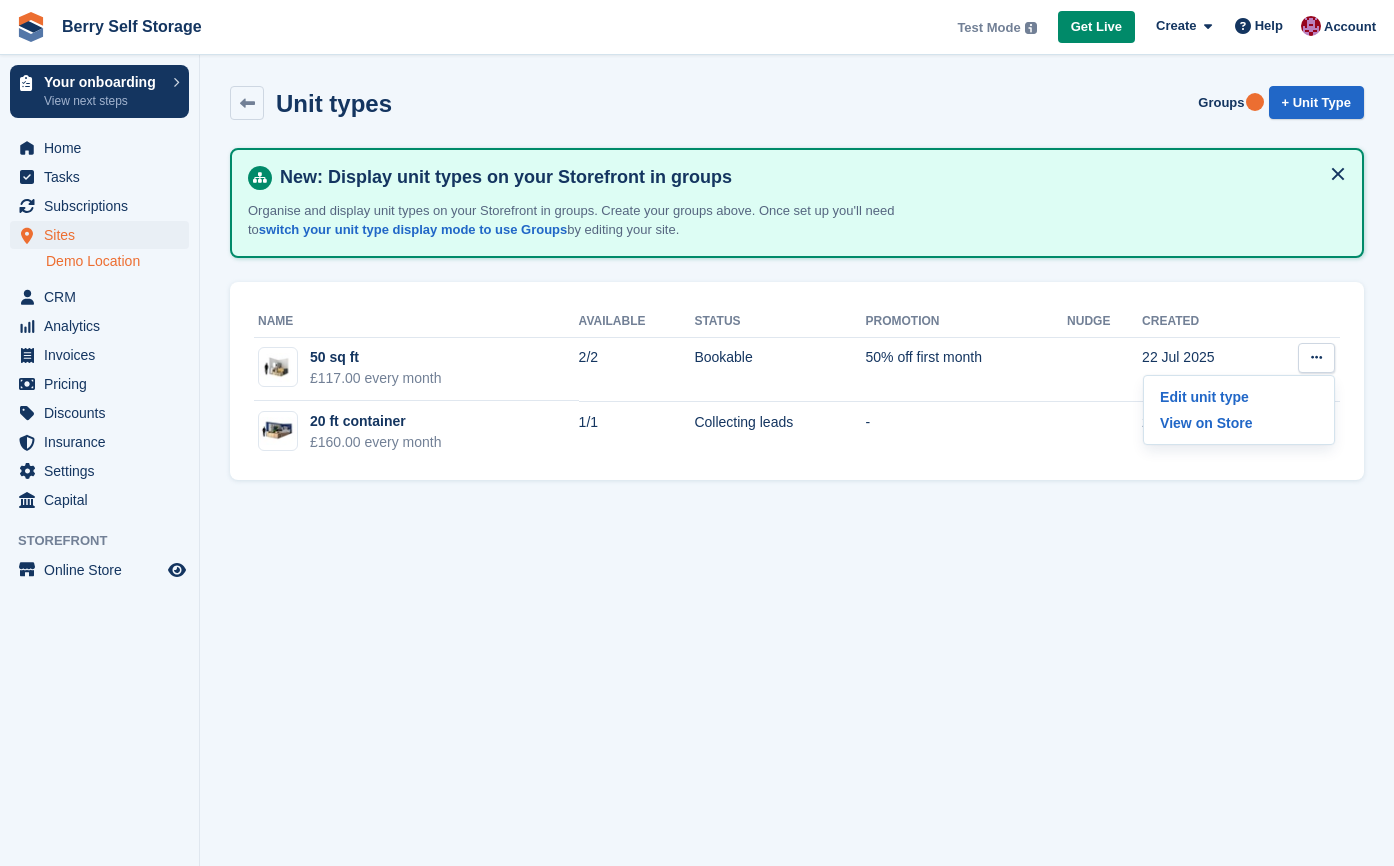 click on "Unit types
Groups
+ Unit Type
New: Display unit types on your Storefront in groups
Organise and display unit types on your Storefront in groups. Create your groups above. Once set up you'll need to  switch your unit type display mode to use Groups  by editing your site.
Name
Available
Status
Promotion
Nudge
Created
50 sq ft
£117.00 every month
2/2
Bookable" at bounding box center [797, 433] 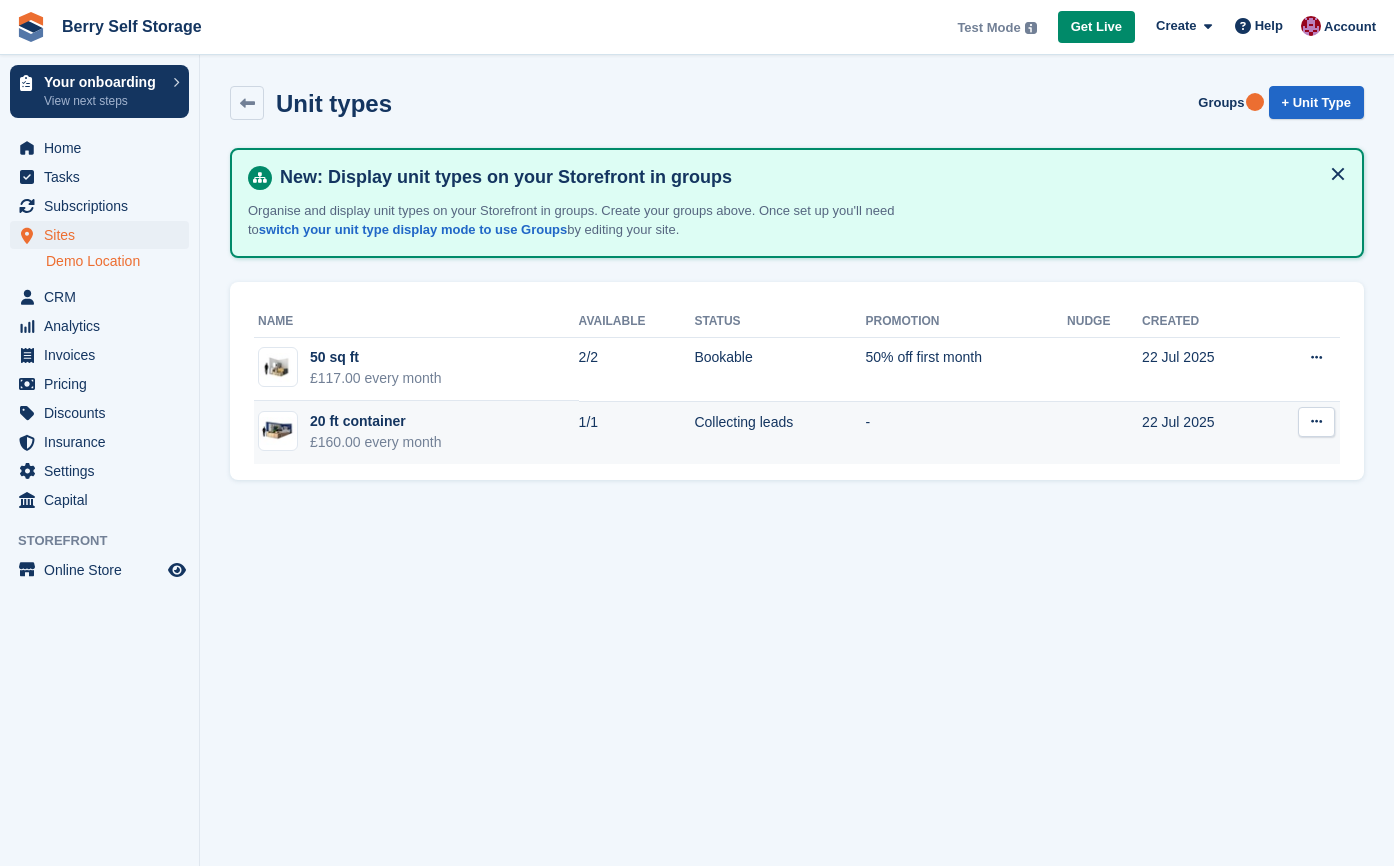 click on "£160.00 every month" at bounding box center (376, 442) 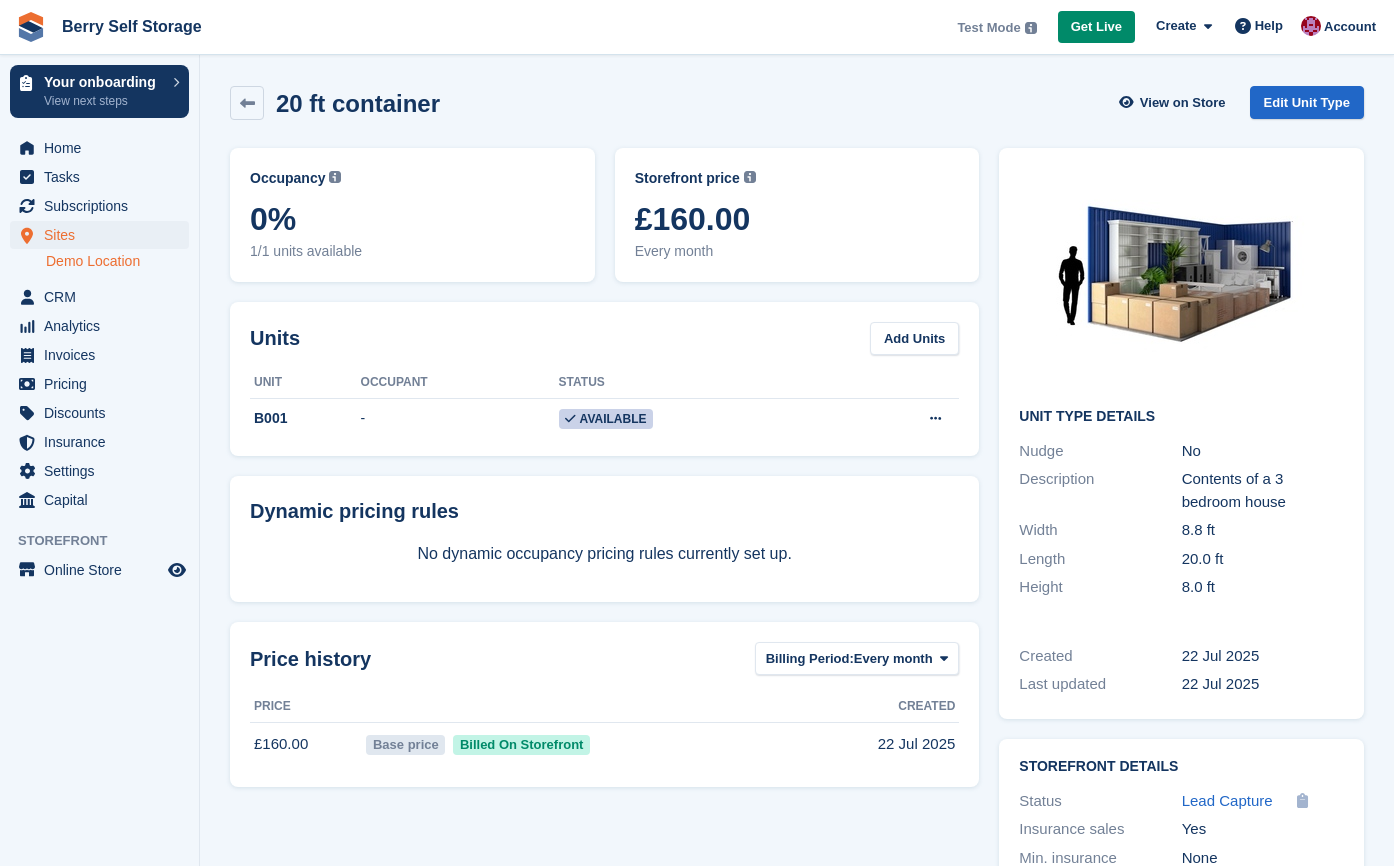 scroll, scrollTop: 0, scrollLeft: 0, axis: both 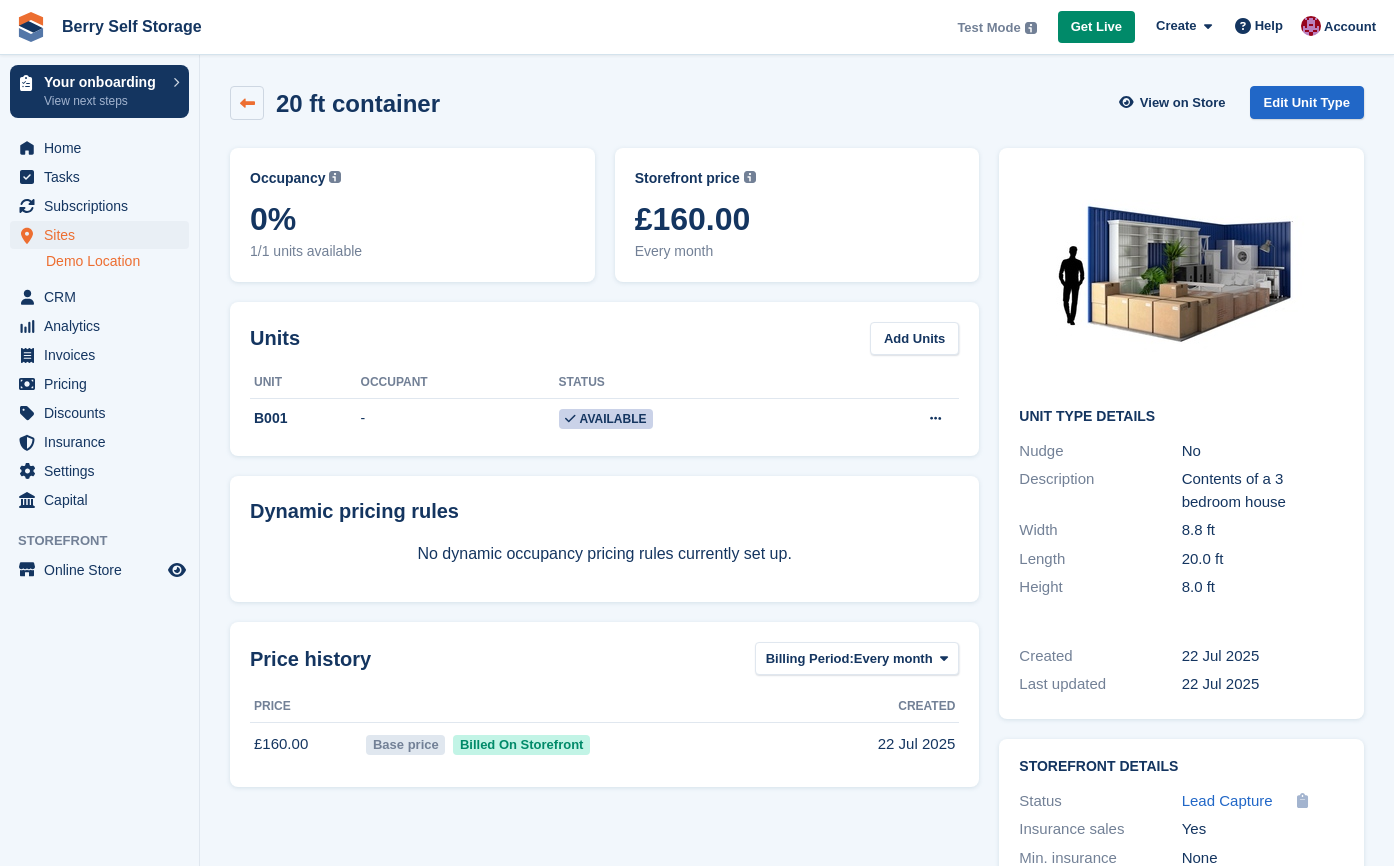 click at bounding box center (247, 103) 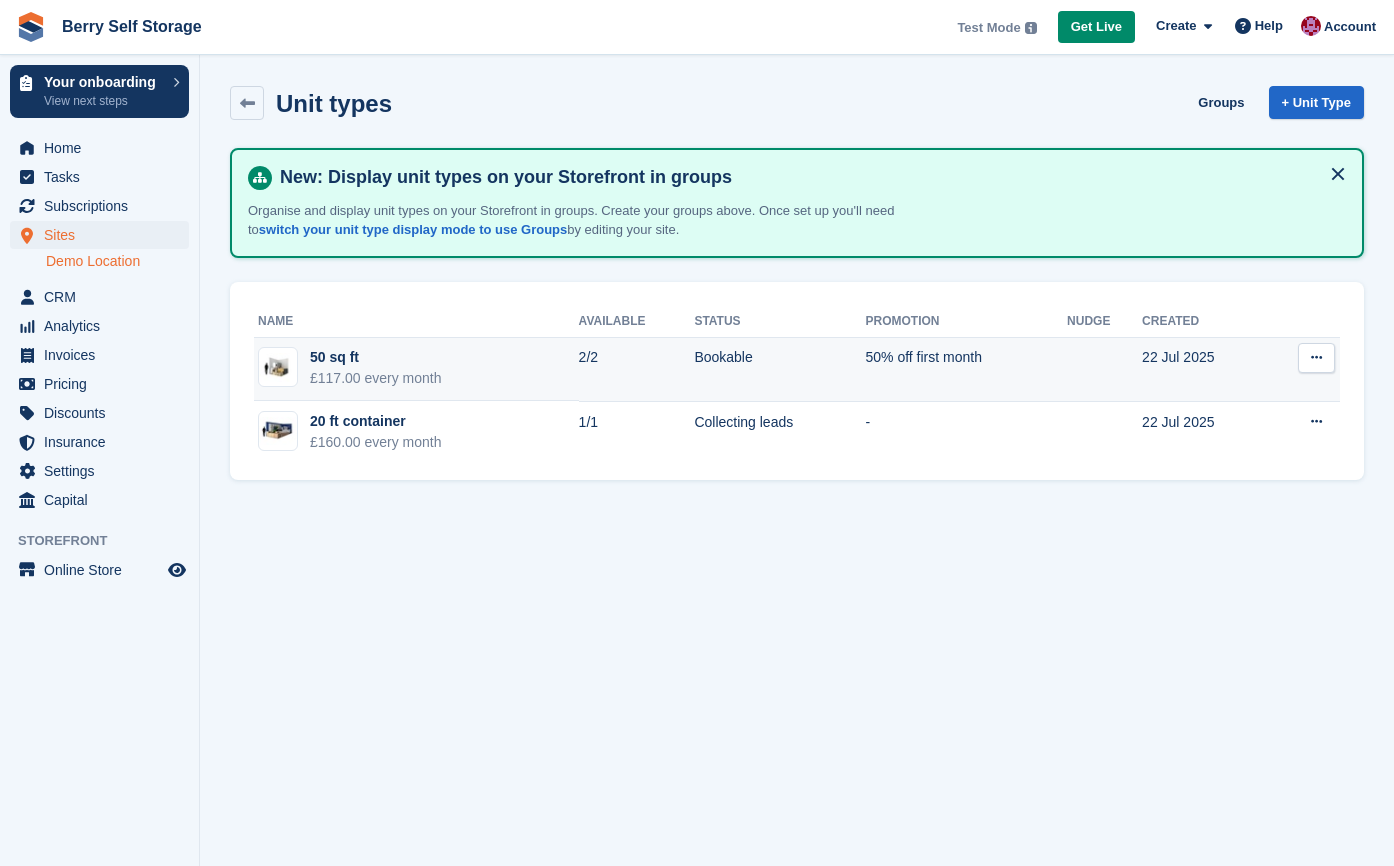 click on "50 sq ft
£117.00 every month" at bounding box center [416, 370] 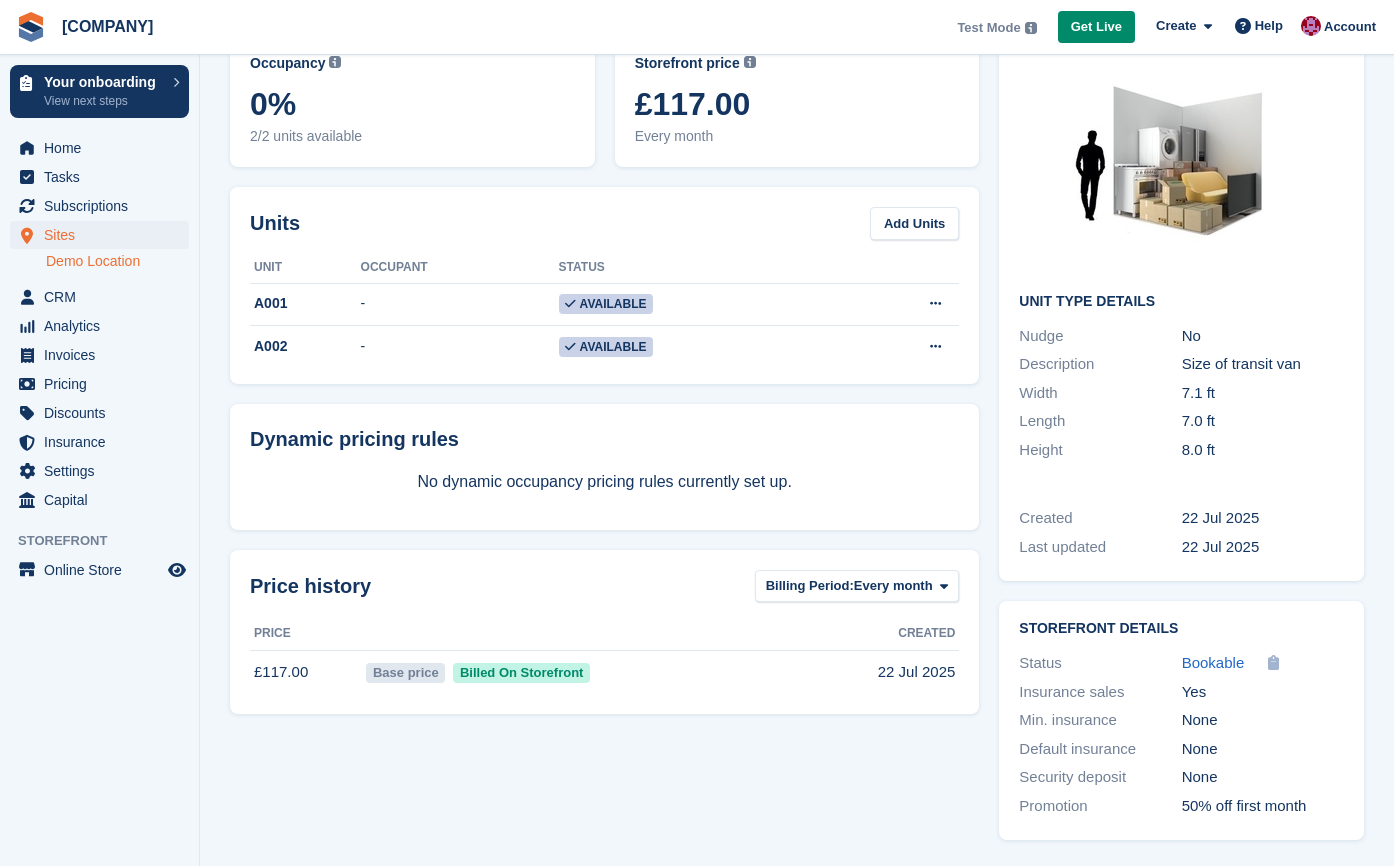 scroll, scrollTop: 0, scrollLeft: 0, axis: both 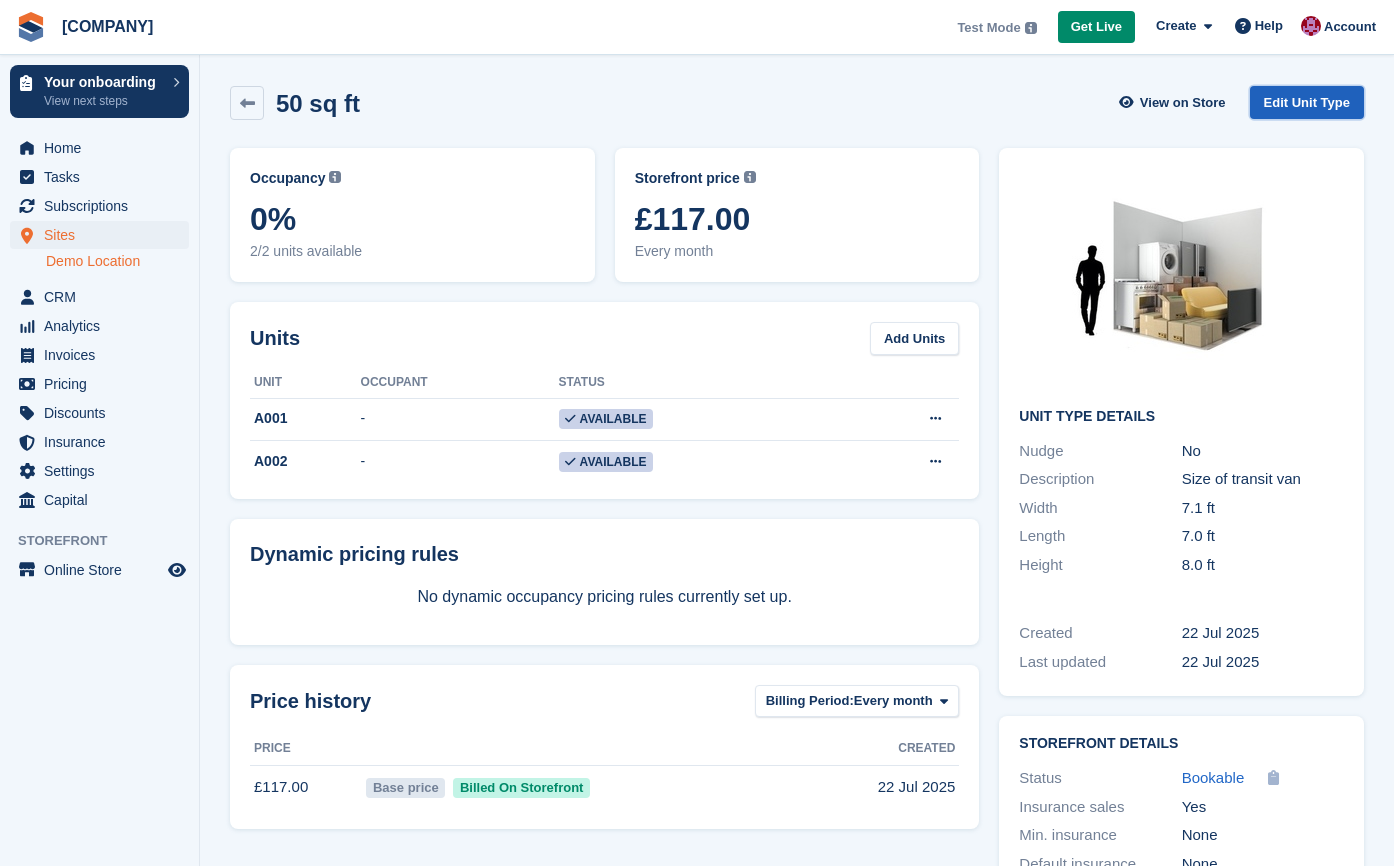 click on "Edit Unit Type" at bounding box center [1307, 102] 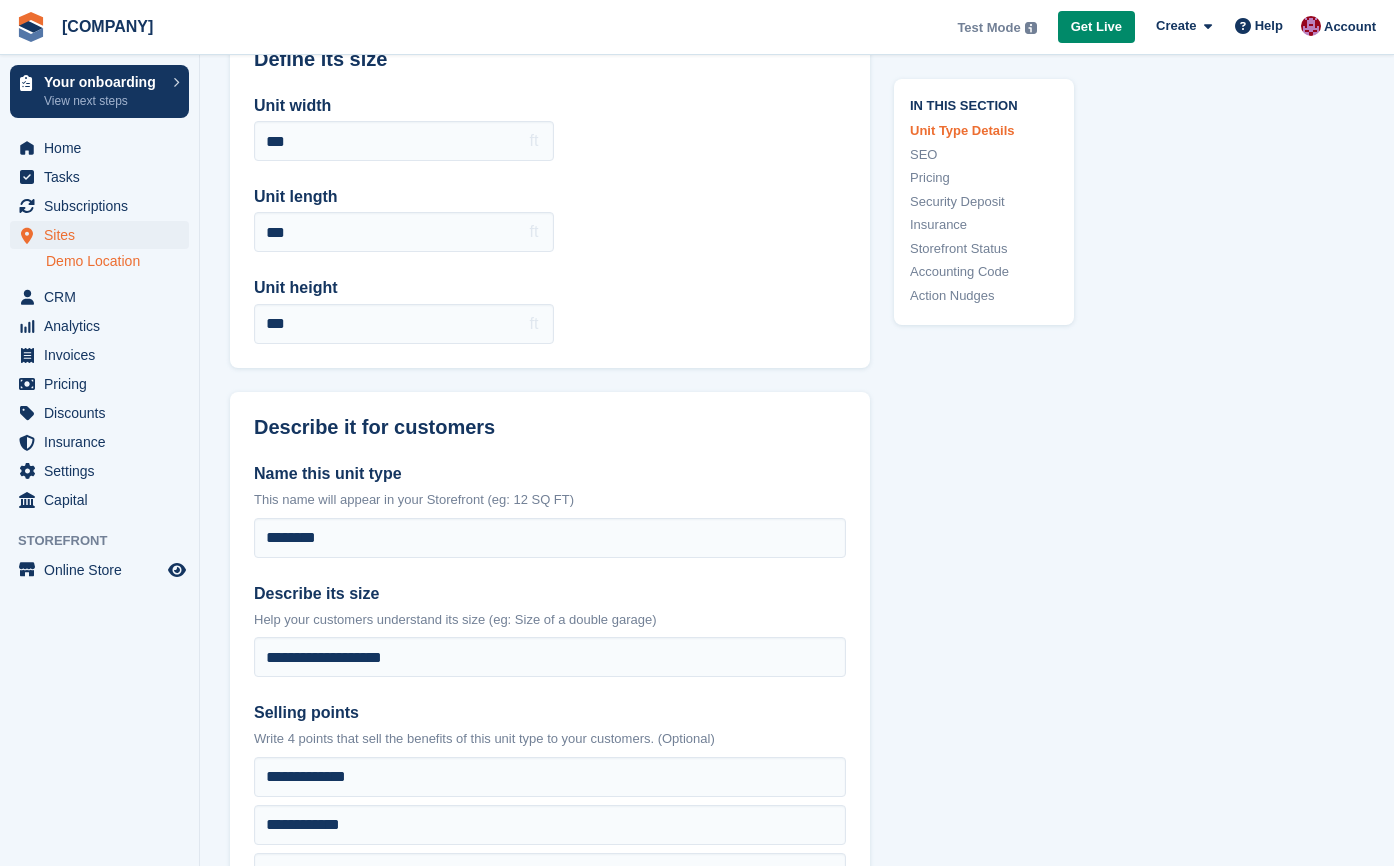 scroll, scrollTop: 0, scrollLeft: 0, axis: both 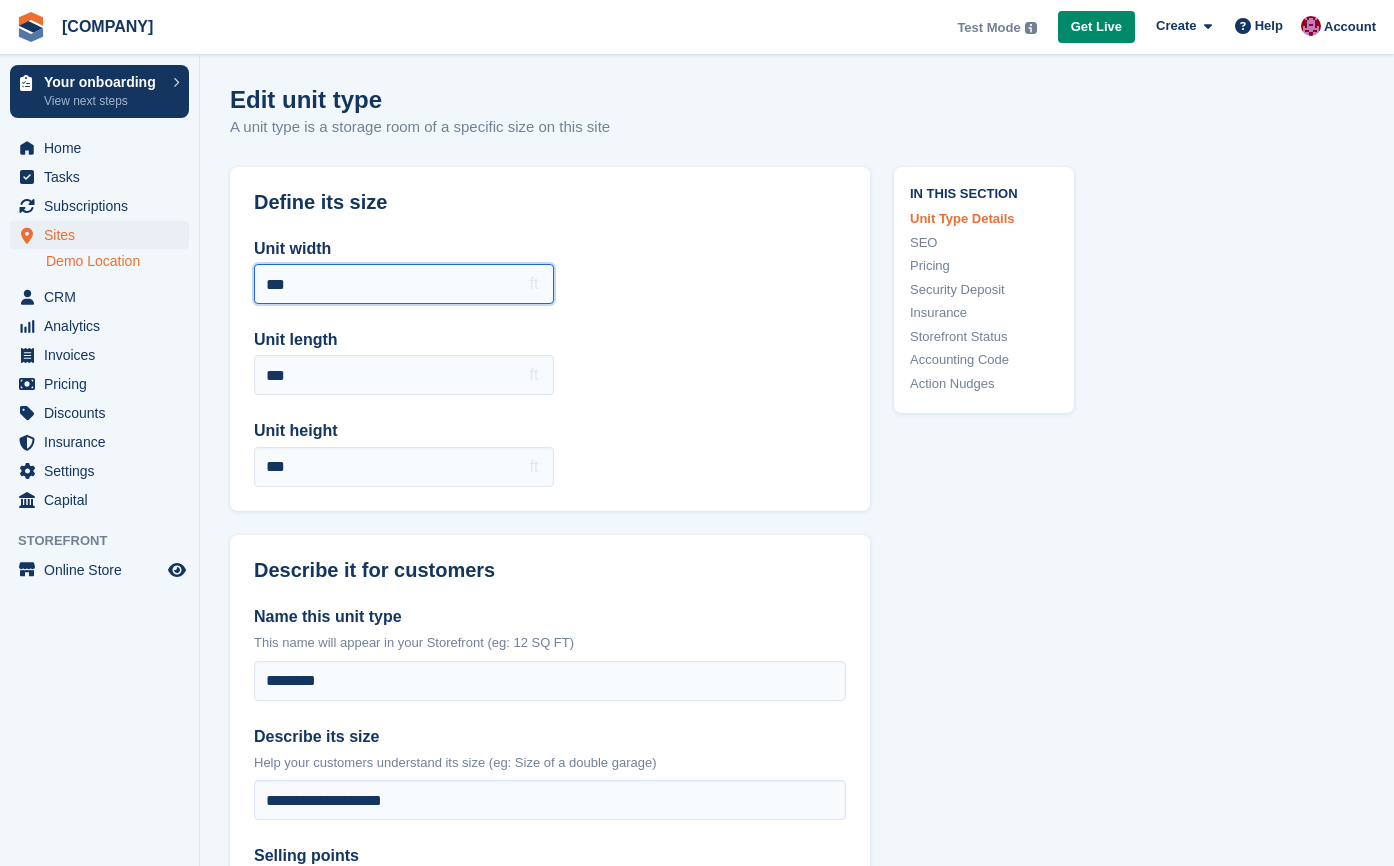 click on "***" at bounding box center (404, 284) 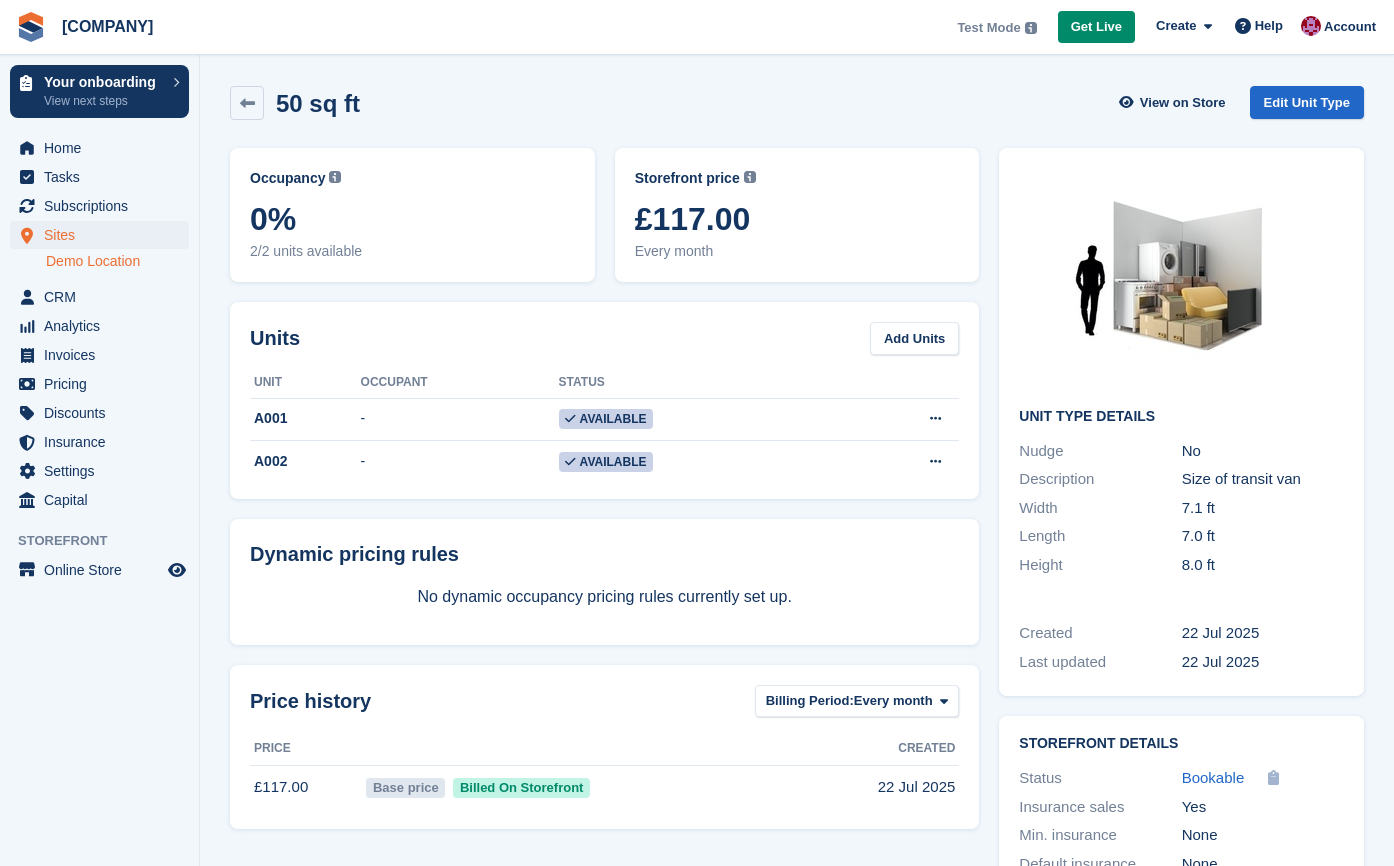 click on "Status" at bounding box center (697, 383) 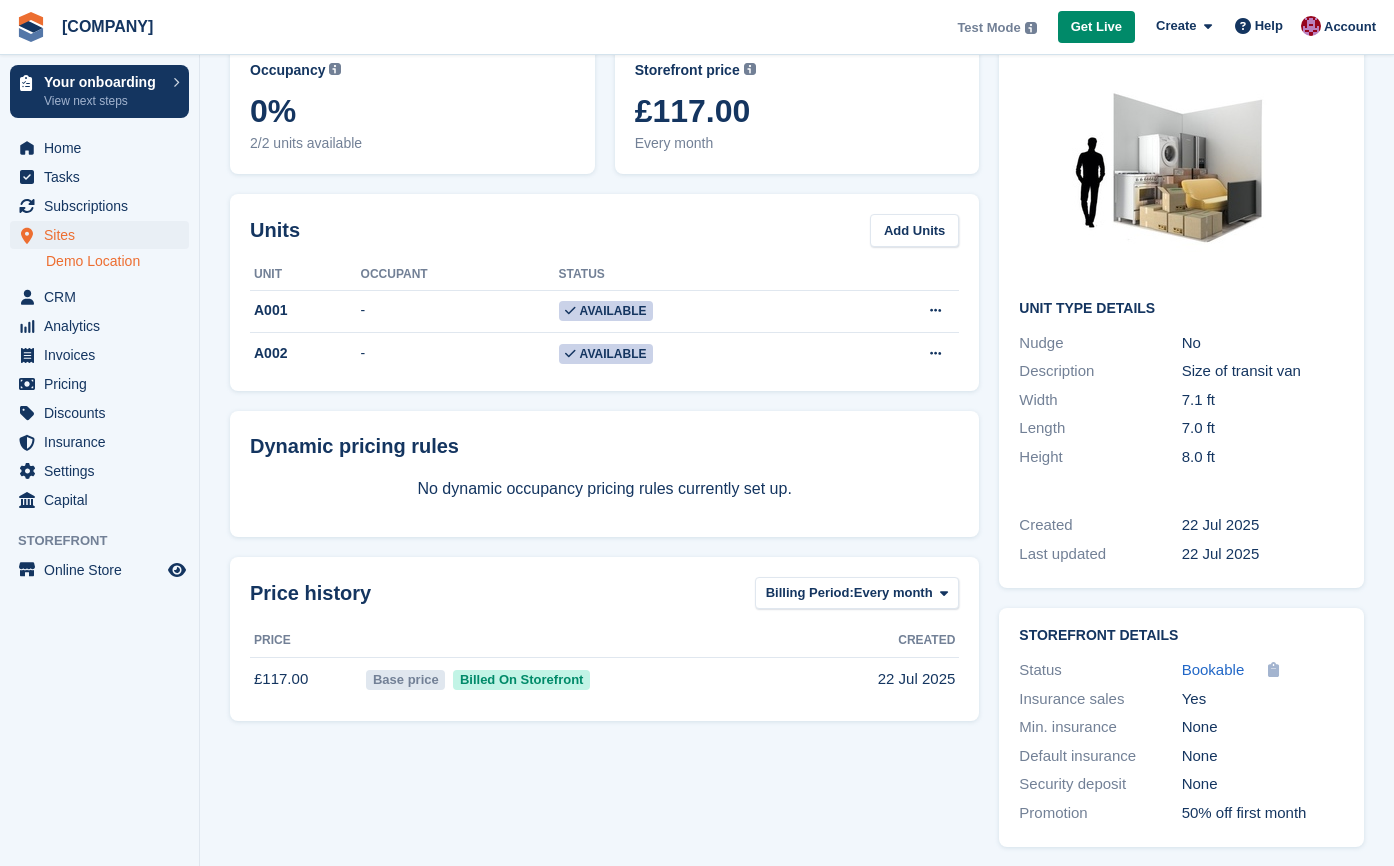 scroll, scrollTop: 0, scrollLeft: 0, axis: both 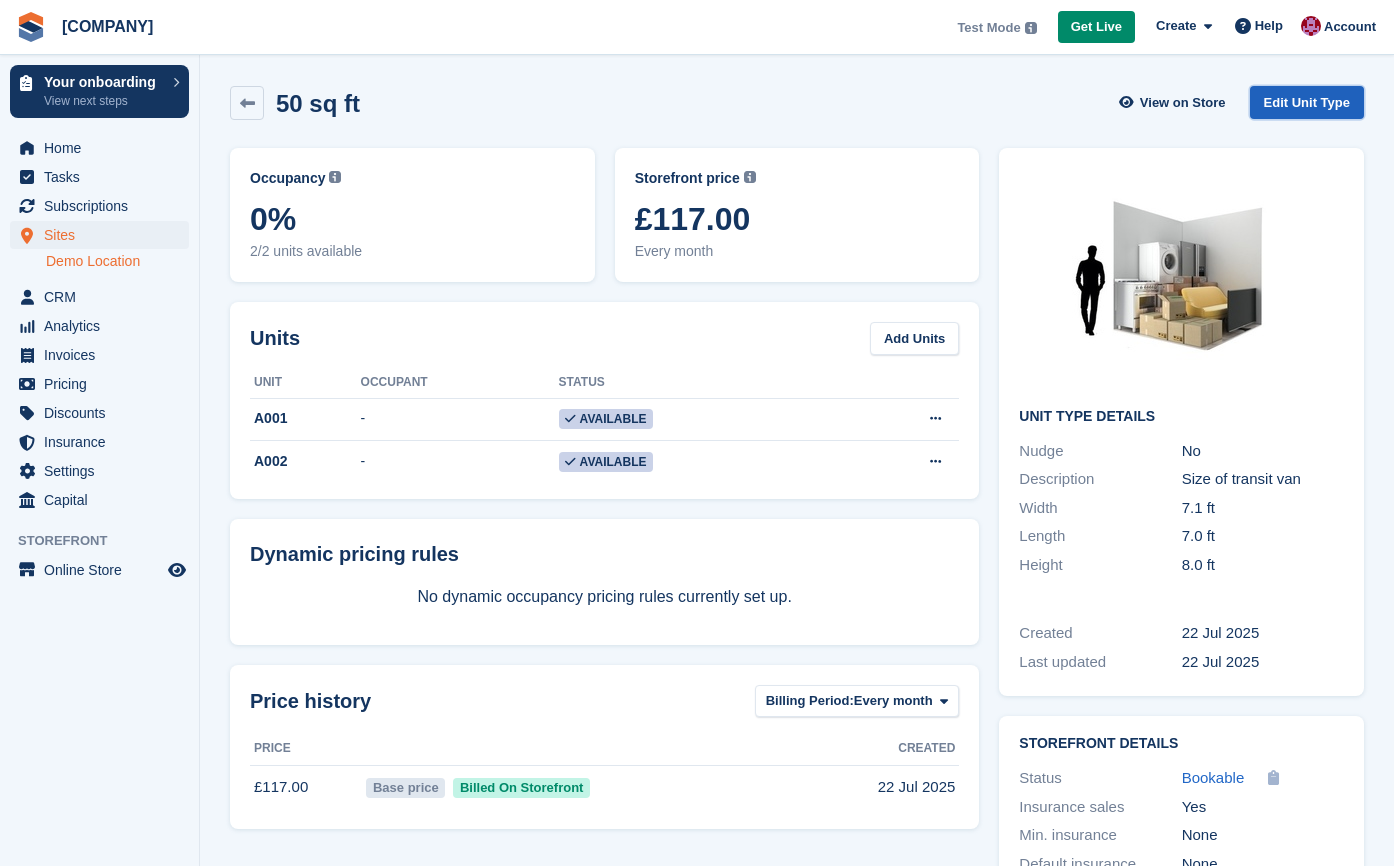 click on "Edit Unit Type" at bounding box center [1307, 102] 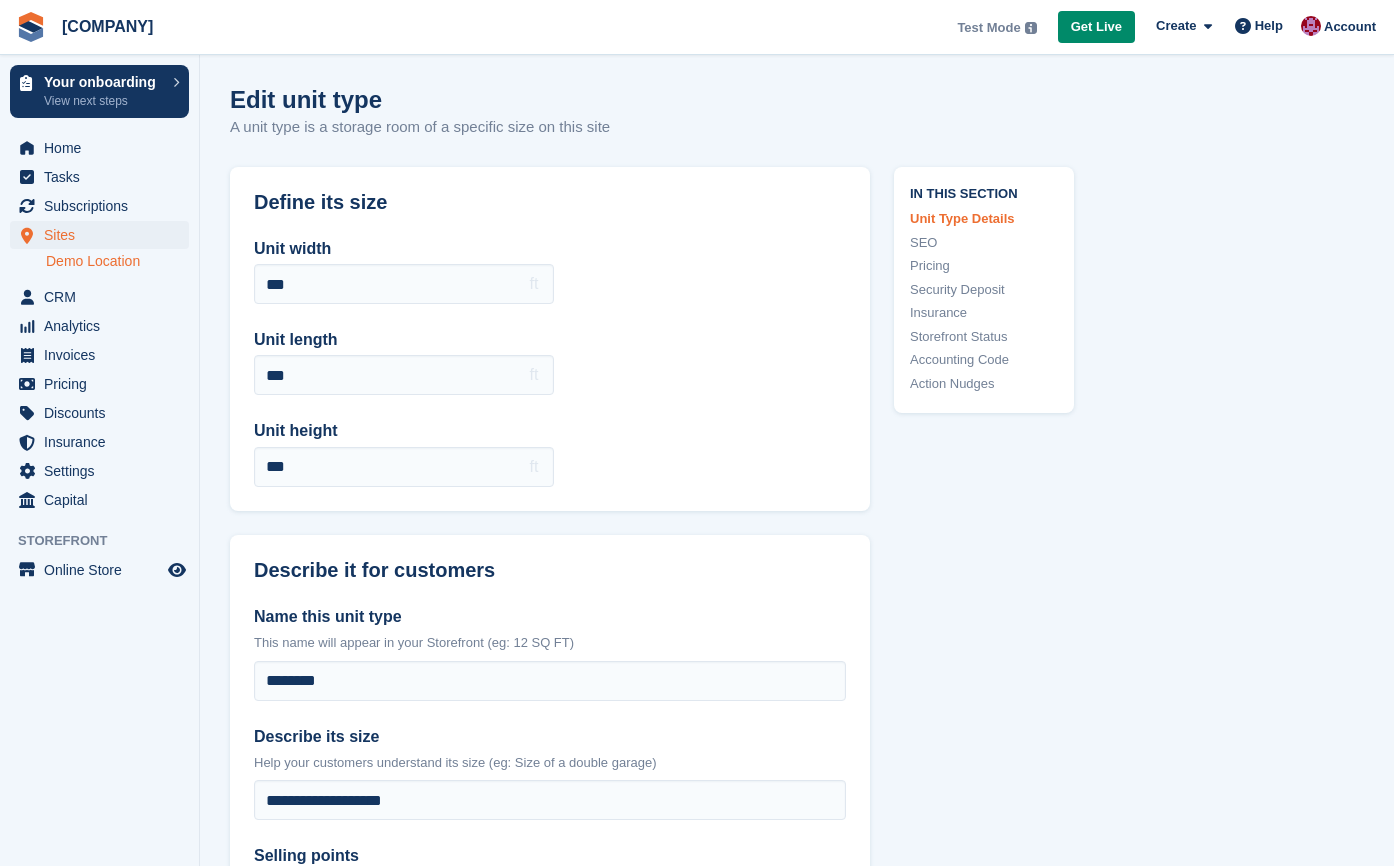 click on "Demo Location" at bounding box center [117, 261] 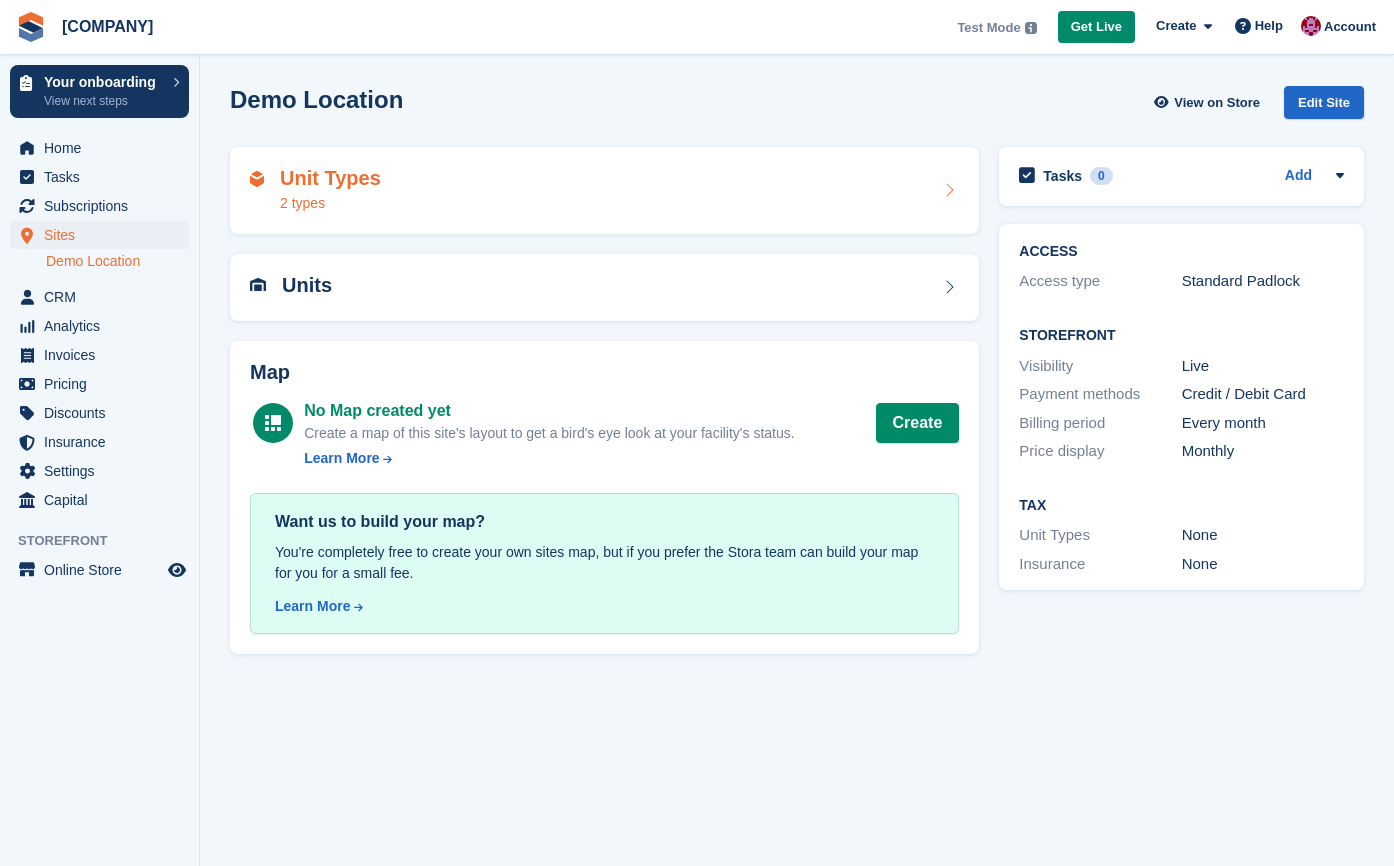 click on "Unit Types
2 types" at bounding box center (604, 191) 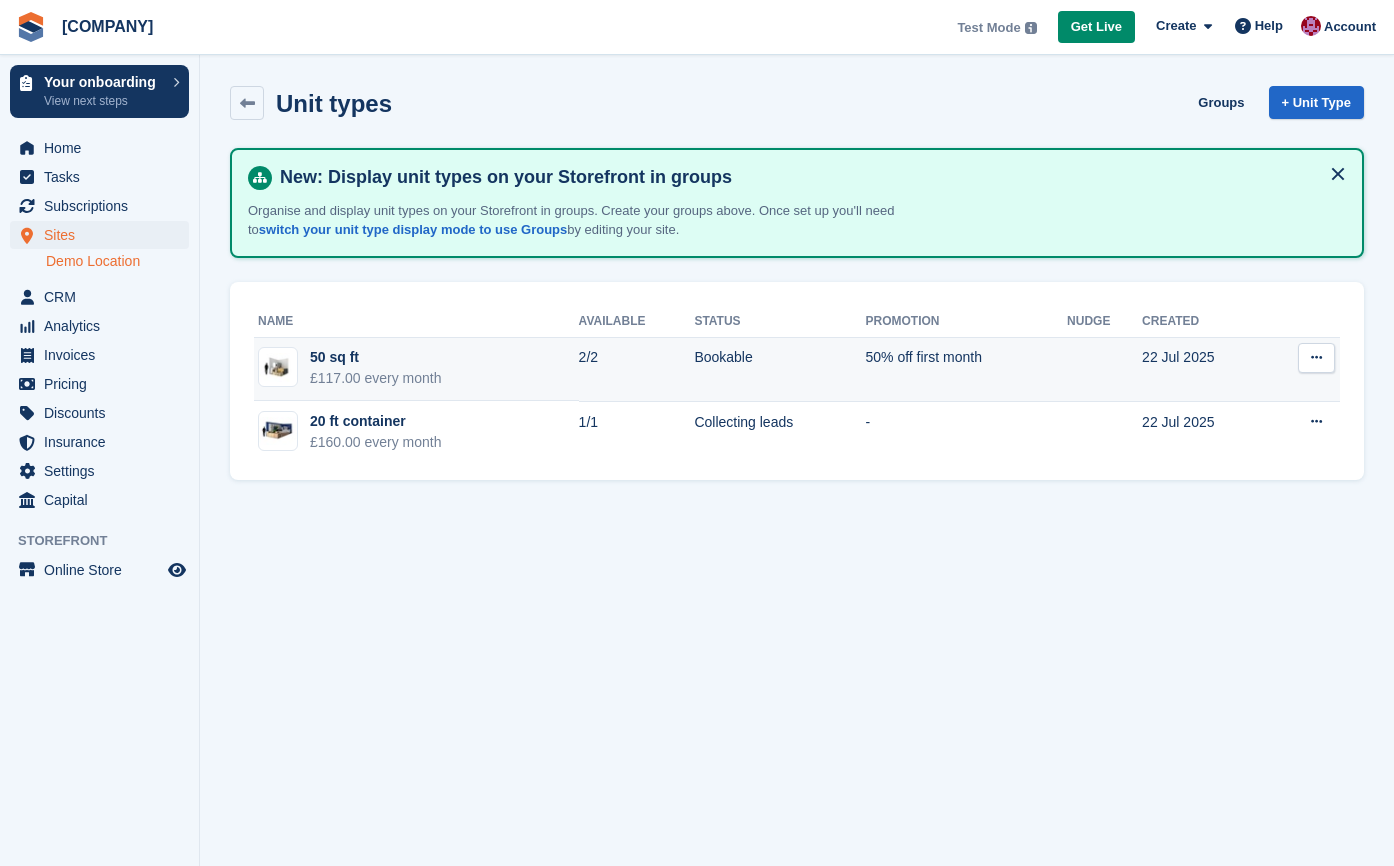 click at bounding box center [1316, 357] 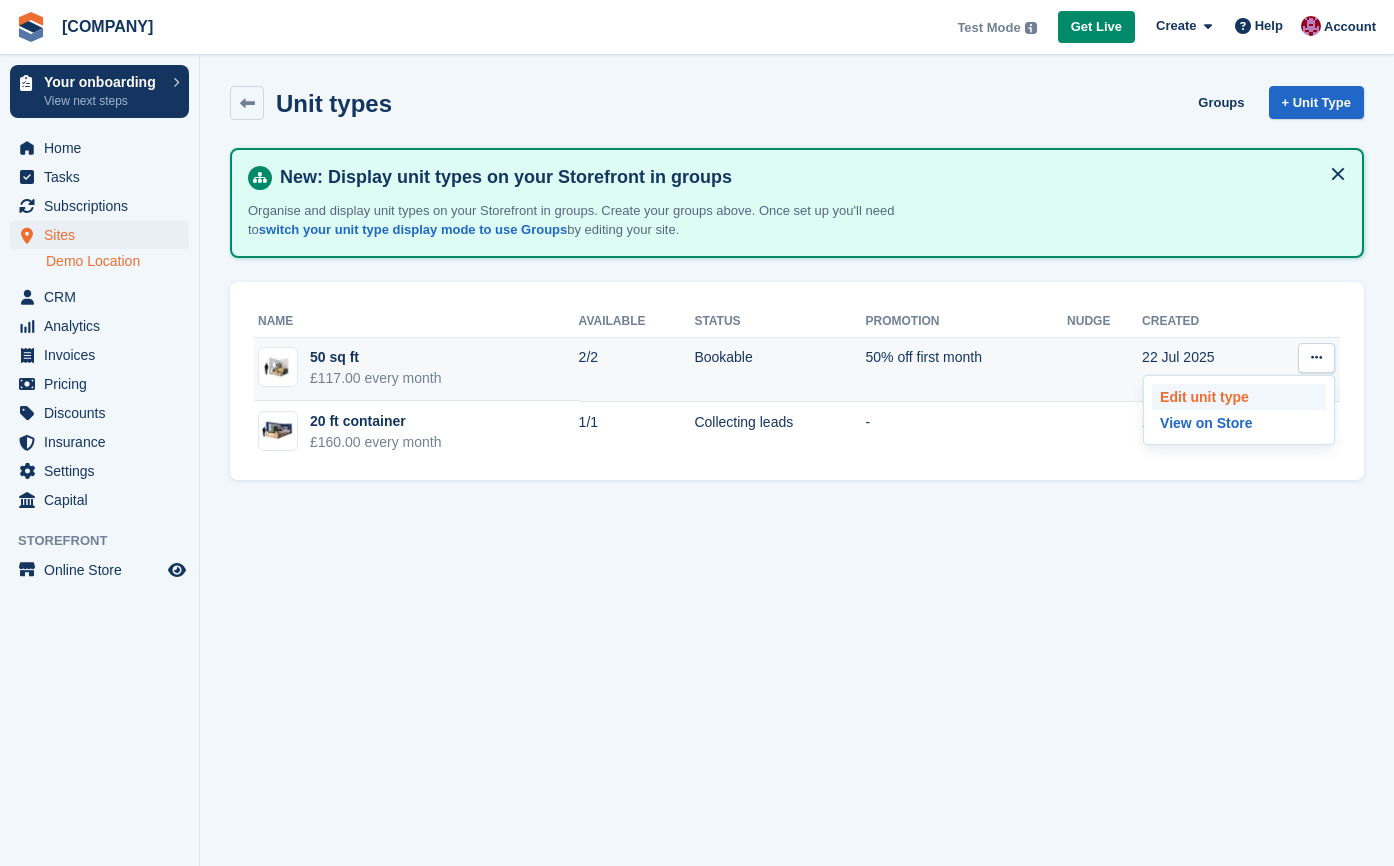 click on "Edit unit type" at bounding box center [1239, 397] 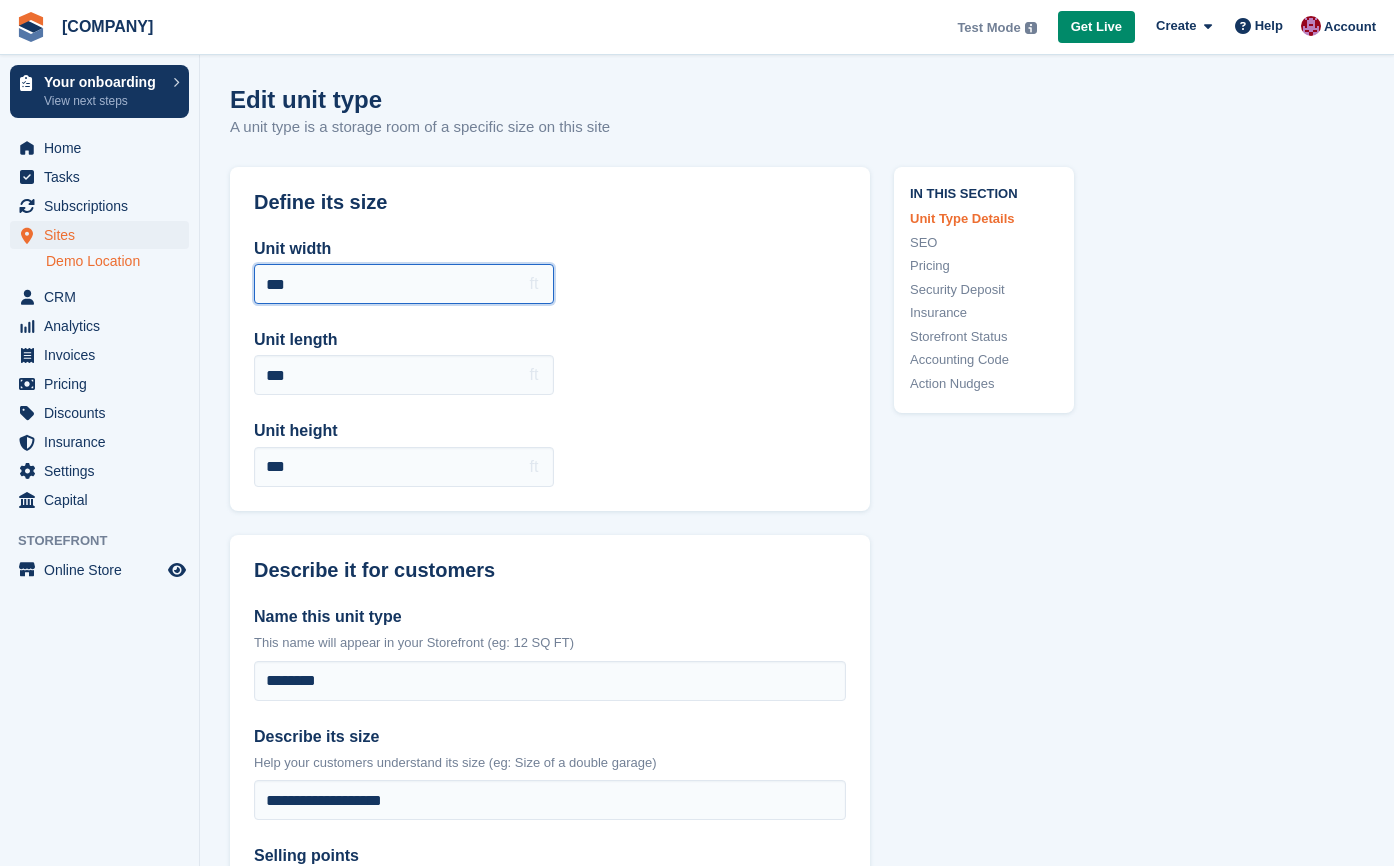 click on "***" at bounding box center (404, 284) 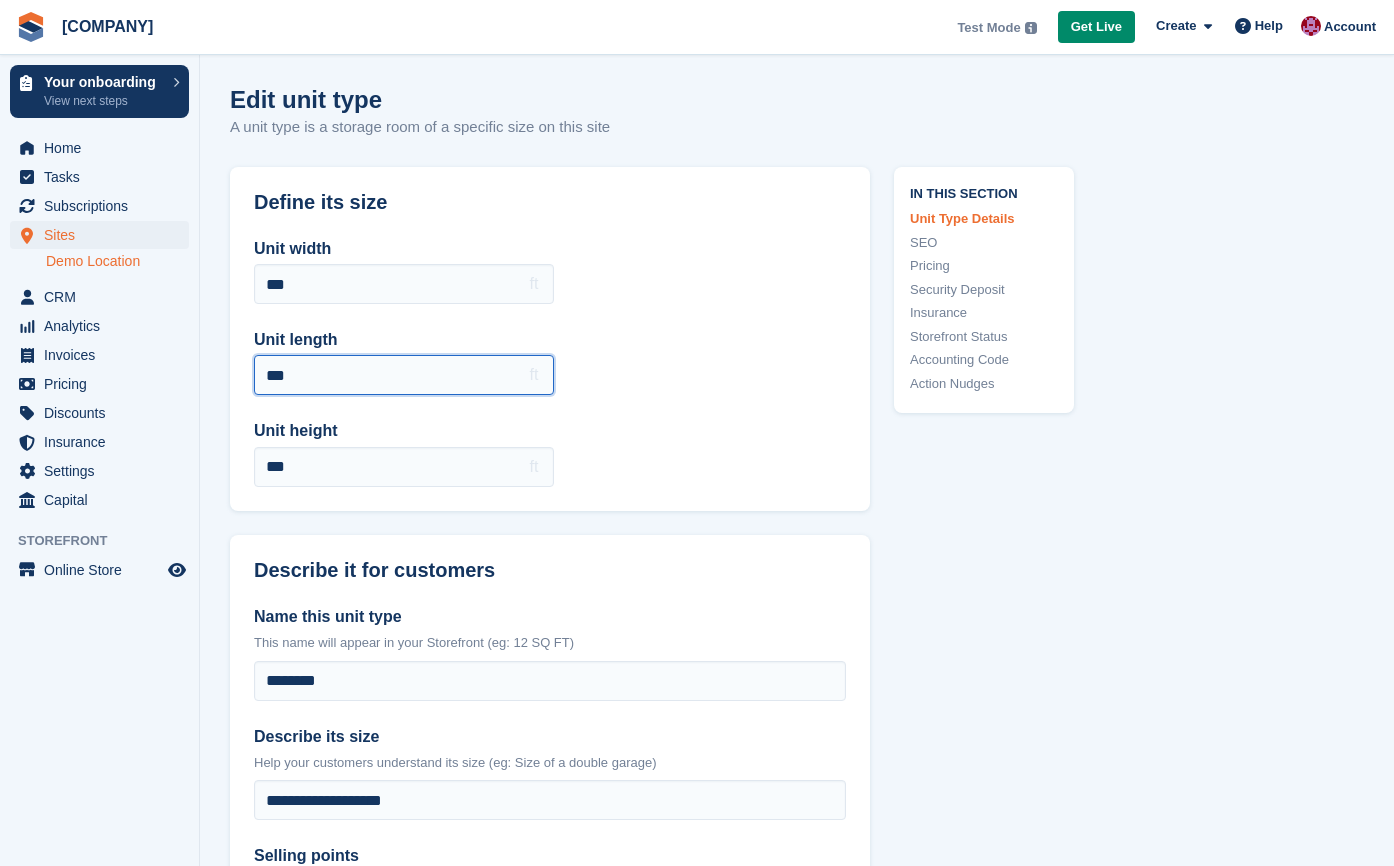 click on "***" at bounding box center (404, 375) 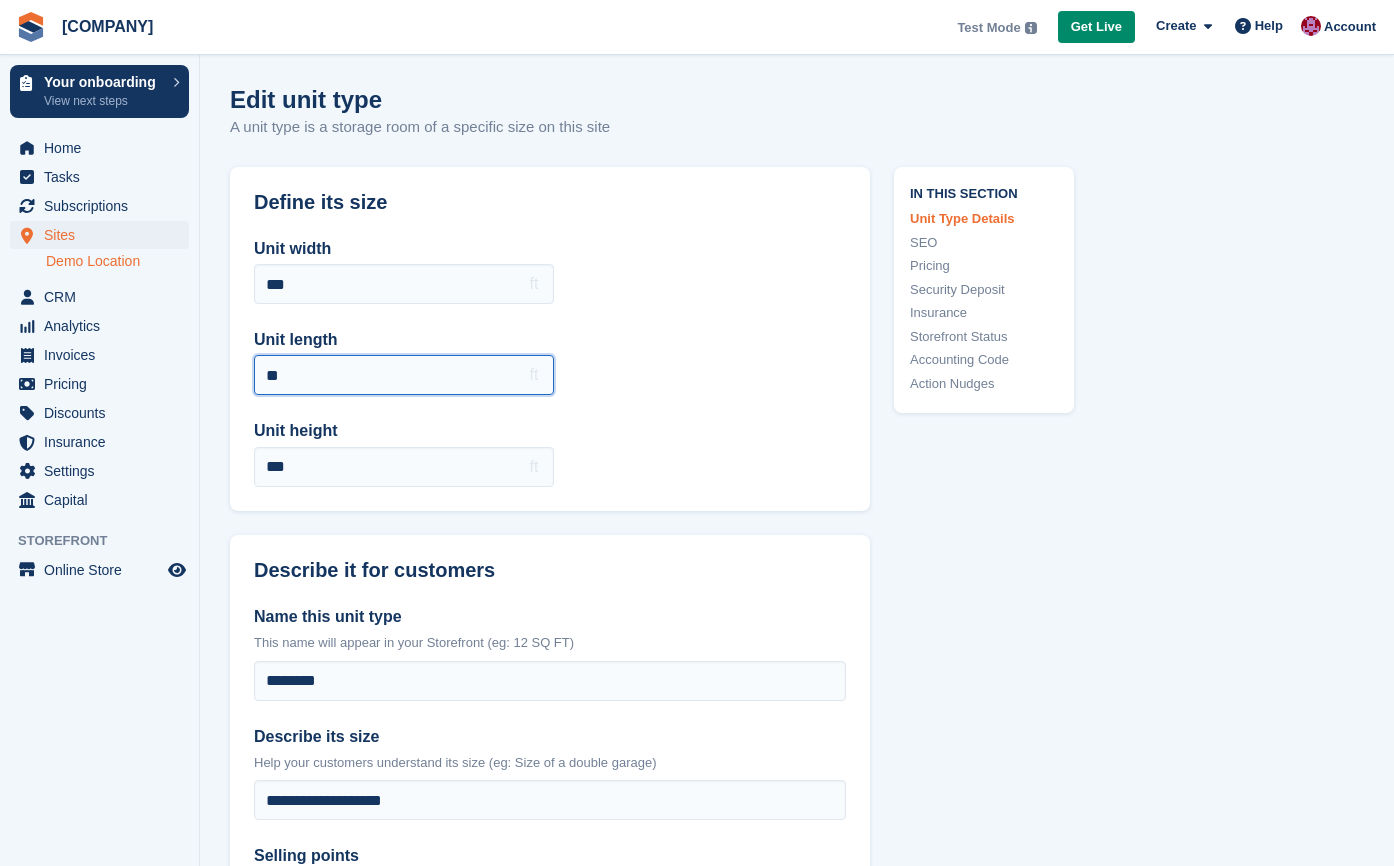 type on "*" 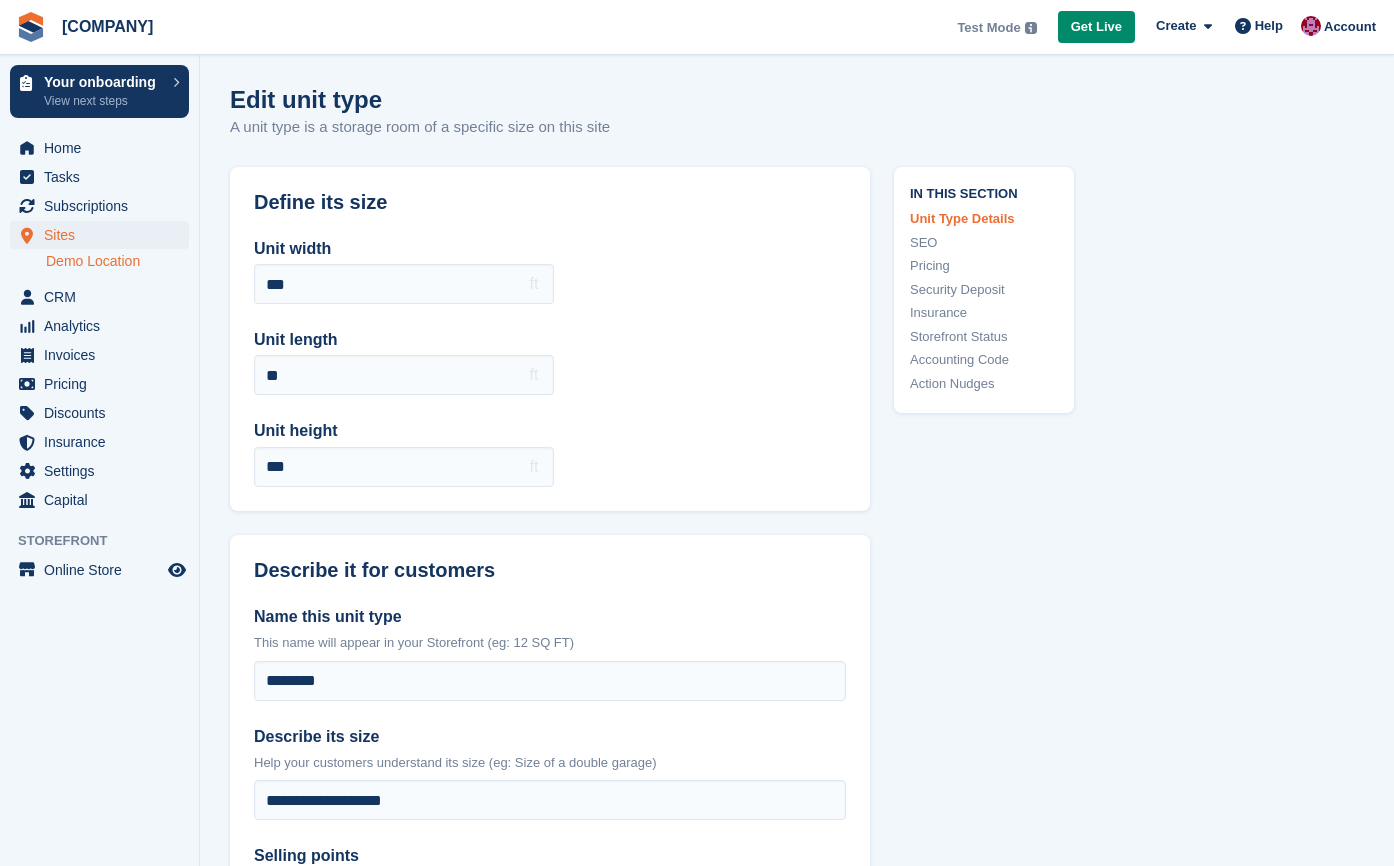 click on "Unit width
*** ft
Unit length
** ft
Unit height
*** ft" at bounding box center [550, 362] 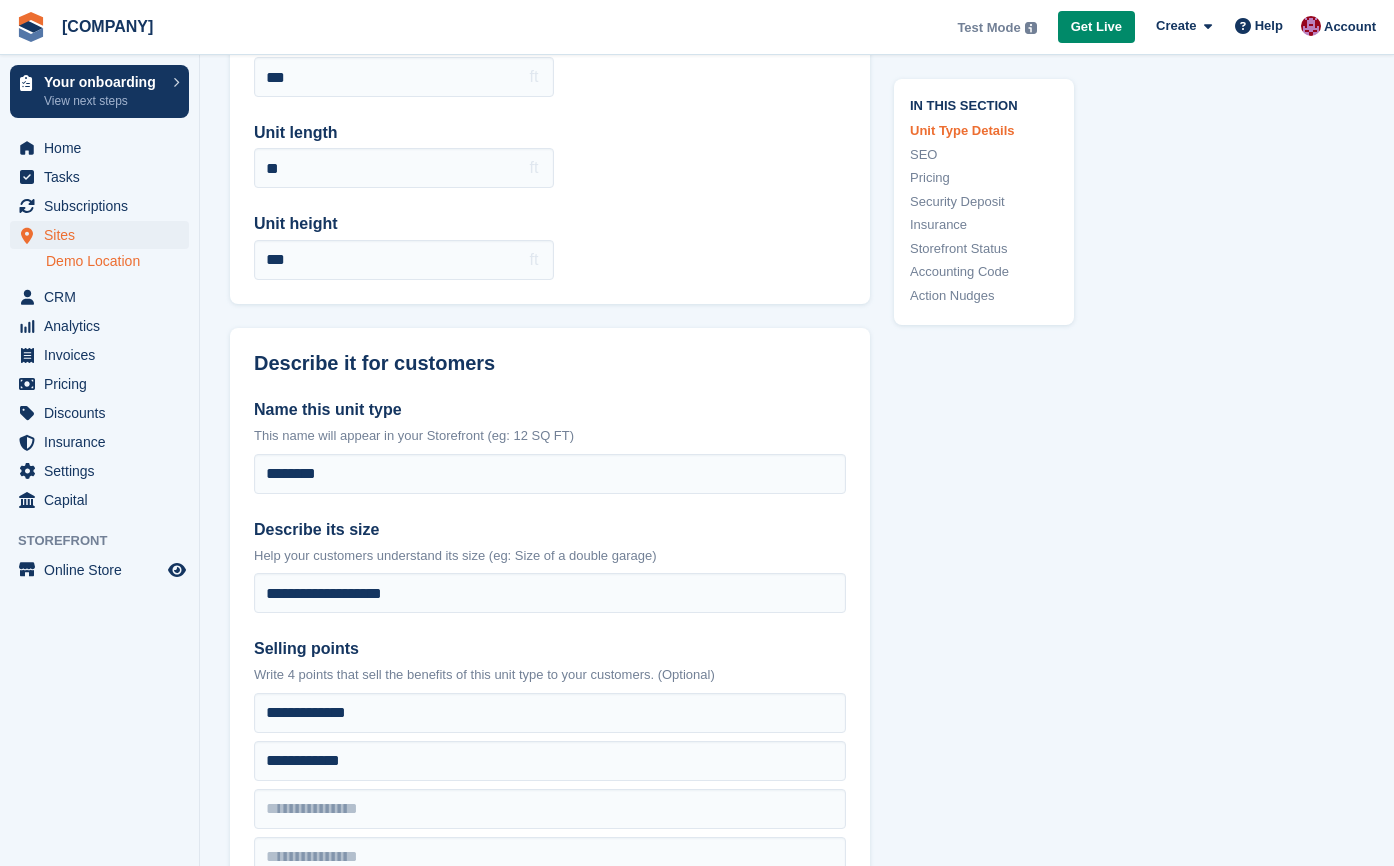 scroll, scrollTop: 208, scrollLeft: 0, axis: vertical 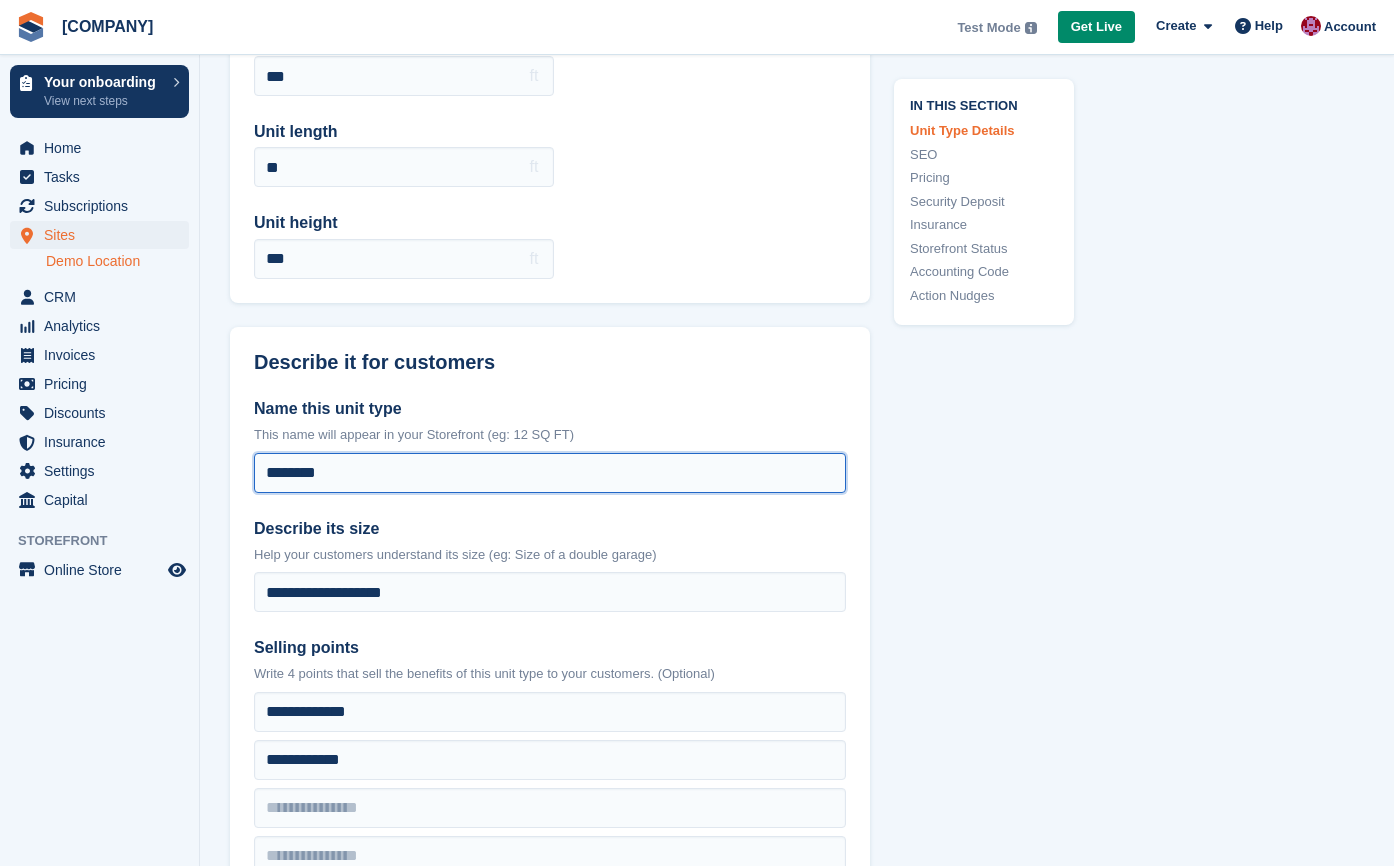 click on "********" at bounding box center [550, 473] 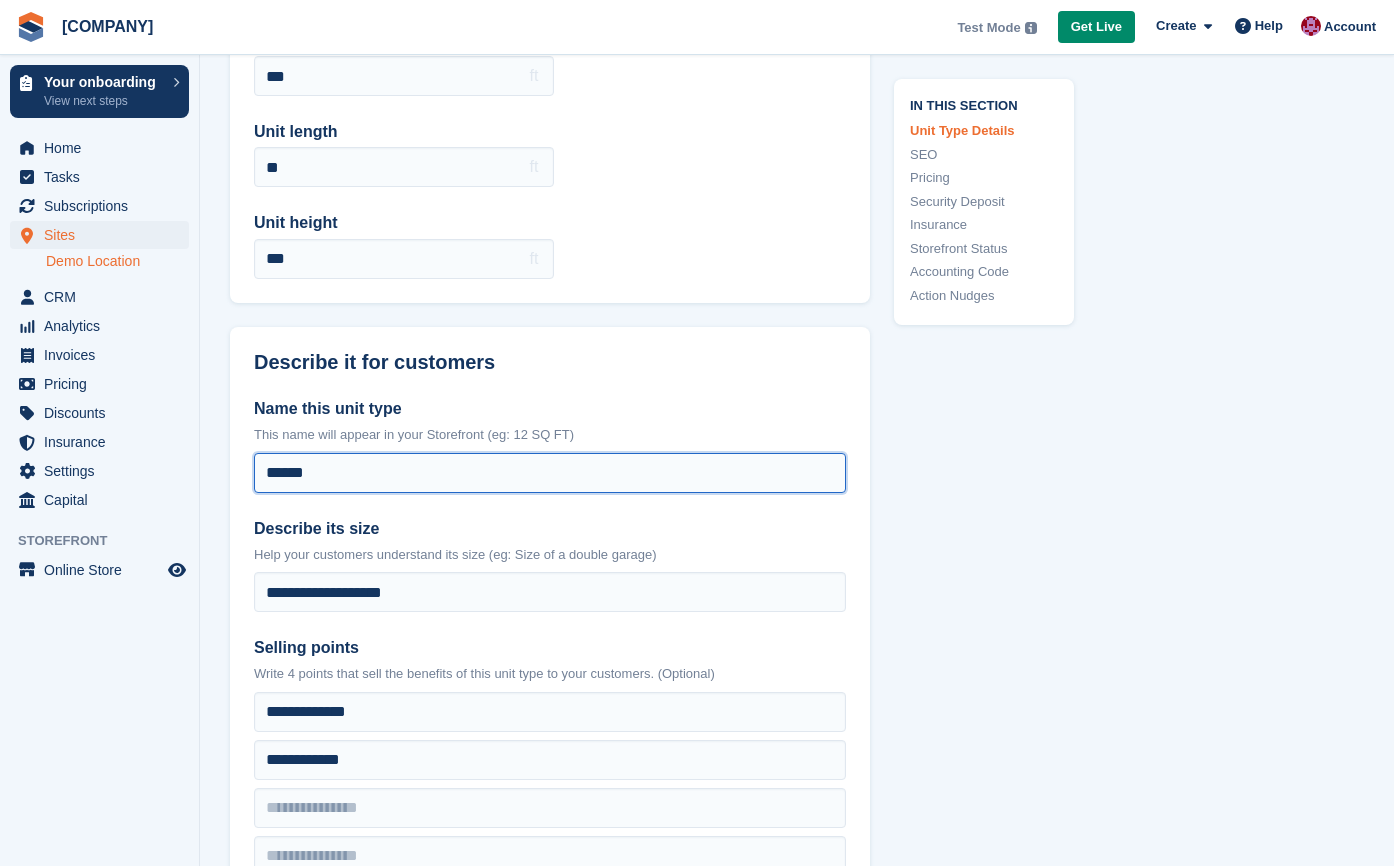 scroll, scrollTop: 0, scrollLeft: 0, axis: both 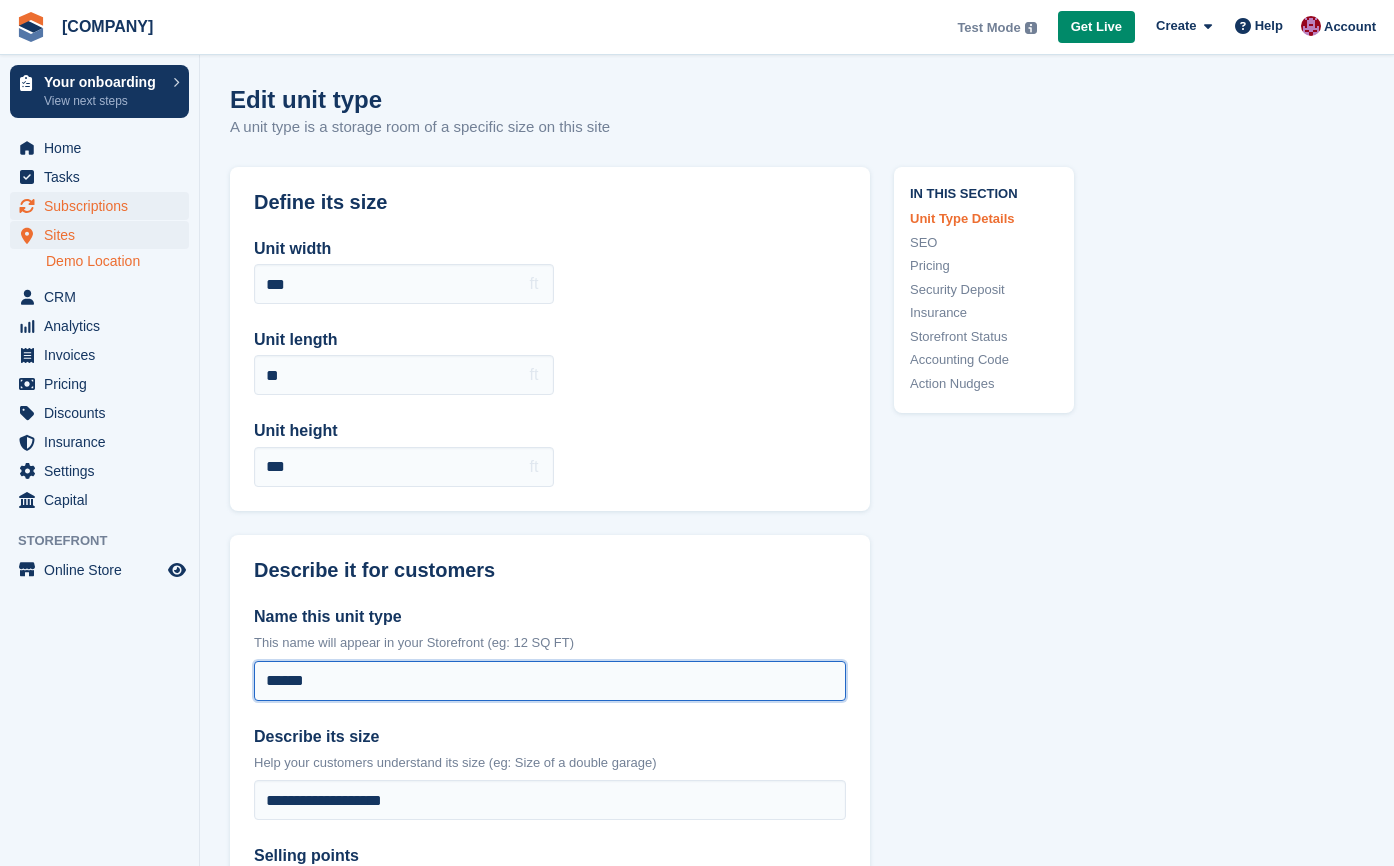 type on "*****" 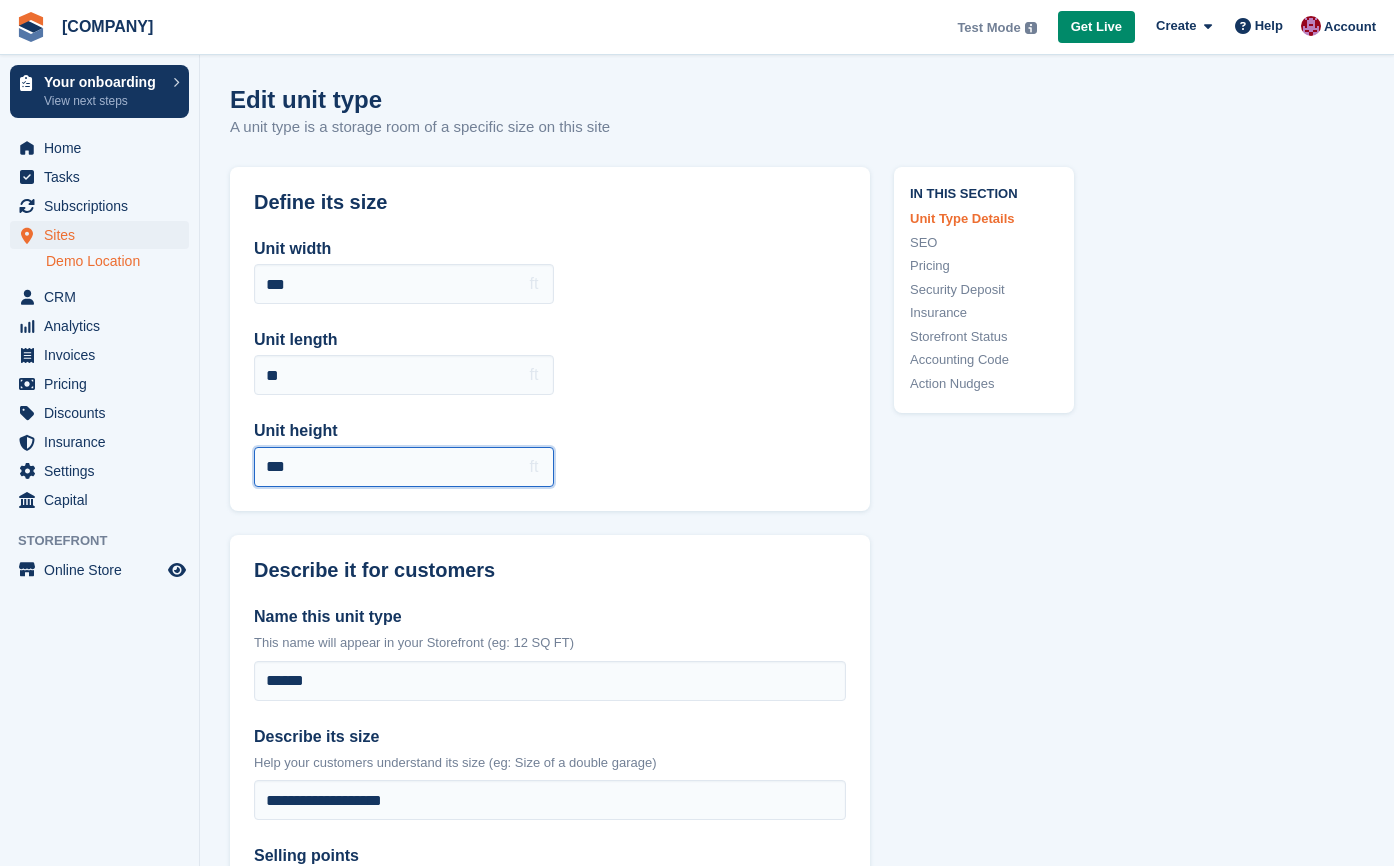 click on "***" at bounding box center [404, 467] 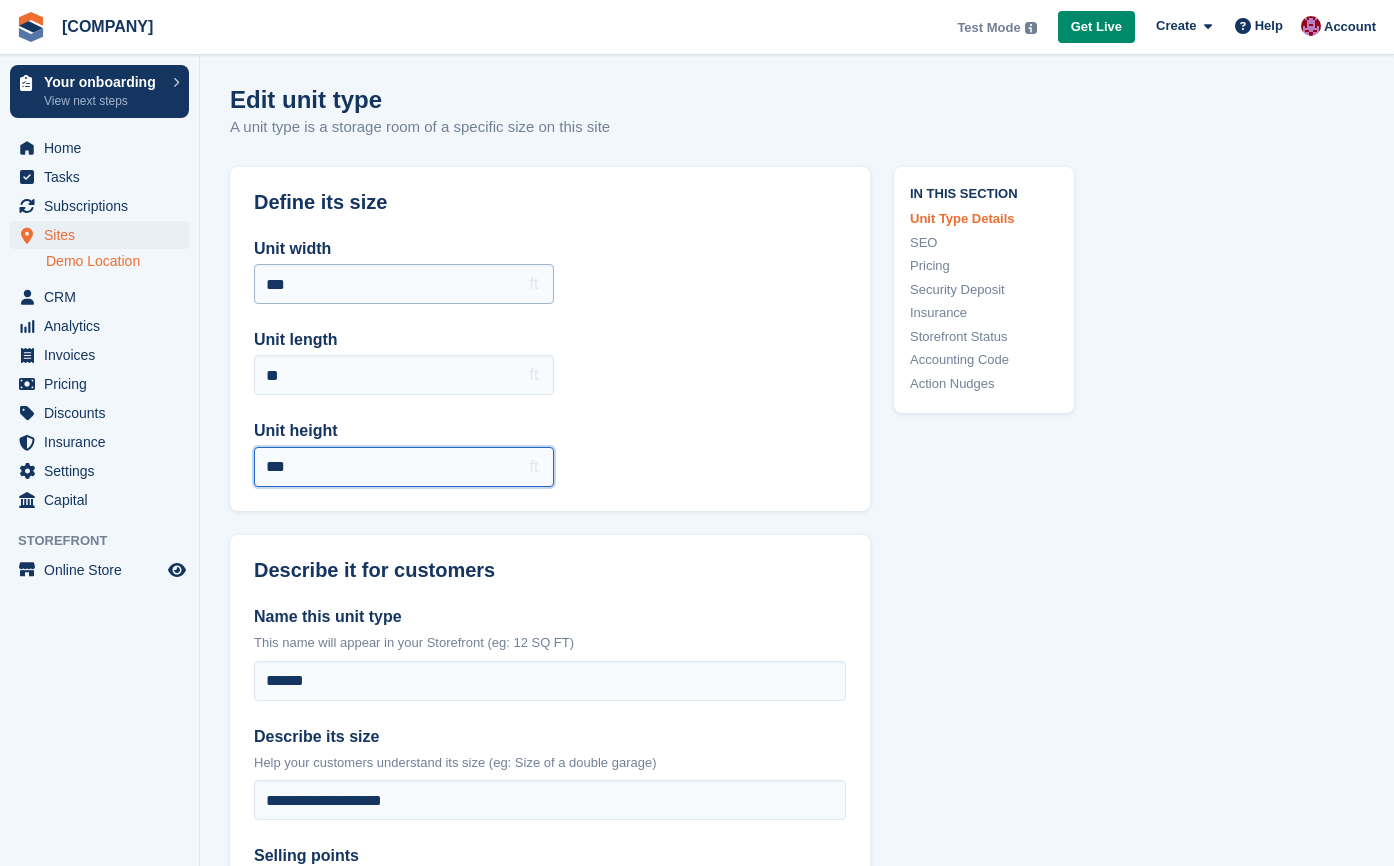 type on "***" 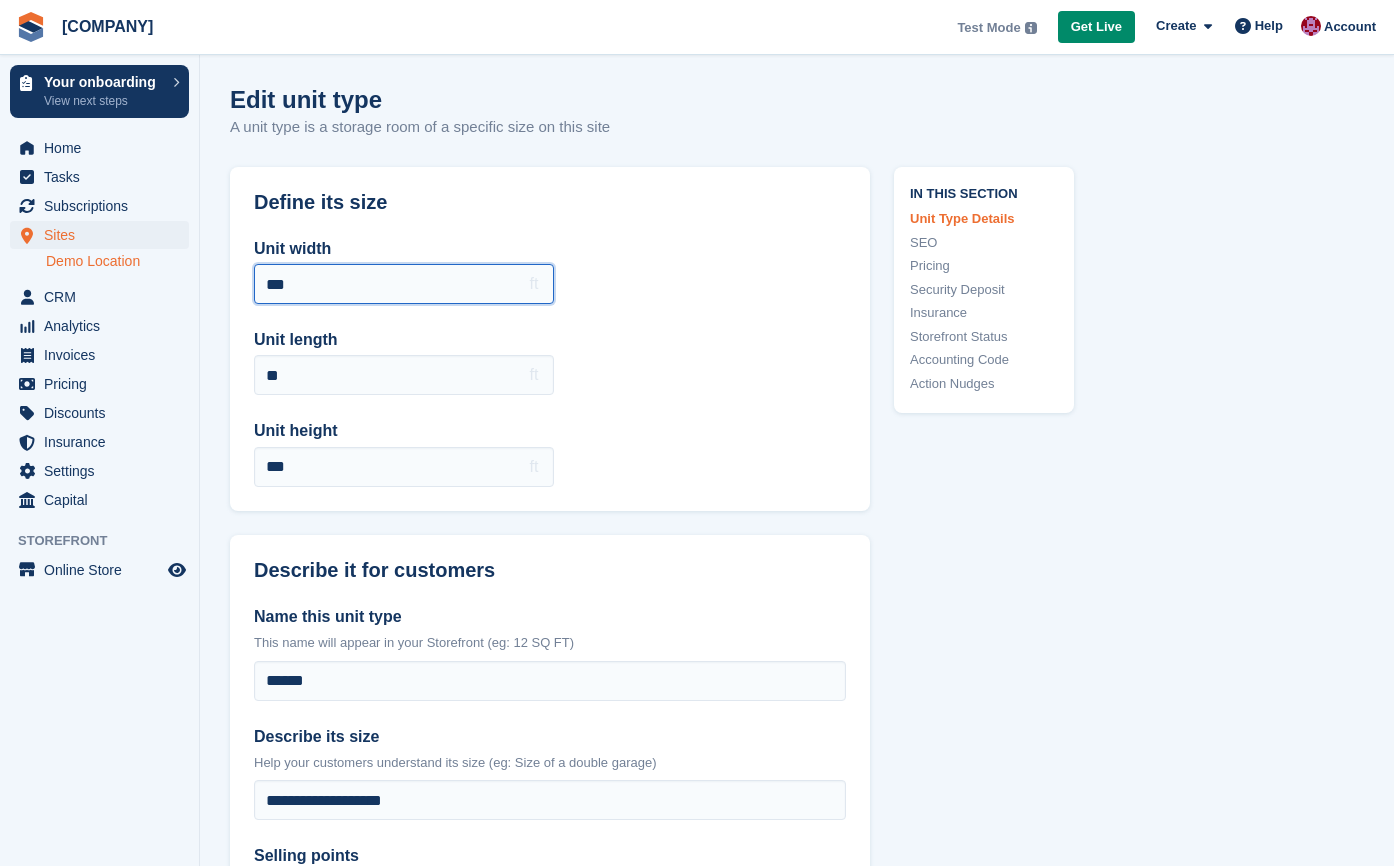 click on "***" at bounding box center (404, 284) 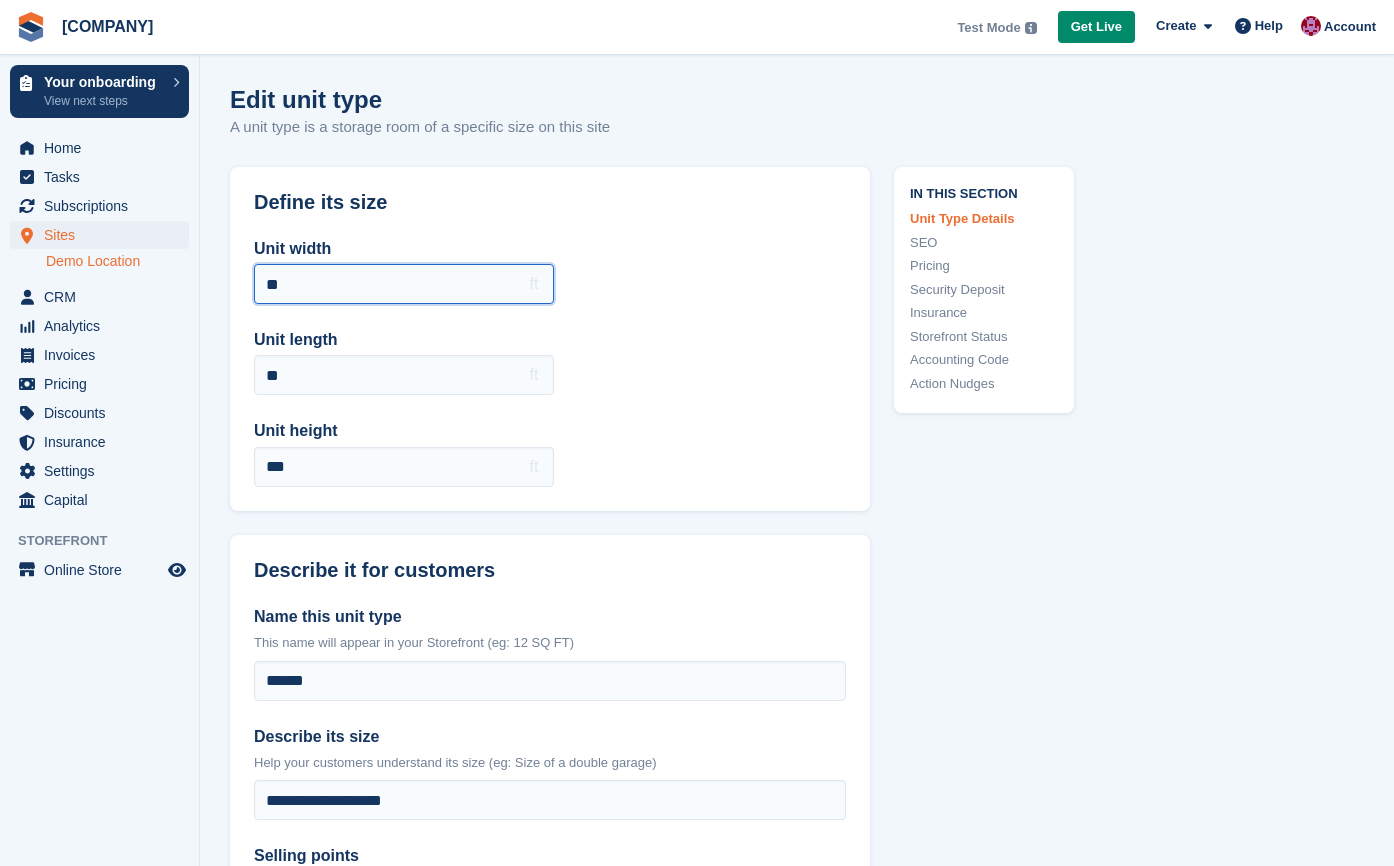type on "*" 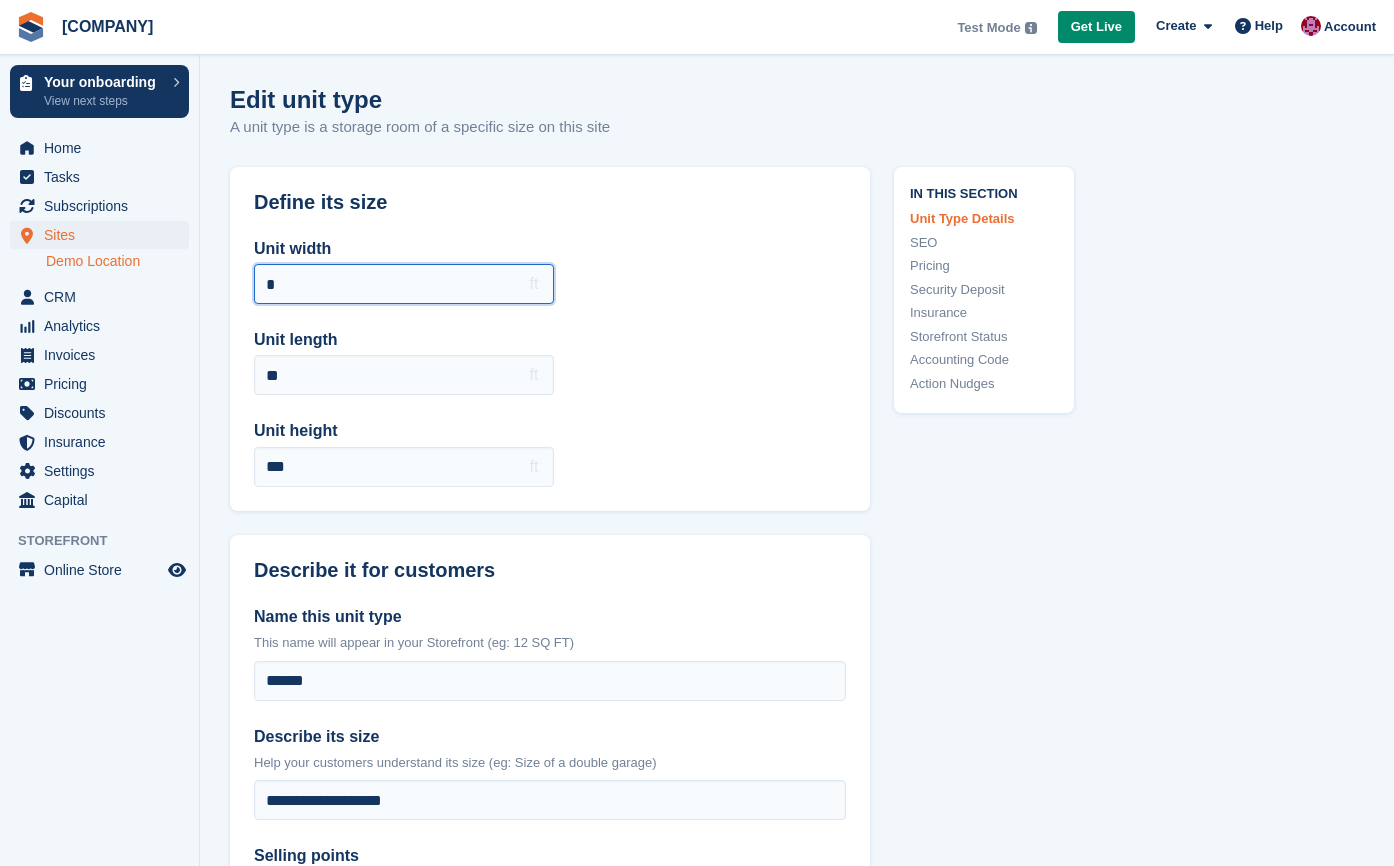 type on "*" 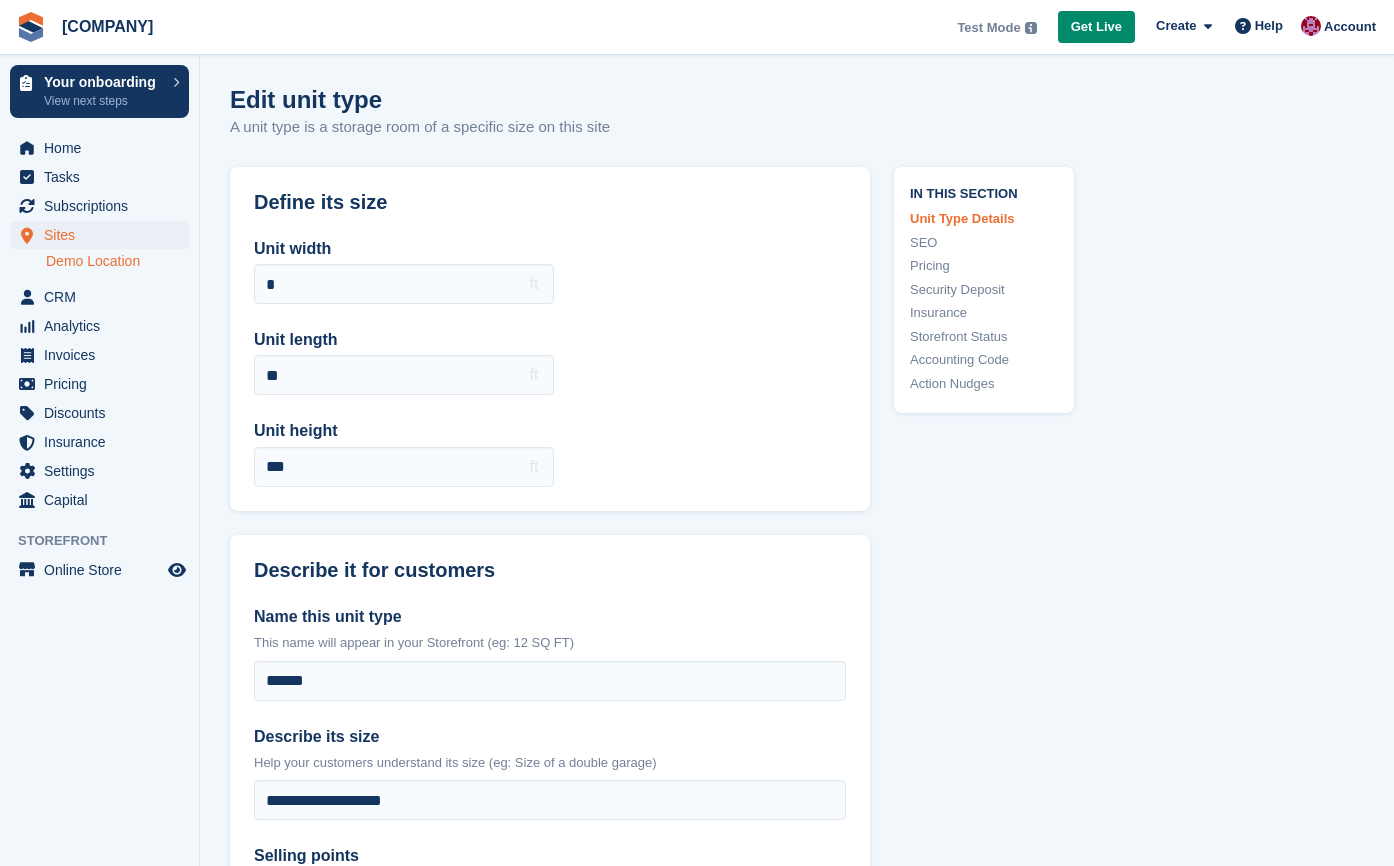 click on "Unit width
* ft
Unit length
** ft
Unit height
*** ft" at bounding box center (550, 362) 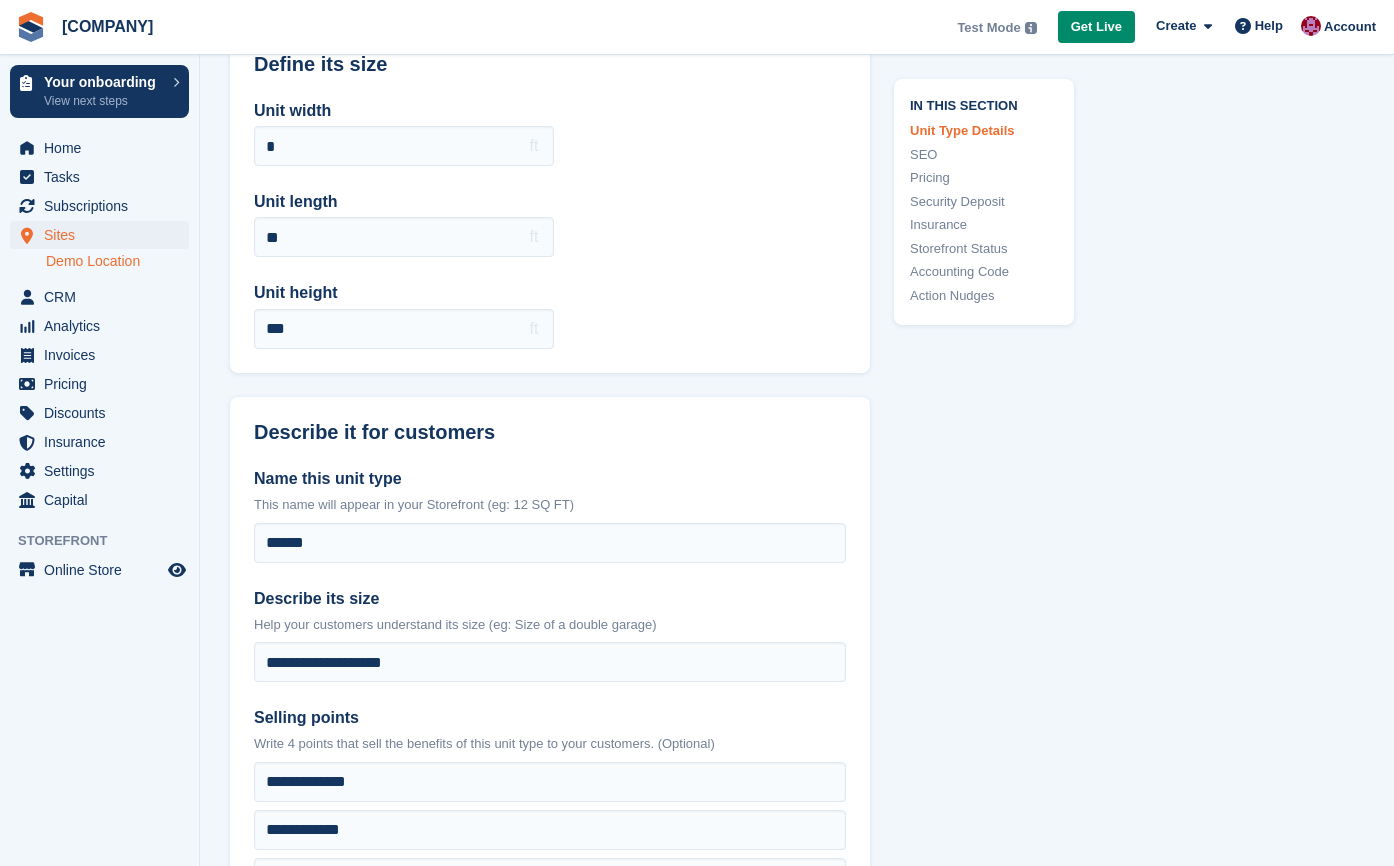 scroll, scrollTop: 407, scrollLeft: 0, axis: vertical 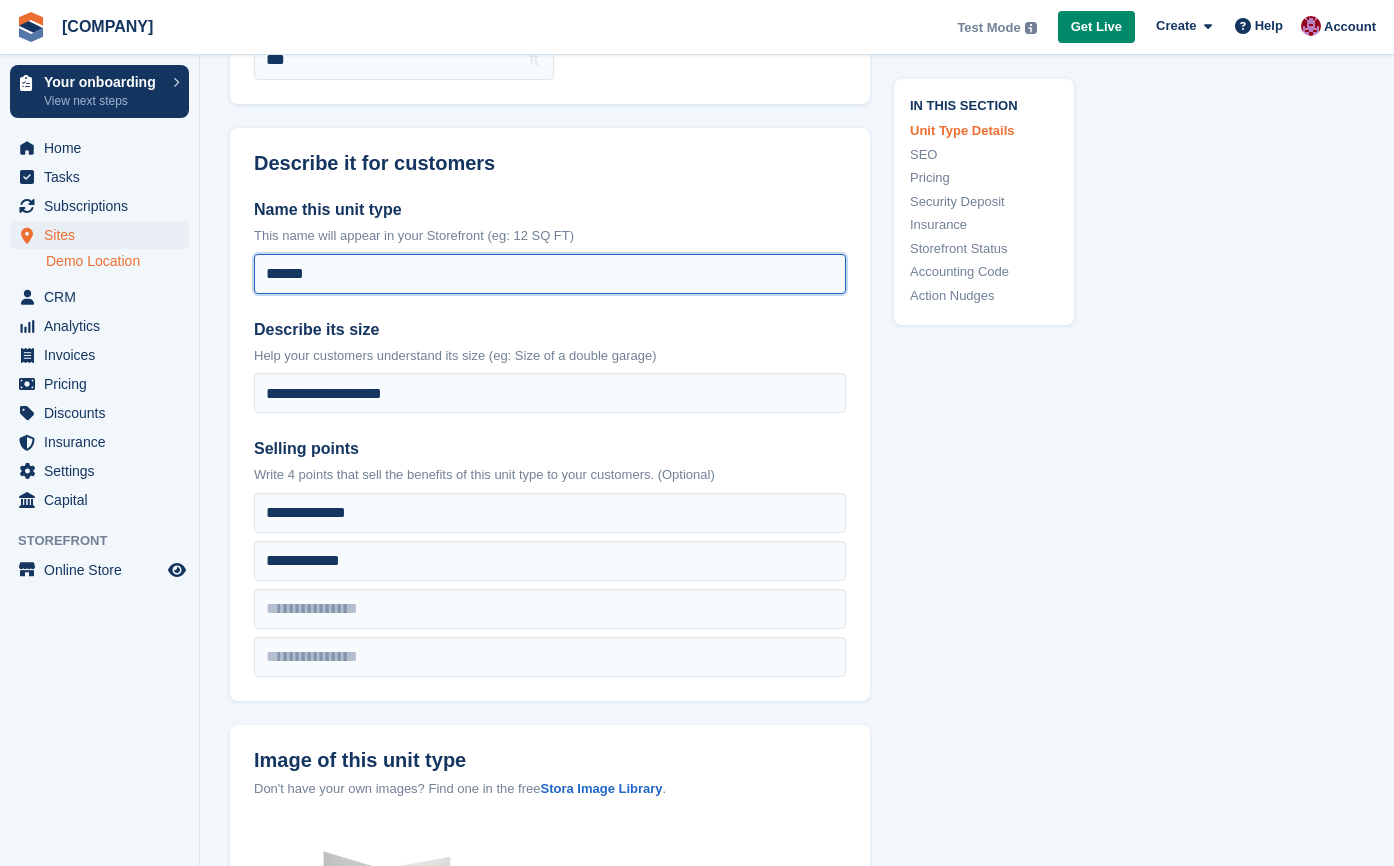 click on "*****" at bounding box center [550, 274] 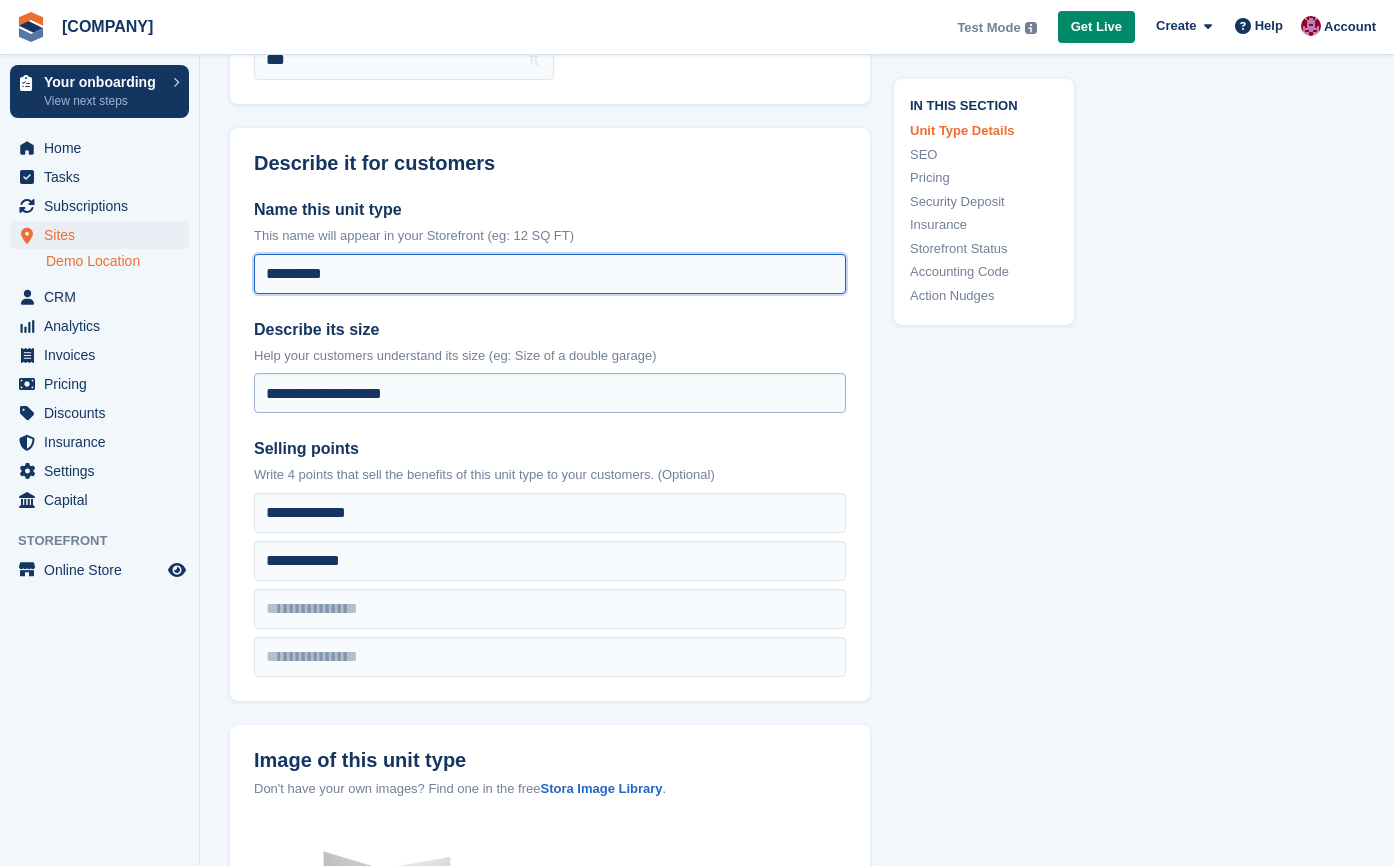 type on "********" 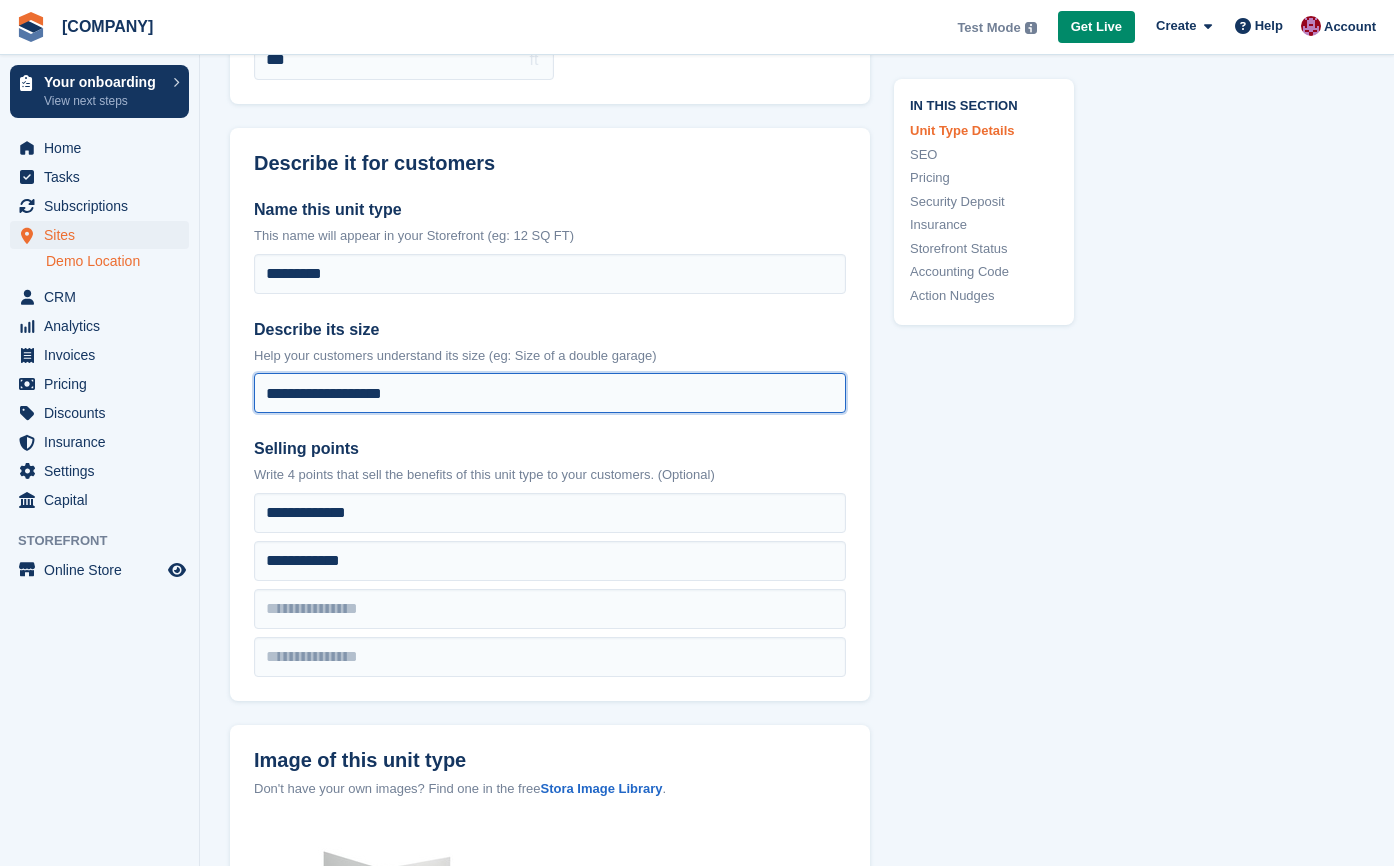 click on "**********" at bounding box center [550, 393] 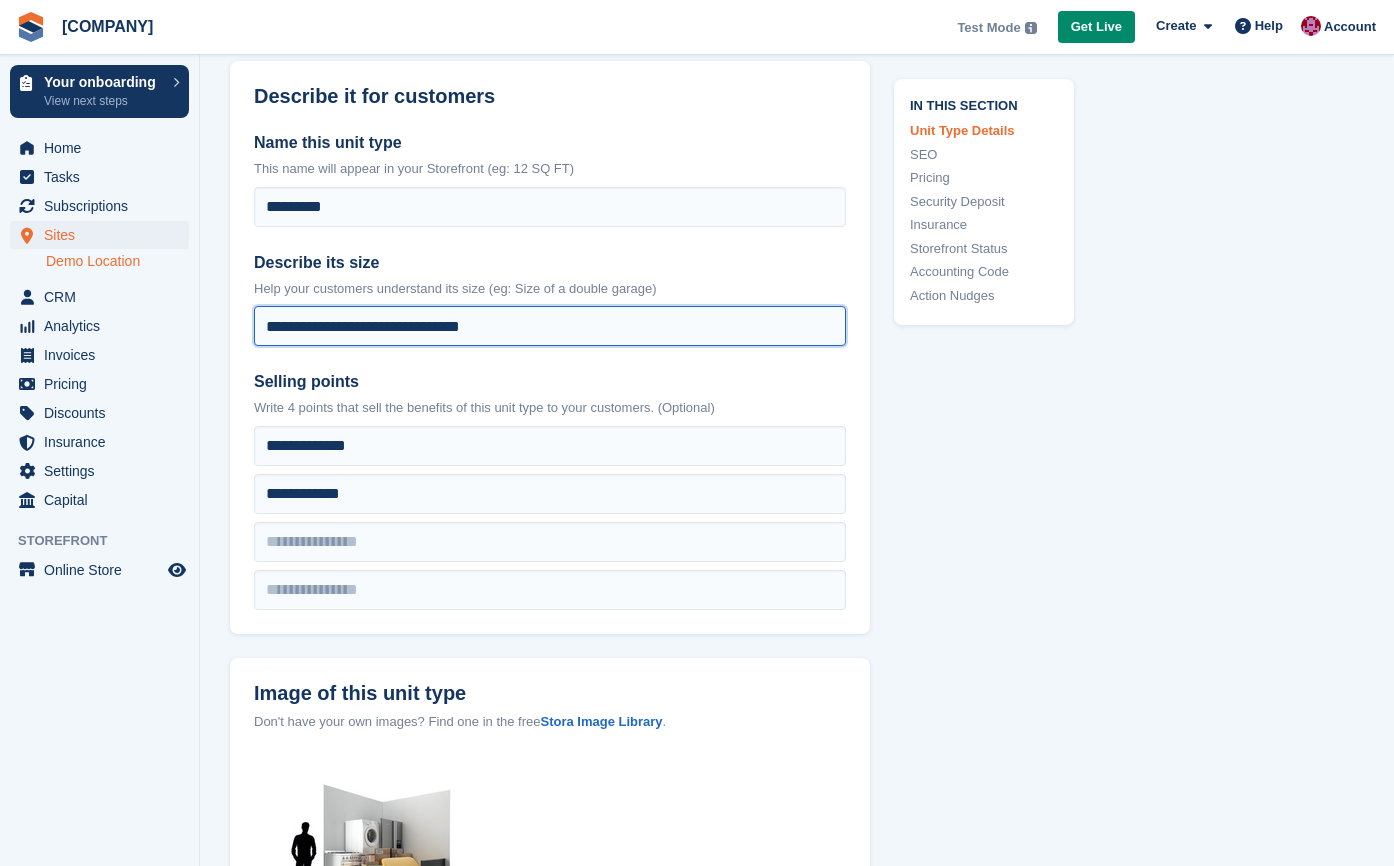 scroll, scrollTop: 475, scrollLeft: 0, axis: vertical 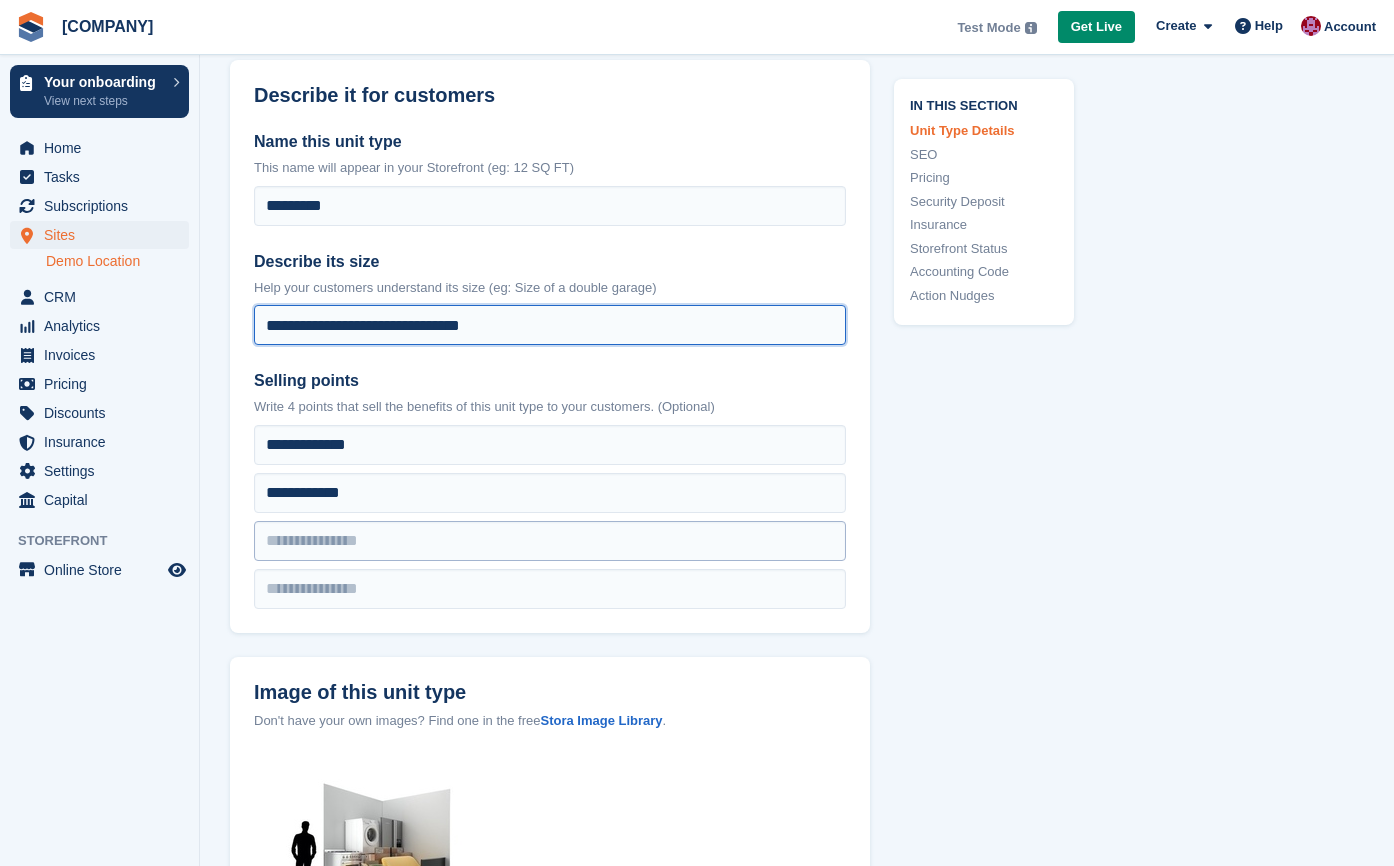 type on "**********" 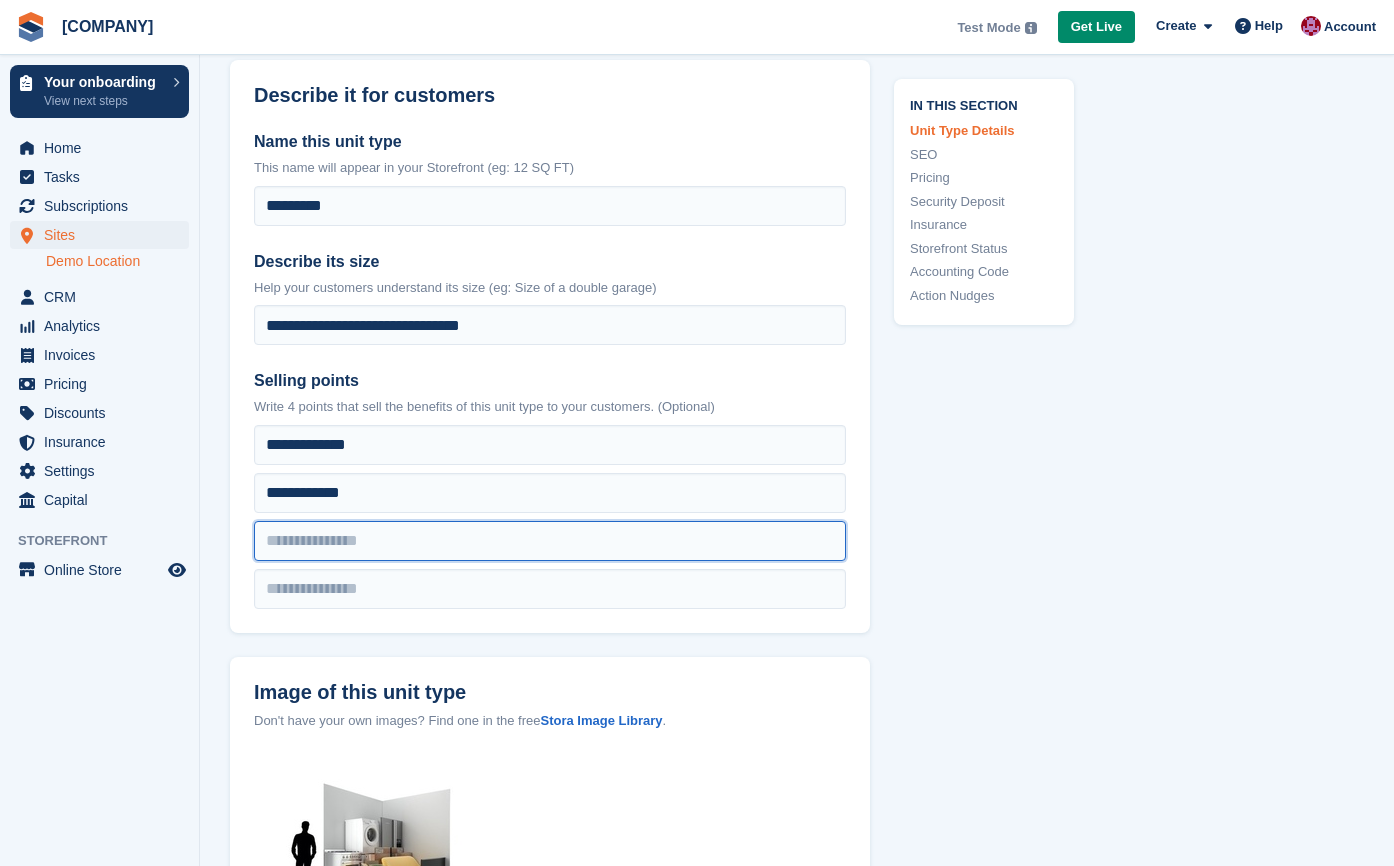 click at bounding box center (550, 445) 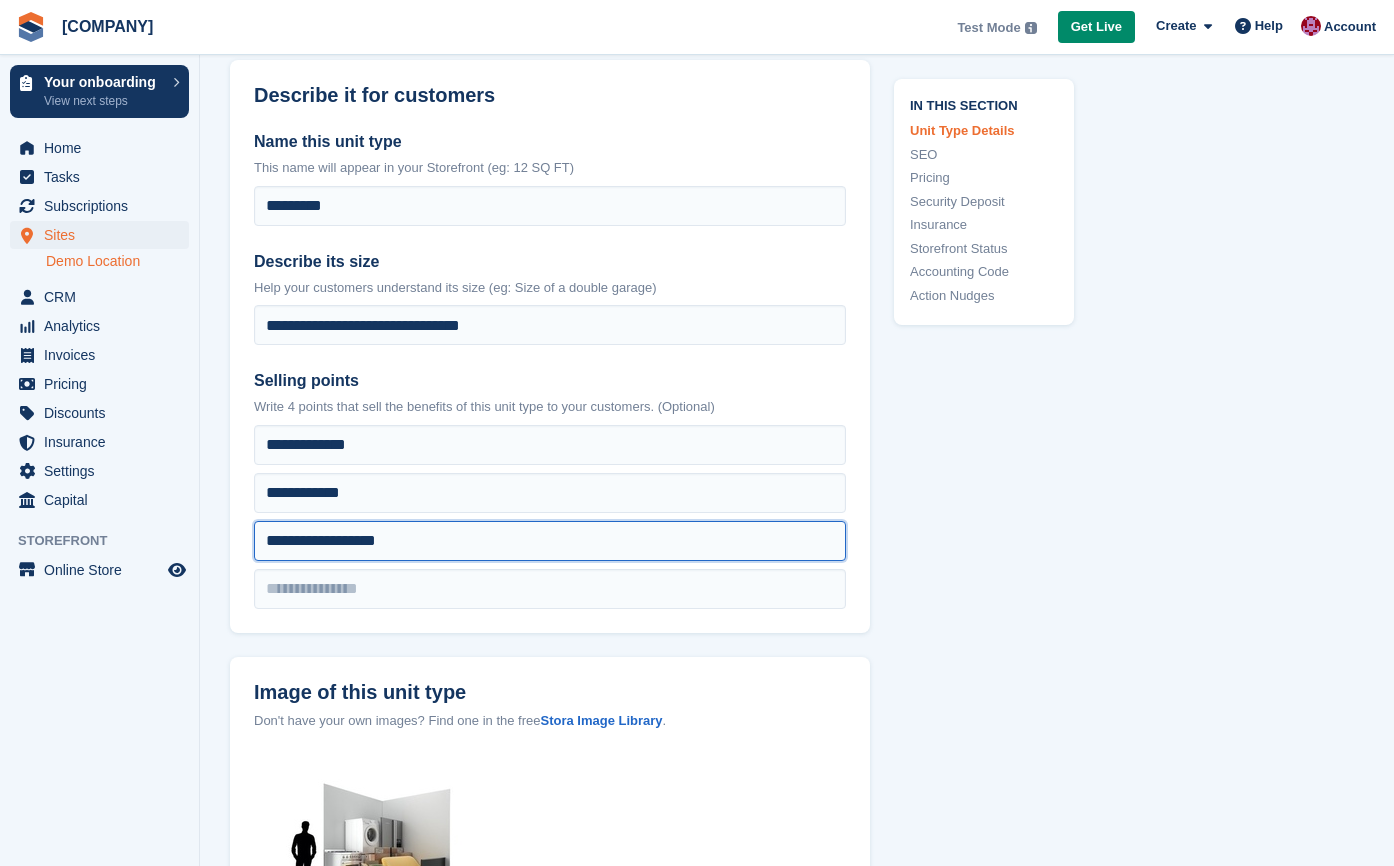 scroll, scrollTop: 576, scrollLeft: 0, axis: vertical 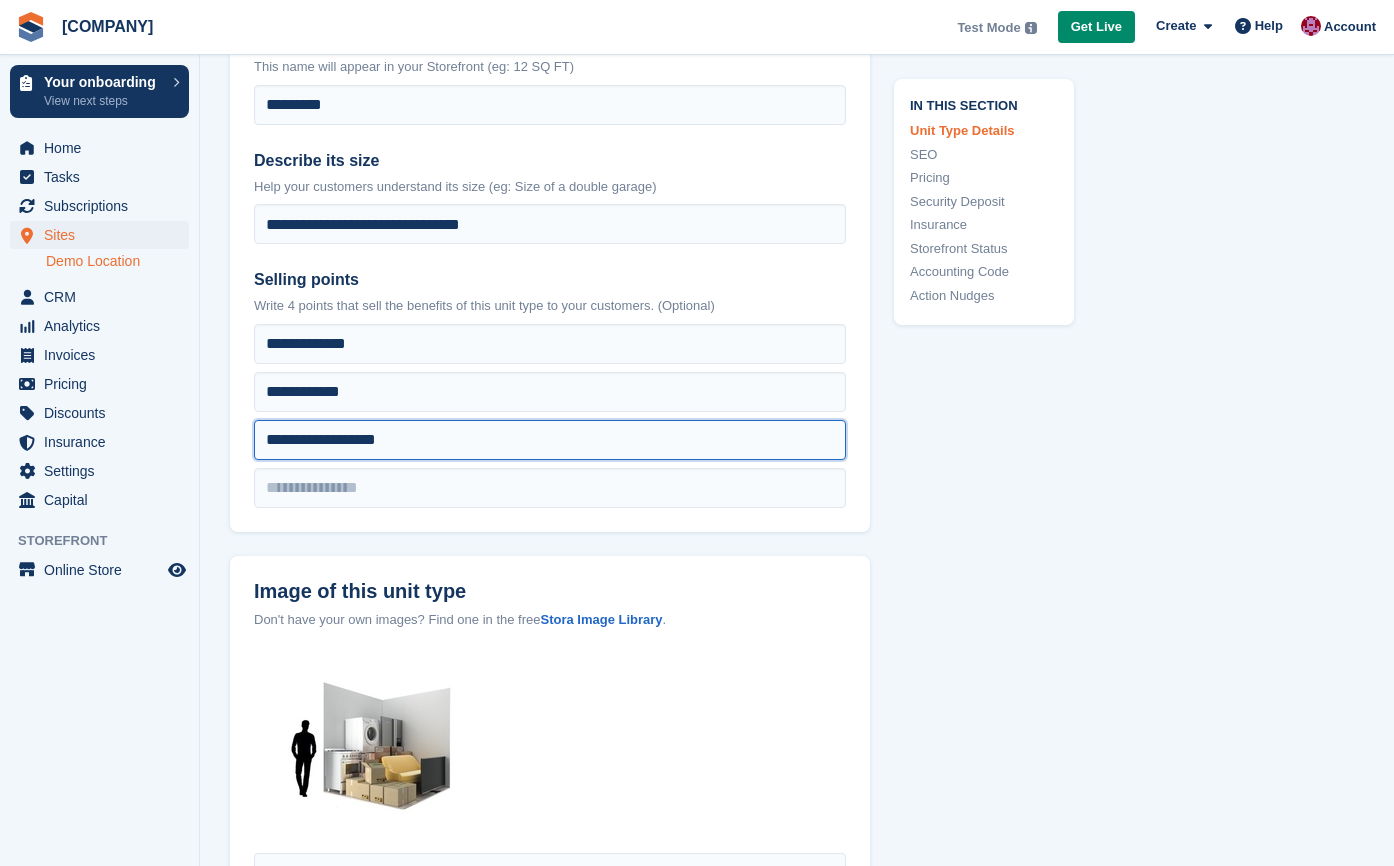 type on "**********" 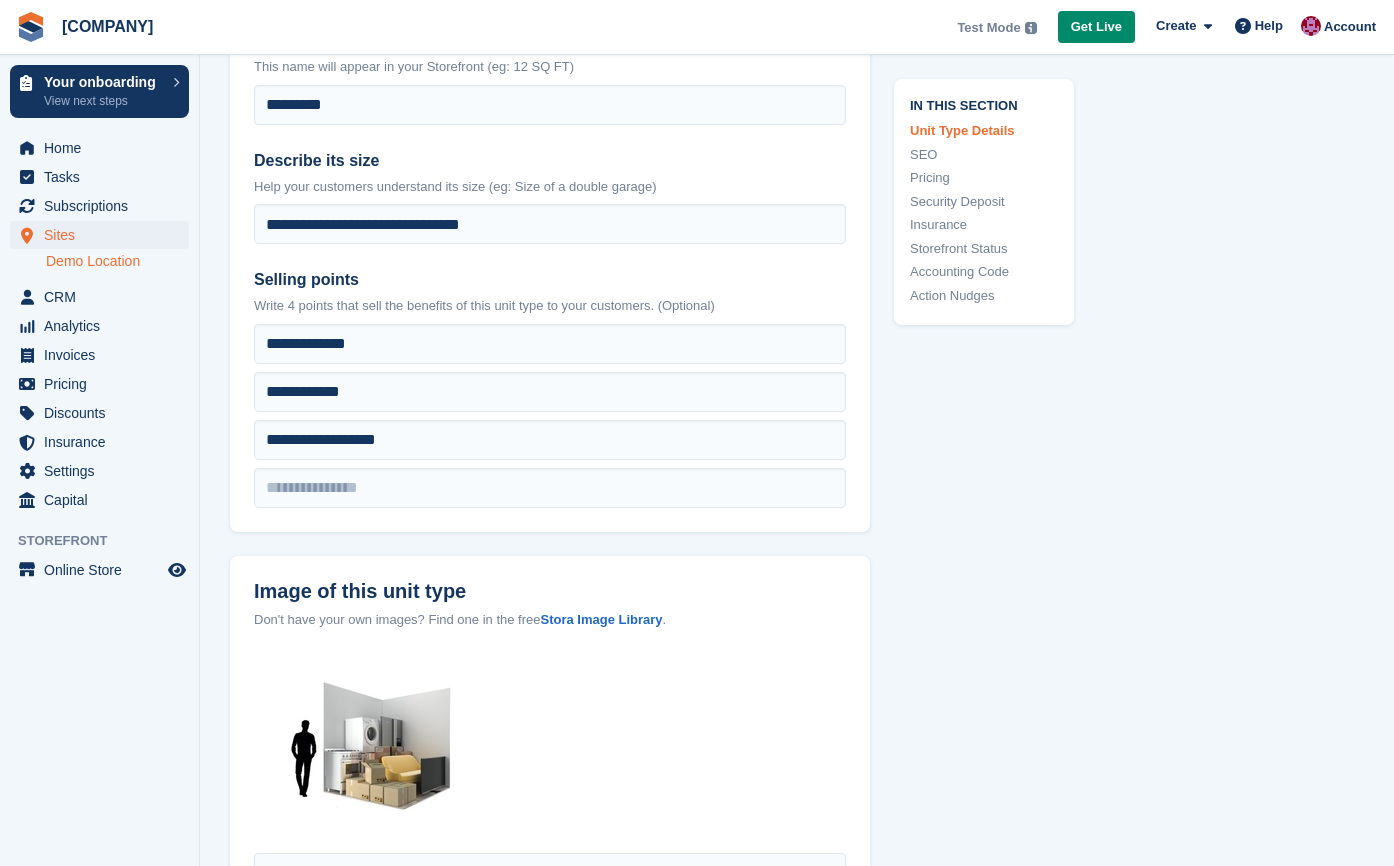click on "**********" at bounding box center [550, 303] 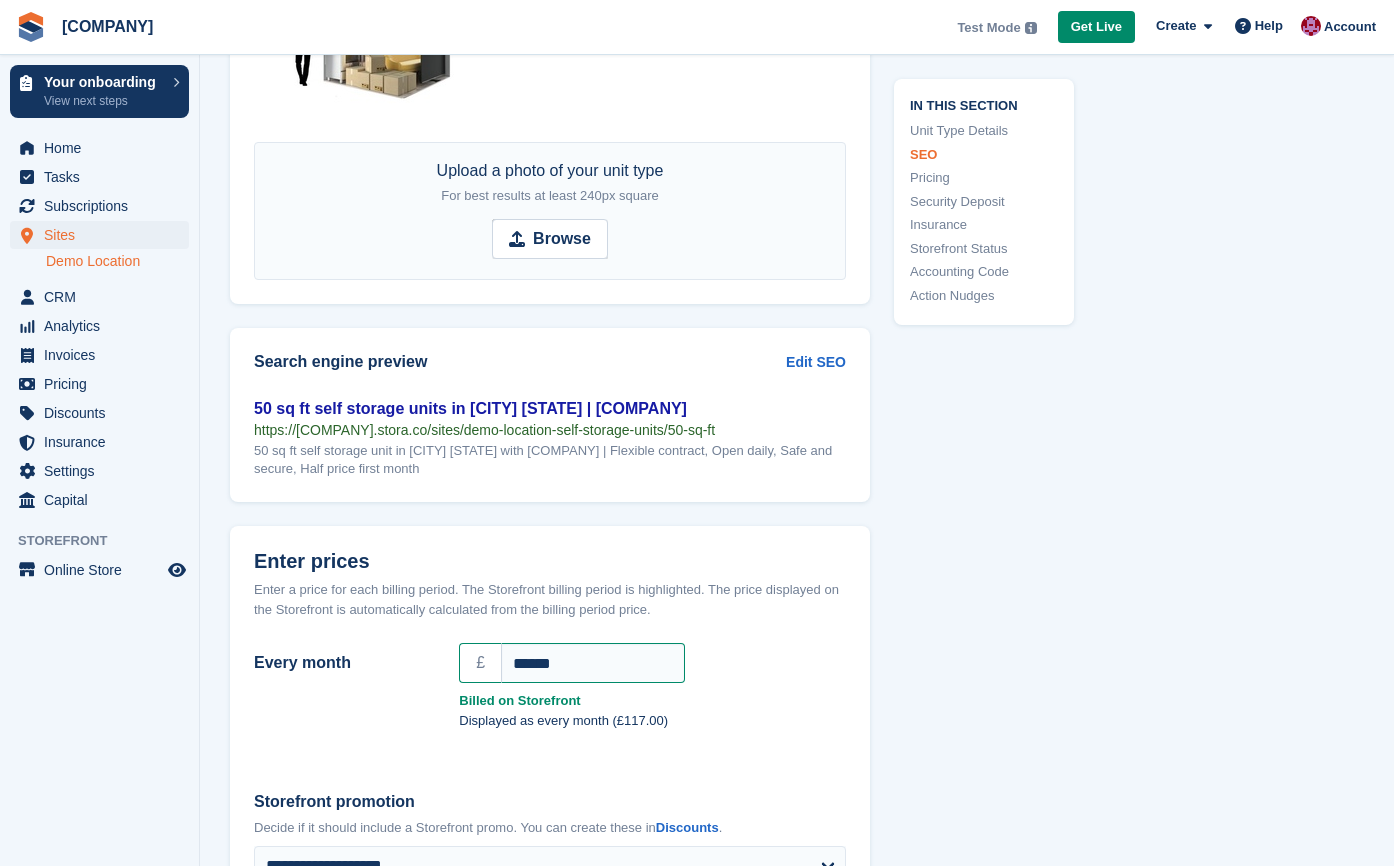 scroll, scrollTop: 1288, scrollLeft: 0, axis: vertical 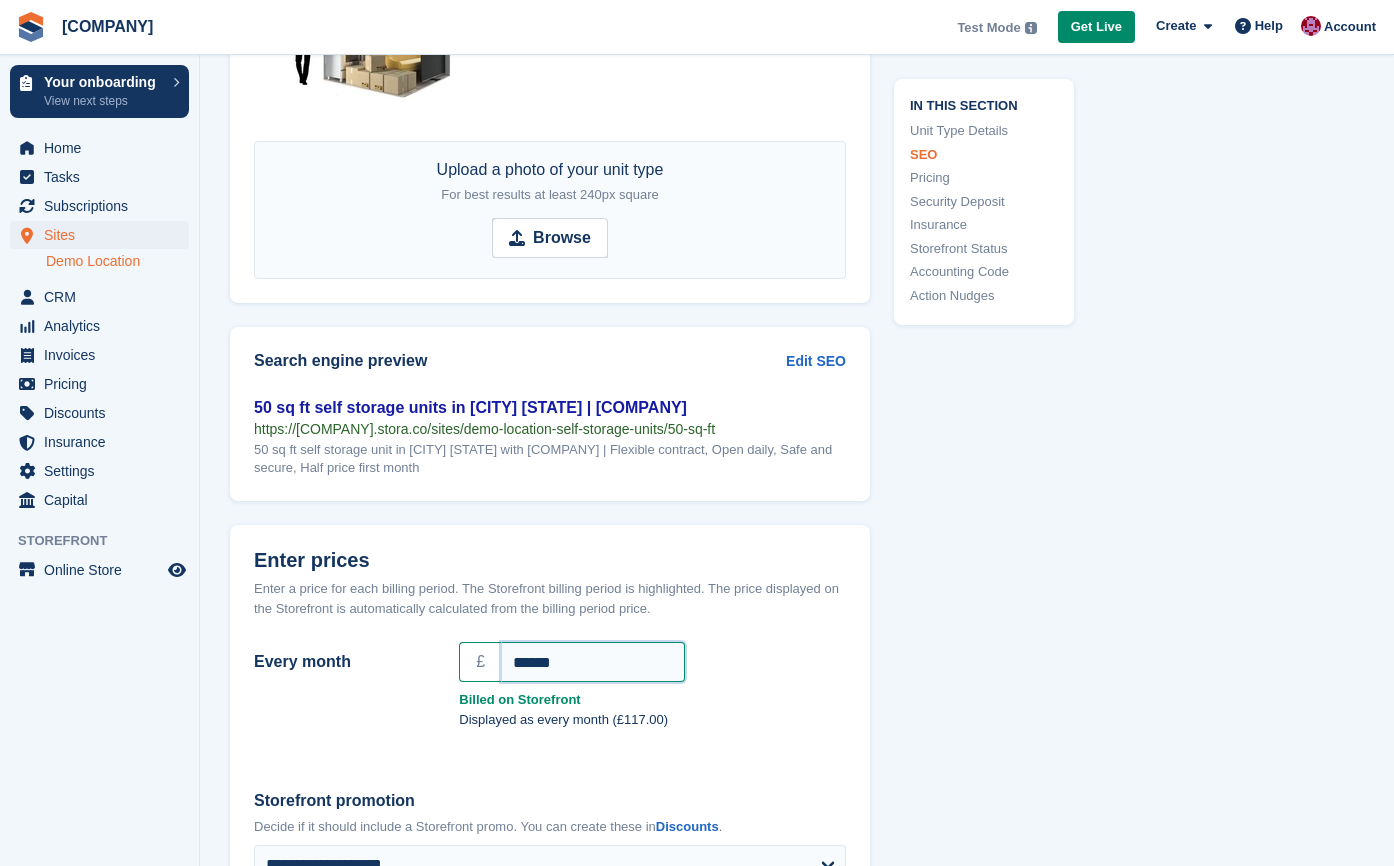 click on "******" at bounding box center (593, 662) 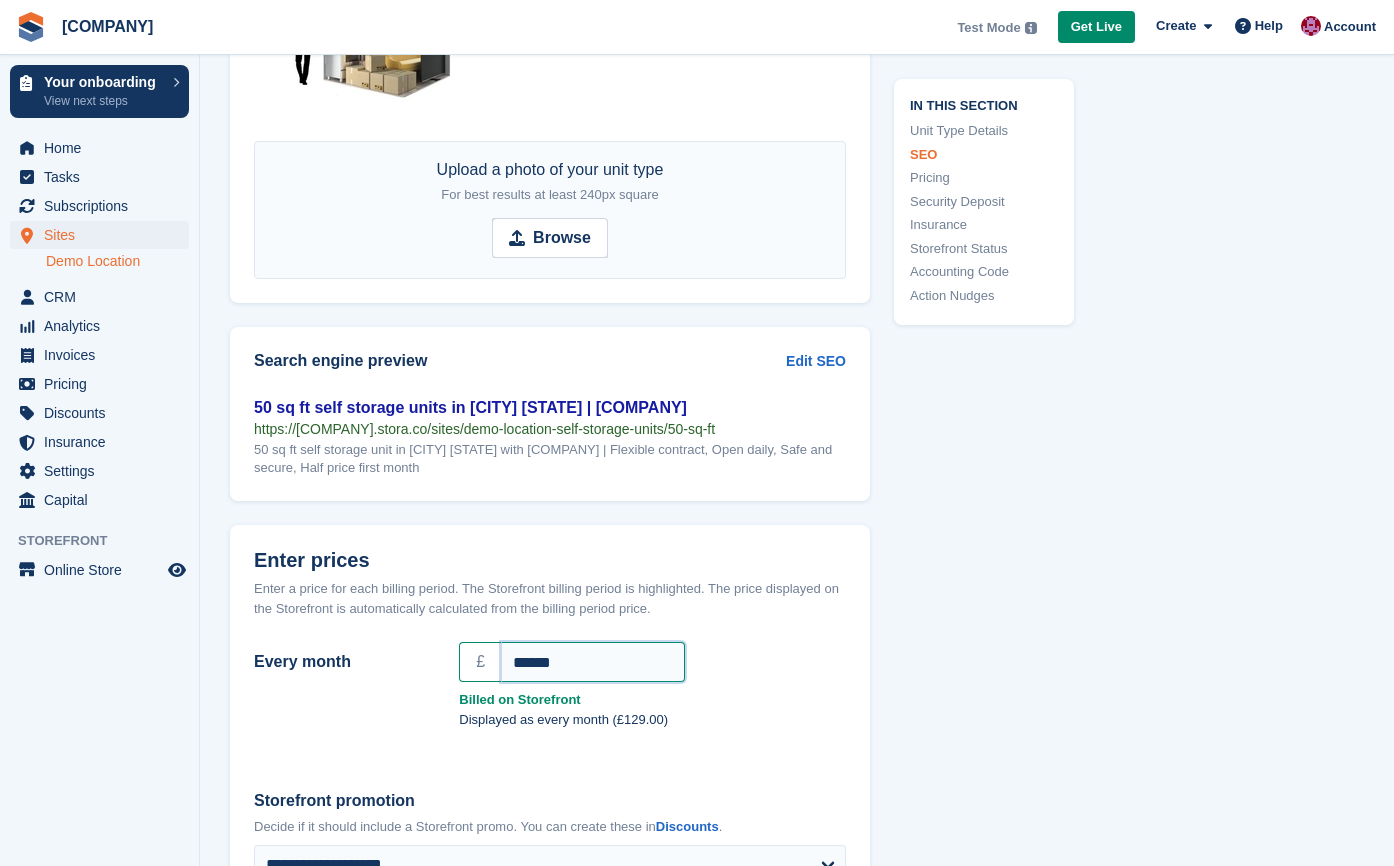 scroll, scrollTop: 1608, scrollLeft: 0, axis: vertical 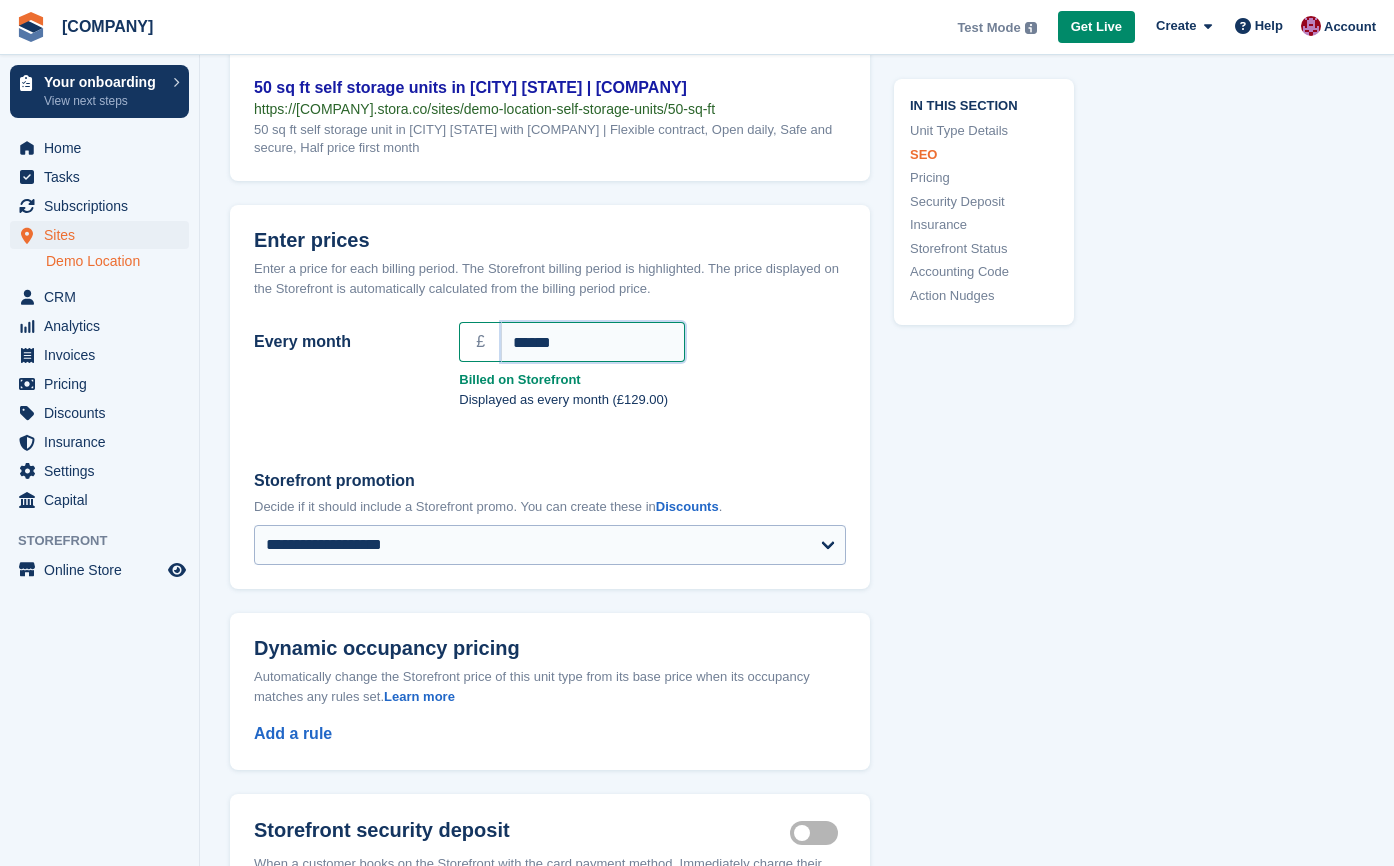type on "******" 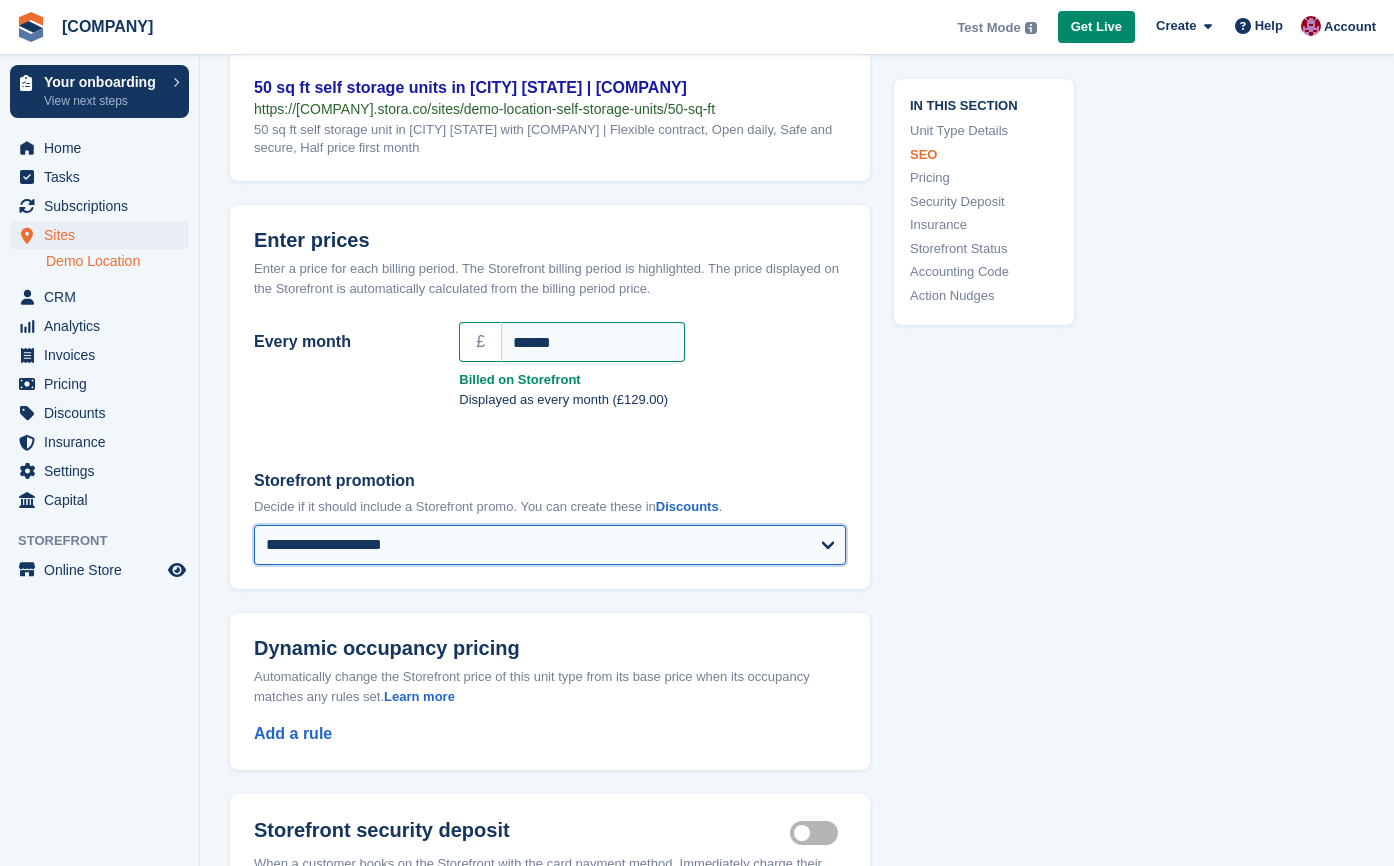 click on "**********" at bounding box center (550, 545) 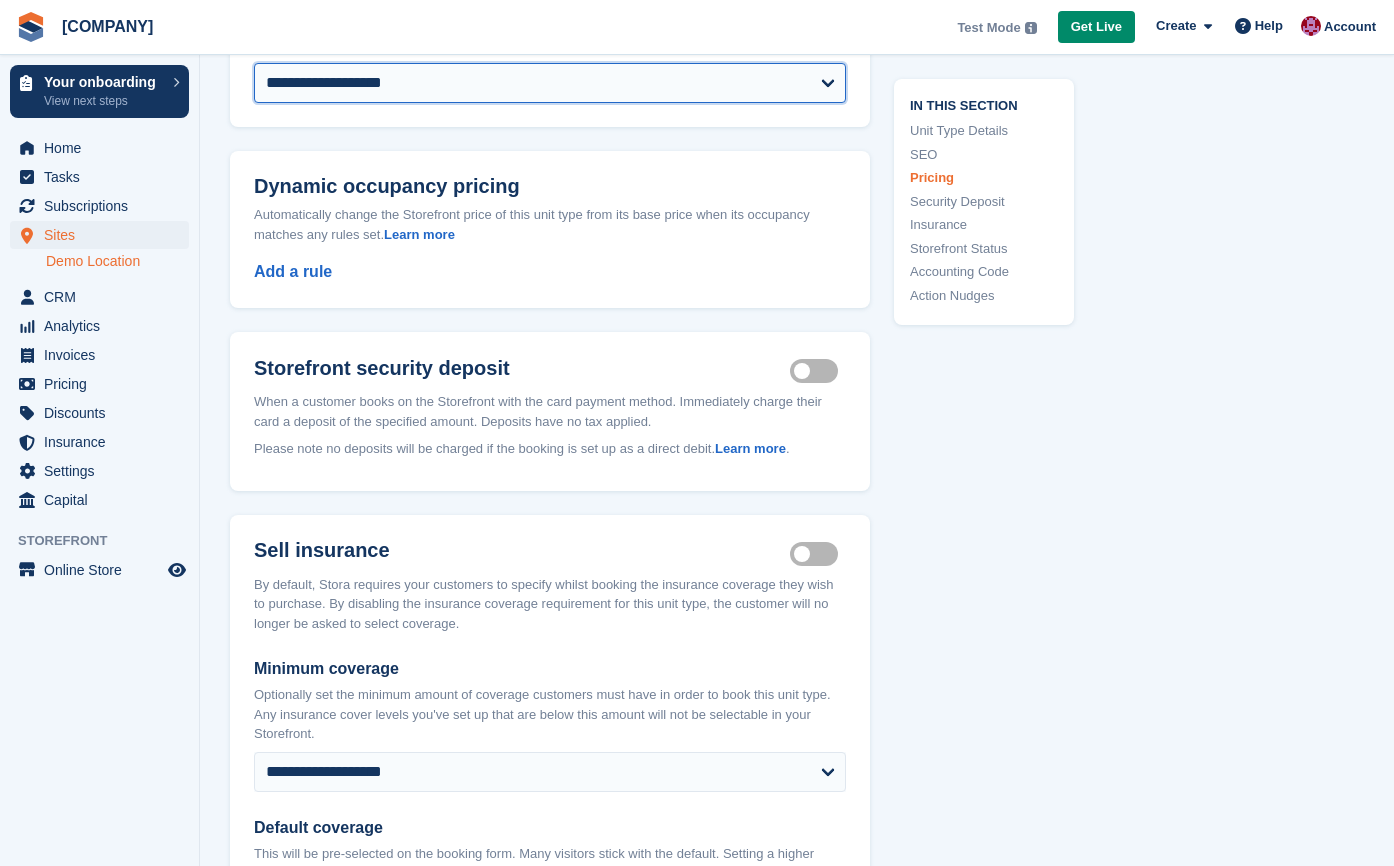 scroll, scrollTop: 2247, scrollLeft: 0, axis: vertical 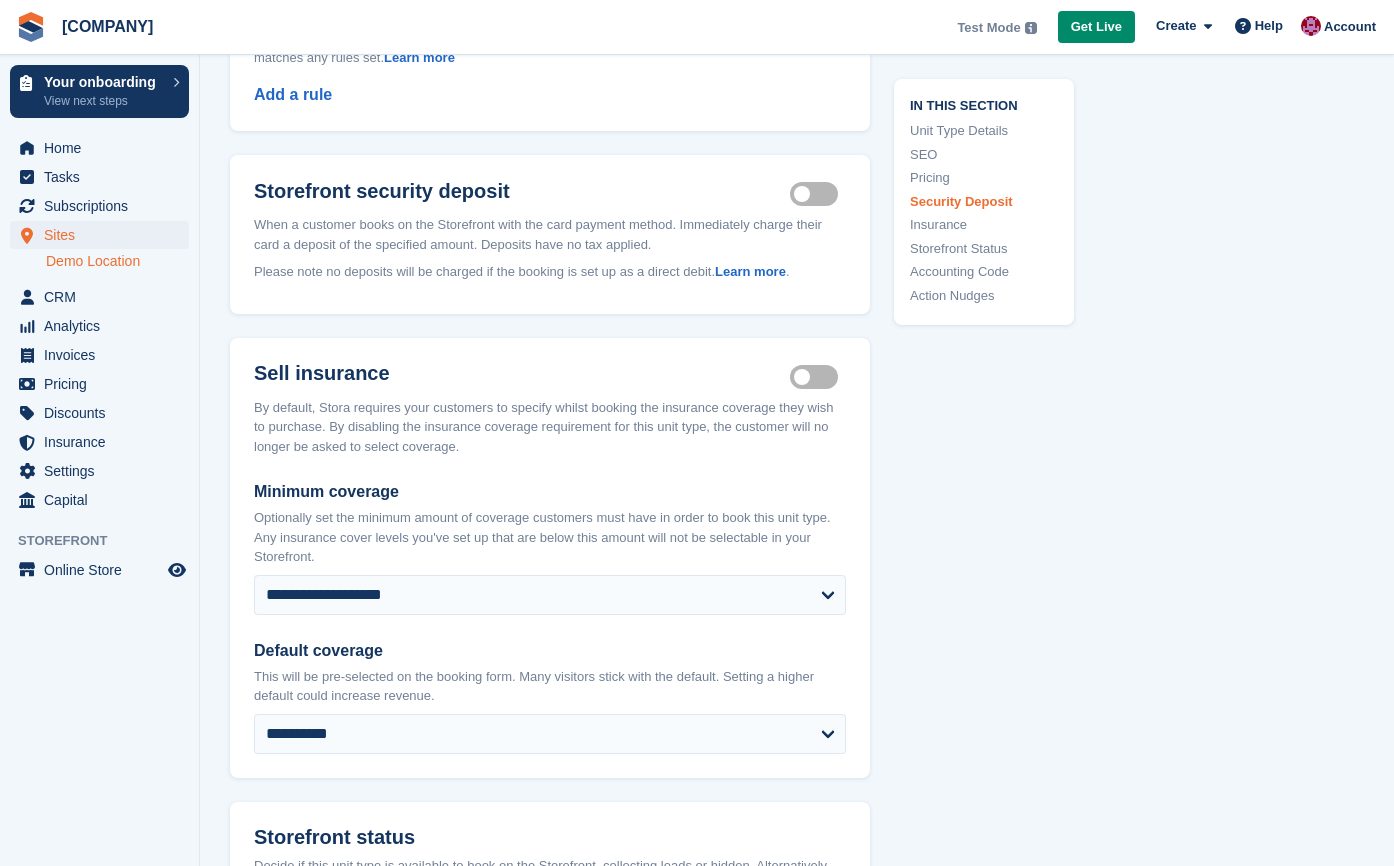 click on "By default, Stora requires your customers to specify whilst booking the insurance coverage they wish to purchase. By disabling the insurance coverage requirement for this unit type, the customer will no longer be asked to select coverage." at bounding box center [550, 427] 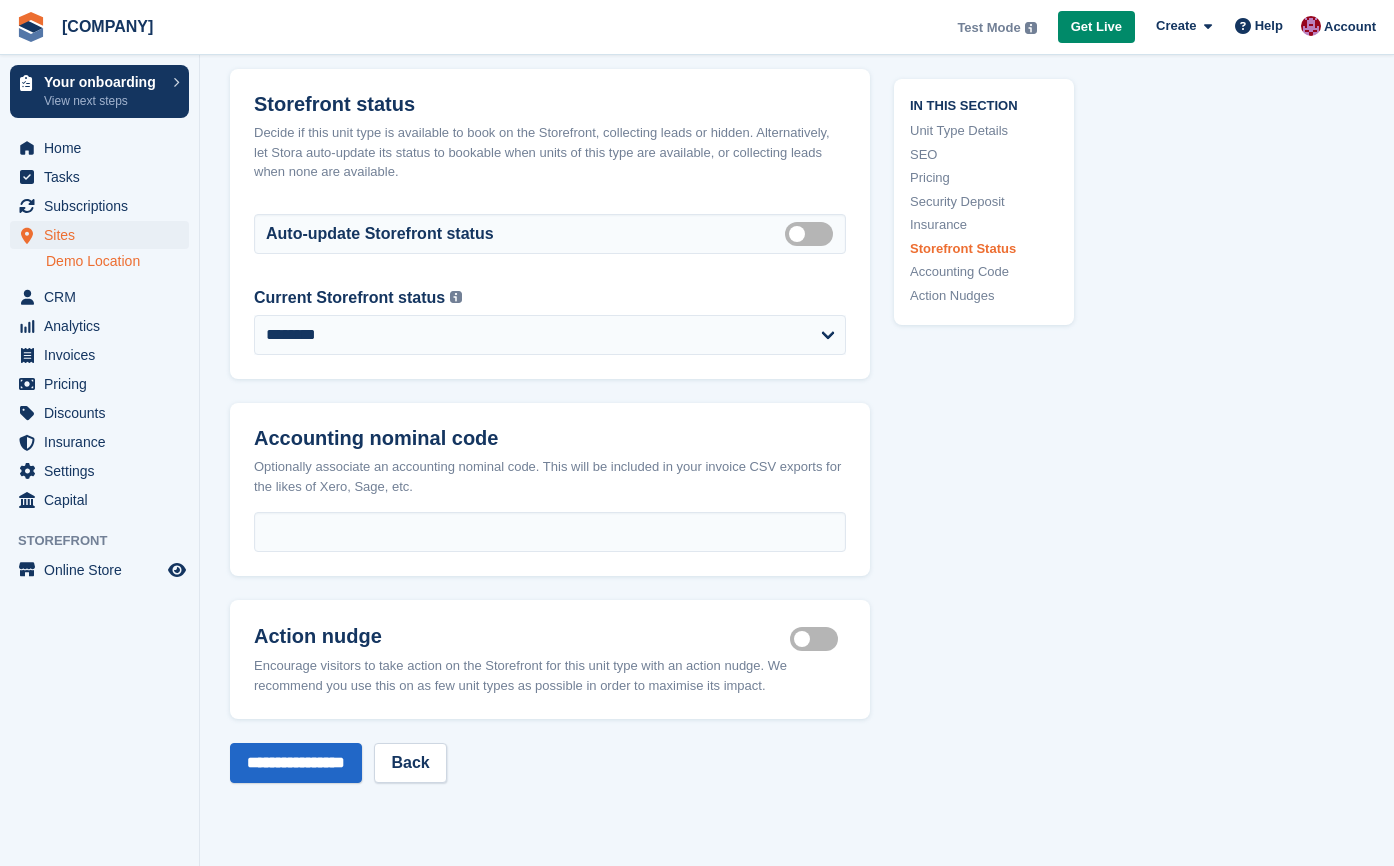 scroll, scrollTop: 3038, scrollLeft: 0, axis: vertical 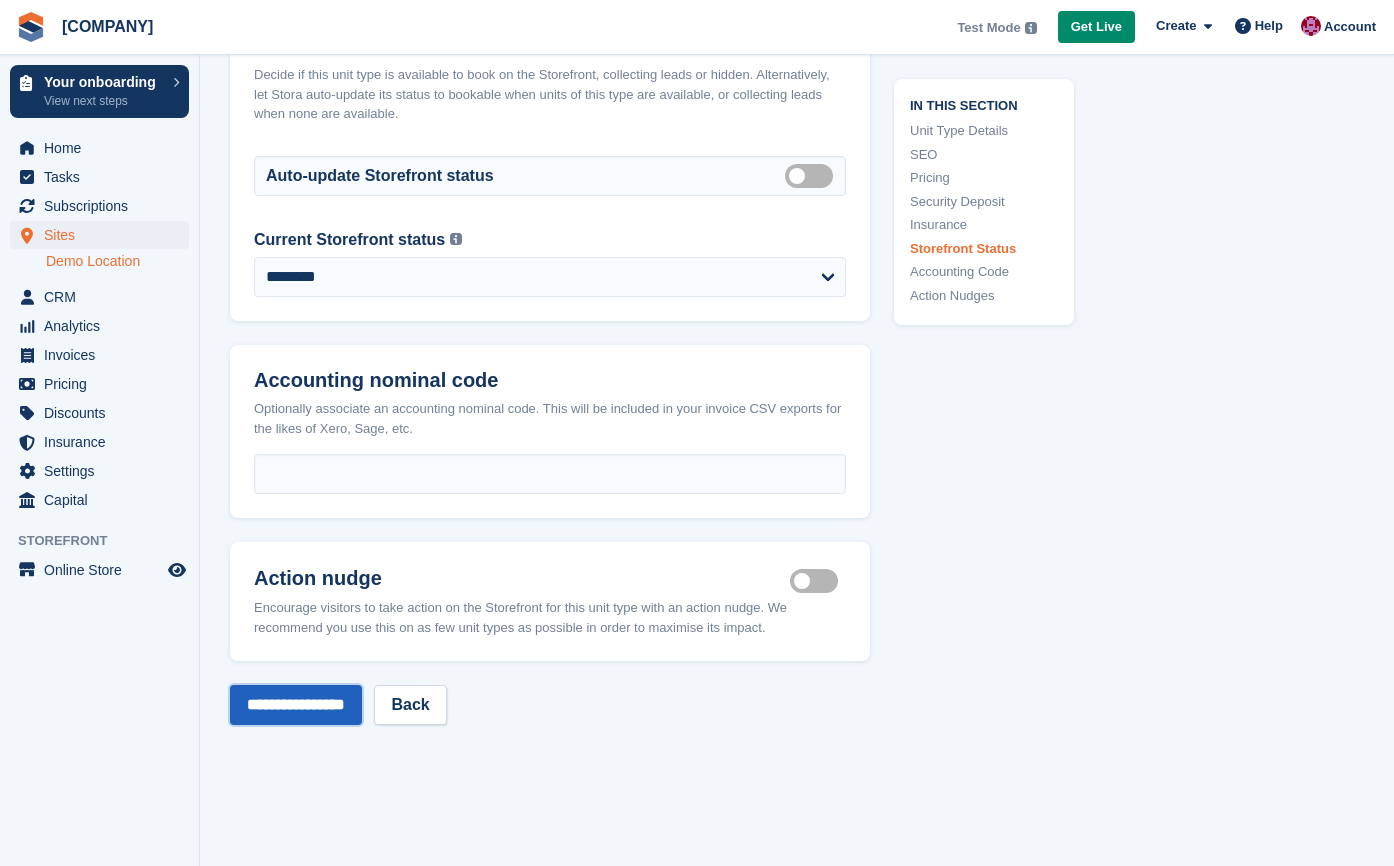 click on "**********" at bounding box center [296, 705] 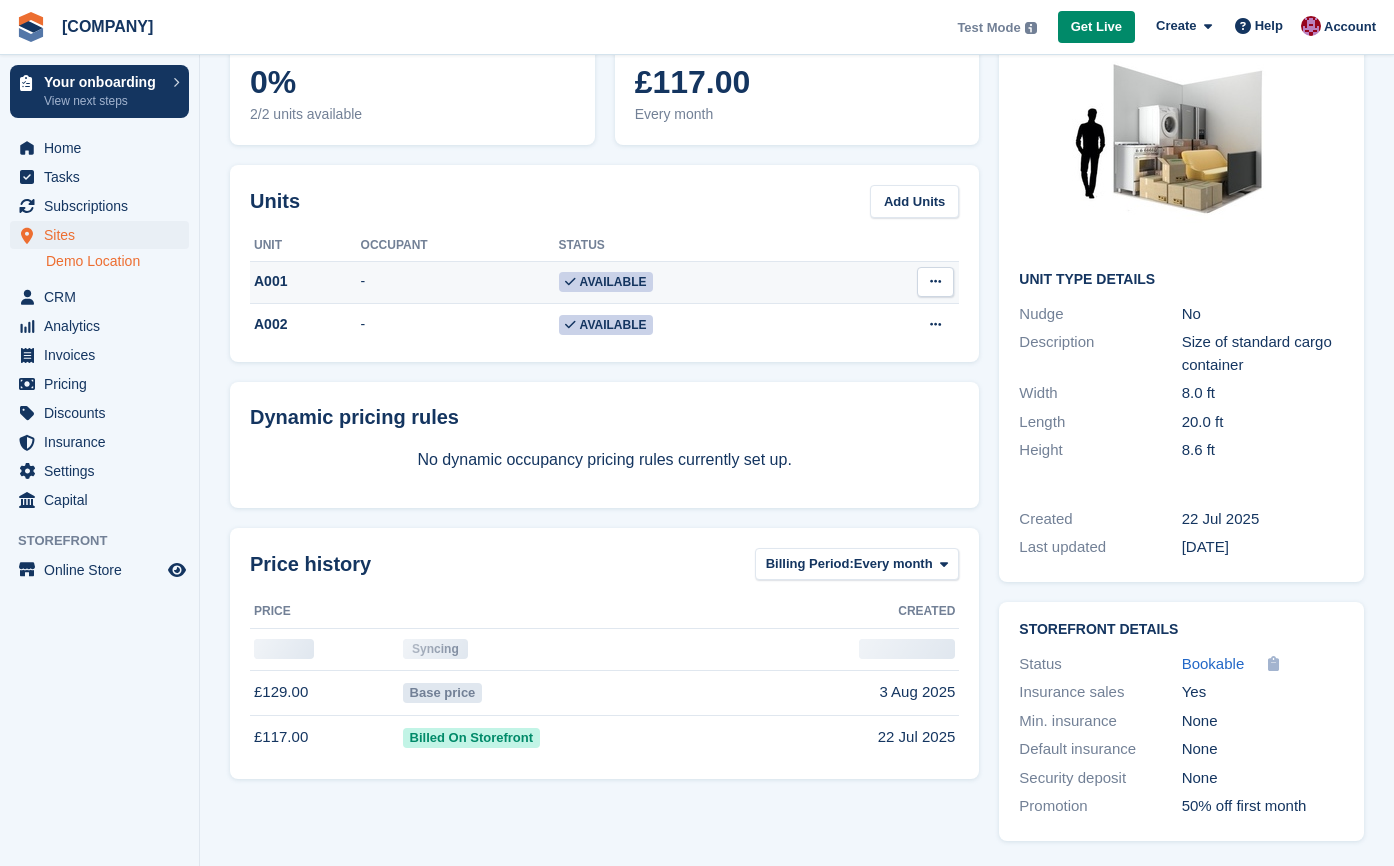 scroll, scrollTop: 0, scrollLeft: 0, axis: both 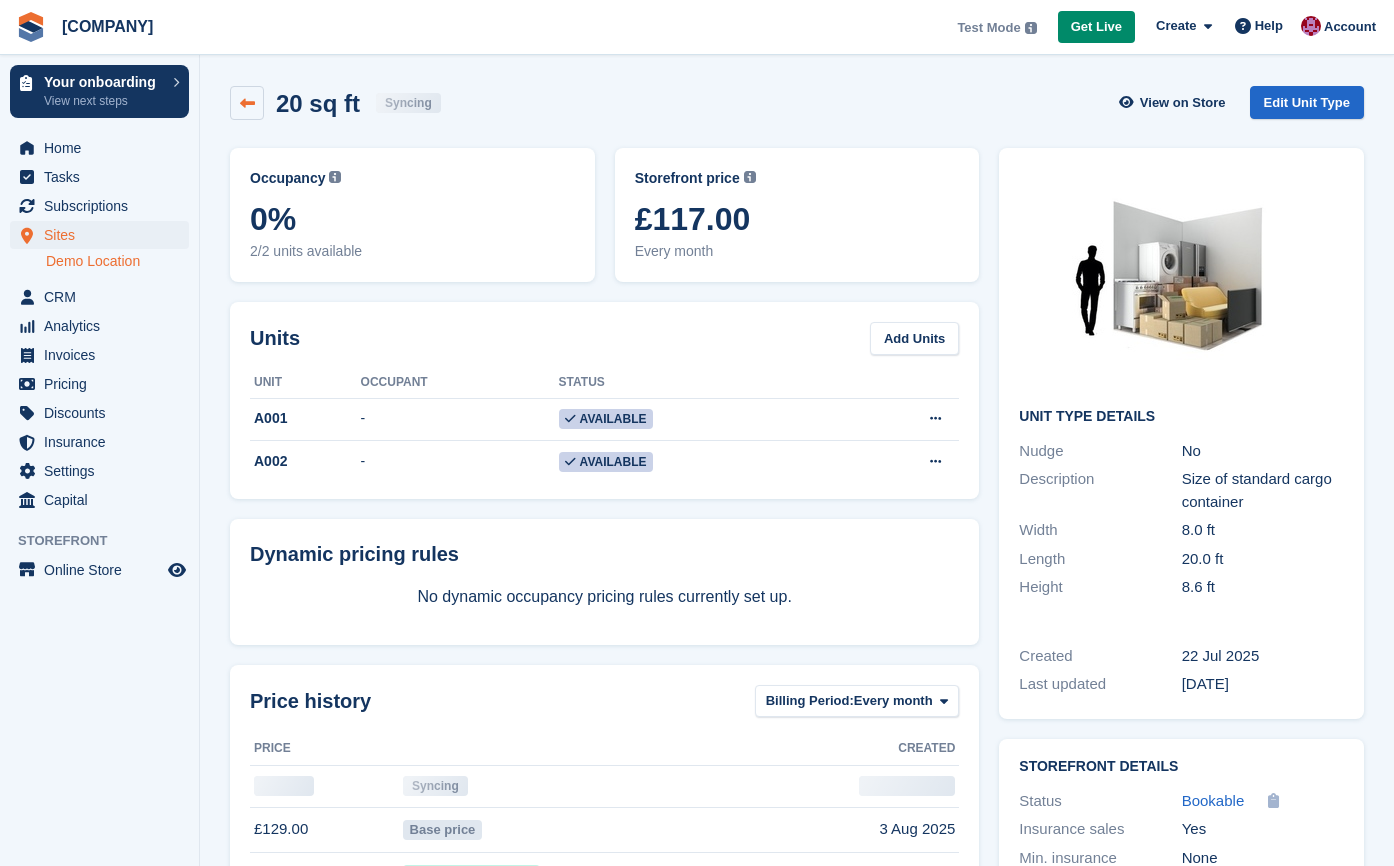 click at bounding box center (247, 103) 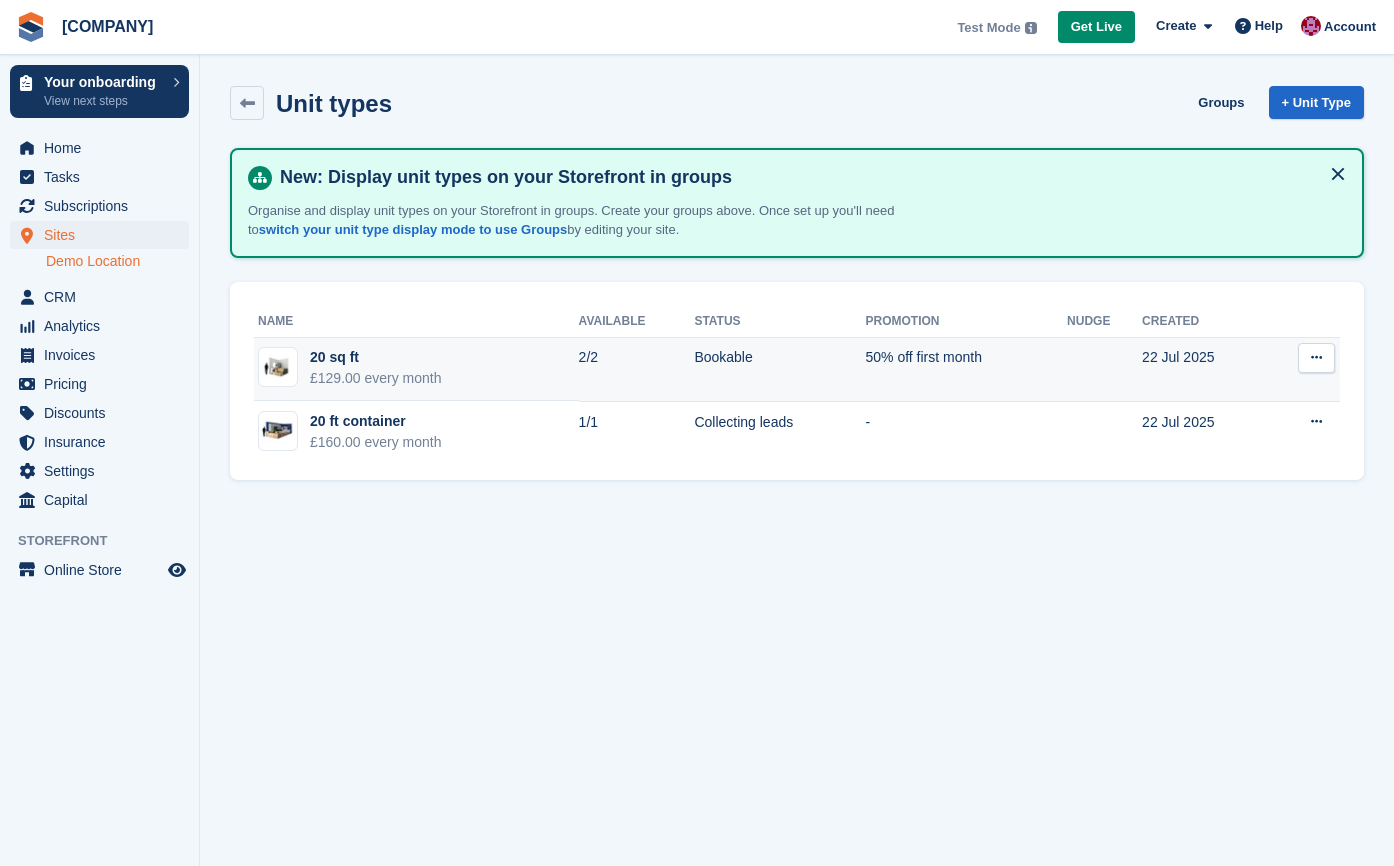 click at bounding box center [1316, 357] 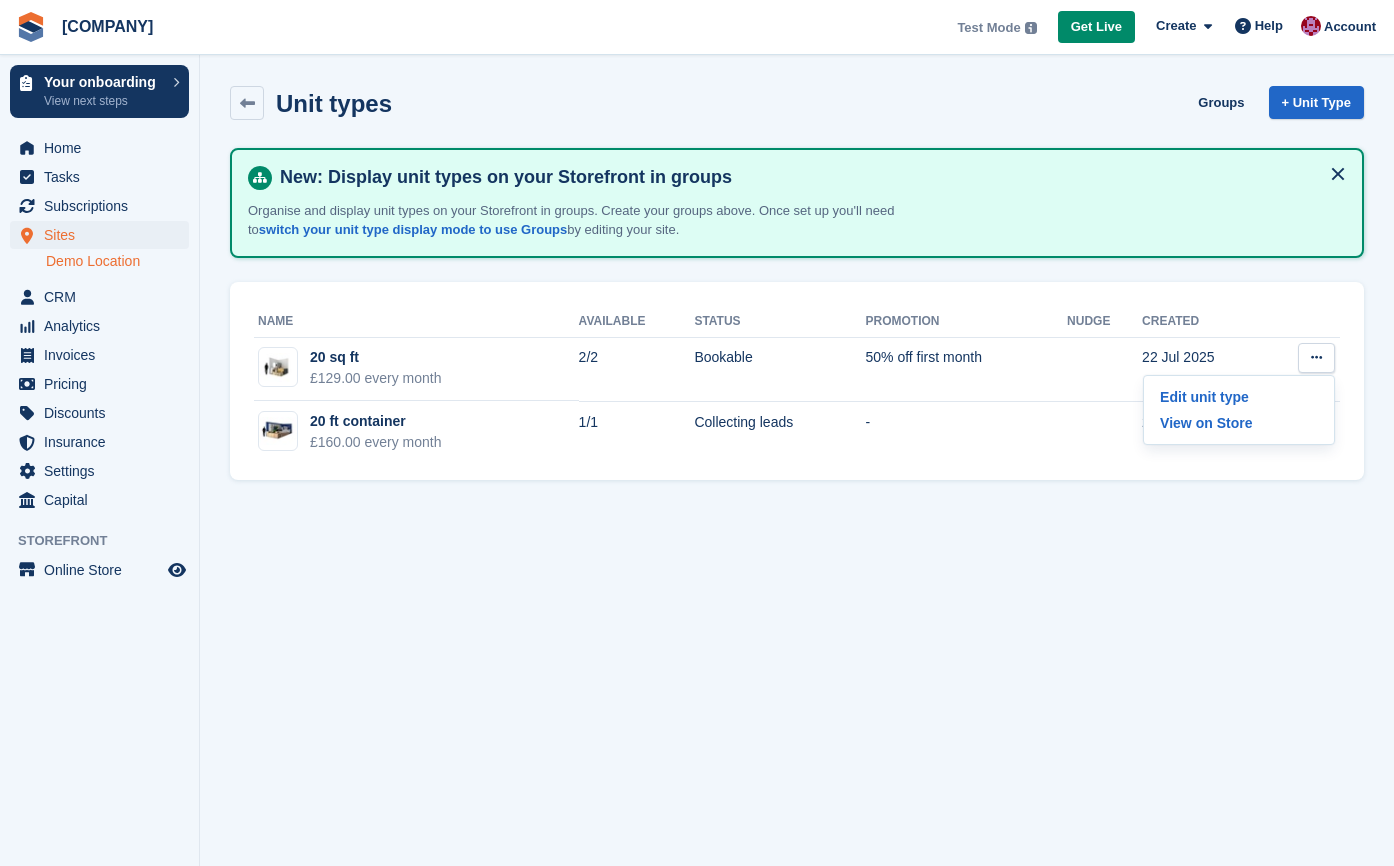 click on "Unit types
Groups
+ Unit Type
New: Display unit types on your Storefront in groups
Organise and display unit types on your Storefront in groups. Create your groups above. Once set up you'll need to  switch your unit type display mode to use Groups  by editing your site.
Name
Available
Status
Promotion
Nudge
Created
20 sq ft
£129.00 every month
2/2
Bookable" at bounding box center [797, 433] 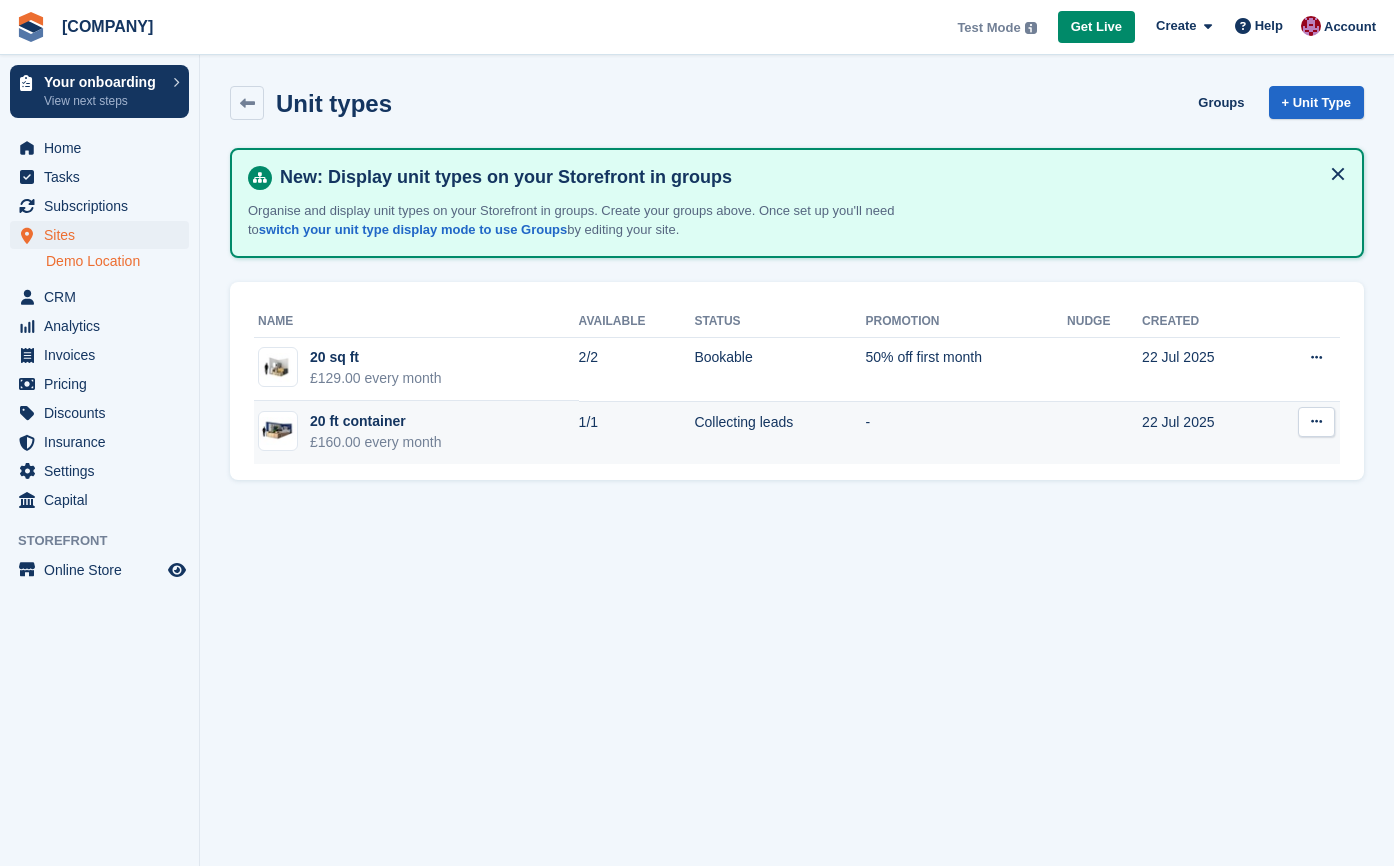 click at bounding box center [1316, 421] 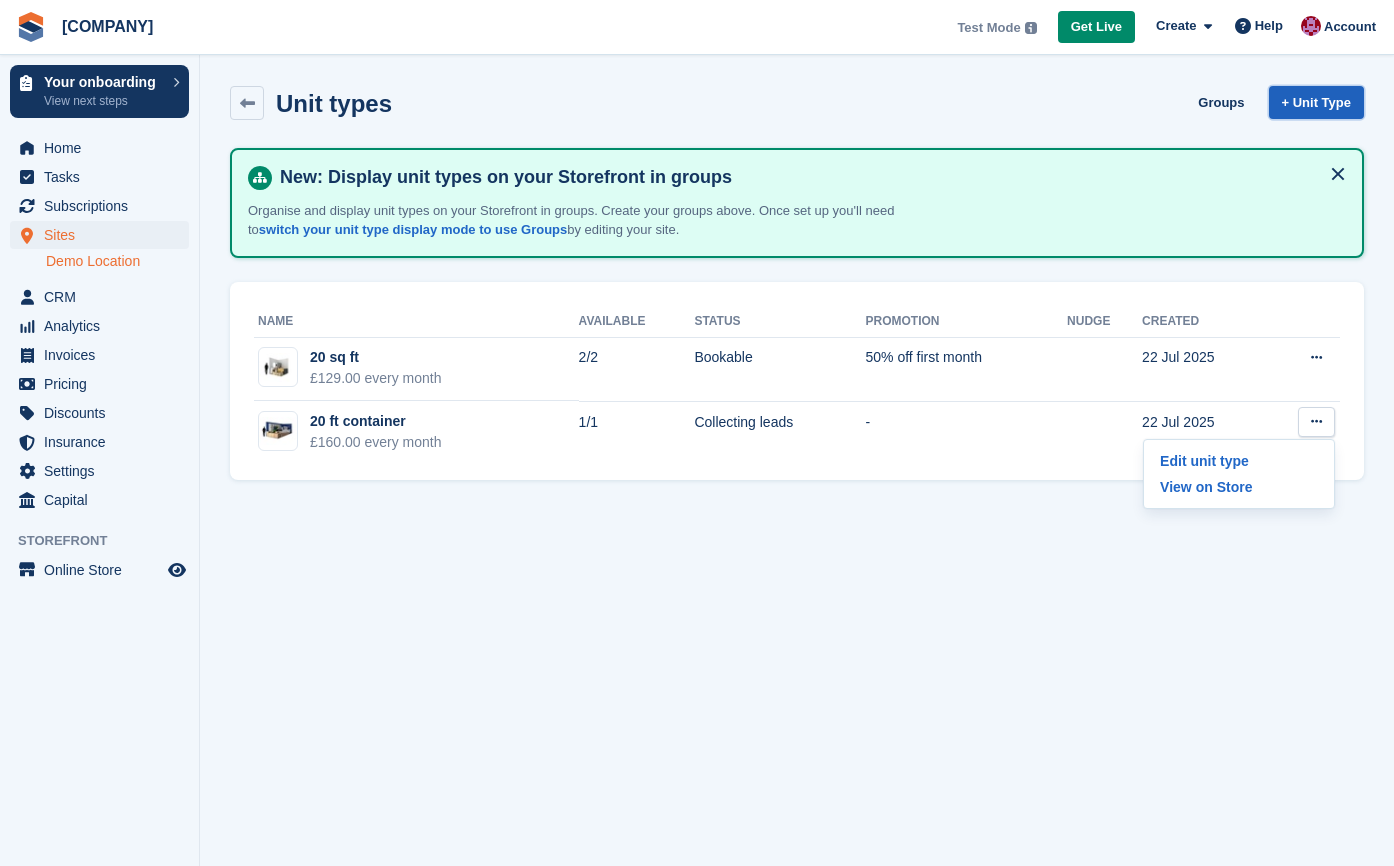 click on "+ Unit Type" at bounding box center [1316, 102] 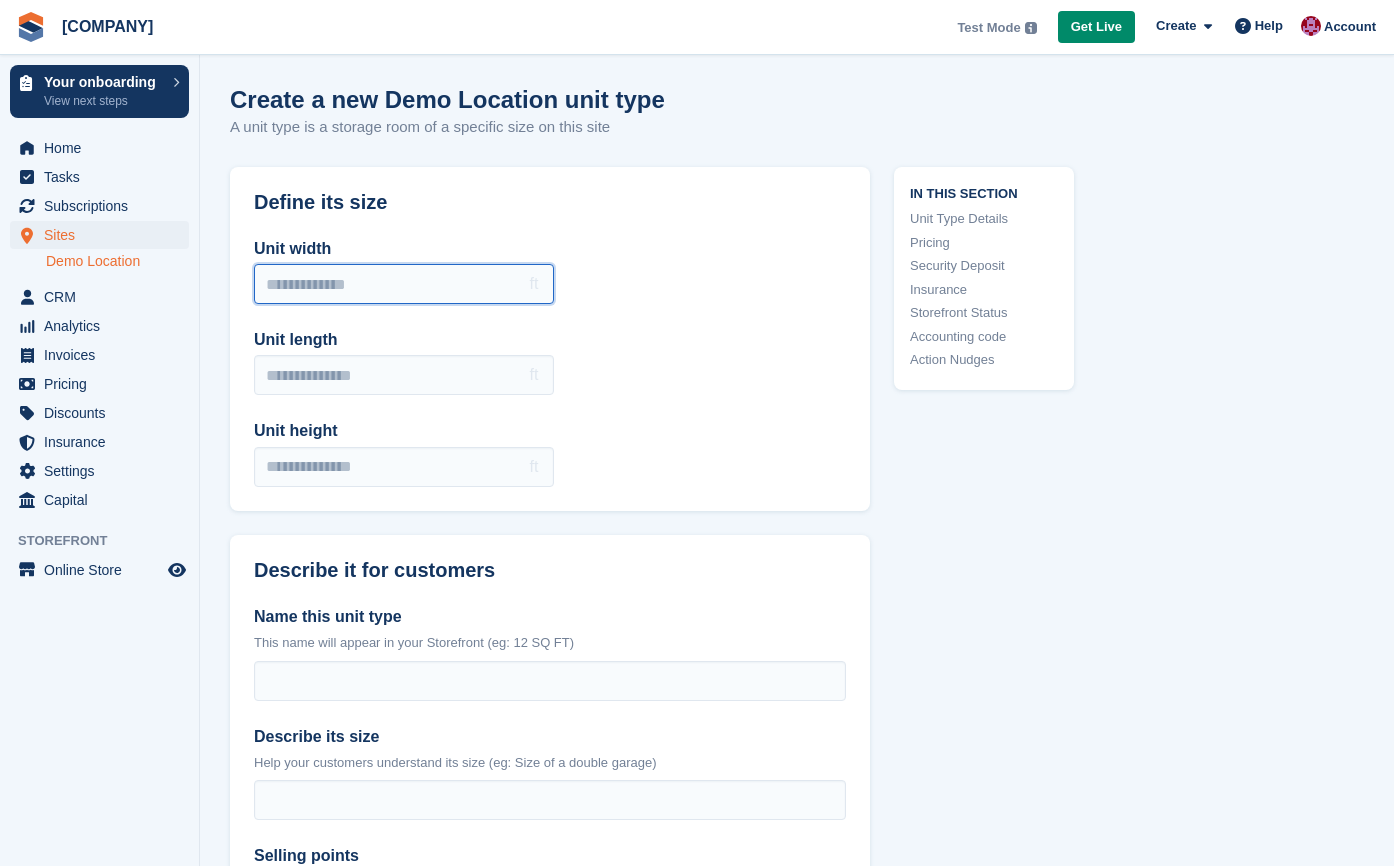 click on "Unit width" at bounding box center [404, 284] 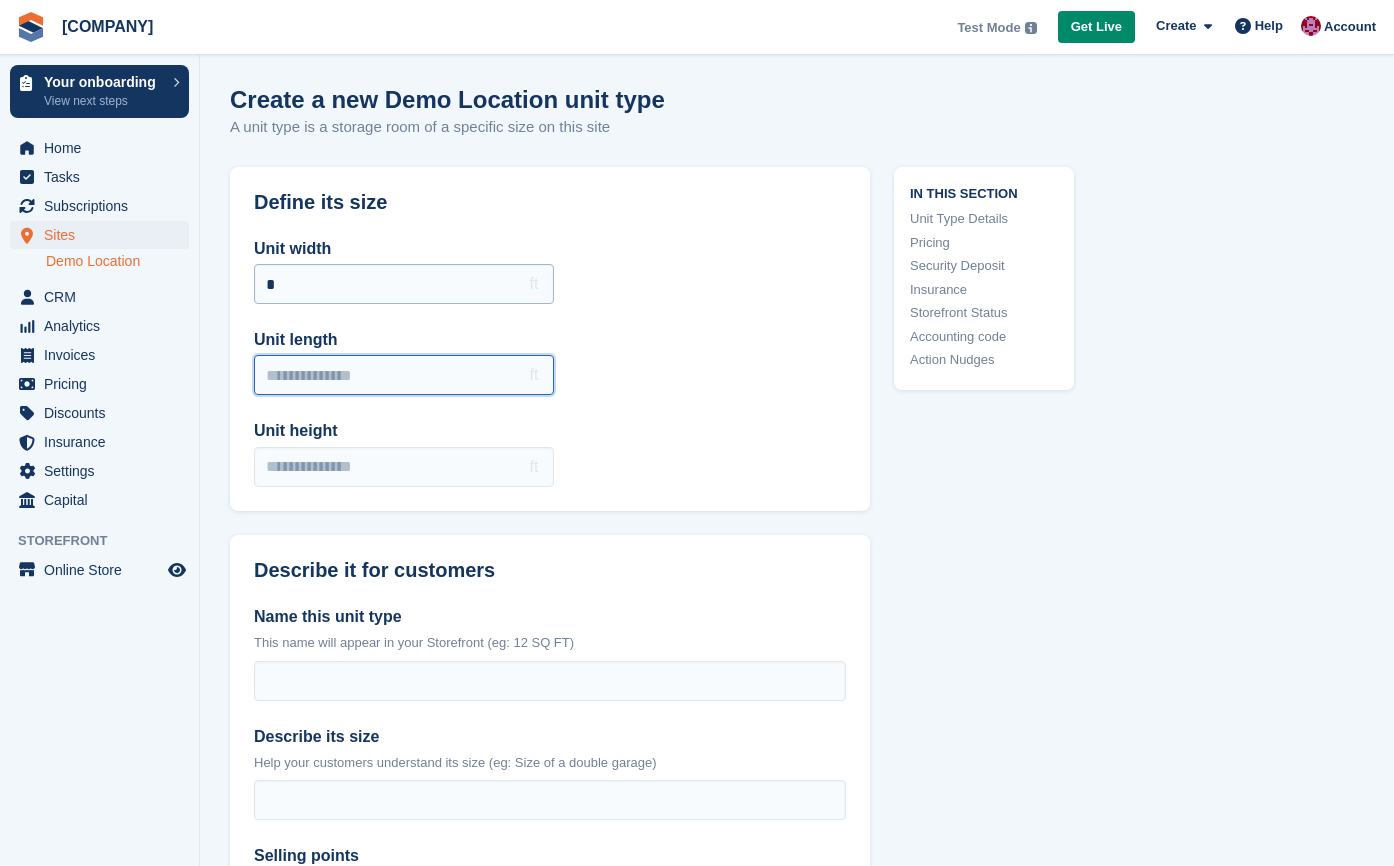 type on "**" 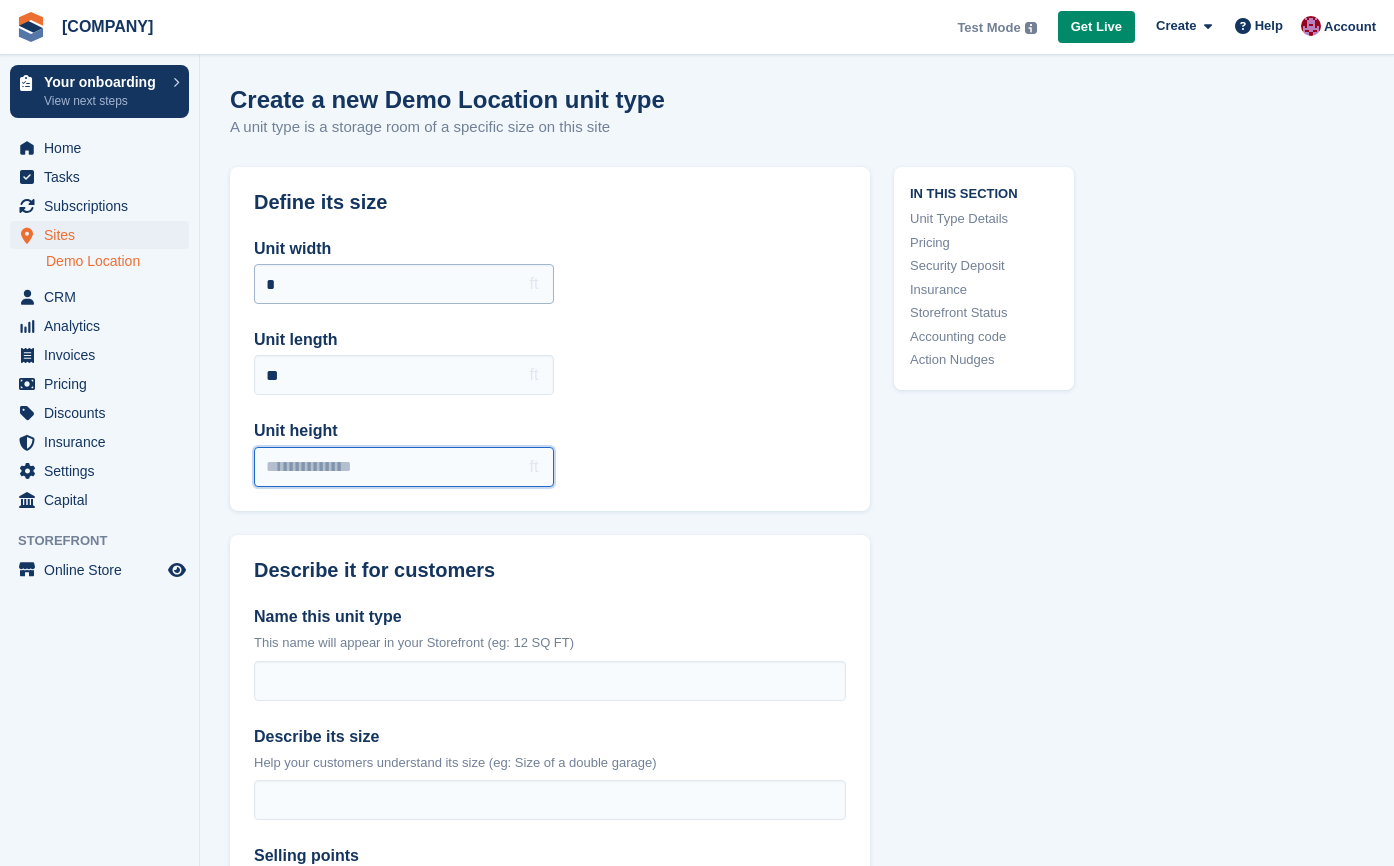 type on "***" 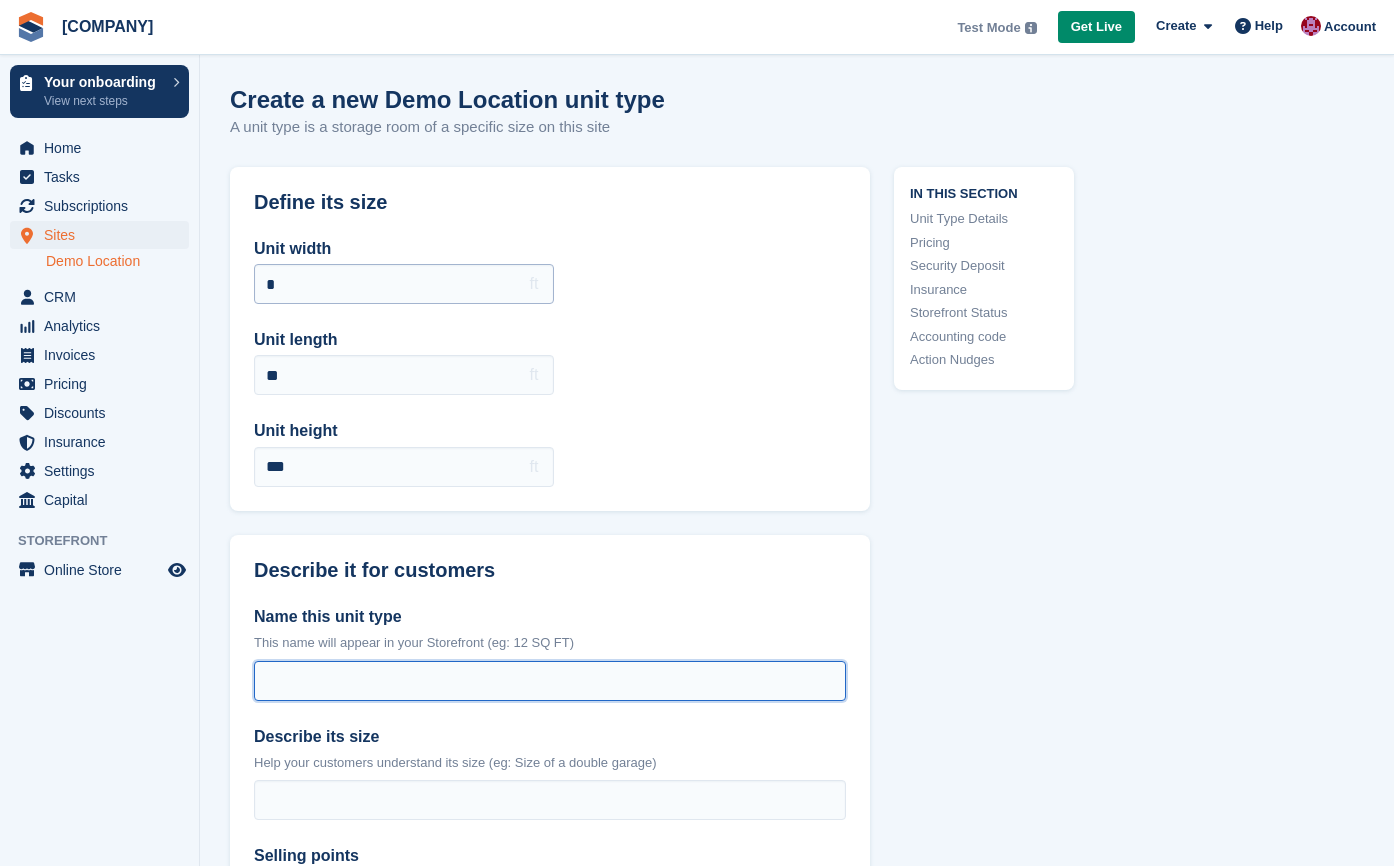 type on "********" 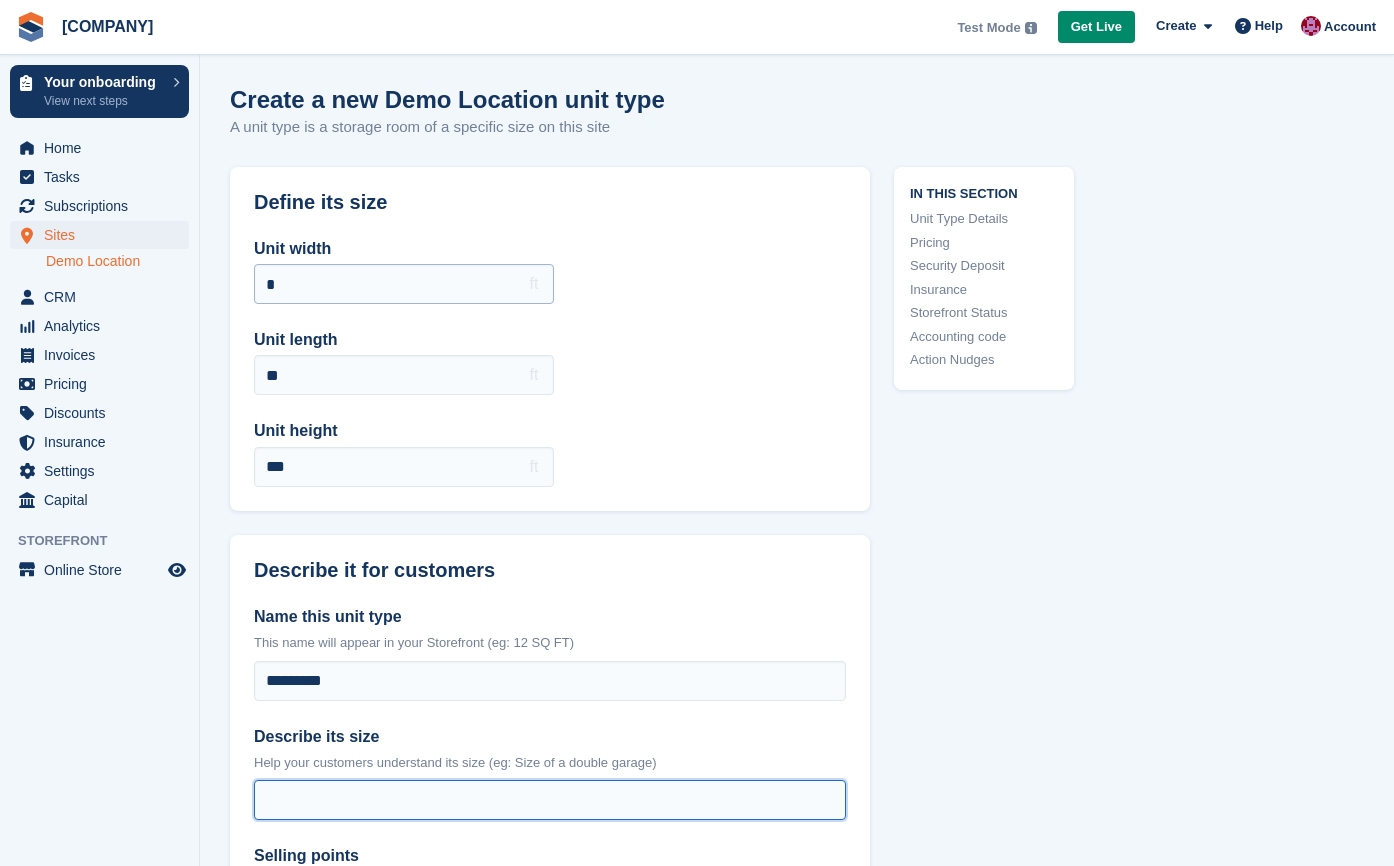 type on "**********" 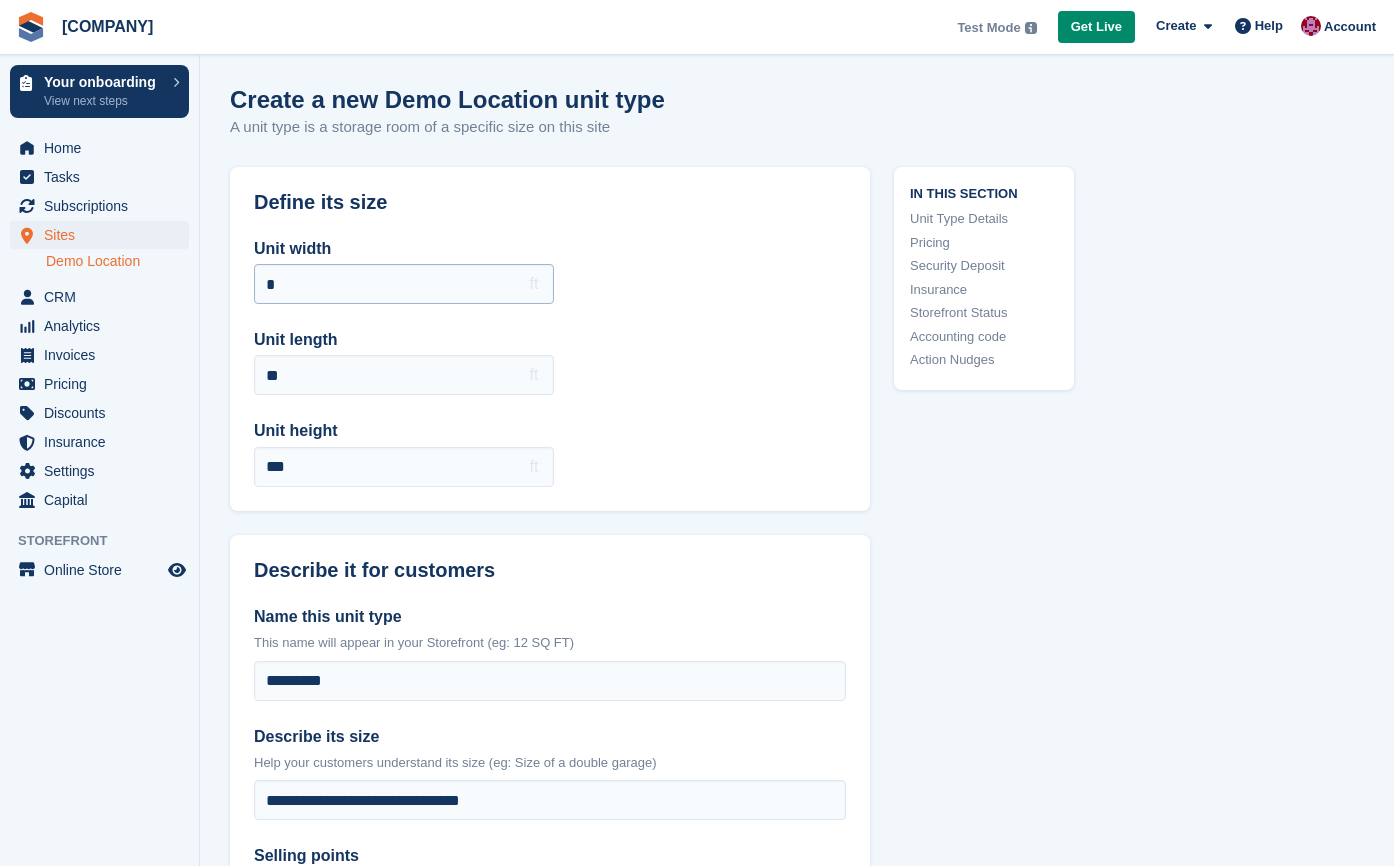 type on "**********" 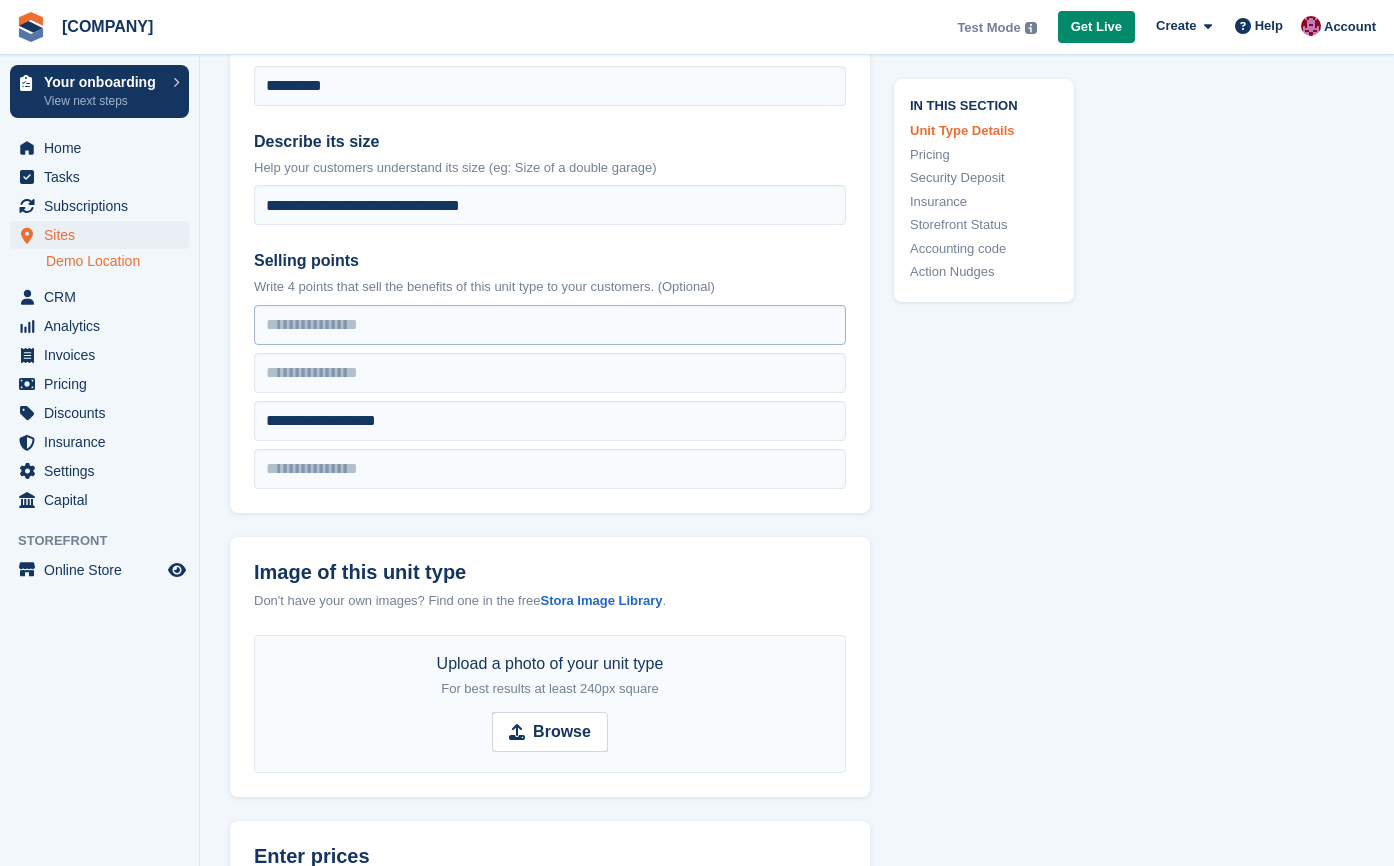 scroll, scrollTop: 596, scrollLeft: 0, axis: vertical 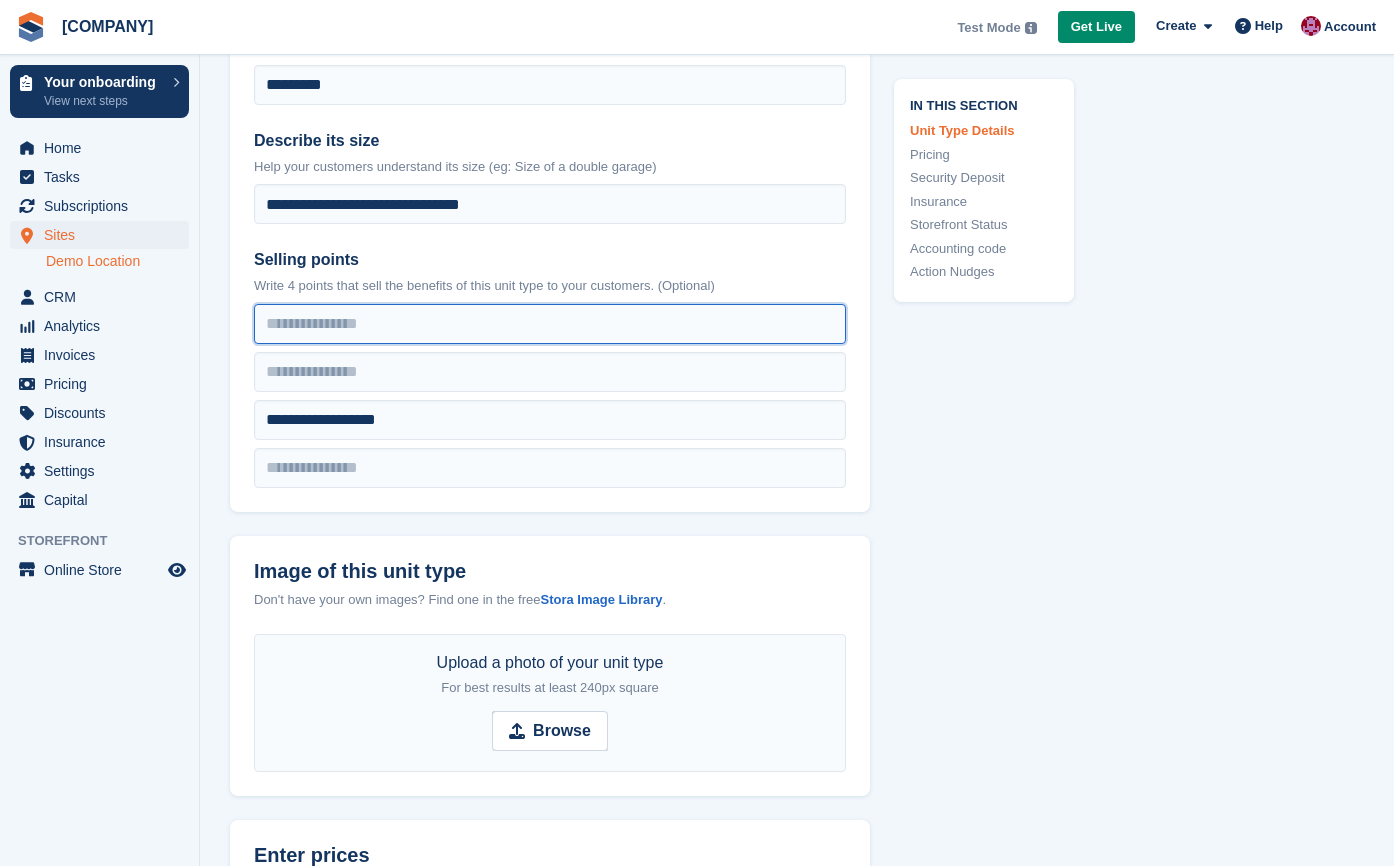 click at bounding box center (550, 324) 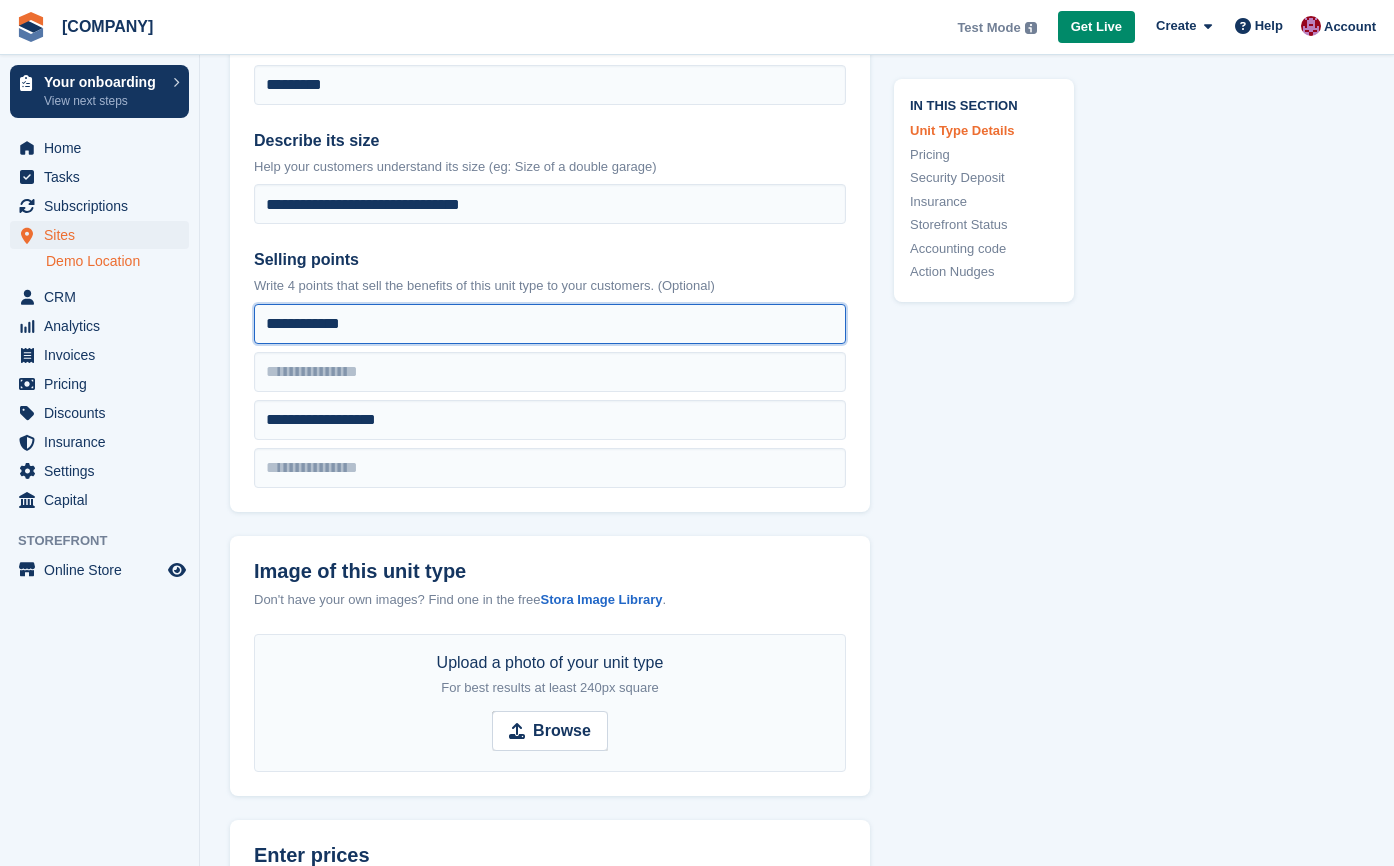 type on "**********" 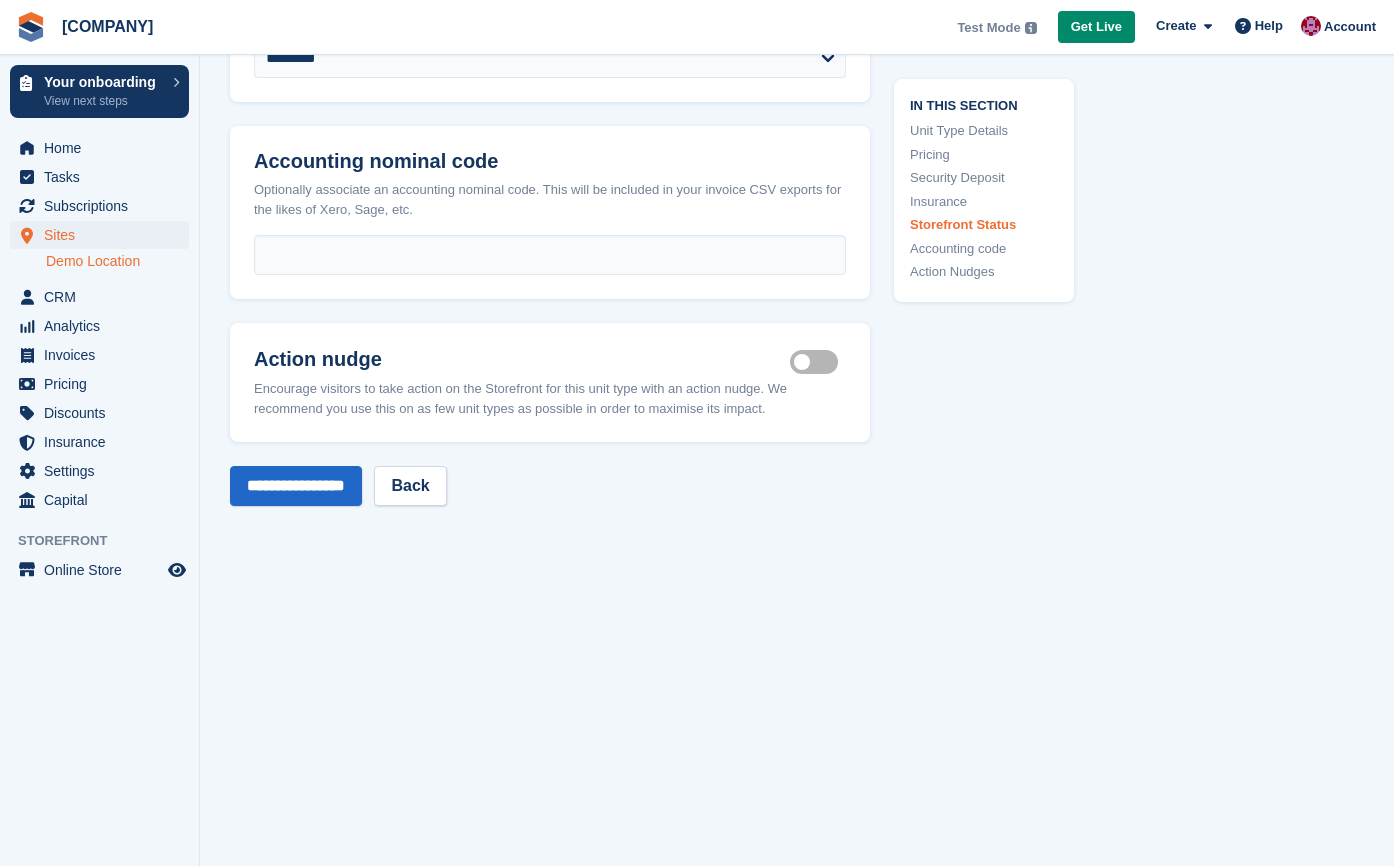 scroll, scrollTop: 2868, scrollLeft: 0, axis: vertical 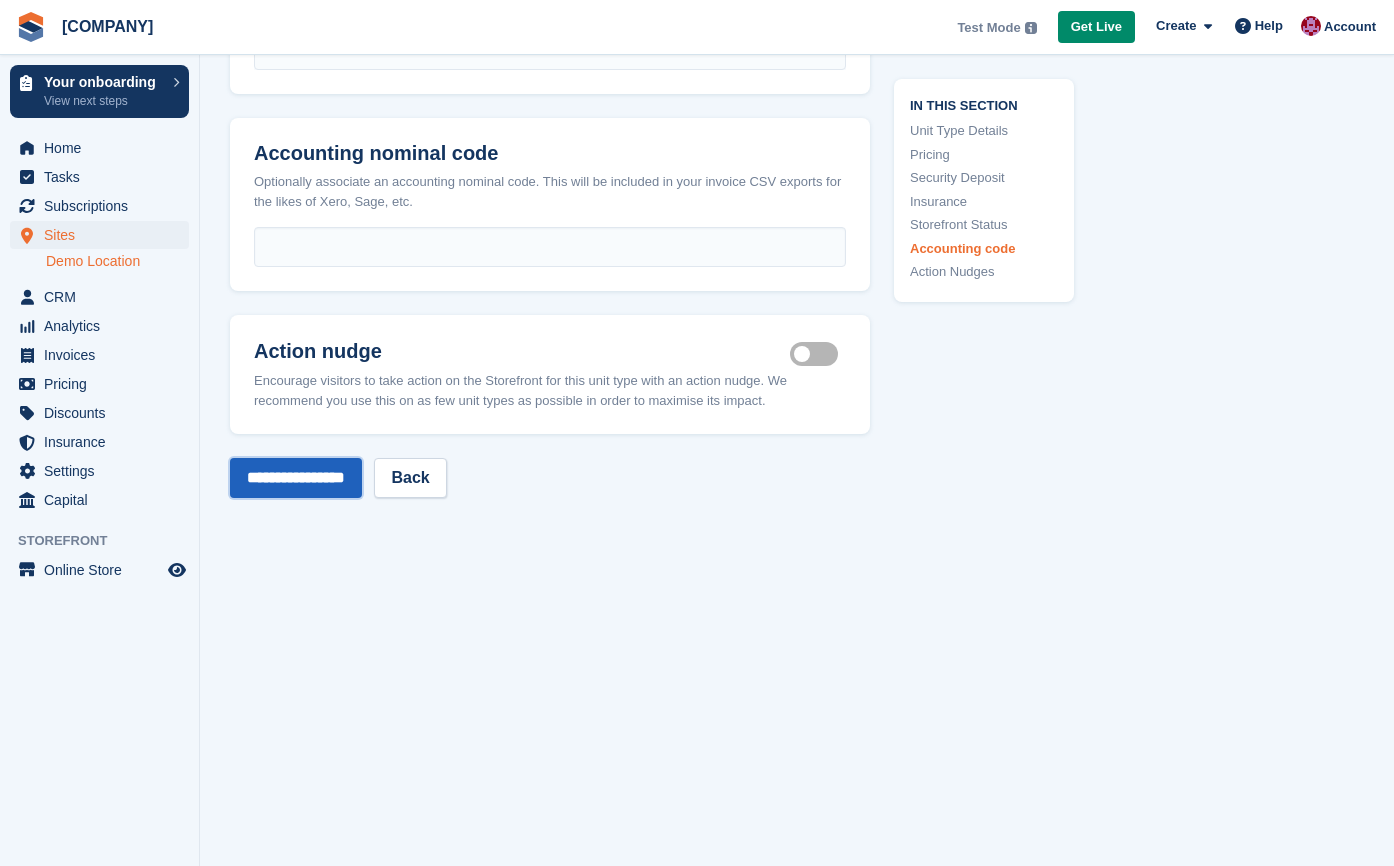 click on "**********" at bounding box center (296, 478) 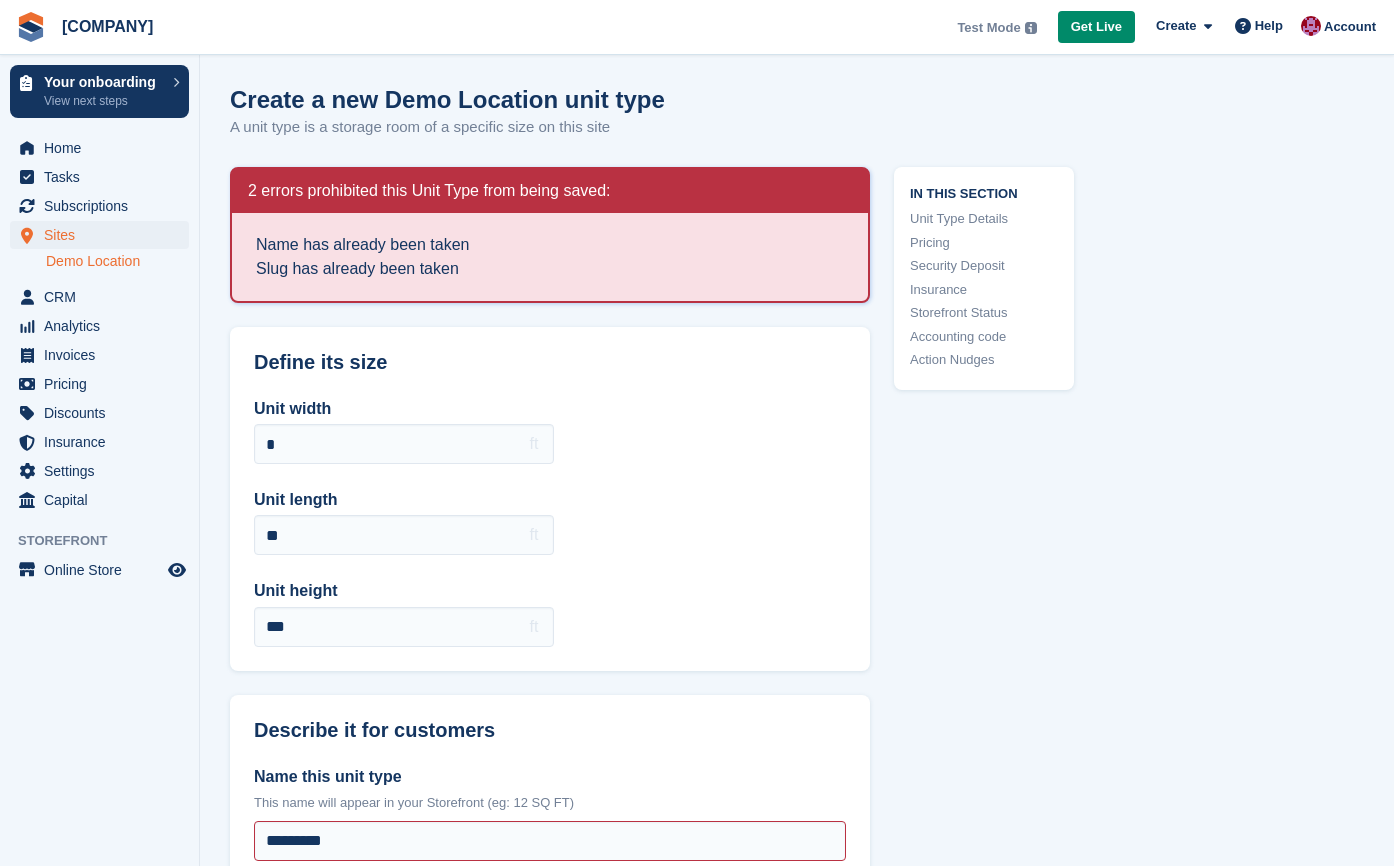 scroll, scrollTop: 31, scrollLeft: 0, axis: vertical 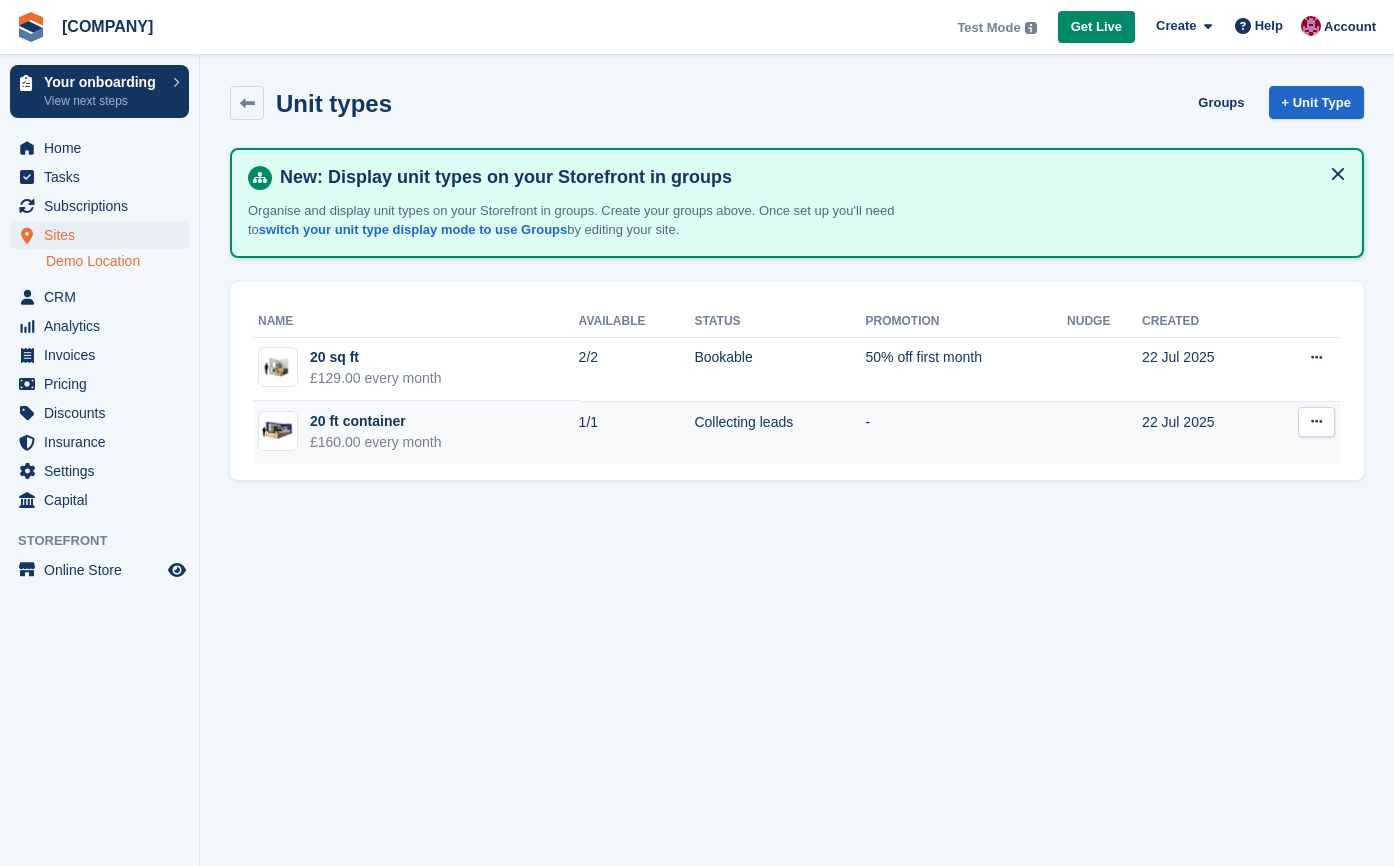 click at bounding box center [1316, 422] 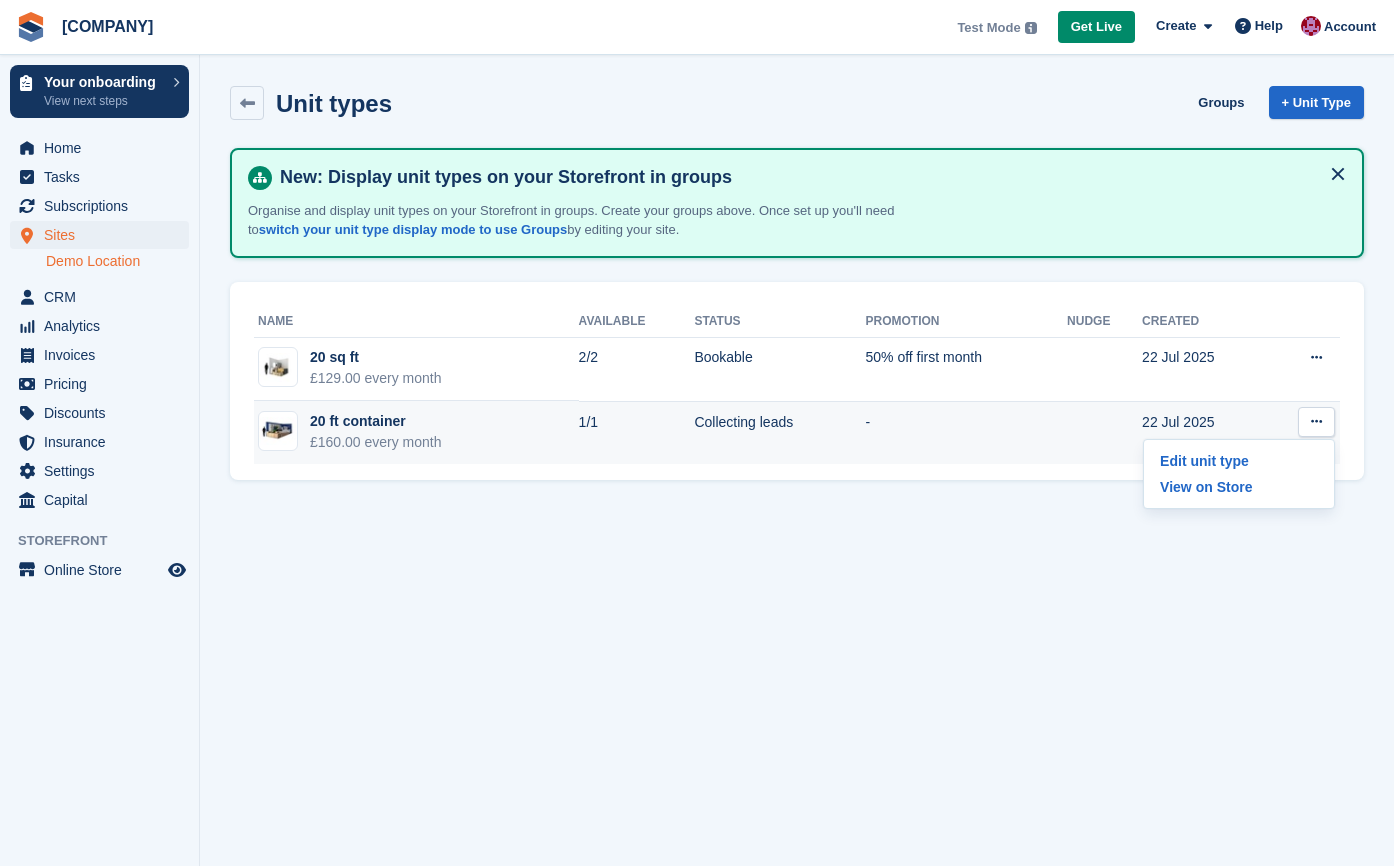 click on "20 ft container
£160.00 every month" at bounding box center (416, 432) 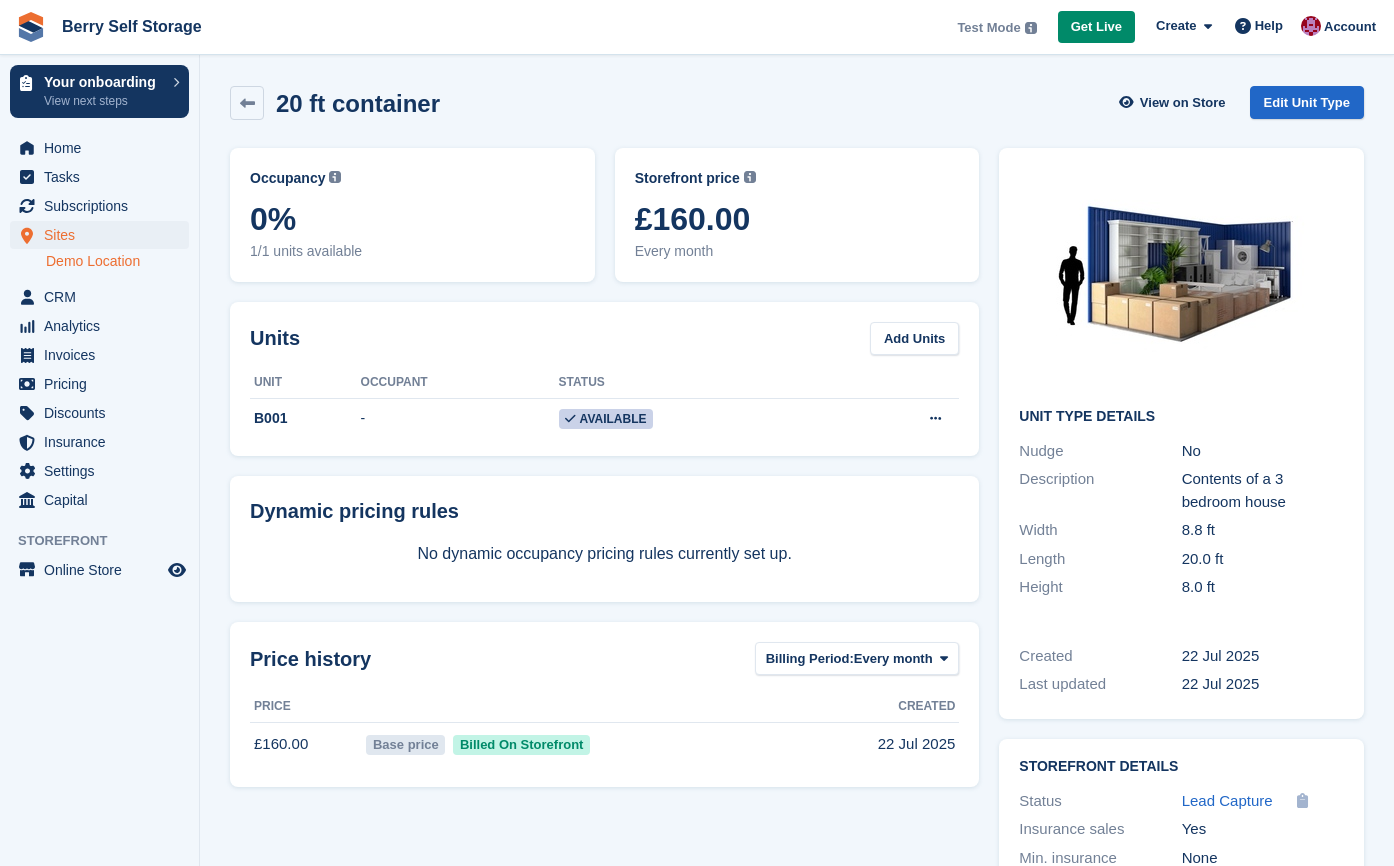 scroll, scrollTop: 0, scrollLeft: 0, axis: both 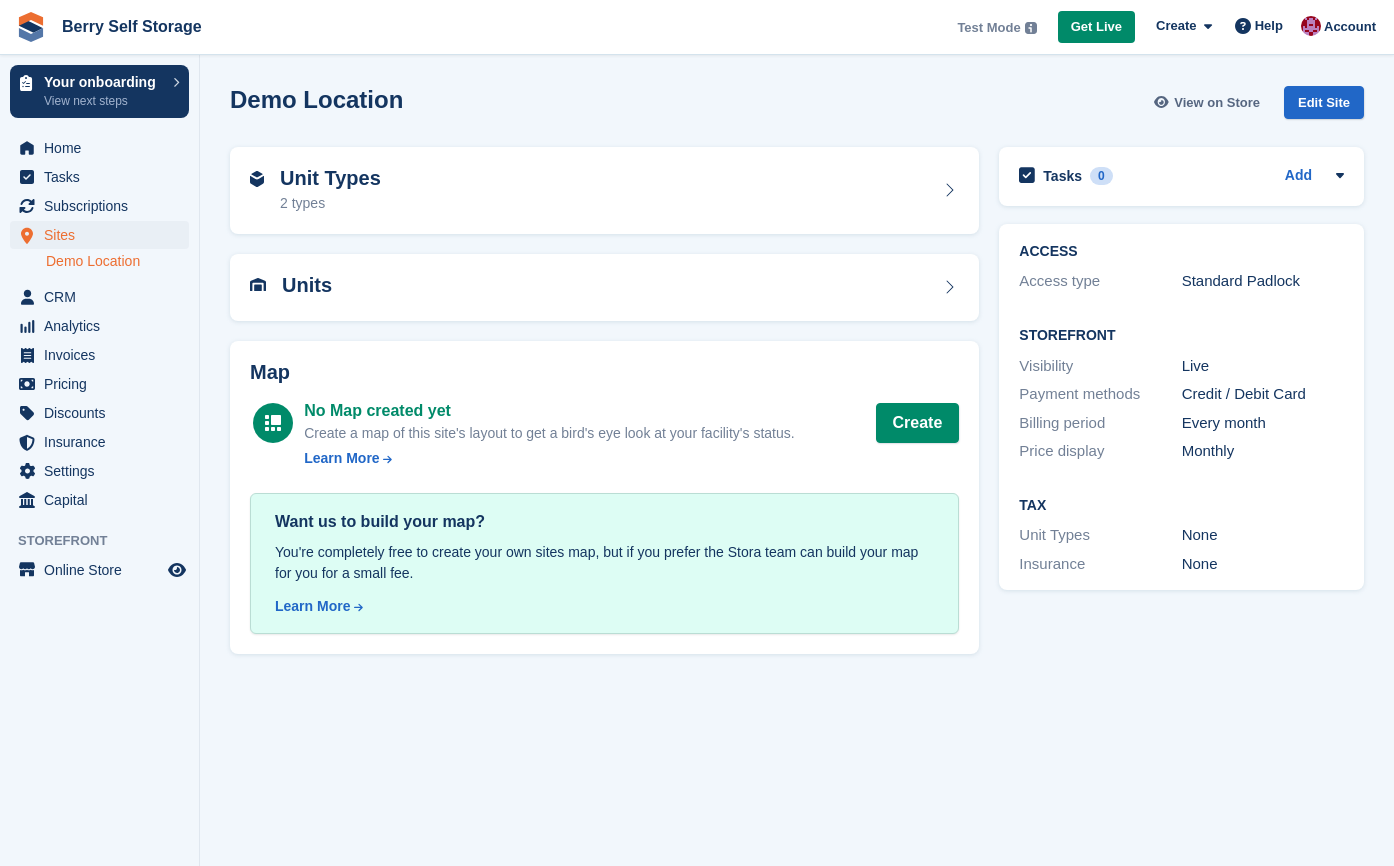 click on "View on Store" at bounding box center (1217, 103) 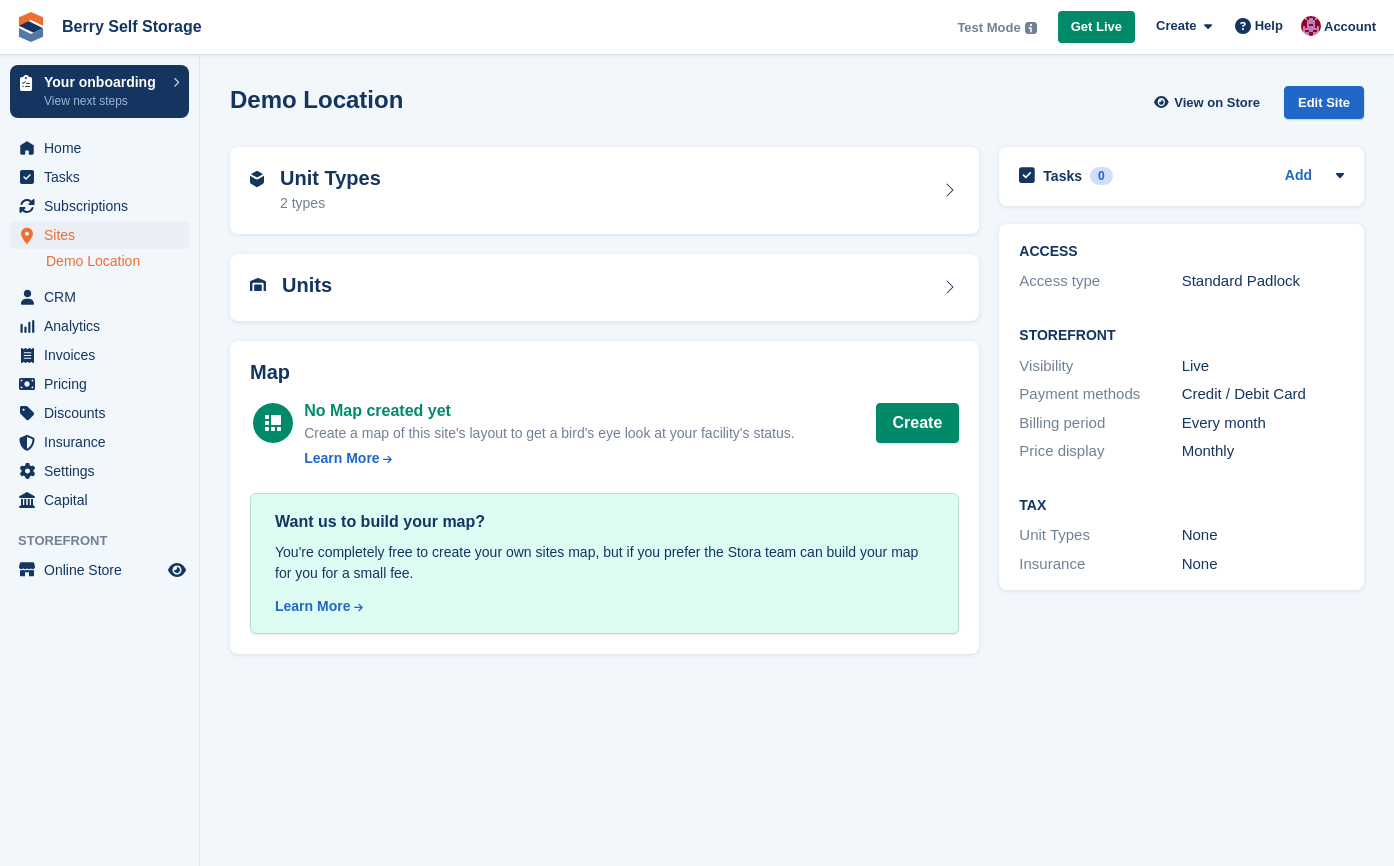 scroll, scrollTop: 0, scrollLeft: 0, axis: both 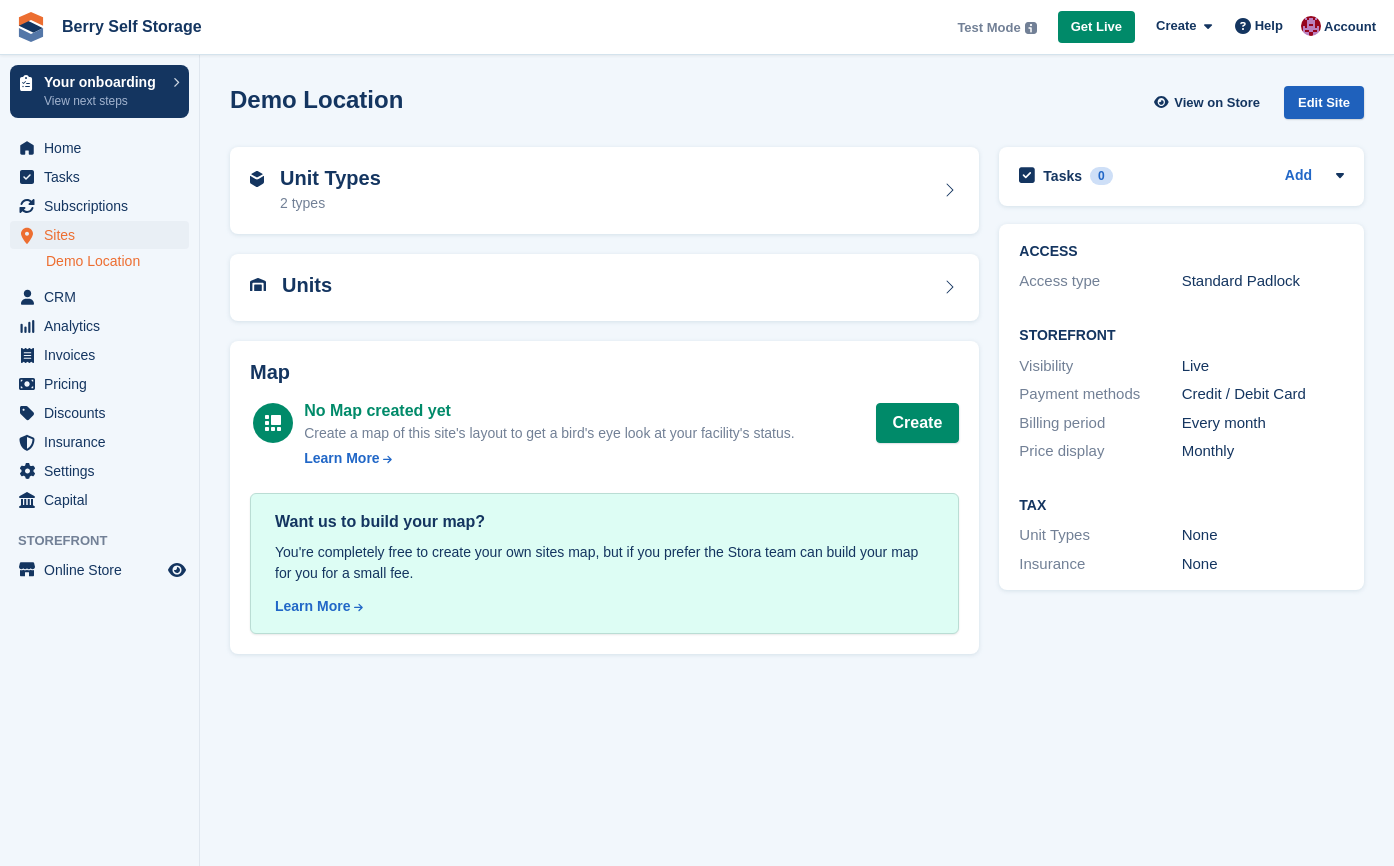 click on "Edit Site" at bounding box center [1324, 102] 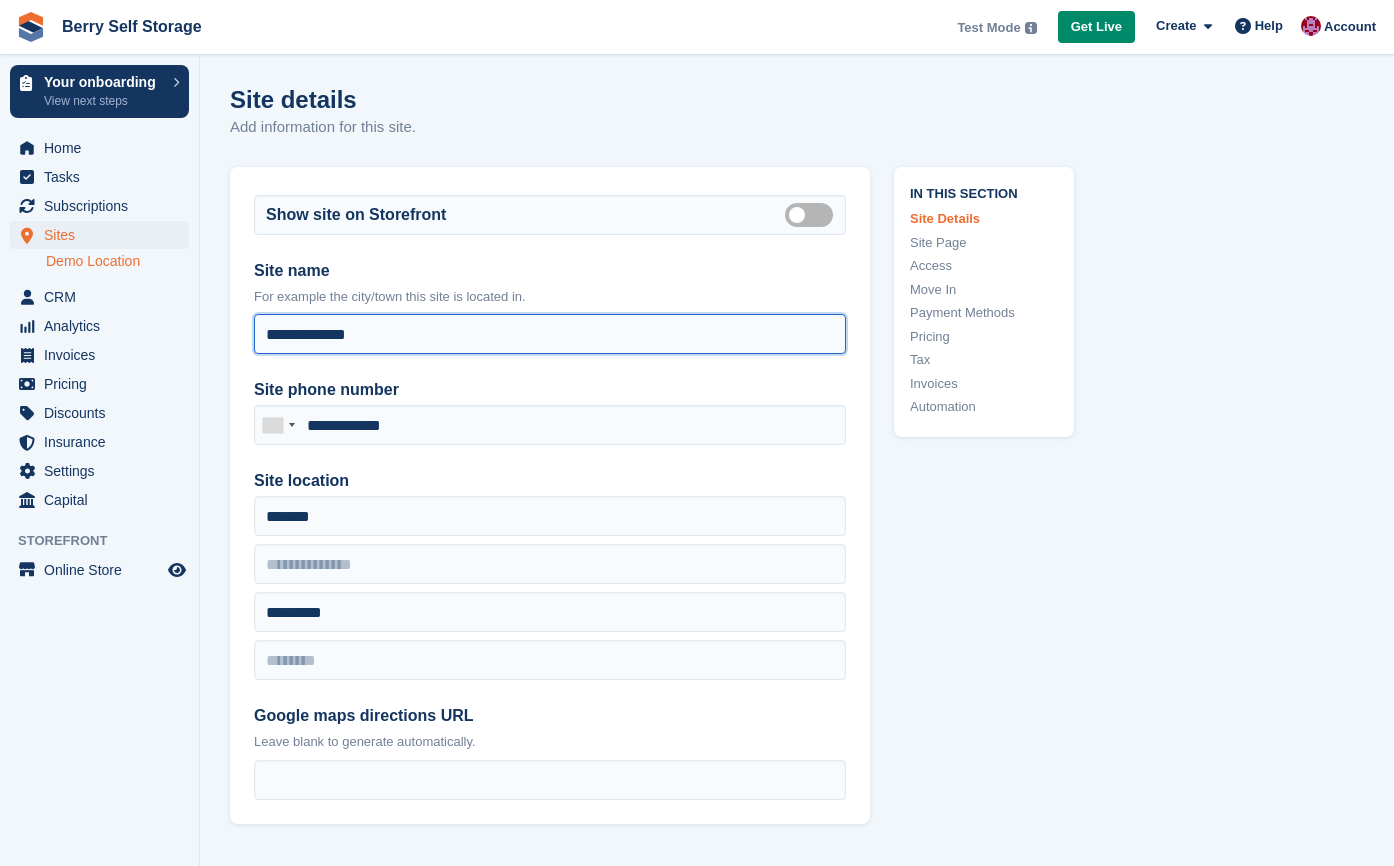 drag, startPoint x: 436, startPoint y: 328, endPoint x: 249, endPoint y: 349, distance: 188.17545 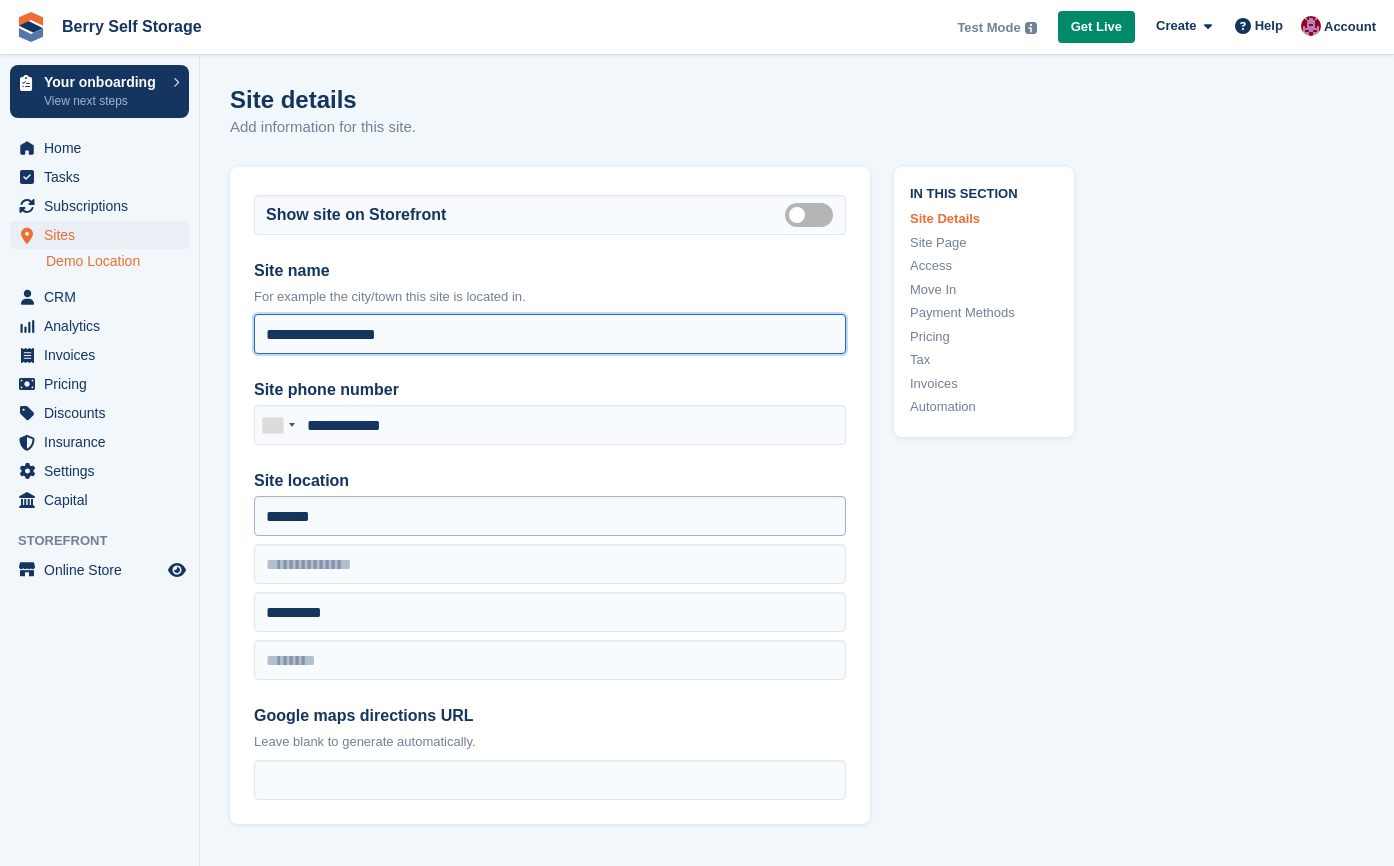 type on "**********" 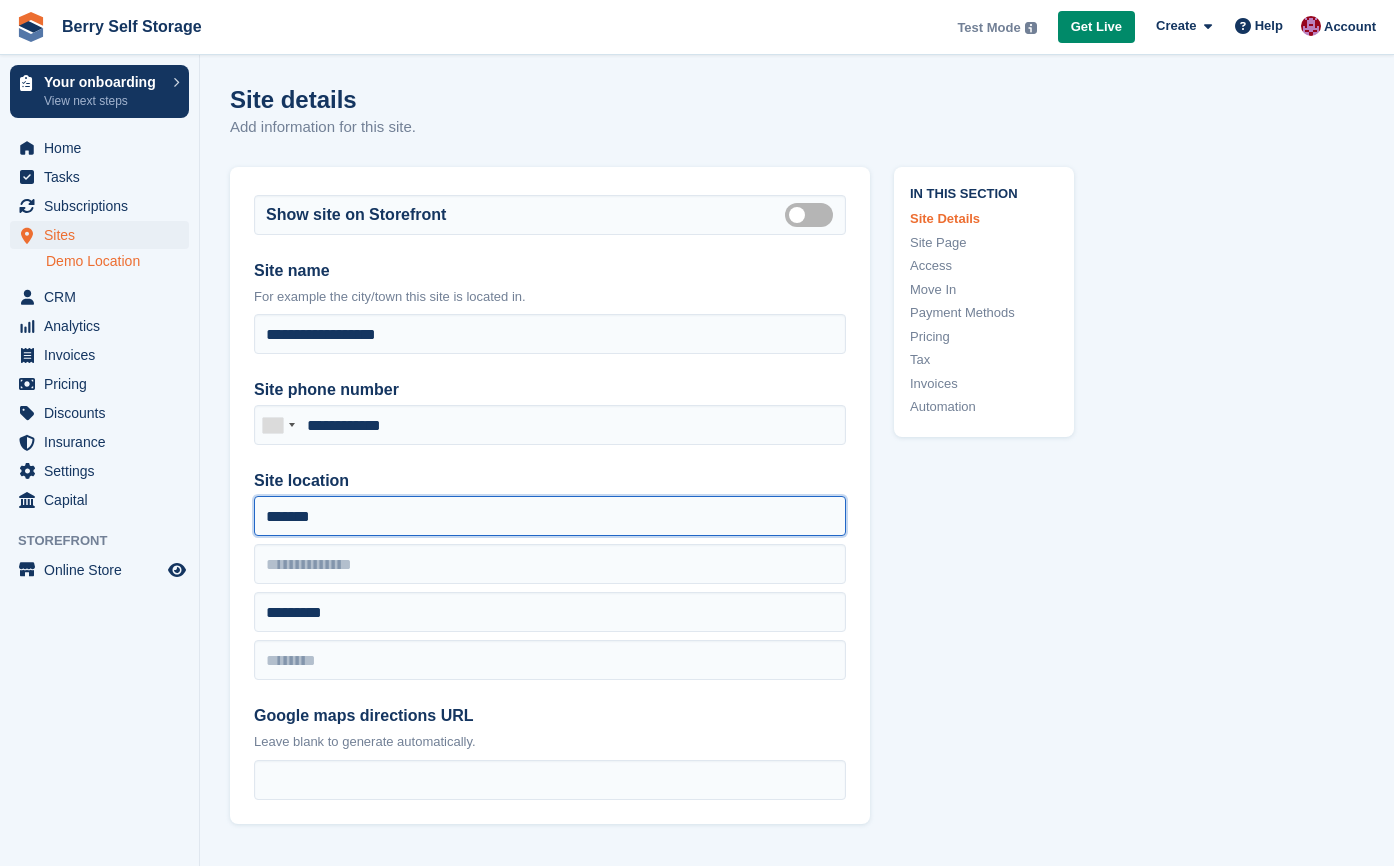 click on "*******" at bounding box center (550, 516) 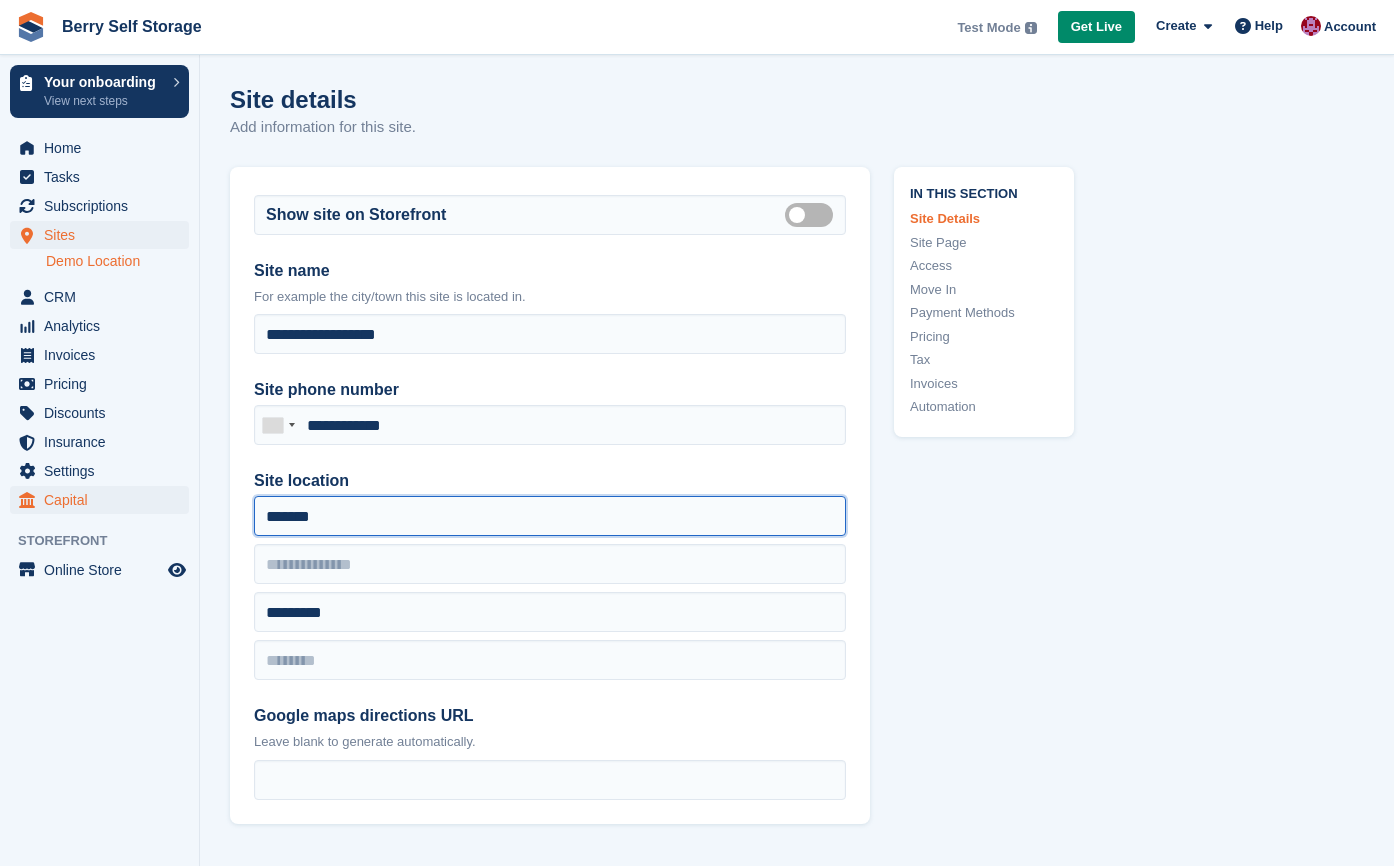 drag, startPoint x: 346, startPoint y: 520, endPoint x: 174, endPoint y: 509, distance: 172.35138 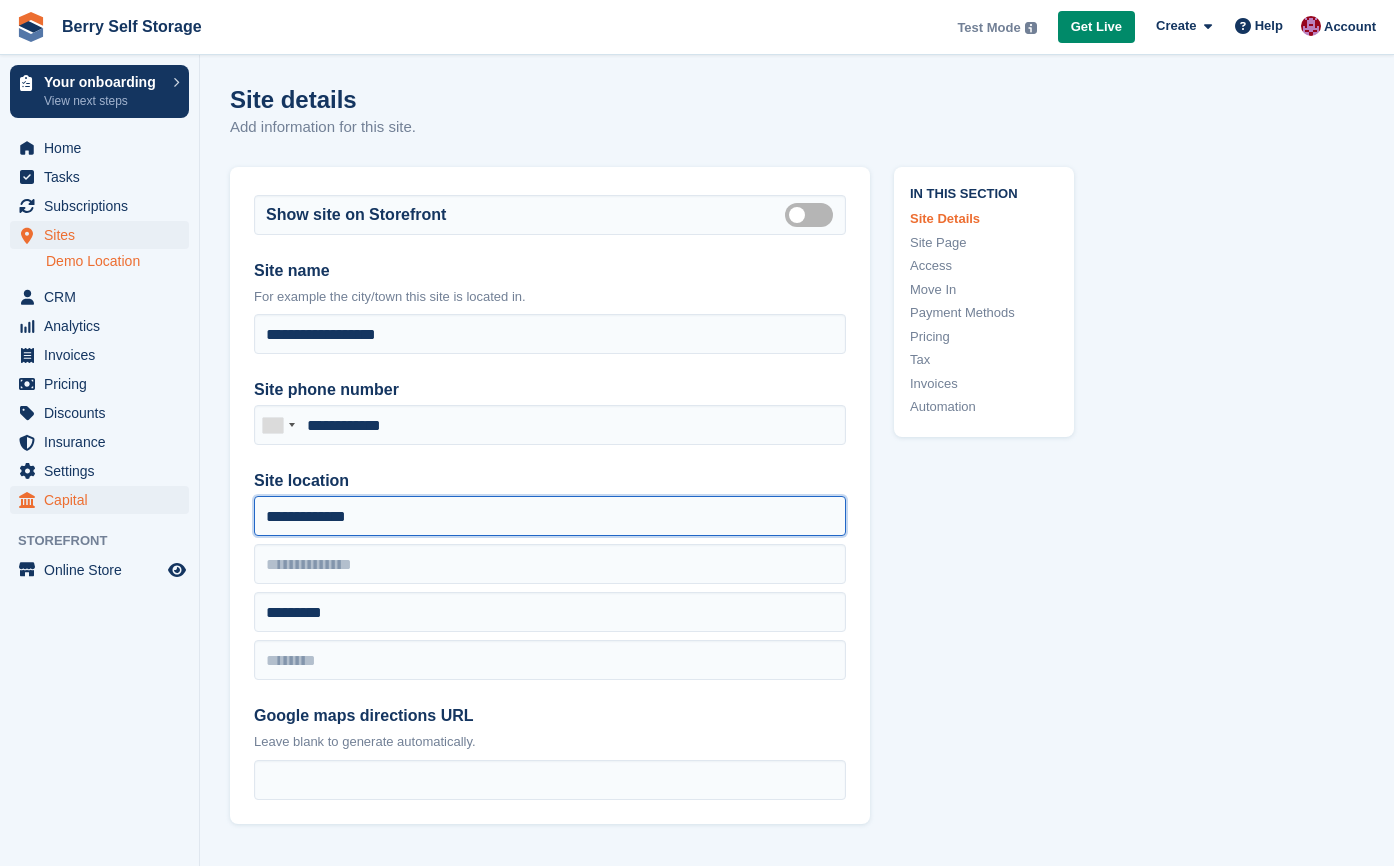 type on "**********" 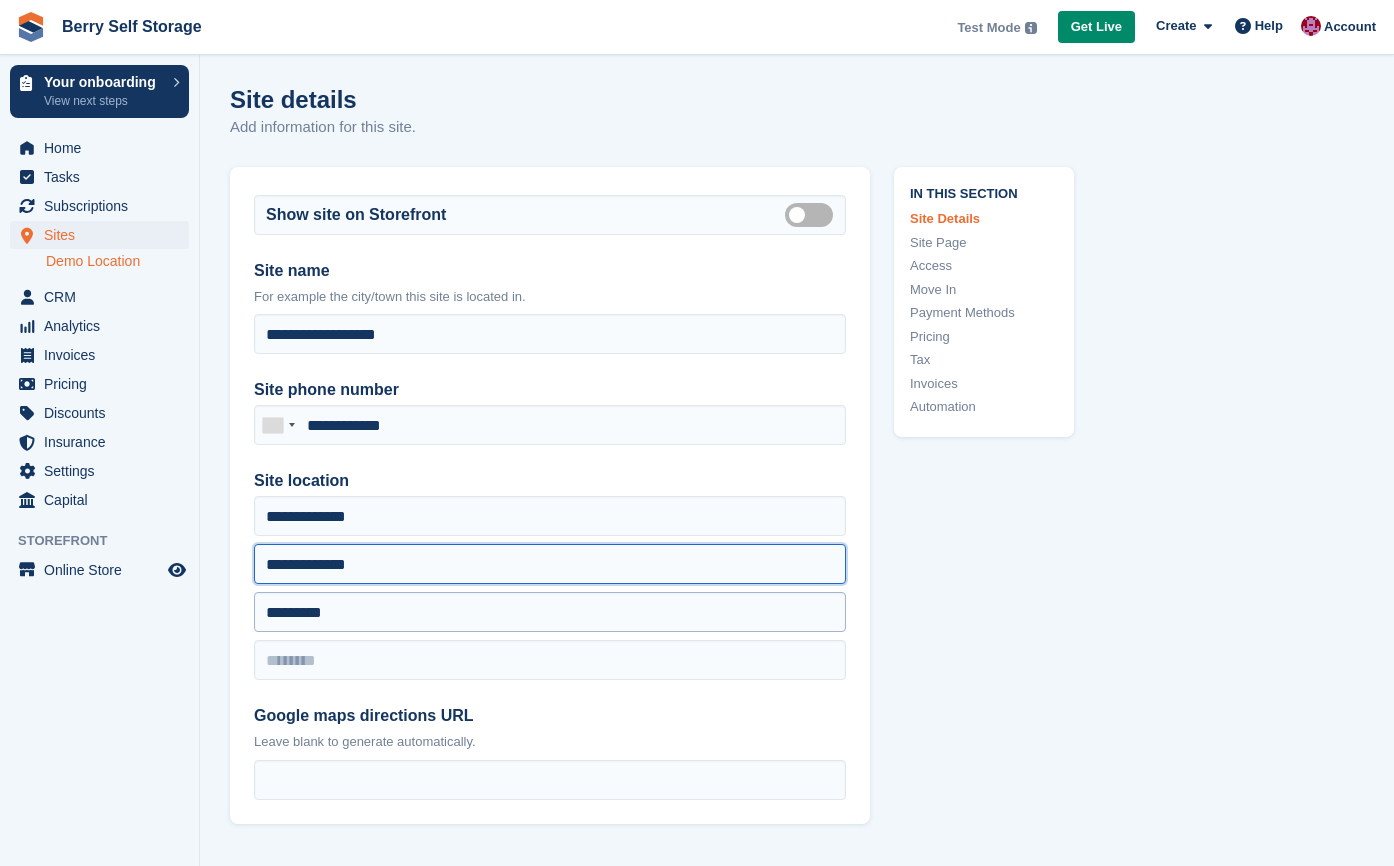 type on "**********" 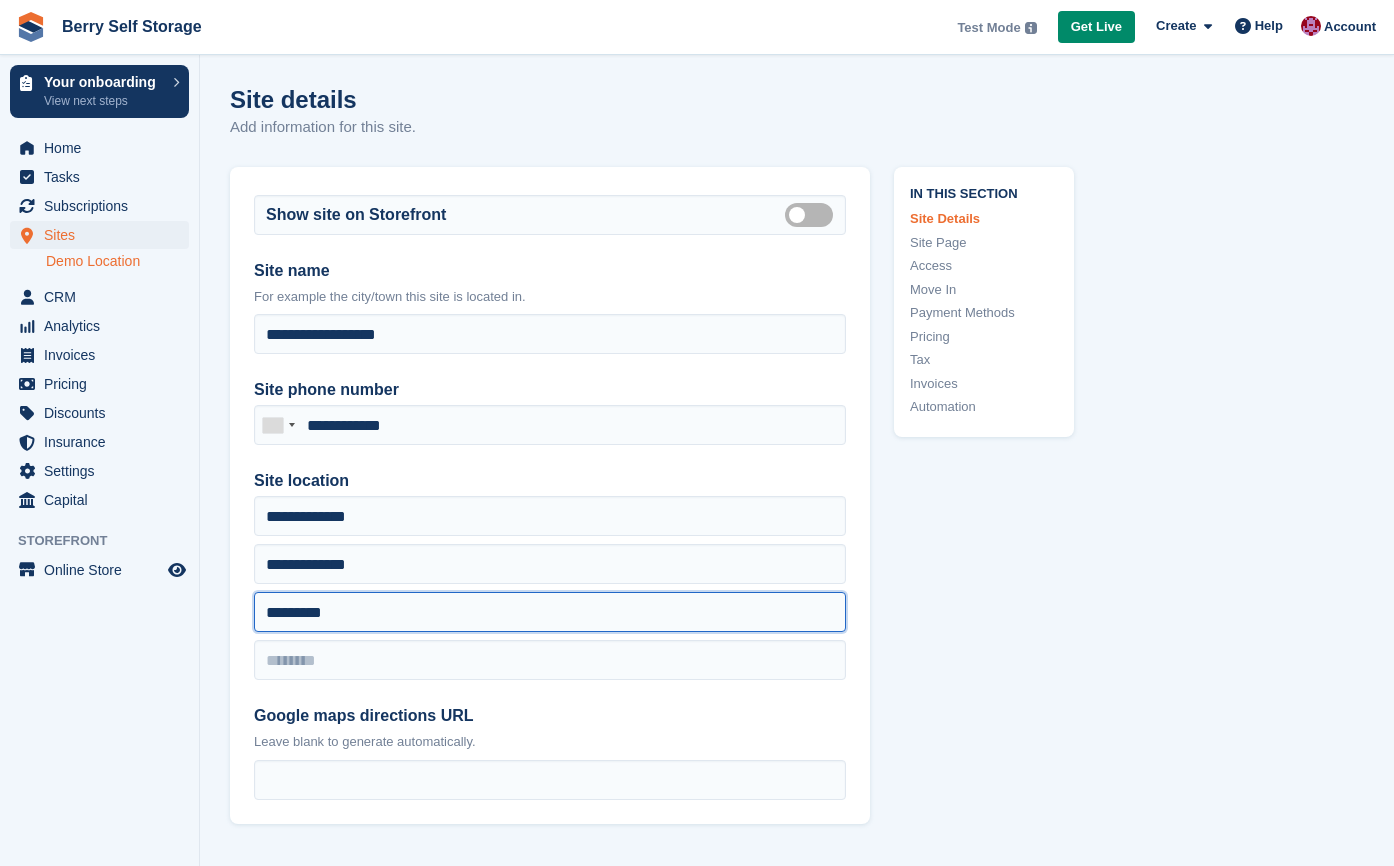 drag, startPoint x: 364, startPoint y: 618, endPoint x: 249, endPoint y: 604, distance: 115.84904 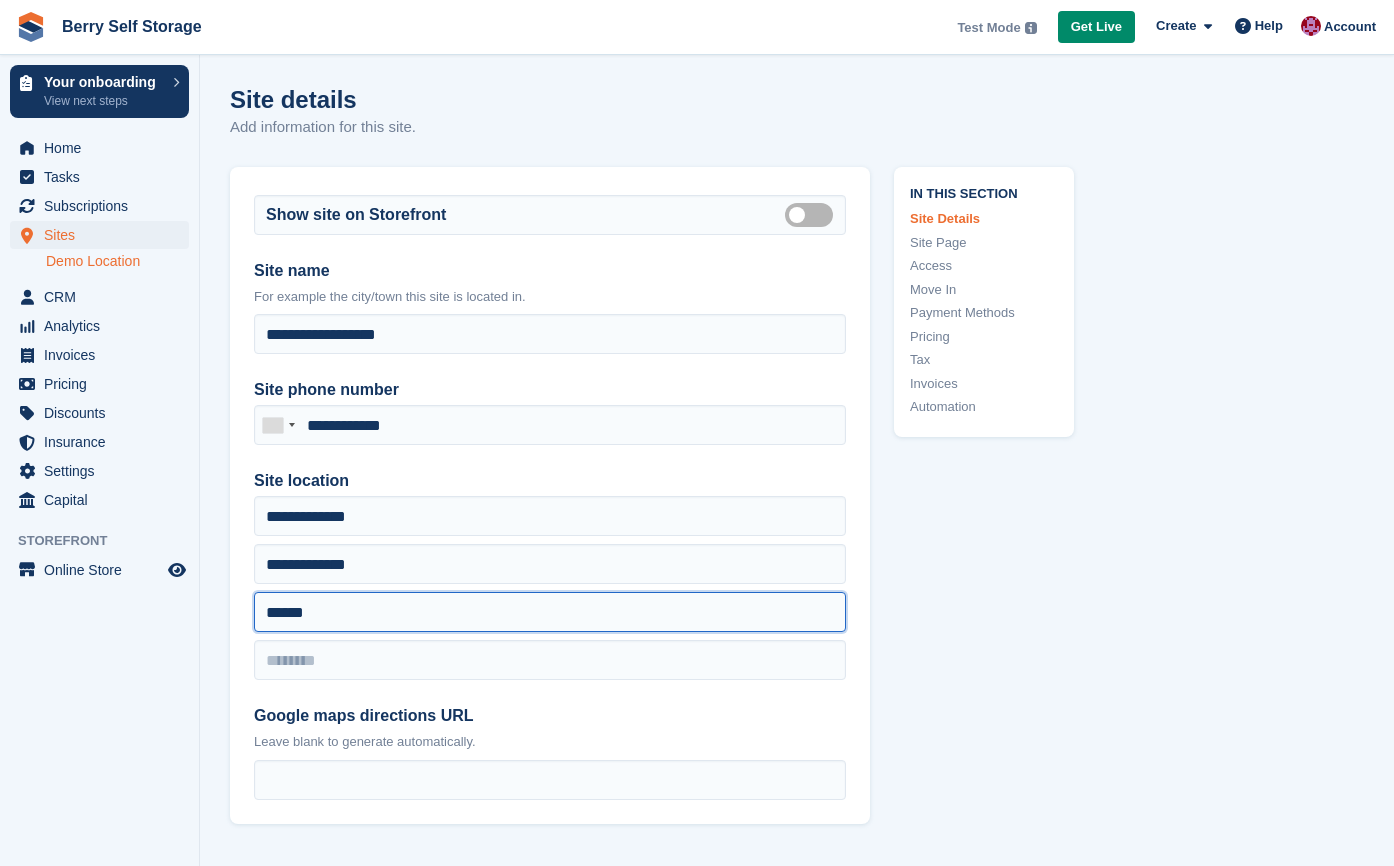 type on "******" 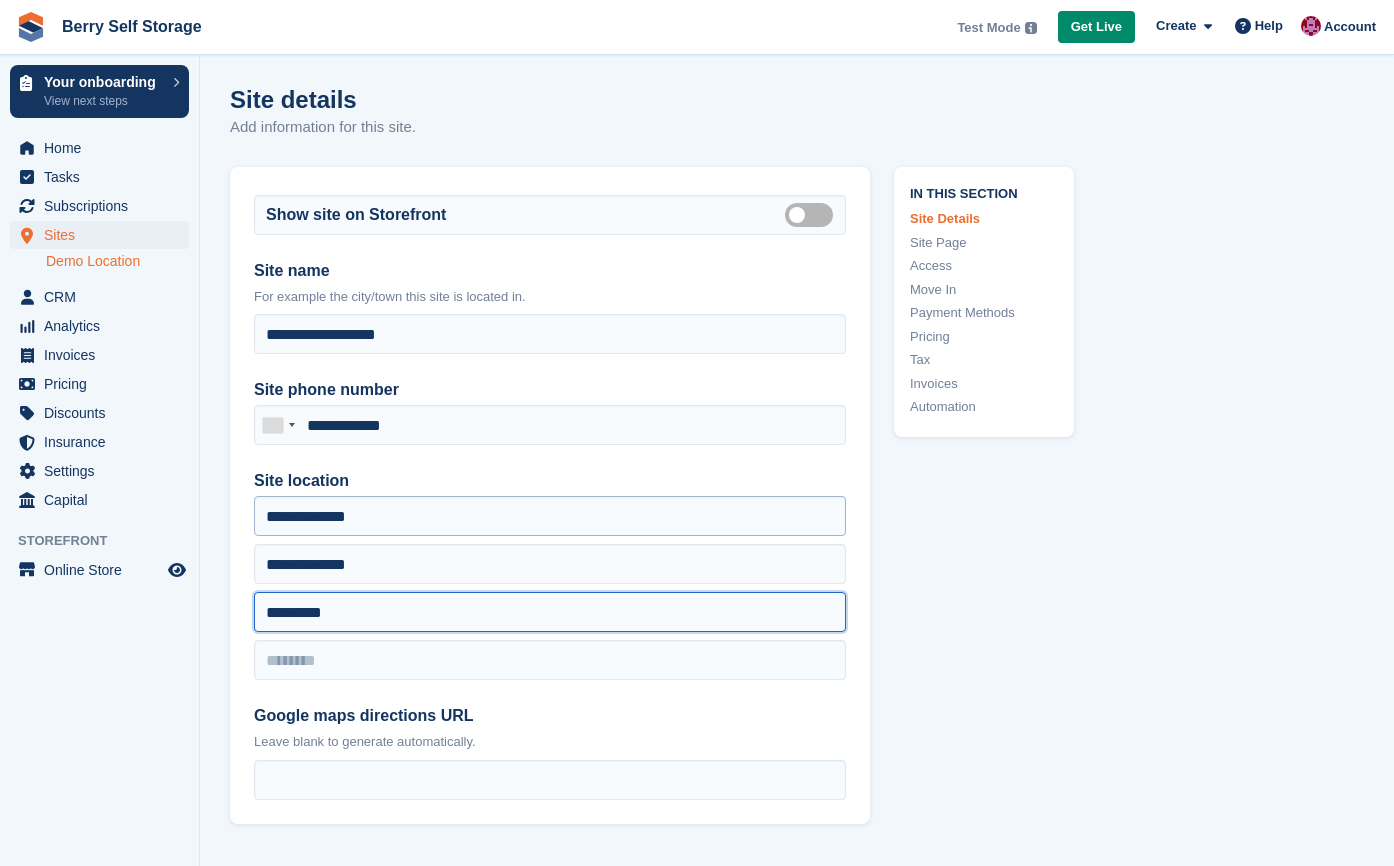 type on "*********" 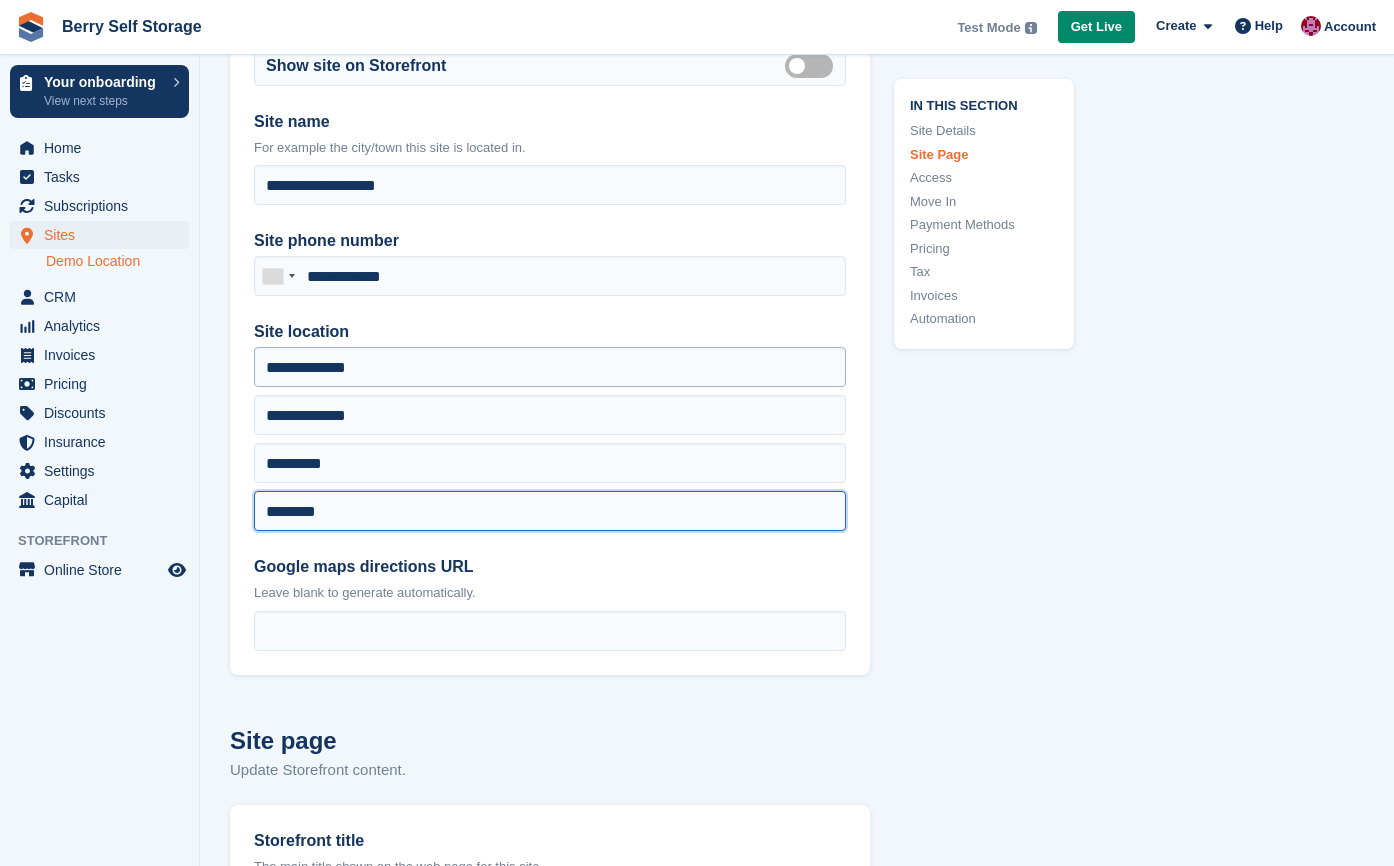 scroll, scrollTop: 176, scrollLeft: 0, axis: vertical 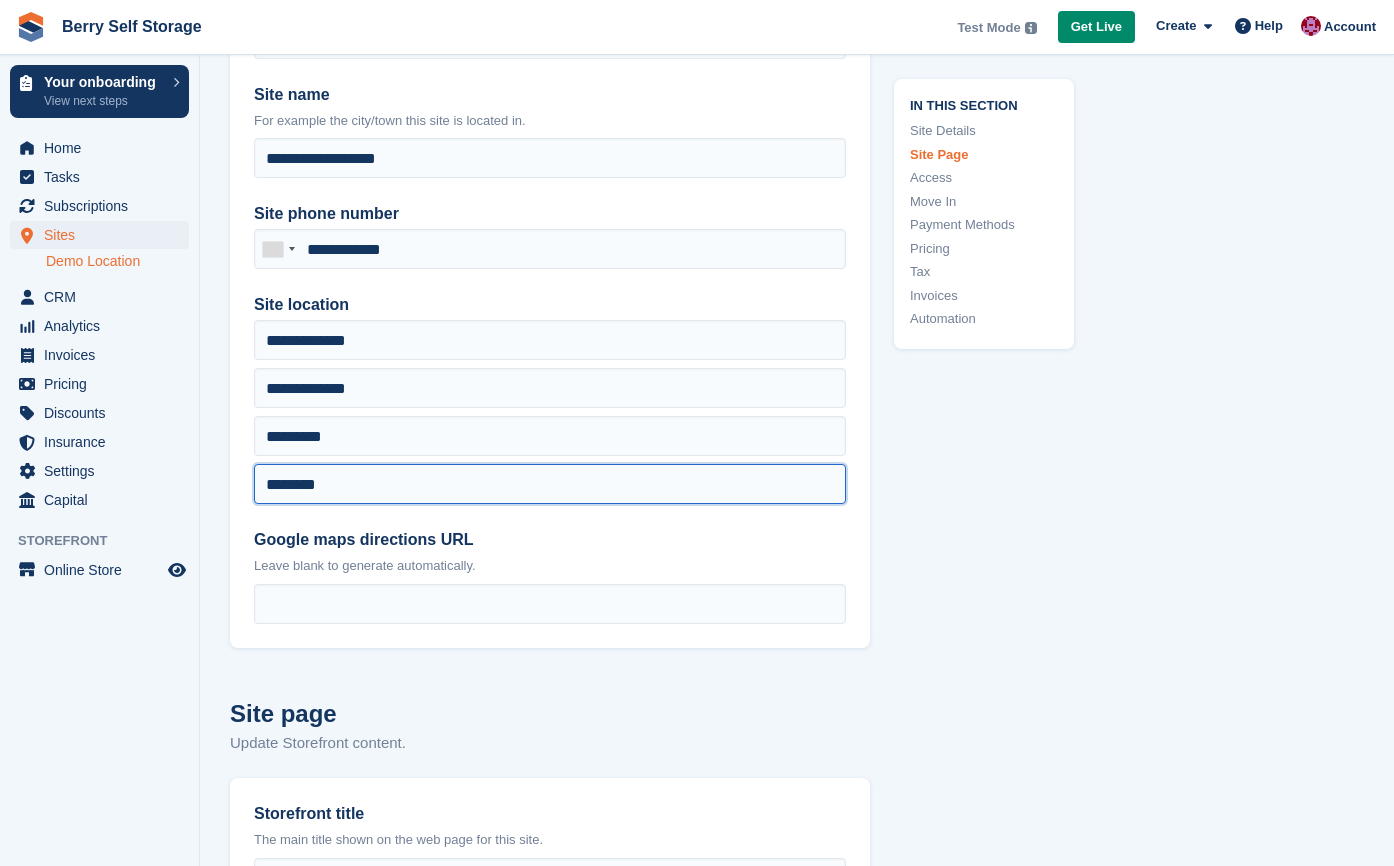 type on "********" 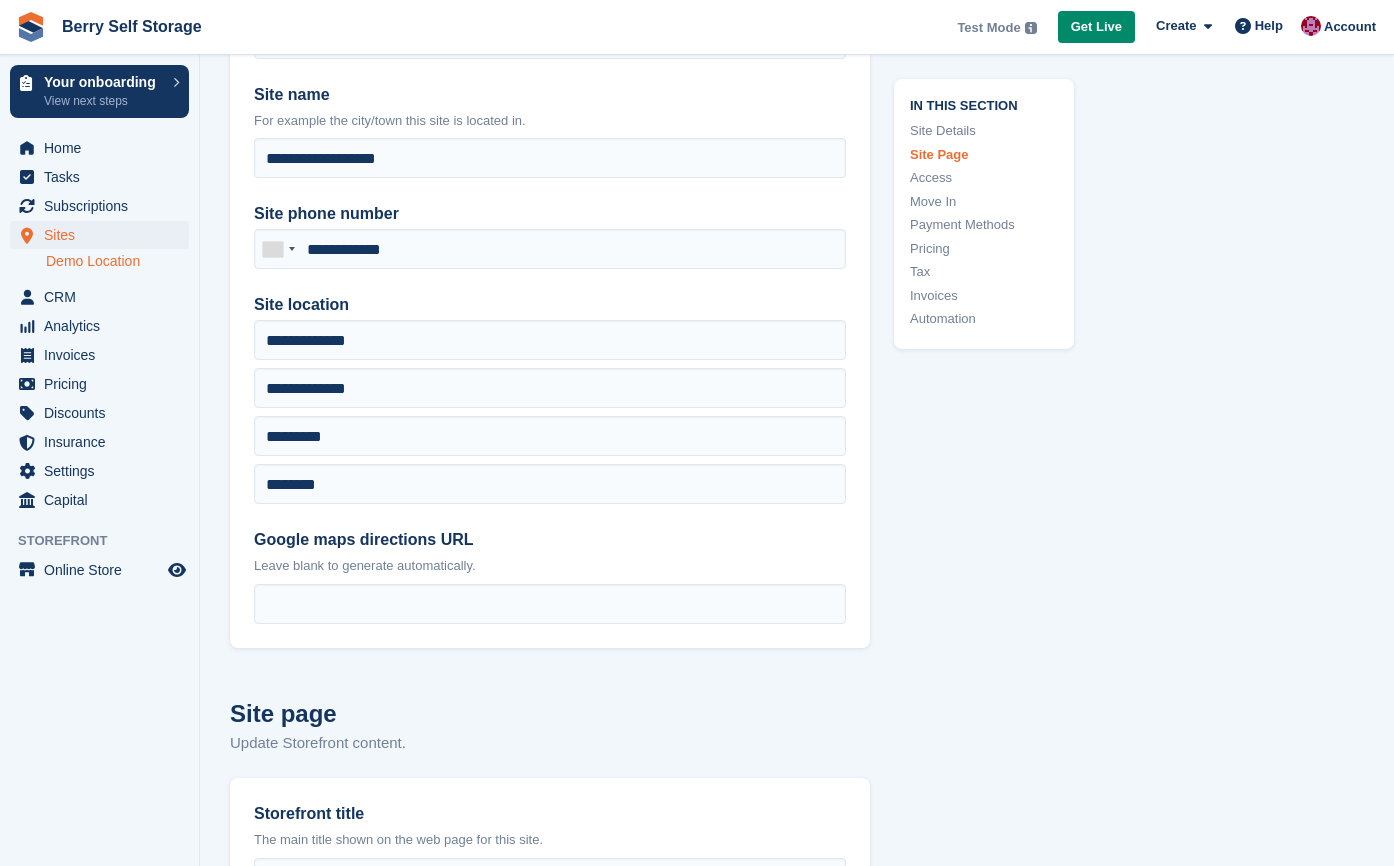 click on "Google maps directions URL" at bounding box center (550, 540) 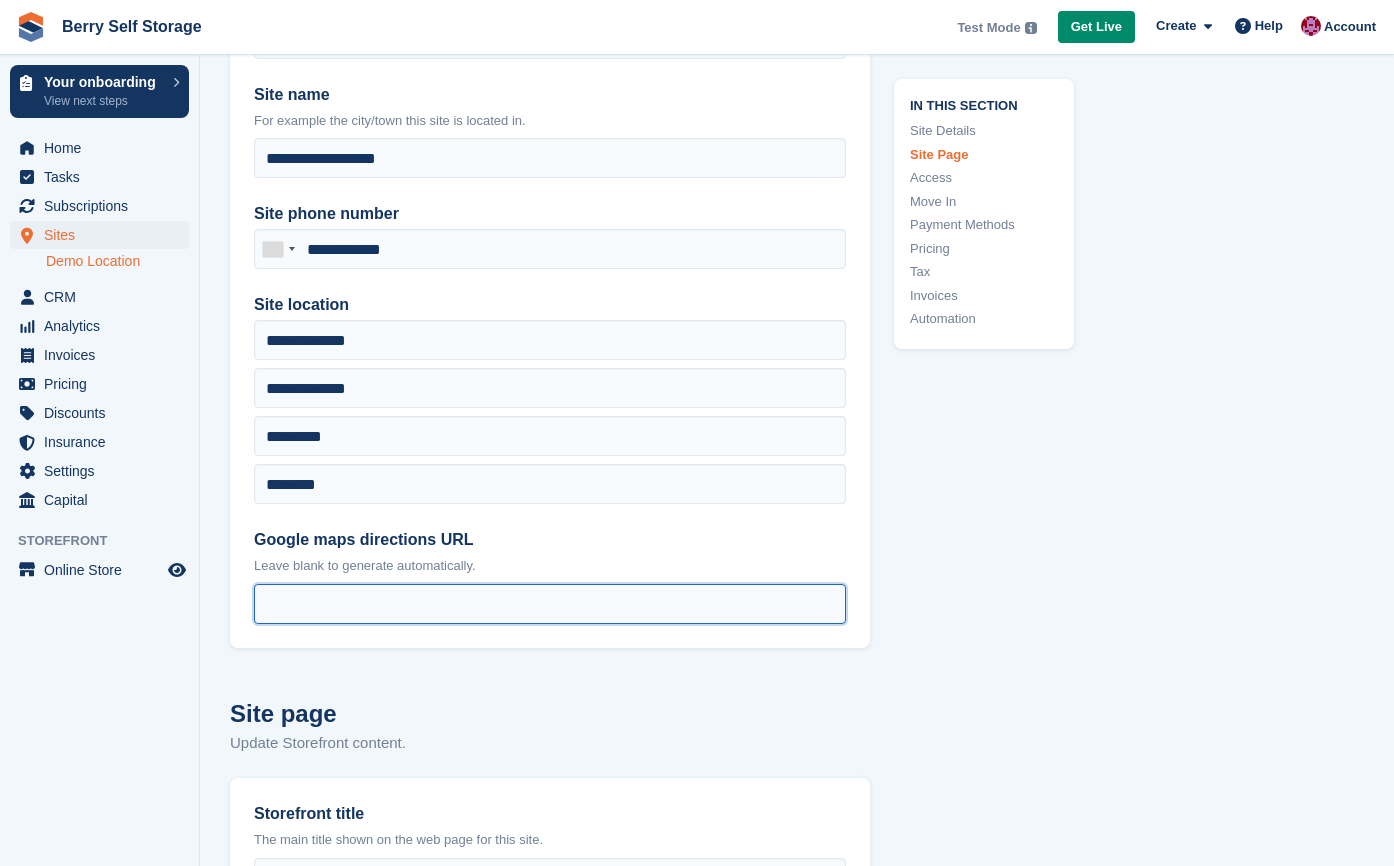 click on "Google maps directions URL" at bounding box center [550, 604] 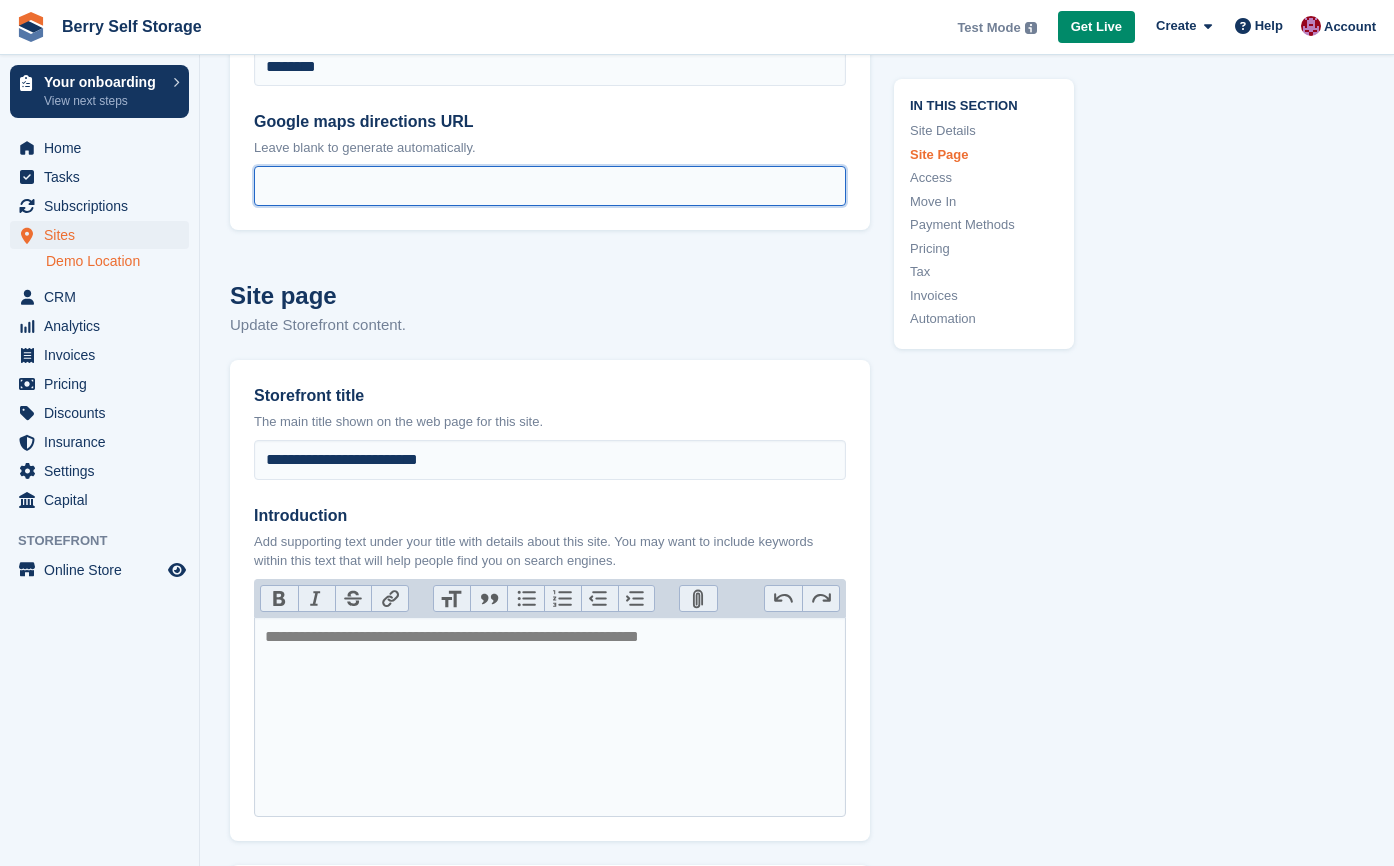 scroll, scrollTop: 605, scrollLeft: 0, axis: vertical 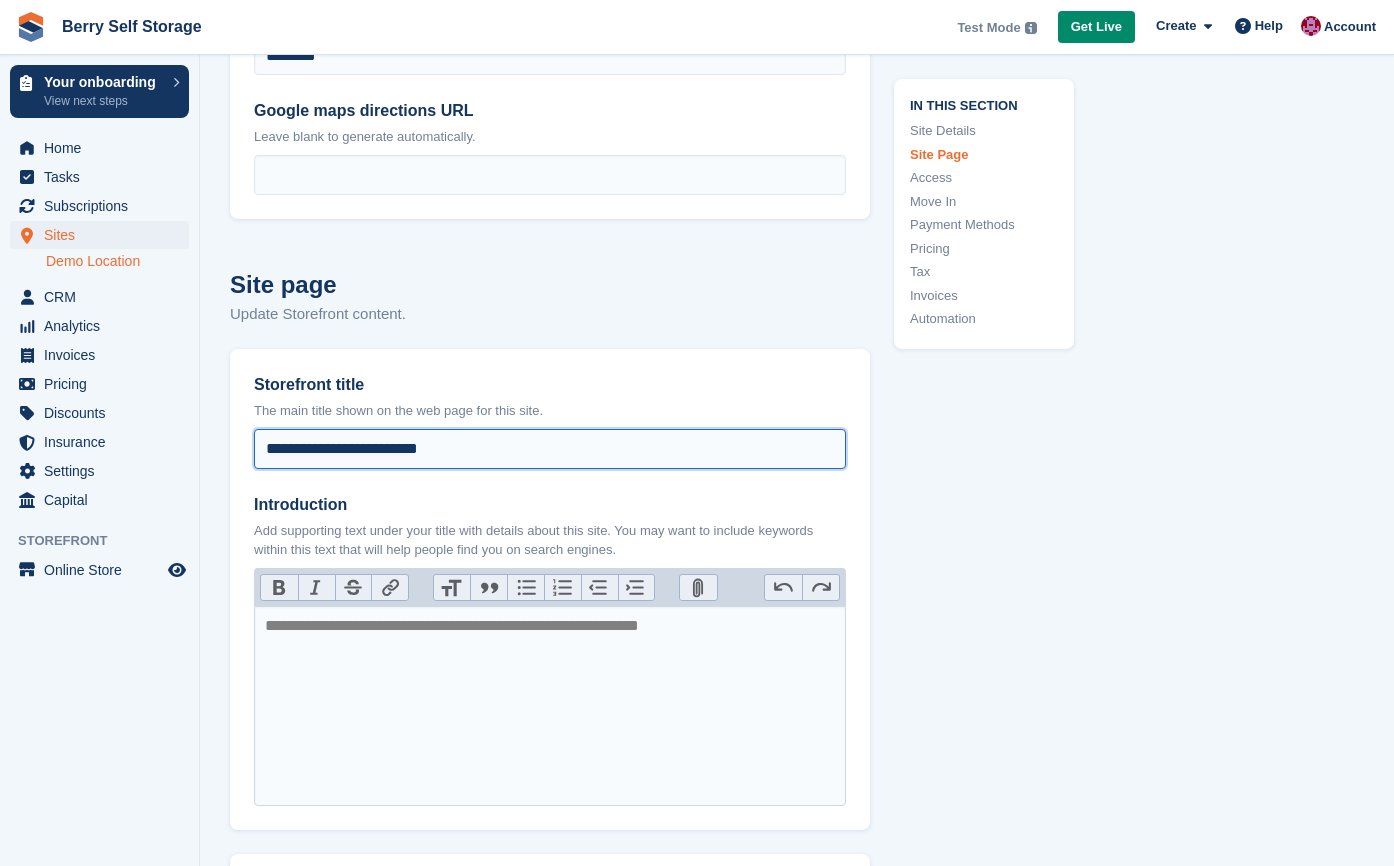 drag, startPoint x: 424, startPoint y: 470, endPoint x: 243, endPoint y: 475, distance: 181.06905 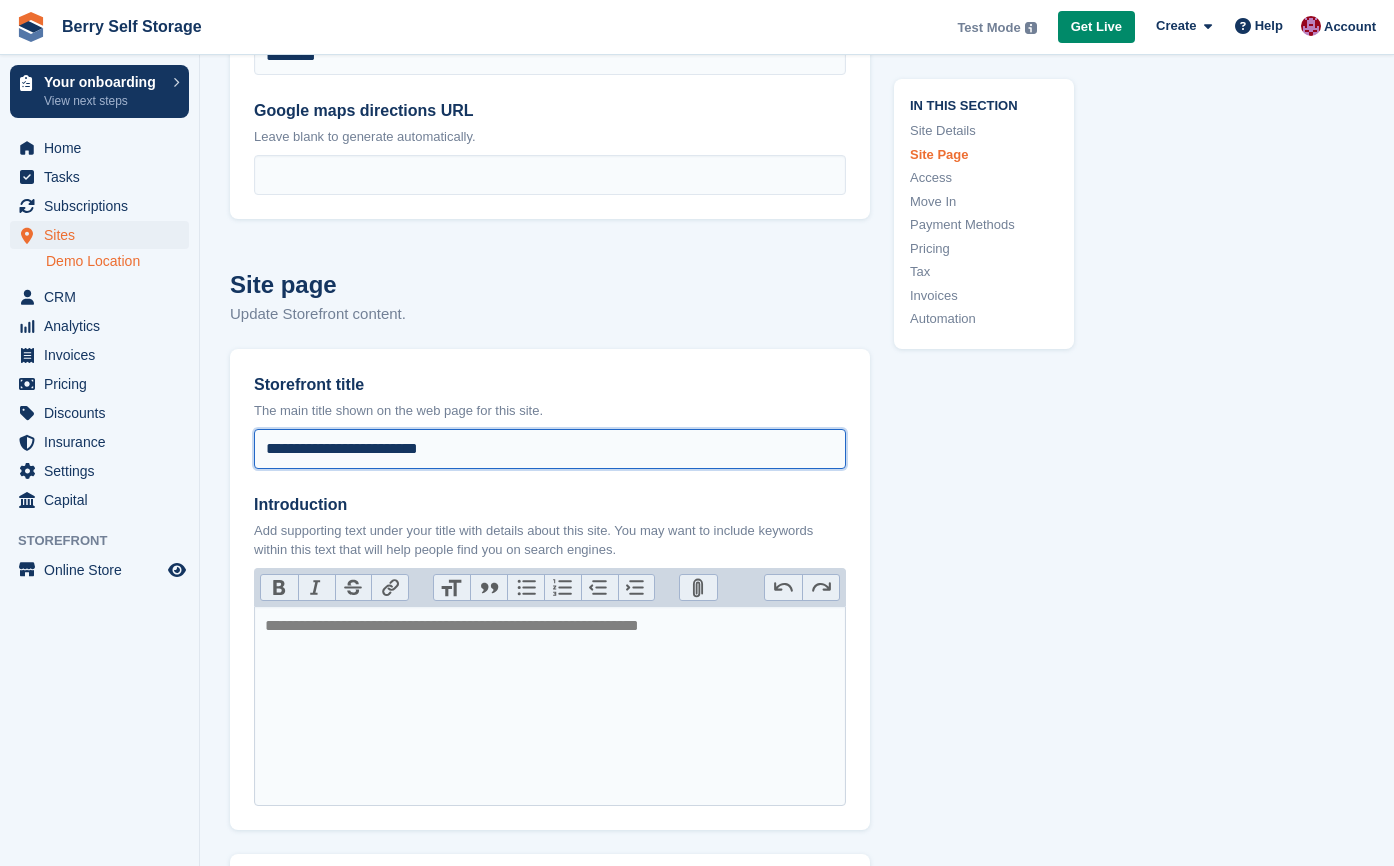 click on "**********" at bounding box center [550, 589] 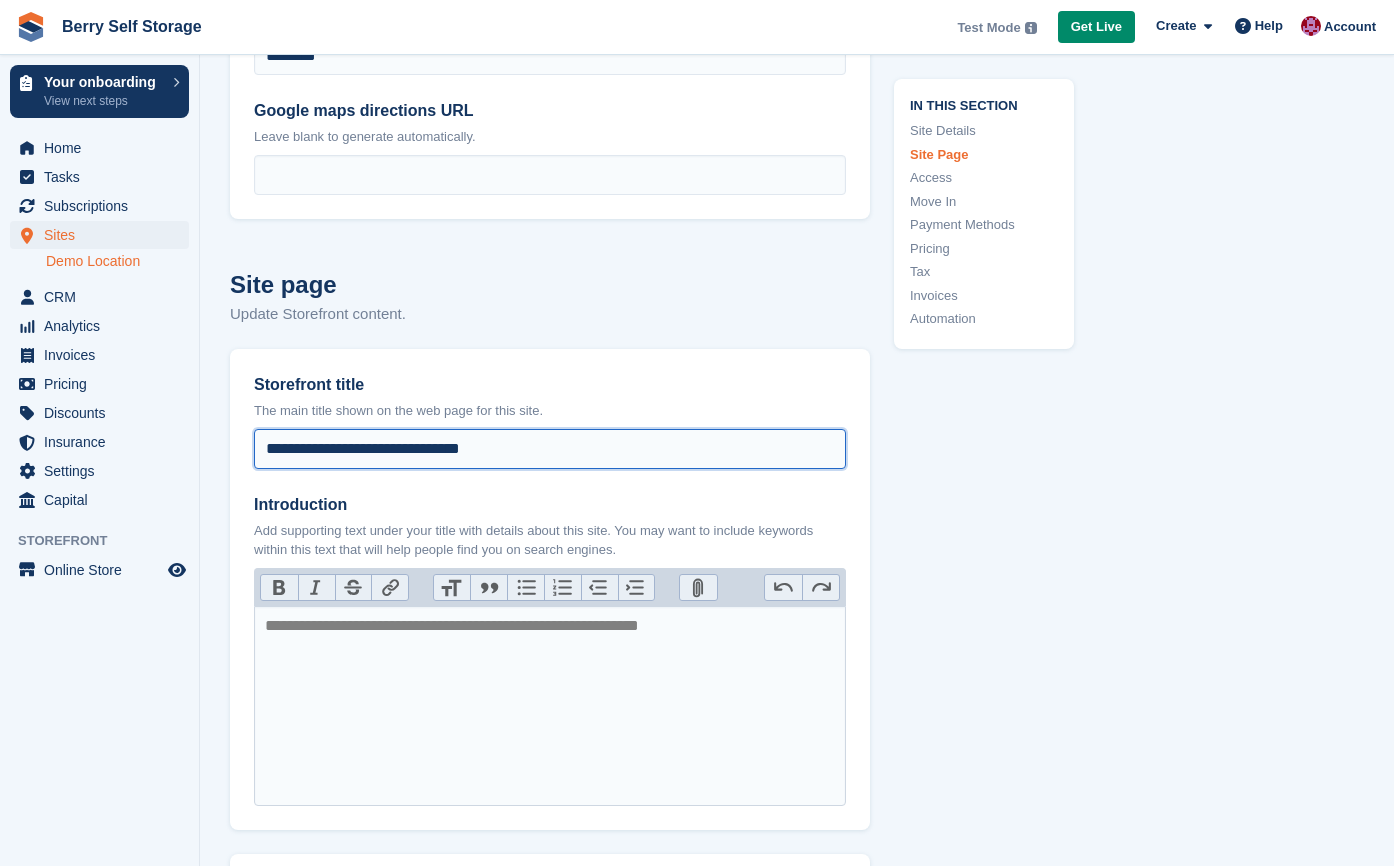 type on "**********" 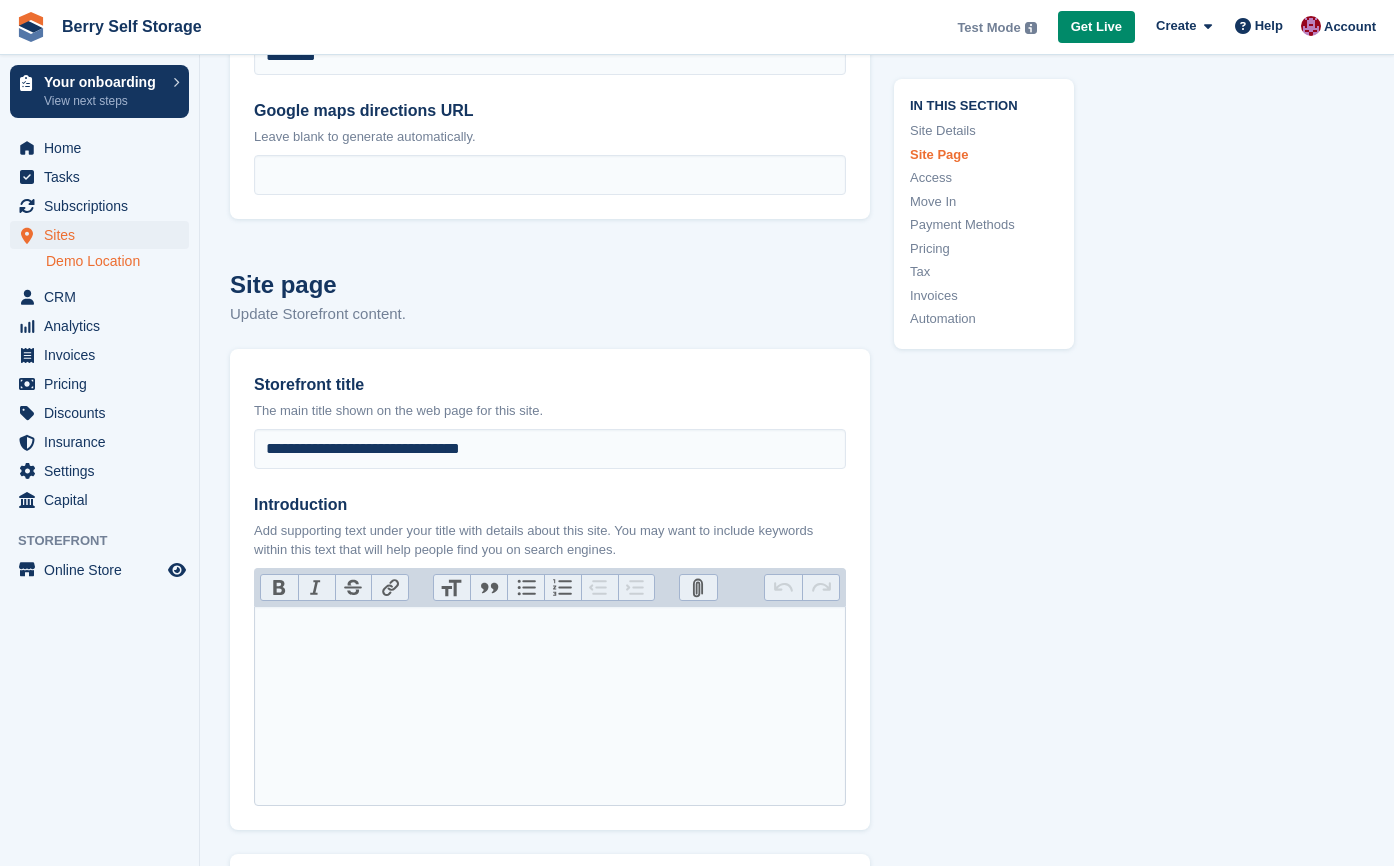 click at bounding box center [550, 706] 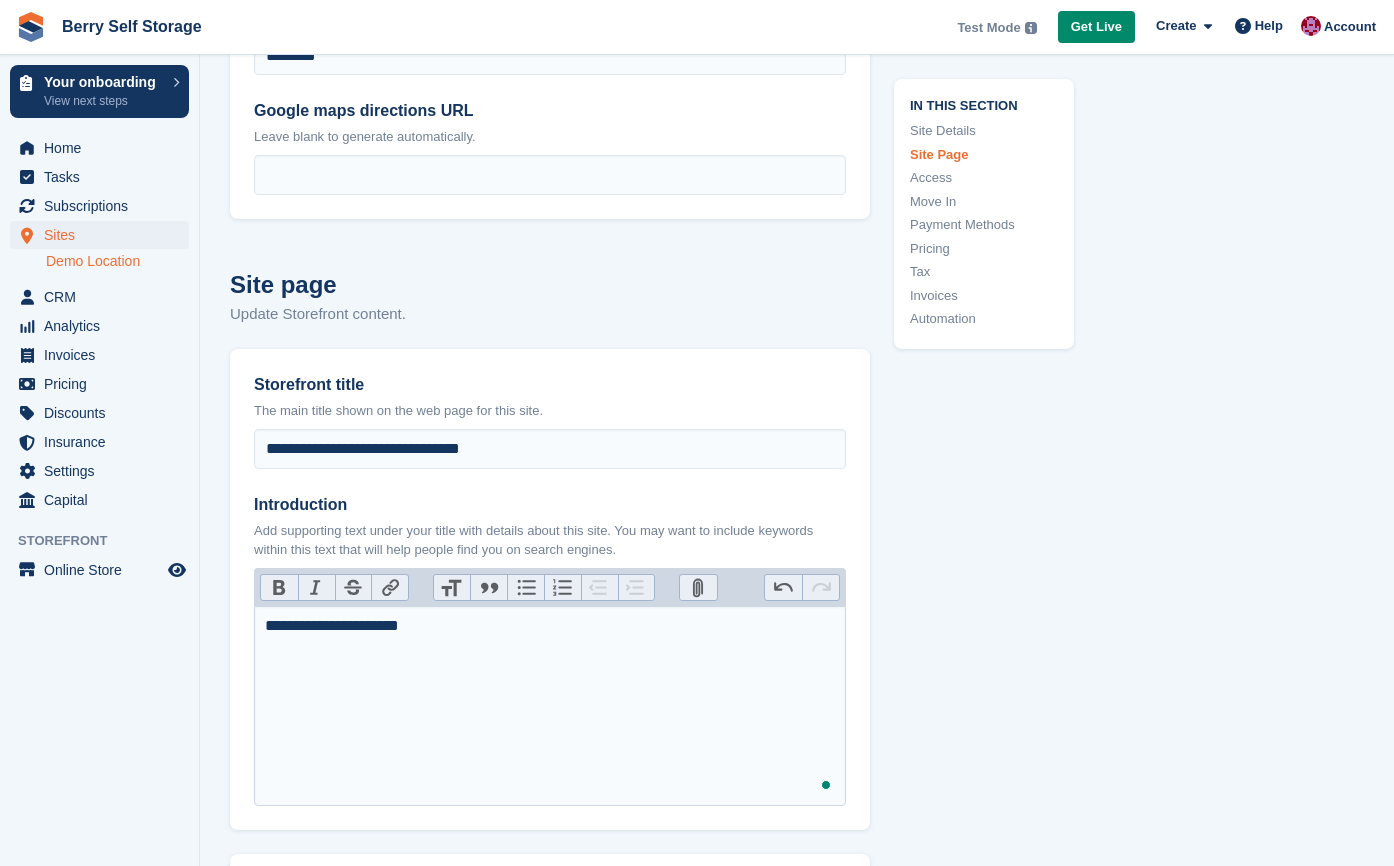 type on "**********" 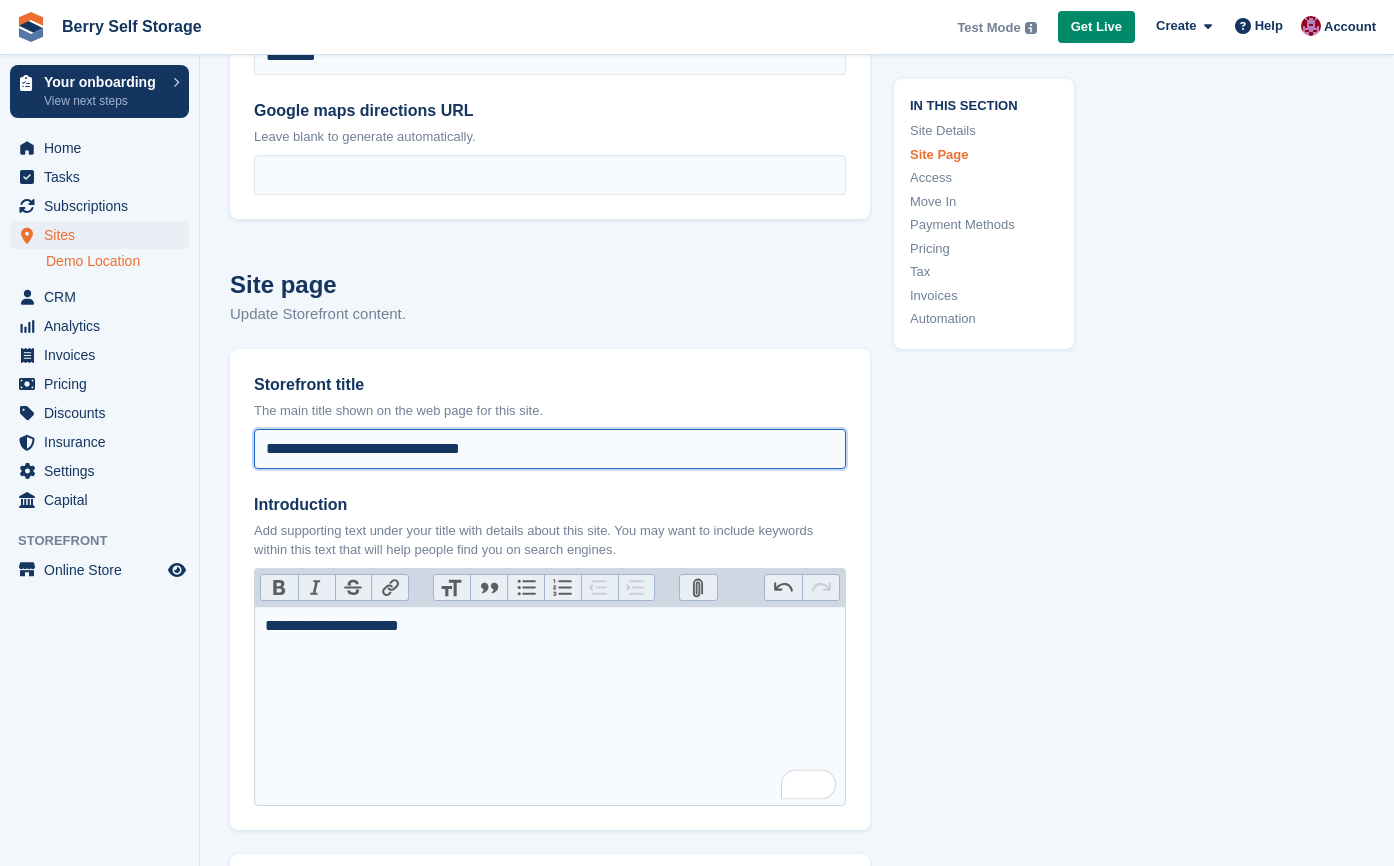 drag, startPoint x: 375, startPoint y: 449, endPoint x: 511, endPoint y: 452, distance: 136.03308 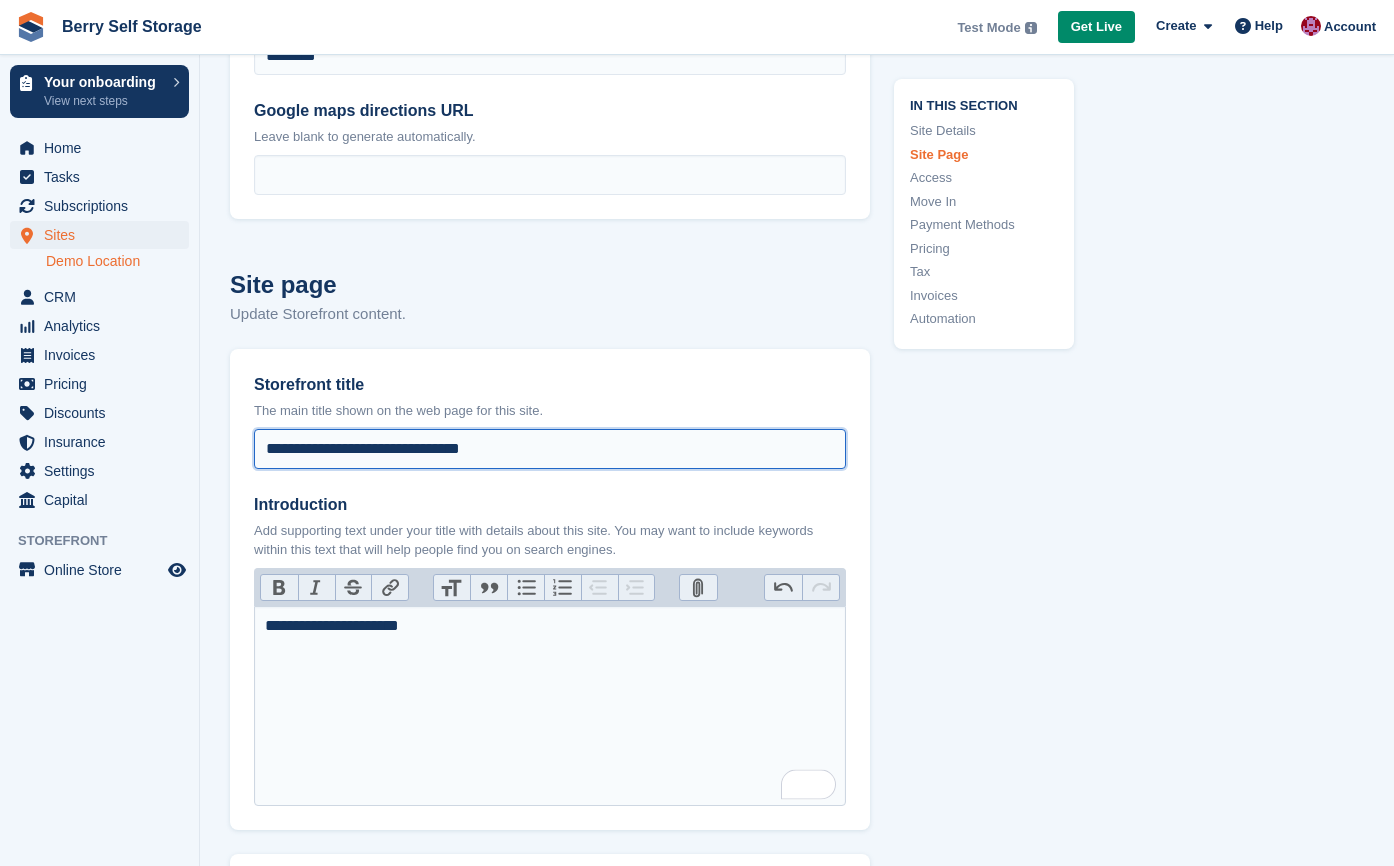 click on "**********" at bounding box center (550, 449) 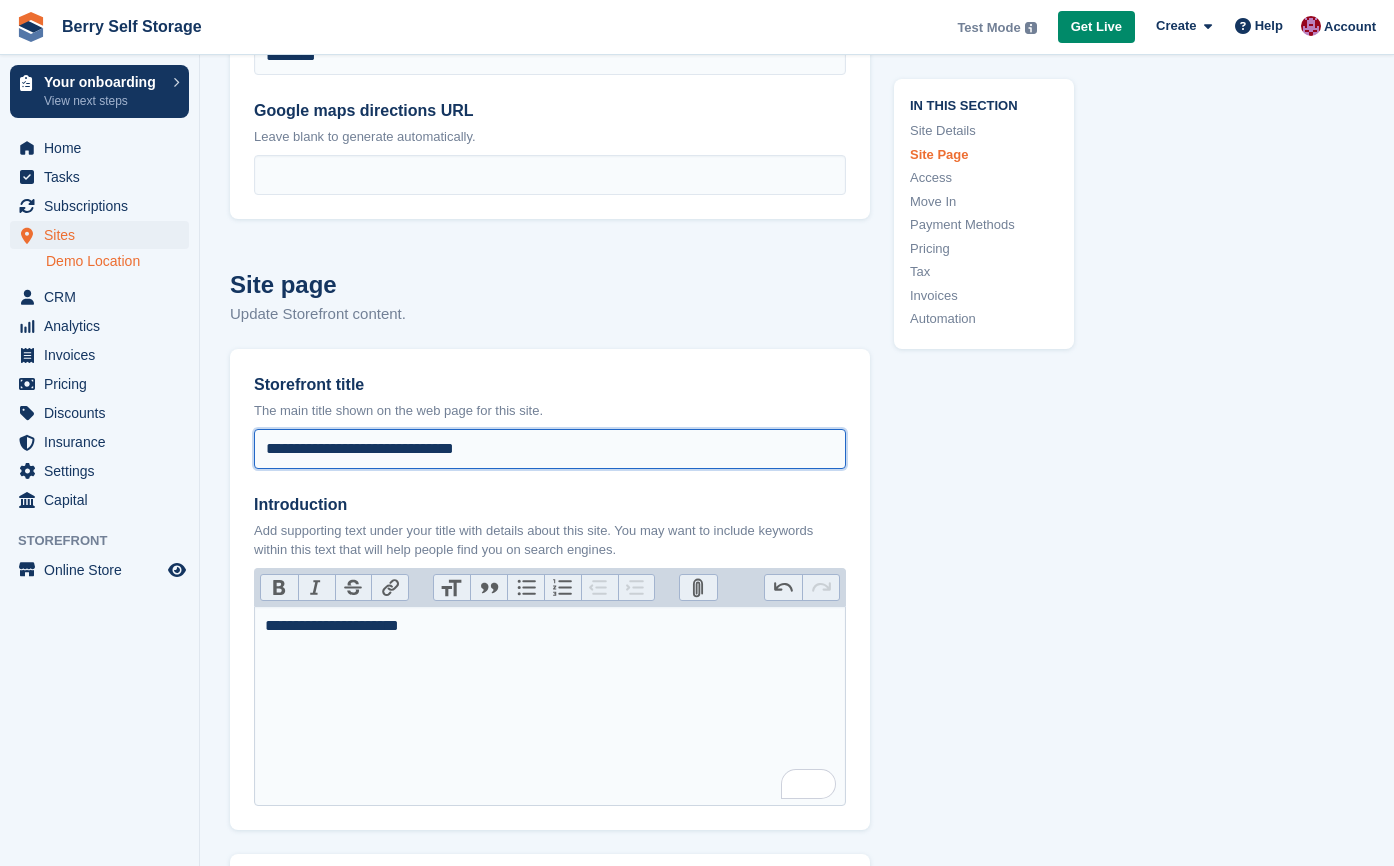click on "**********" at bounding box center [550, 449] 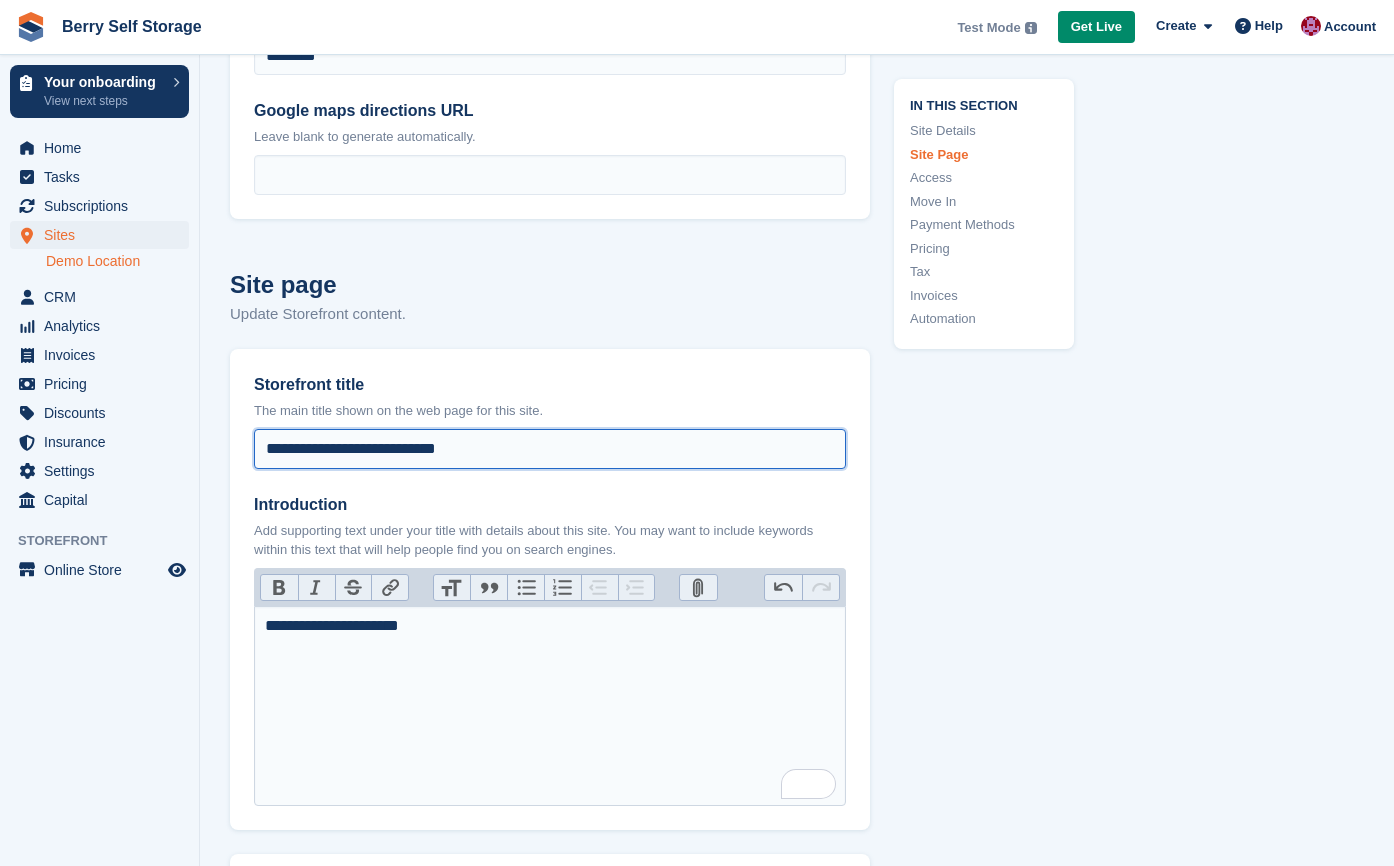 type on "**********" 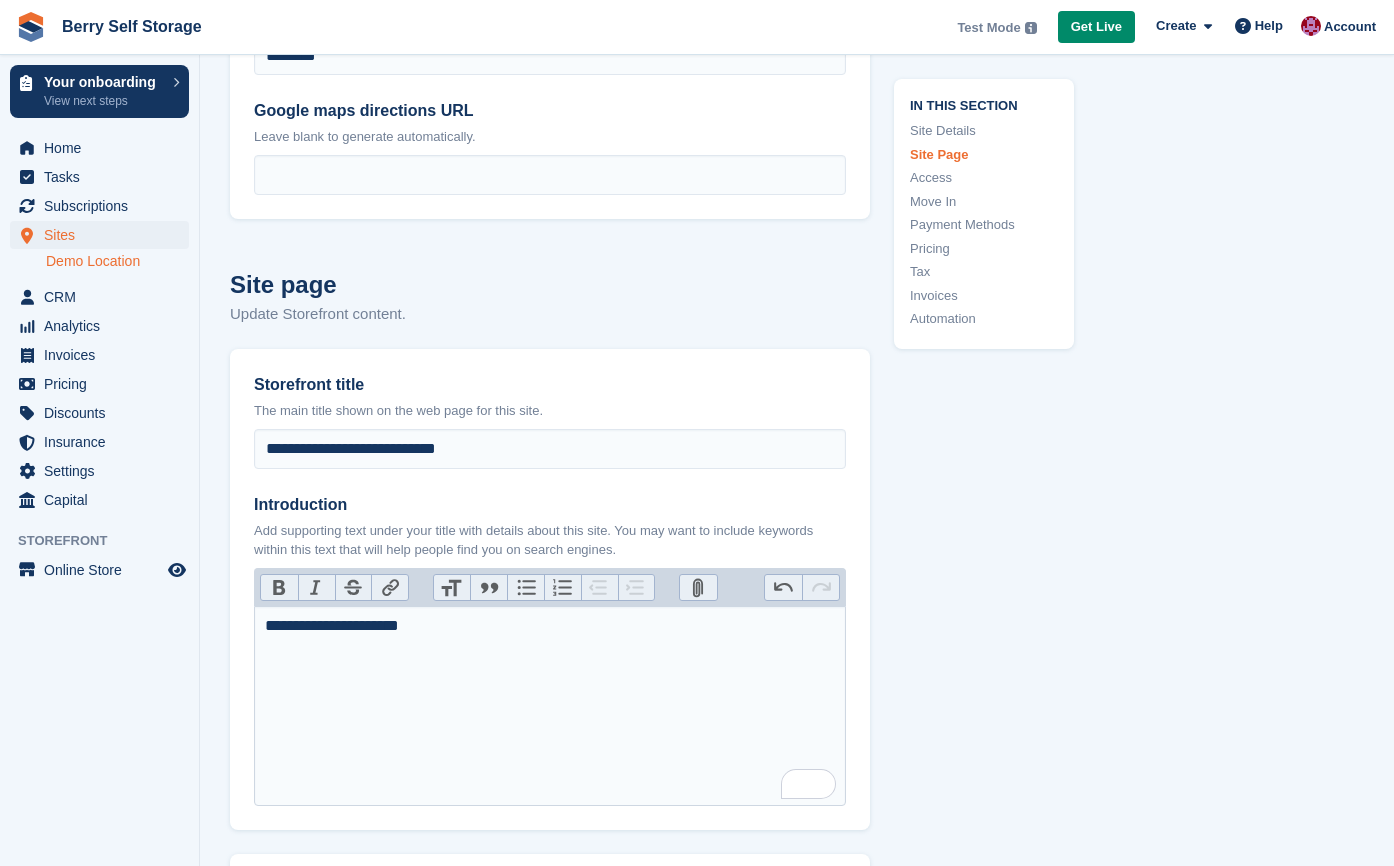 click on "**********" at bounding box center (550, 626) 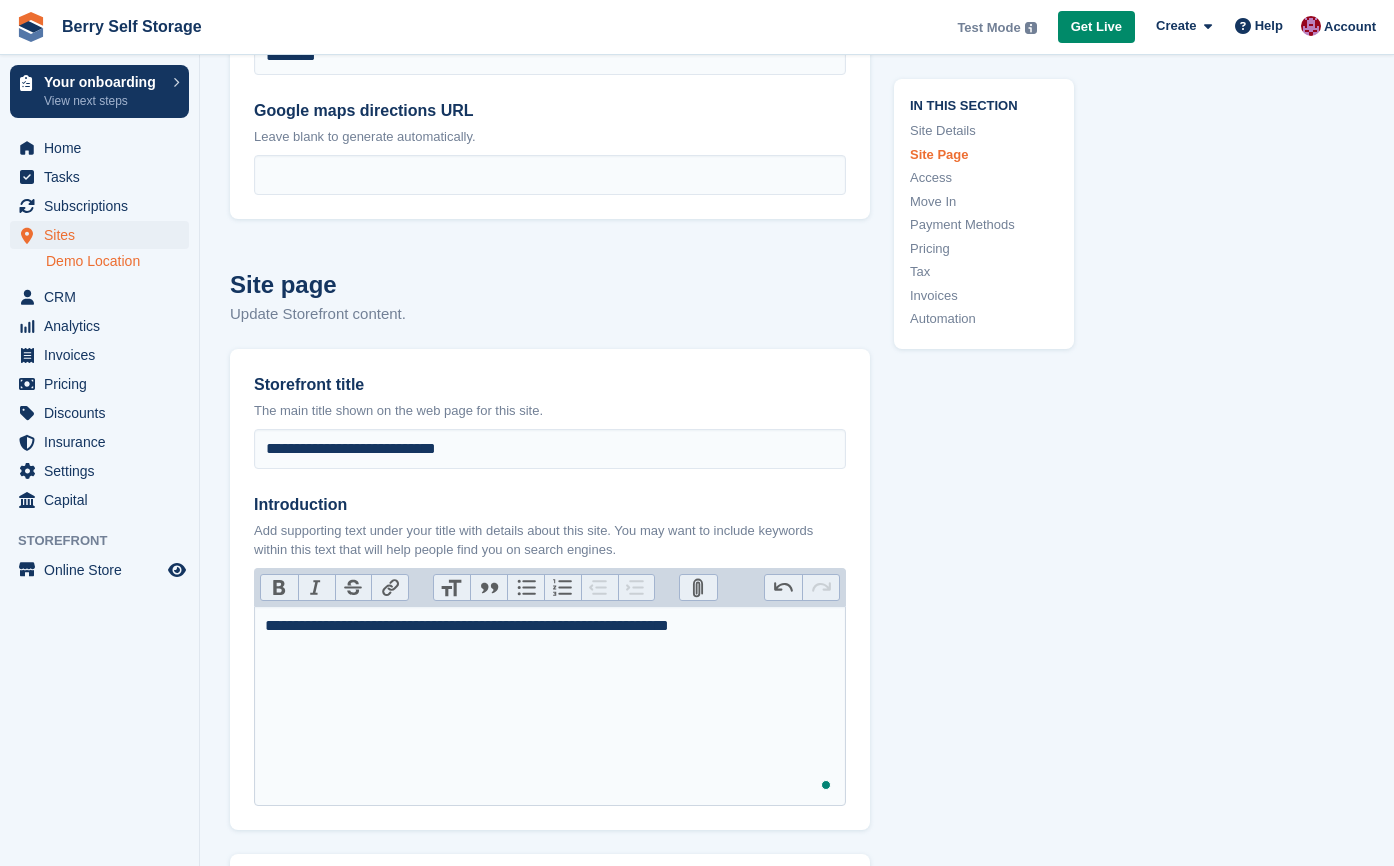 type on "**********" 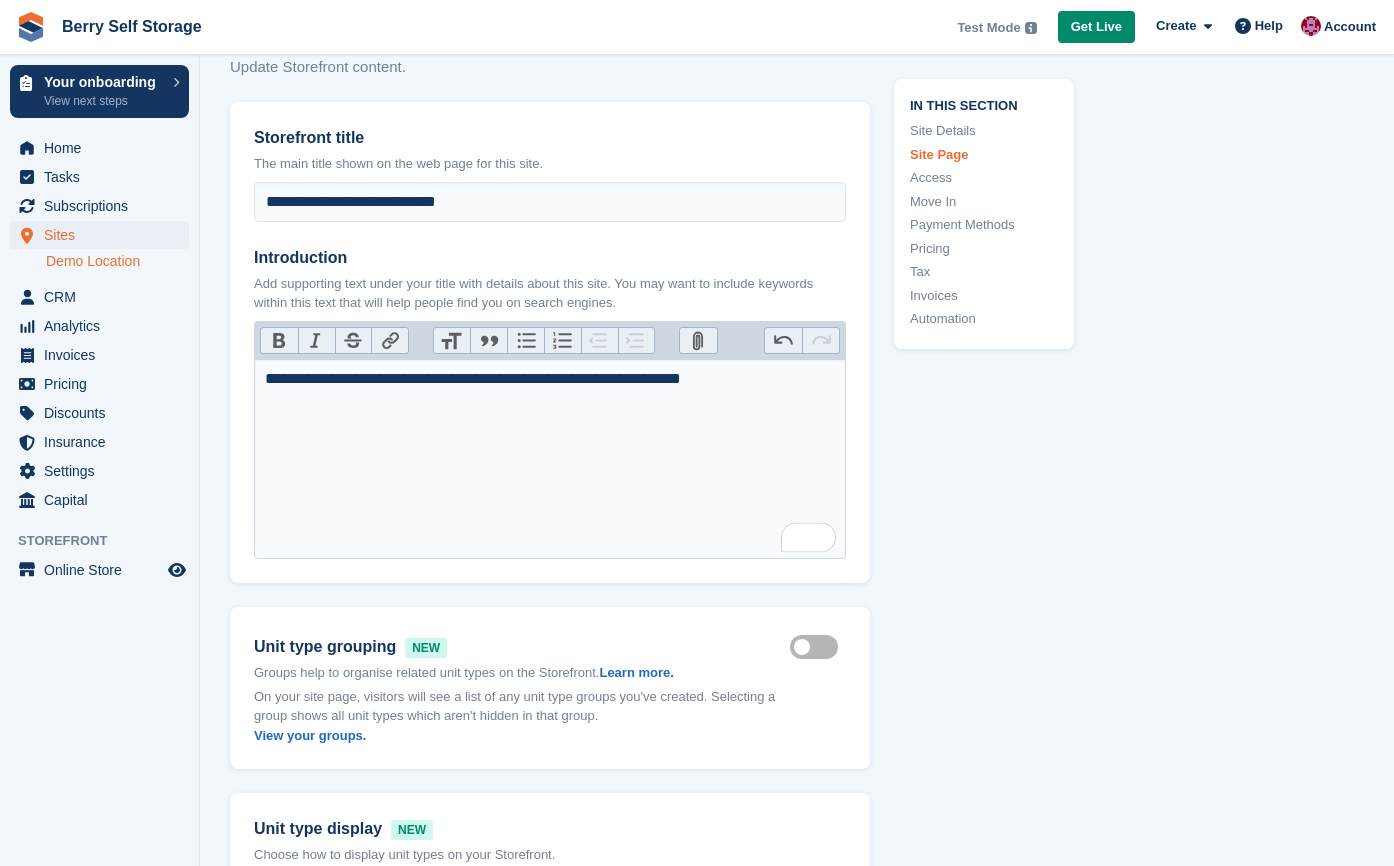 scroll, scrollTop: 964, scrollLeft: 0, axis: vertical 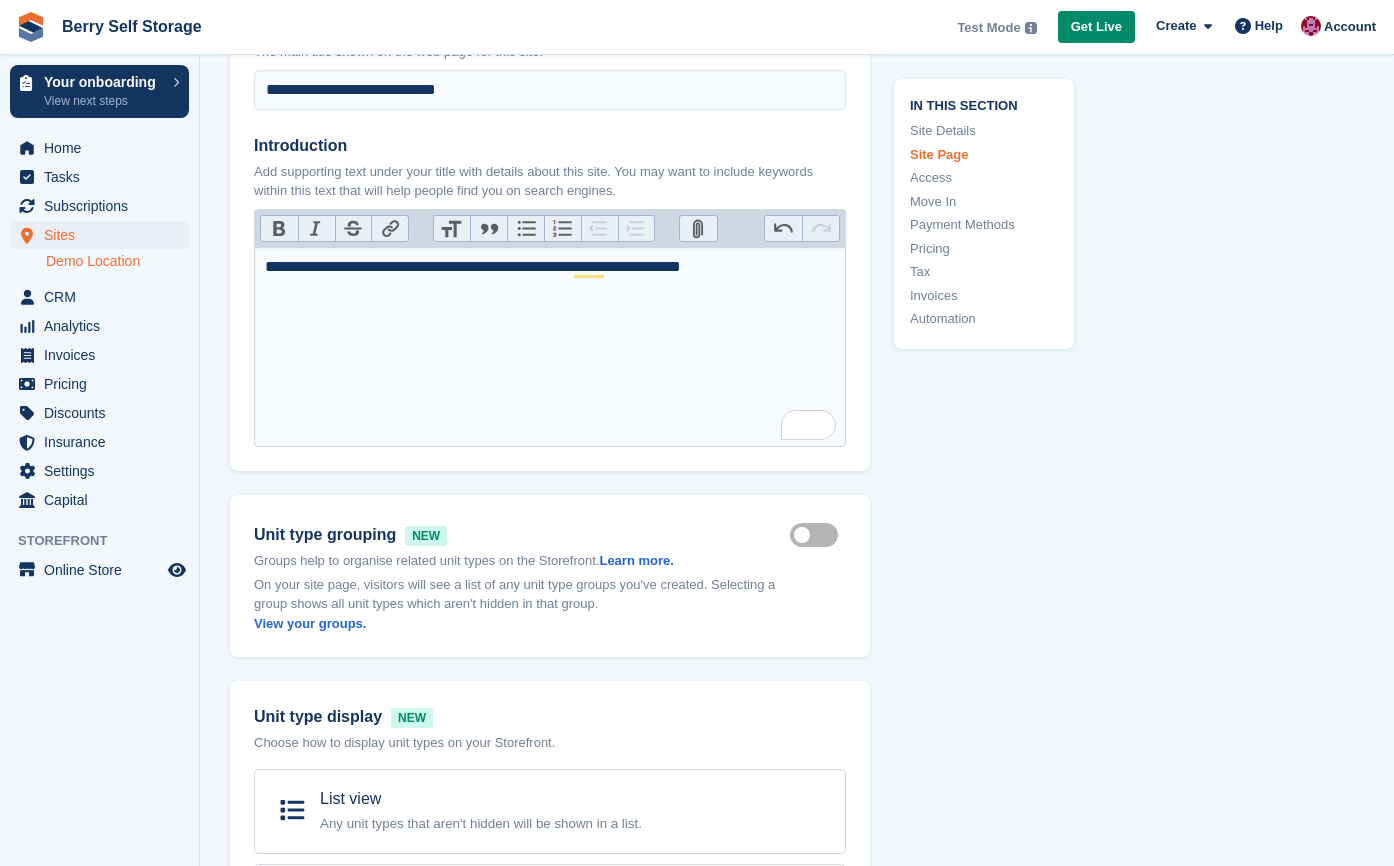 click on "Show groups on storefront" at bounding box center [818, 534] 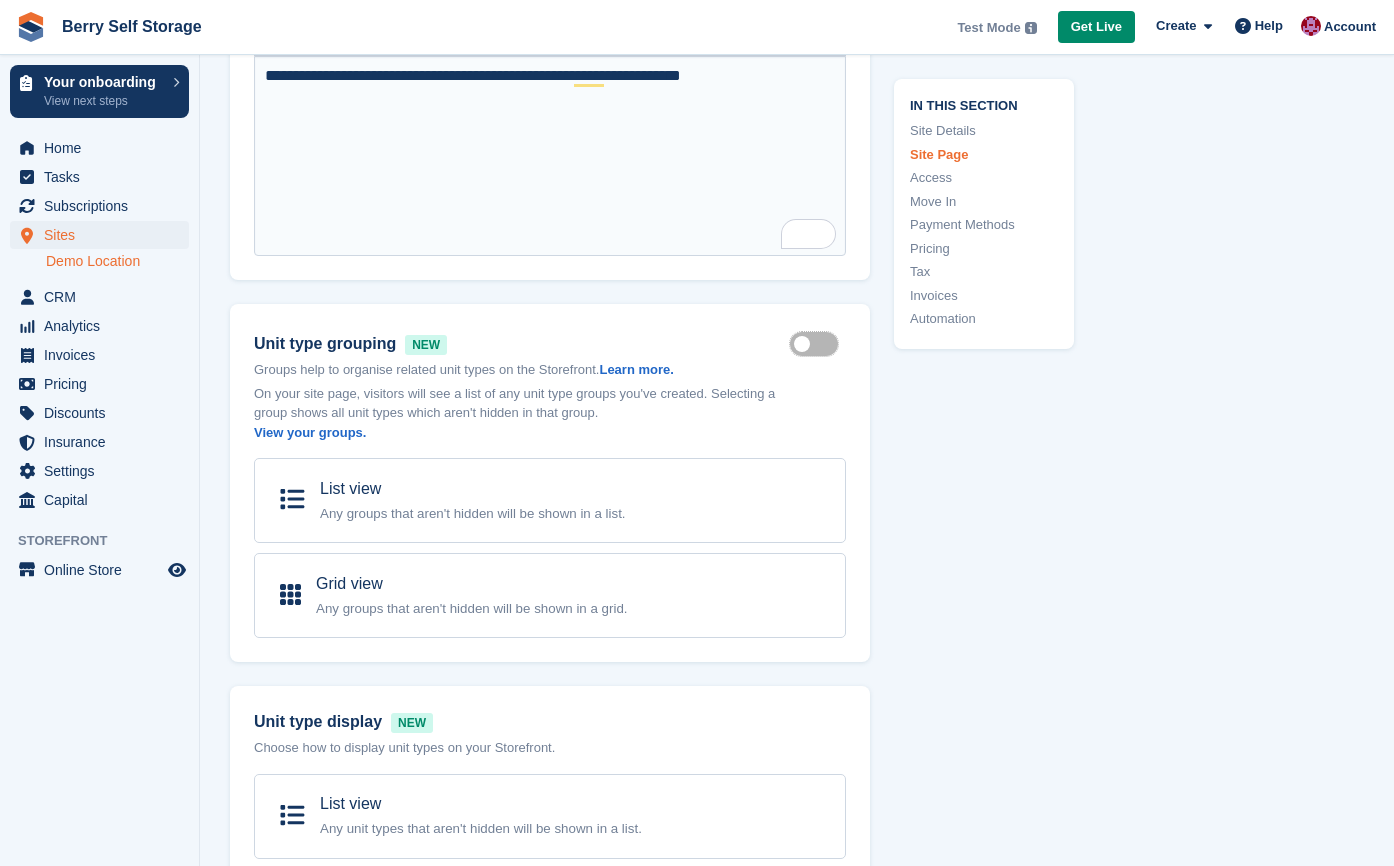 scroll, scrollTop: 1158, scrollLeft: 0, axis: vertical 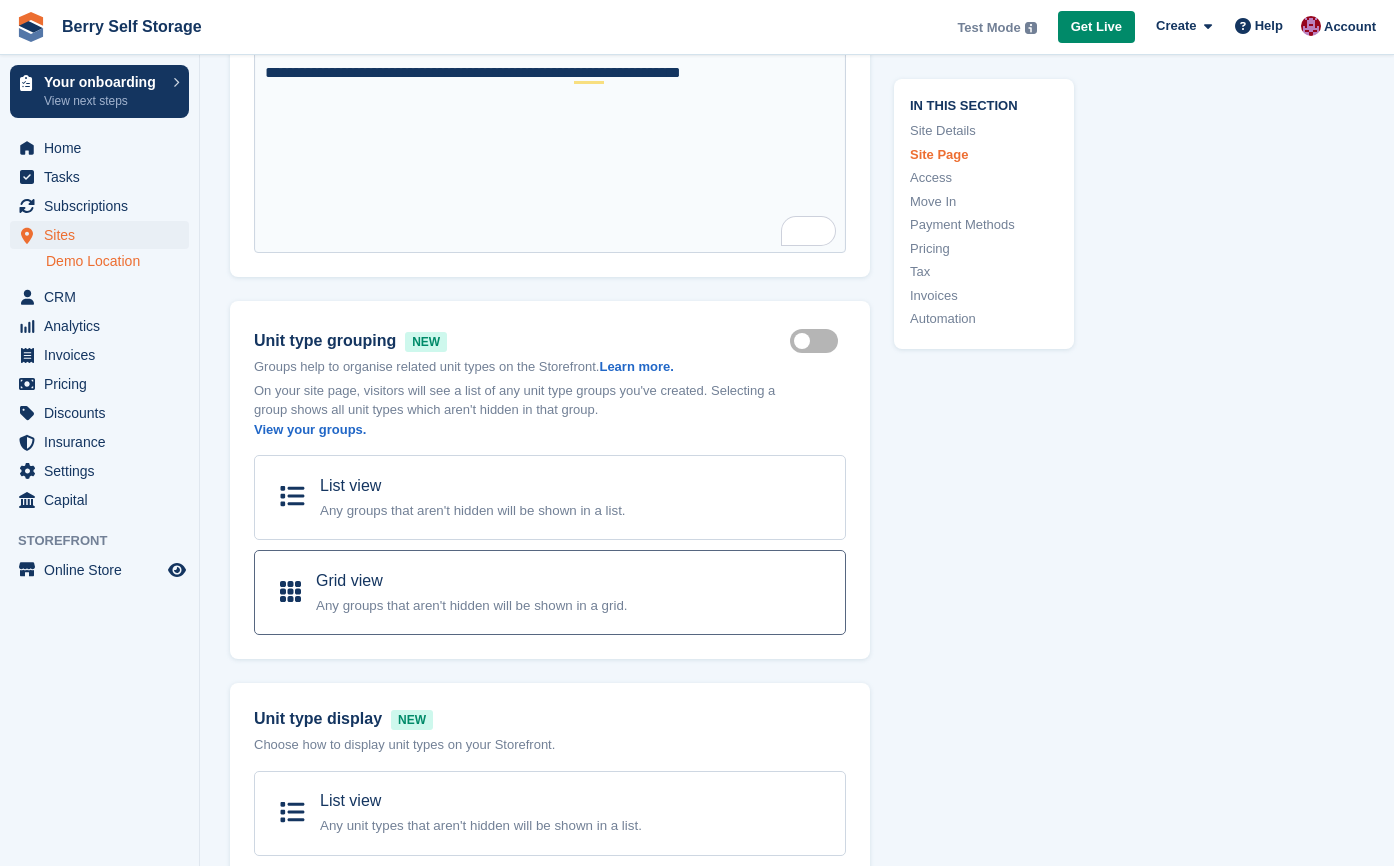 click on "Any groups that aren't hidden will be shown in a grid." at bounding box center (472, 605) 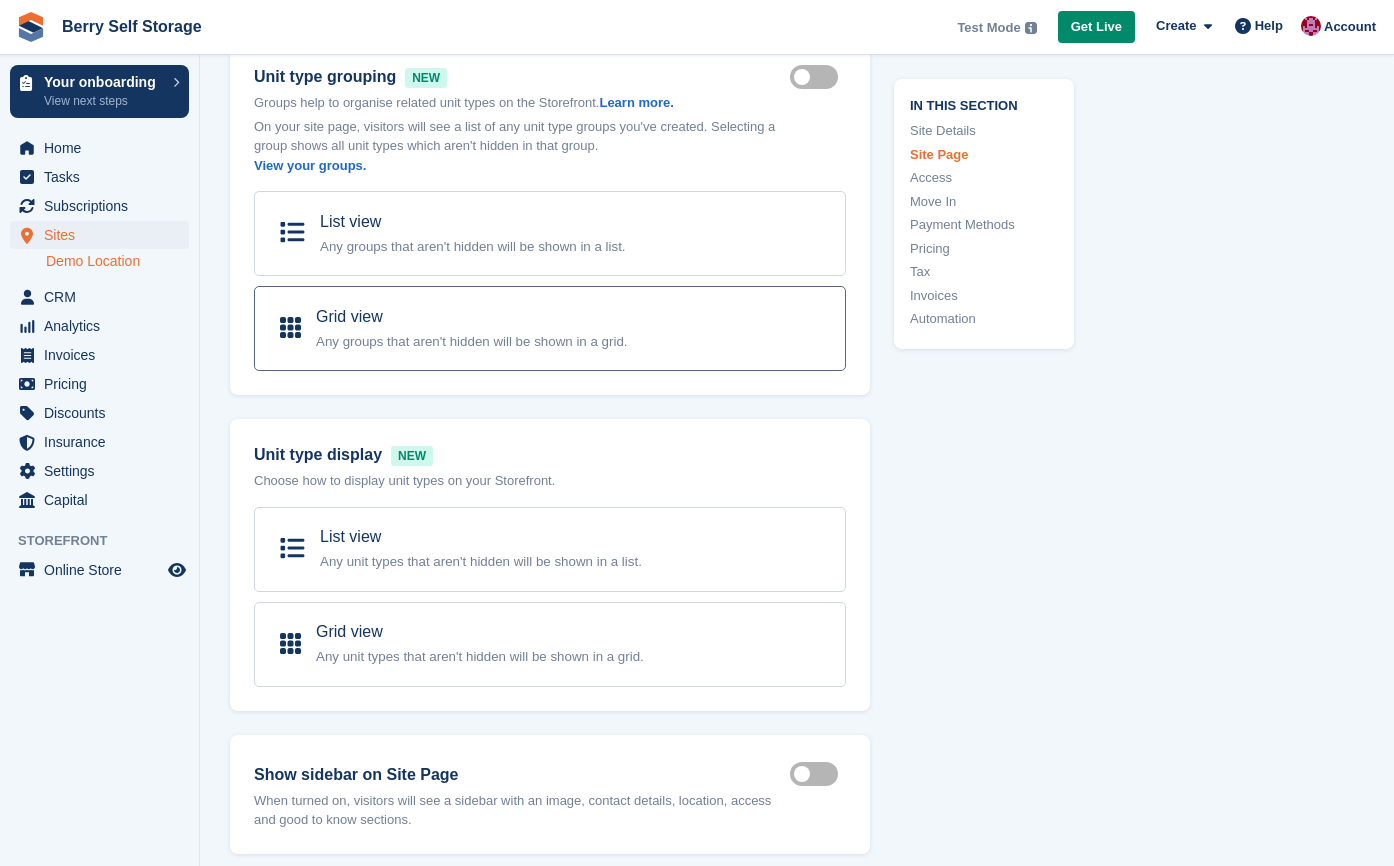 scroll, scrollTop: 1464, scrollLeft: 0, axis: vertical 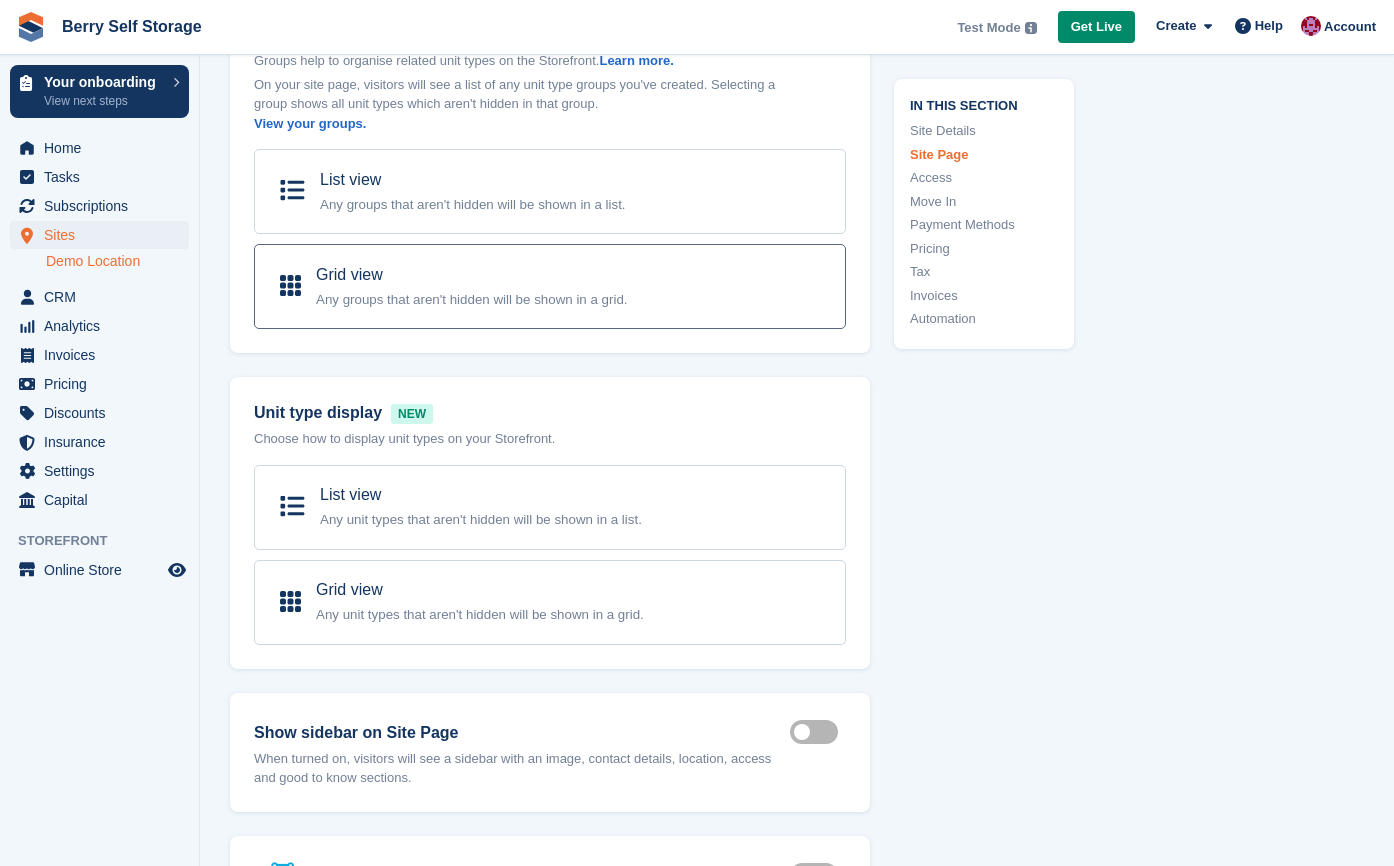 click on "Grid view
Any unit types that aren't hidden will be shown in a grid." at bounding box center (550, 602) 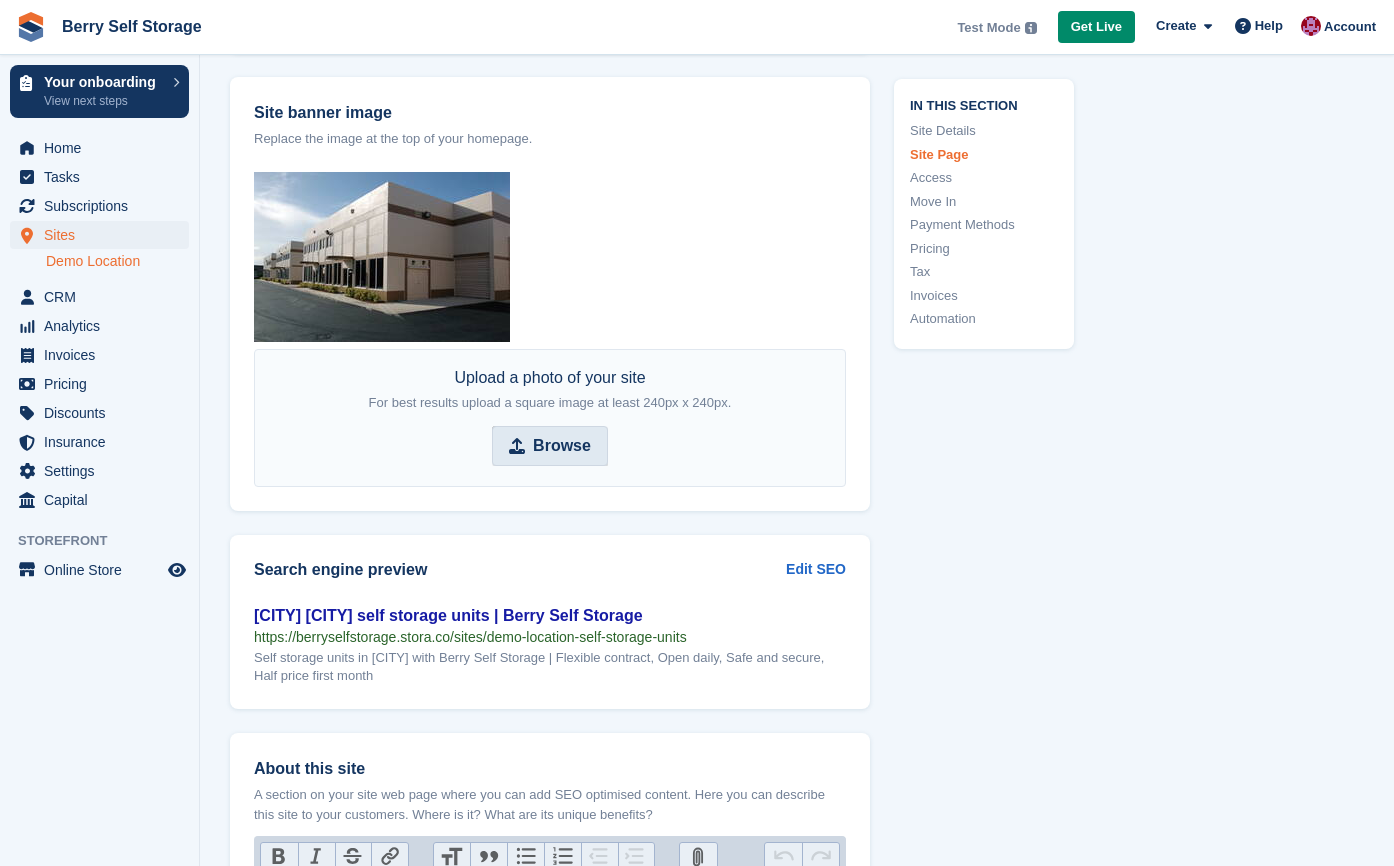 scroll, scrollTop: 2471, scrollLeft: 0, axis: vertical 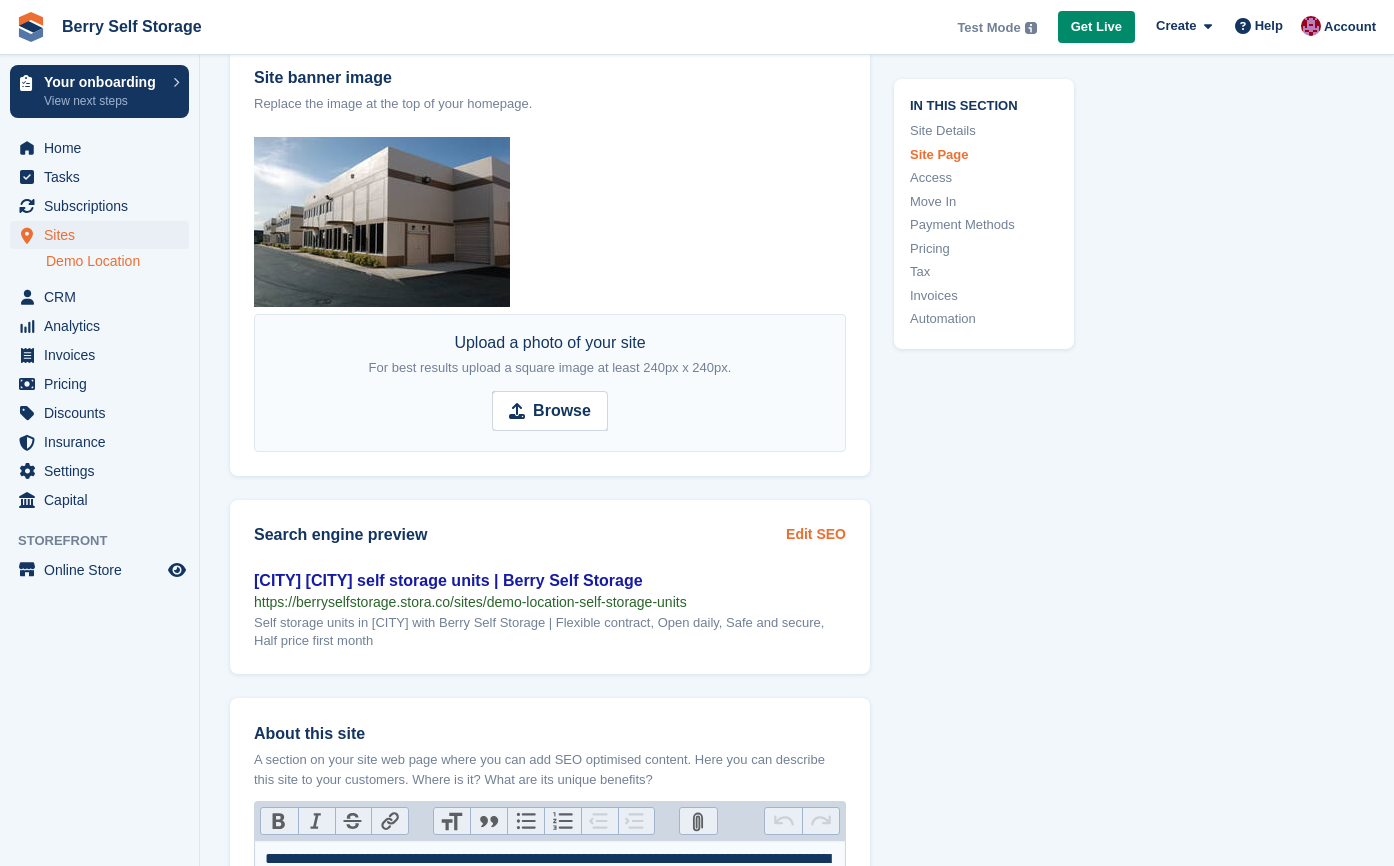 click on "Edit SEO" at bounding box center [816, 534] 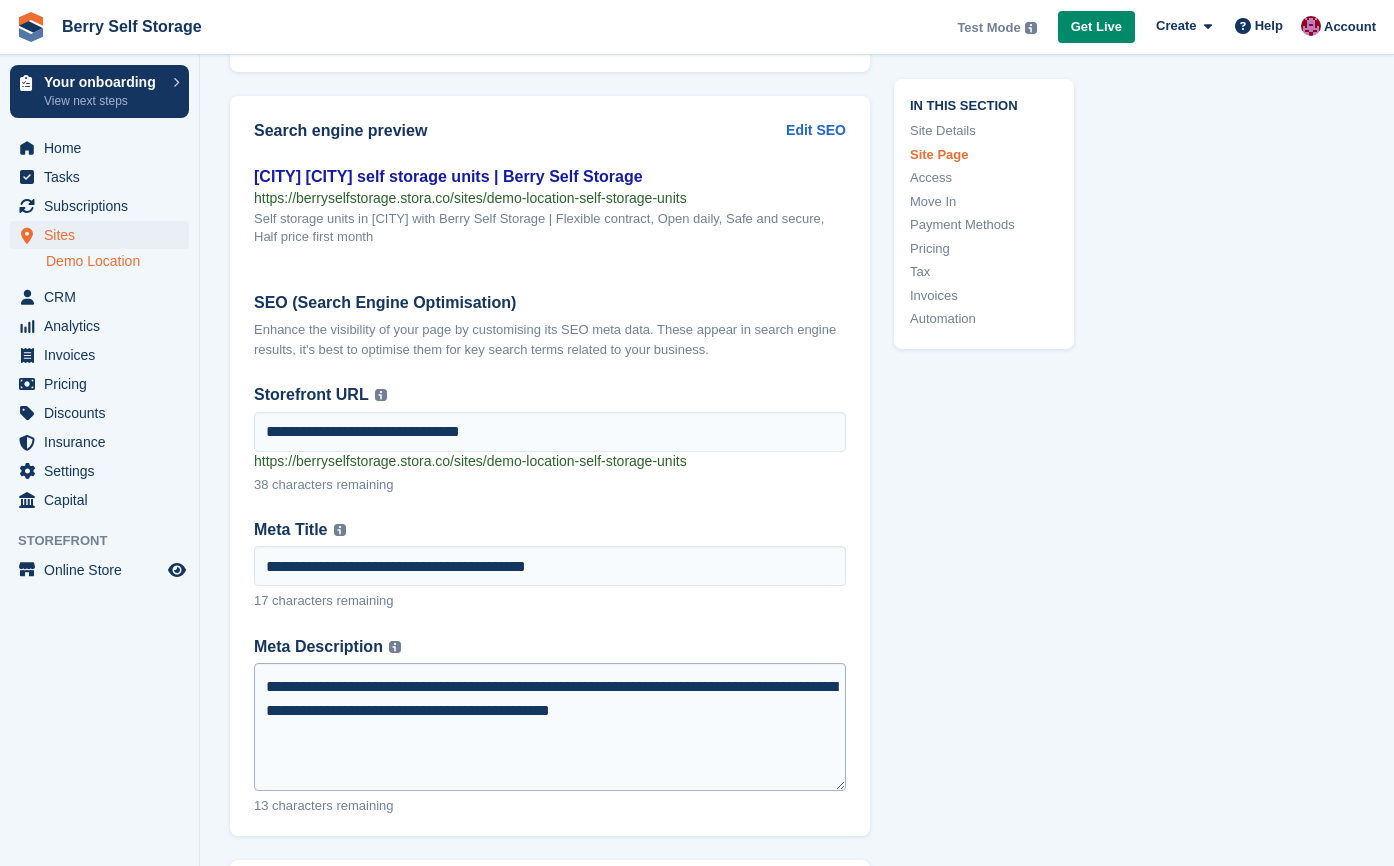 scroll, scrollTop: 2868, scrollLeft: 0, axis: vertical 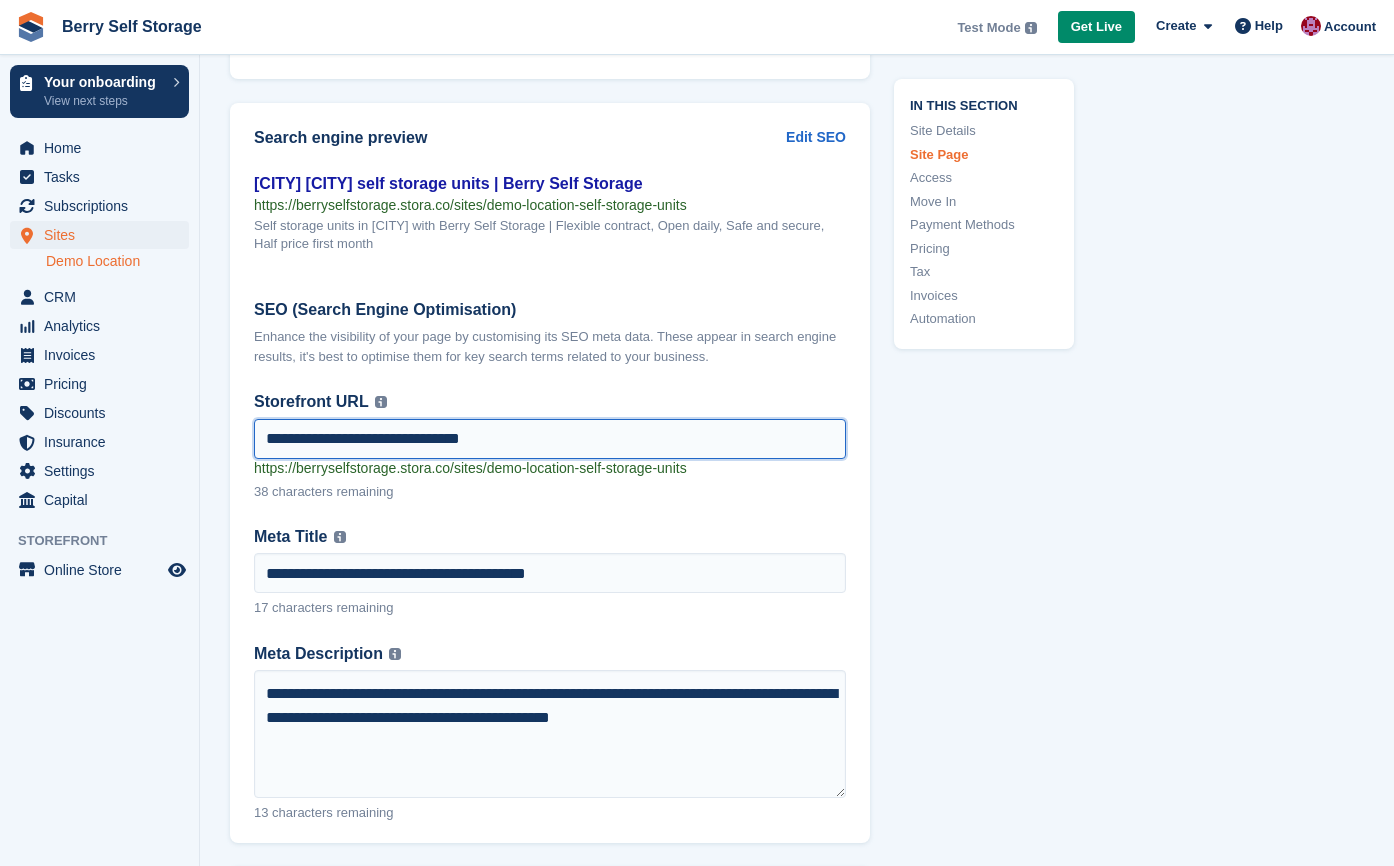 click on "**********" at bounding box center [550, 439] 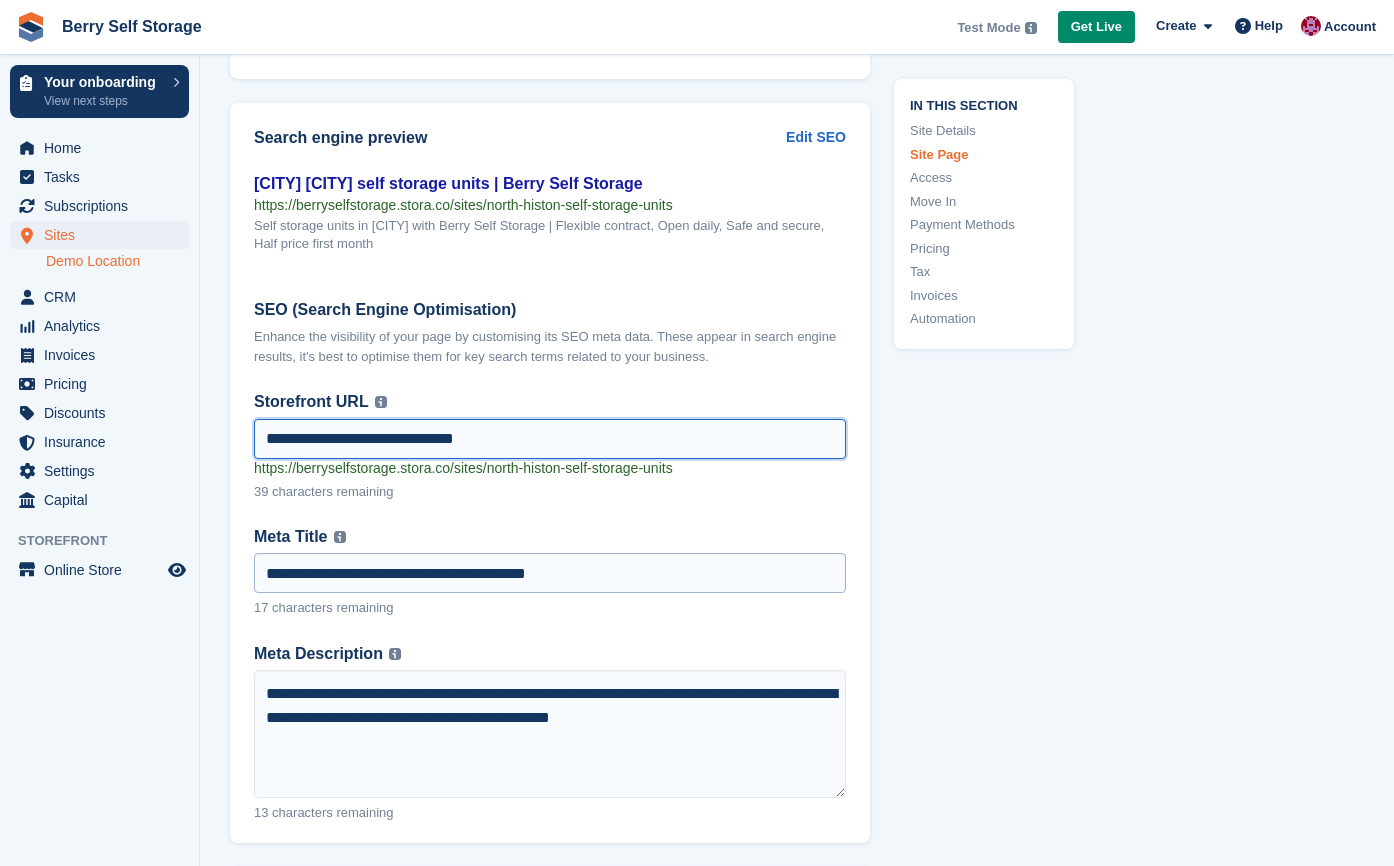 type on "**********" 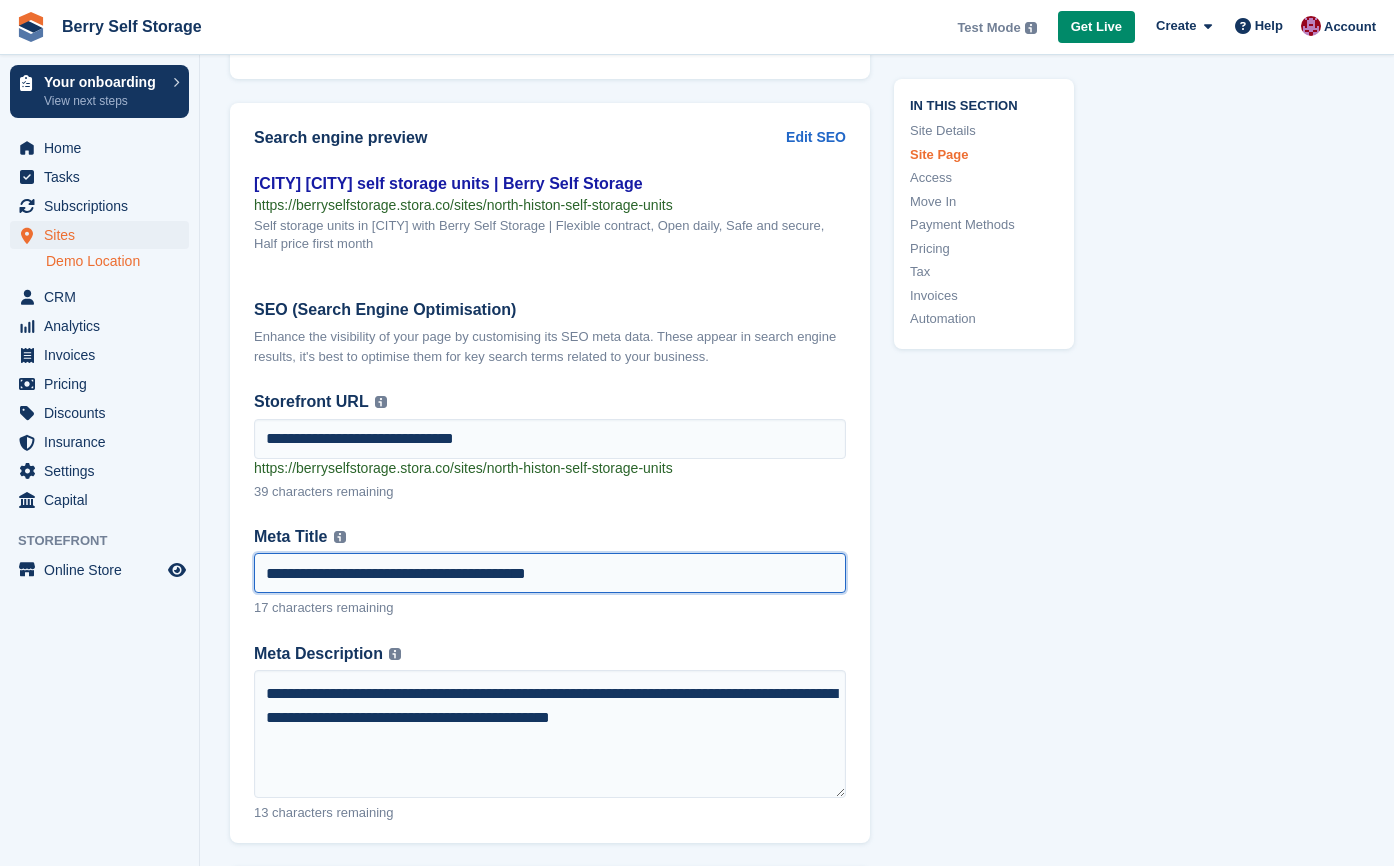 click on "**********" at bounding box center [550, 573] 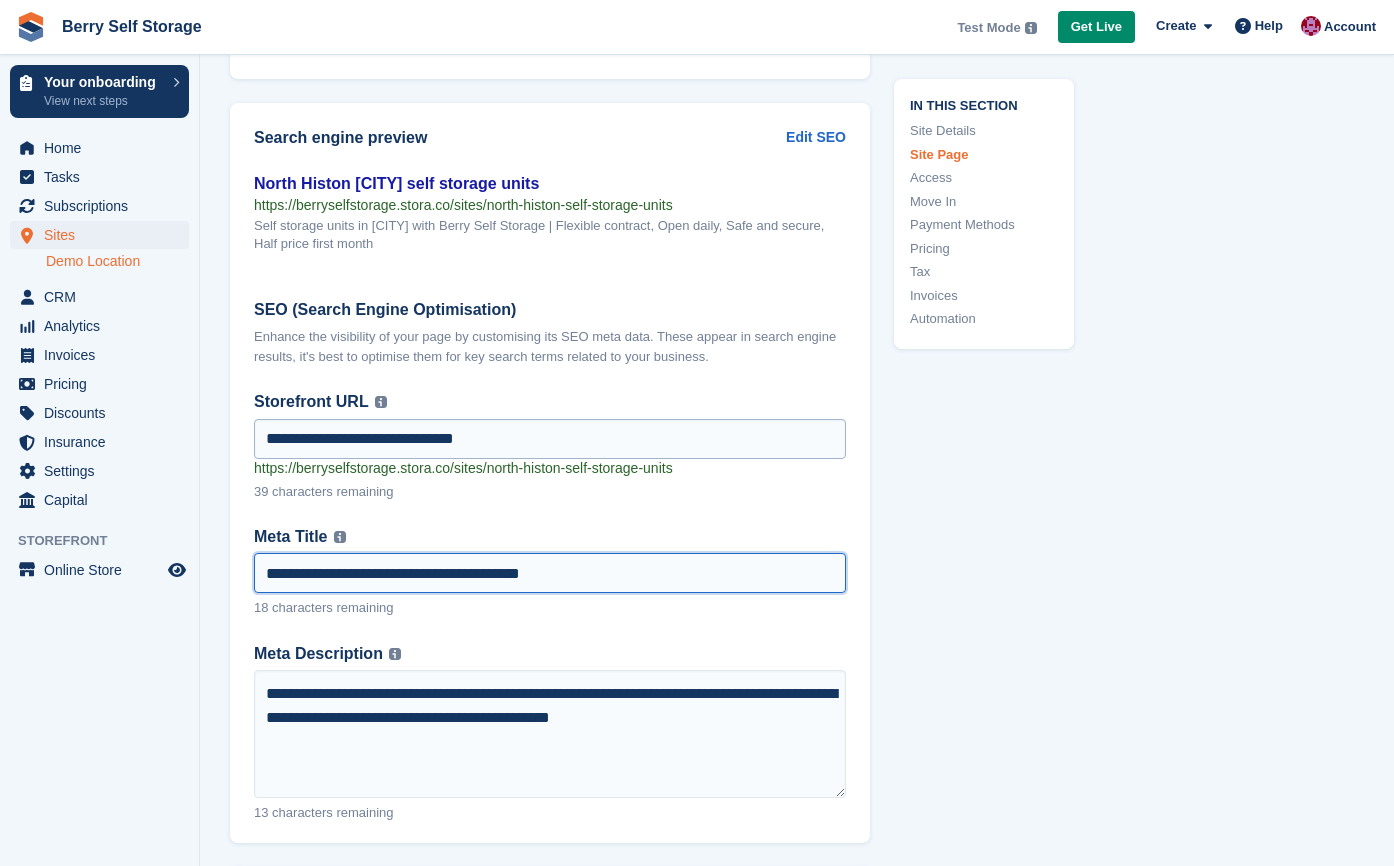 type on "**********" 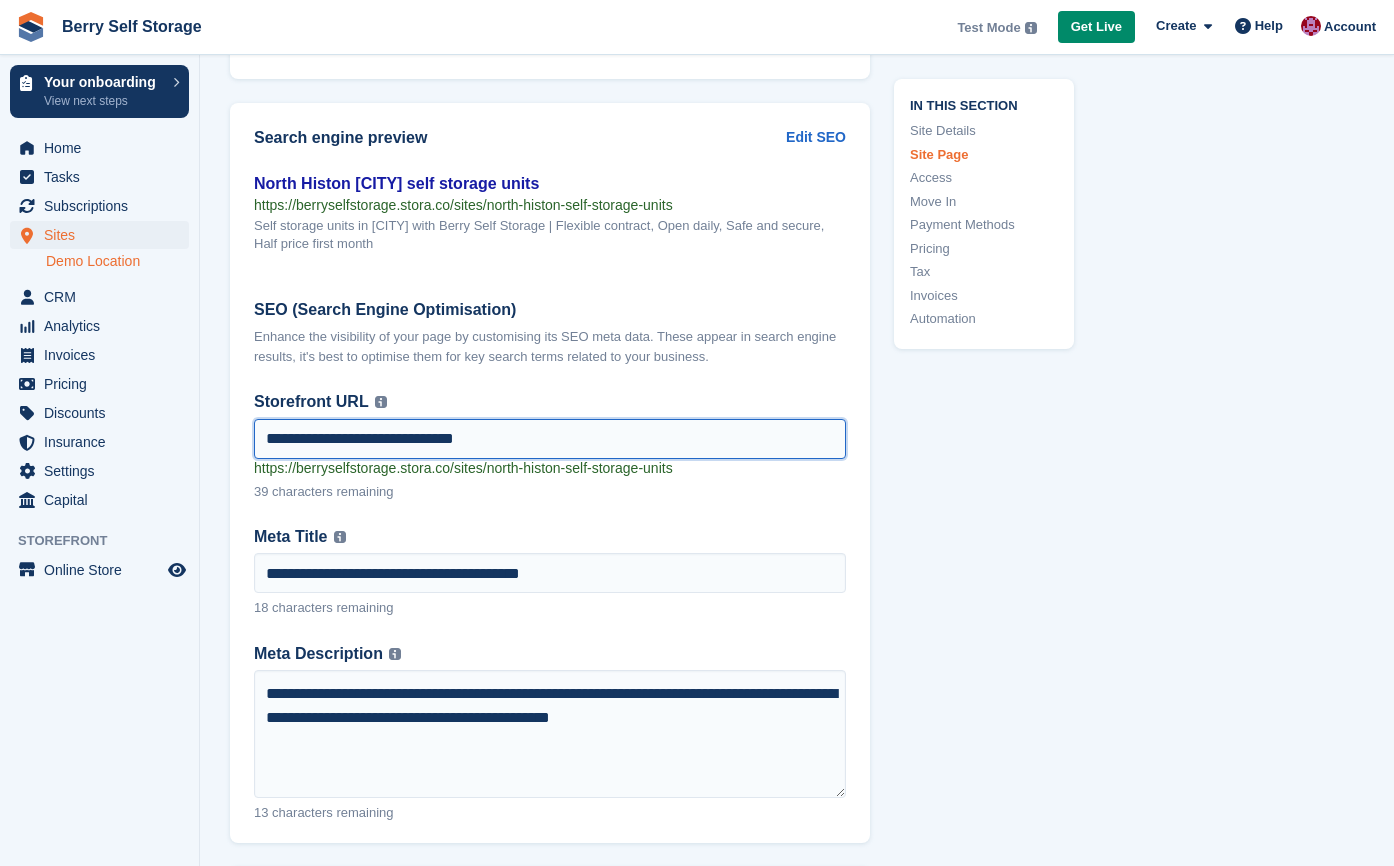click on "**********" at bounding box center (550, 439) 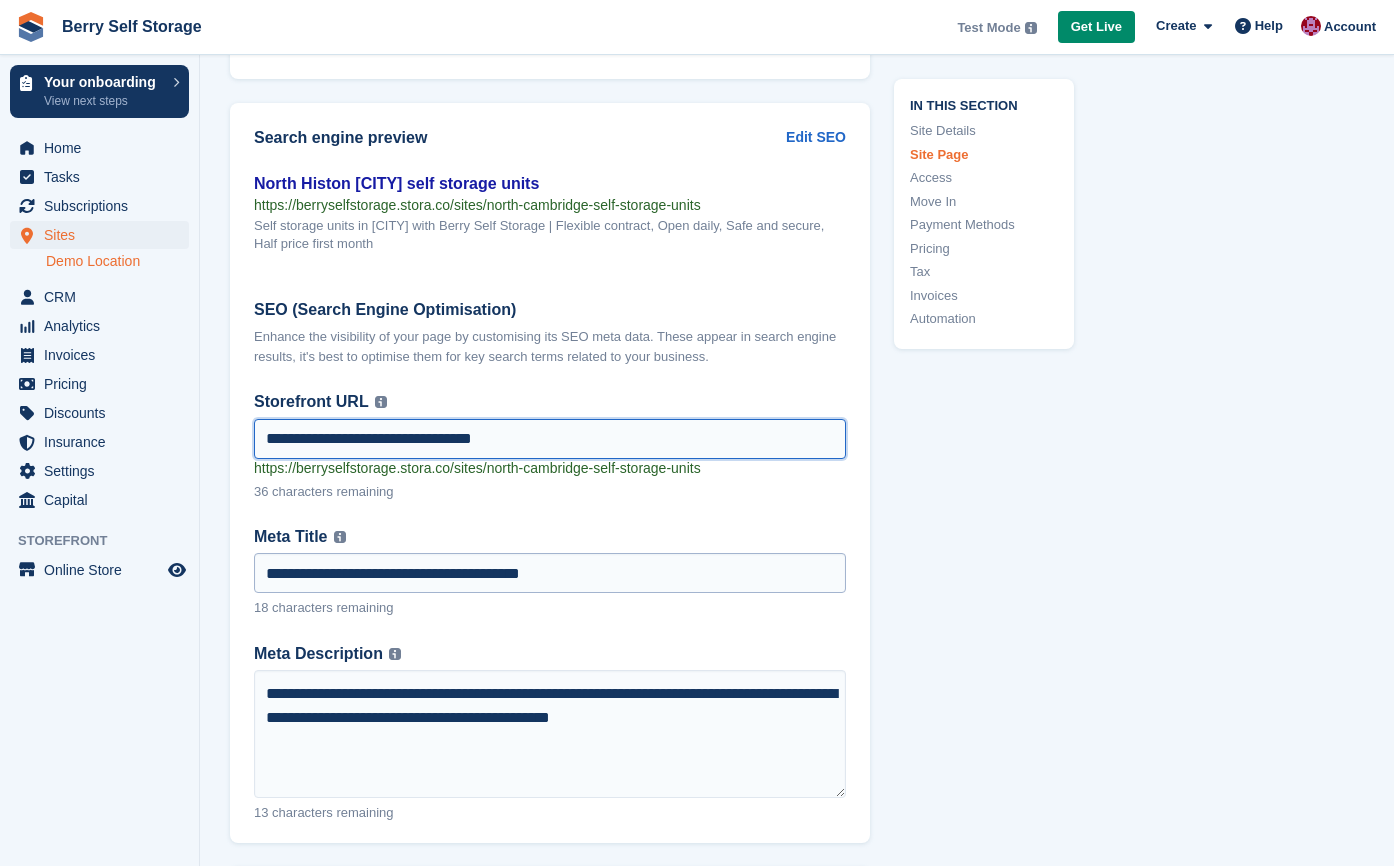 type on "**********" 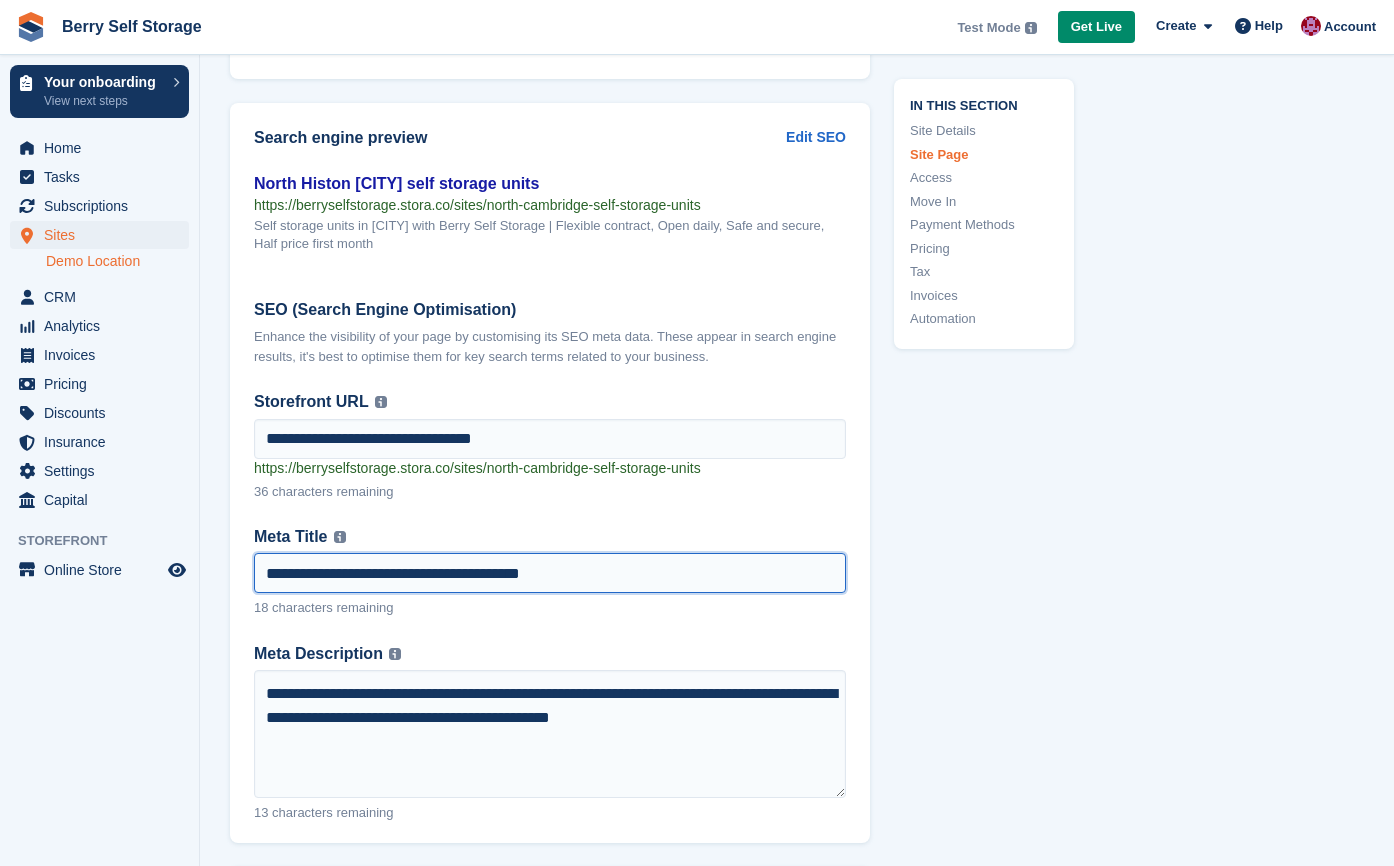 click on "**********" at bounding box center (550, 573) 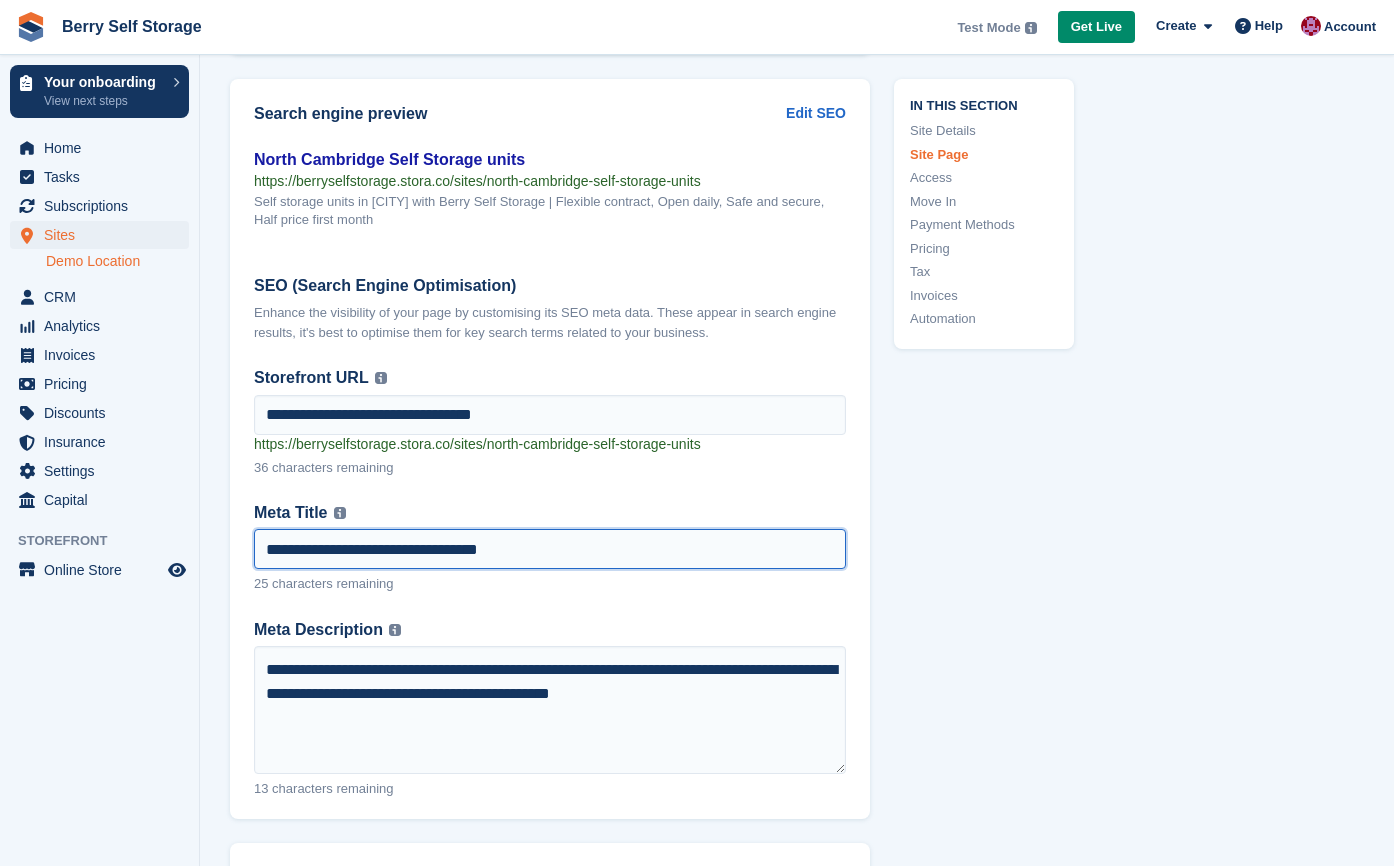 scroll, scrollTop: 2985, scrollLeft: 0, axis: vertical 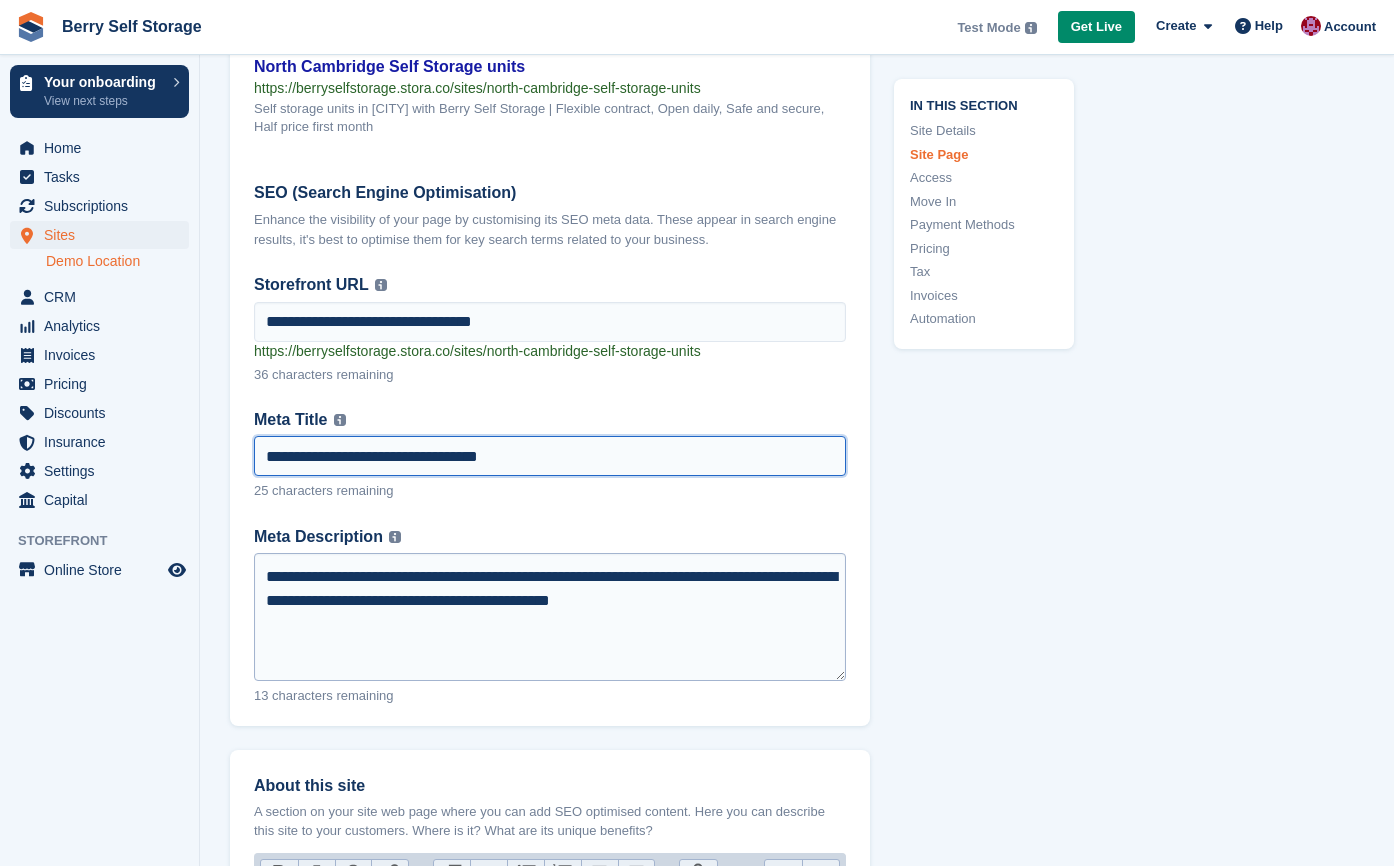 type on "**********" 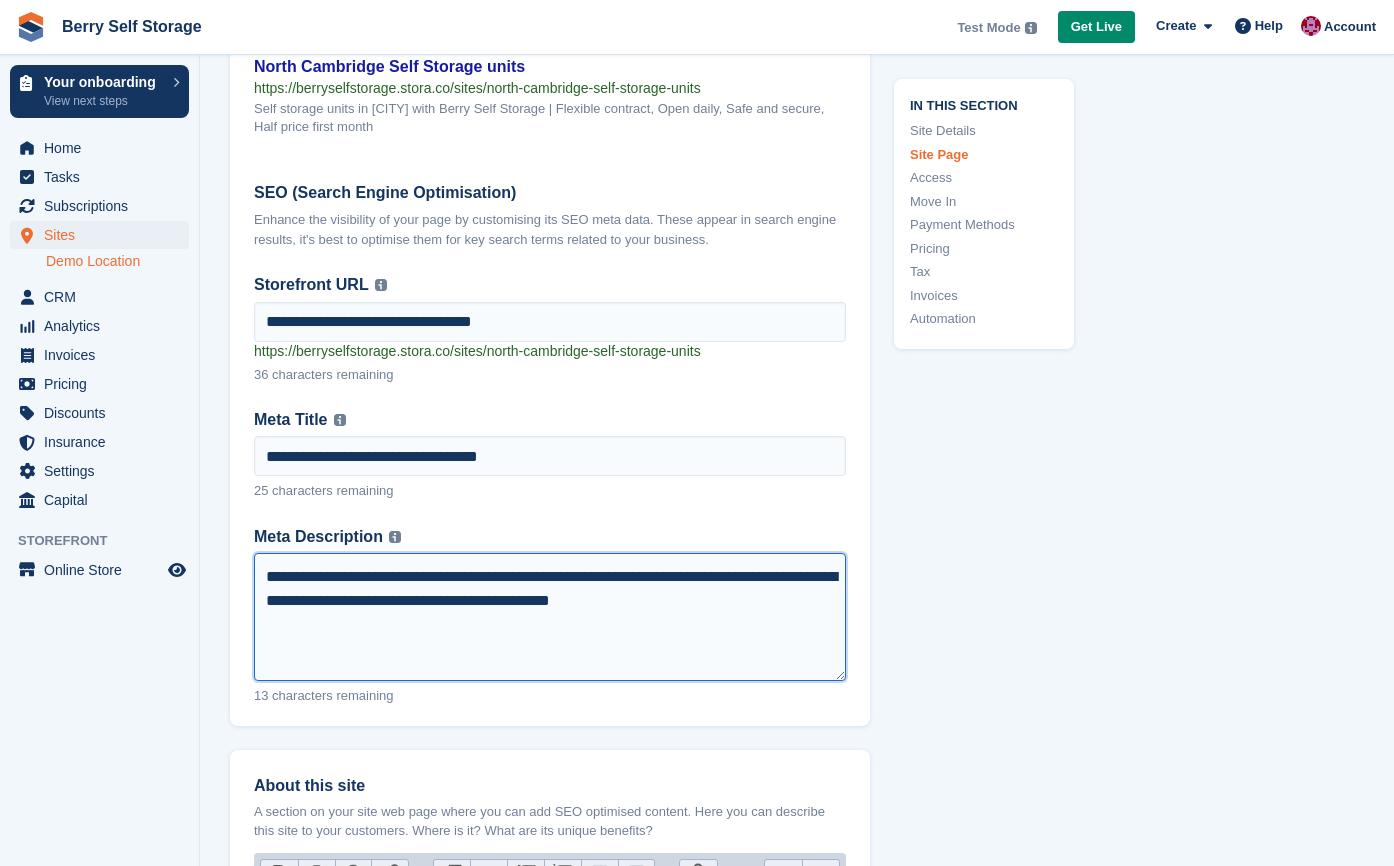 click on "**********" at bounding box center (550, 617) 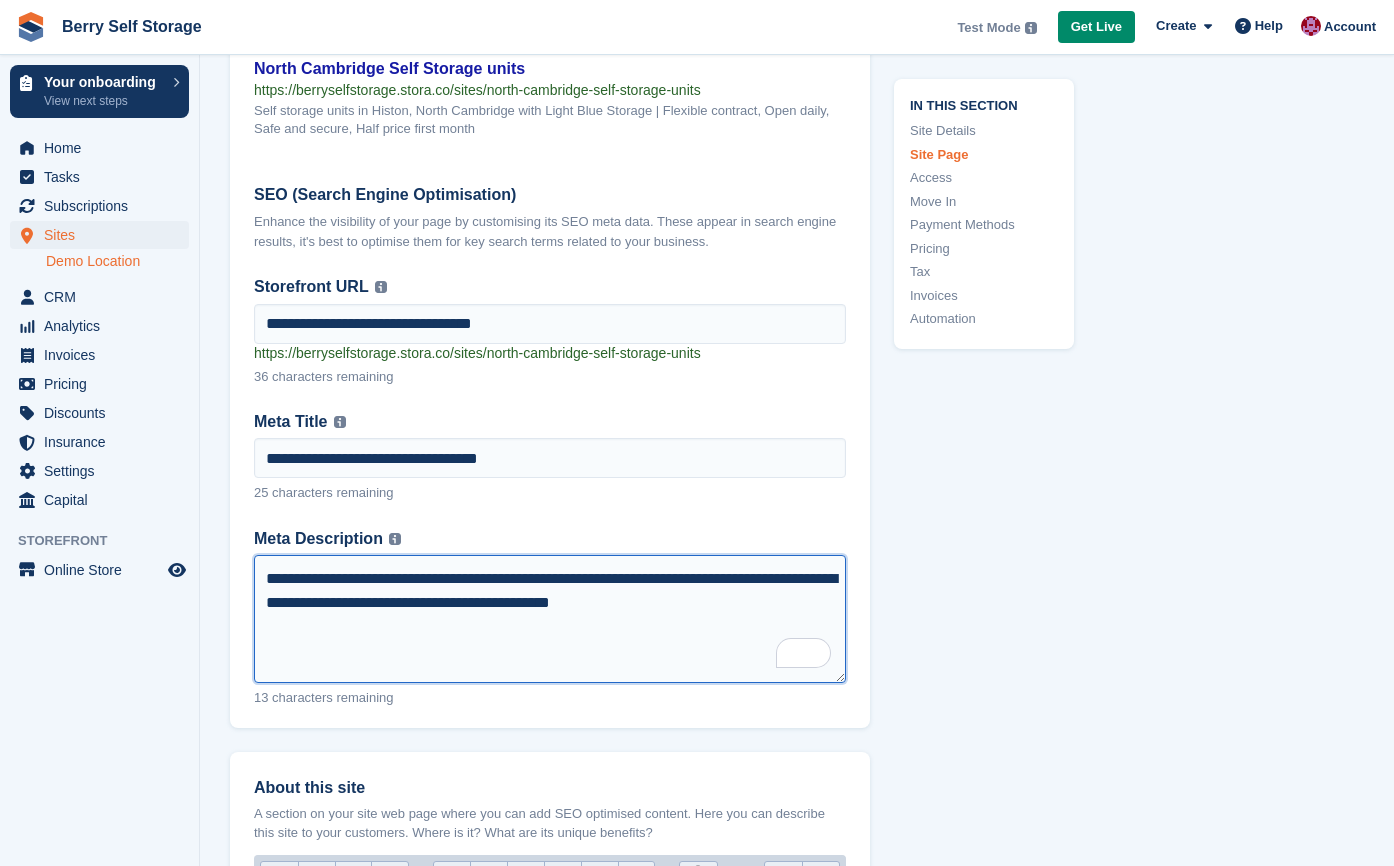 scroll, scrollTop: 2985, scrollLeft: 0, axis: vertical 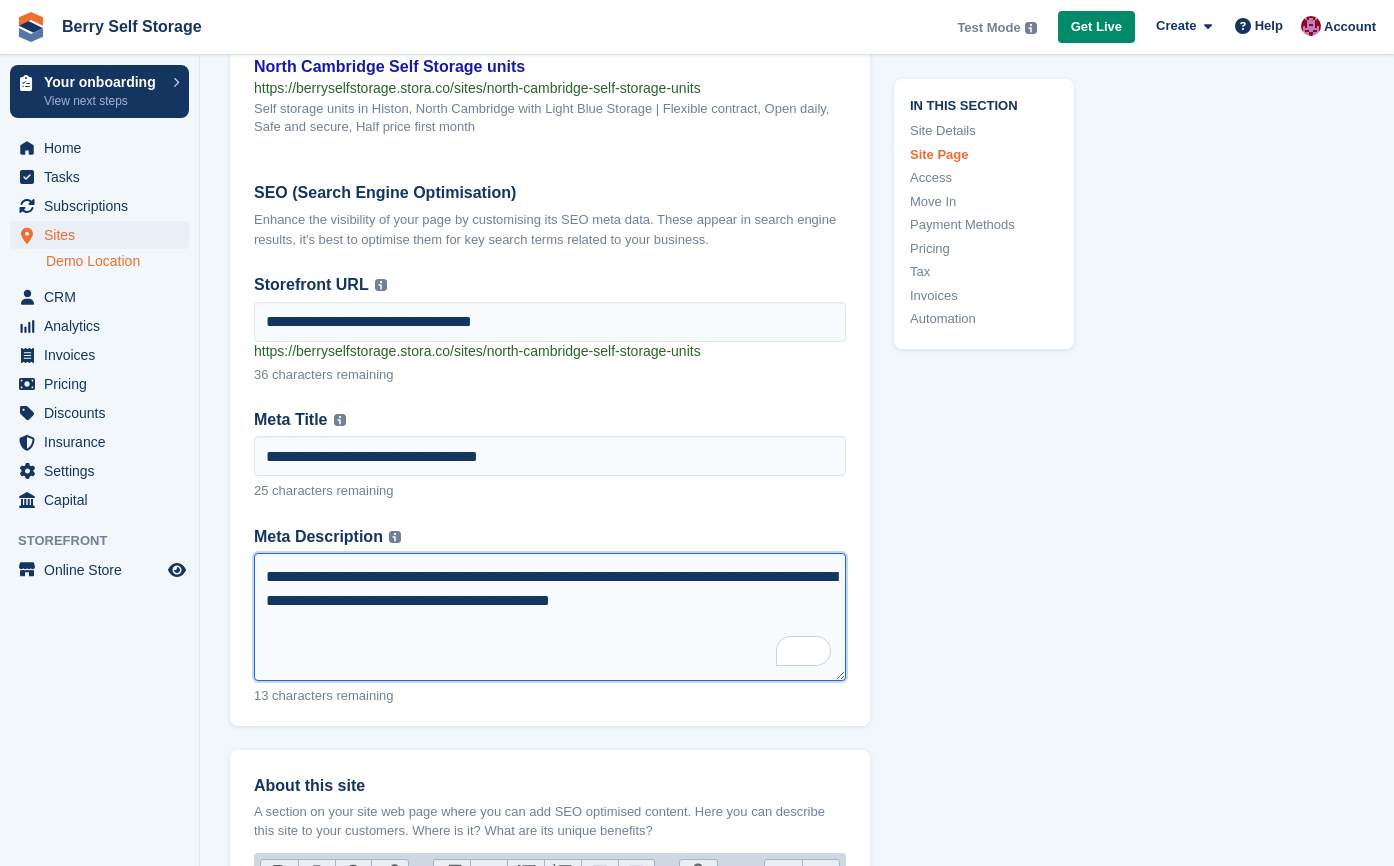 click on "**********" at bounding box center [550, 617] 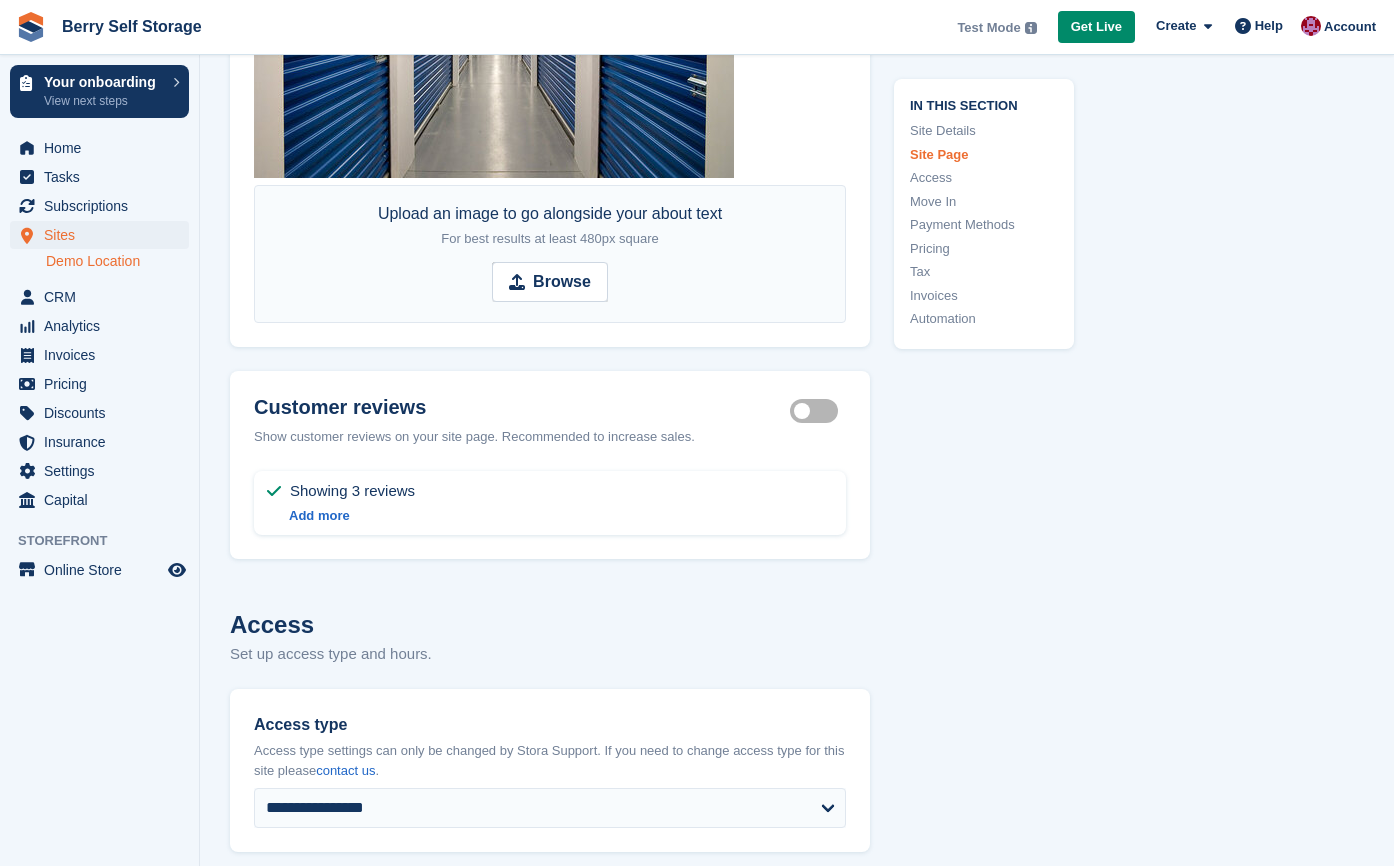 scroll, scrollTop: 4654, scrollLeft: 0, axis: vertical 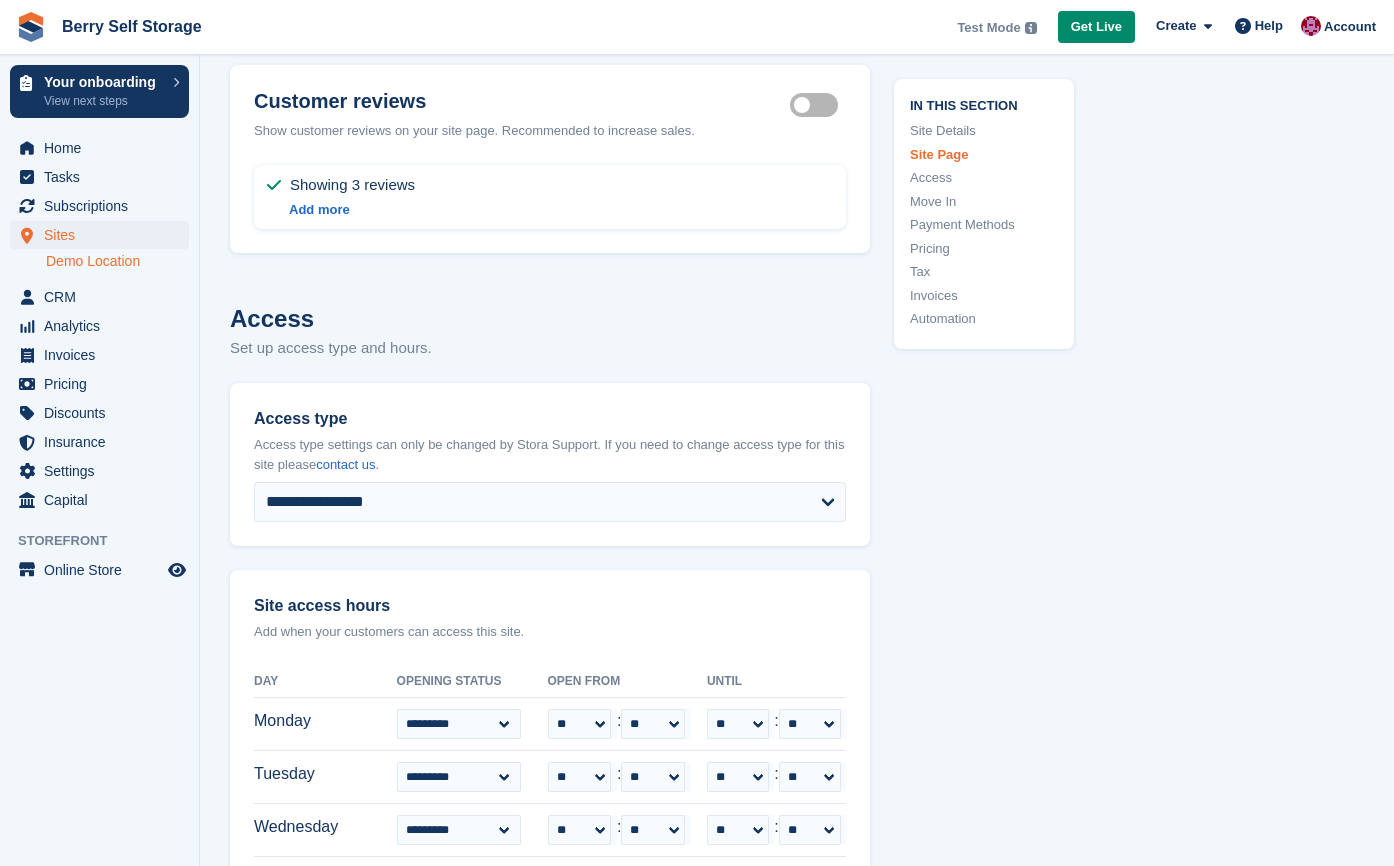 type on "**********" 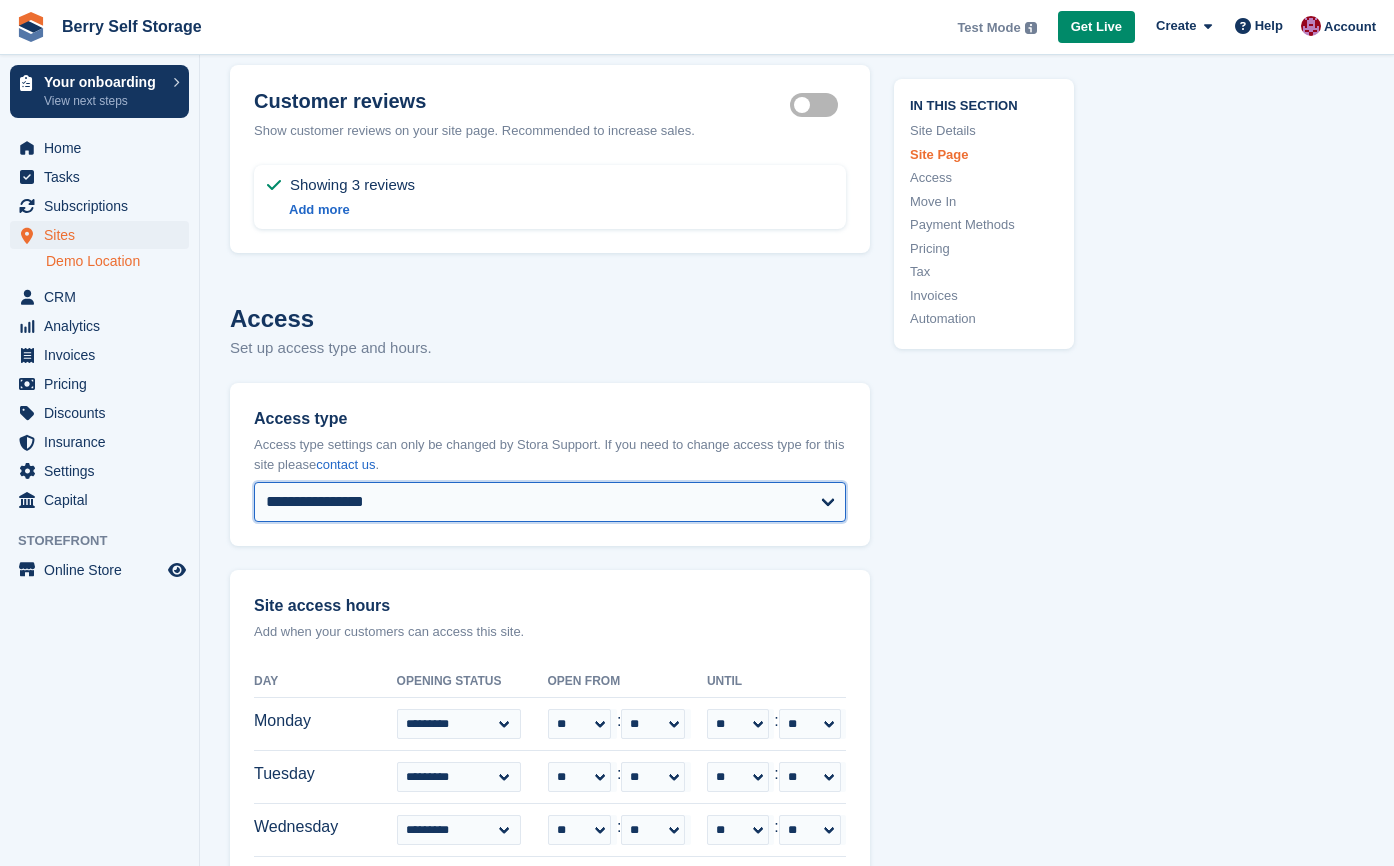 click on "**********" at bounding box center [550, 502] 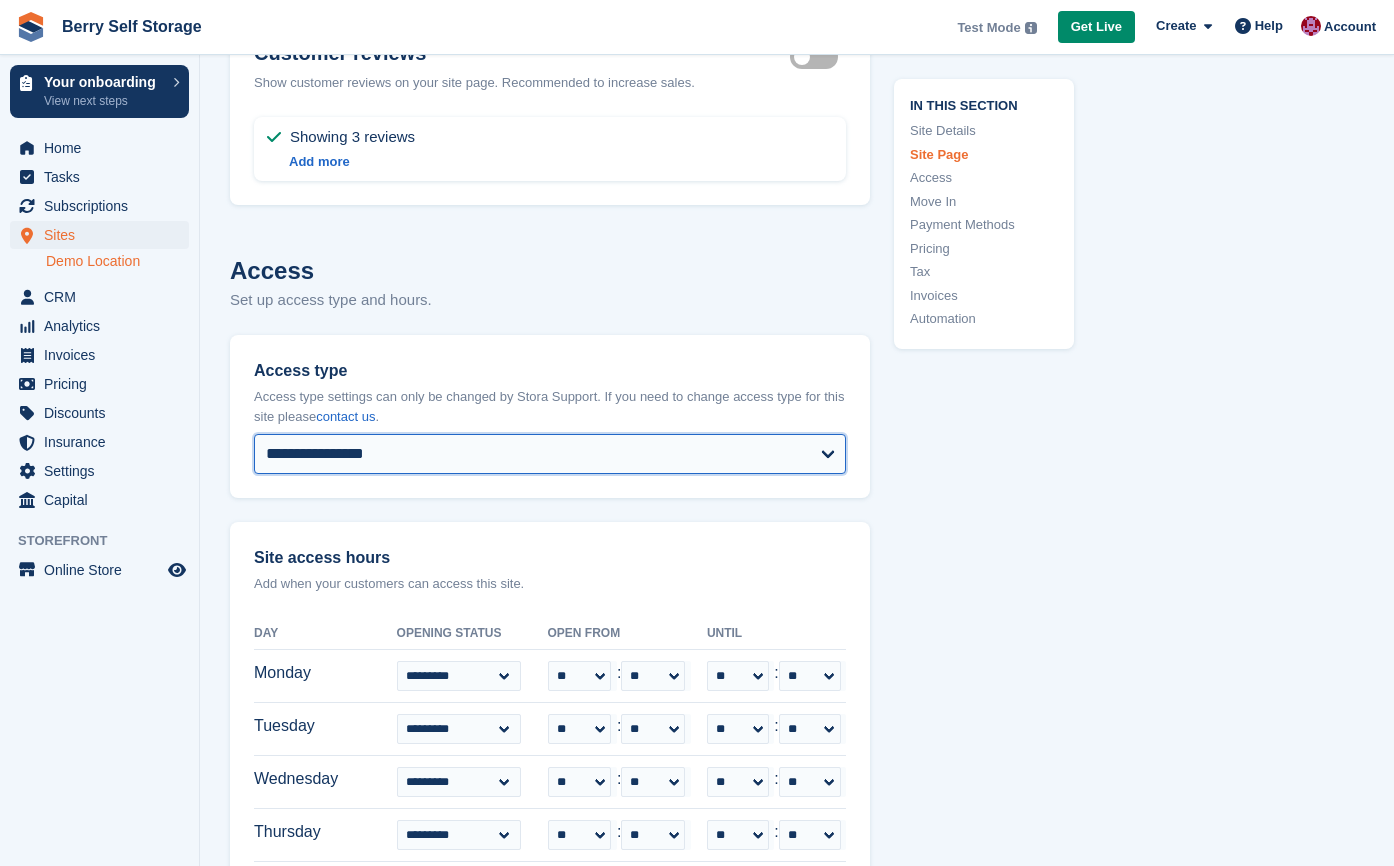 click on "**********" at bounding box center (550, 454) 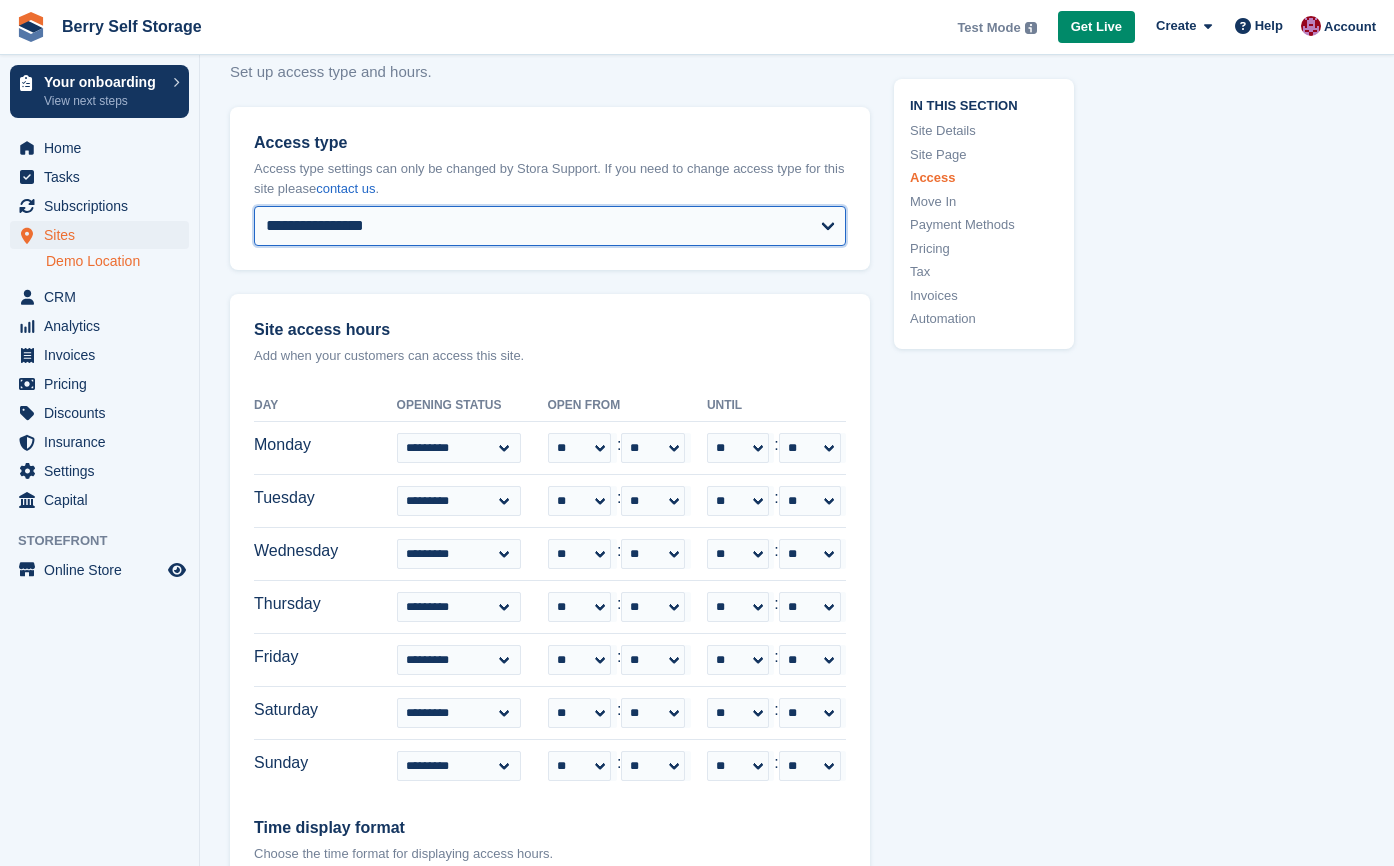 scroll, scrollTop: 4932, scrollLeft: 0, axis: vertical 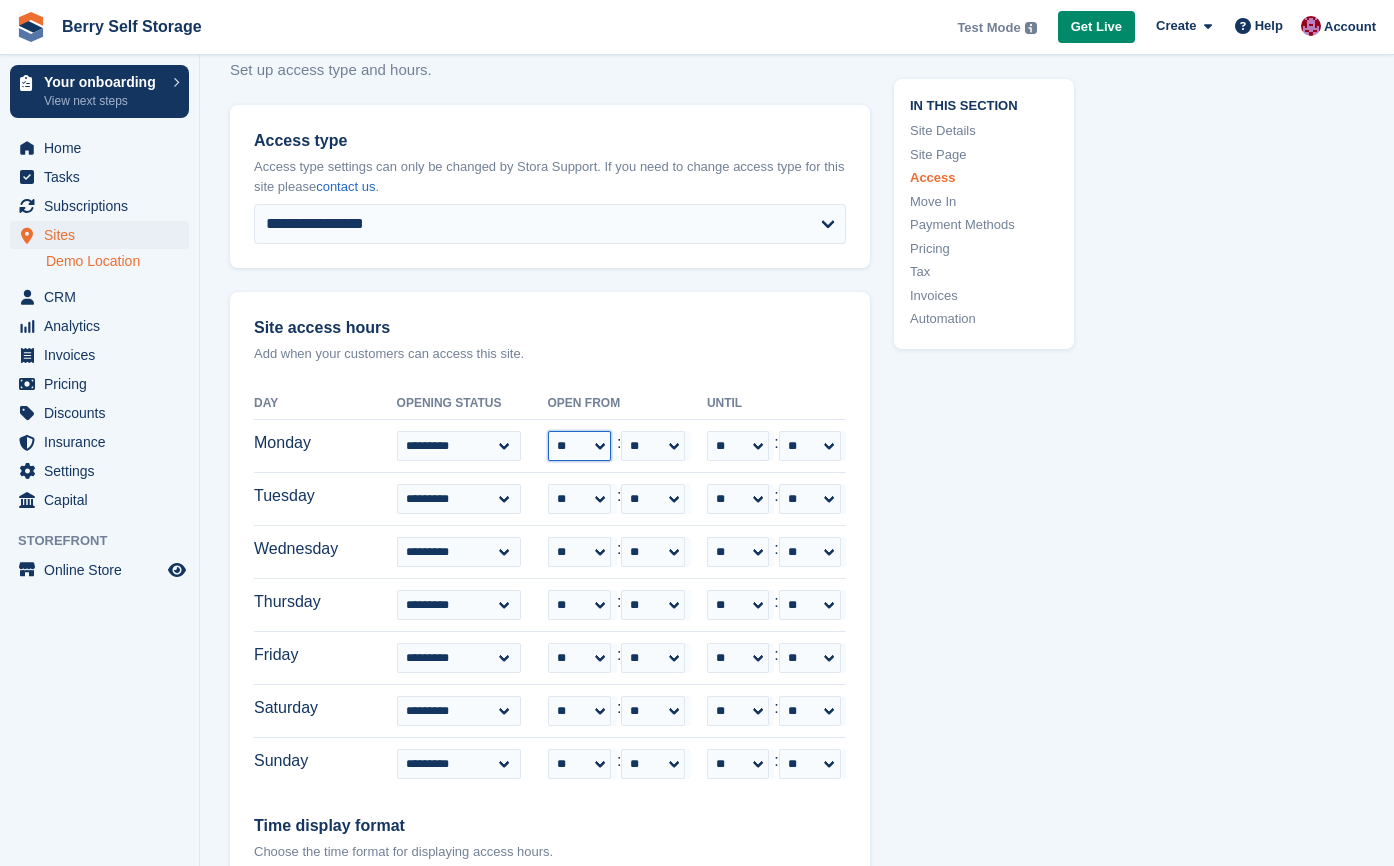 click on "**
**
**
**
**
**
**
**
**
**
**
**
**
**
**
**
**
**
**
**
**
**
**
**" at bounding box center (580, 446) 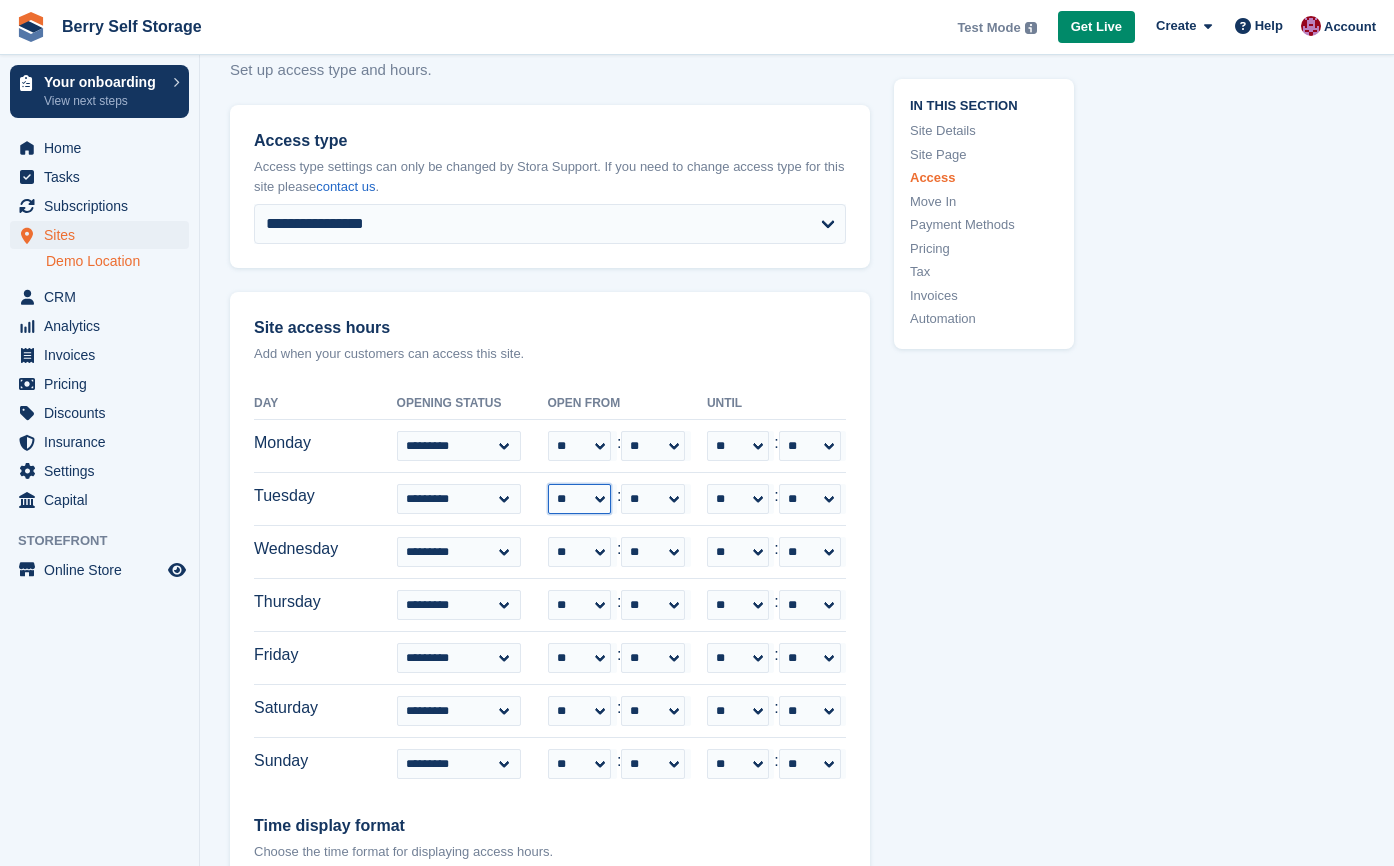 click on "**
**
**
**
**
**
**
**
**
**
**
**
**
**
**
**
**
**
**
**
**
**
**
**" at bounding box center (580, 499) 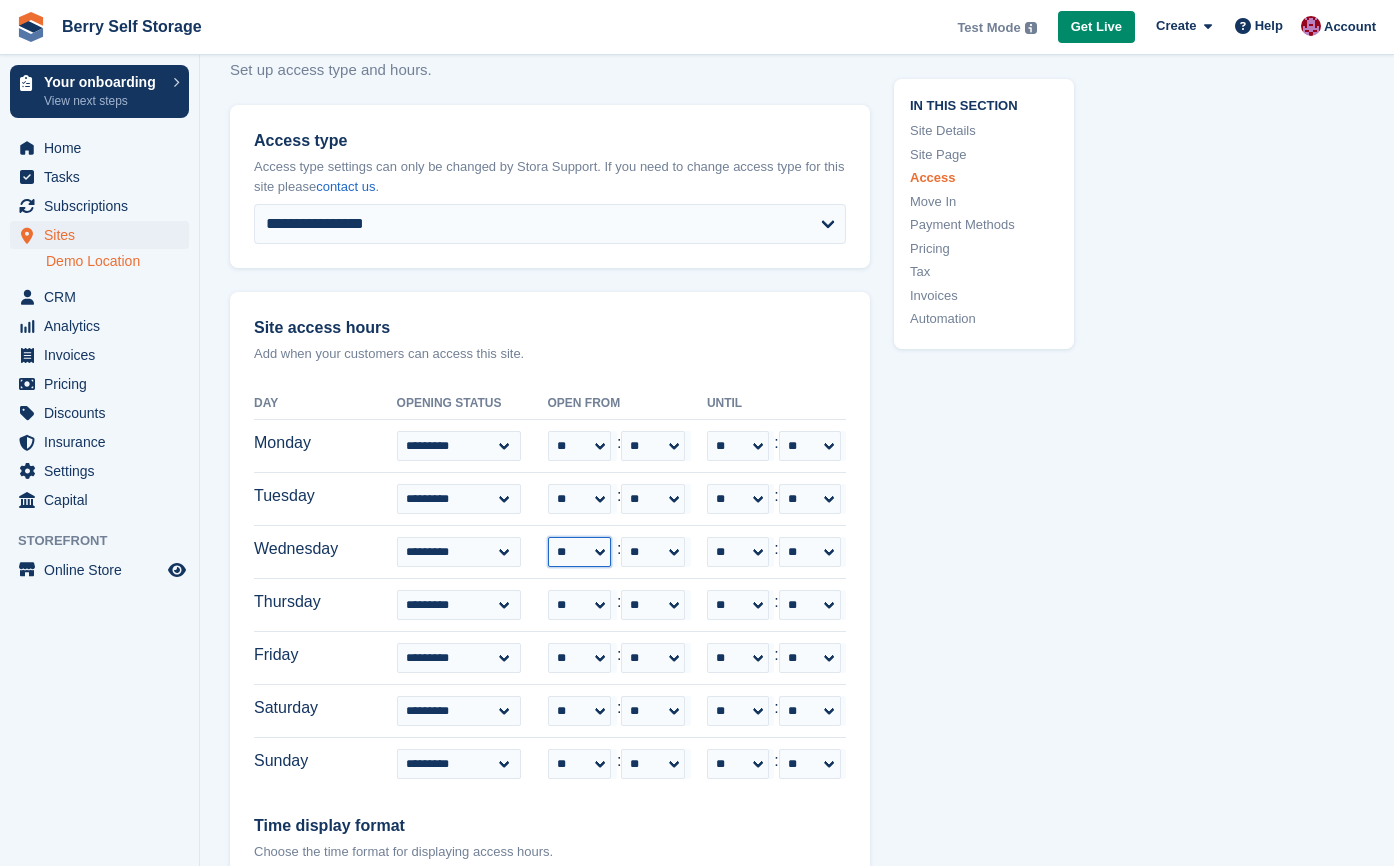 click on "**
**
**
**
**
**
**
**
**
**
**
**
**
**
**
**
**
**
**
**
**
**
**
**" at bounding box center [580, 552] 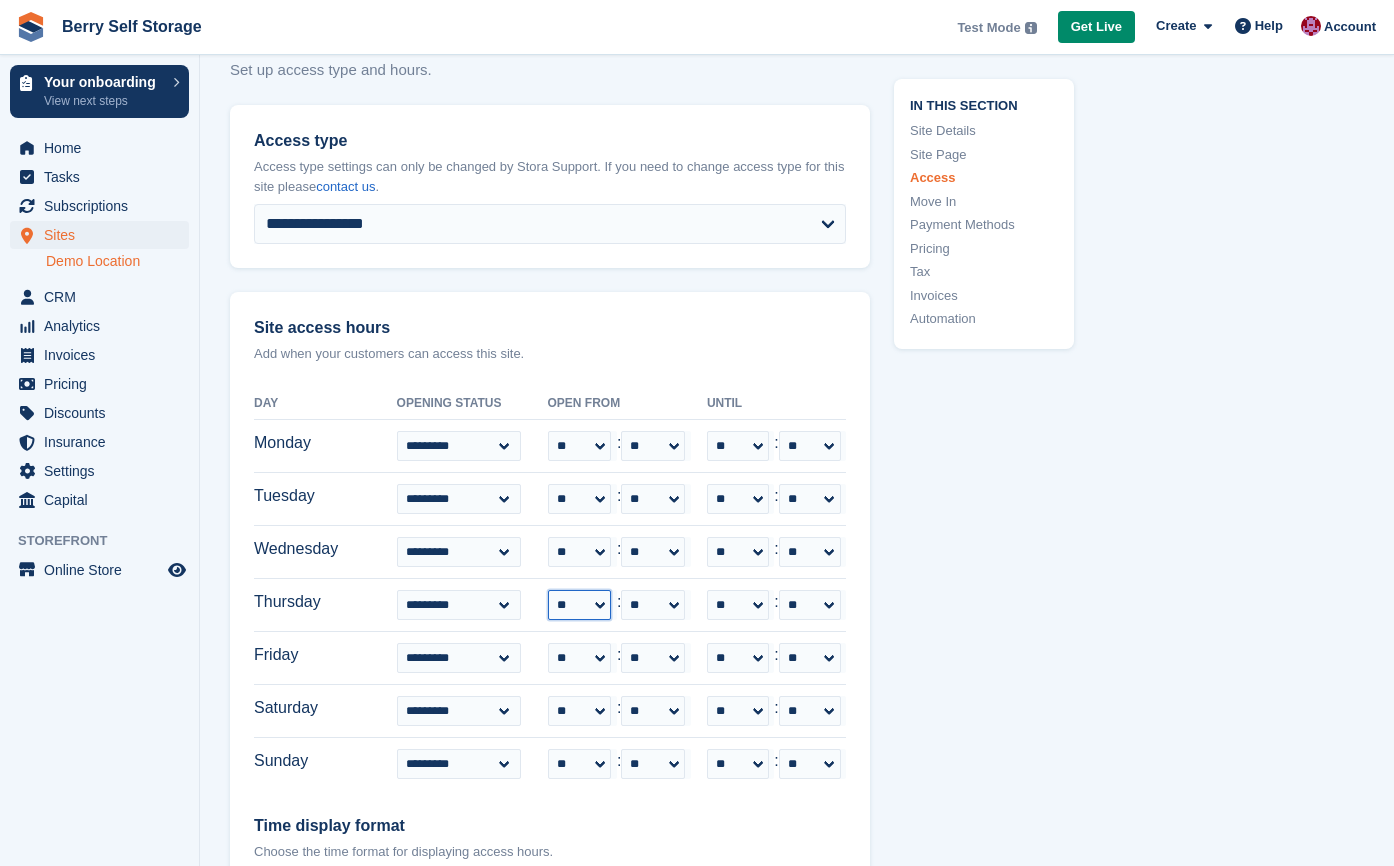 click on "**
**
**
**
**
**
**
**
**
**
**
**
**
**
**
**
**
**
**
**
**
**
**
**" at bounding box center [580, 605] 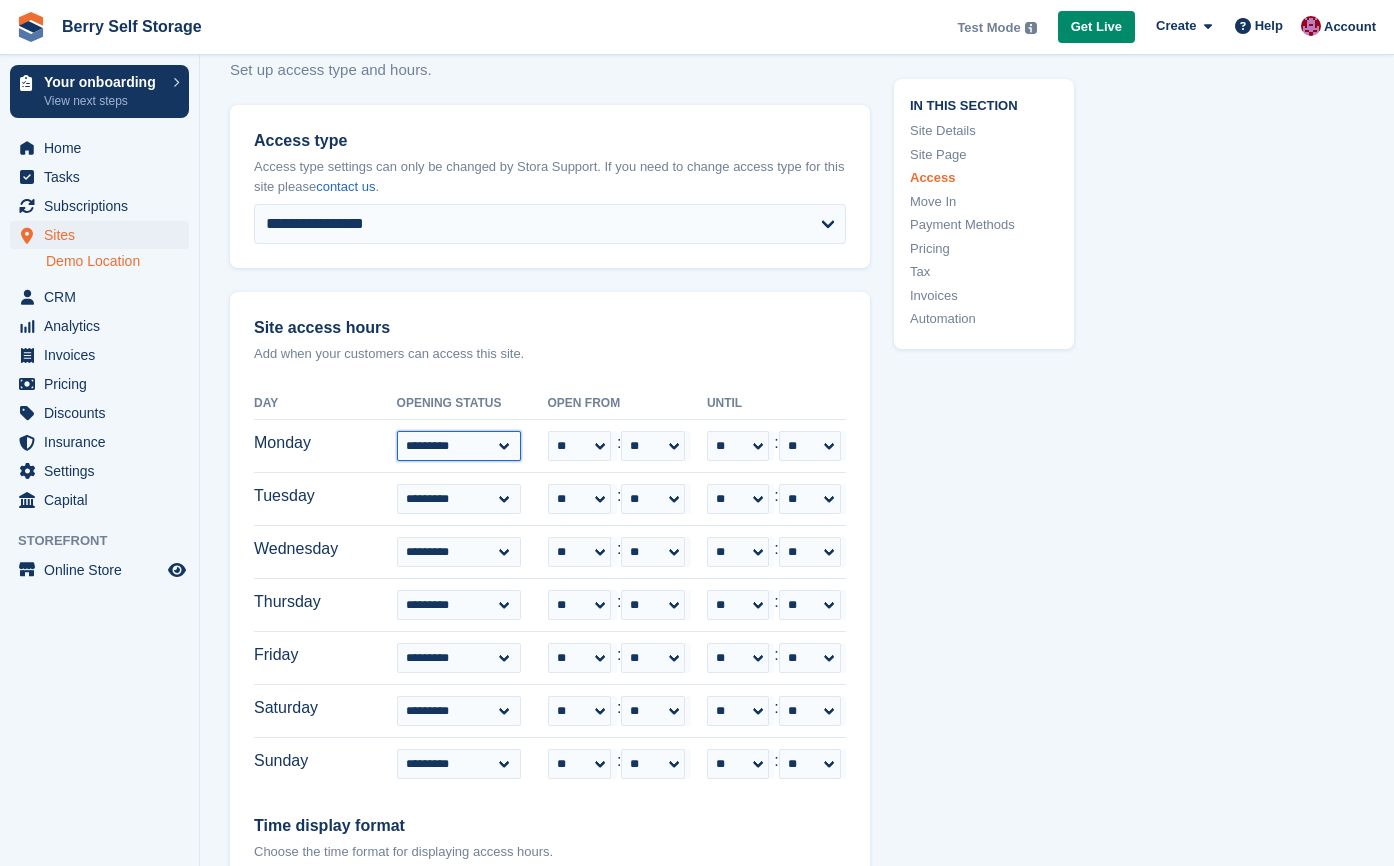 click on "**********" at bounding box center [459, 446] 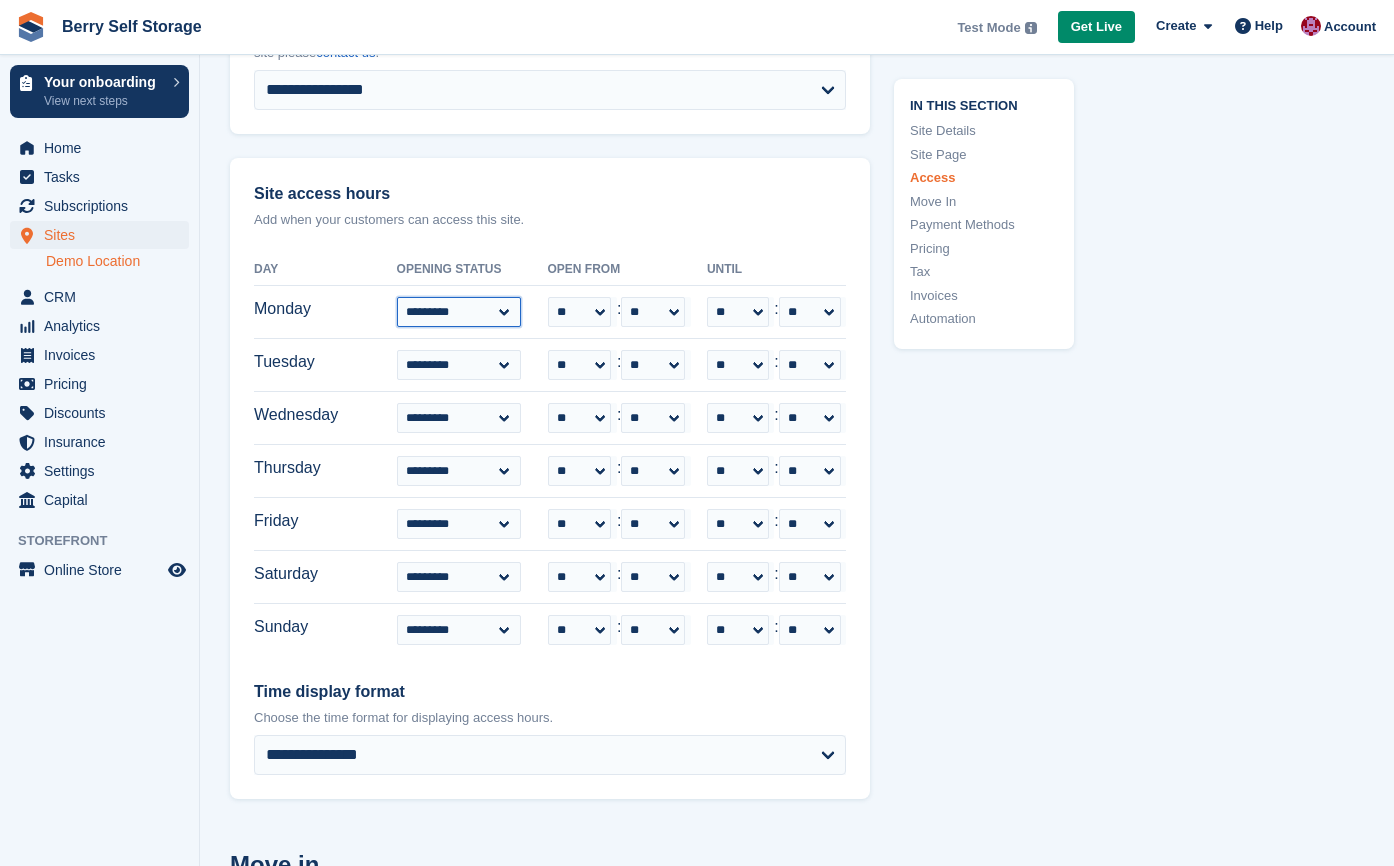 scroll, scrollTop: 5070, scrollLeft: 0, axis: vertical 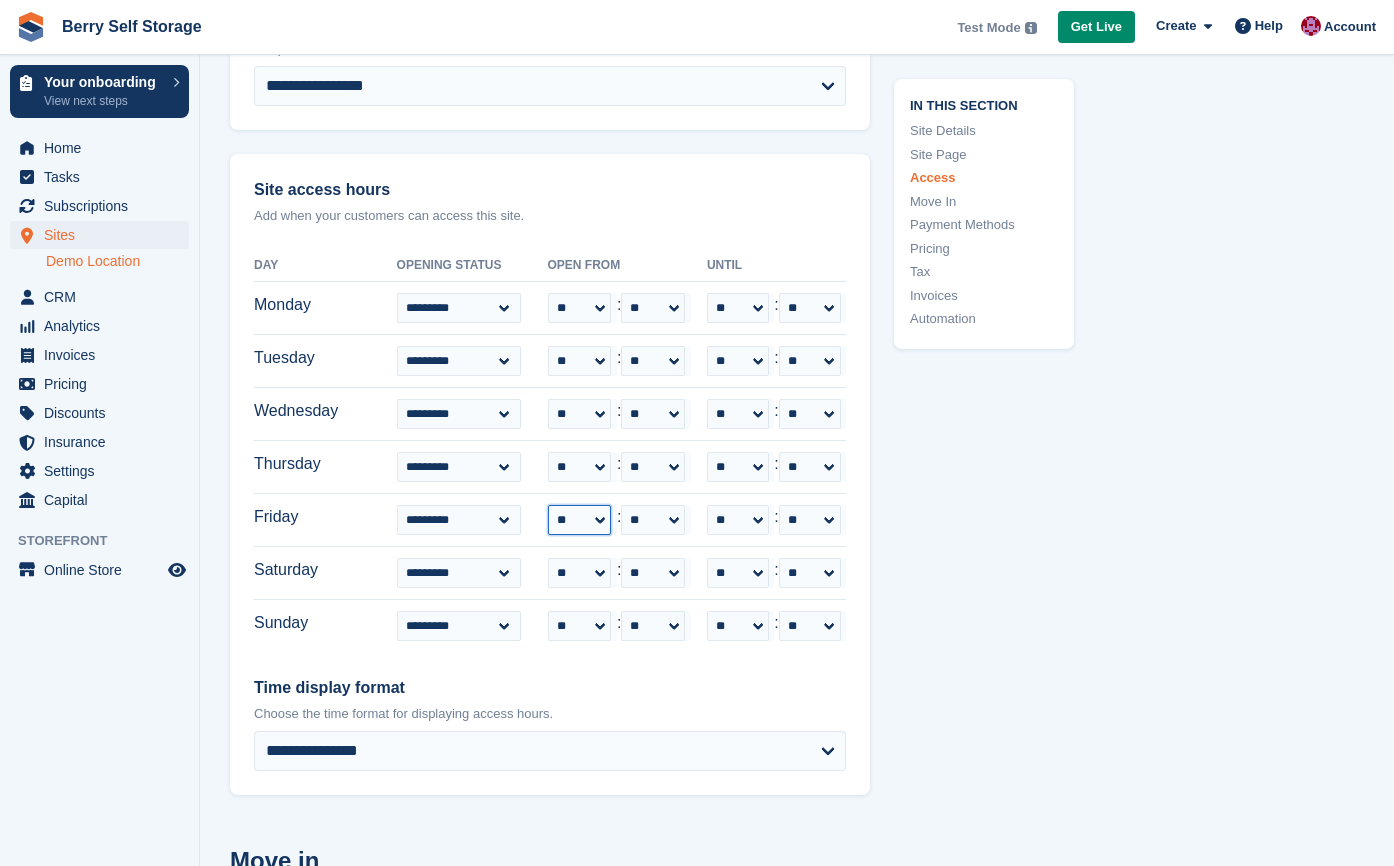click on "**
**
**
**
**
**
**
**
**
**
**
**
**
**
**
**
**
**
**
**
**
**
**
**" at bounding box center (580, 520) 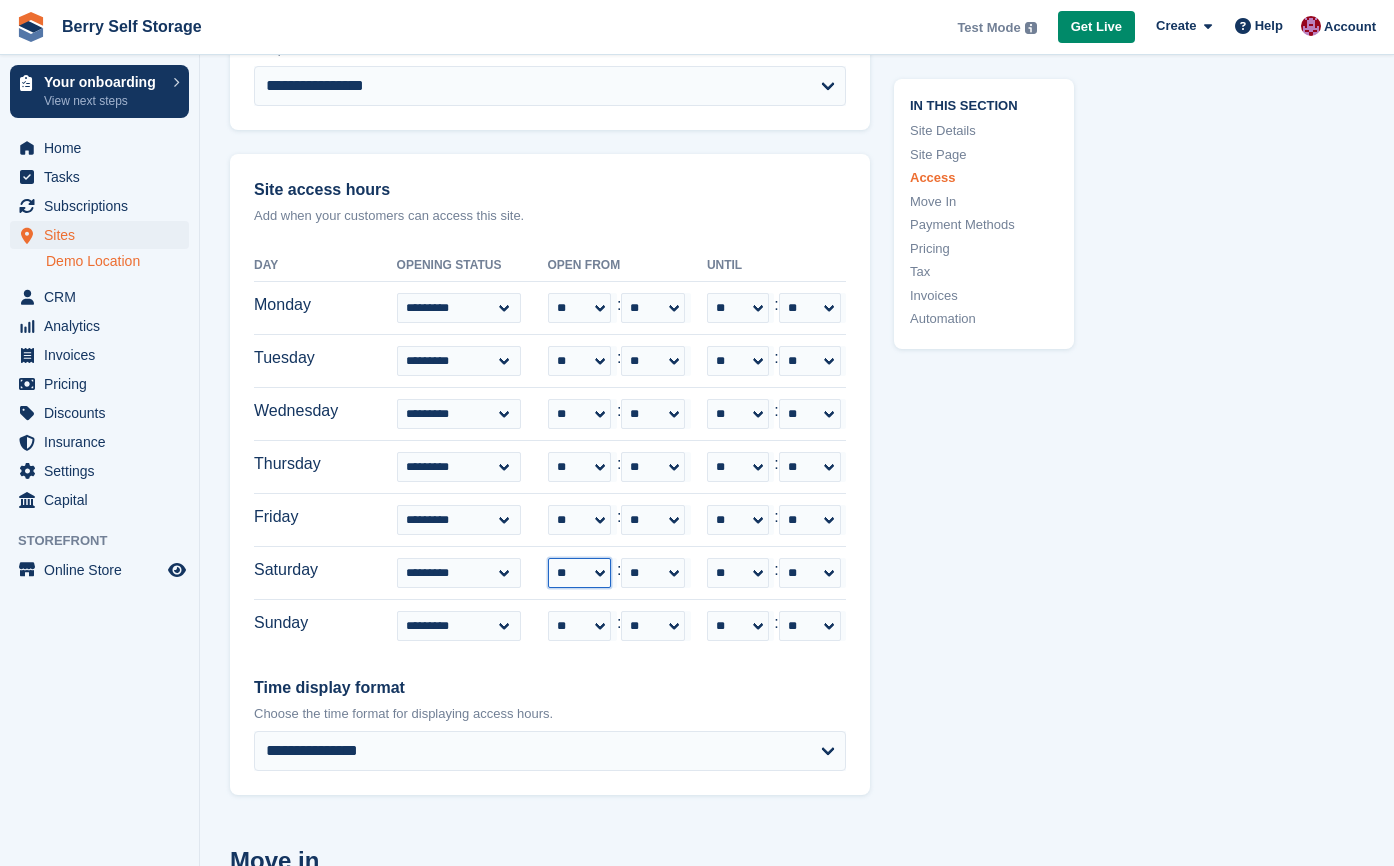 click on "**
**
**
**
**
**
**
**
**
**
**
**
**
**
**
**
**
**
**
**
**
**
**
**" at bounding box center [580, 573] 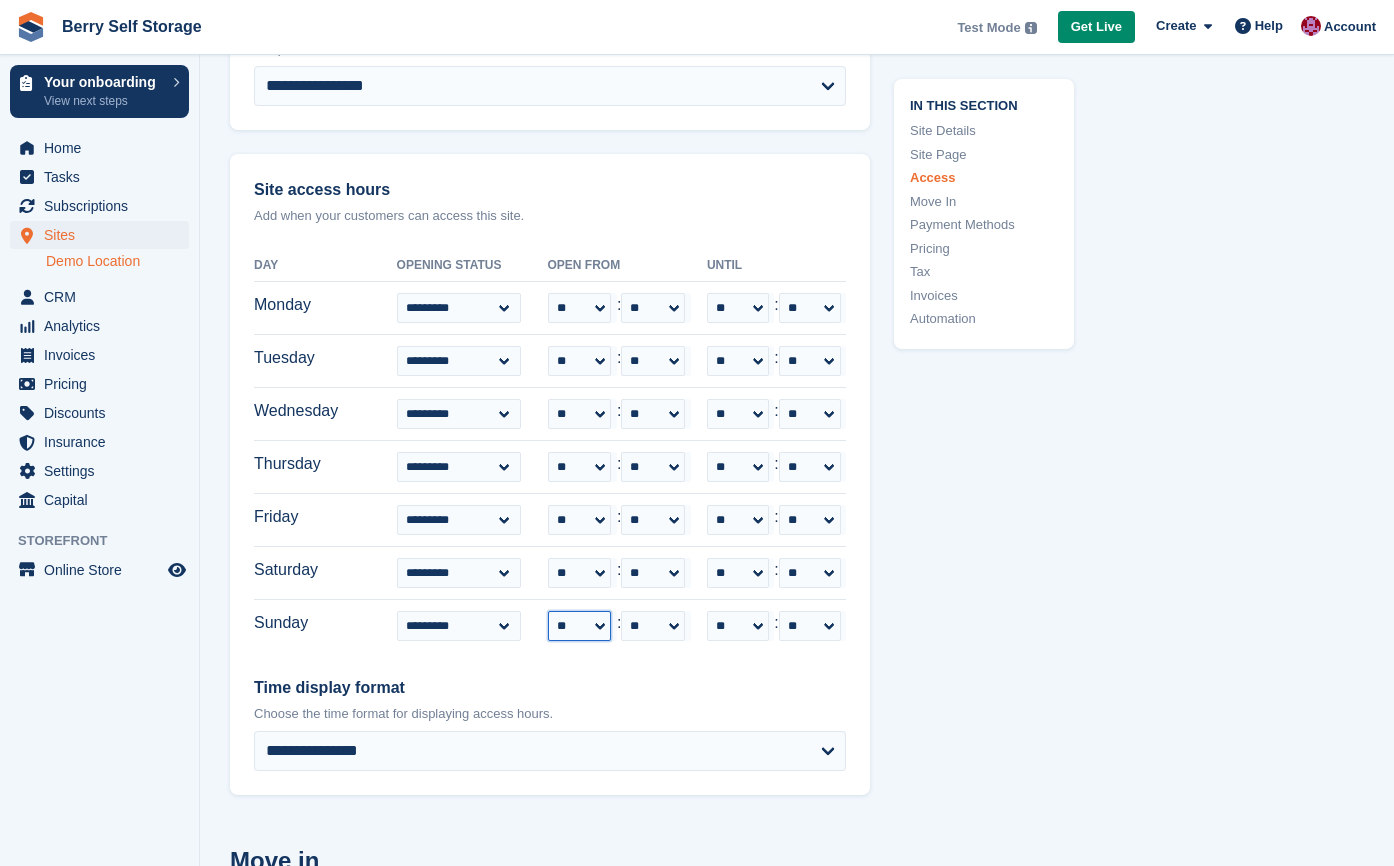 click on "**
**
**
**
**
**
**
**
**
**
**
**
**
**
**
**
**
**
**
**
**
**
**
**" at bounding box center (580, 626) 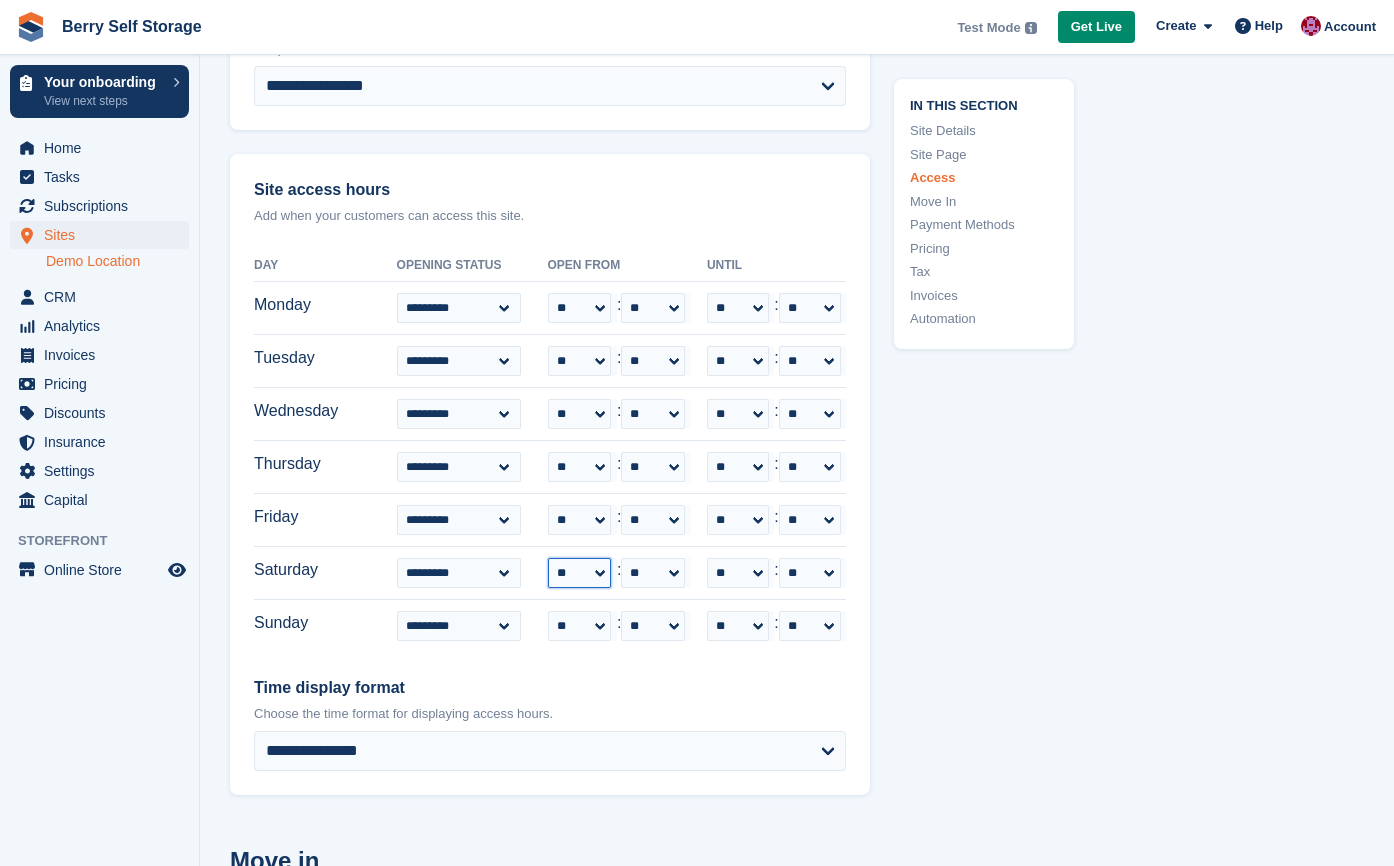 click on "**
**
**
**
**
**
**
**
**
**
**
**
**
**
**
**
**
**
**
**
**
**
**
**" at bounding box center (580, 573) 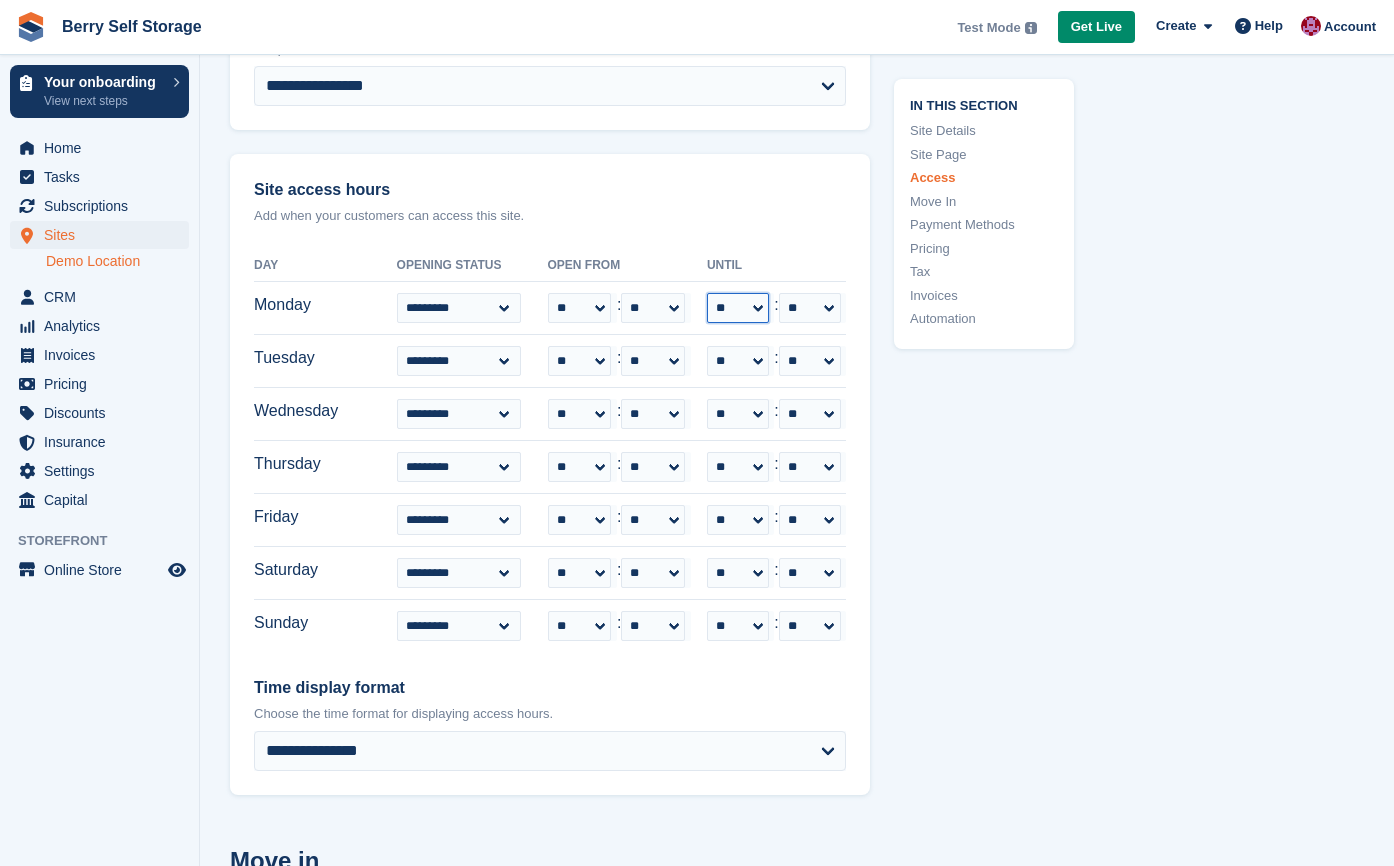 click on "**
**
**
**
**
**
**
**
**
**
**
**
**
**
**
**
**
**
**
**
**
**
**
**" at bounding box center (738, 308) 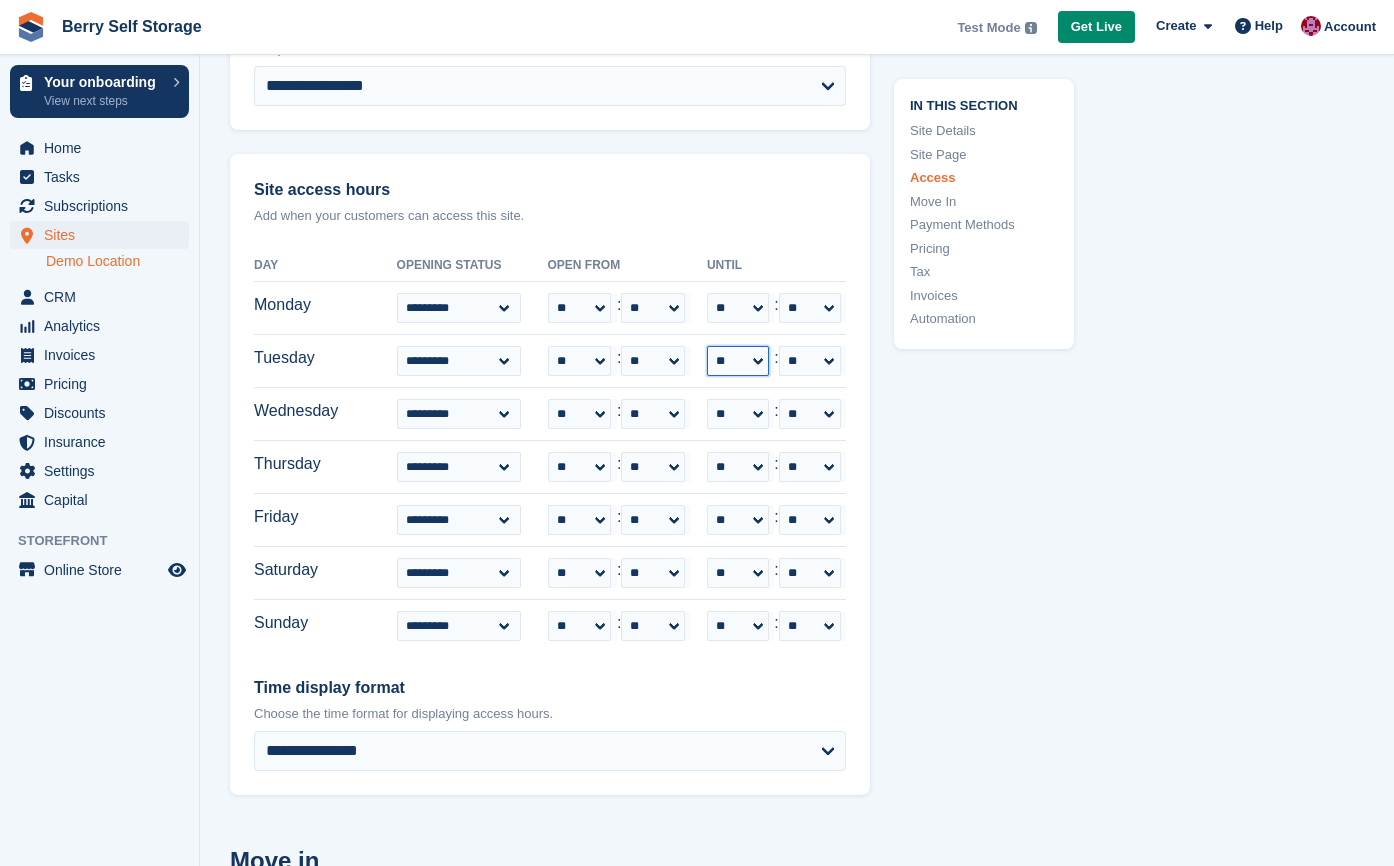 click on "**
**
**
**
**
**
**
**
**
**
**
**
**
**
**
**
**
**
**
**
**
**
**
**" at bounding box center (738, 361) 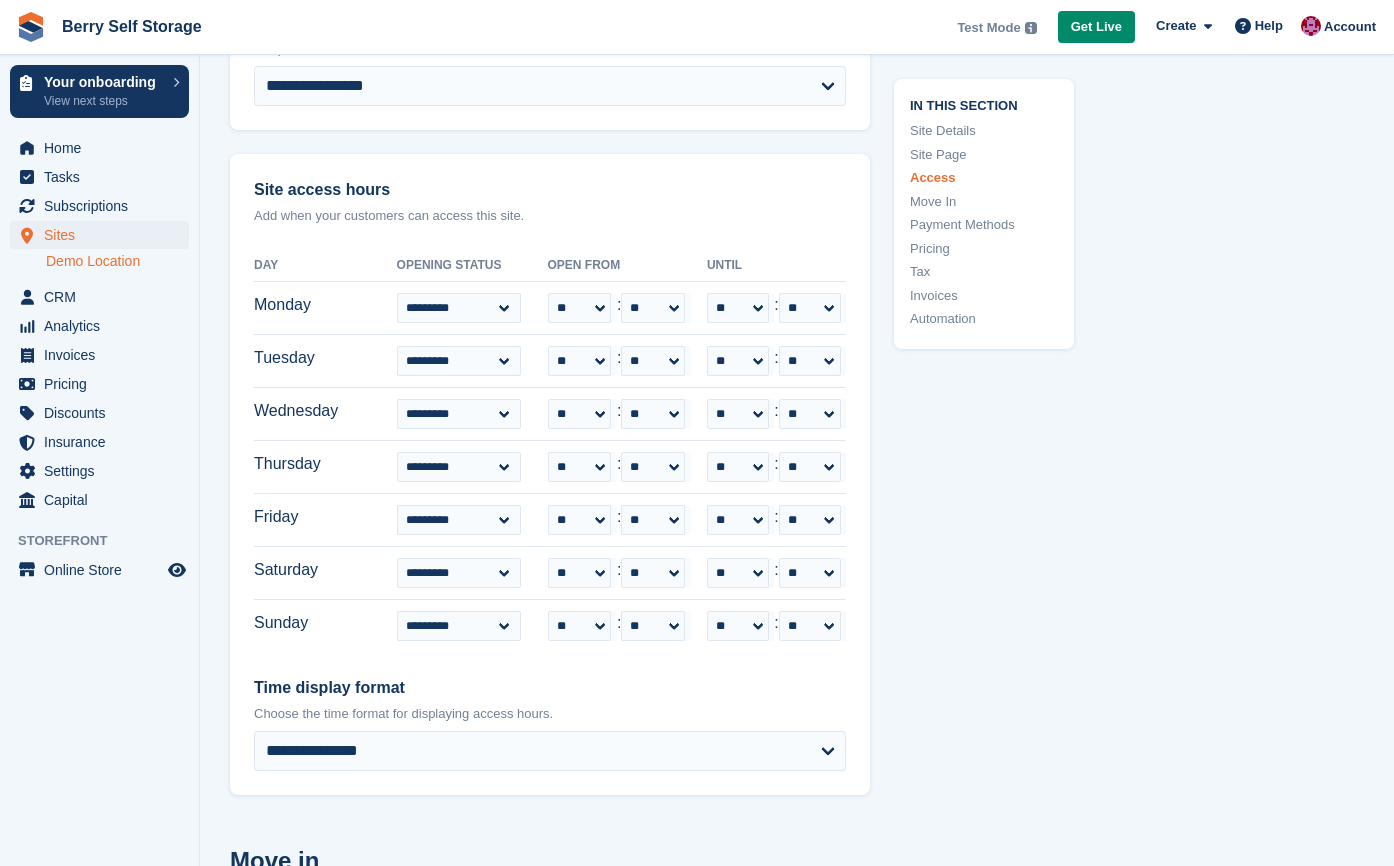 click on "In this section
Site Details
Site Page
Access
Move In
Payment Methods
Pricing
Tax
Invoices
Automation" at bounding box center [972, -159] 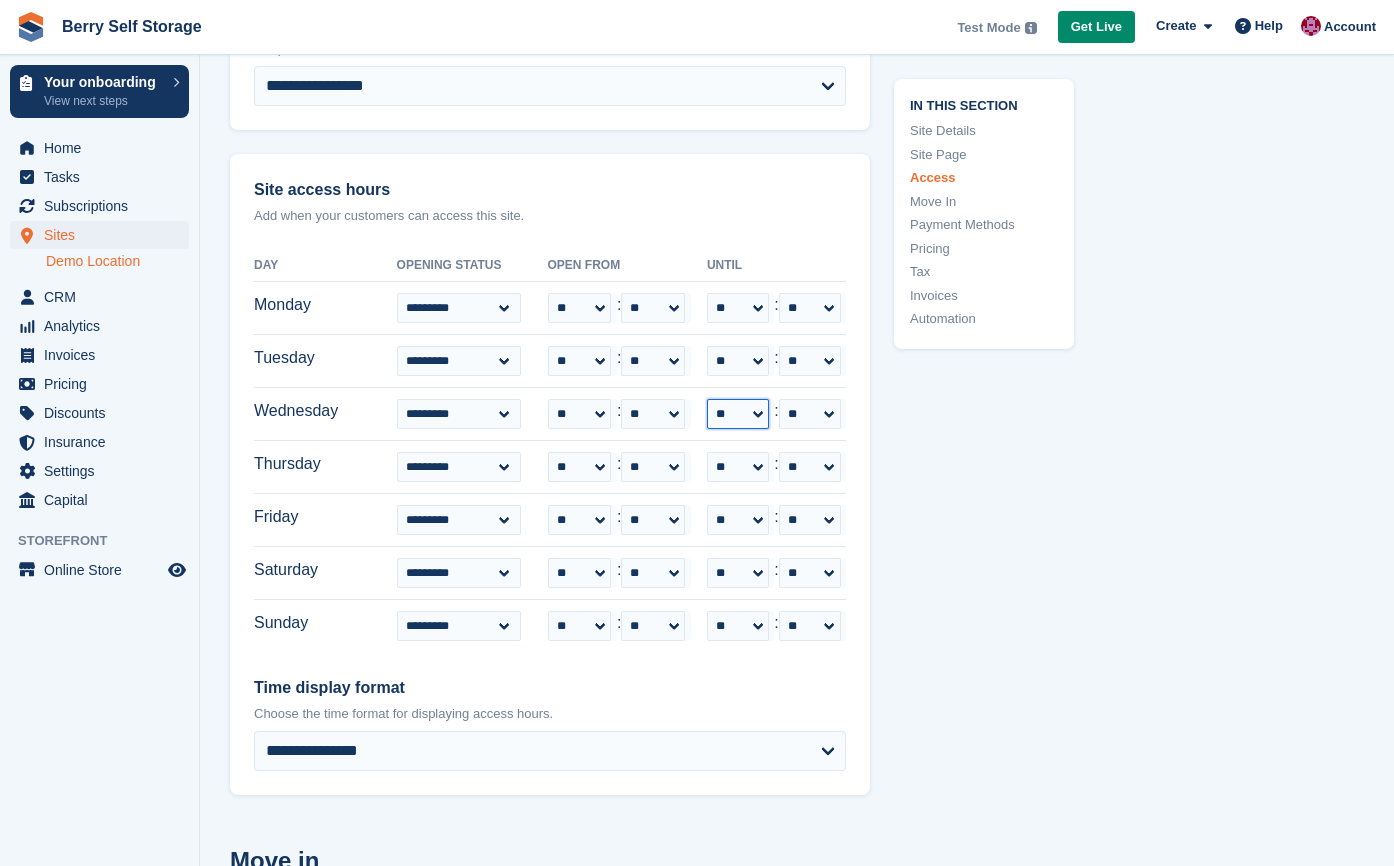 click on "**
**
**
**
**
**
**
**
**
**
**
**
**
**
**
**
**
**
**
**
**
**
**
**" at bounding box center [738, 414] 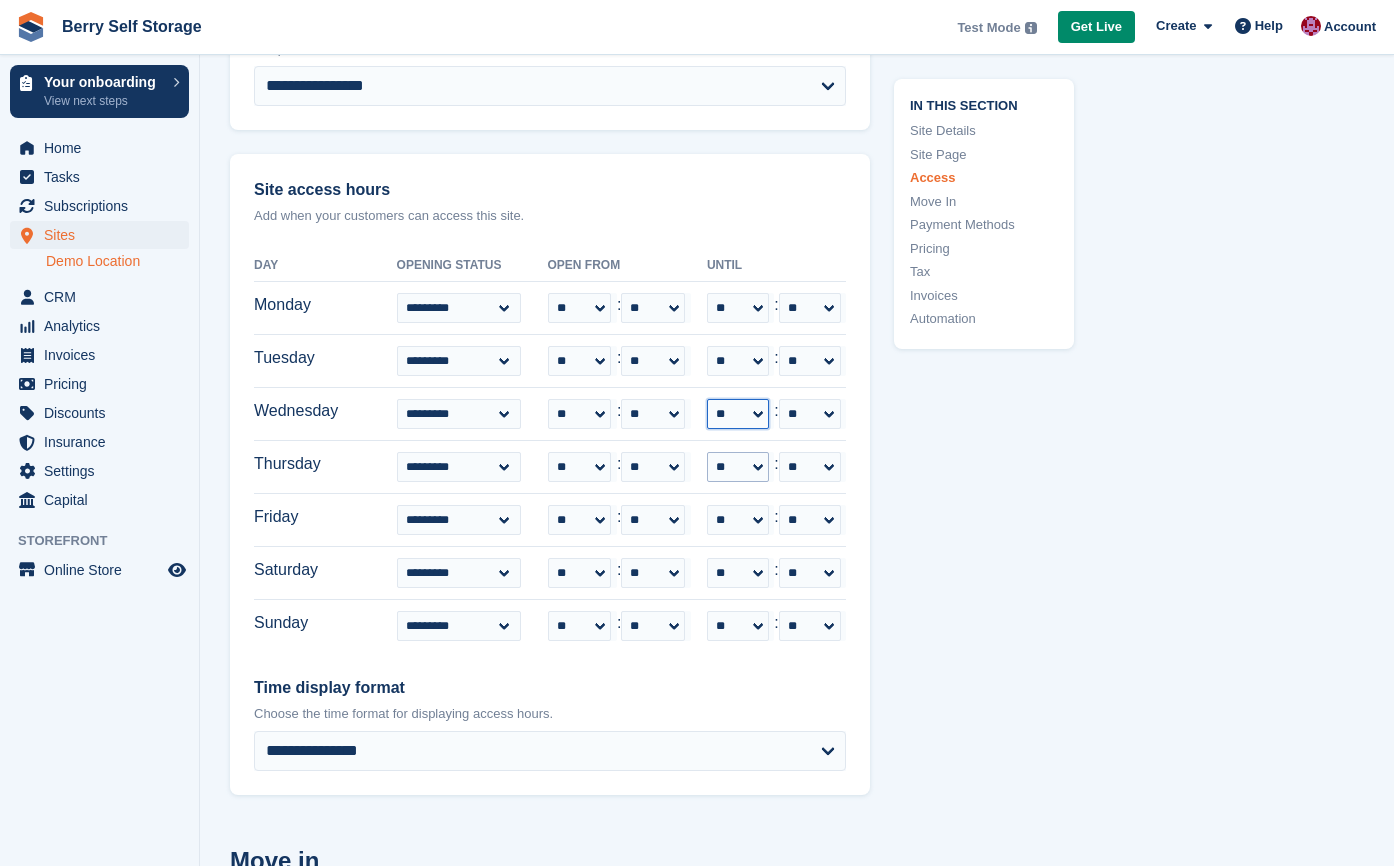 select on "**" 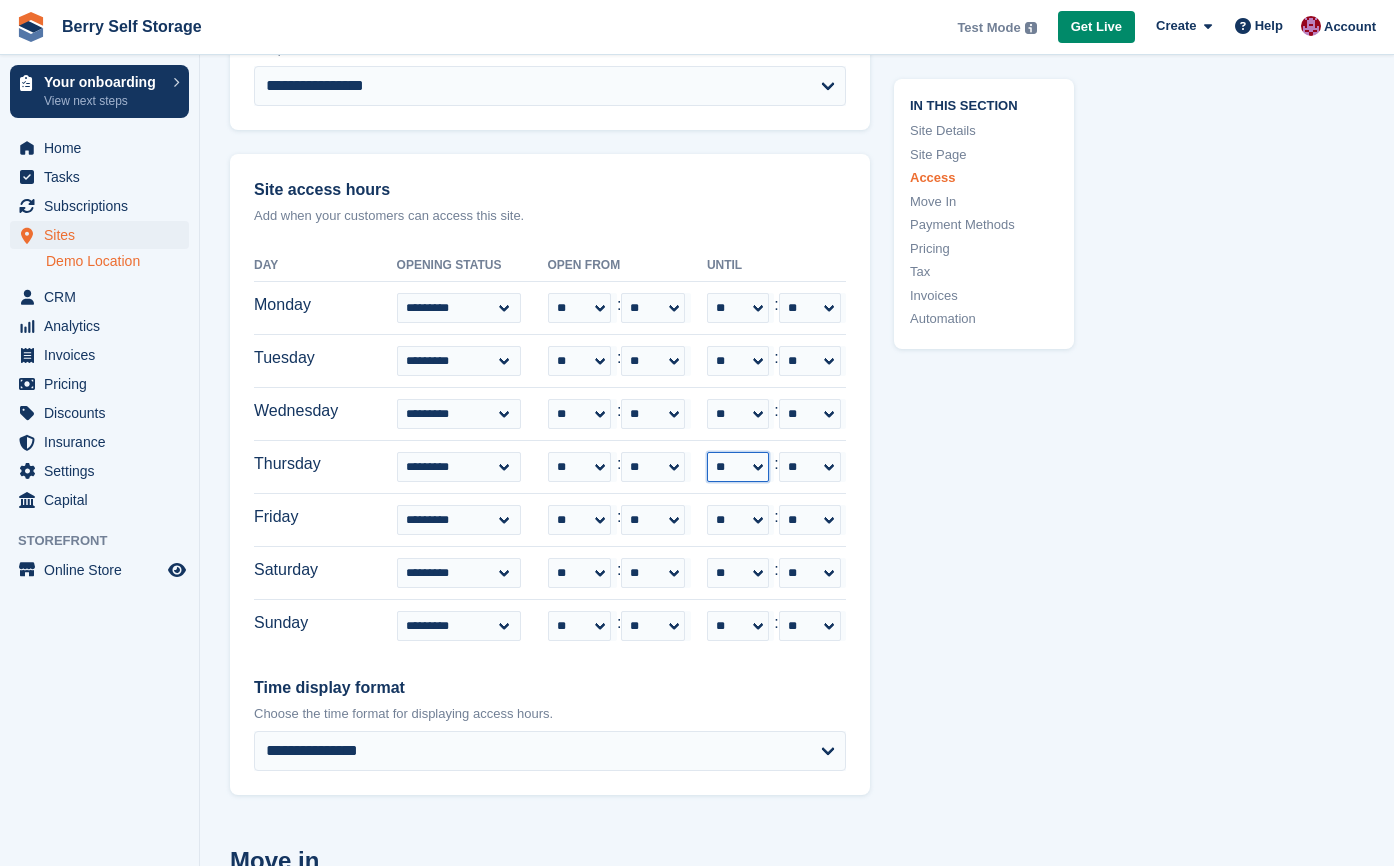 click on "**
**
**
**
**
**
**
**
**
**
**
**
**
**
**
**
**
**
**
**
**
**
**
**" at bounding box center (738, 467) 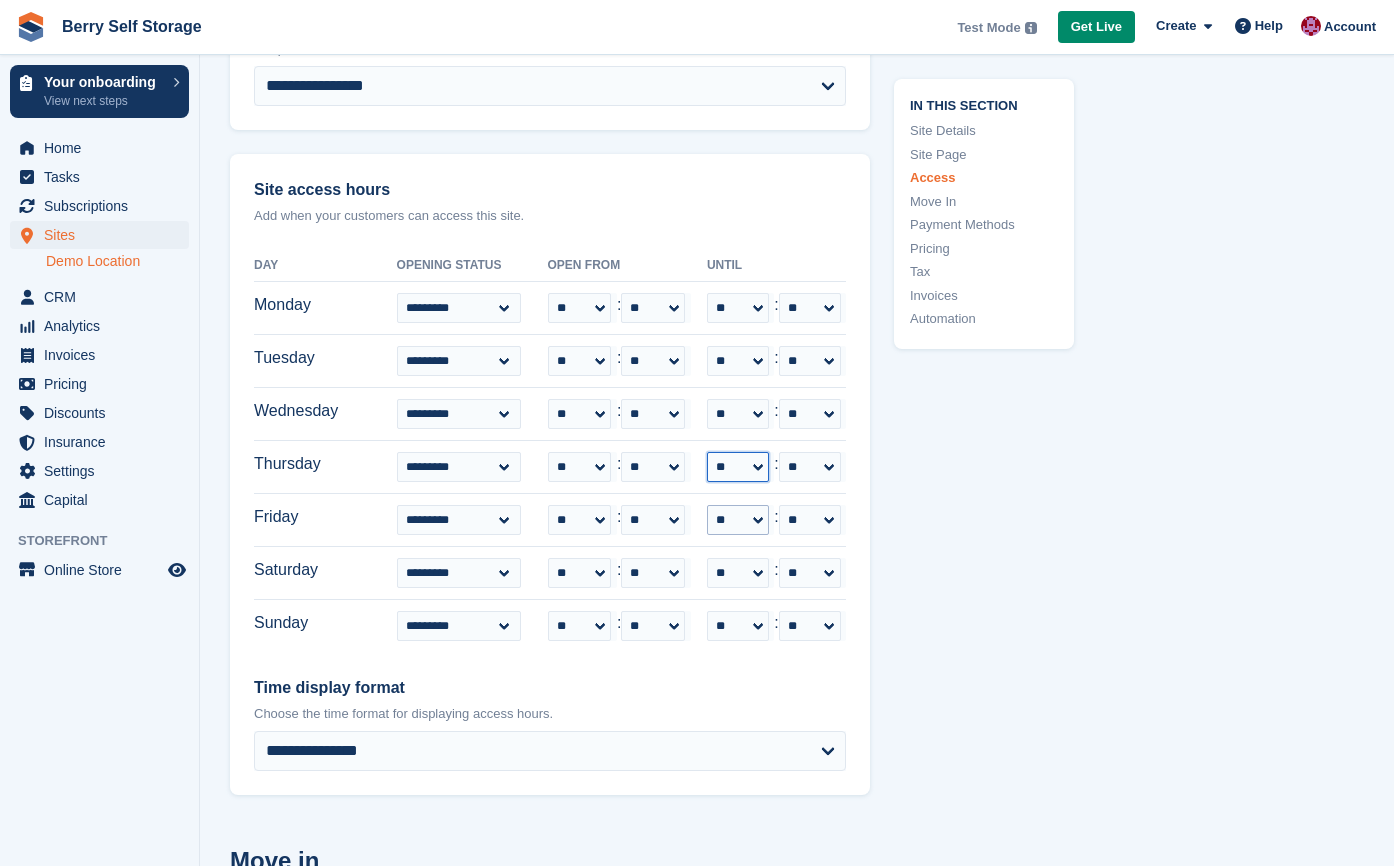 select on "**" 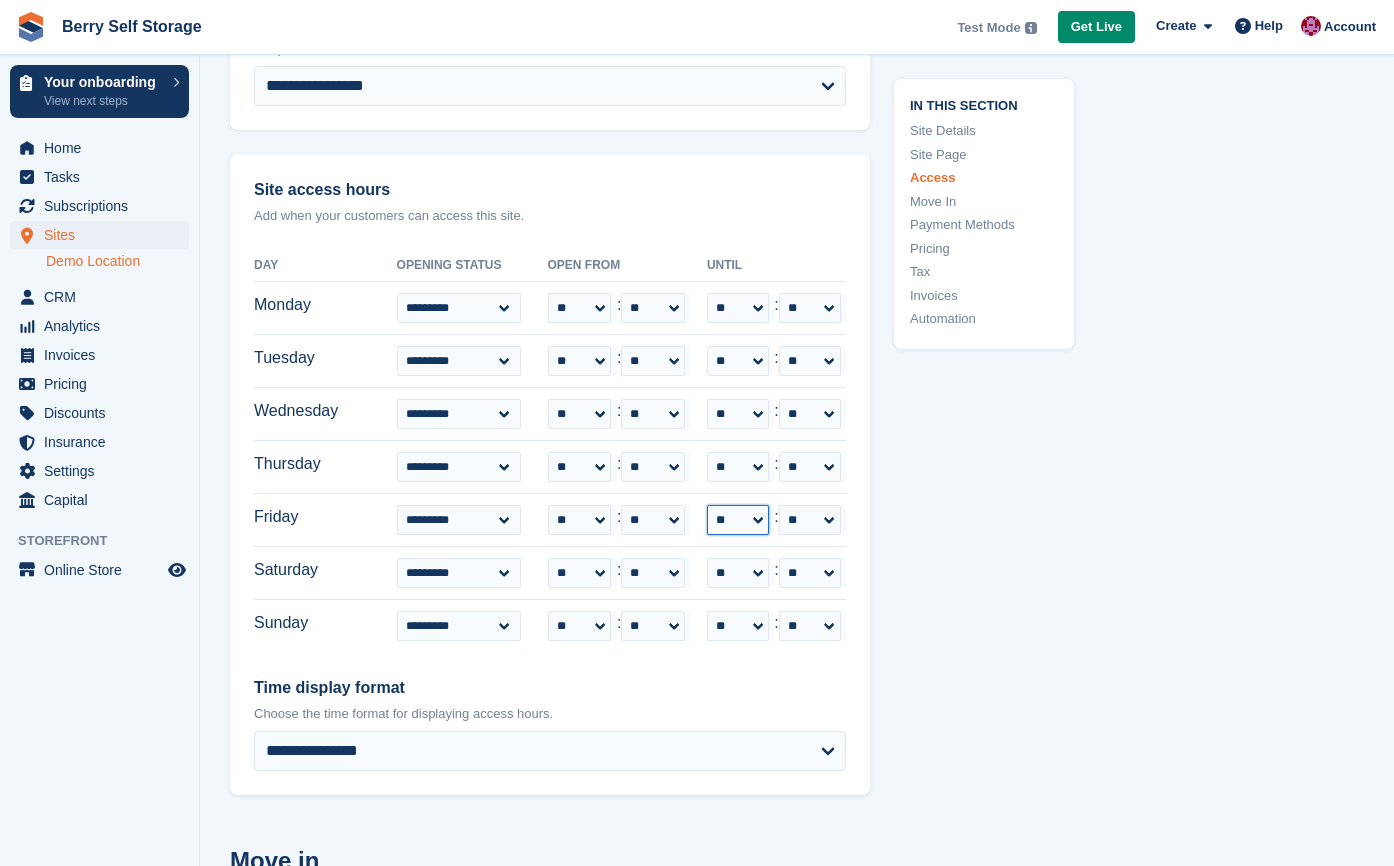 click on "**
**
**
**
**
**
**
**
**
**
**
**
**
**
**
**
**
**
**
**
**
**
**
**" at bounding box center [738, 520] 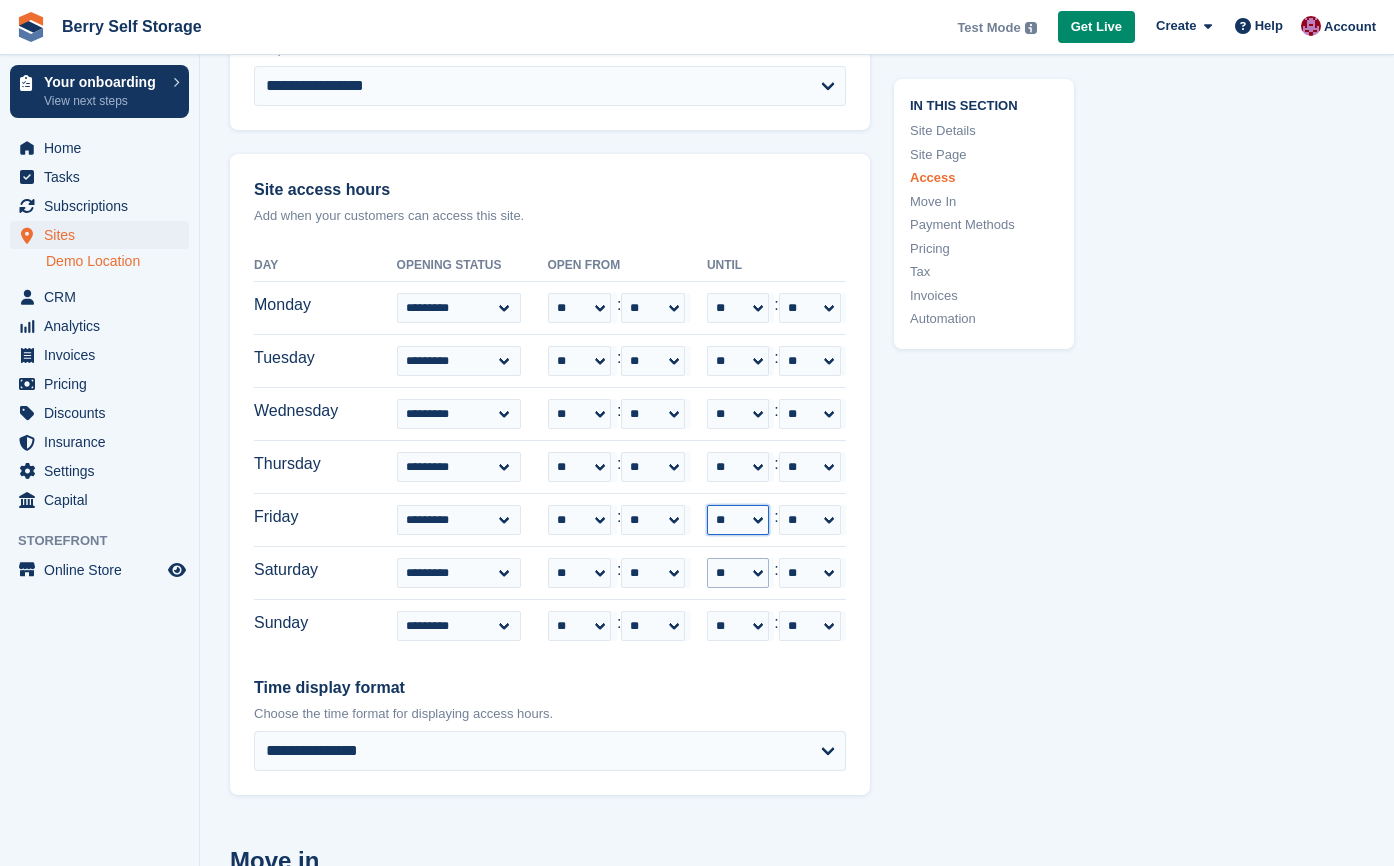 select on "**" 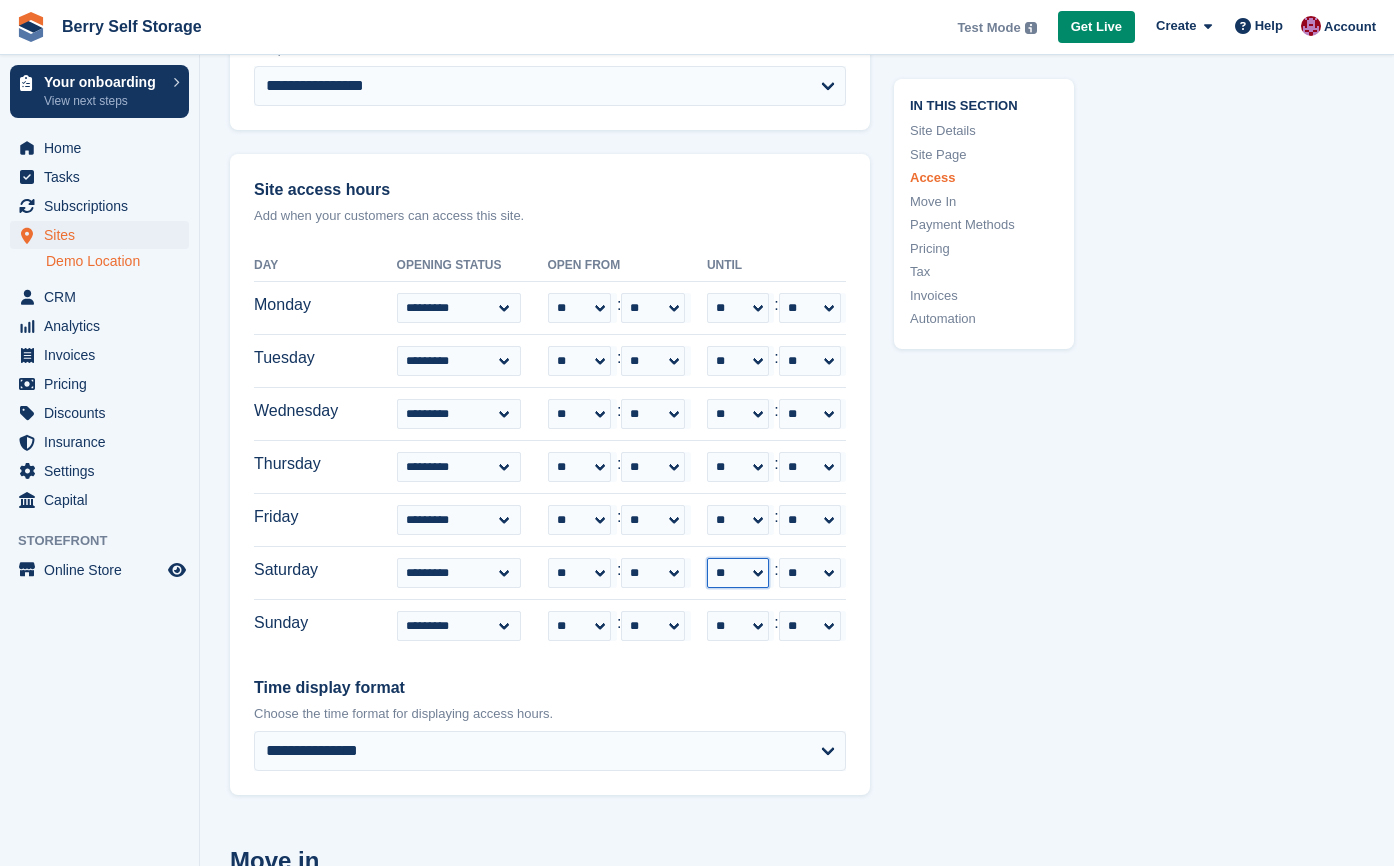 click on "**
**
**
**
**
**
**
**
**
**
**
**
**
**
**
**
**
**
**
**
**
**
**
**" at bounding box center [738, 573] 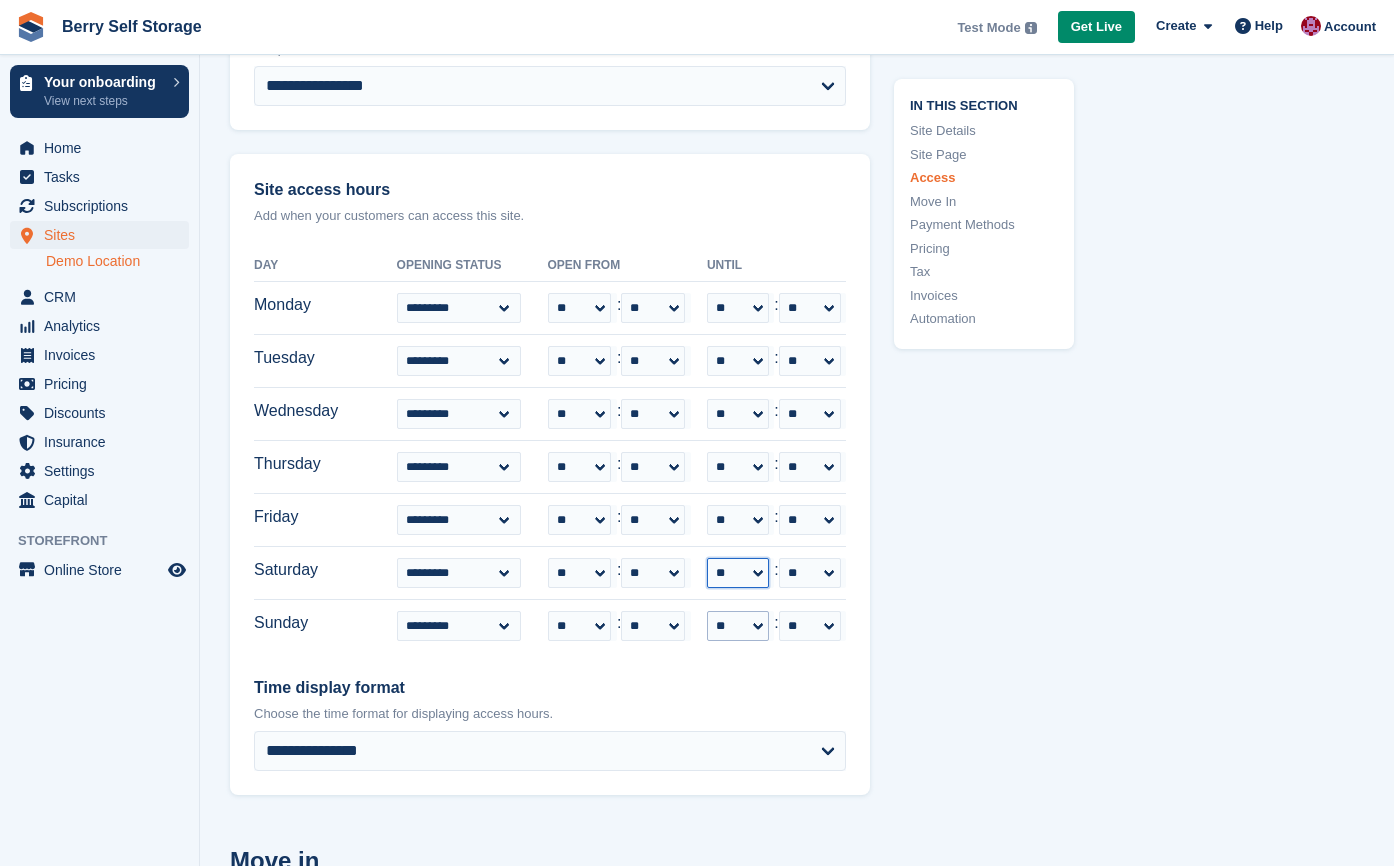 select on "**" 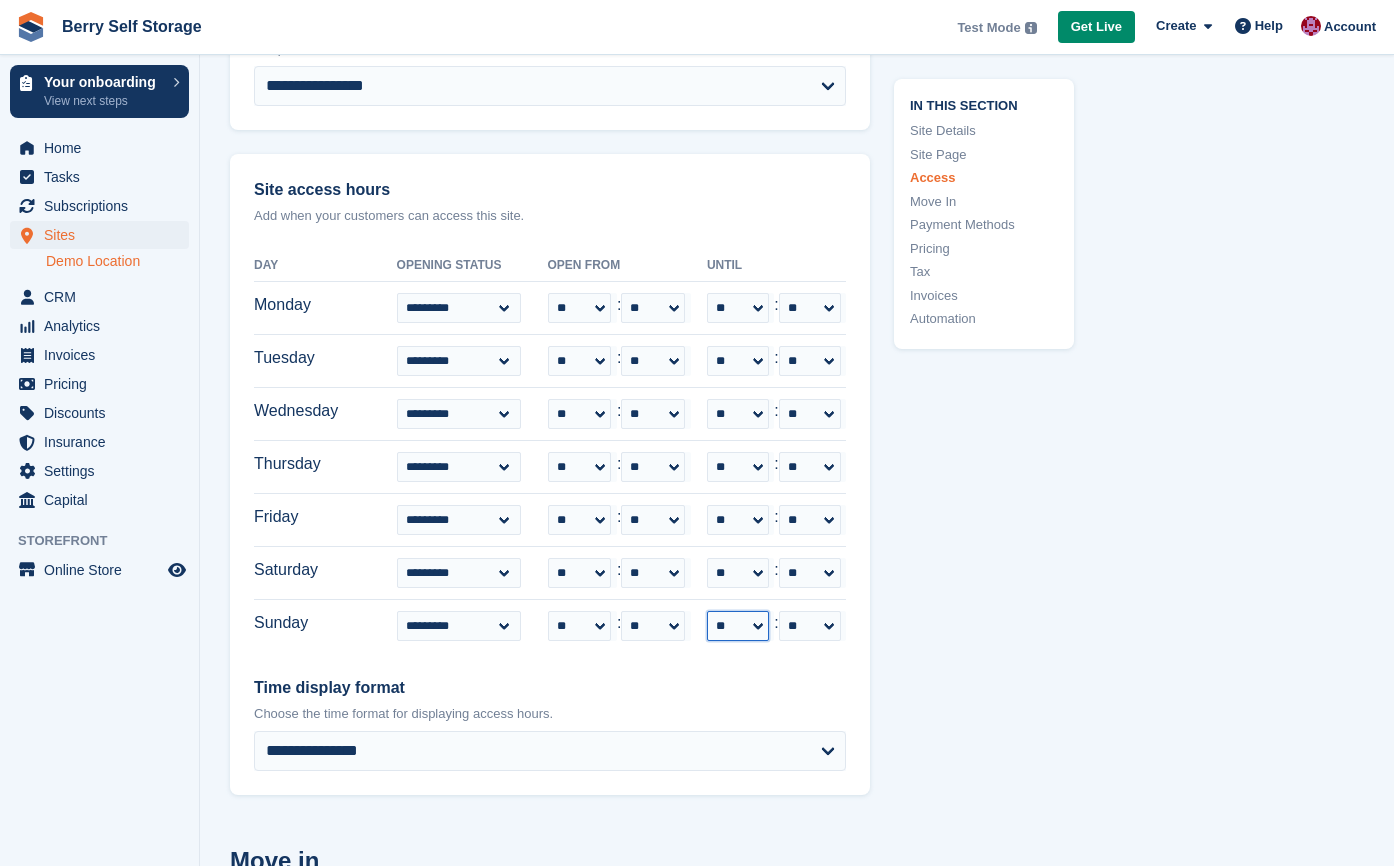 click on "**
**
**
**
**
**
**
**
**
**
**
**
**
**
**
**
**
**
**
**
**
**
**
**" at bounding box center (738, 626) 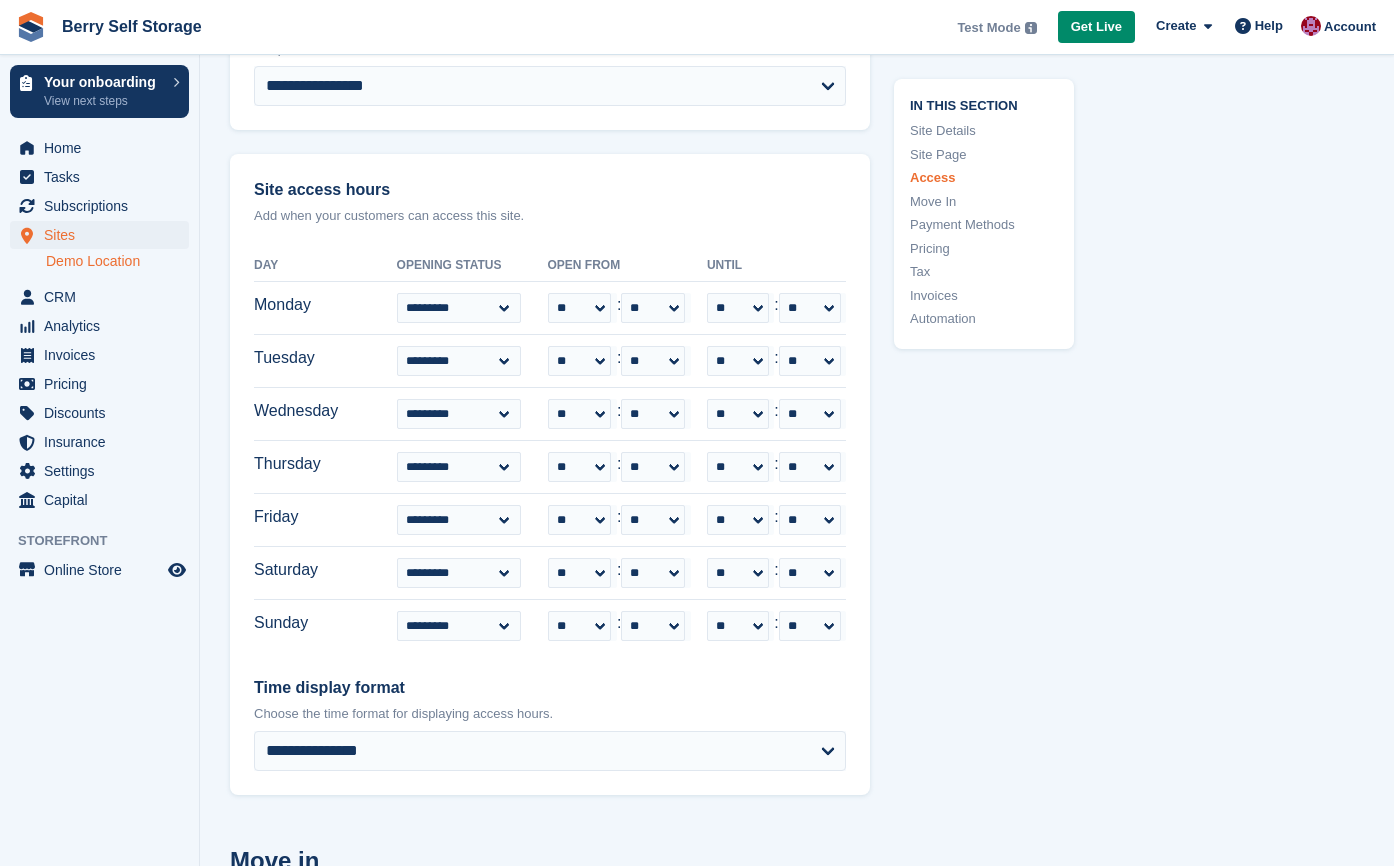 click on "Time display format" at bounding box center [550, 688] 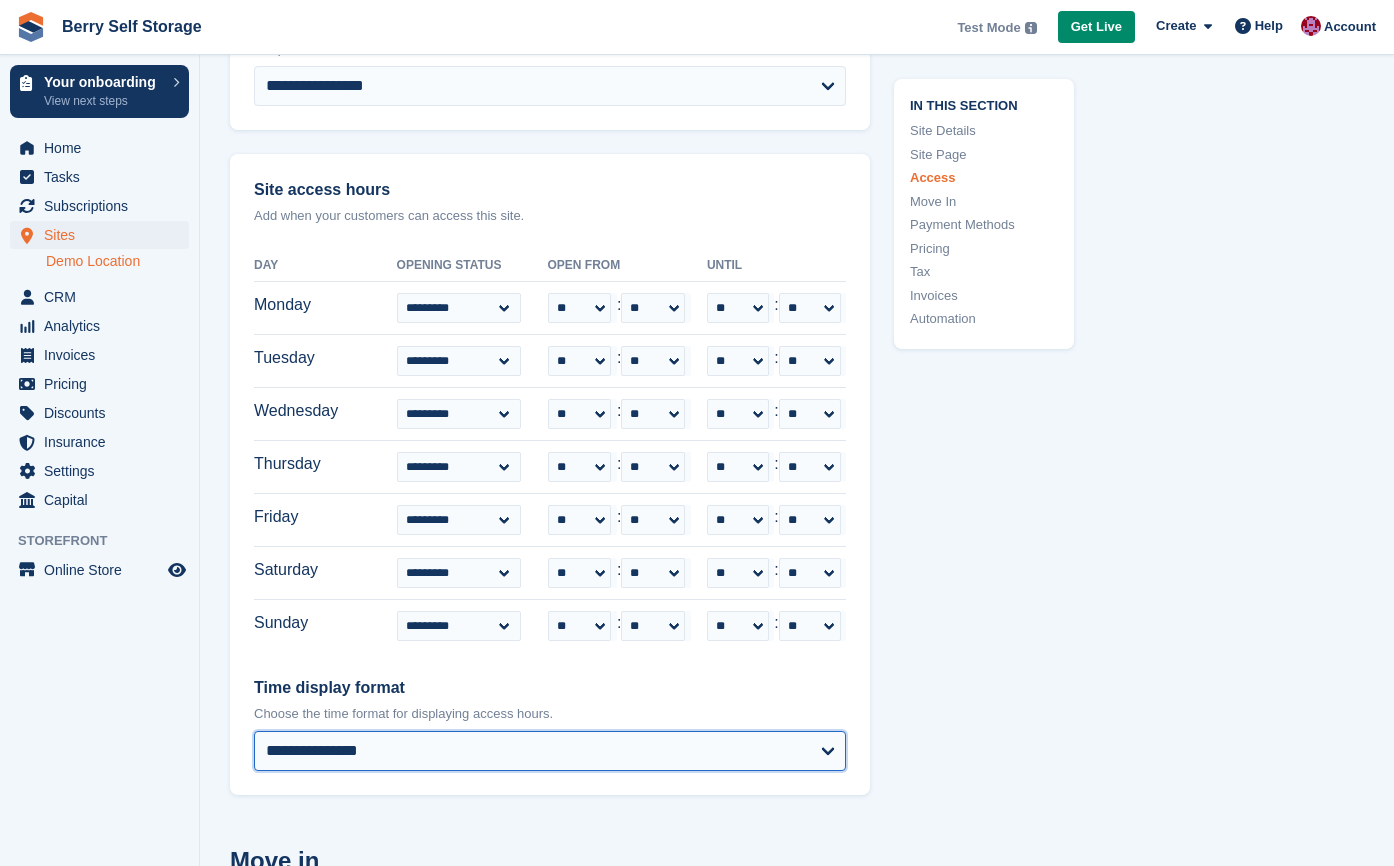 click on "**********" at bounding box center (550, 751) 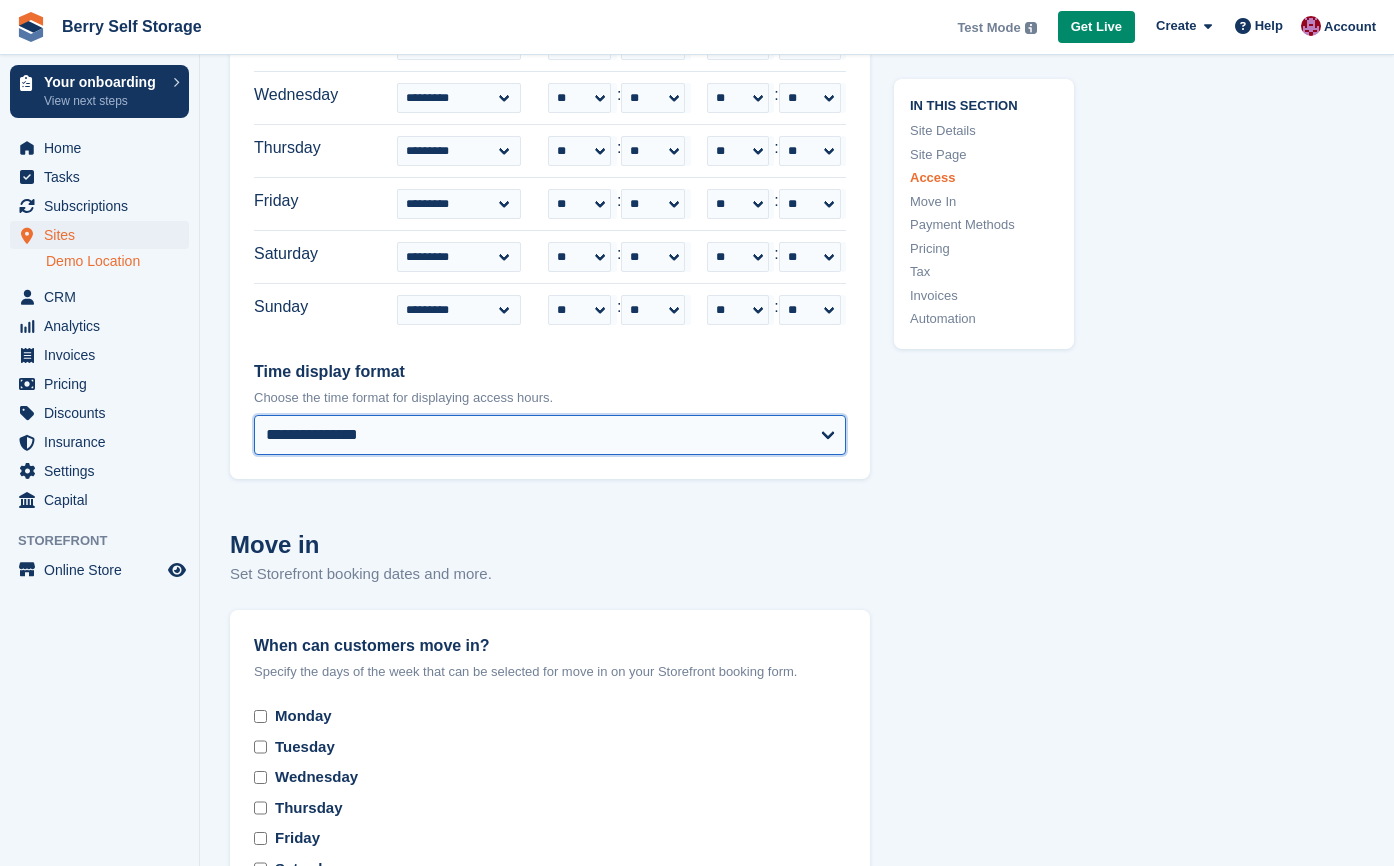 scroll, scrollTop: 5392, scrollLeft: 0, axis: vertical 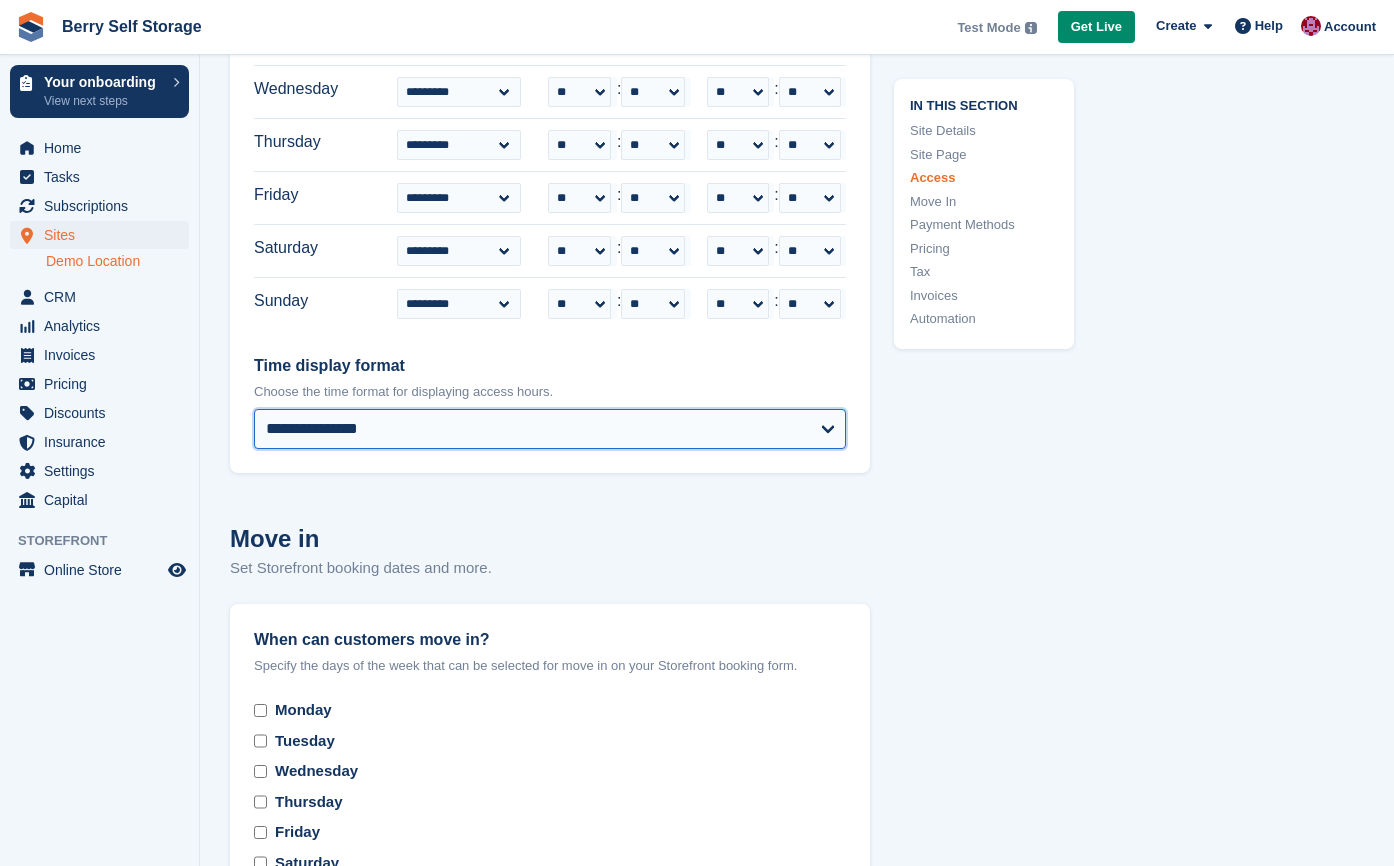 click on "**********" at bounding box center [550, 429] 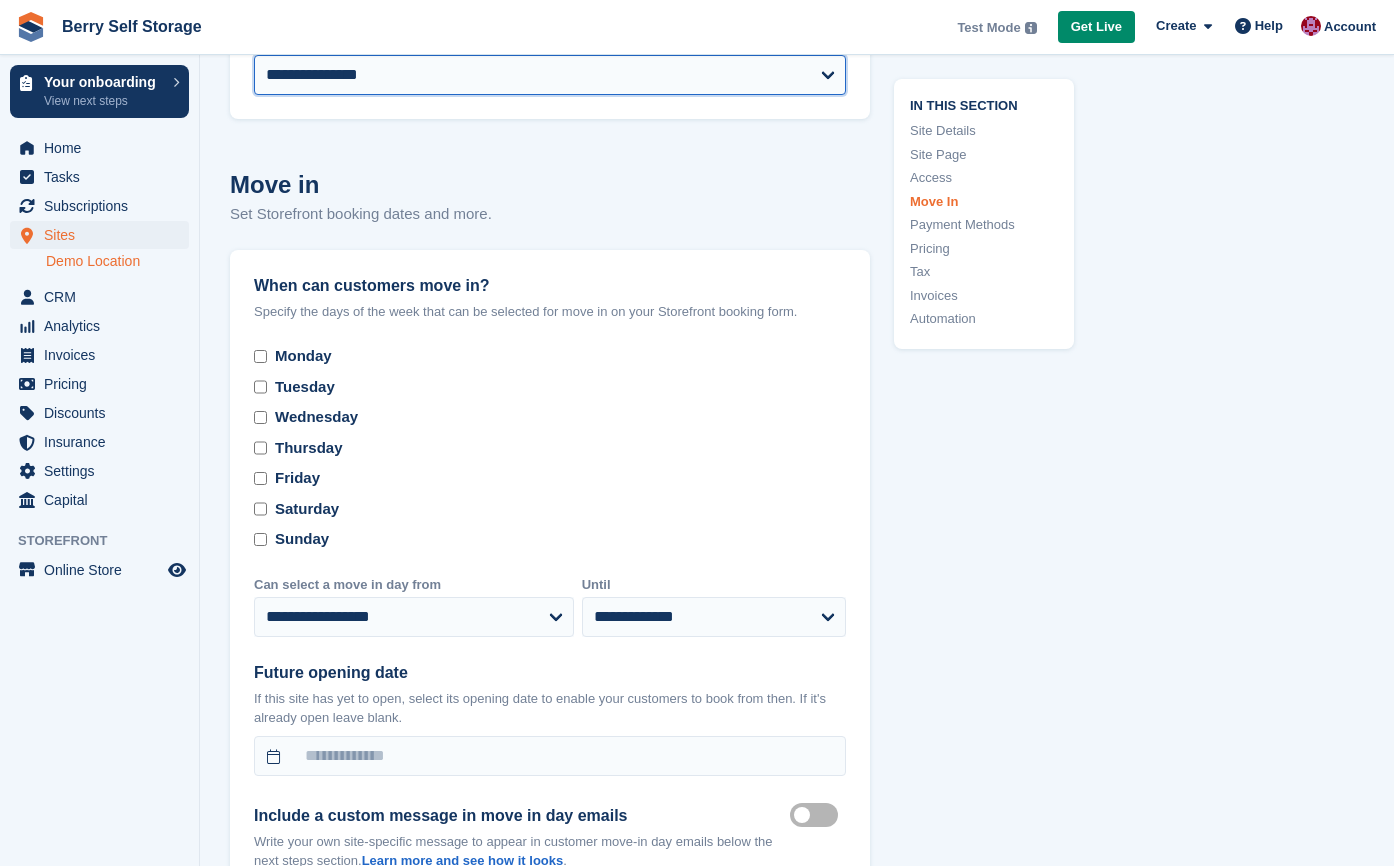 scroll, scrollTop: 5820, scrollLeft: 0, axis: vertical 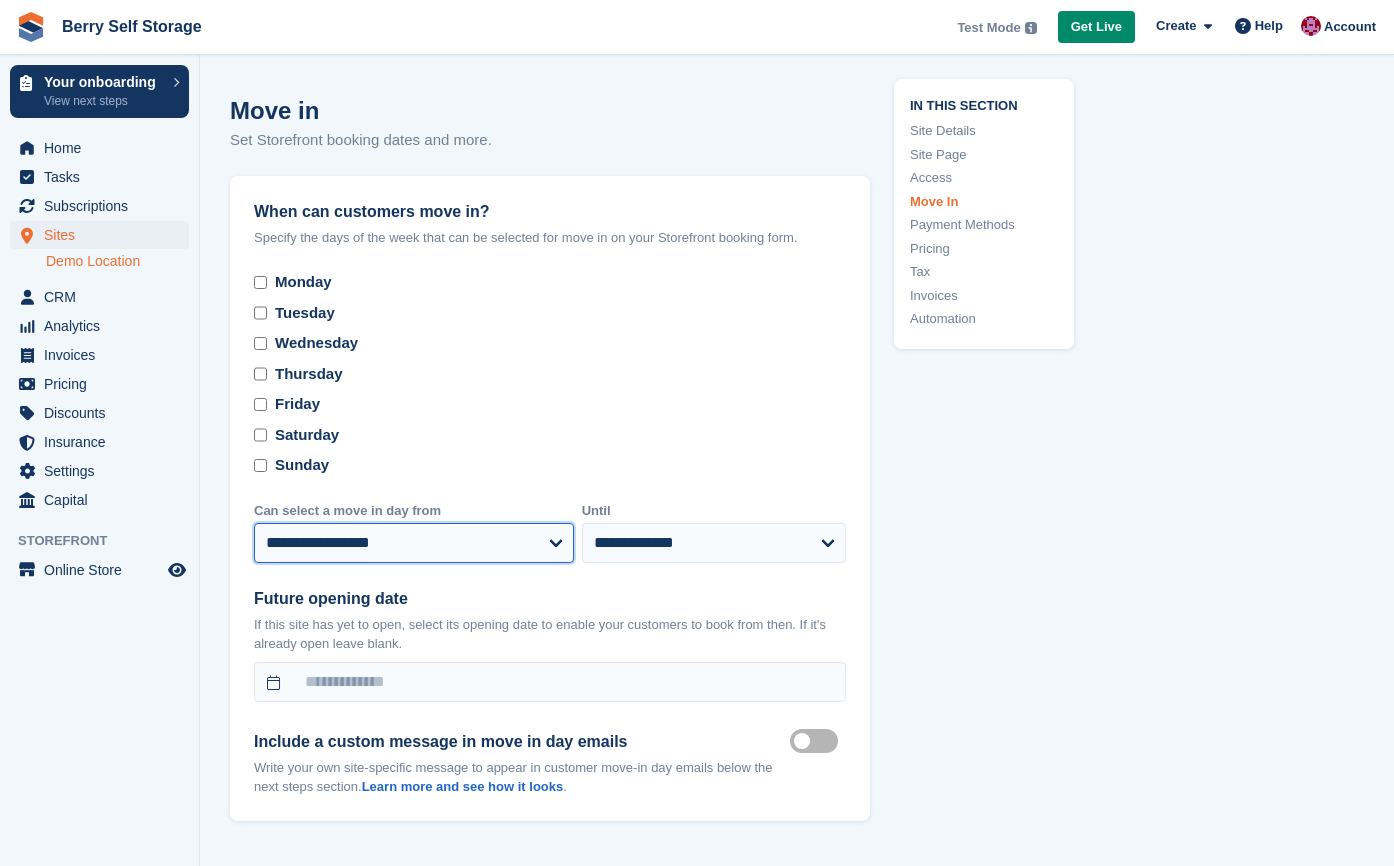 click on "**********" at bounding box center [414, 543] 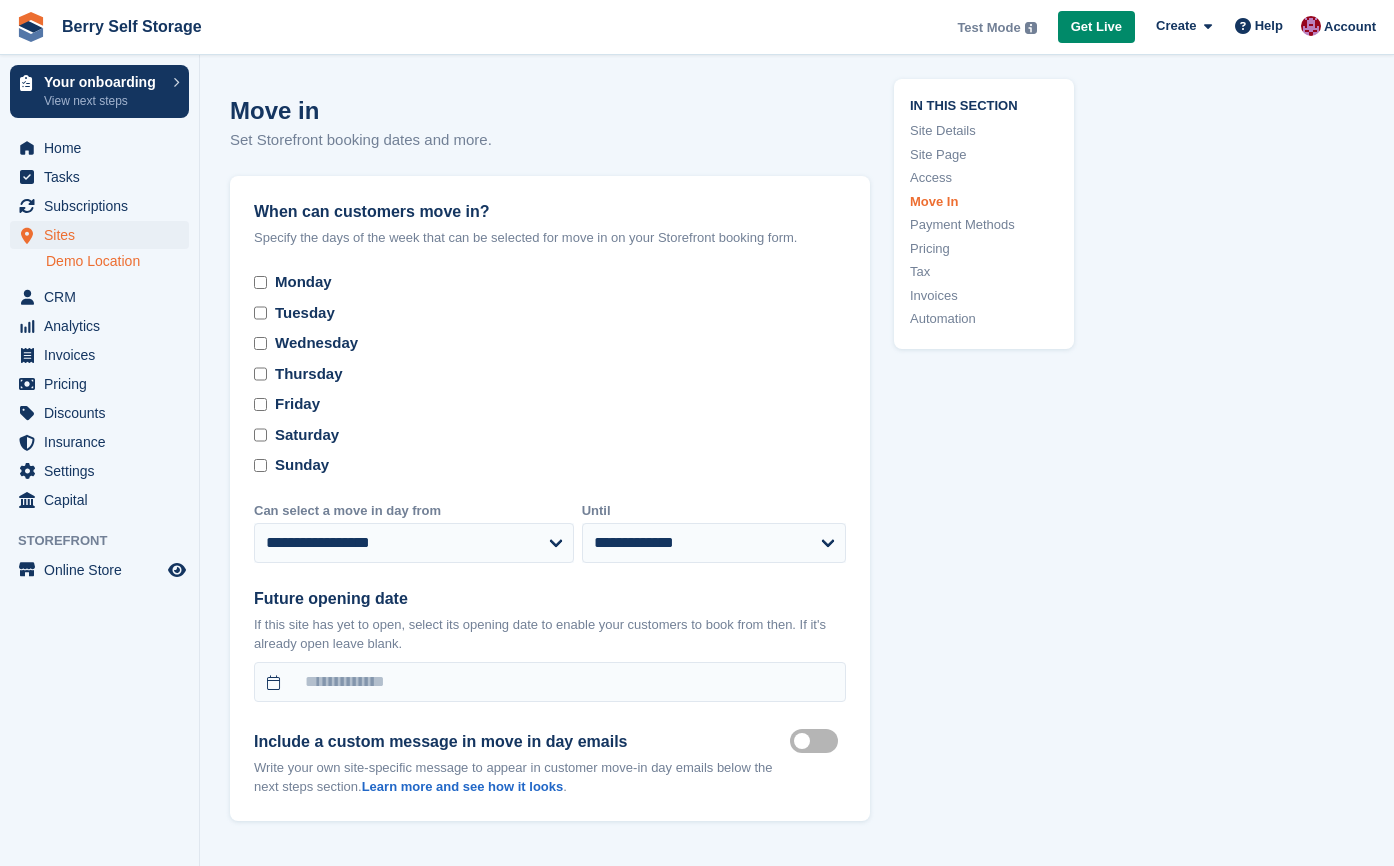 click on "When can customers move in?
Specify the days of the week that can be selected for move in on your Storefront booking form.
Monday
Tuesday
Wednesday
Thursday
Friday
Saturday
Sunday" at bounding box center [550, 338] 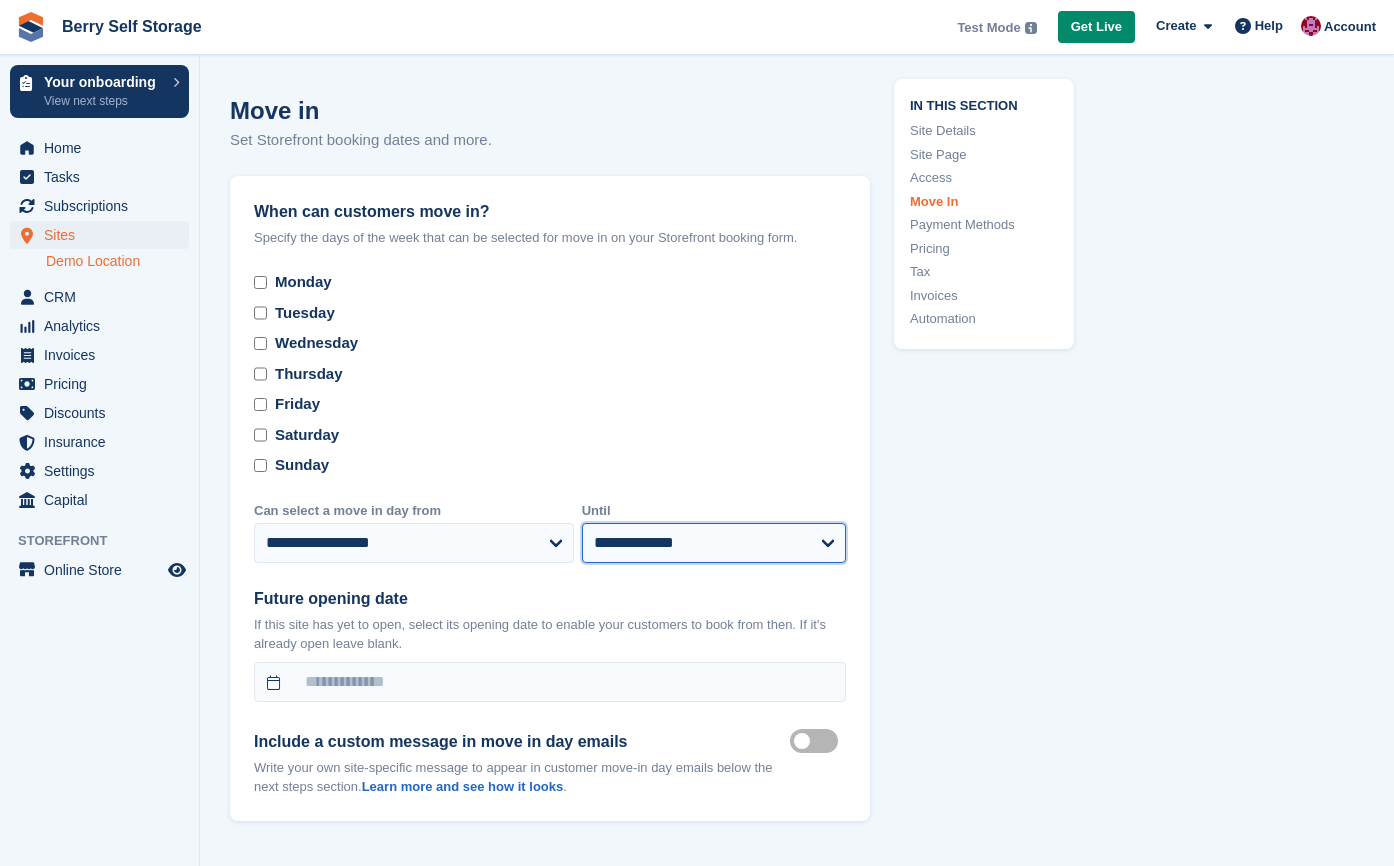 click on "**********" at bounding box center [714, 543] 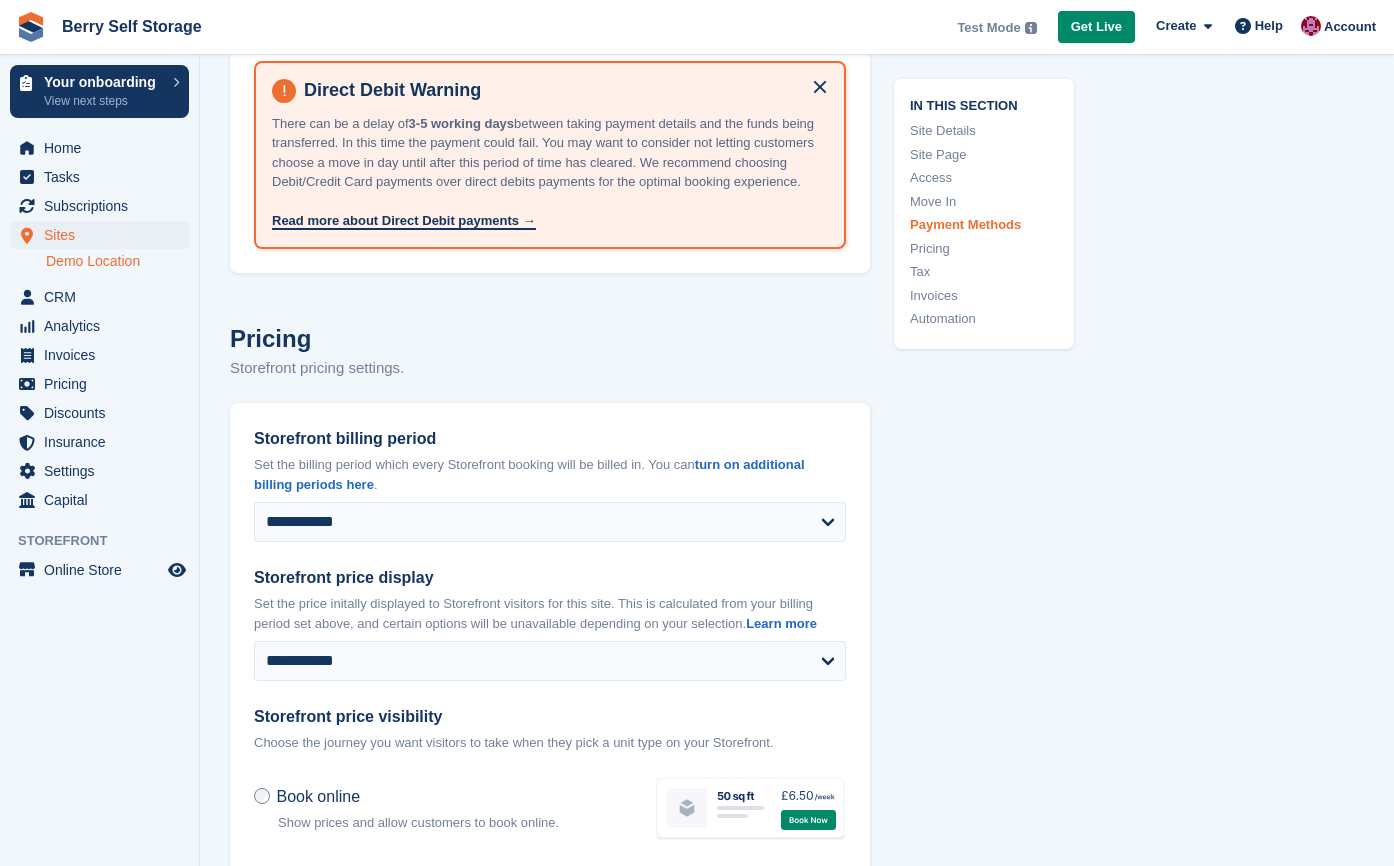 scroll, scrollTop: 7127, scrollLeft: 0, axis: vertical 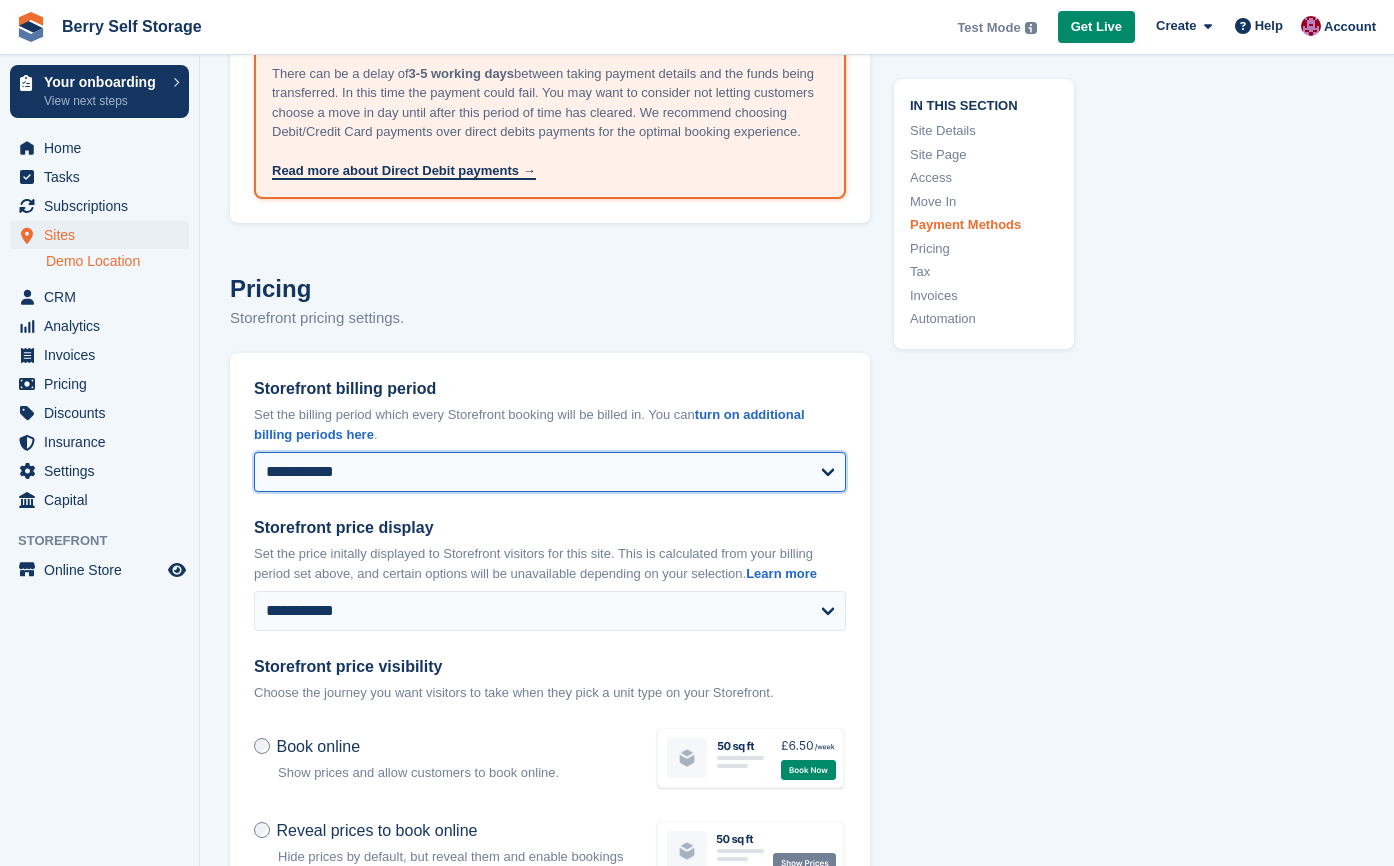 click on "**********" at bounding box center (550, 472) 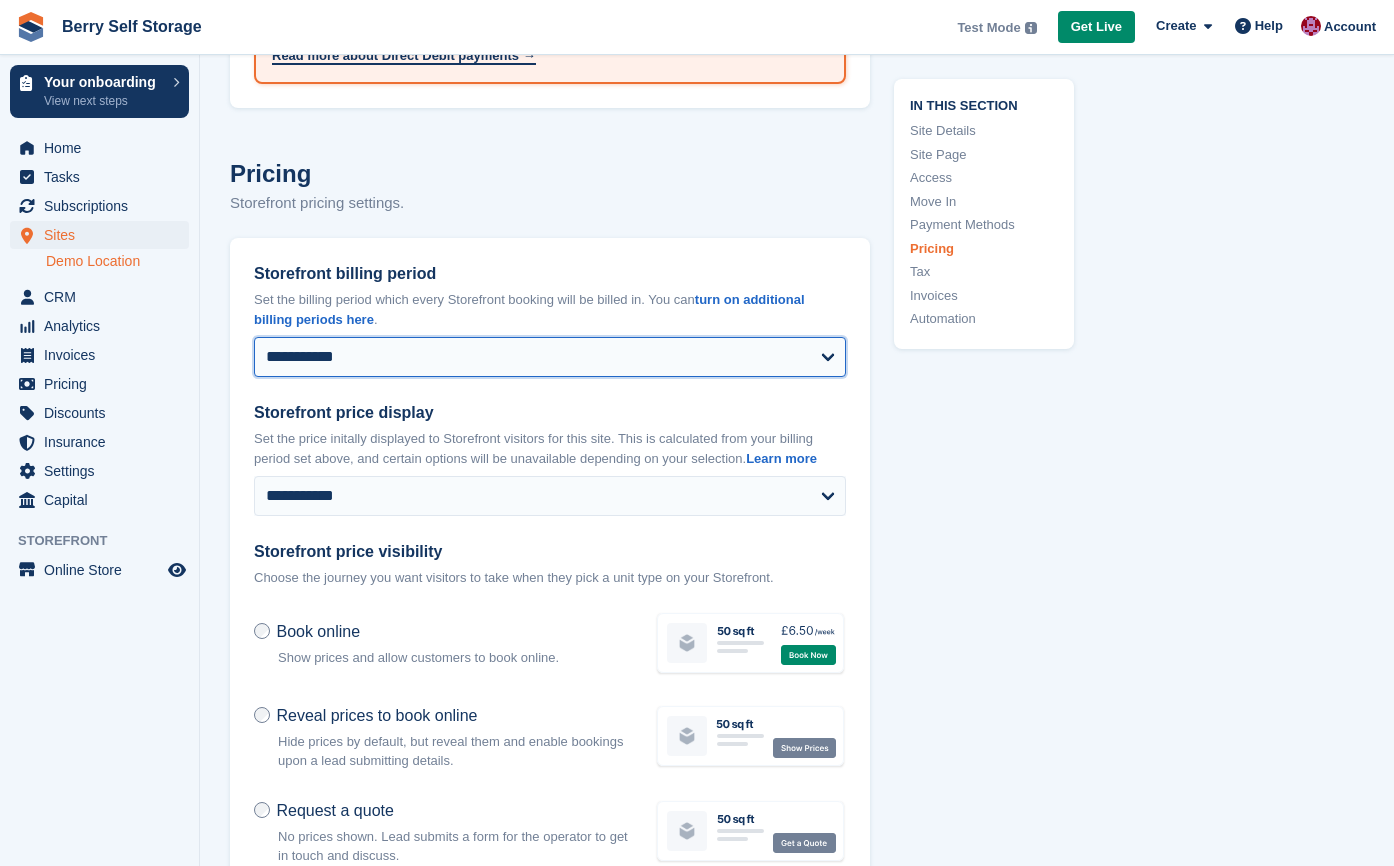 scroll, scrollTop: 7243, scrollLeft: 0, axis: vertical 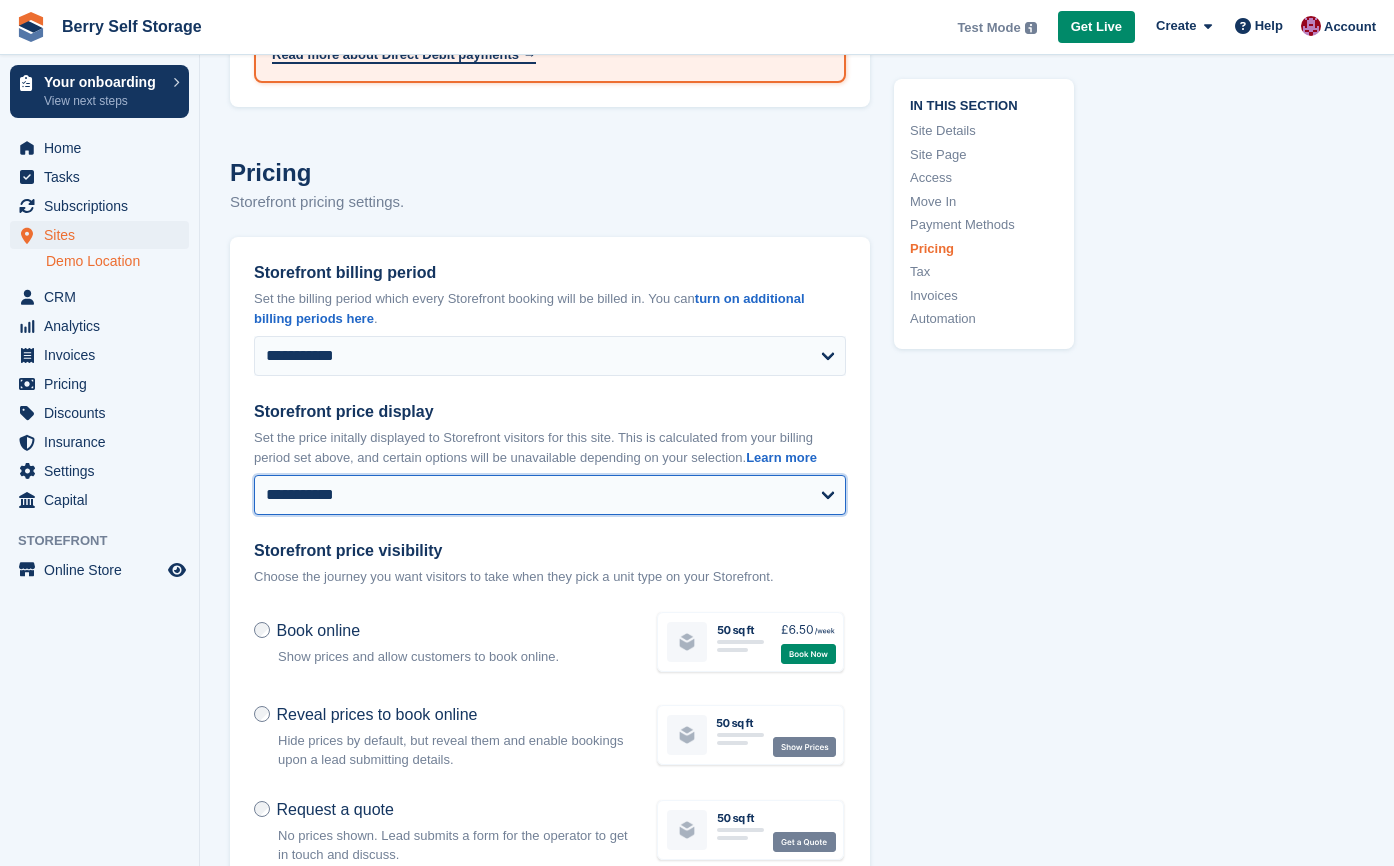 click on "**********" at bounding box center (550, 495) 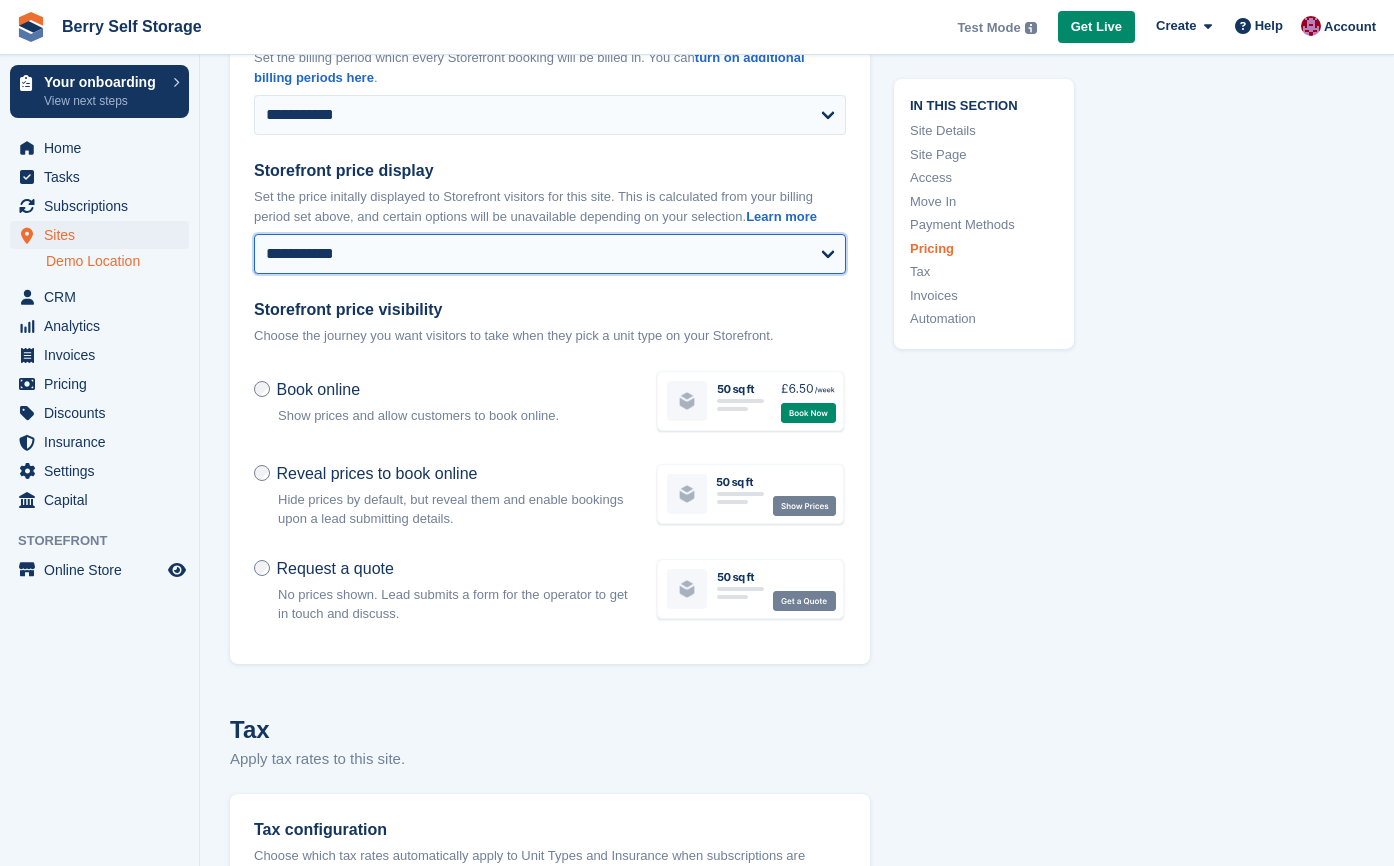 scroll, scrollTop: 7494, scrollLeft: 0, axis: vertical 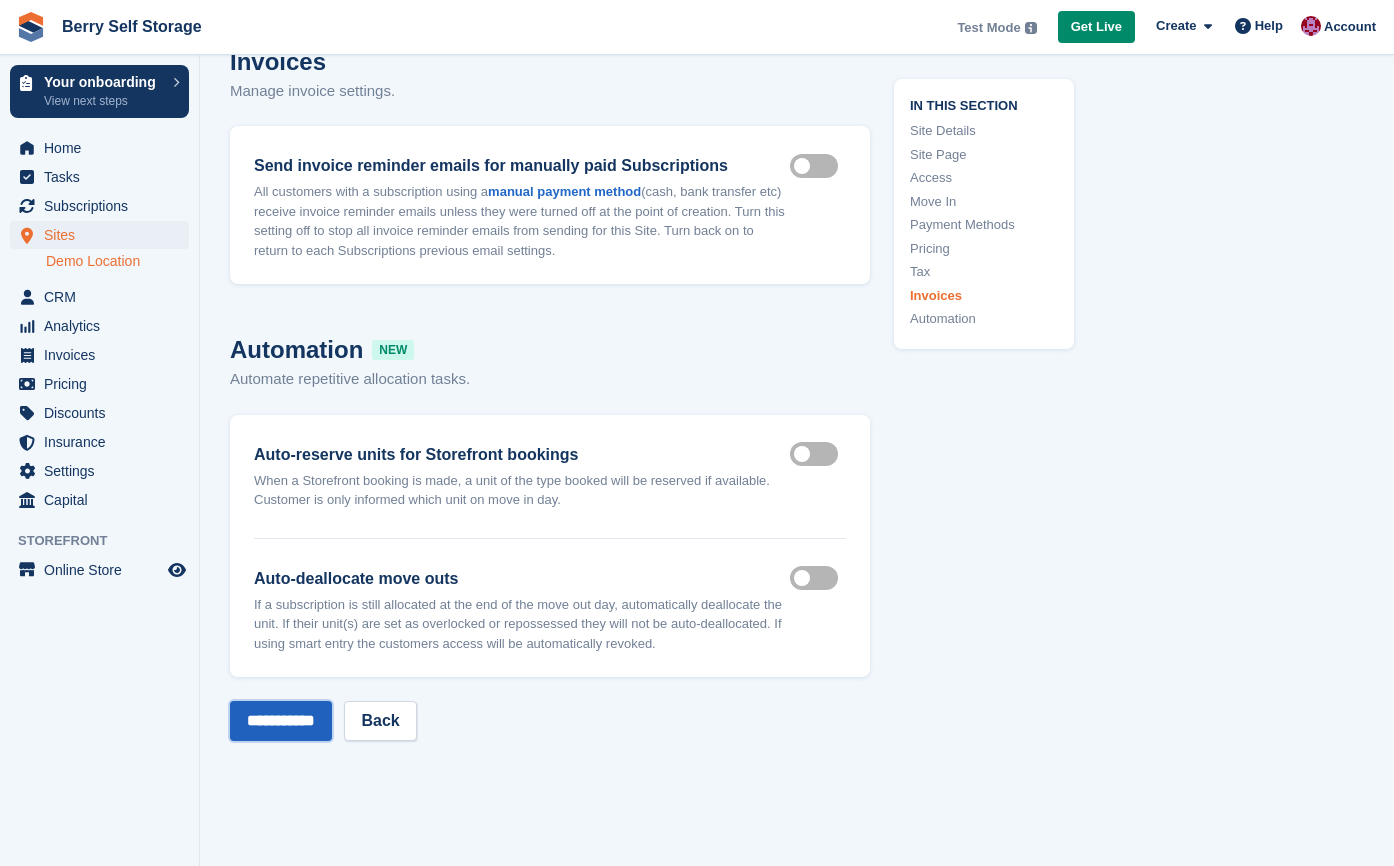 click on "**********" at bounding box center [281, 721] 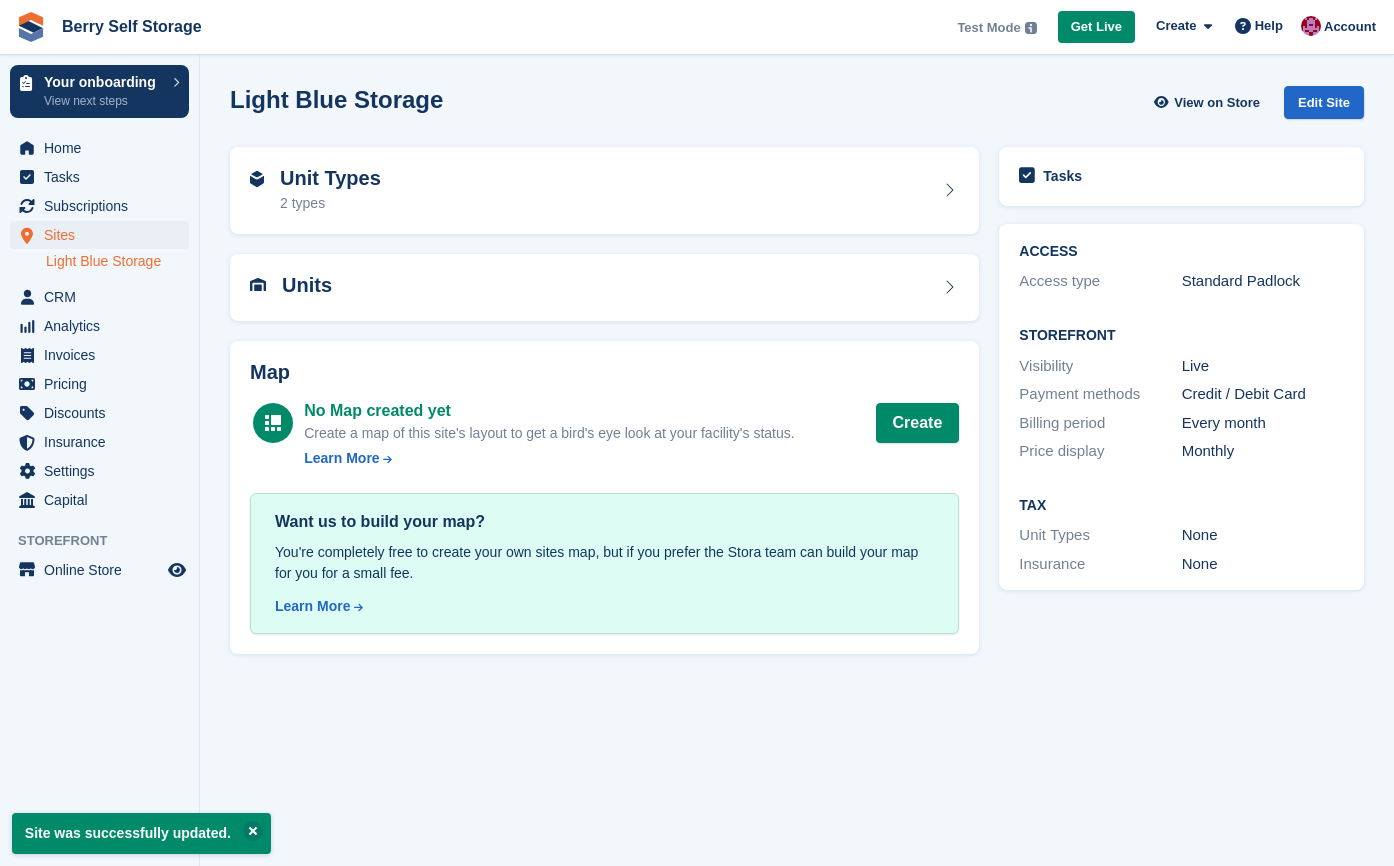 scroll, scrollTop: 0, scrollLeft: 0, axis: both 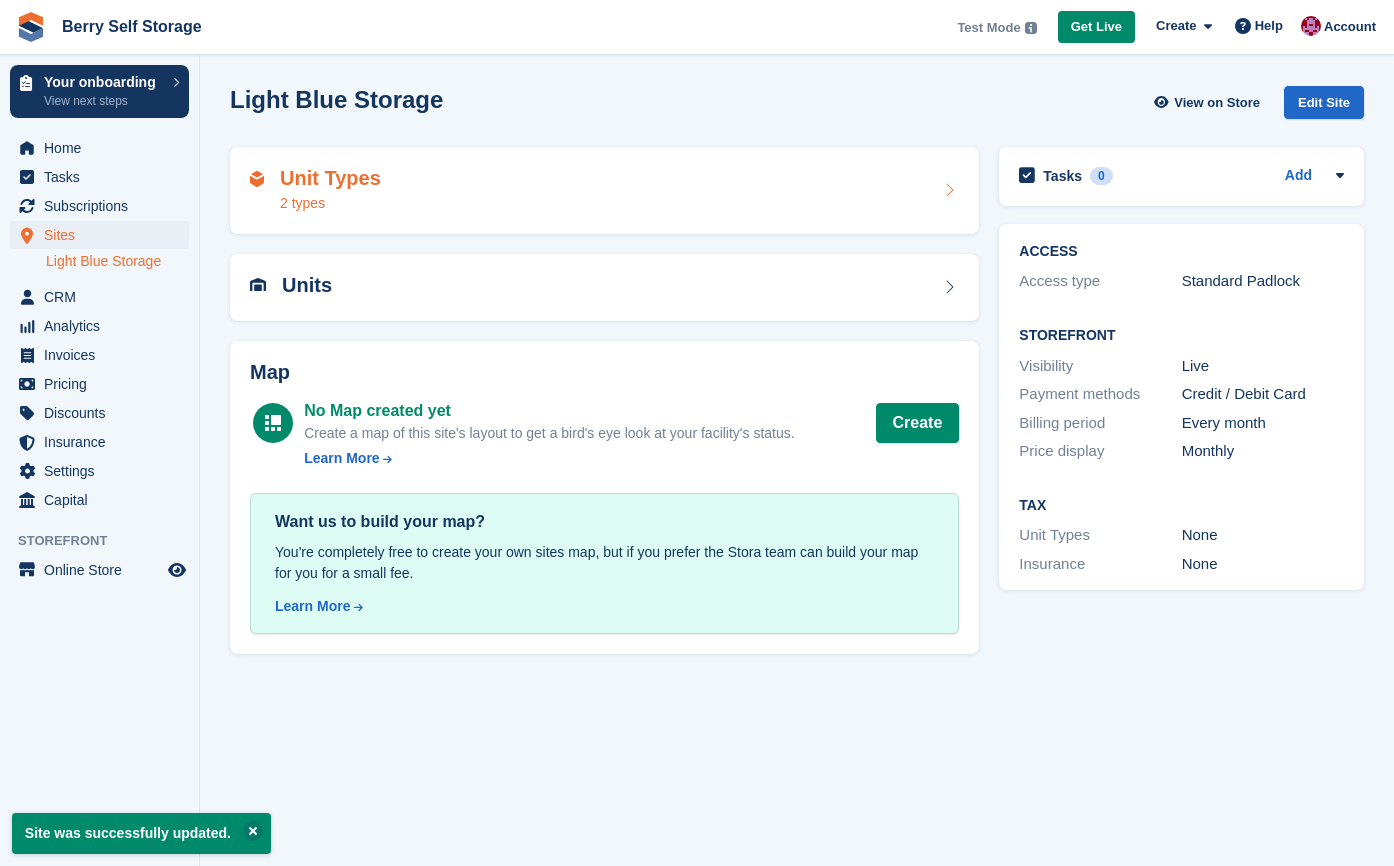 click on "Unit Types
2 types" at bounding box center (604, 191) 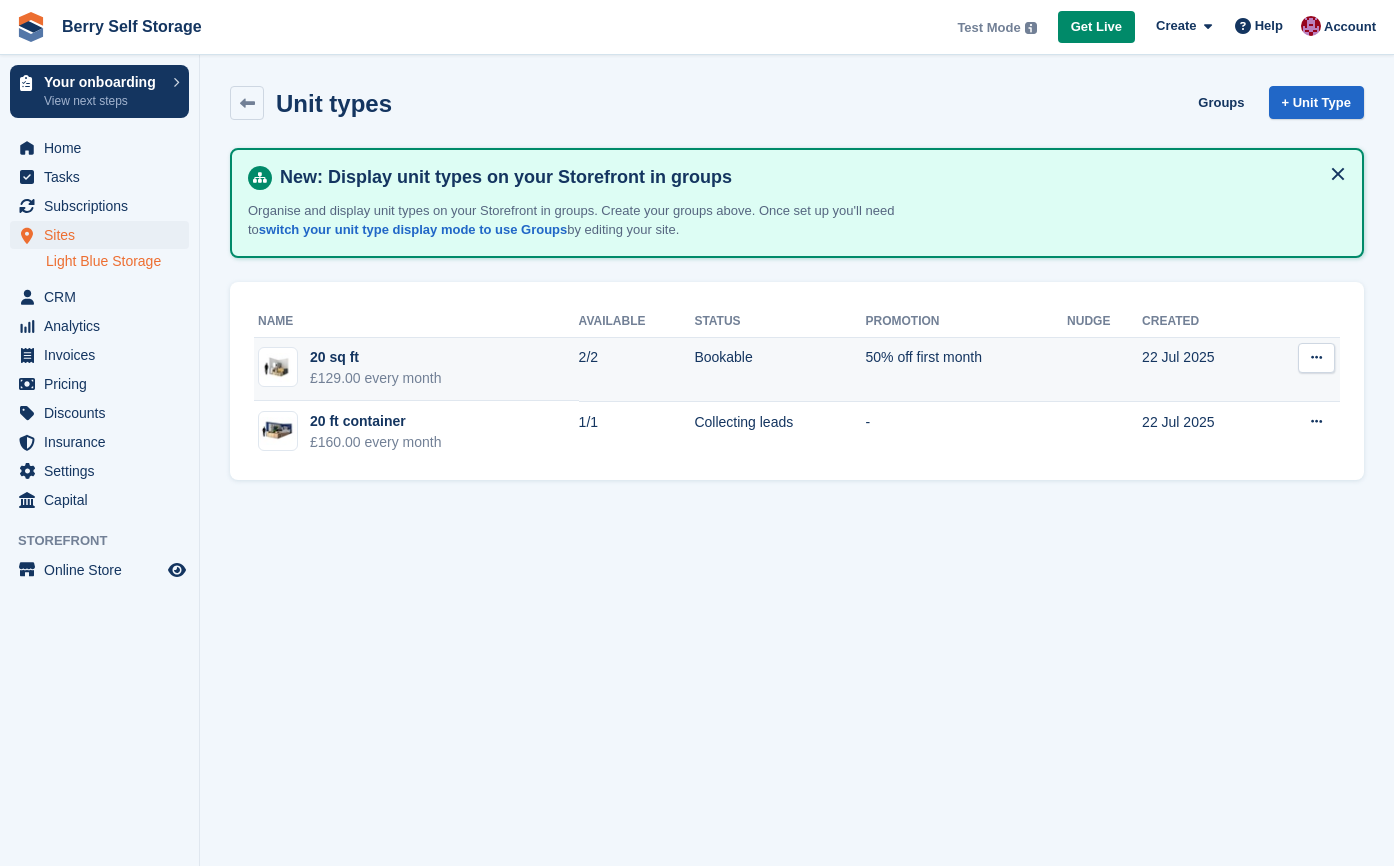 click on "Bookable" at bounding box center [779, 369] 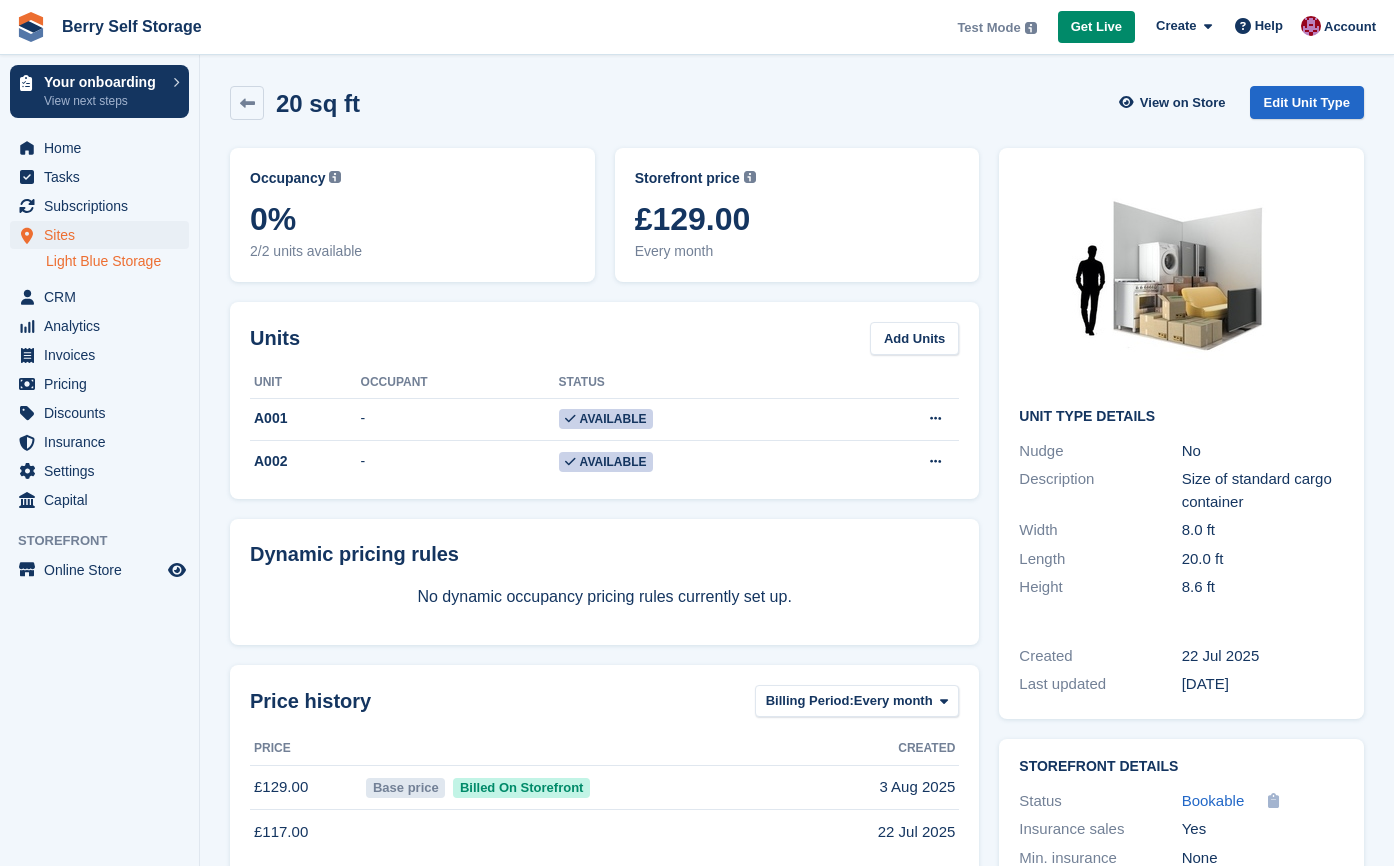 scroll, scrollTop: 0, scrollLeft: 0, axis: both 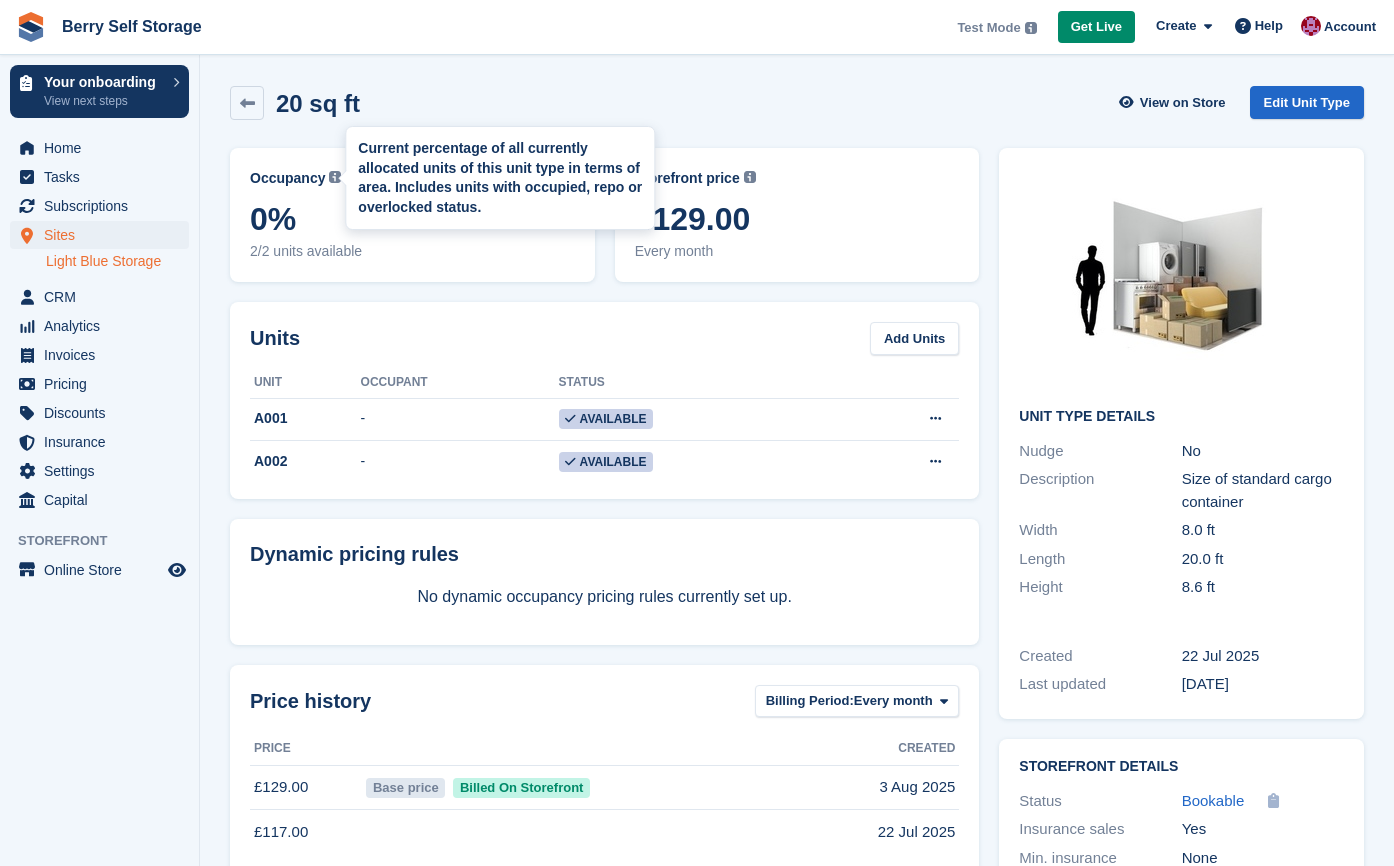 click at bounding box center (335, 177) 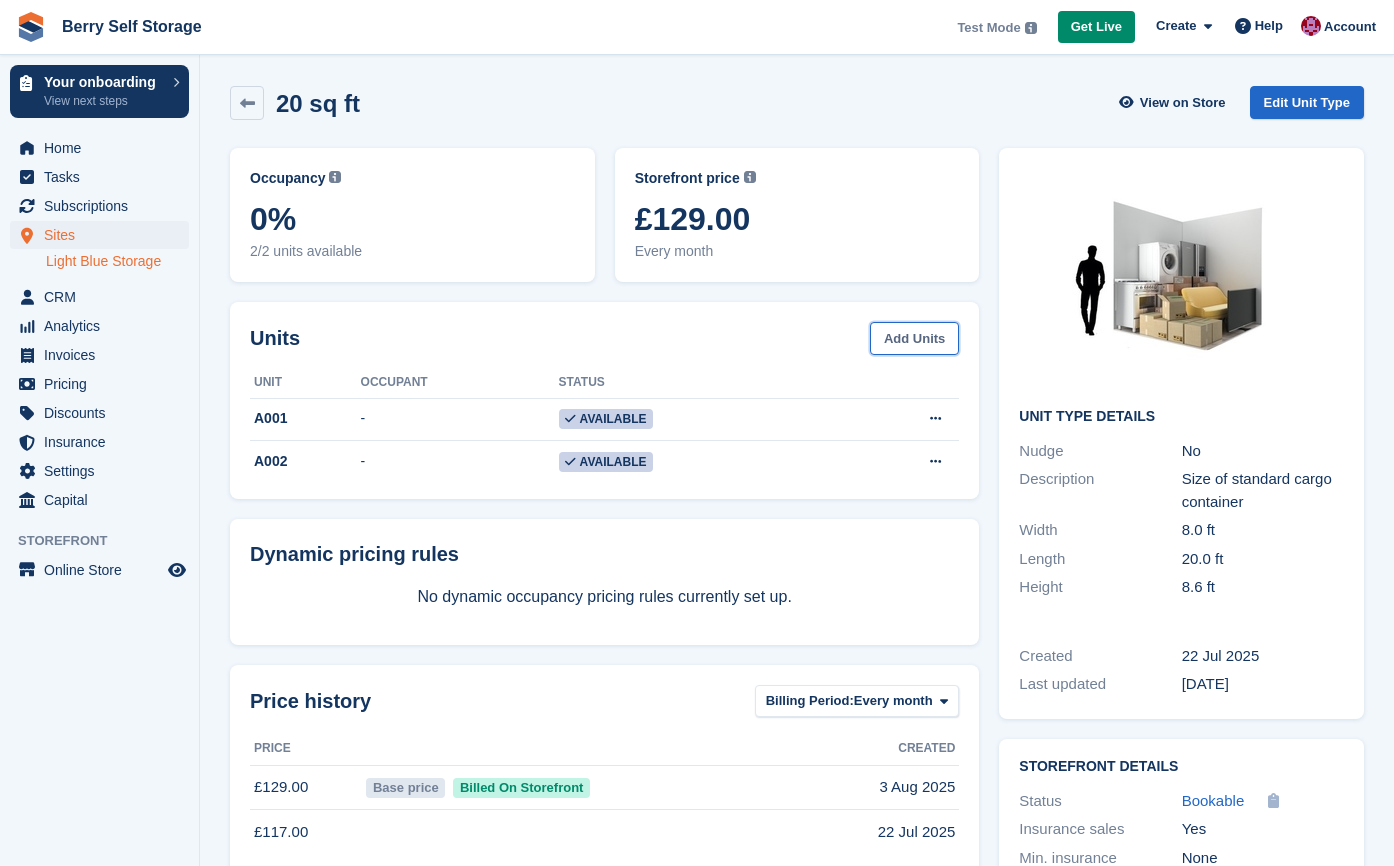 click on "Add Units" at bounding box center [914, 338] 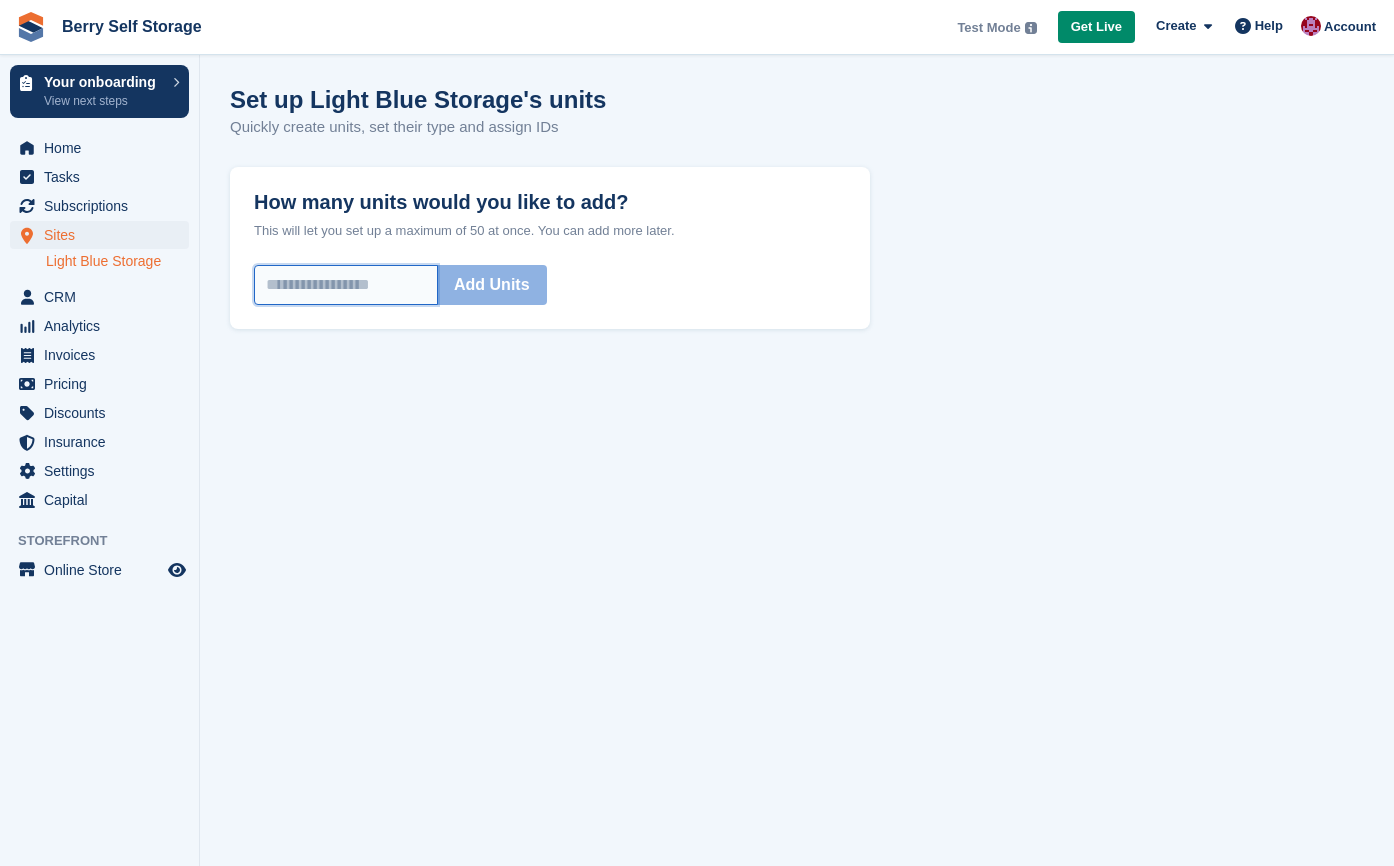 click on "How many units would you like to add?" at bounding box center (346, 285) 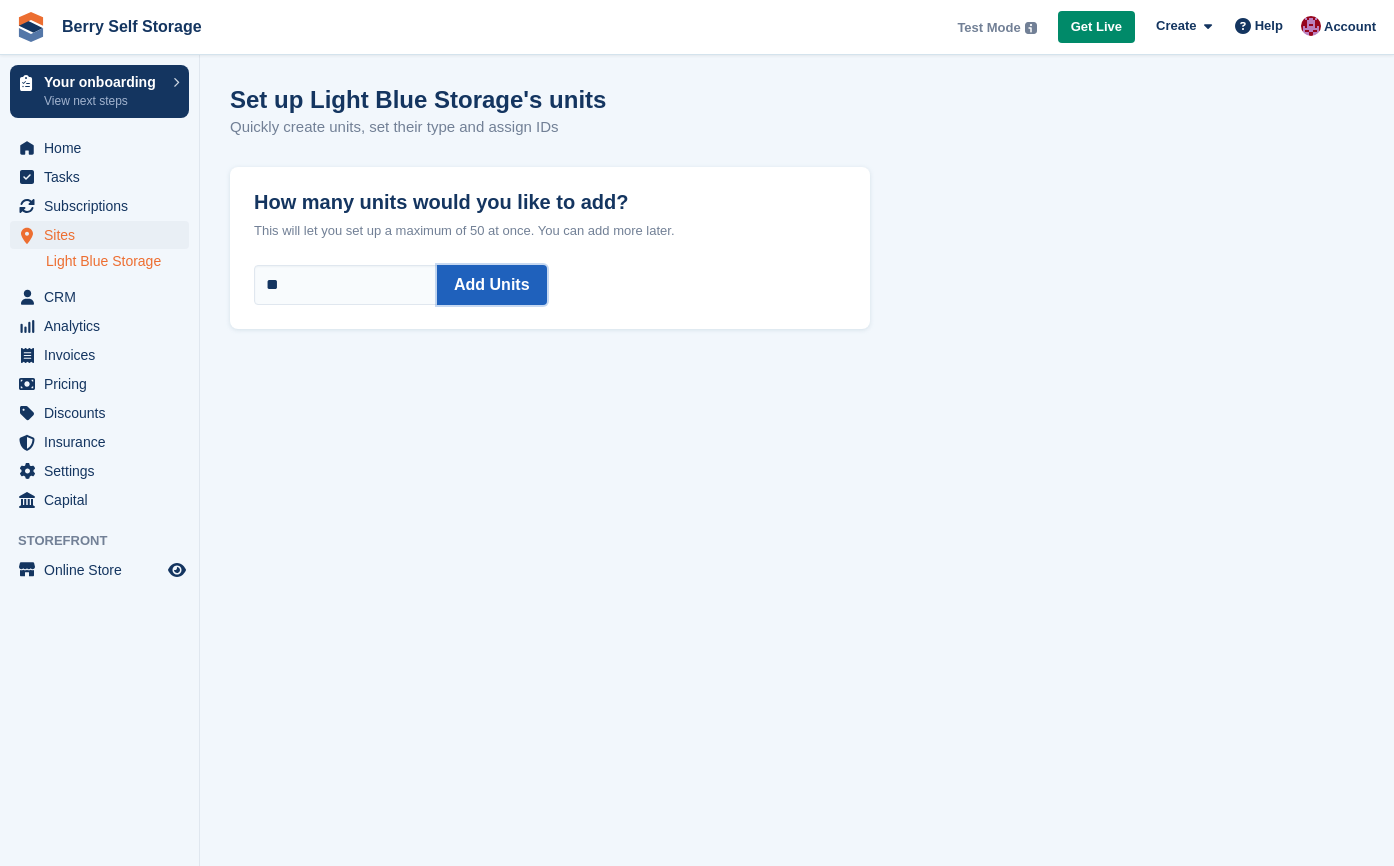 click on "Add Units" at bounding box center (492, 285) 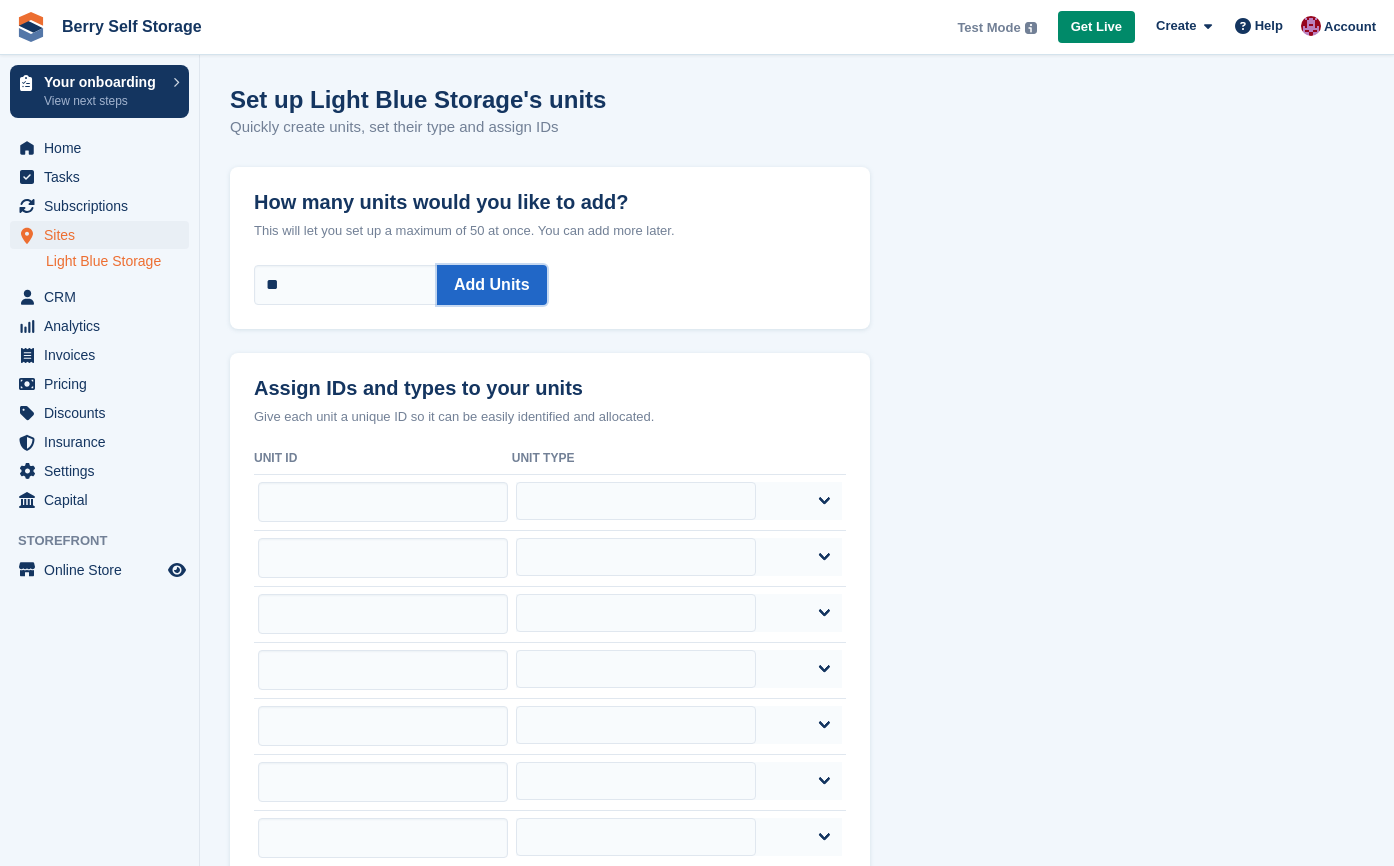 scroll, scrollTop: 40, scrollLeft: 0, axis: vertical 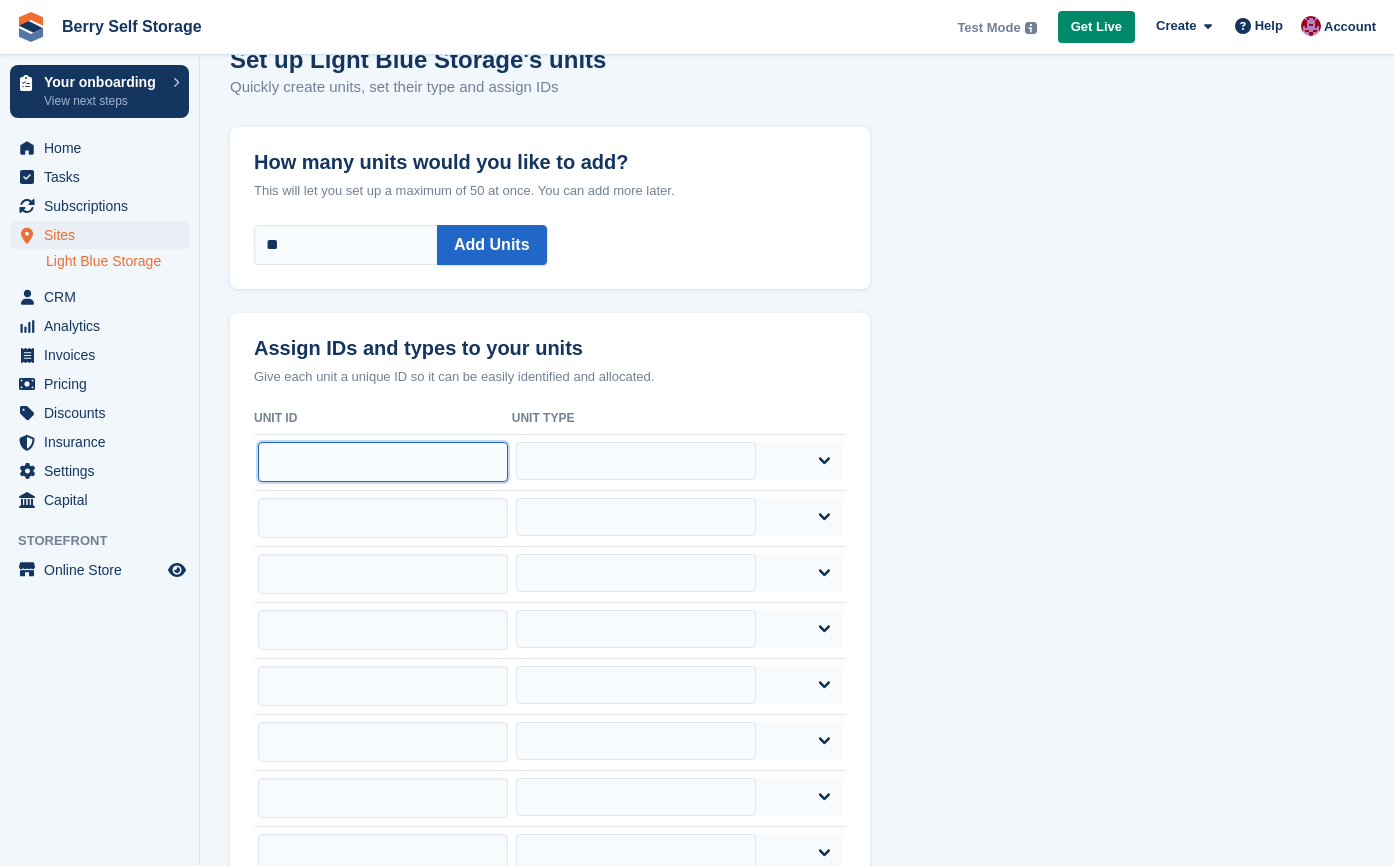 click at bounding box center [383, 462] 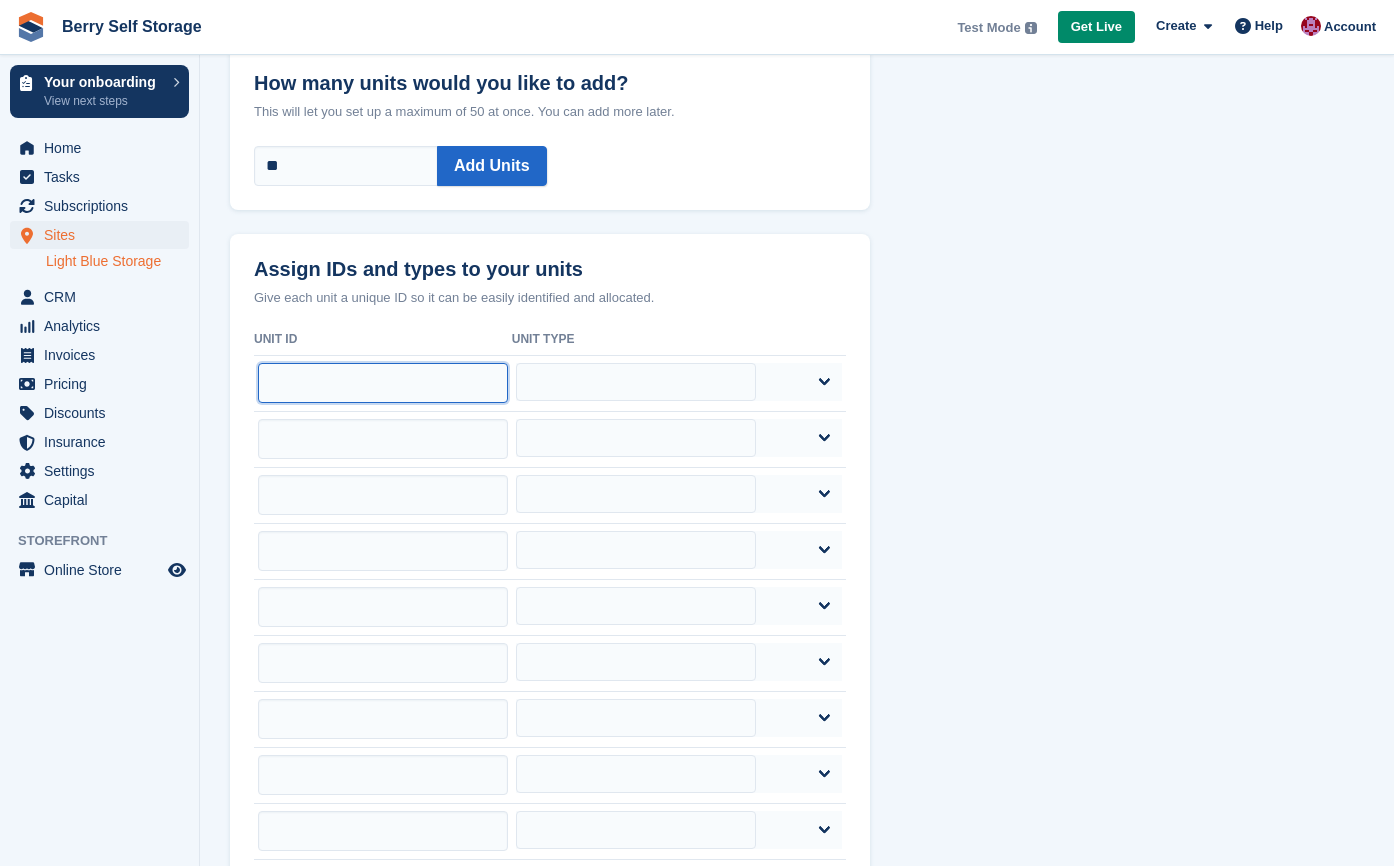 scroll, scrollTop: 116, scrollLeft: 0, axis: vertical 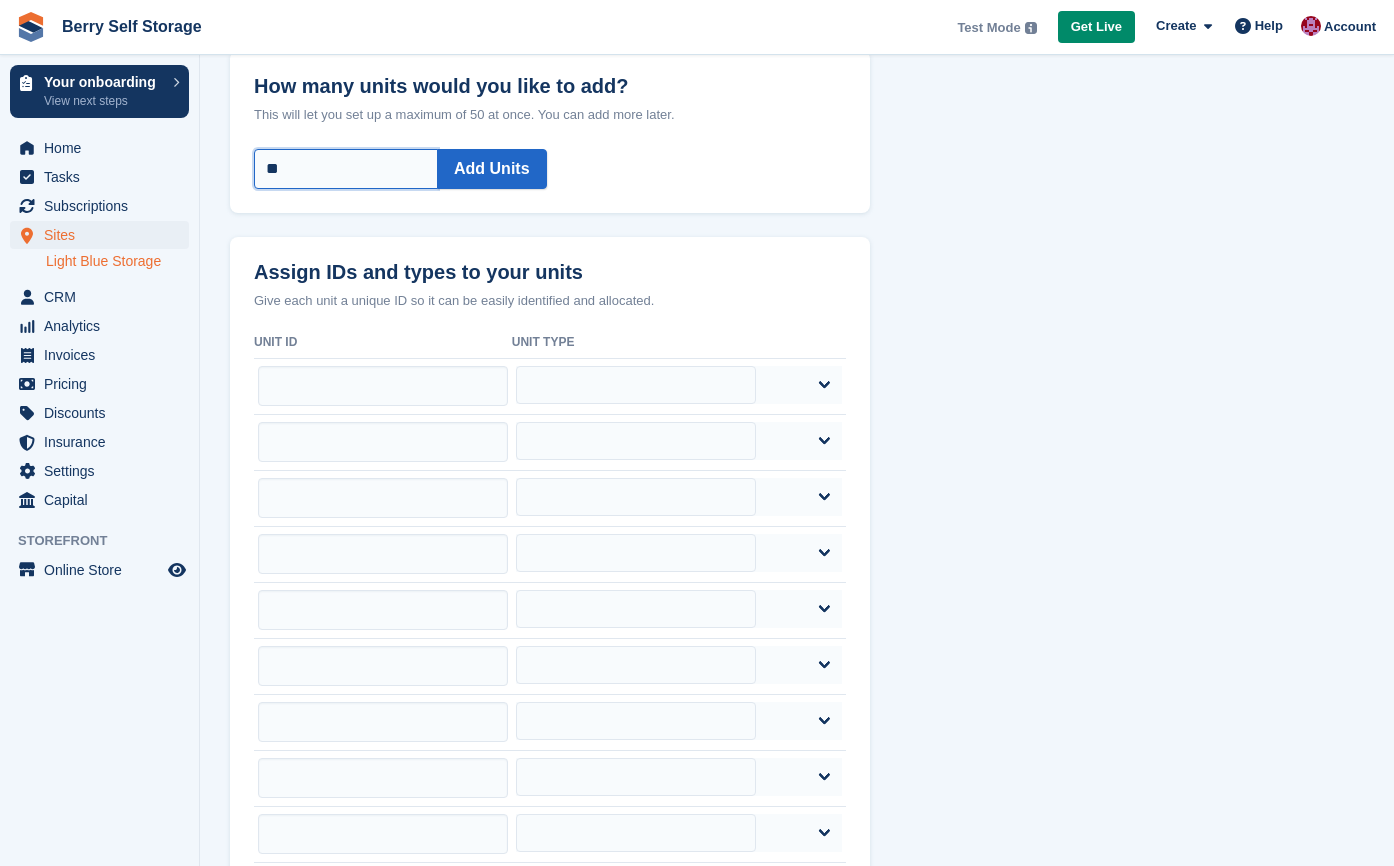 click on "**" at bounding box center (346, 169) 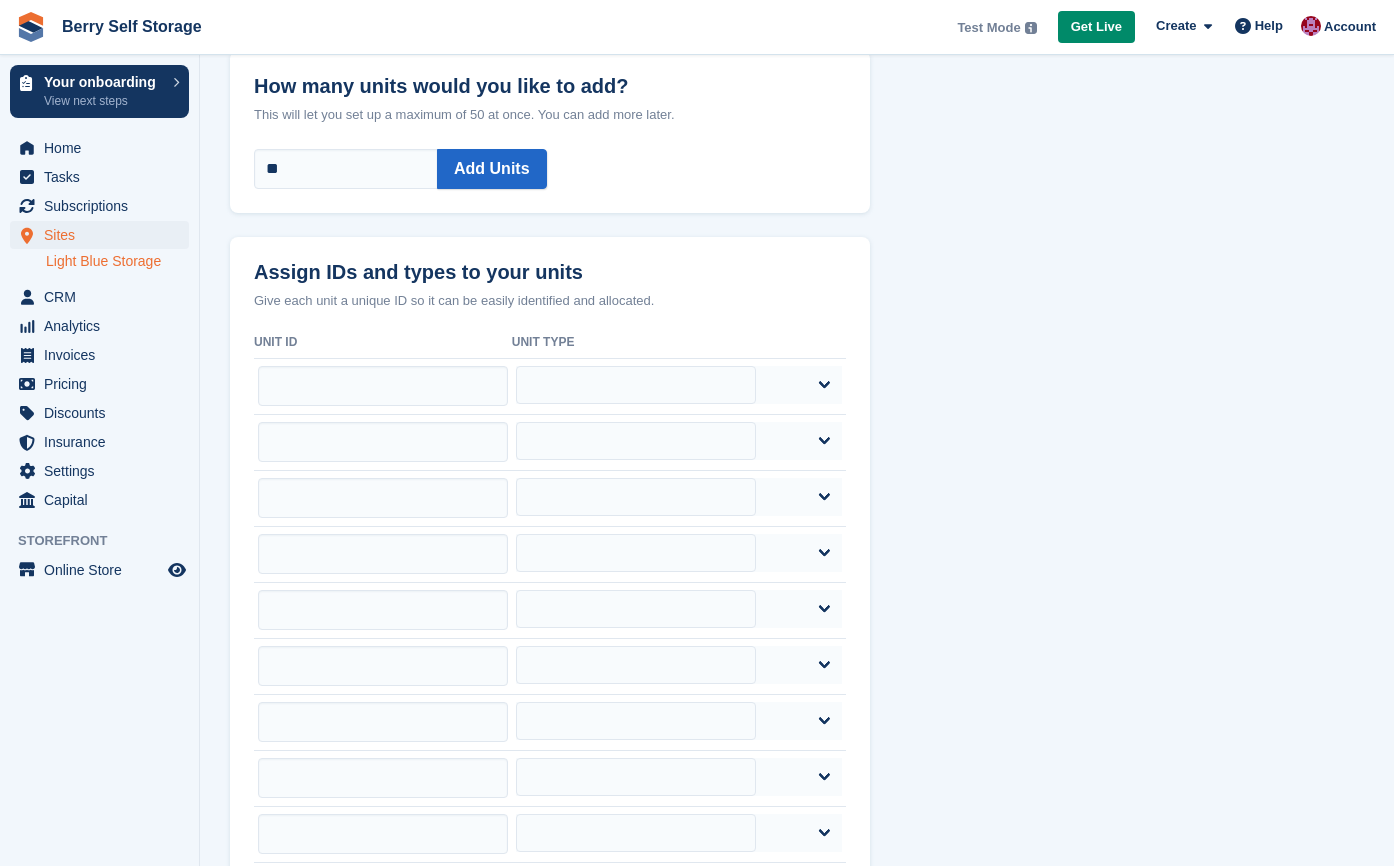click on "Assign IDs and types to your units" at bounding box center (550, 260) 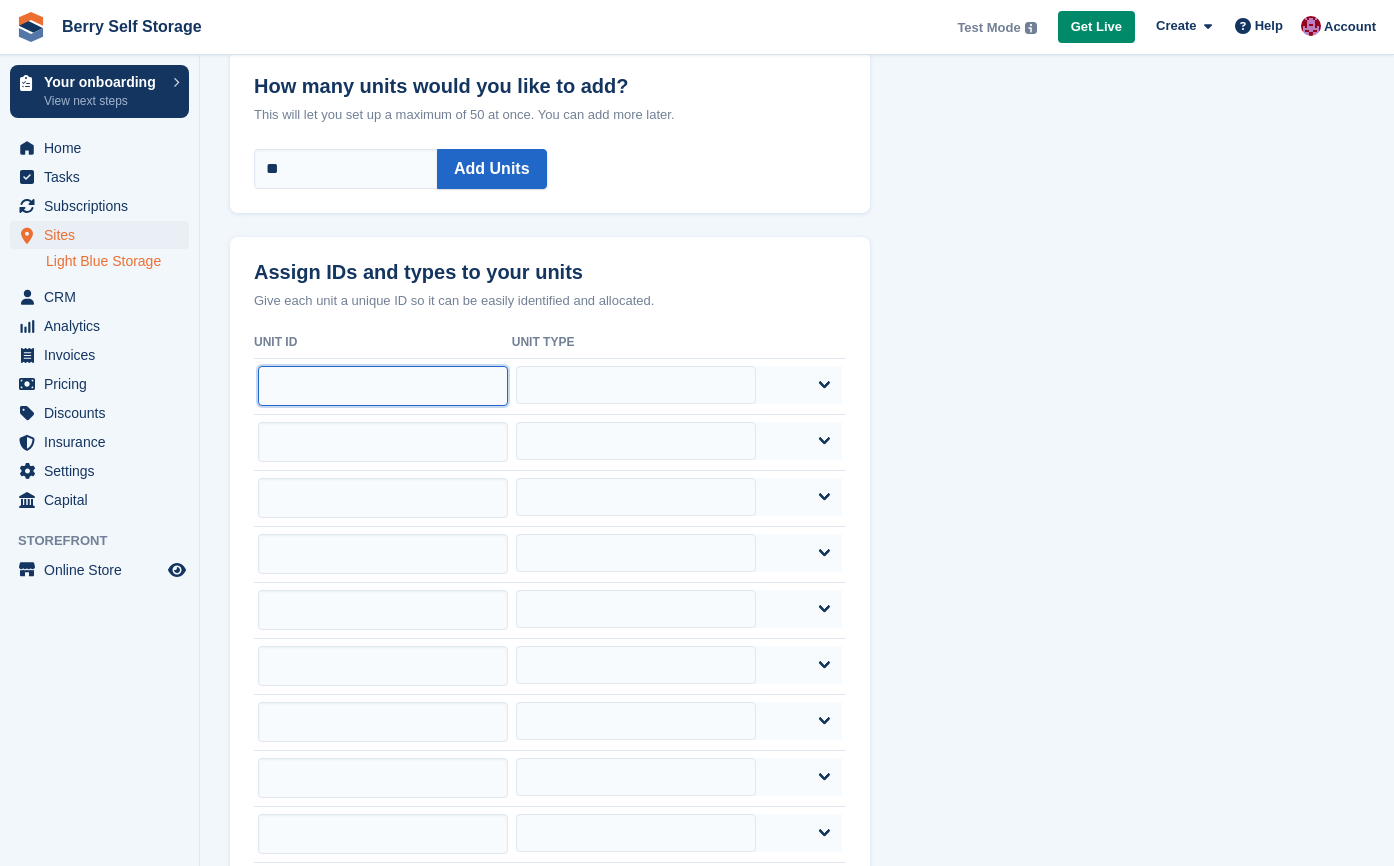 click at bounding box center [383, 386] 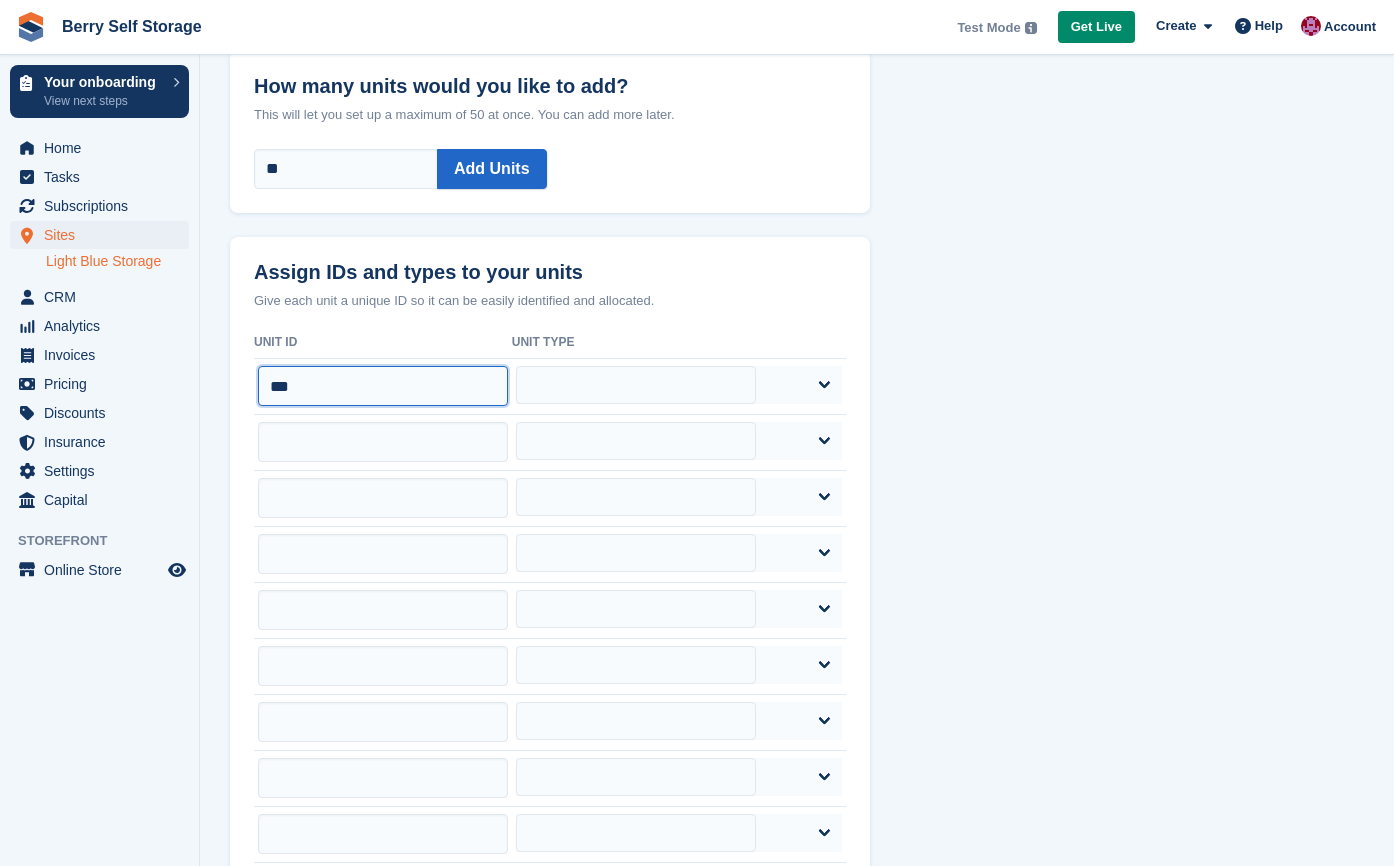 type on "***" 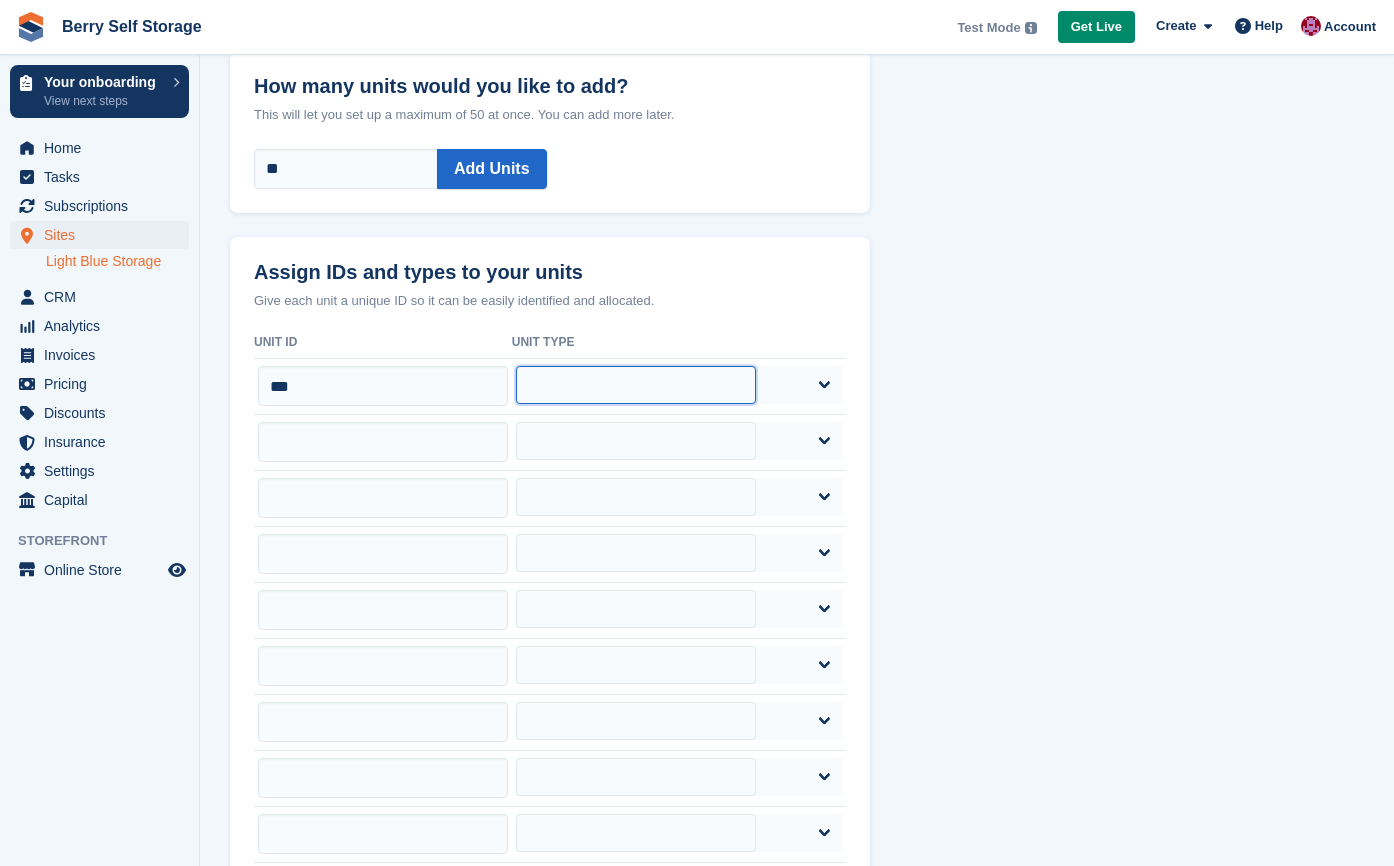 click on "**********" at bounding box center [636, 385] 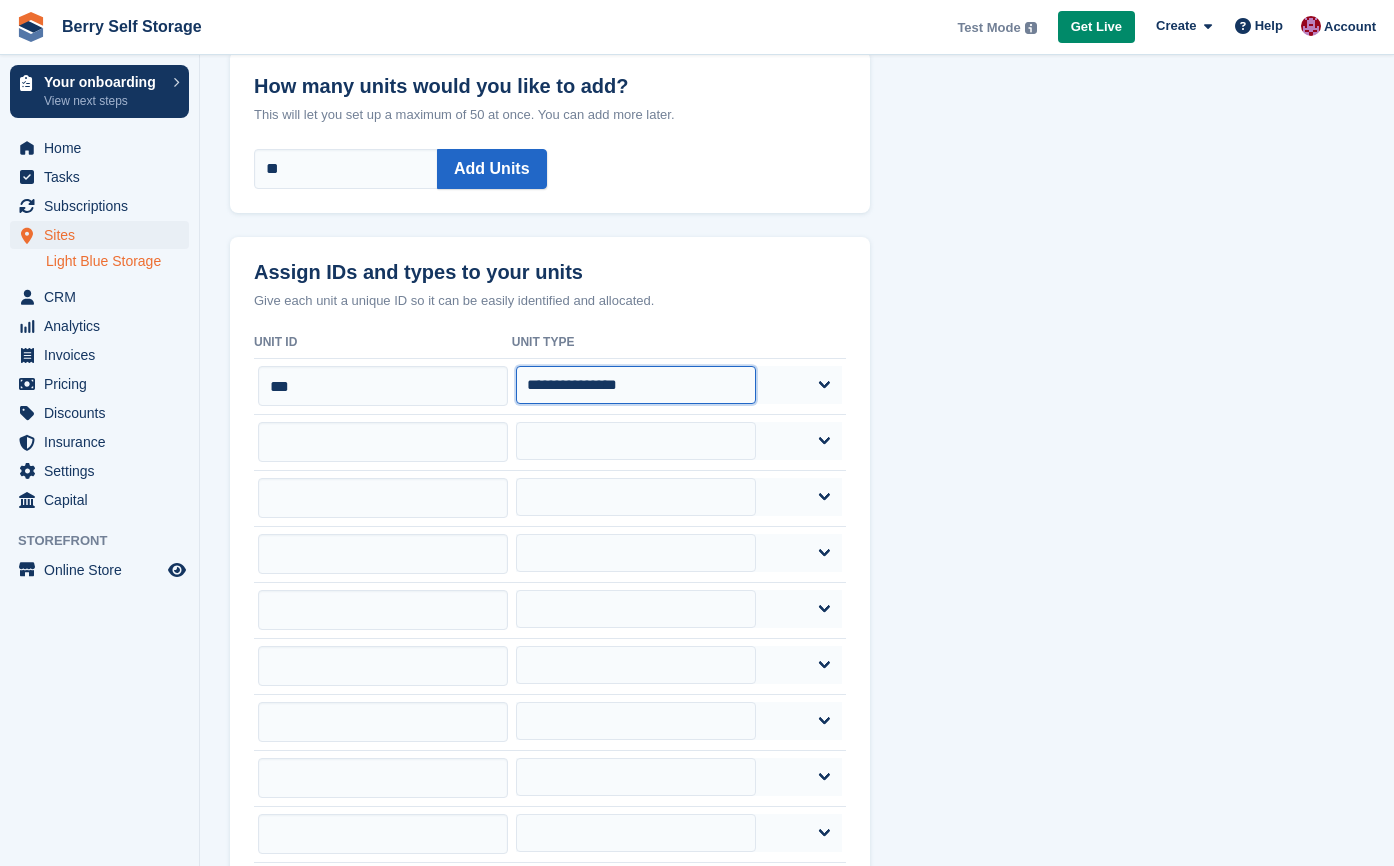 click on "**********" at bounding box center (636, 385) 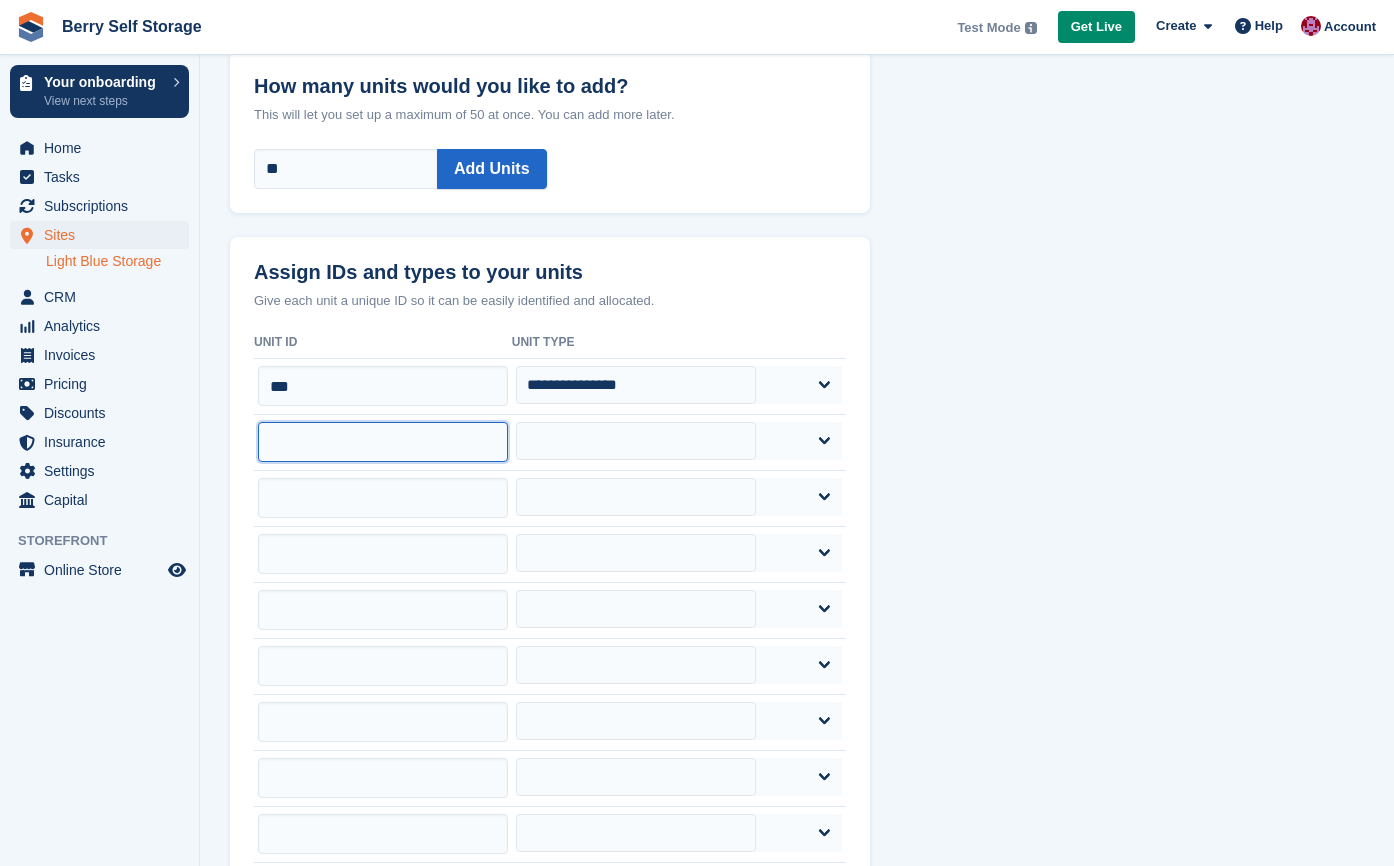 click at bounding box center [383, 442] 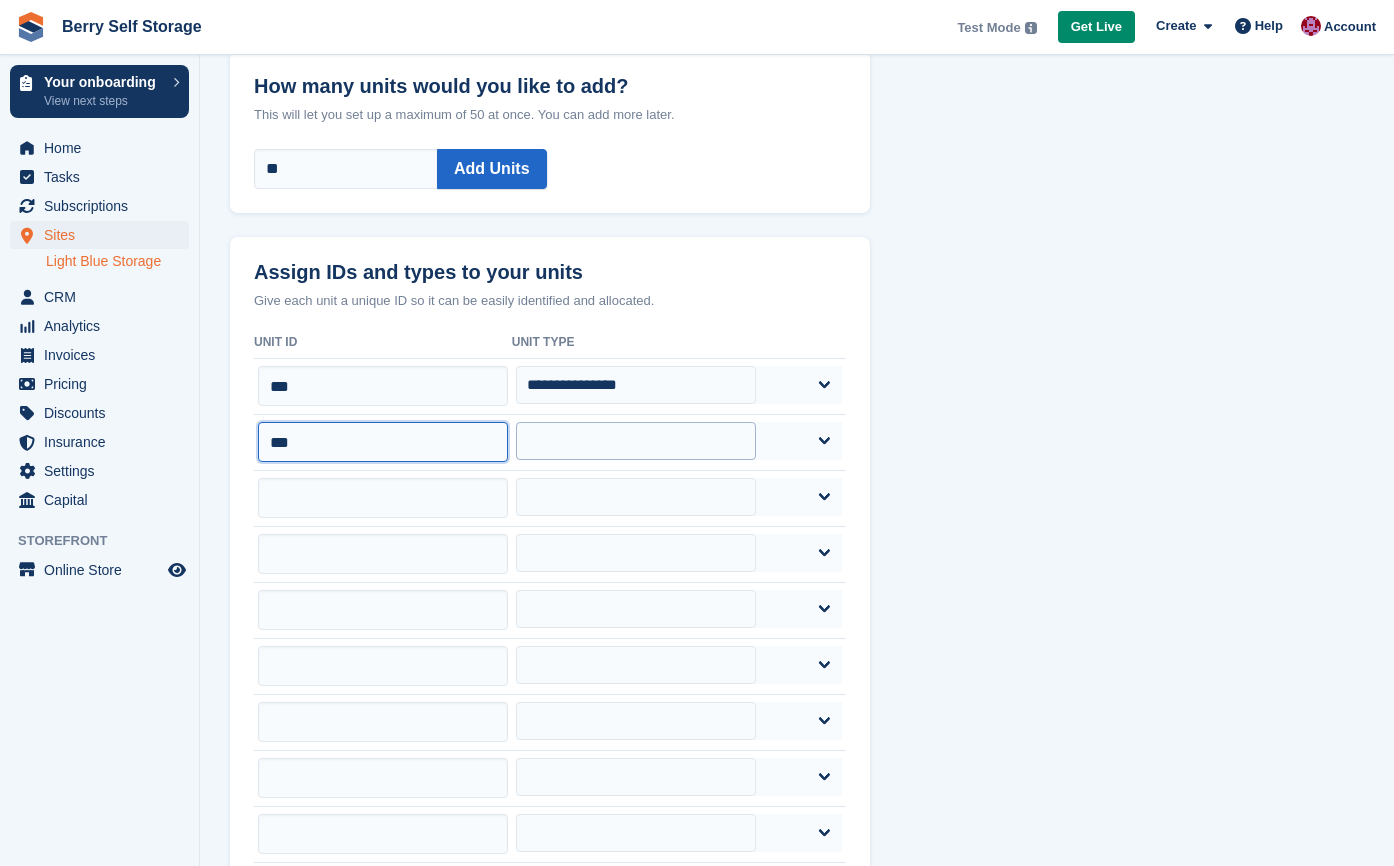 type on "***" 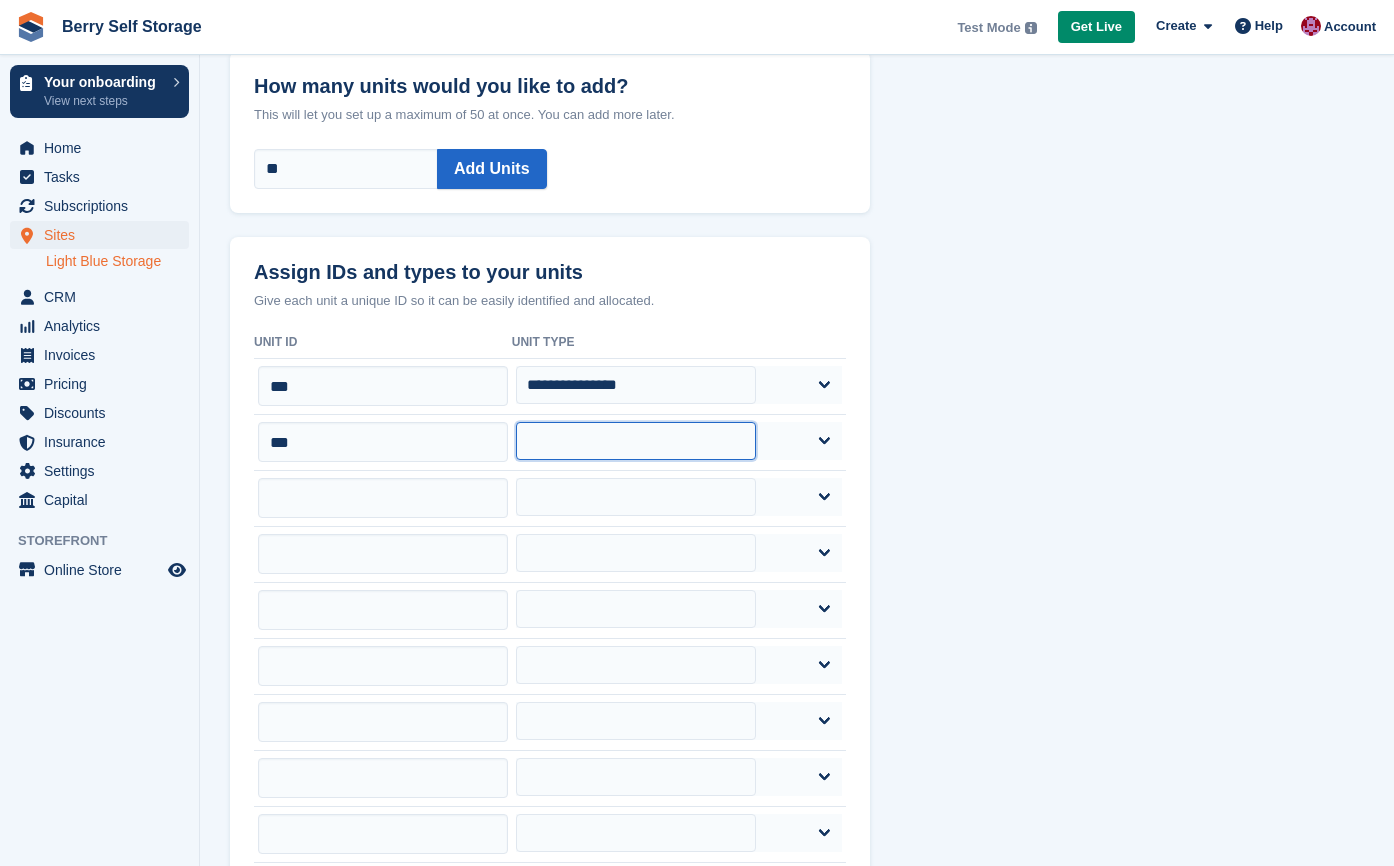 click on "**********" at bounding box center (636, 441) 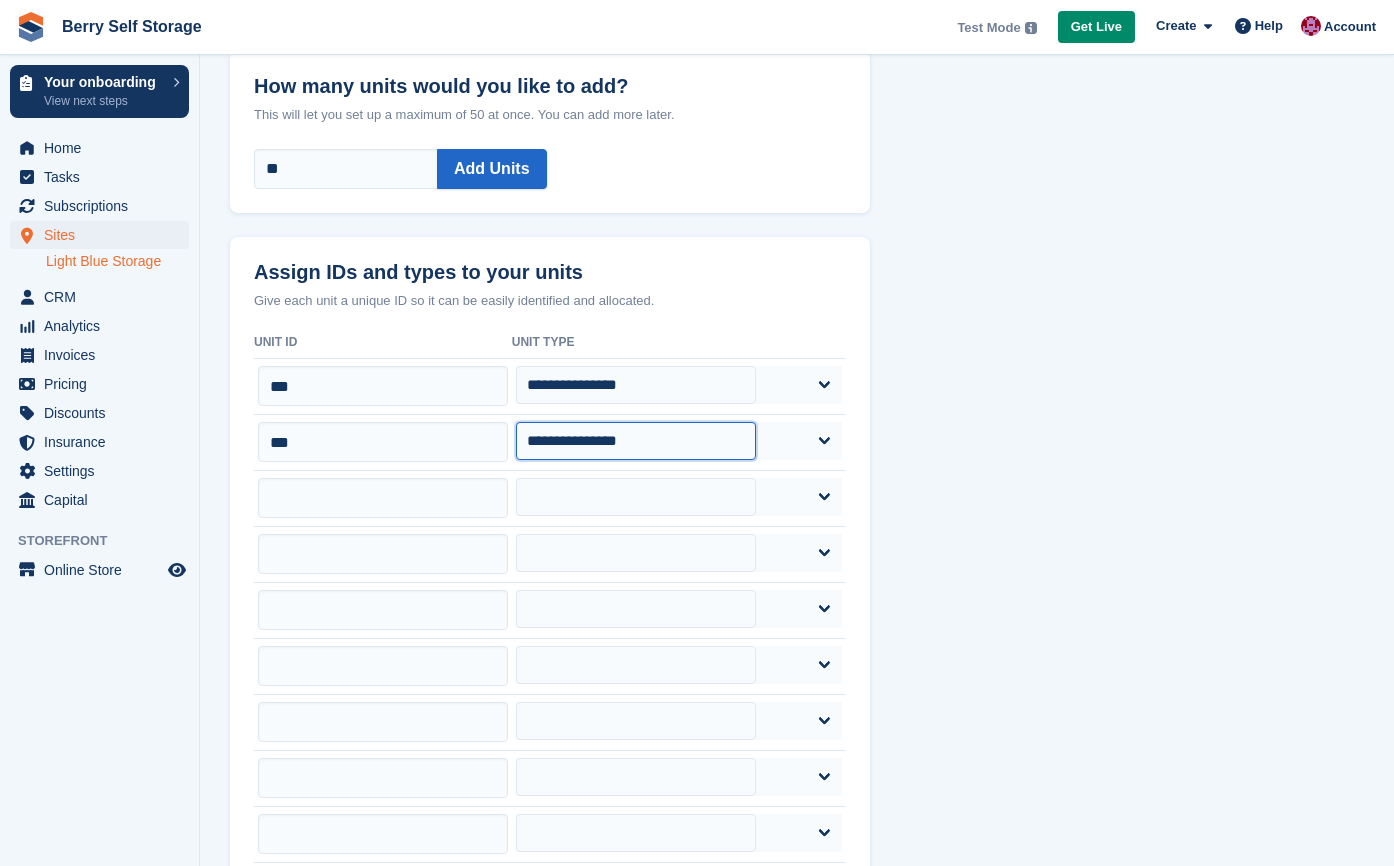 click on "**********" at bounding box center [636, 441] 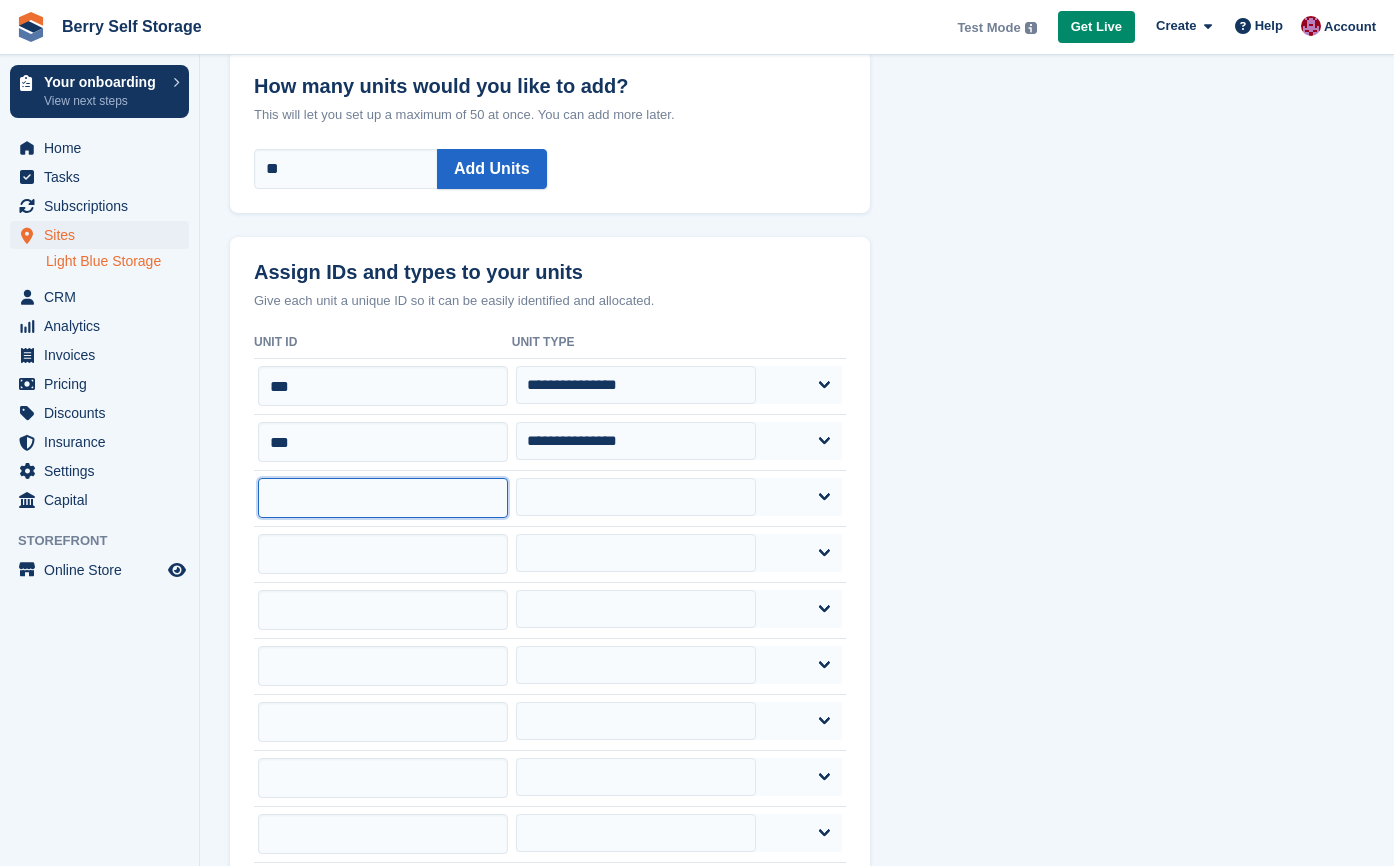 click at bounding box center [383, 498] 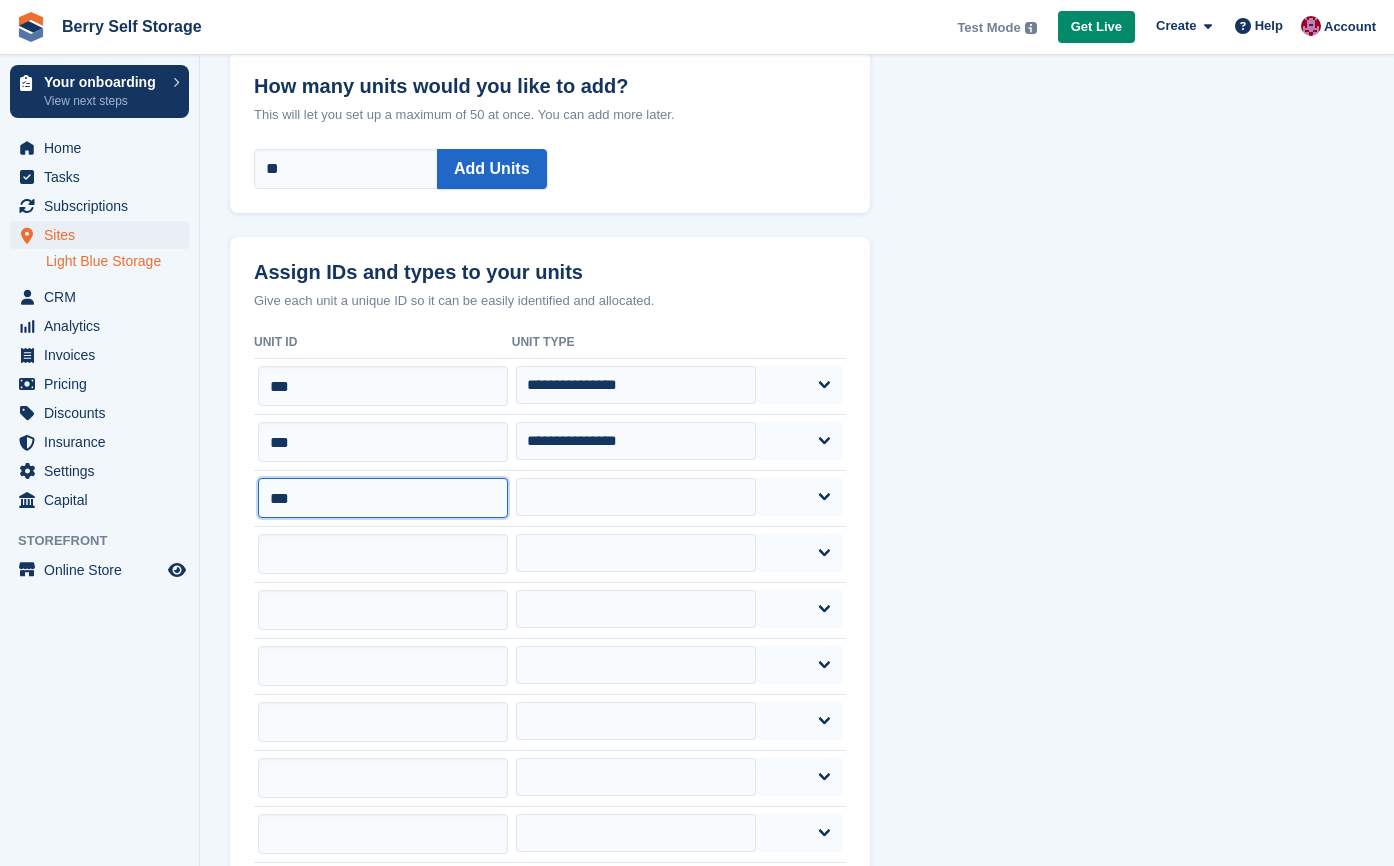 type on "***" 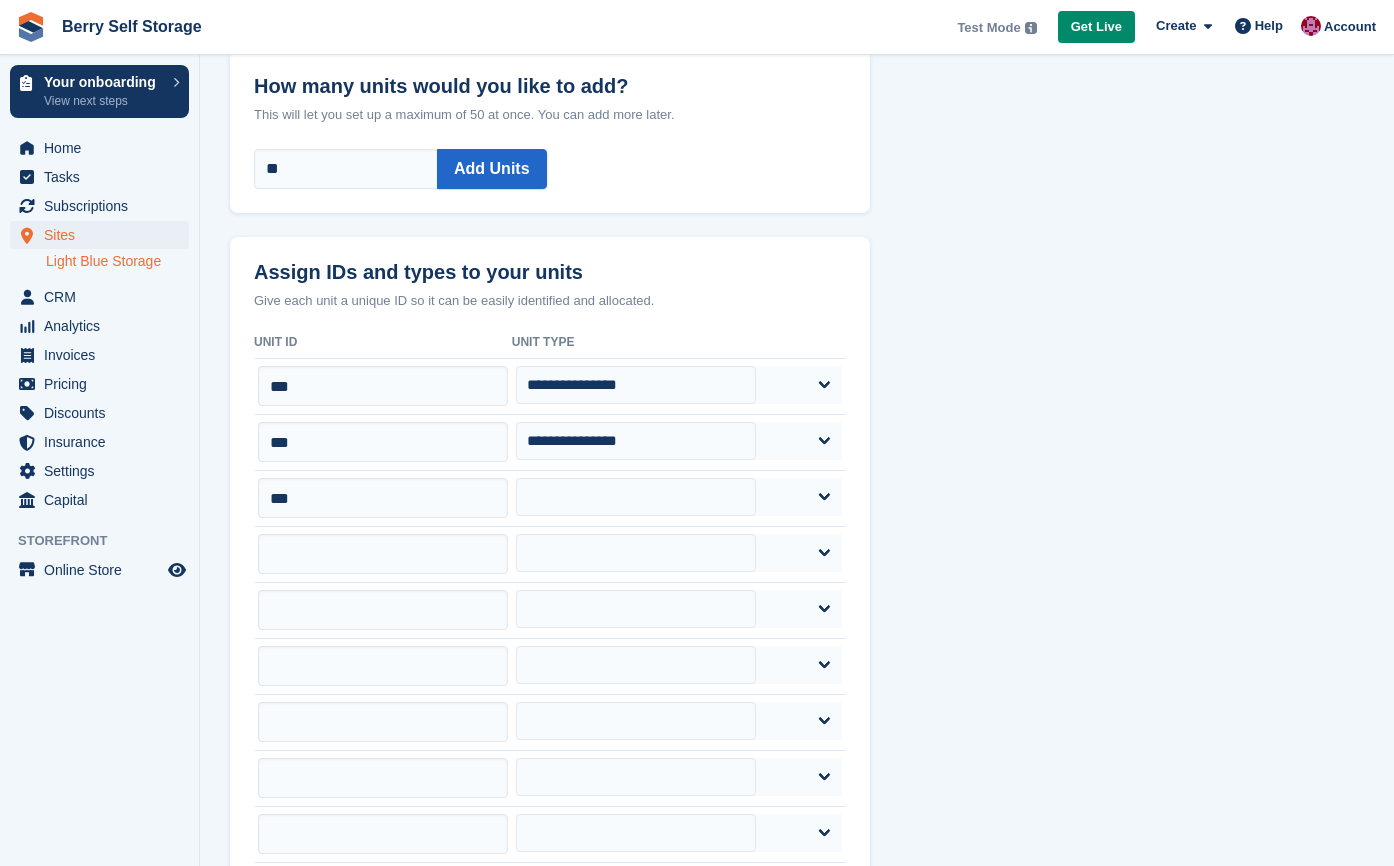 click on "**********" at bounding box center [679, 498] 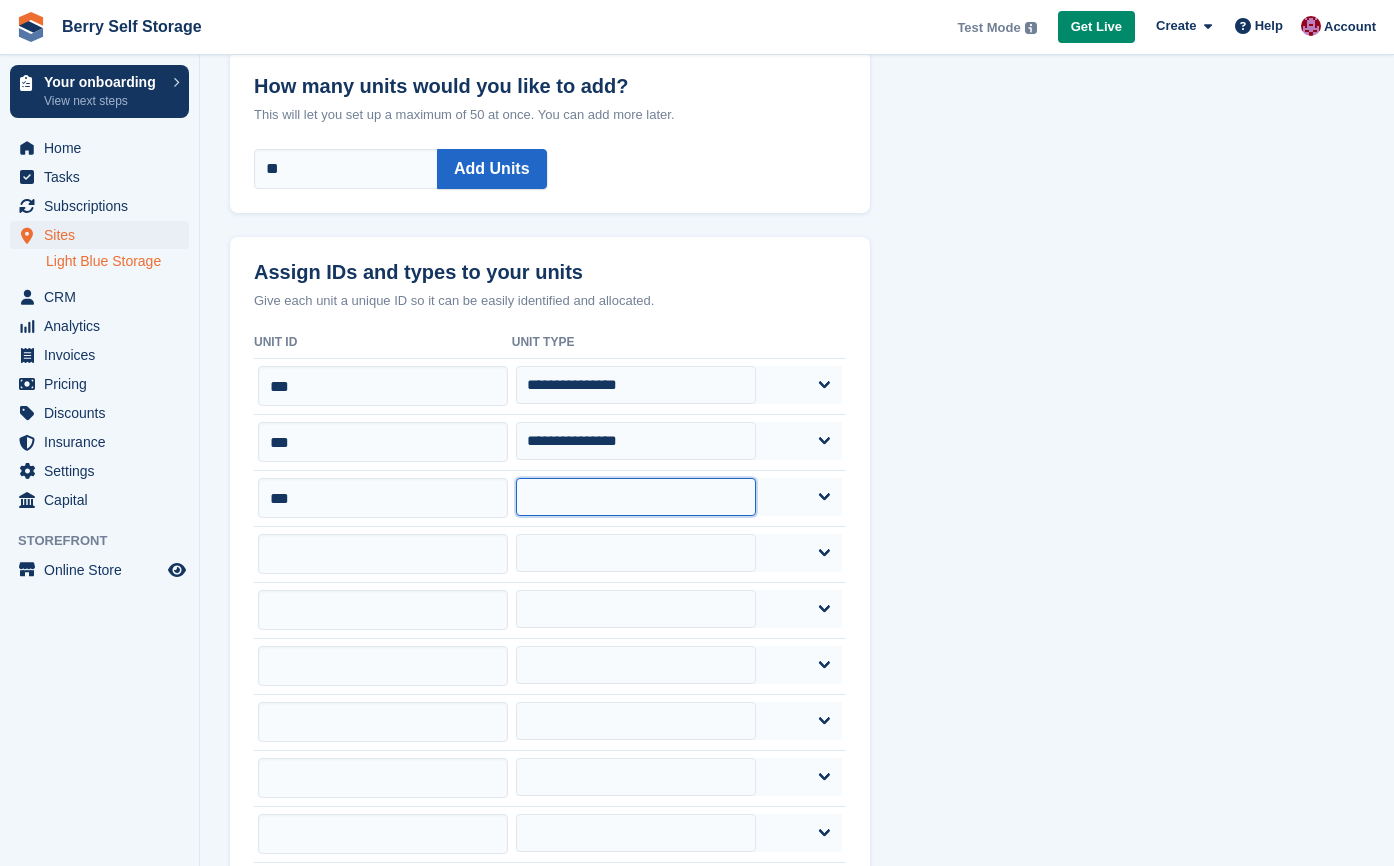 click on "**********" at bounding box center [636, 497] 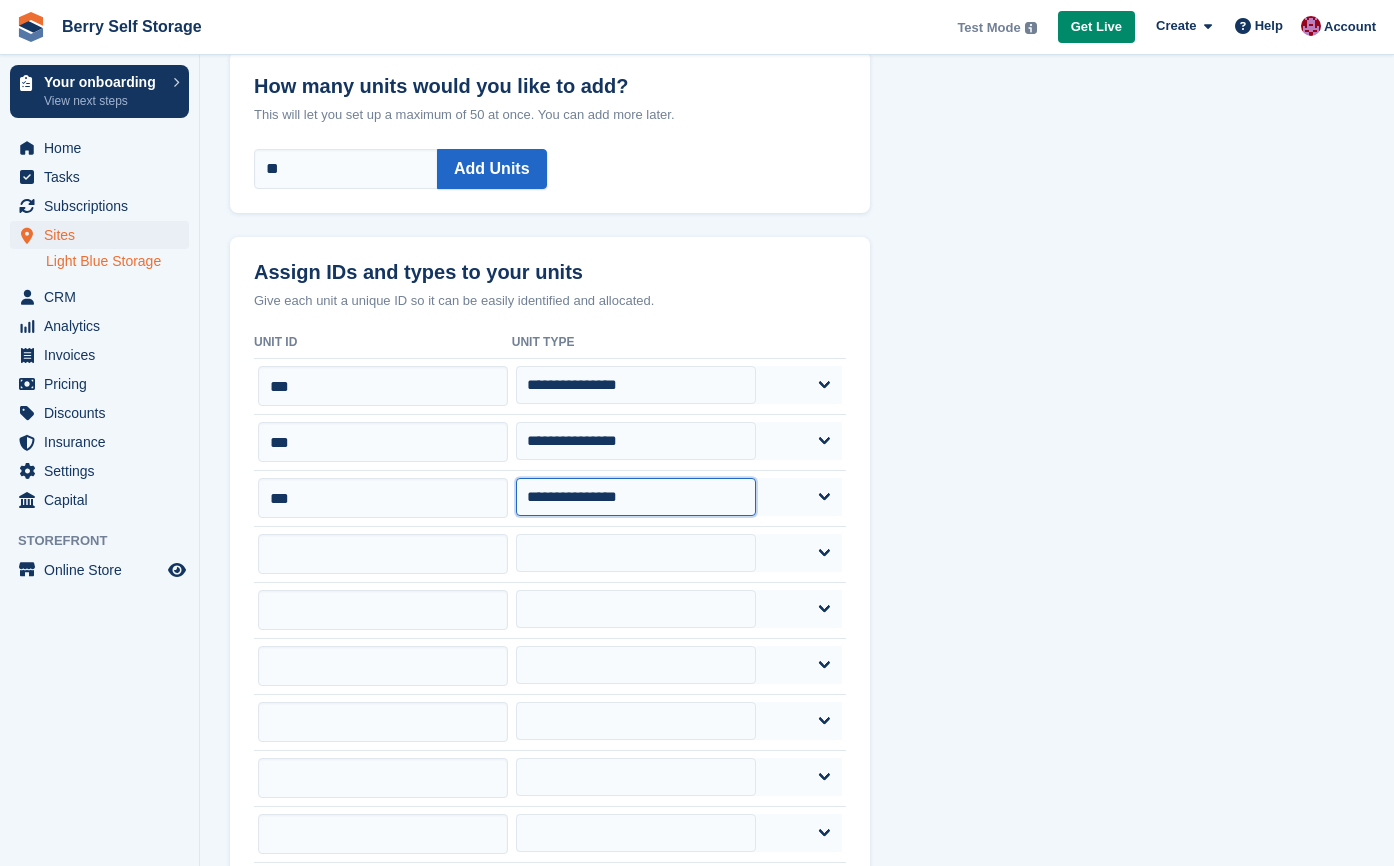 click on "**********" at bounding box center [636, 497] 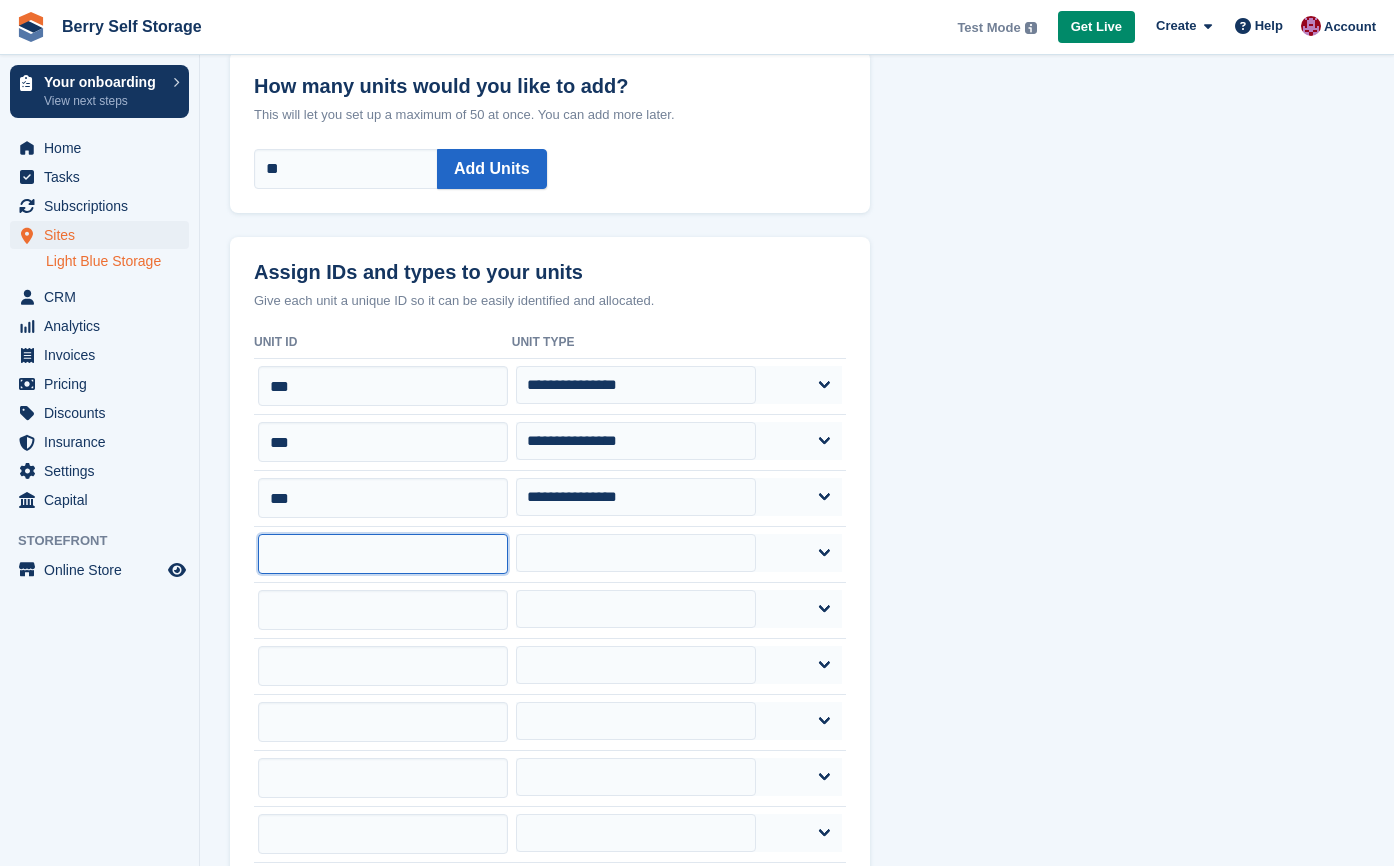 click at bounding box center (383, 554) 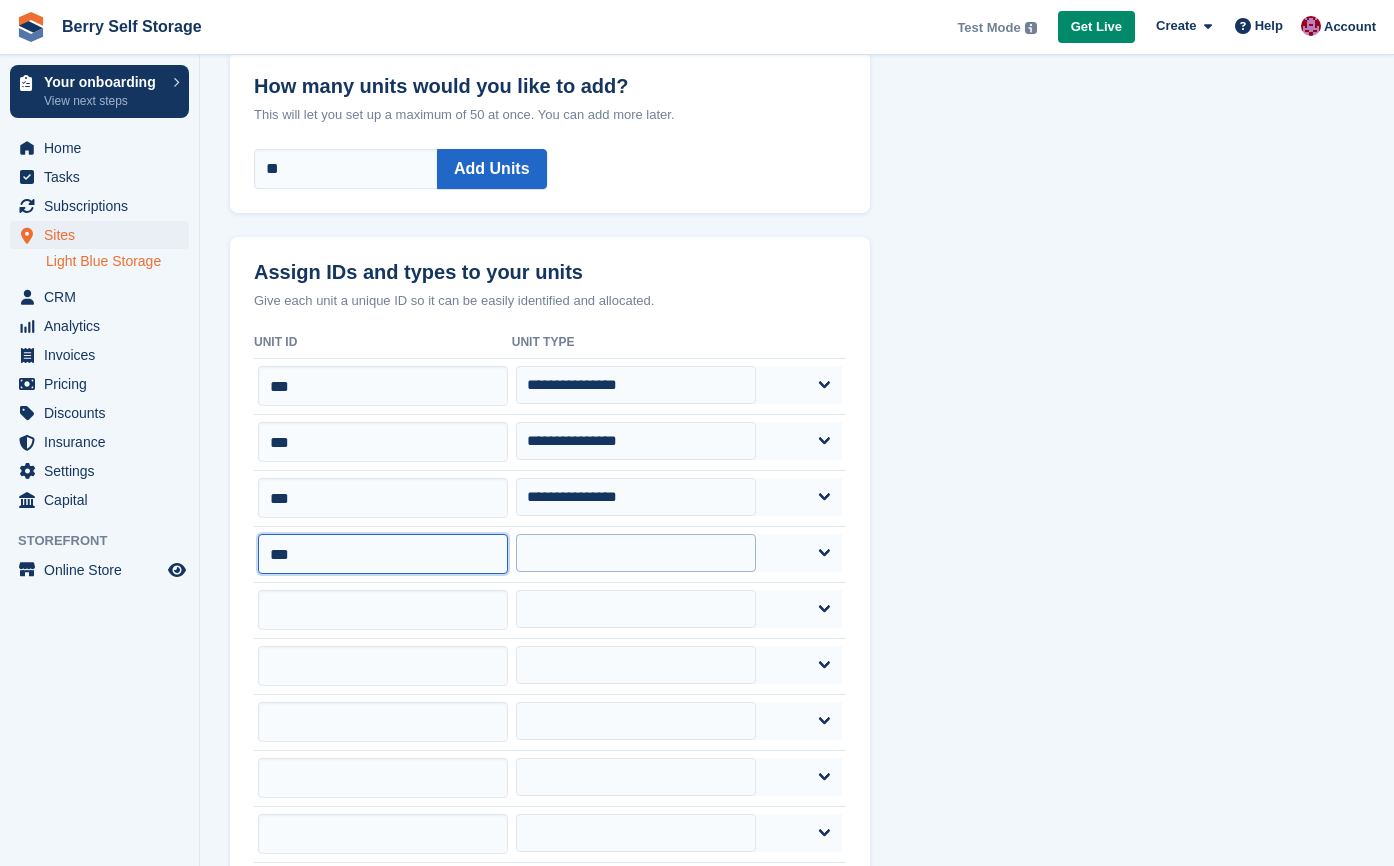 type on "***" 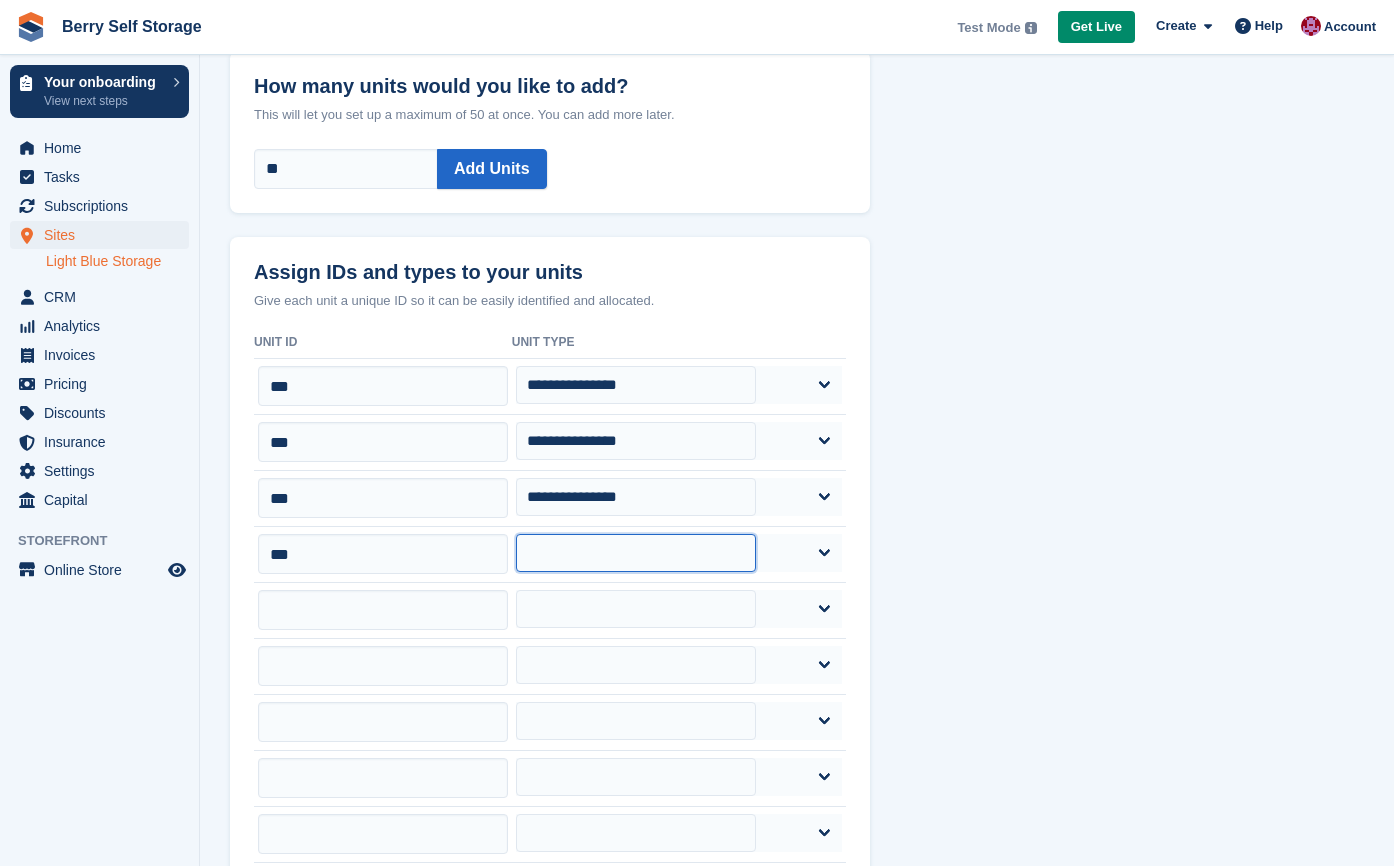 click on "**********" at bounding box center (636, 553) 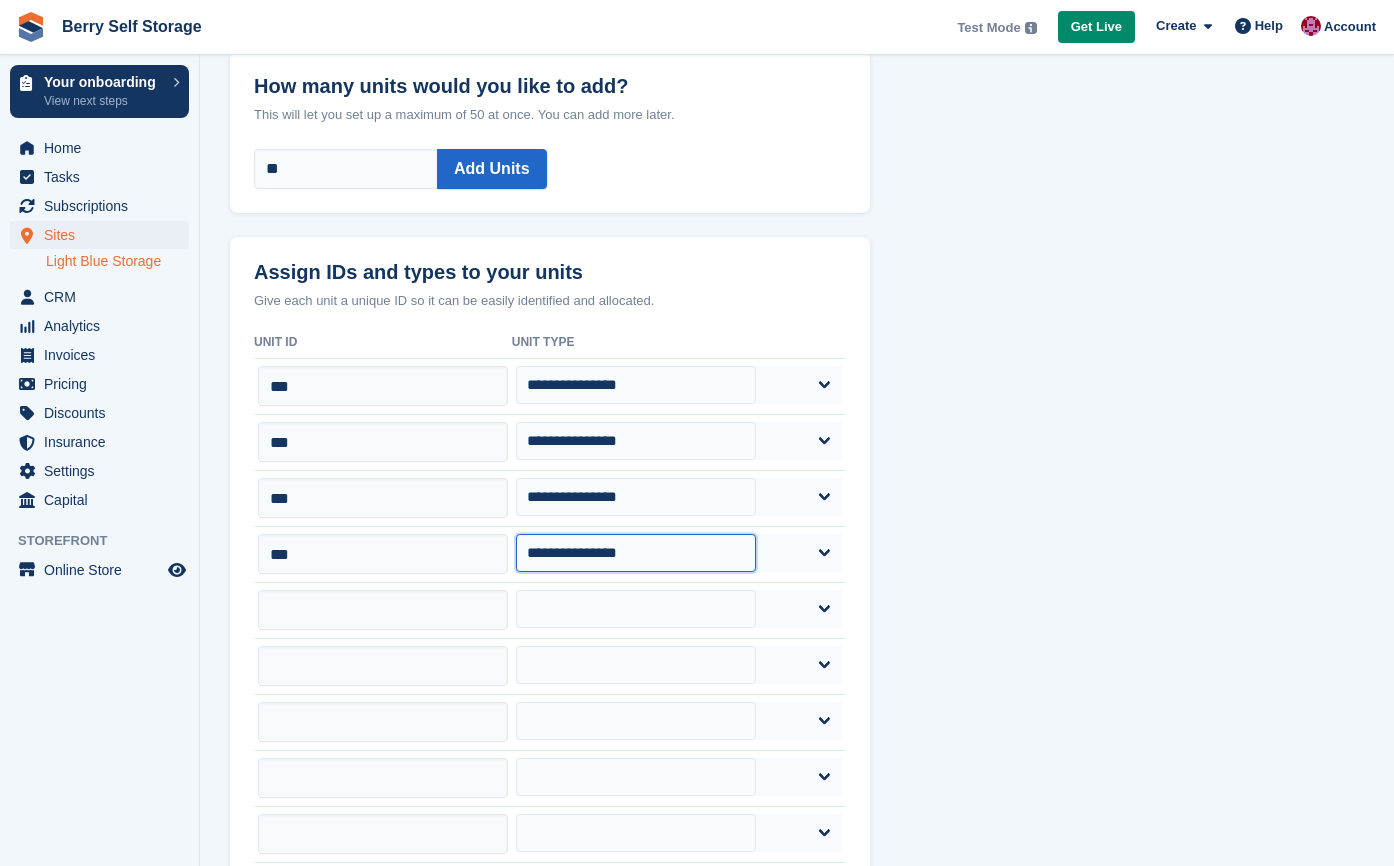 click on "**********" at bounding box center [636, 553] 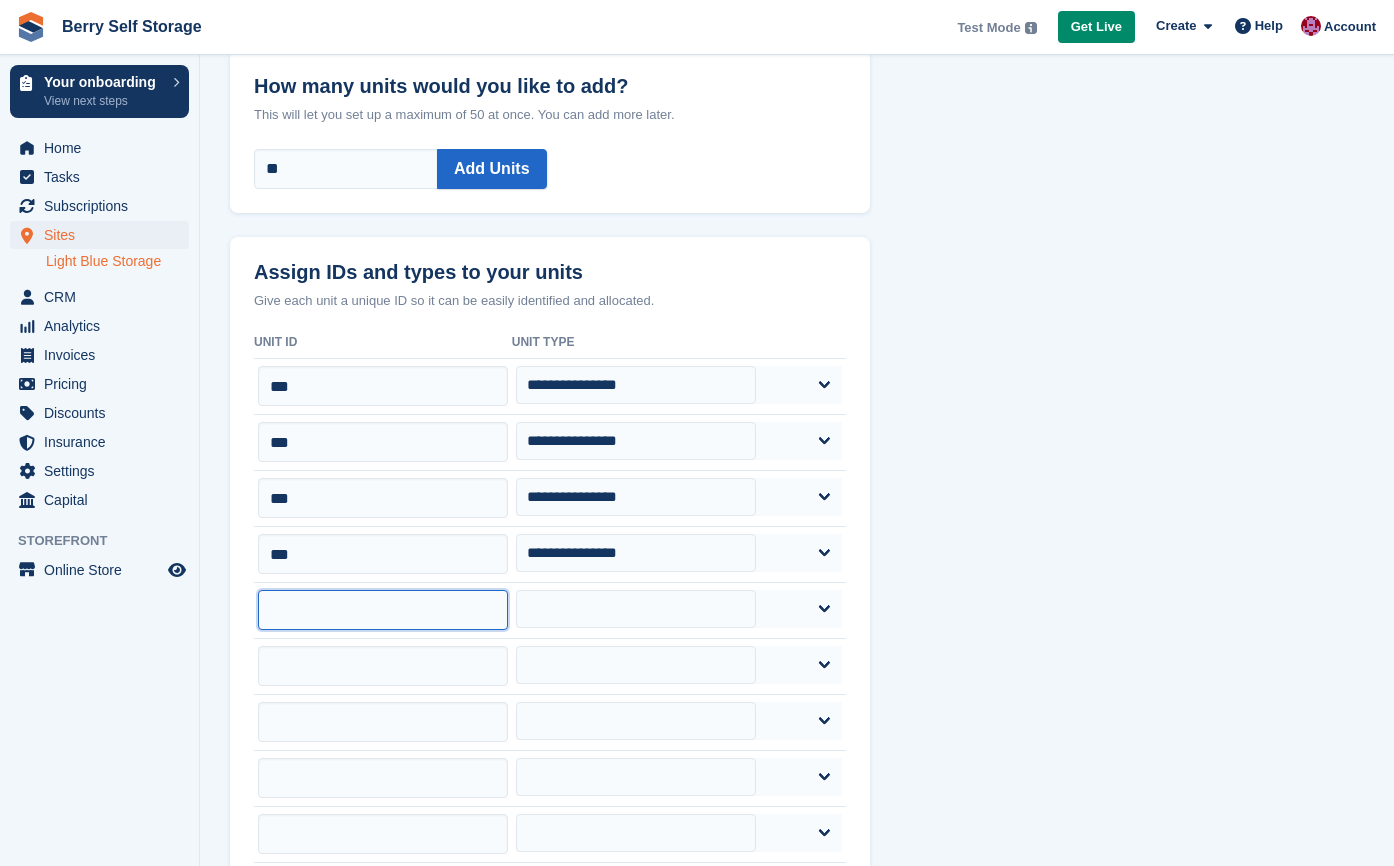 click at bounding box center [383, 610] 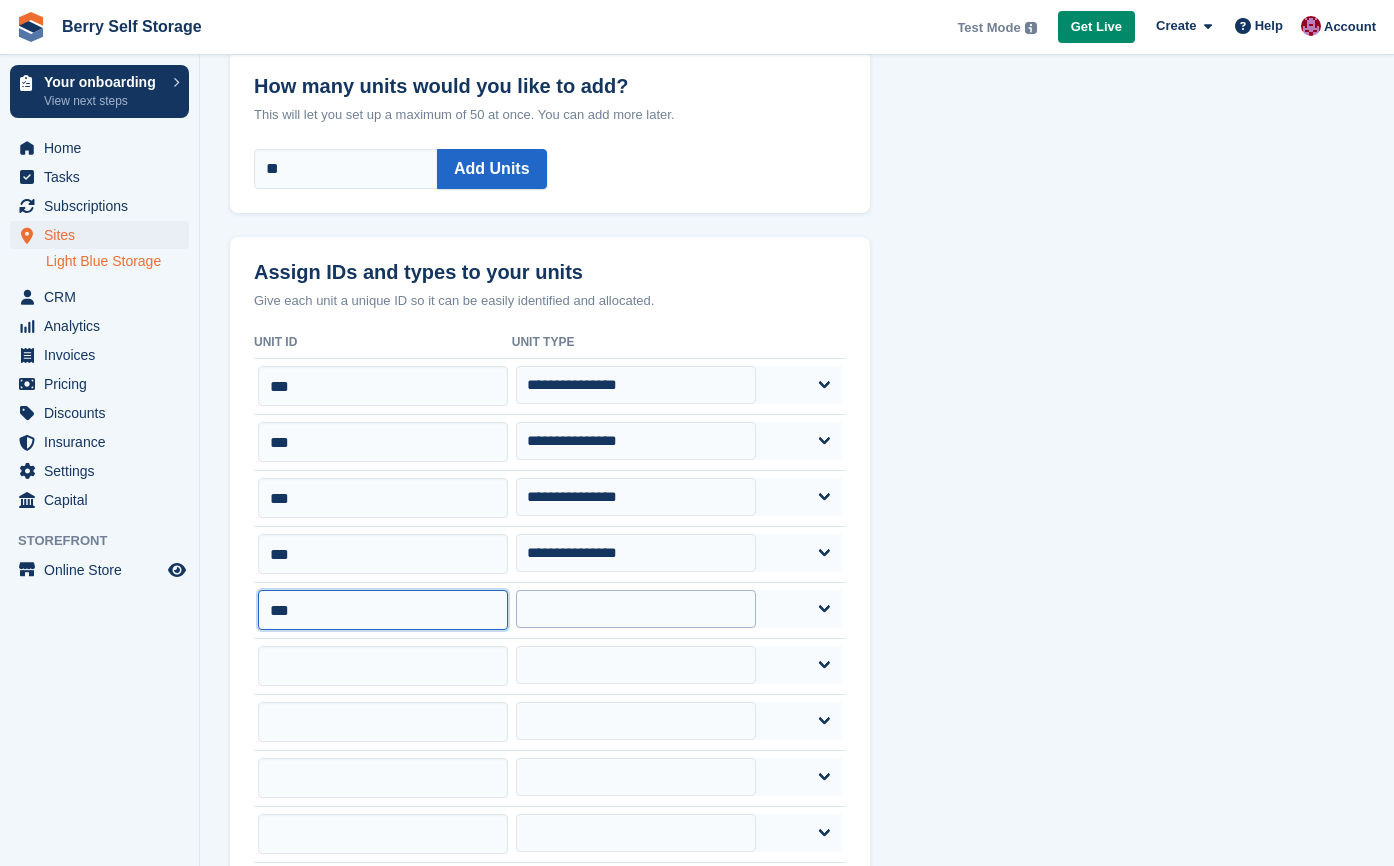 type on "***" 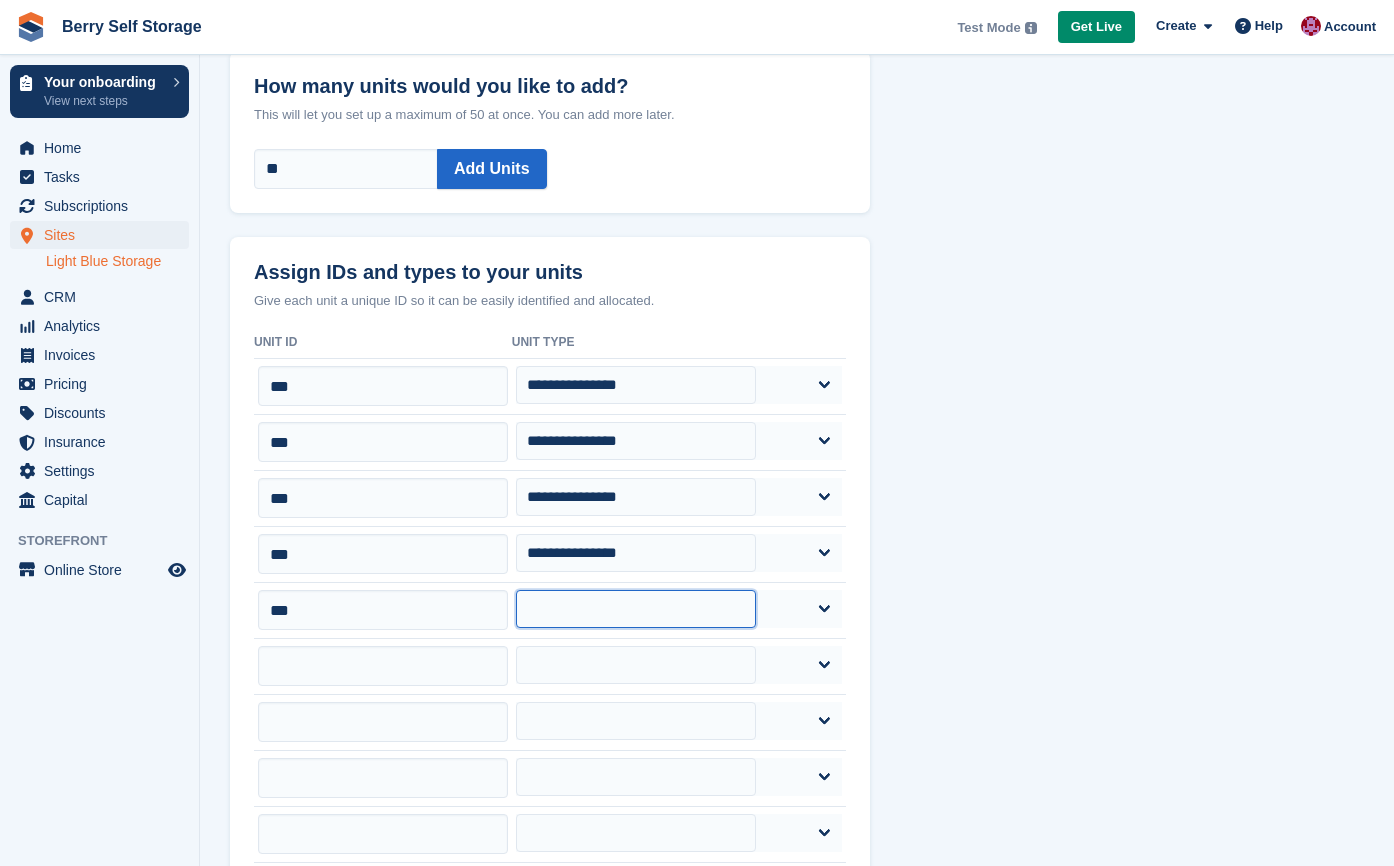 click on "**********" at bounding box center [636, 609] 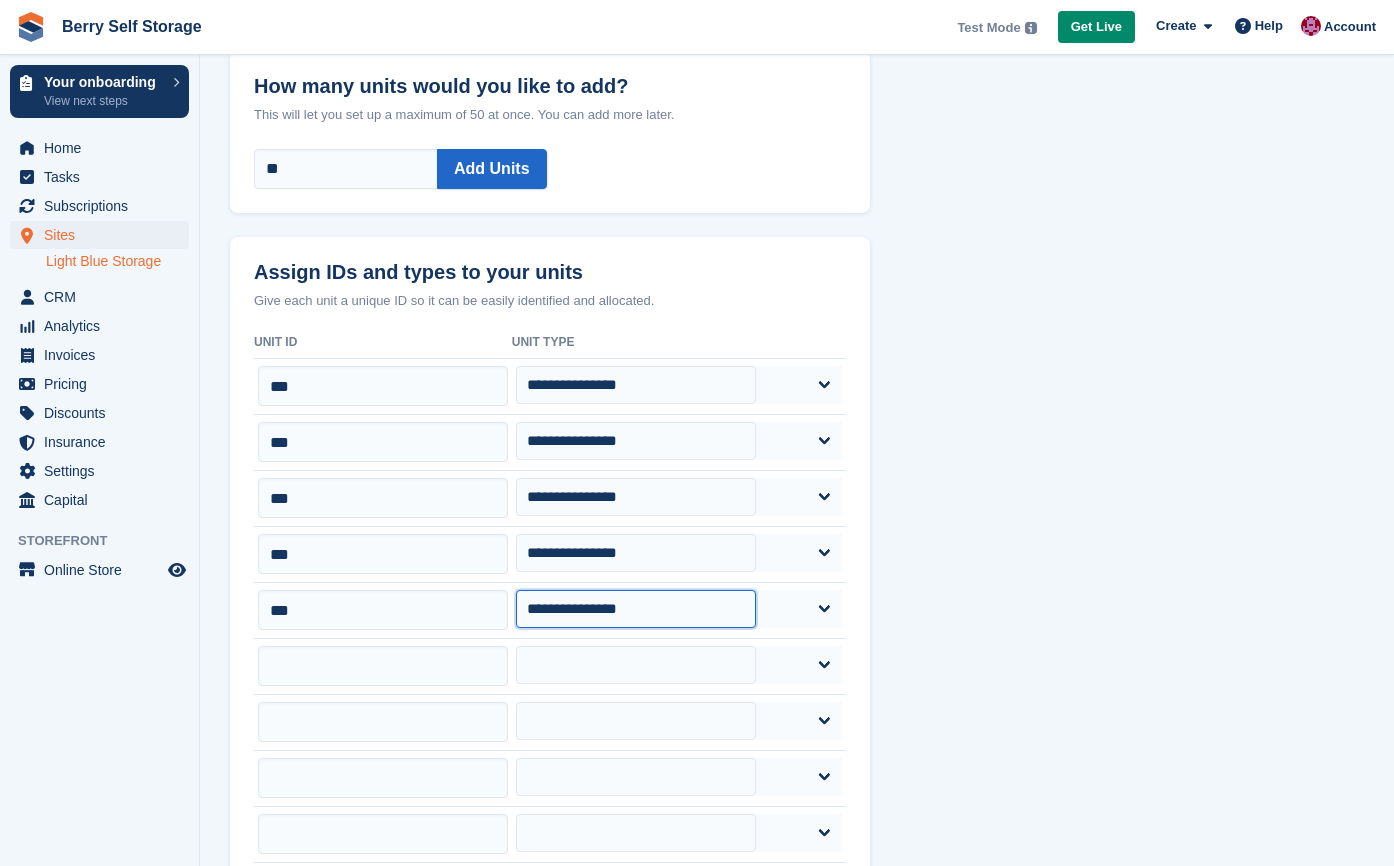 click on "**********" at bounding box center (636, 609) 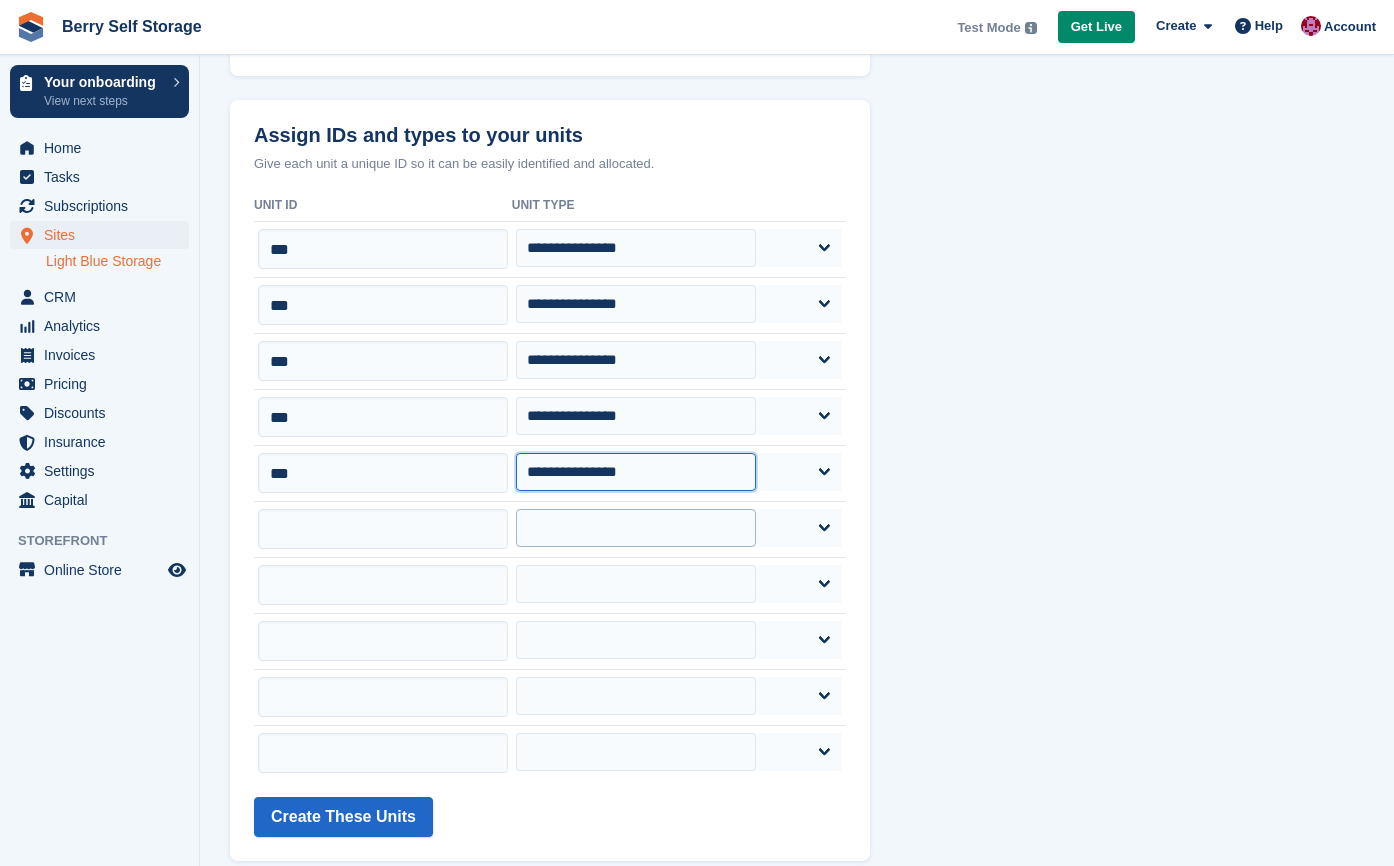 scroll, scrollTop: 254, scrollLeft: 0, axis: vertical 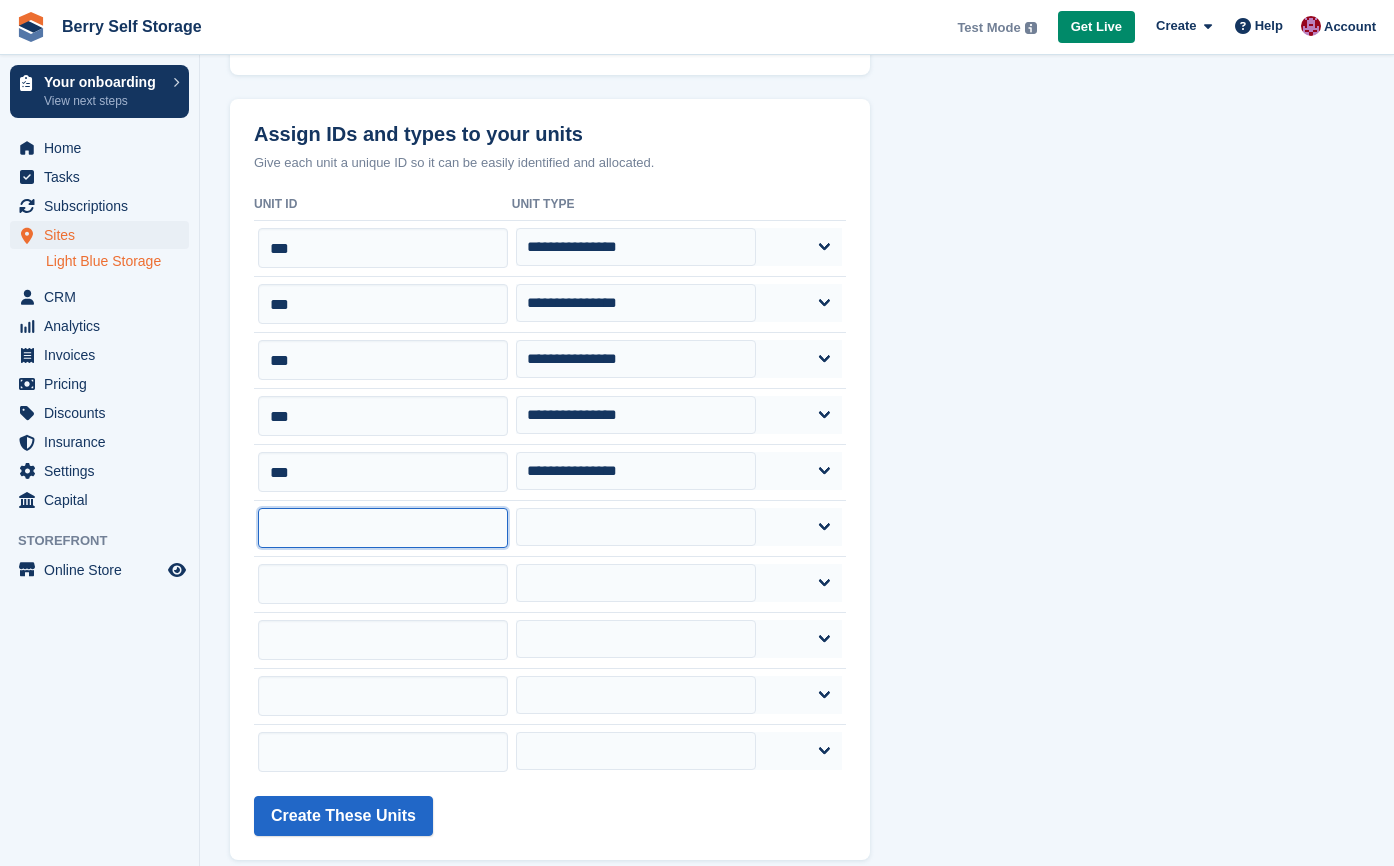 click at bounding box center (383, 528) 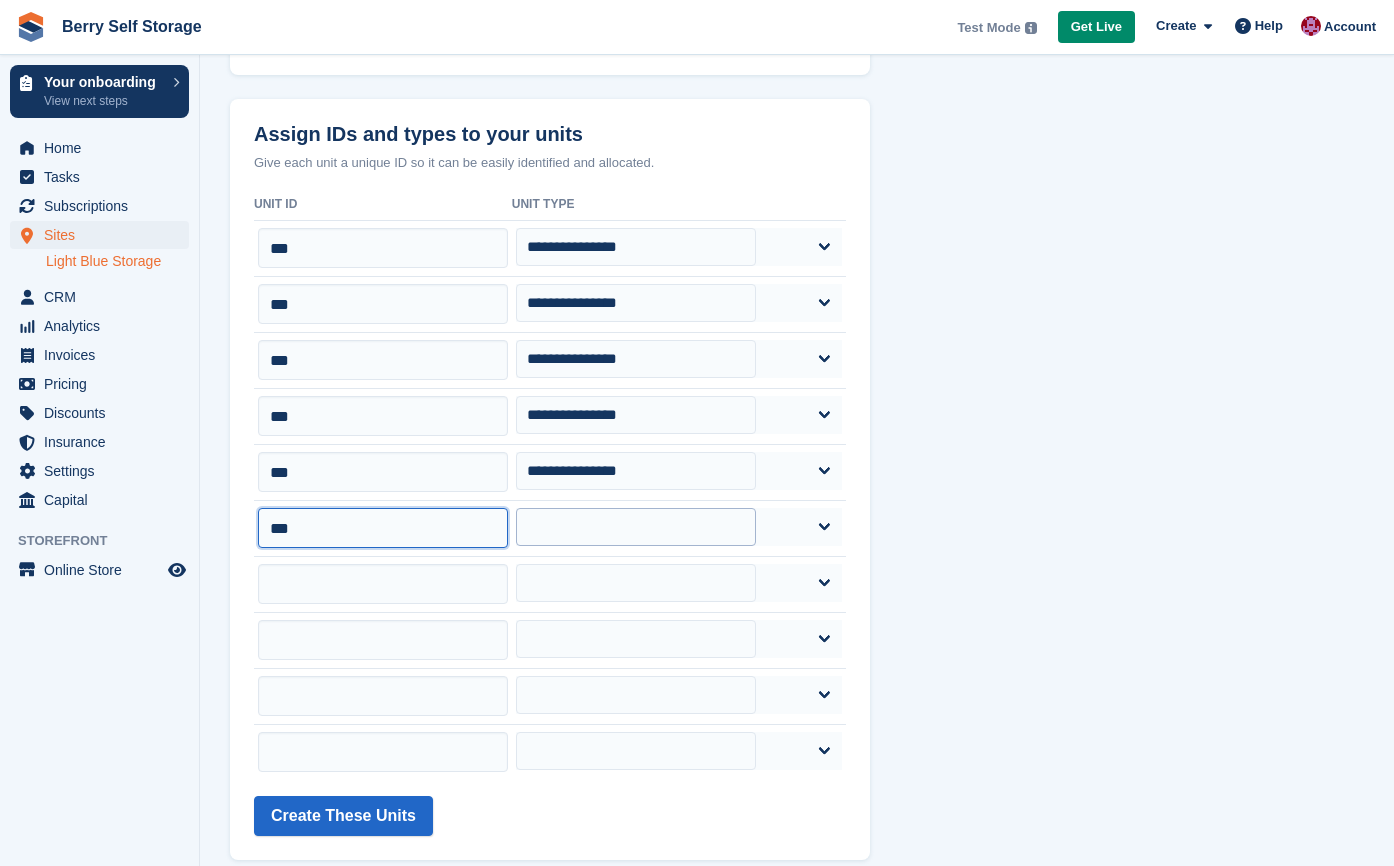 type on "***" 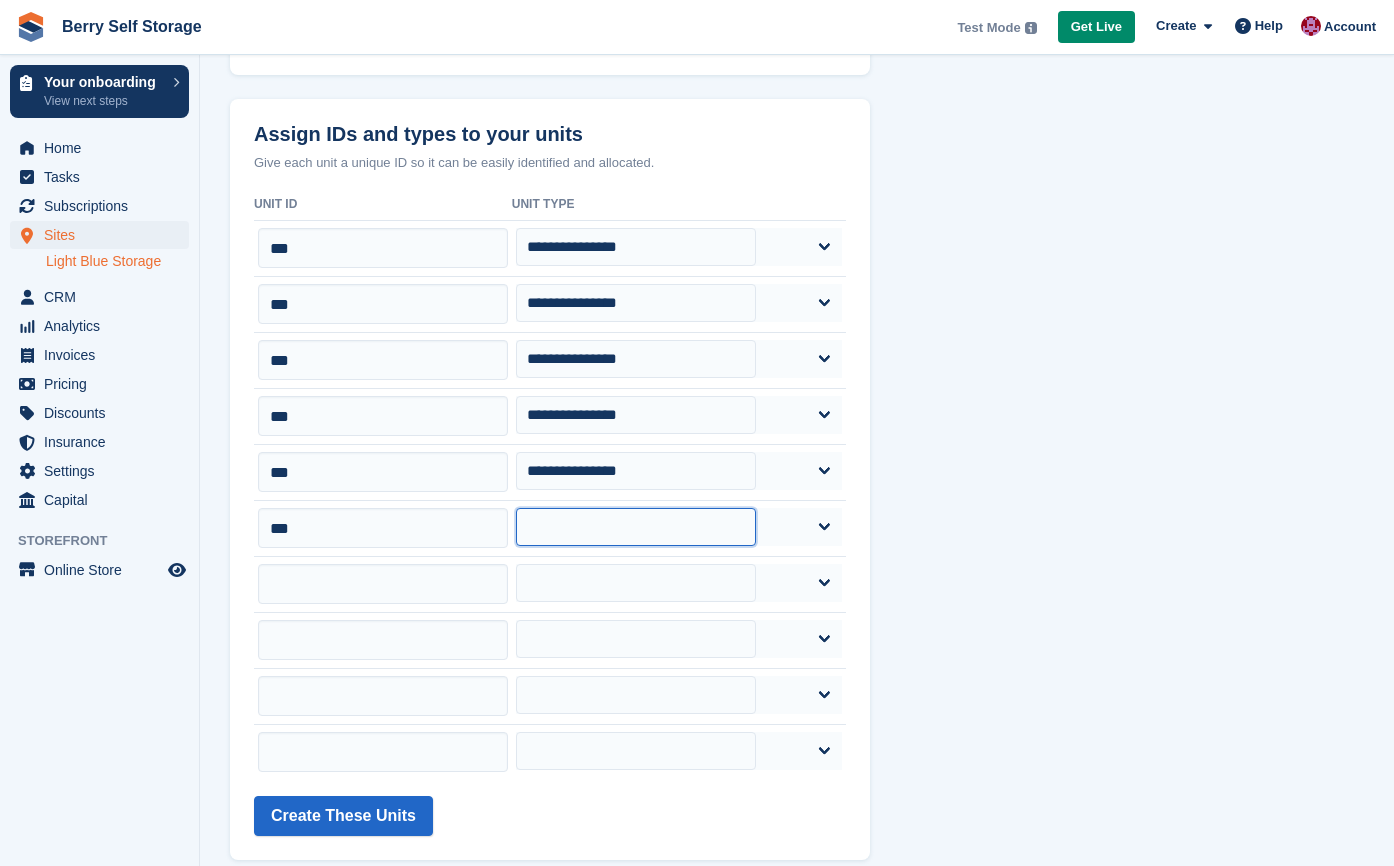 click on "**********" at bounding box center (636, 527) 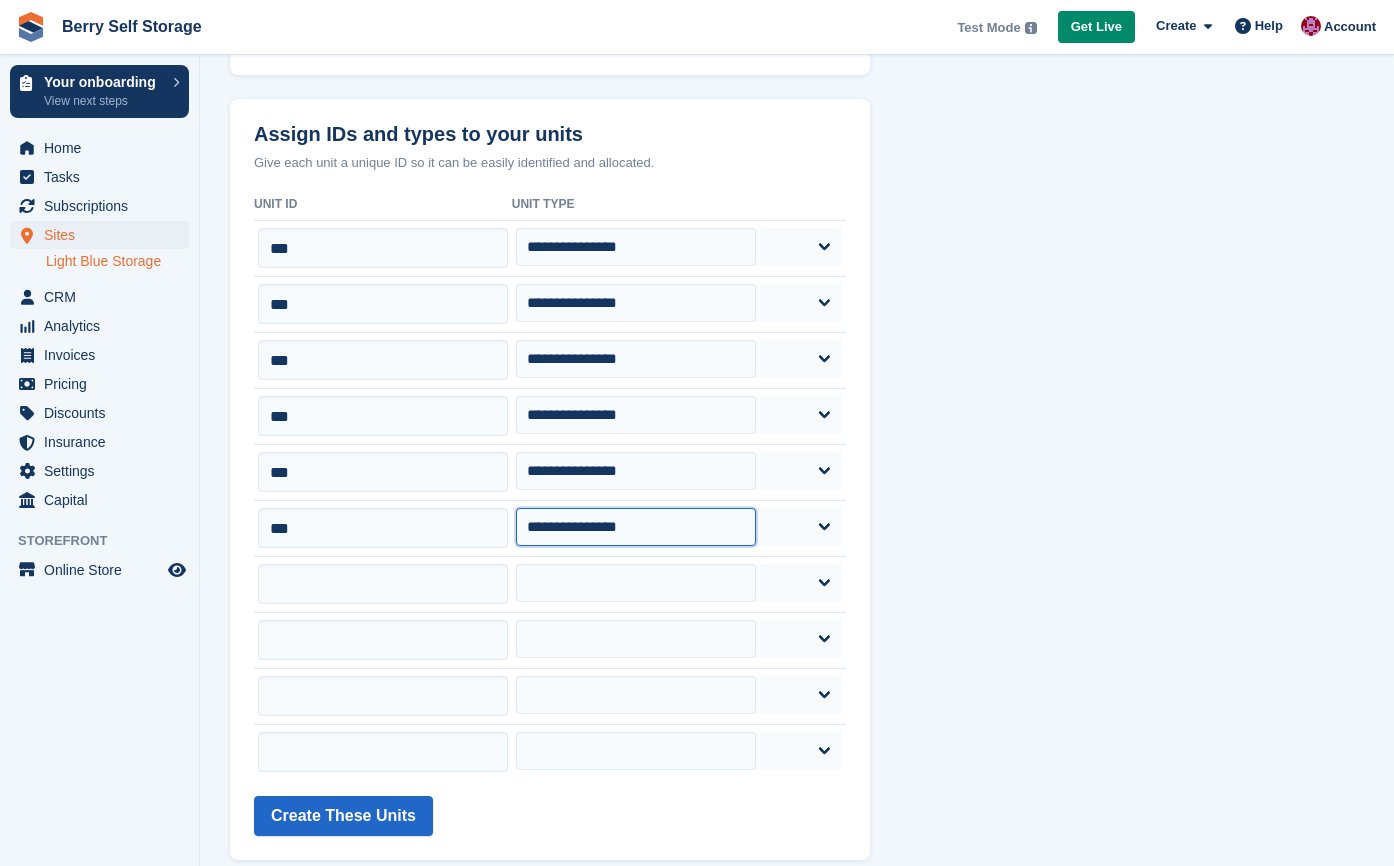 click on "**********" at bounding box center (636, 527) 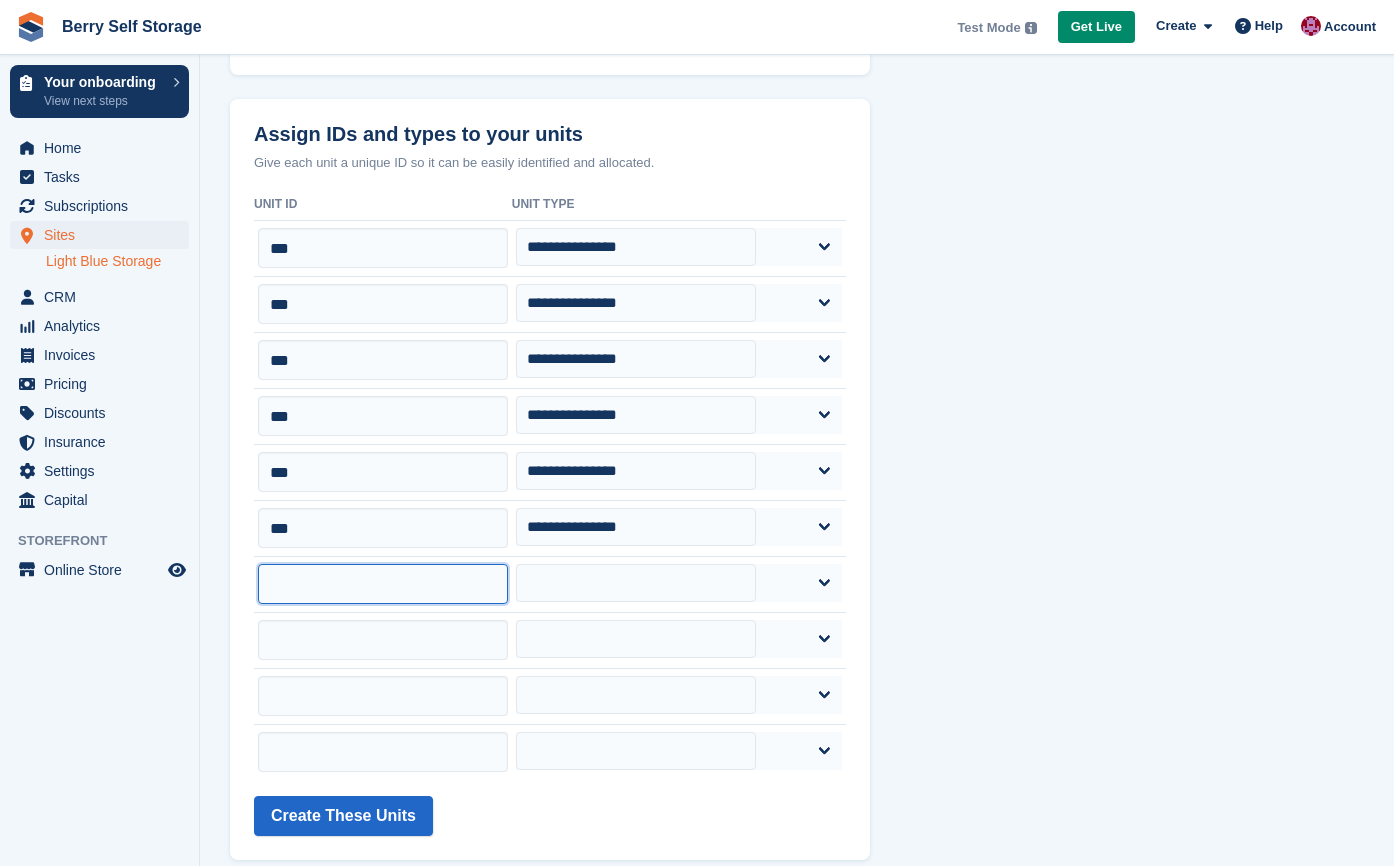 click at bounding box center (383, 584) 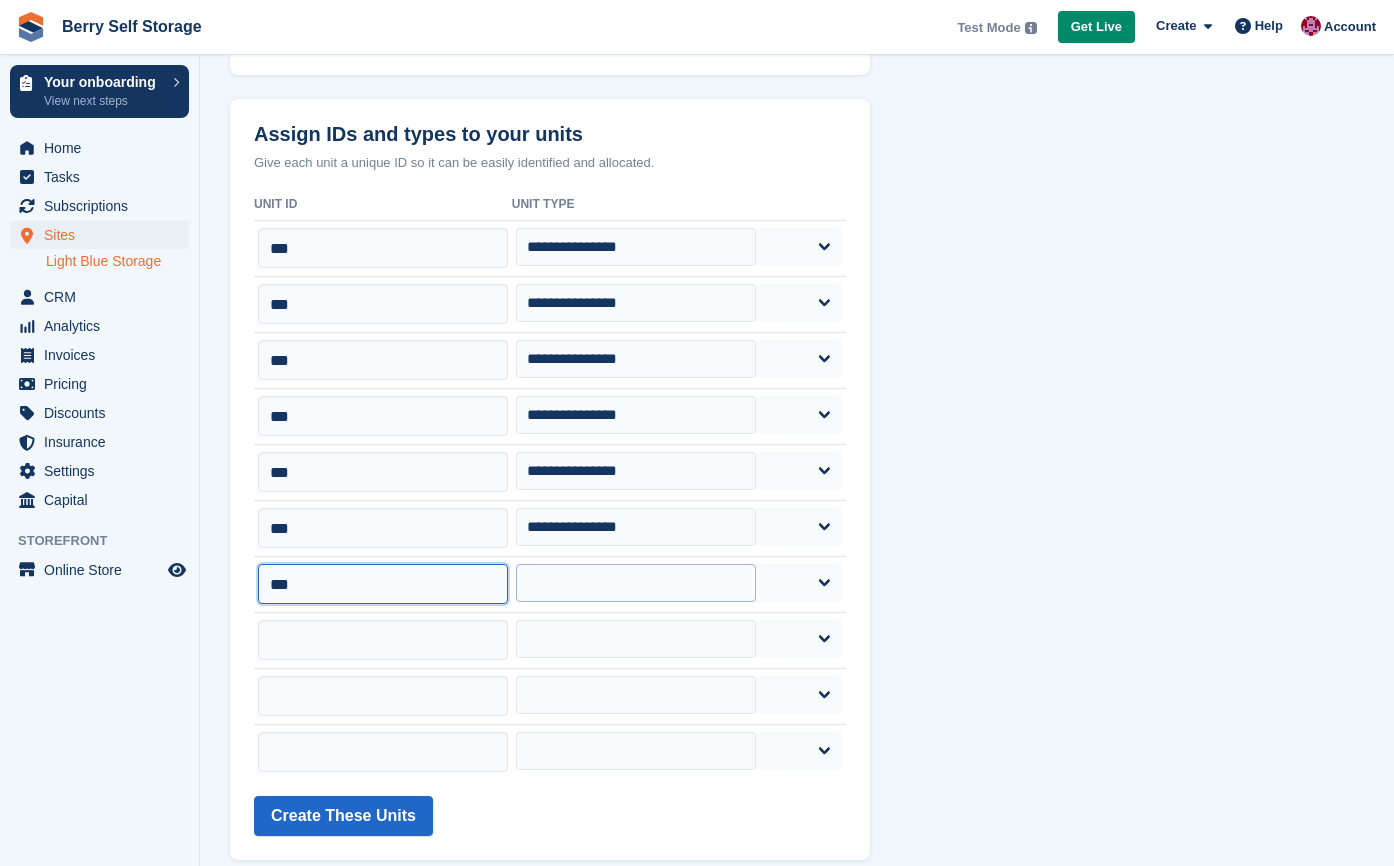 type on "***" 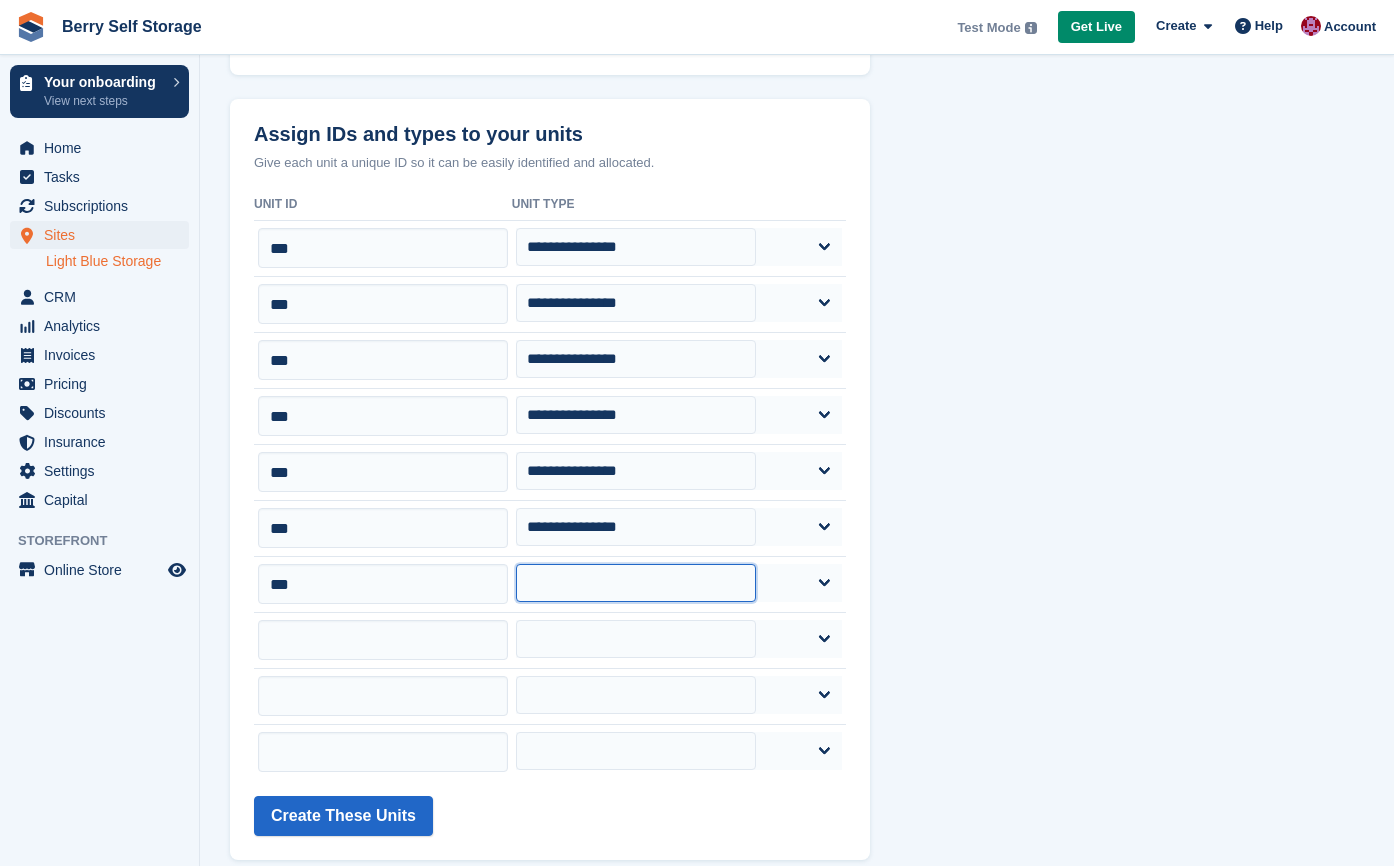 click on "**********" at bounding box center (636, 583) 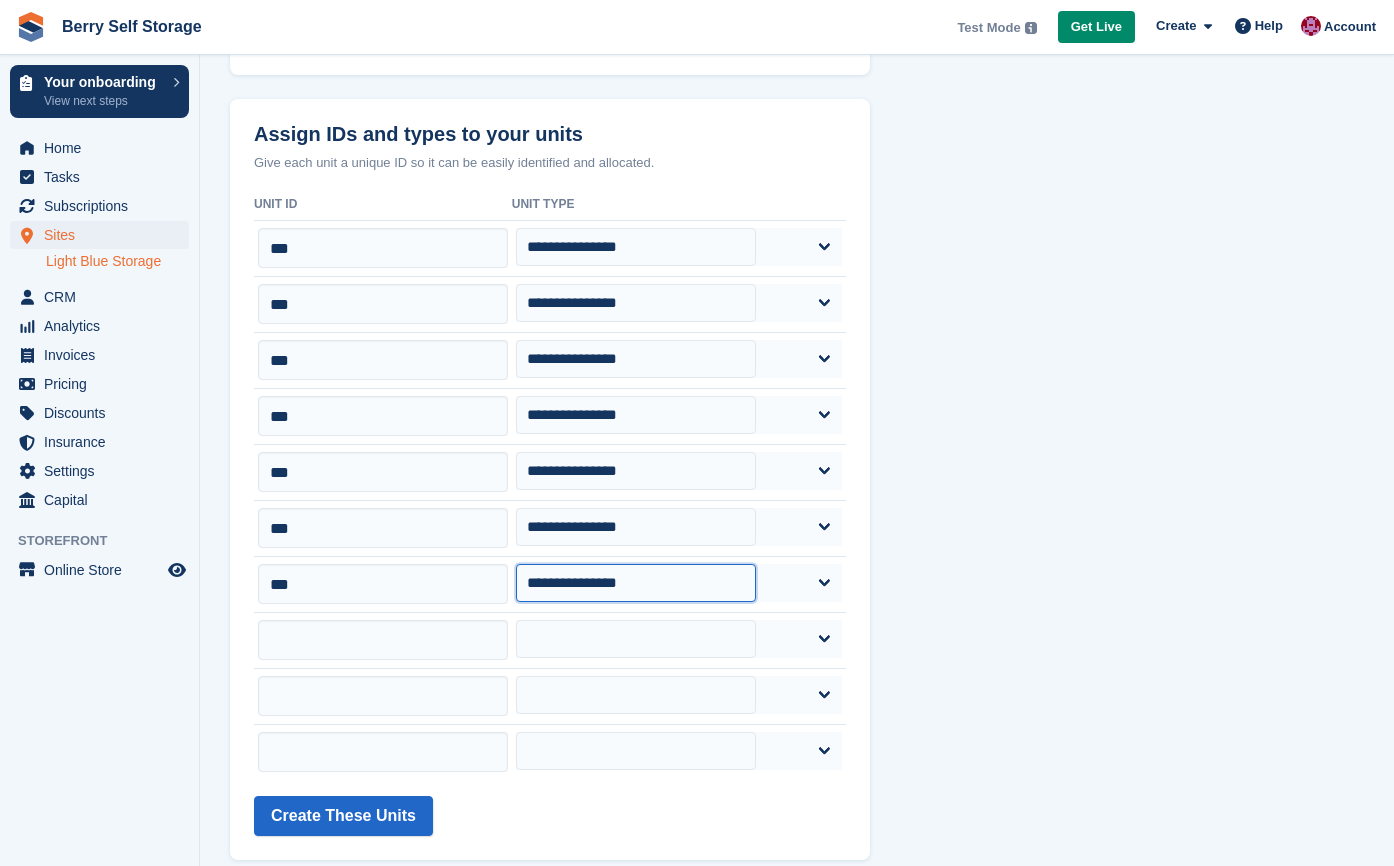 click on "**********" at bounding box center (636, 583) 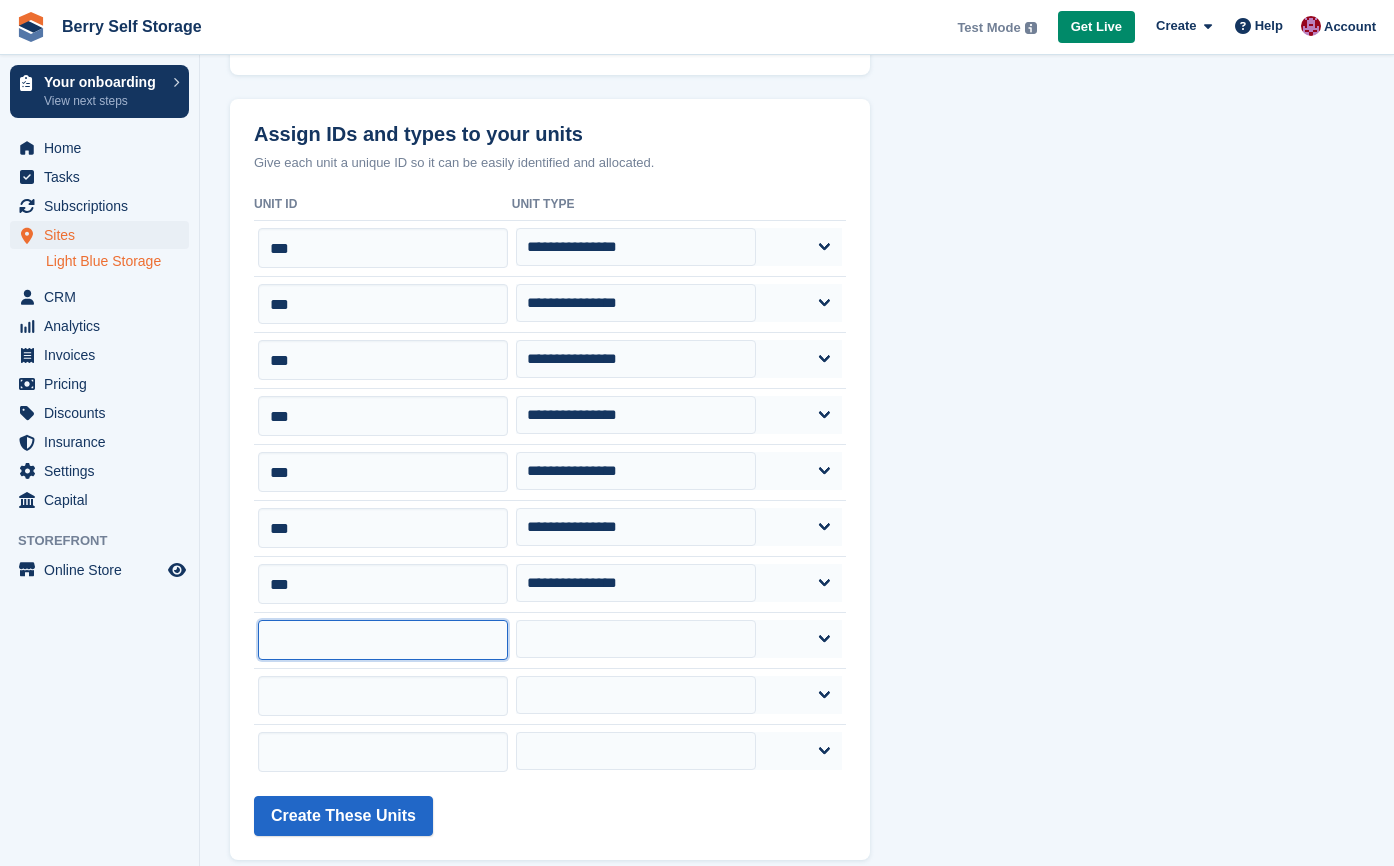 click at bounding box center (383, 640) 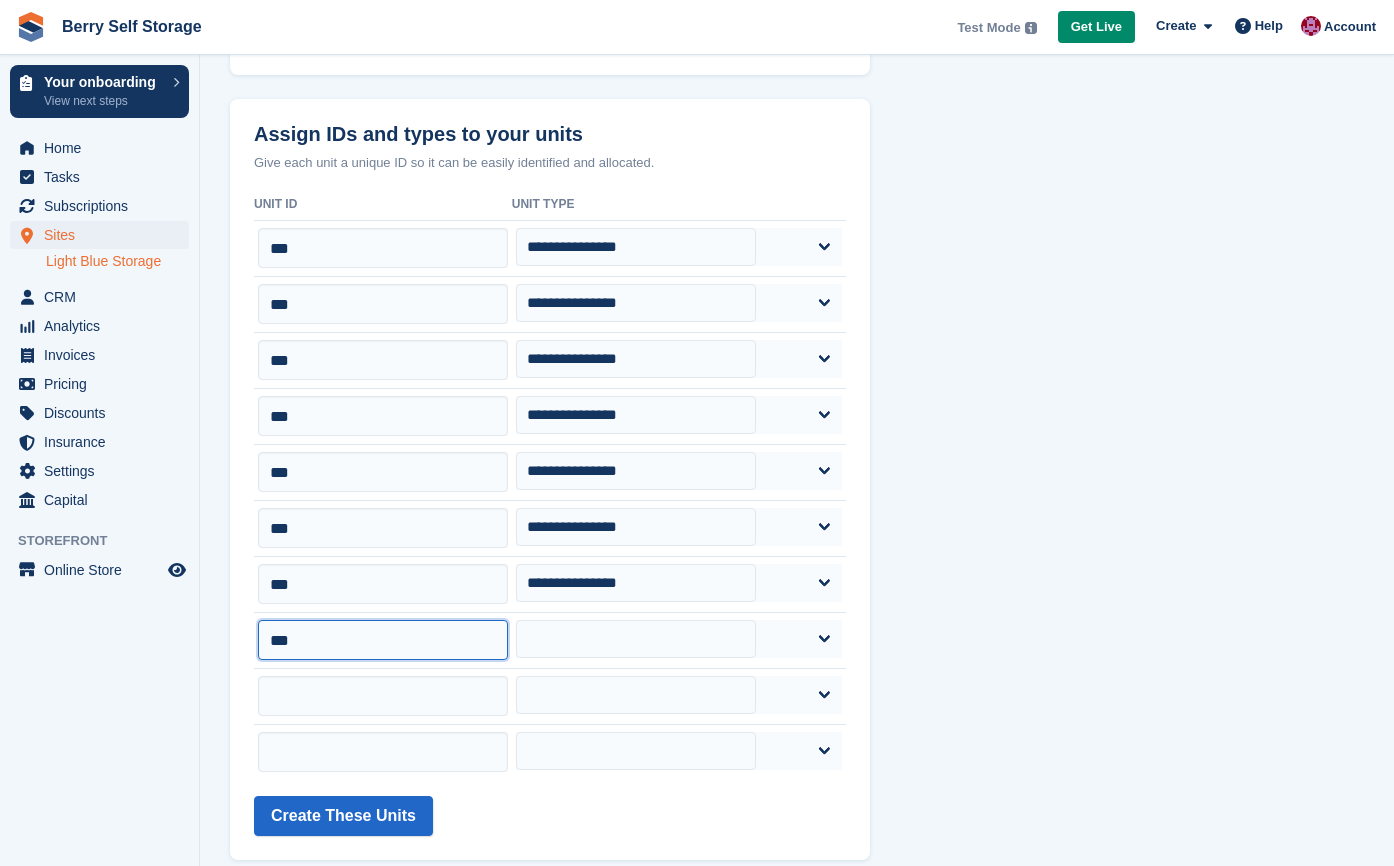 type on "***" 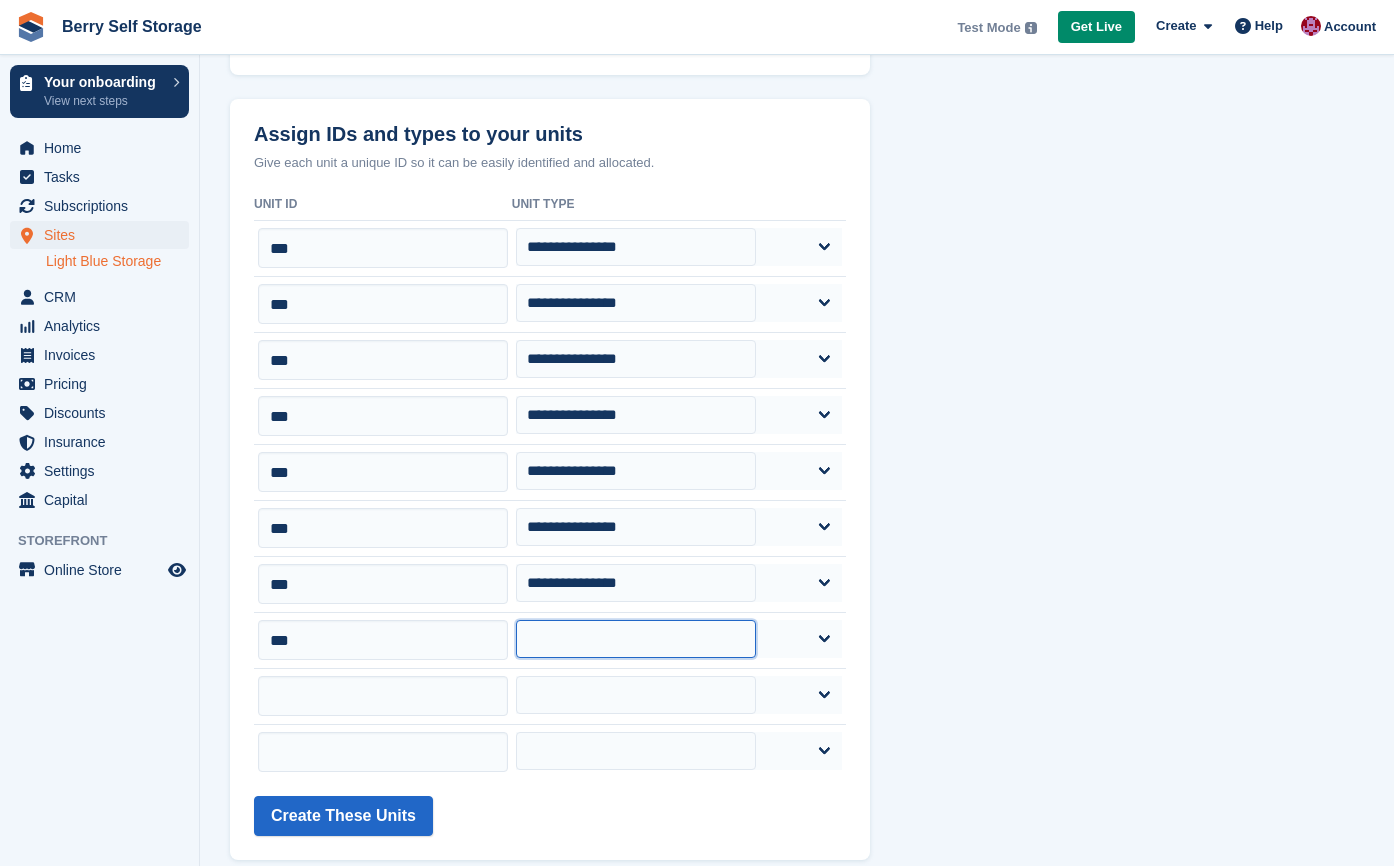 click on "**********" at bounding box center (636, 639) 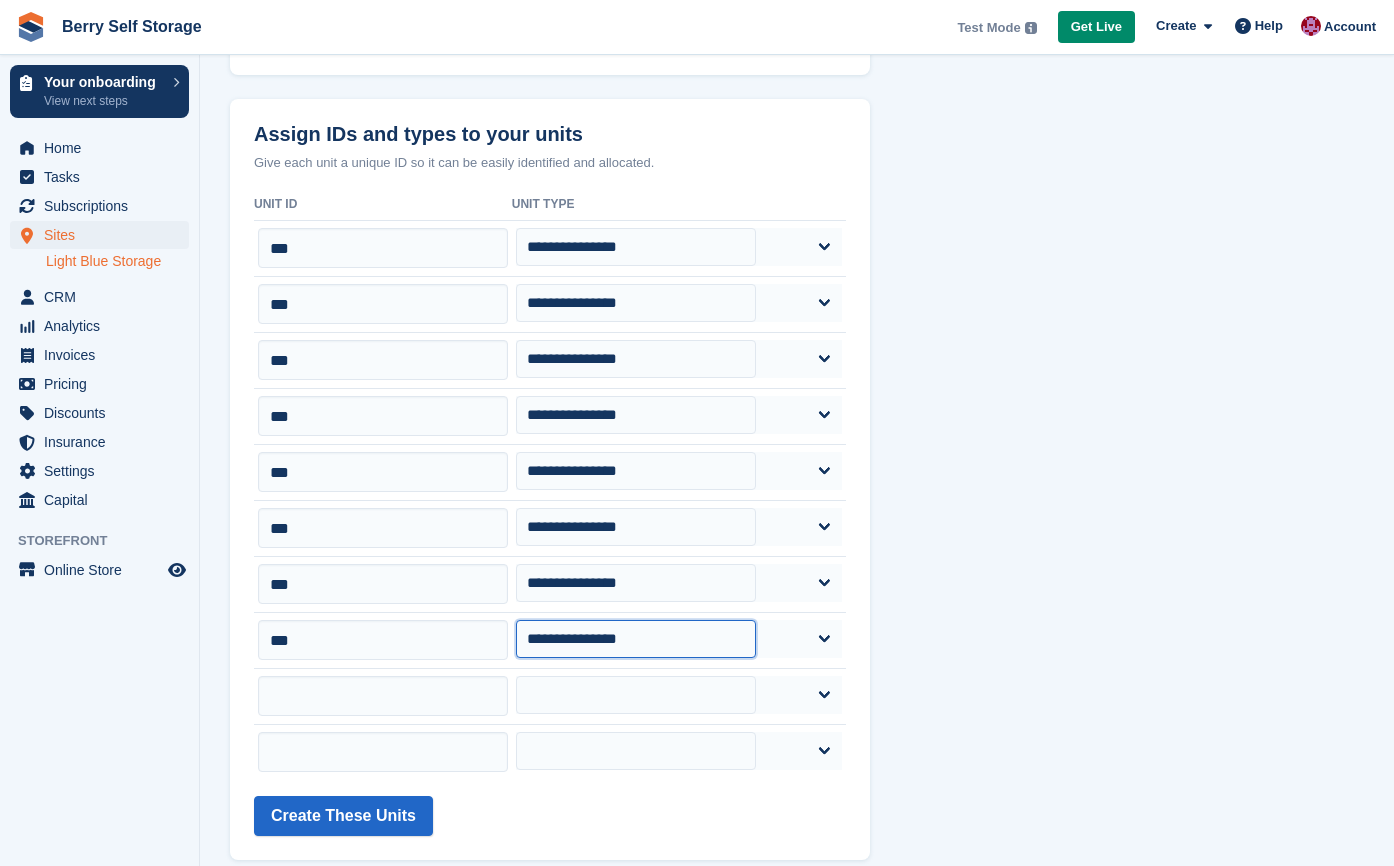 click on "**********" at bounding box center [636, 639] 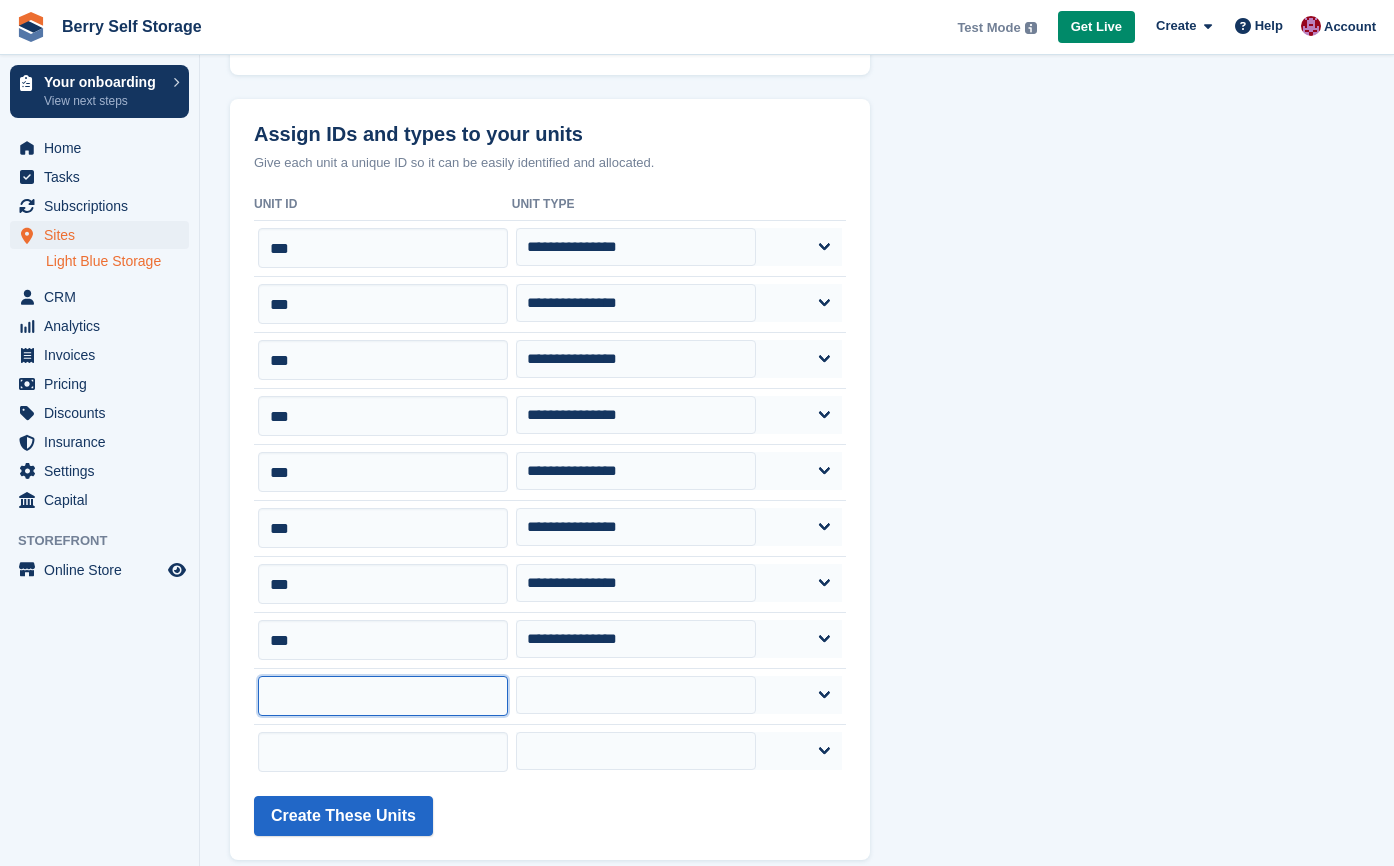 click at bounding box center (383, 696) 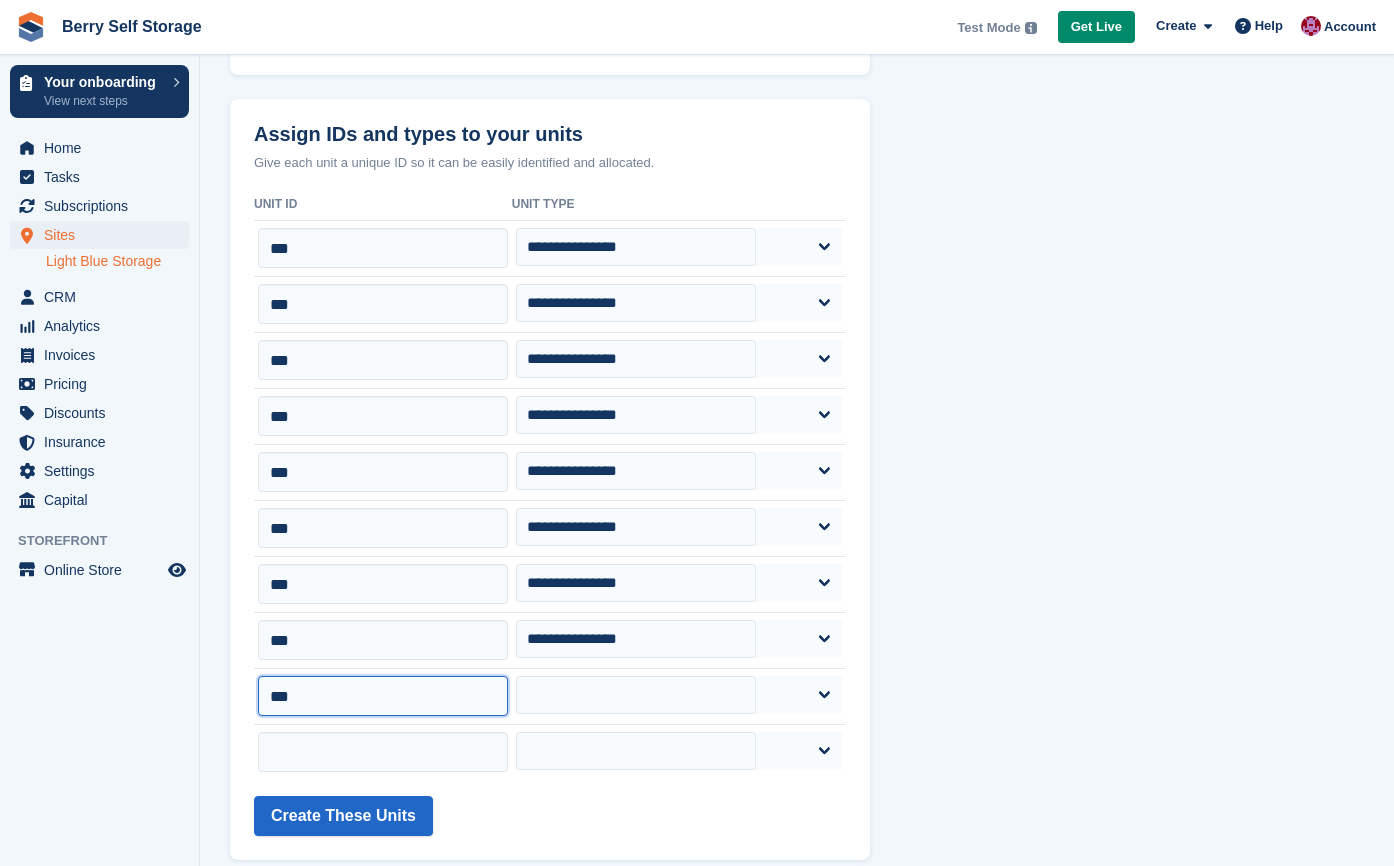 type on "***" 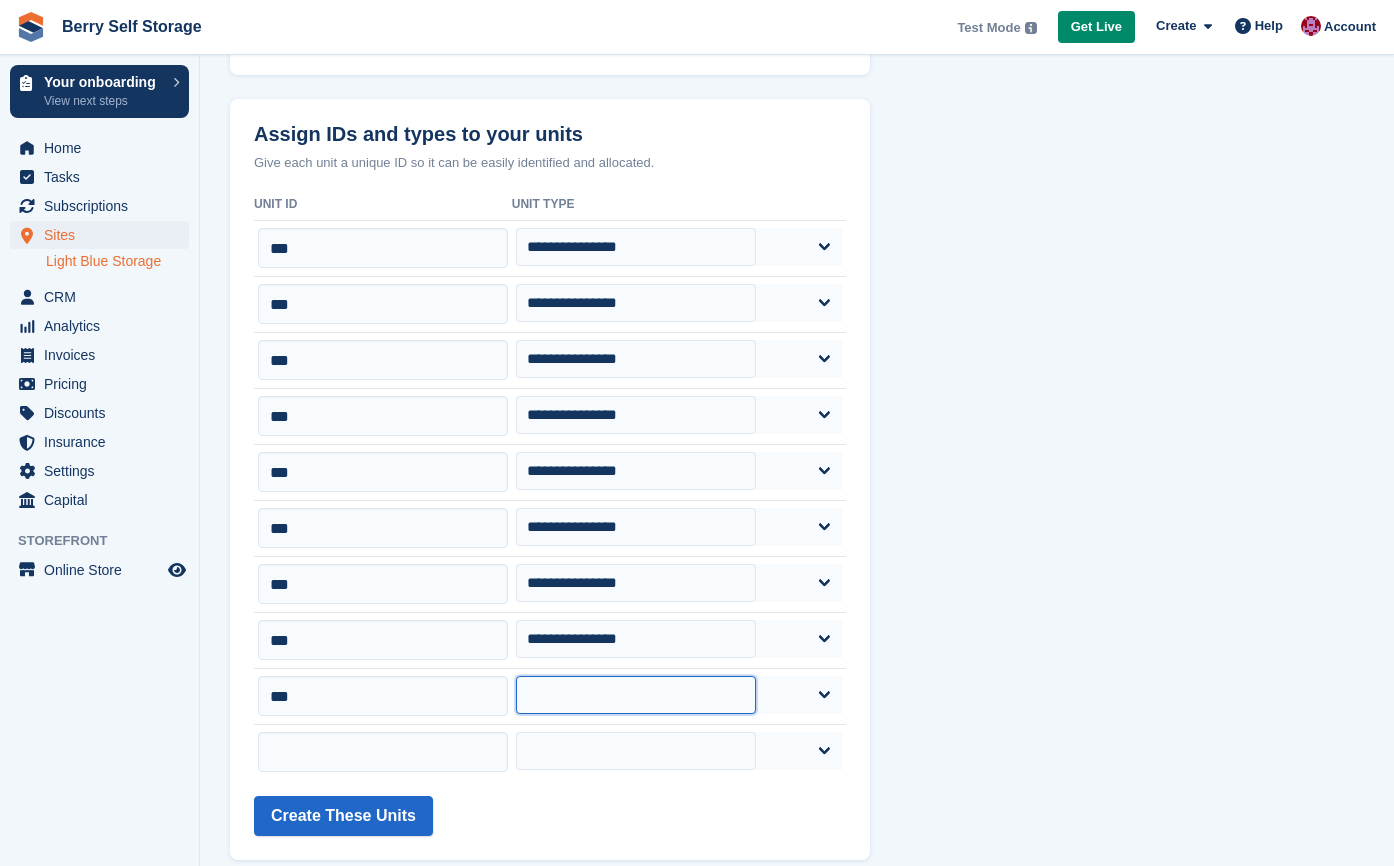 click on "**********" at bounding box center (636, 695) 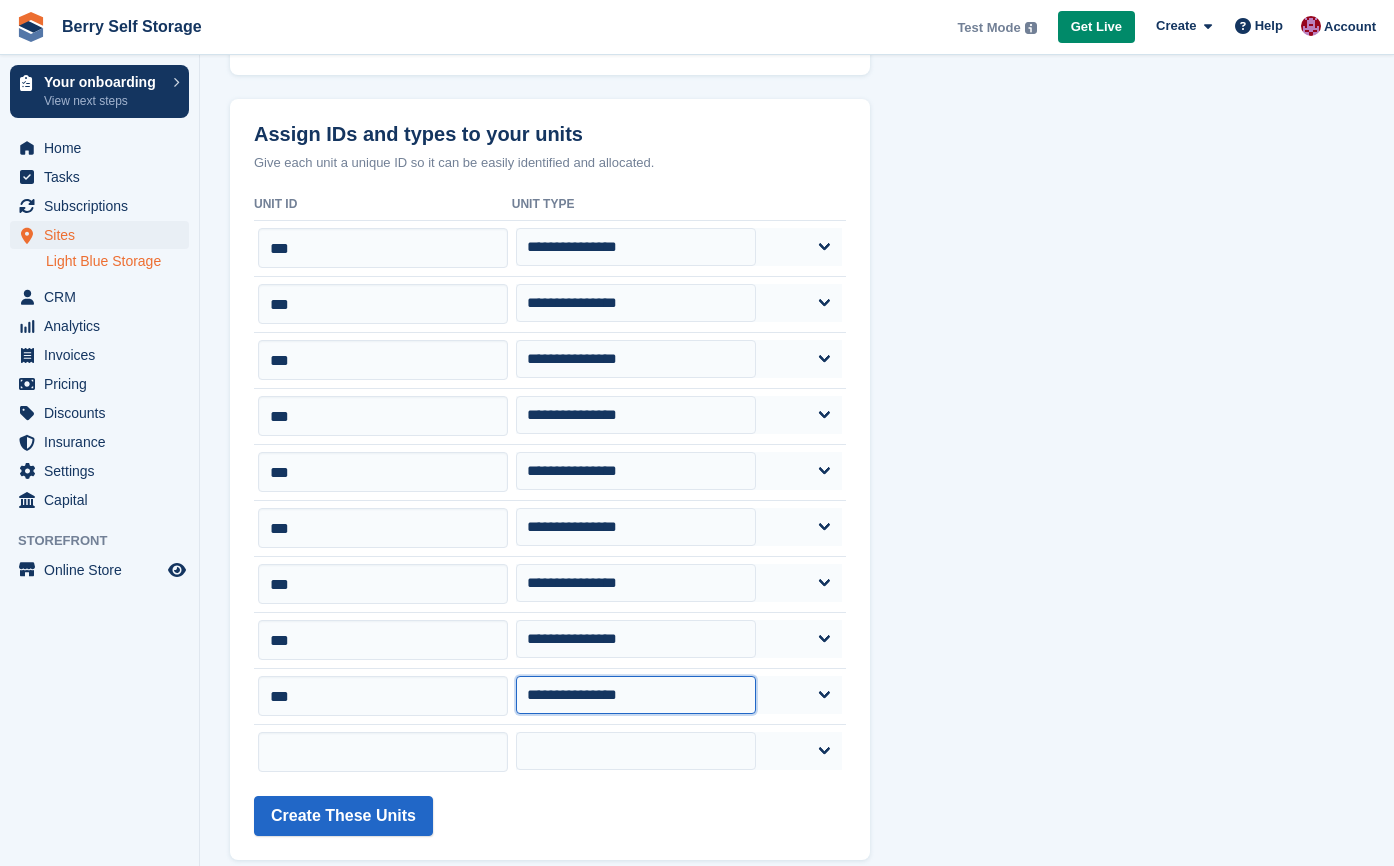 click on "**********" at bounding box center [636, 695] 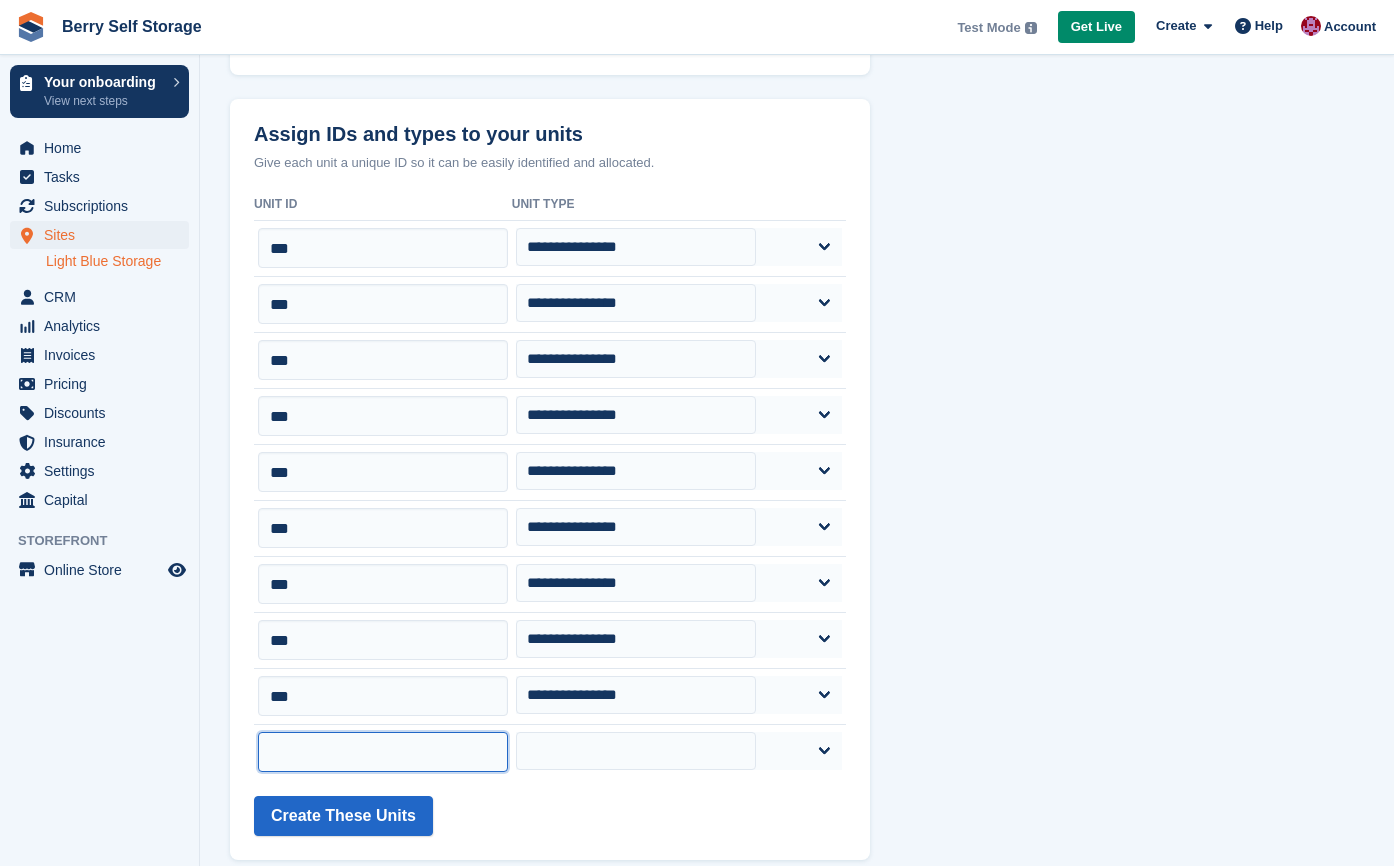 click at bounding box center (383, 752) 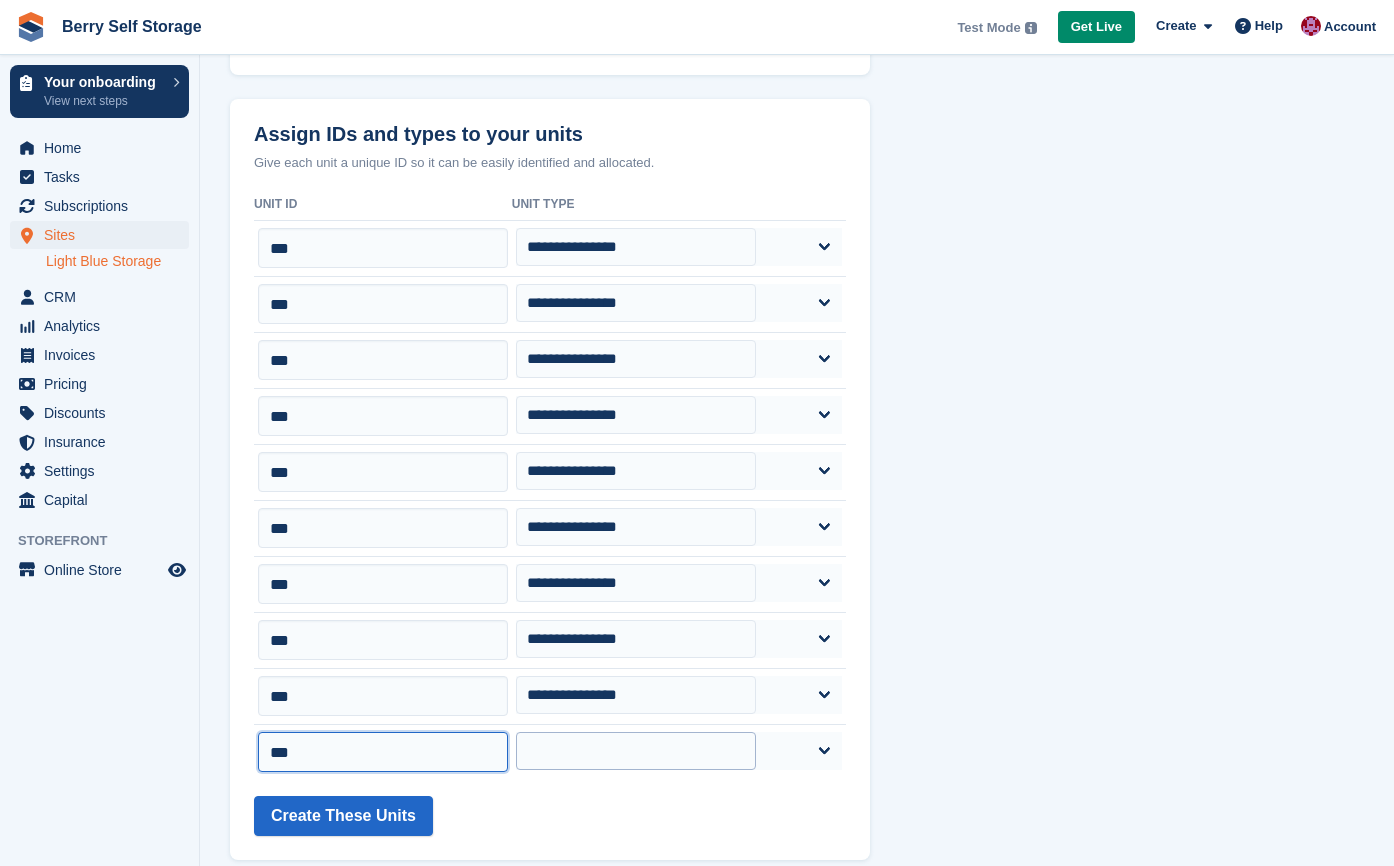 type on "***" 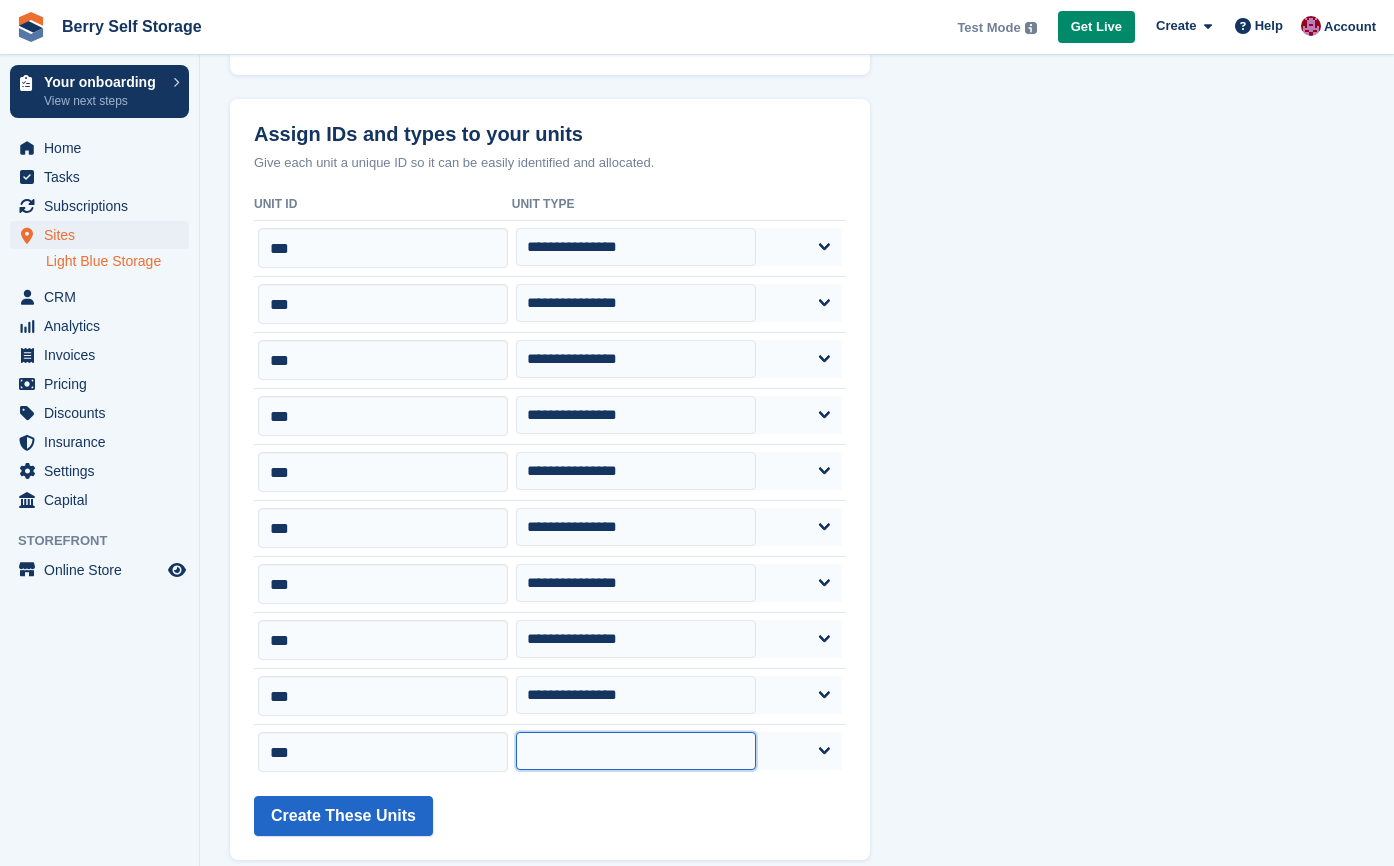 click on "**********" at bounding box center [636, 751] 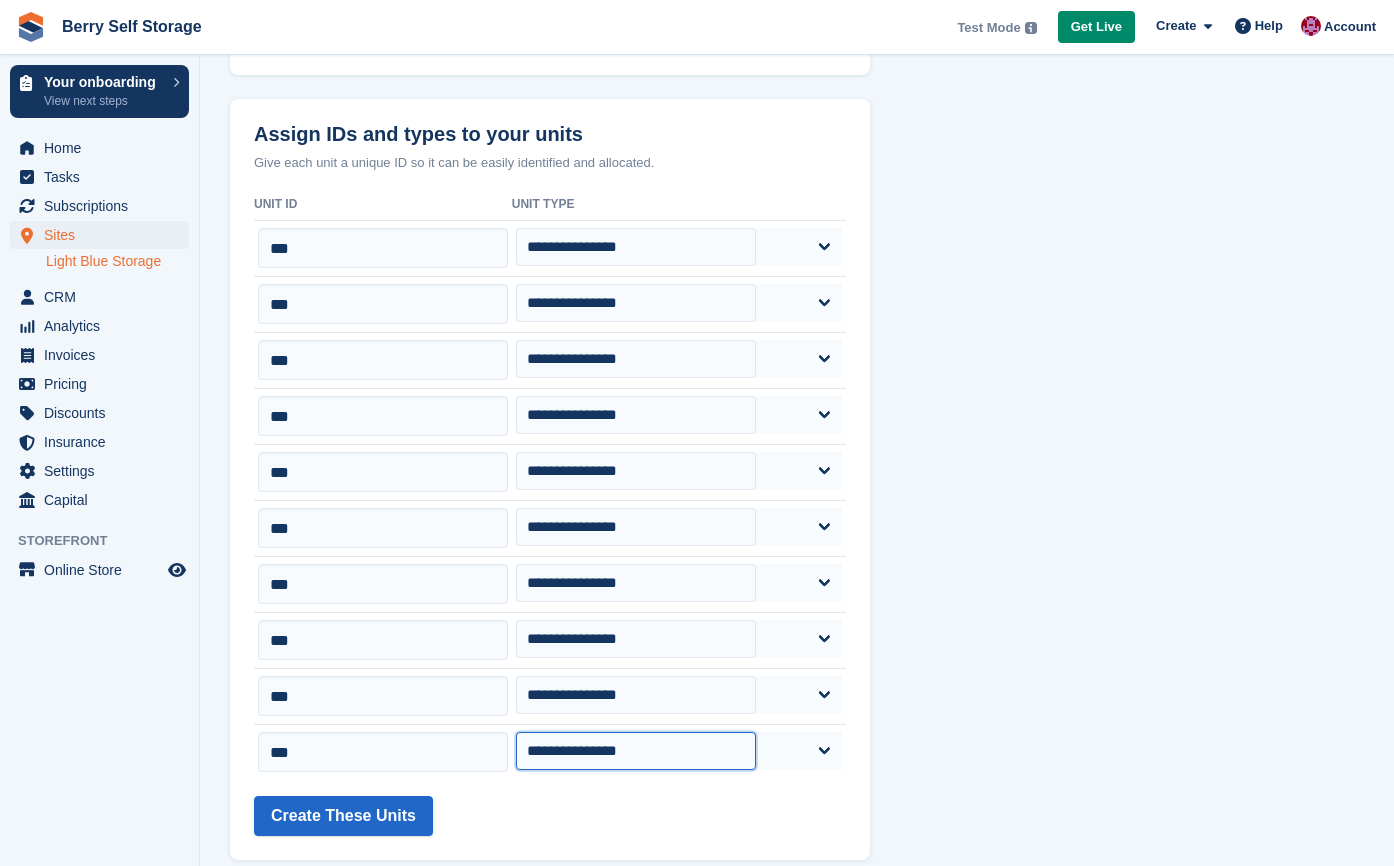 click on "**********" at bounding box center [636, 751] 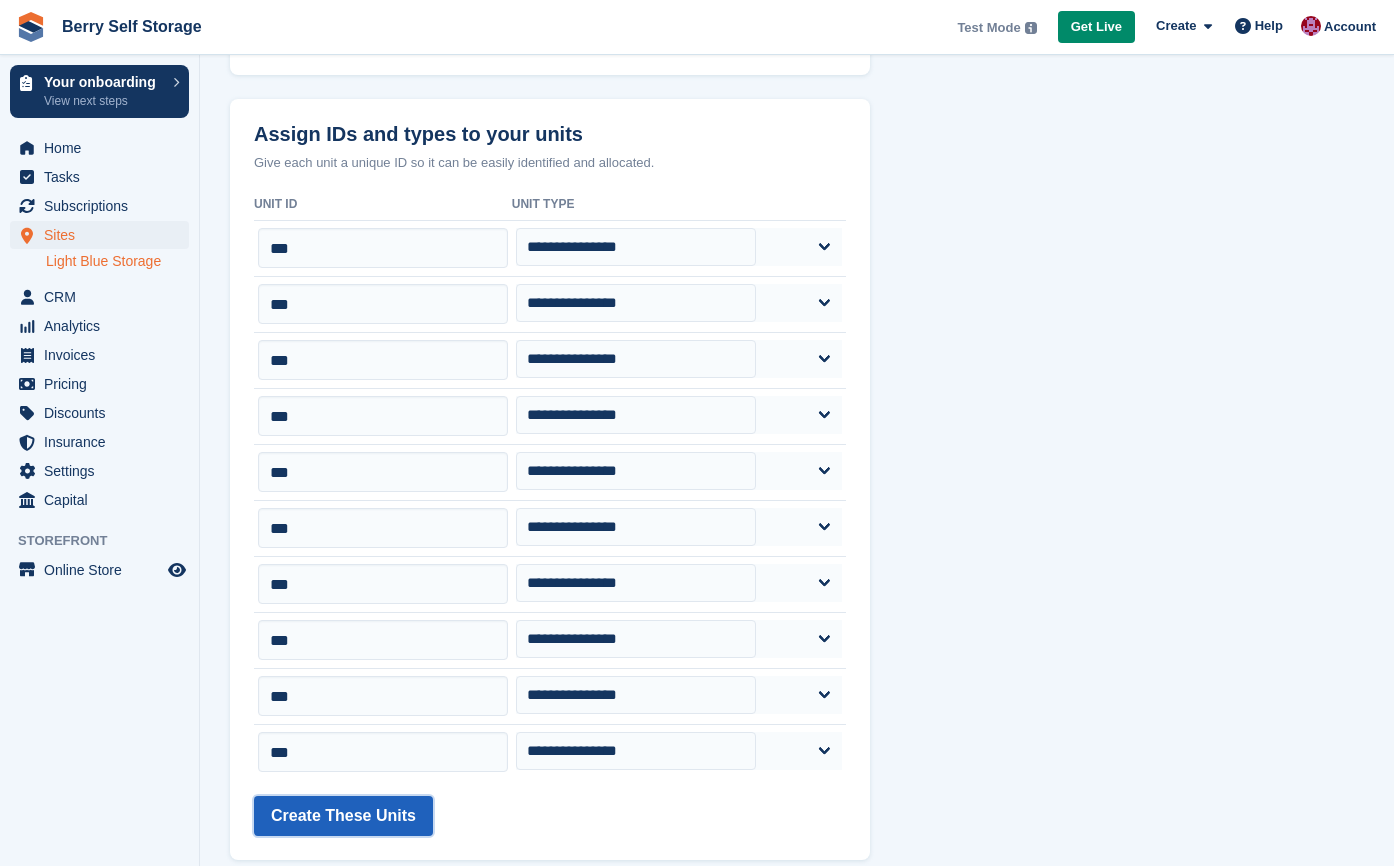 click on "Create These Units" at bounding box center (343, 816) 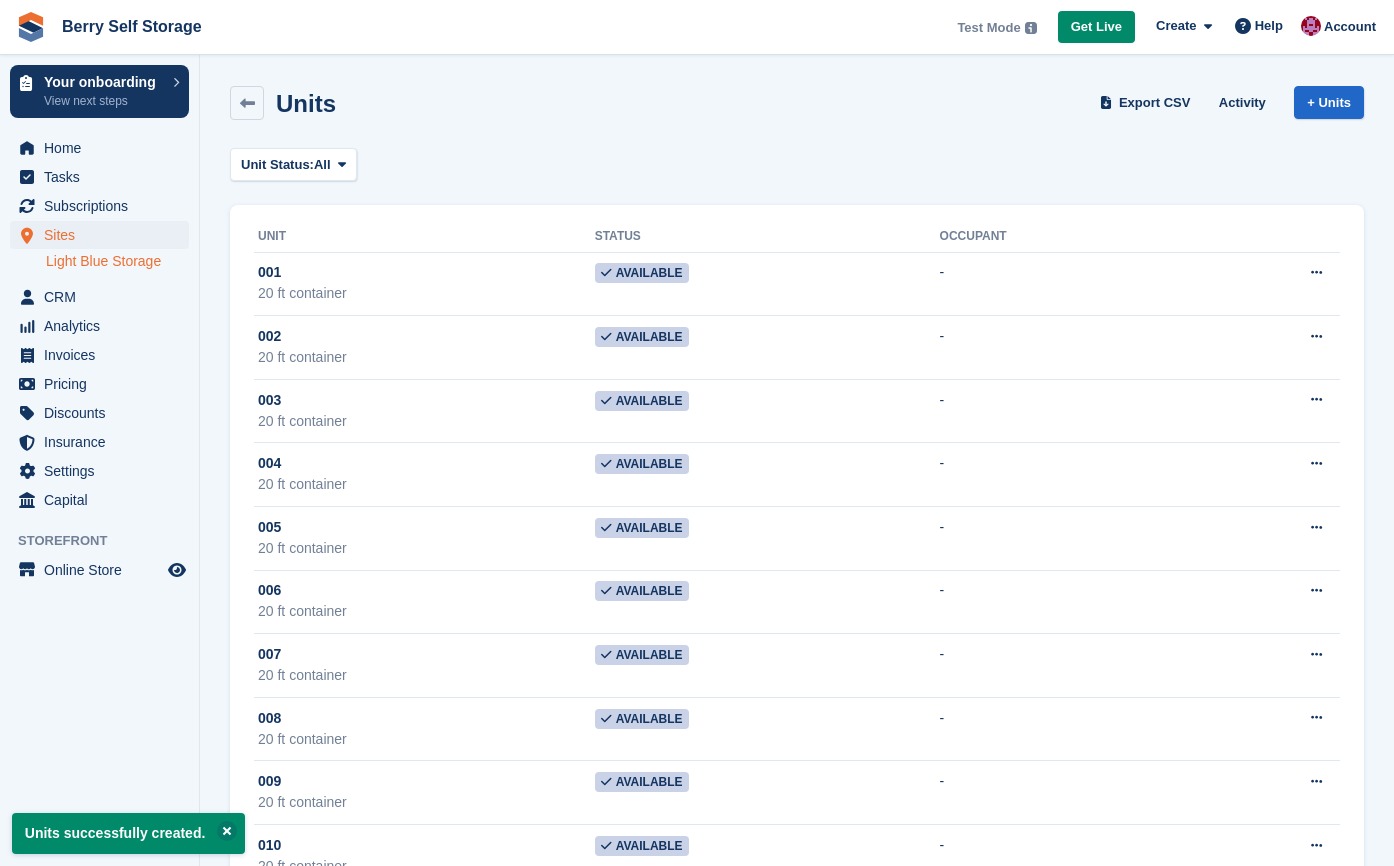 scroll, scrollTop: 254, scrollLeft: 0, axis: vertical 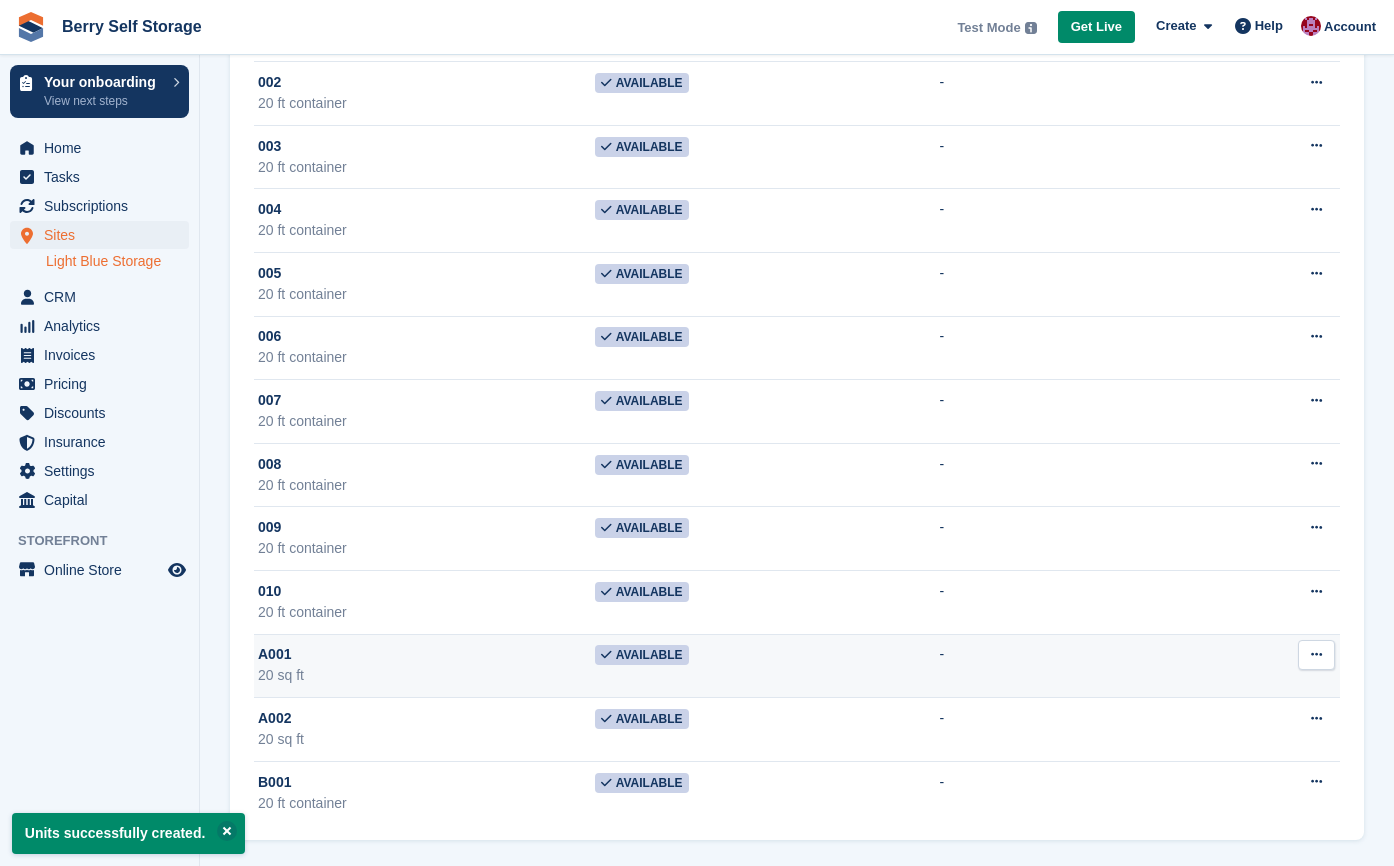 click at bounding box center [1316, 654] 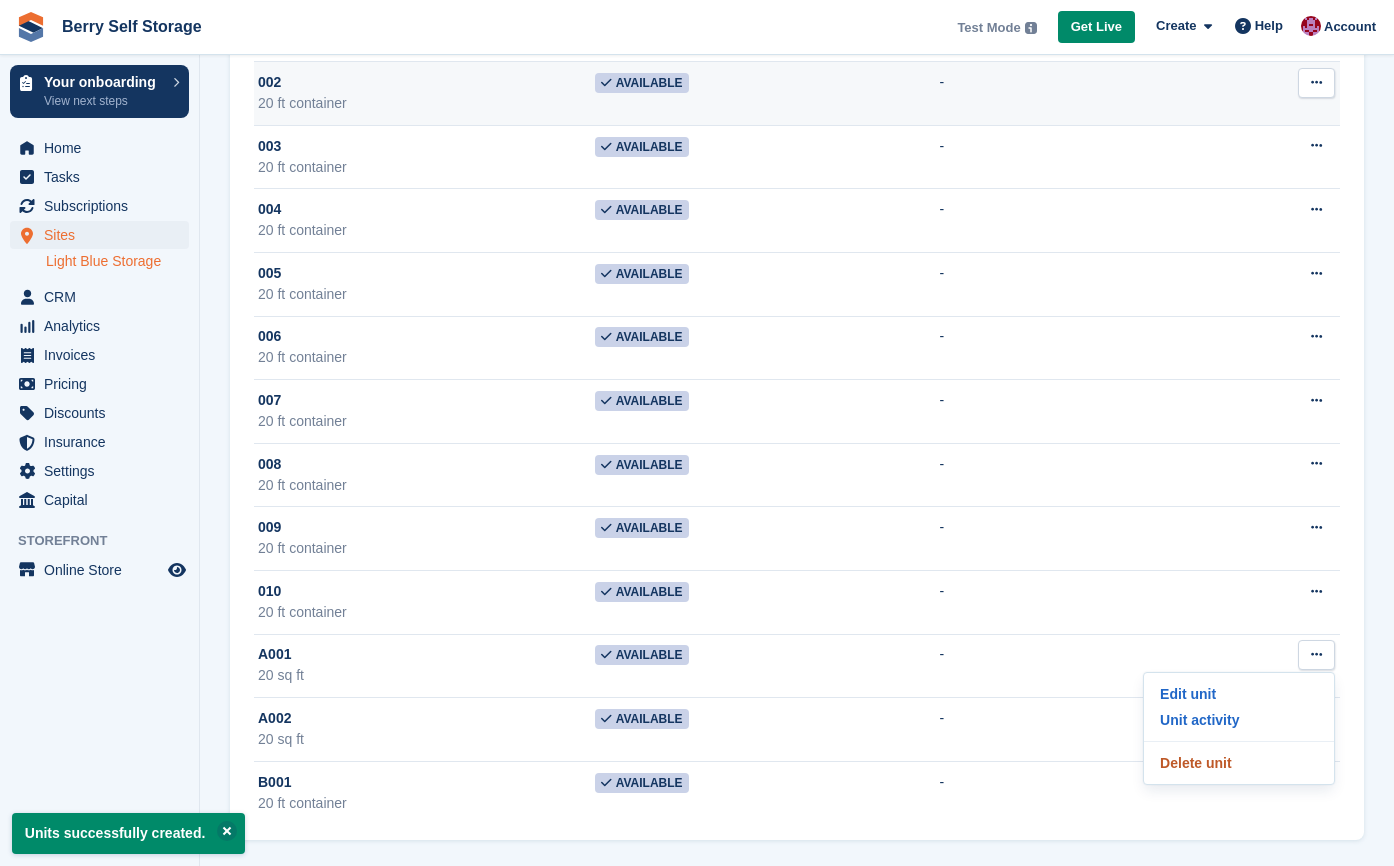 drag, startPoint x: 1255, startPoint y: 754, endPoint x: 785, endPoint y: 77, distance: 824.1535 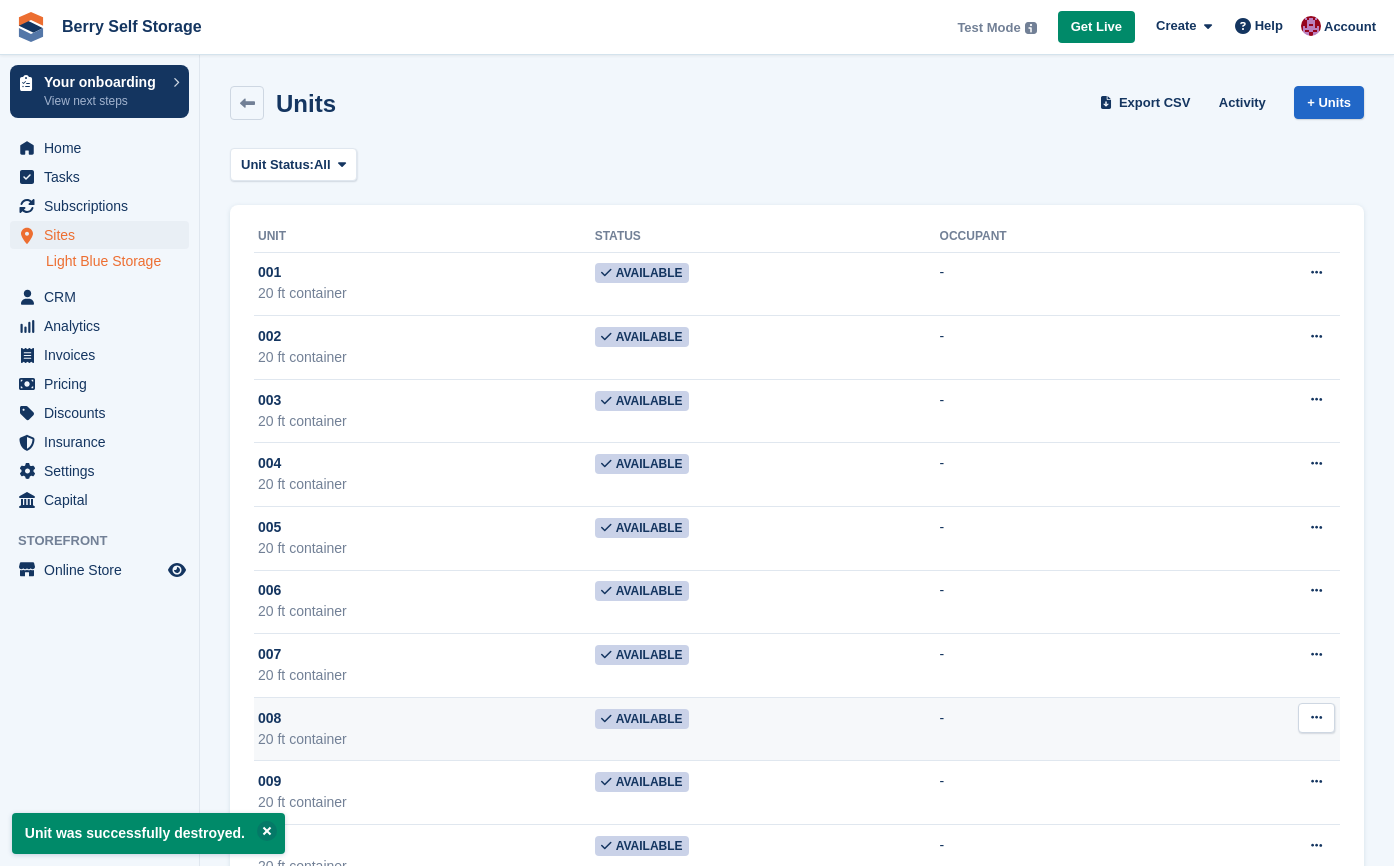 scroll, scrollTop: 190, scrollLeft: 0, axis: vertical 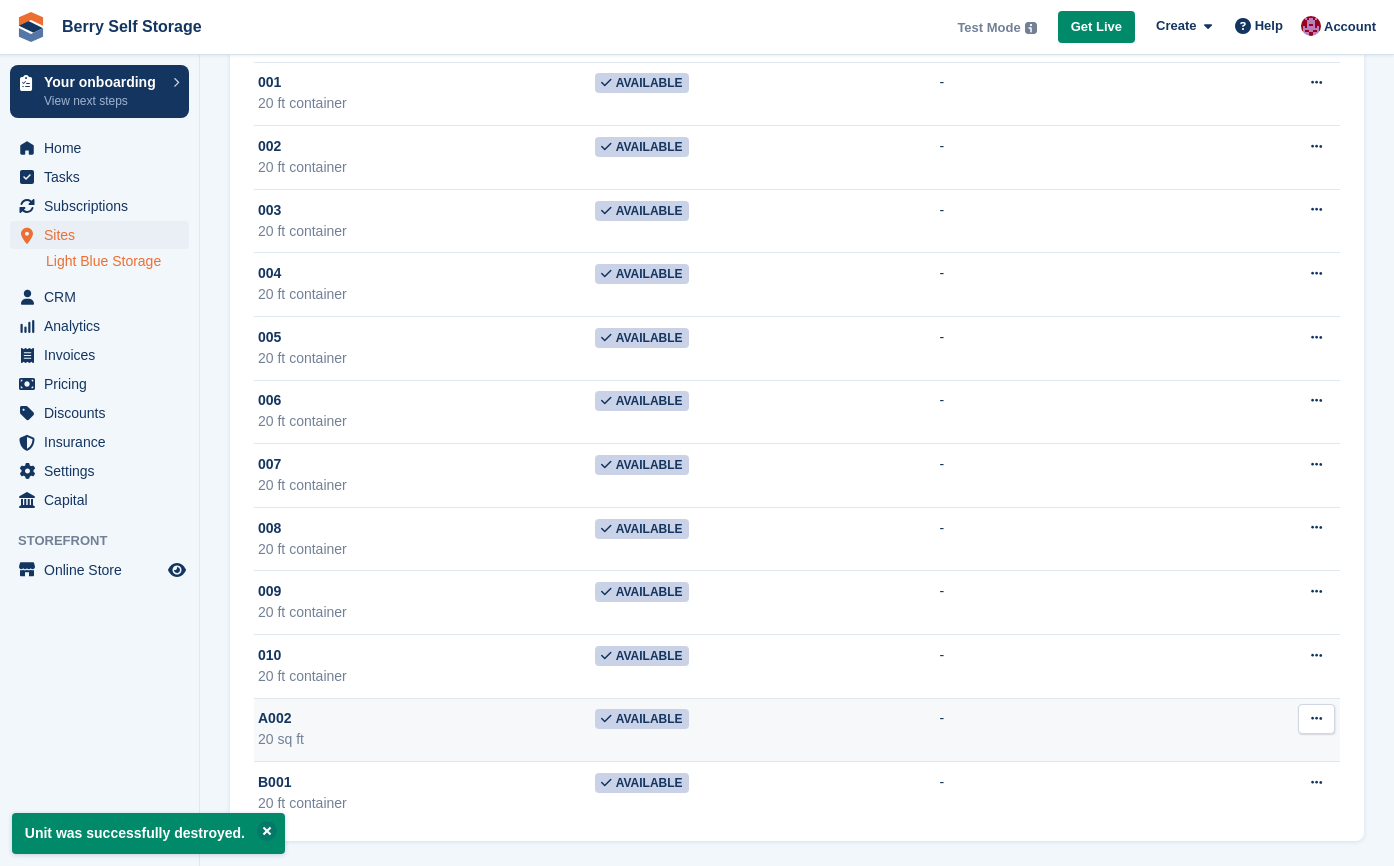 click at bounding box center (1316, 719) 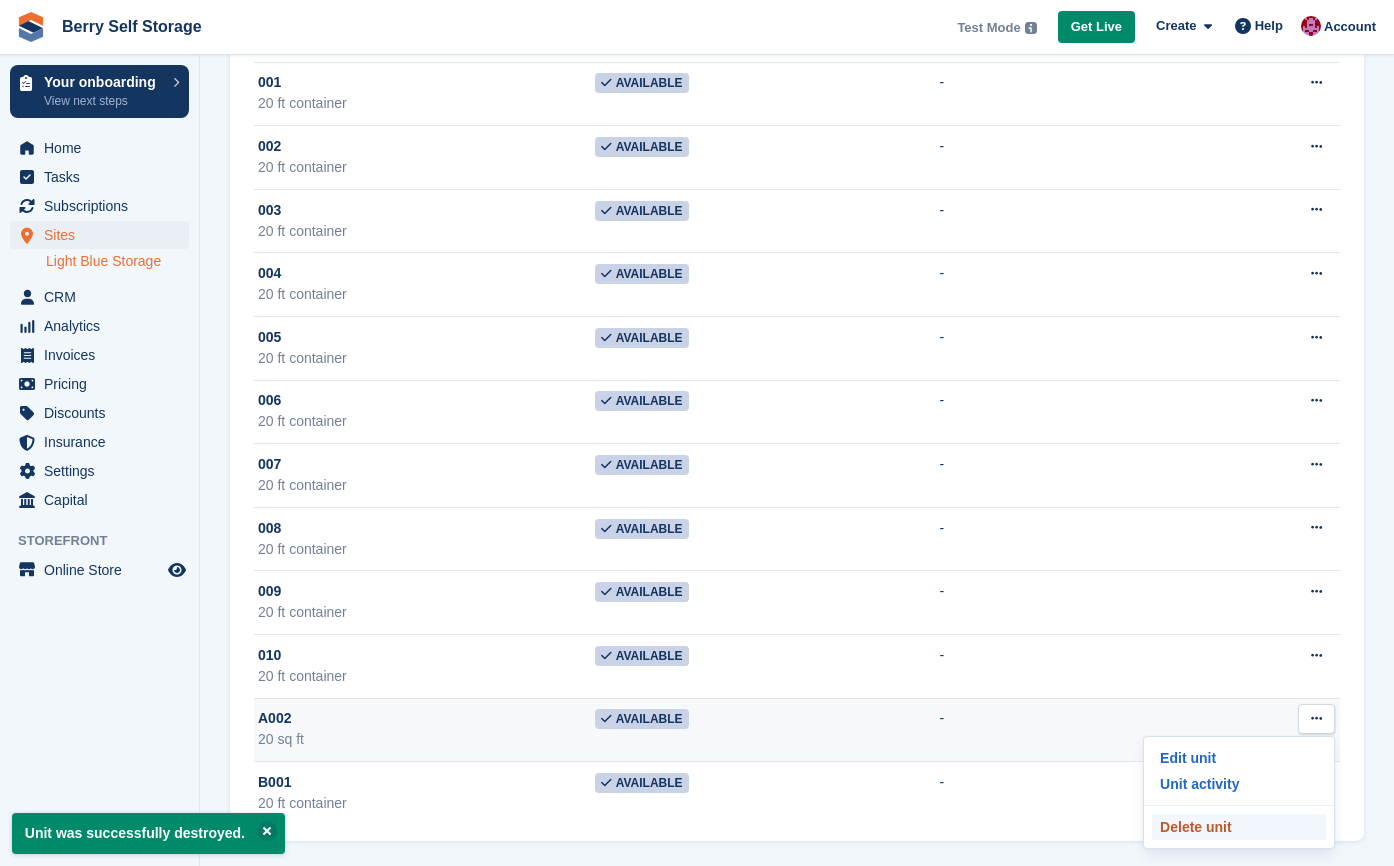 click on "Delete unit" at bounding box center (1239, 827) 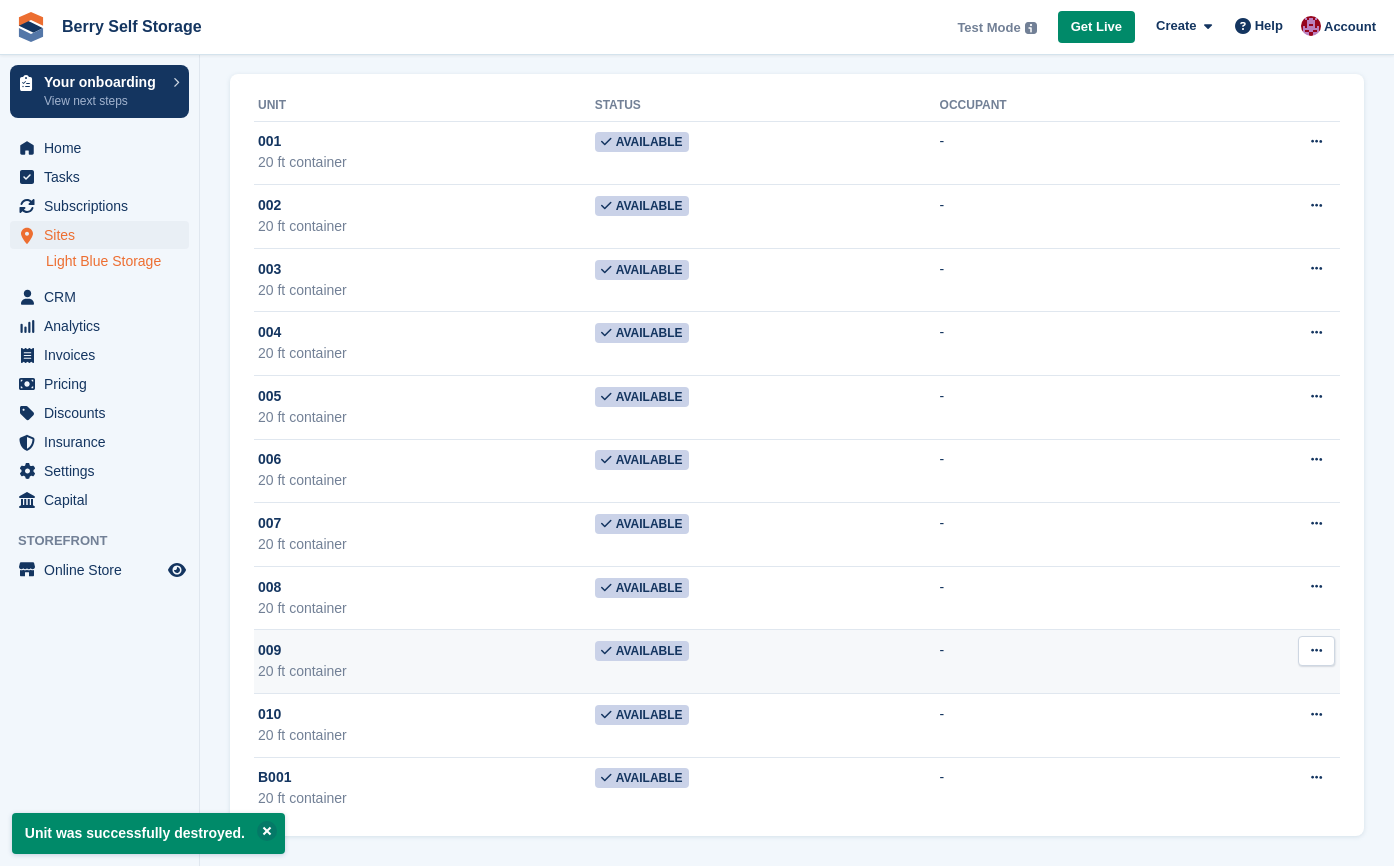 scroll, scrollTop: 0, scrollLeft: 0, axis: both 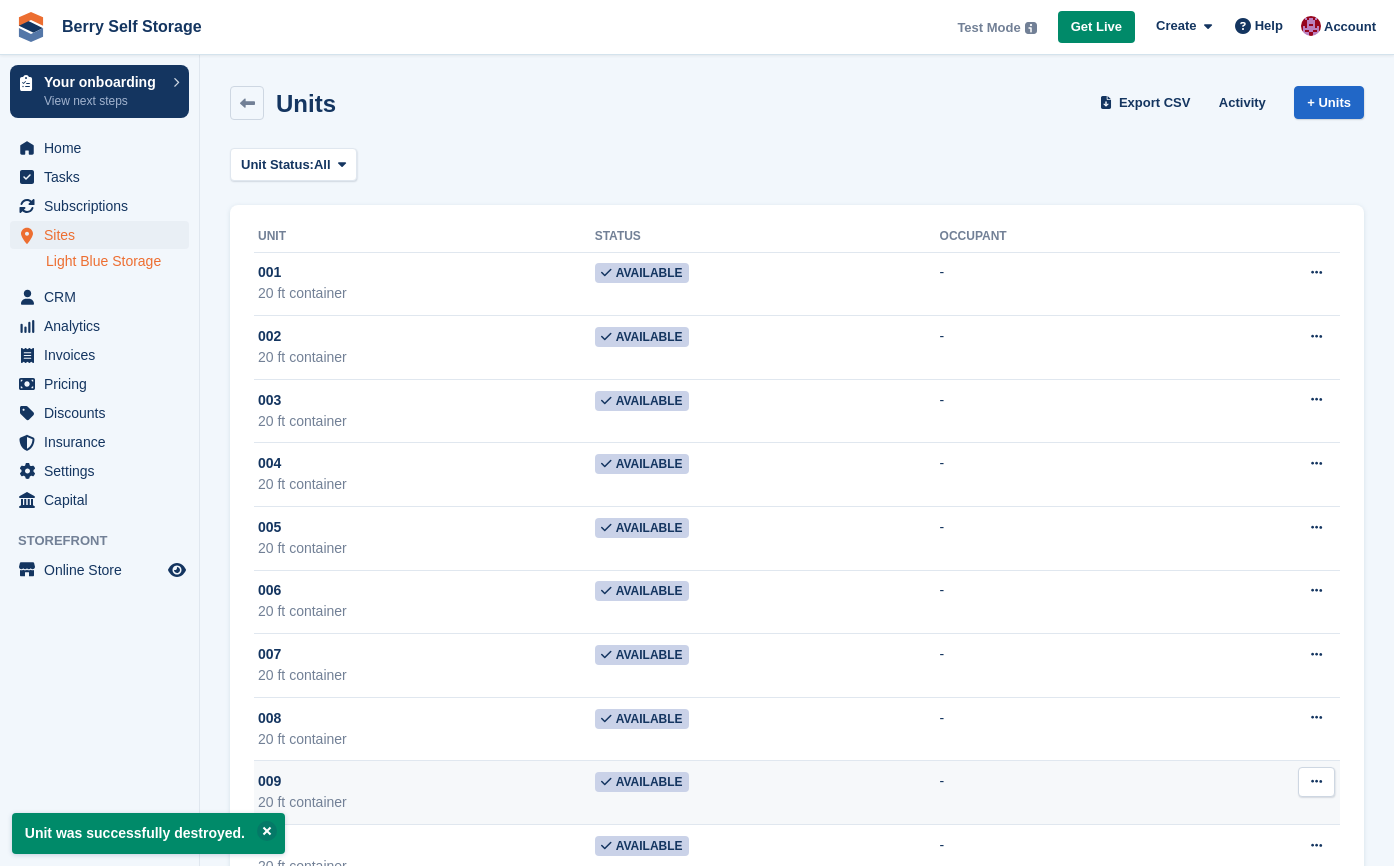 click at bounding box center (1316, 781) 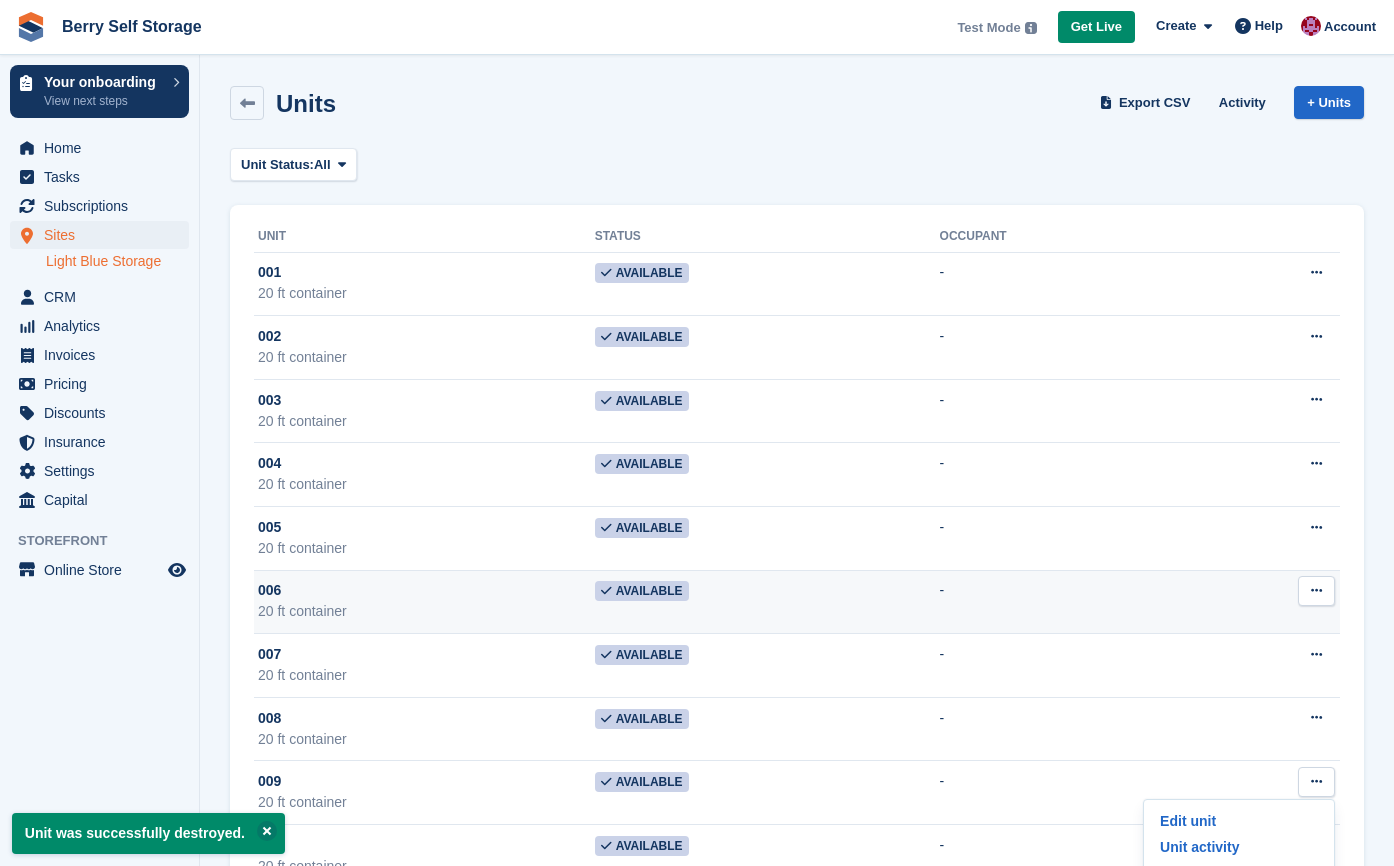scroll, scrollTop: 127, scrollLeft: 0, axis: vertical 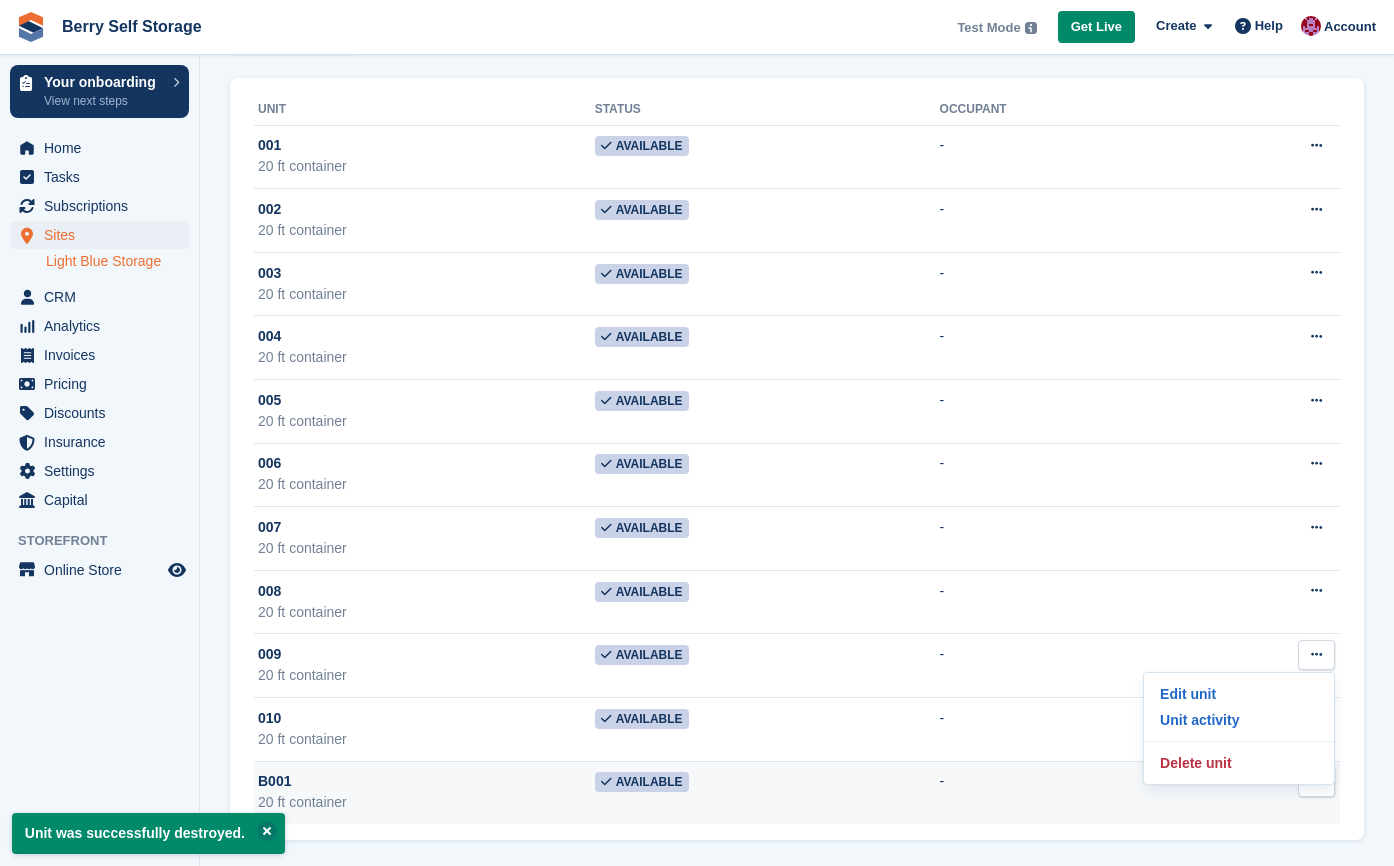click on "-" at bounding box center [1063, 792] 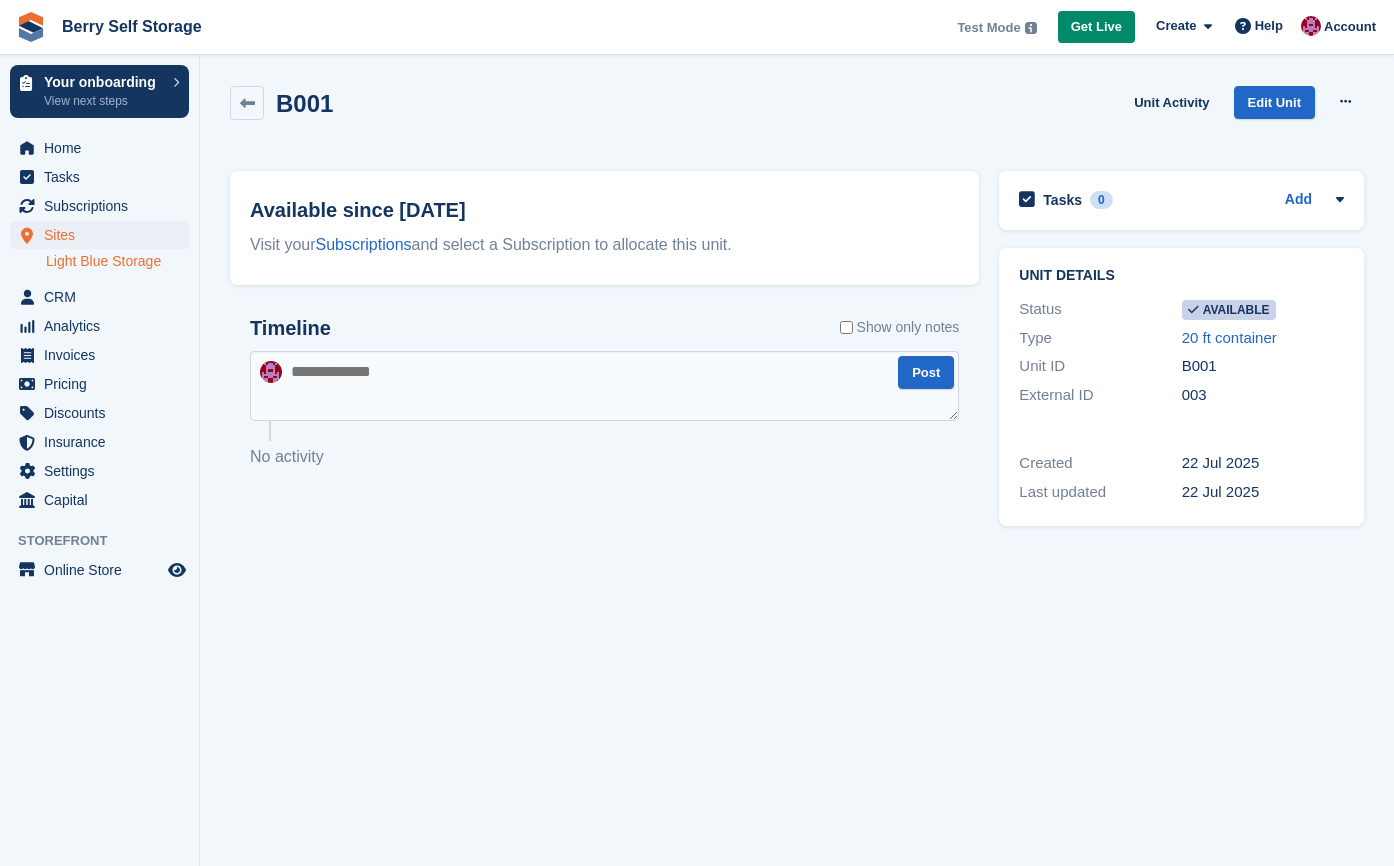 scroll, scrollTop: 0, scrollLeft: 0, axis: both 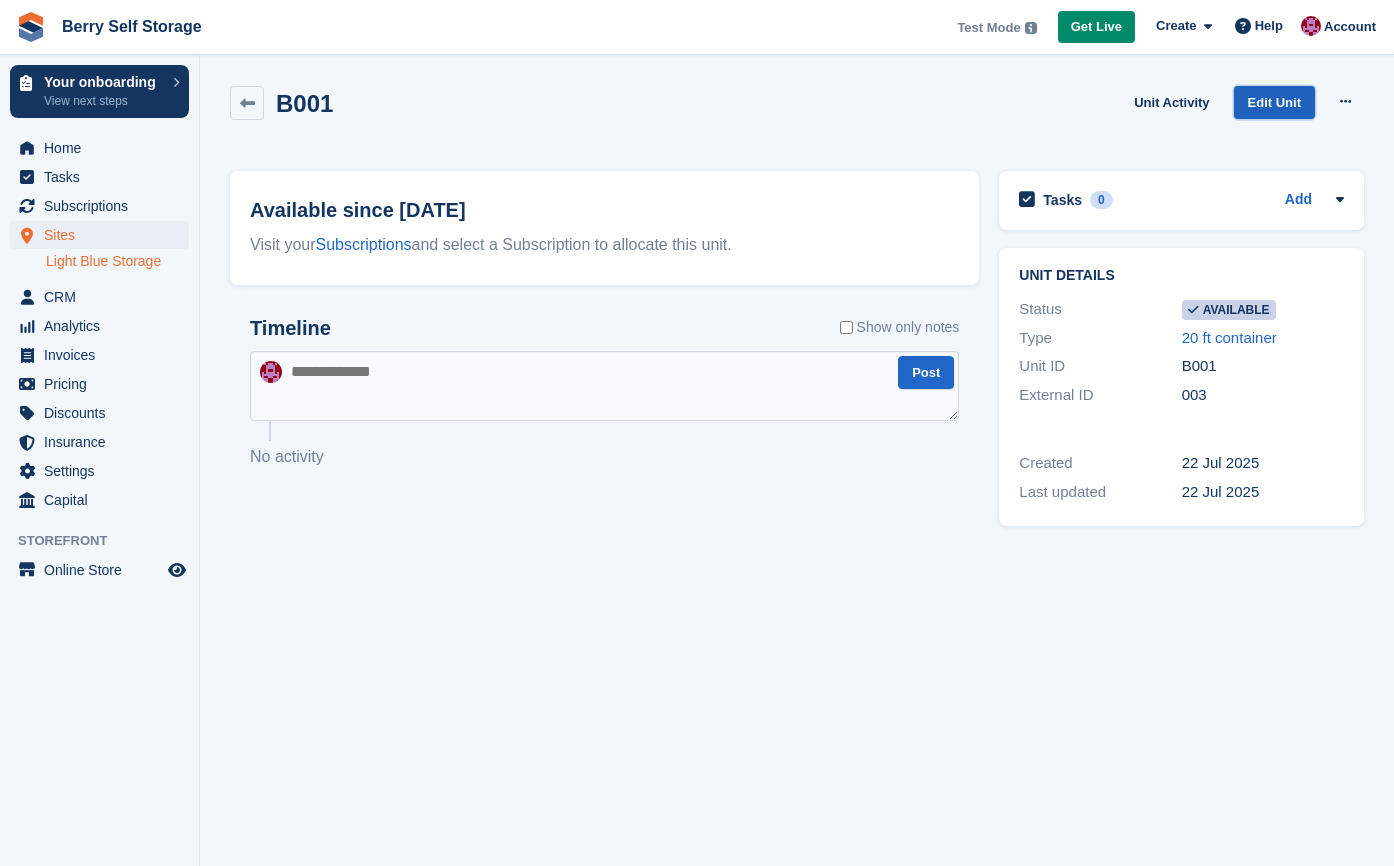 click on "Edit Unit" at bounding box center [1274, 102] 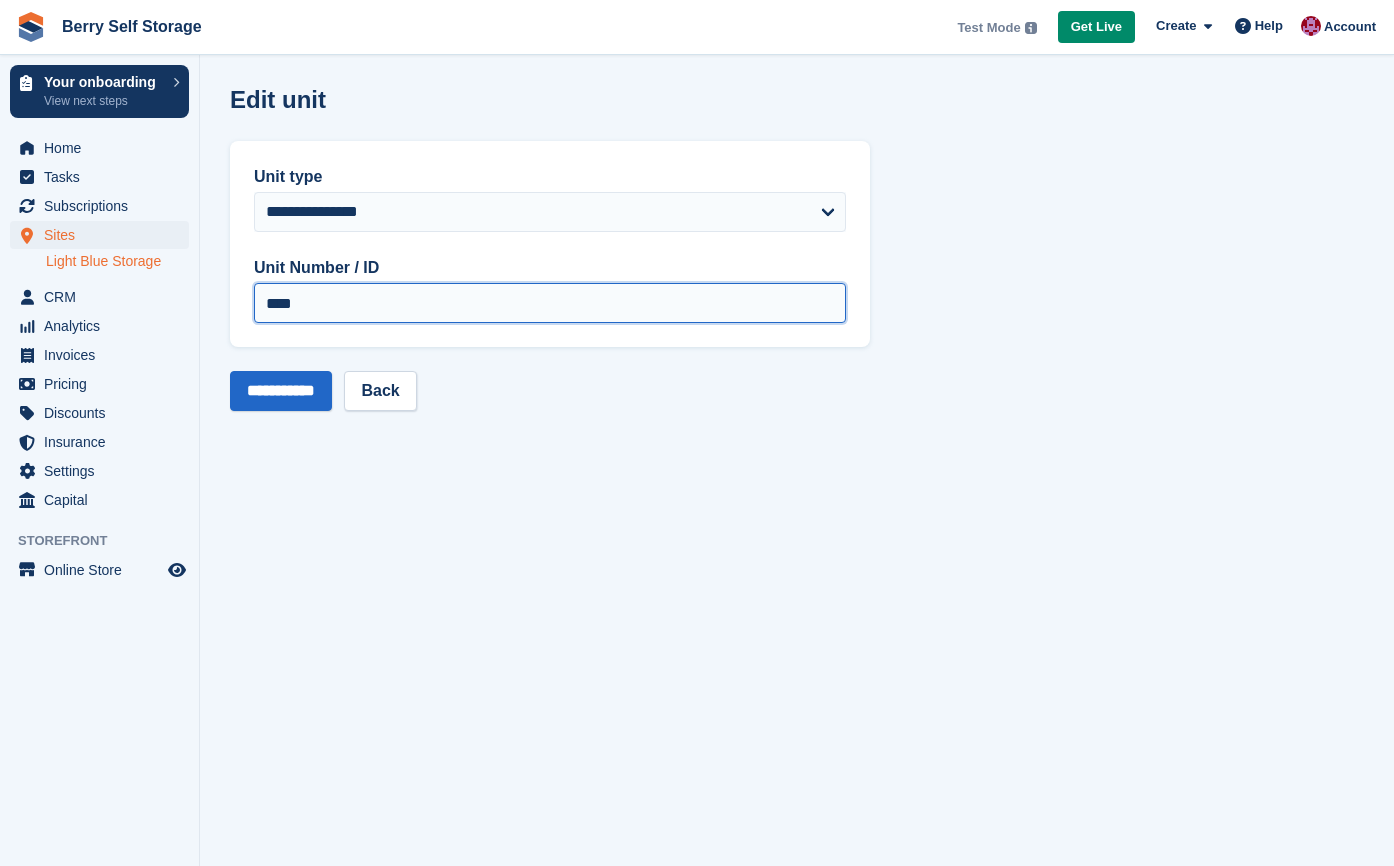 click on "****" at bounding box center (550, 303) 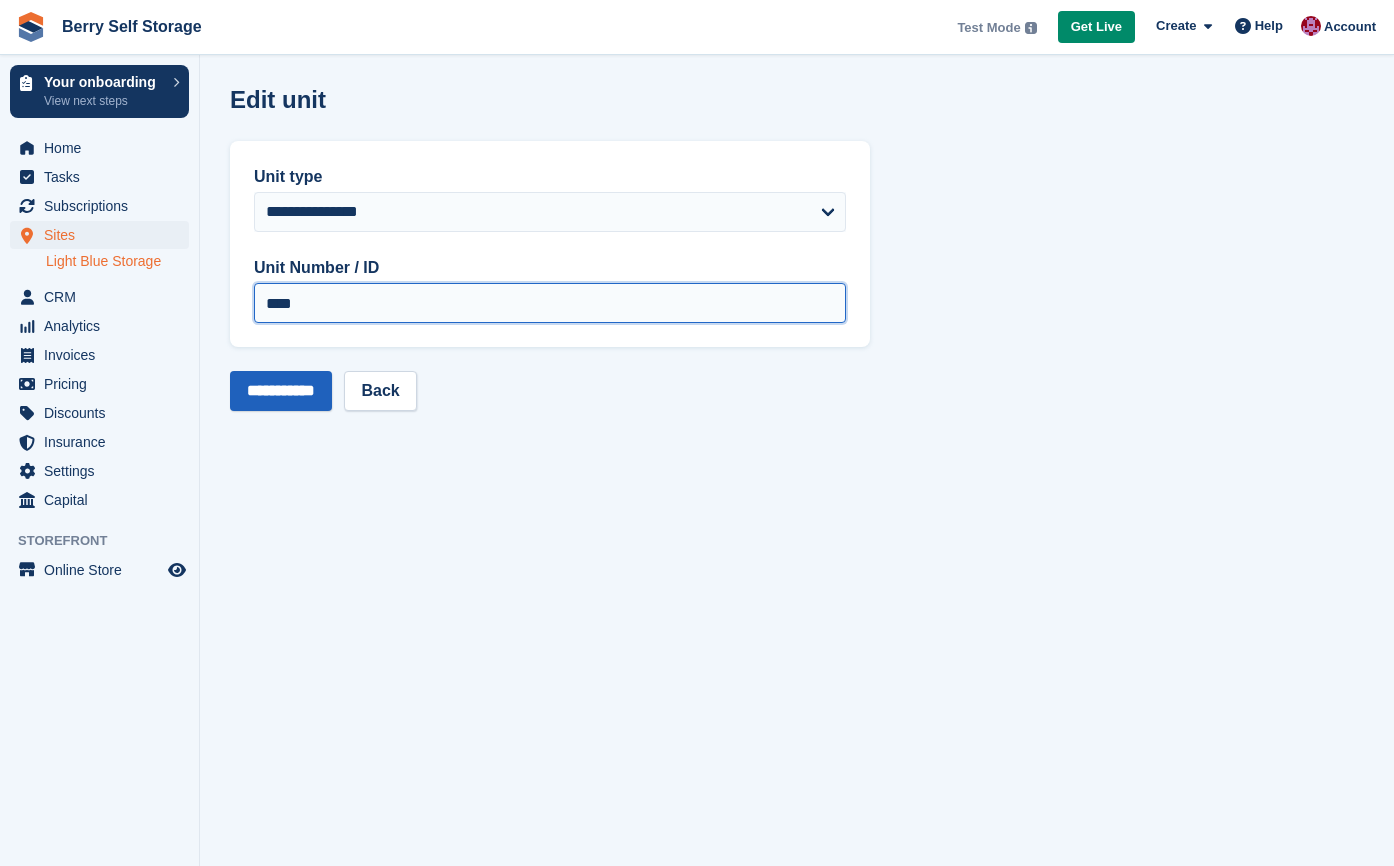 type on "****" 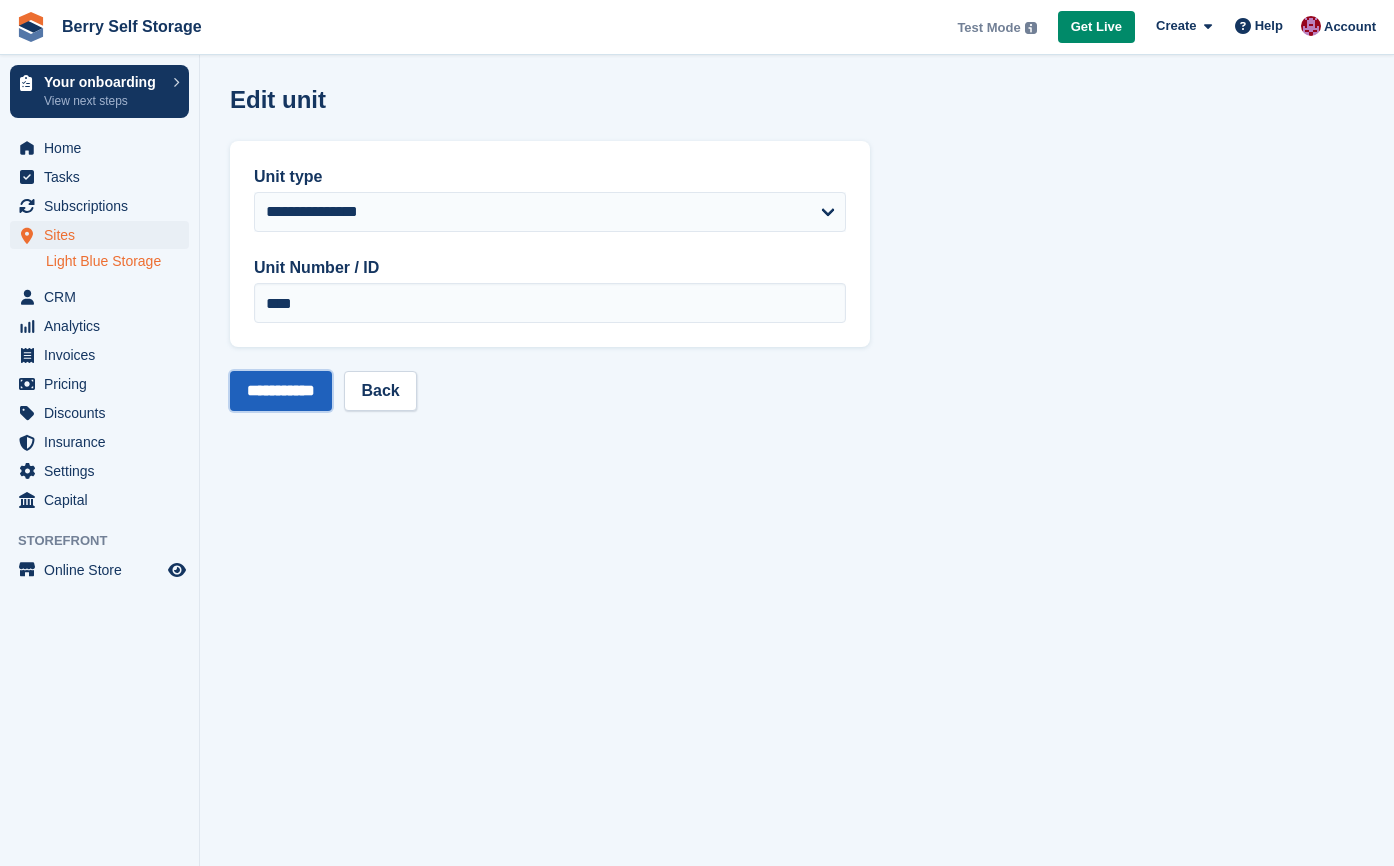 click on "**********" at bounding box center [281, 391] 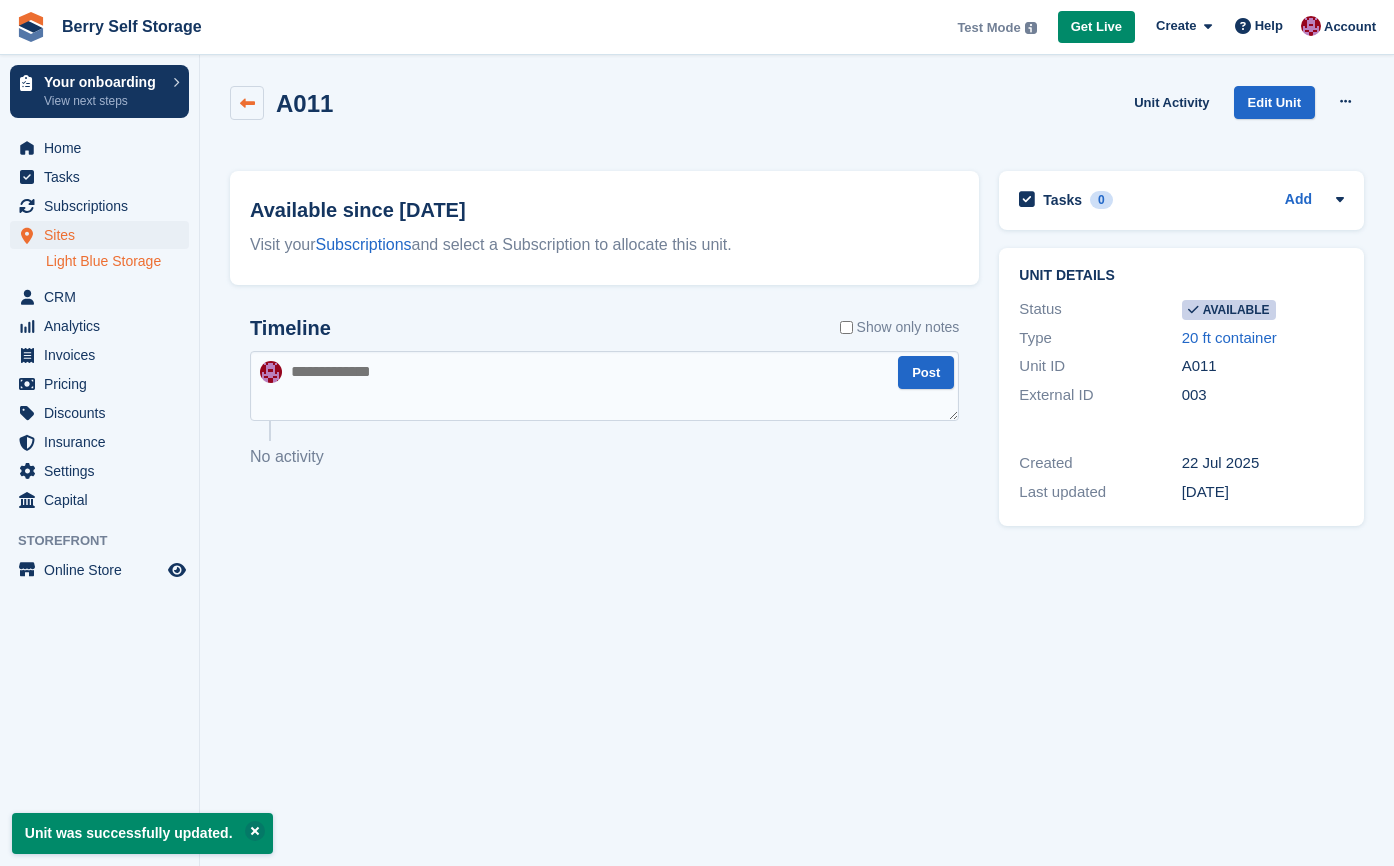 scroll, scrollTop: 0, scrollLeft: 0, axis: both 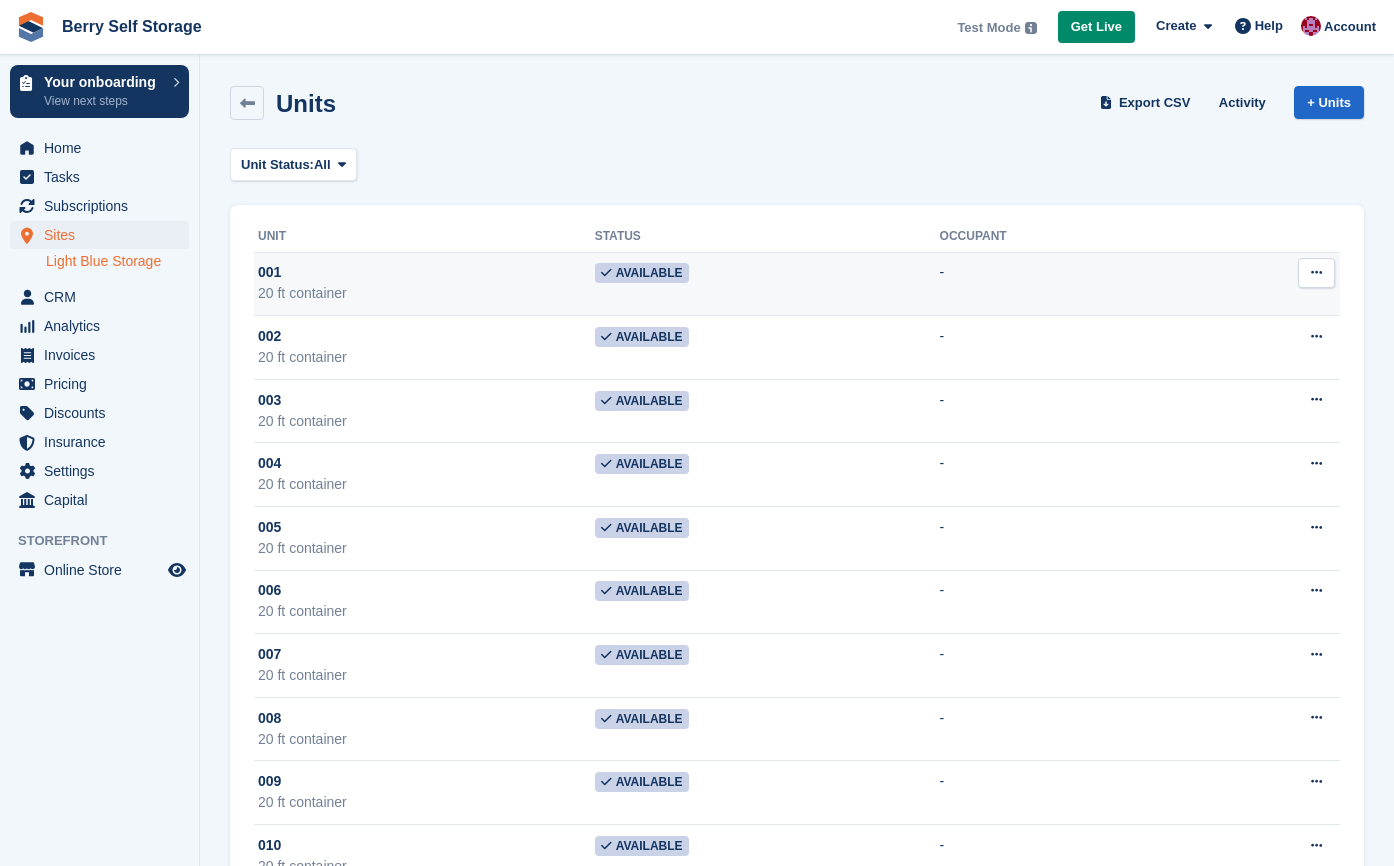 click at bounding box center (1316, 273) 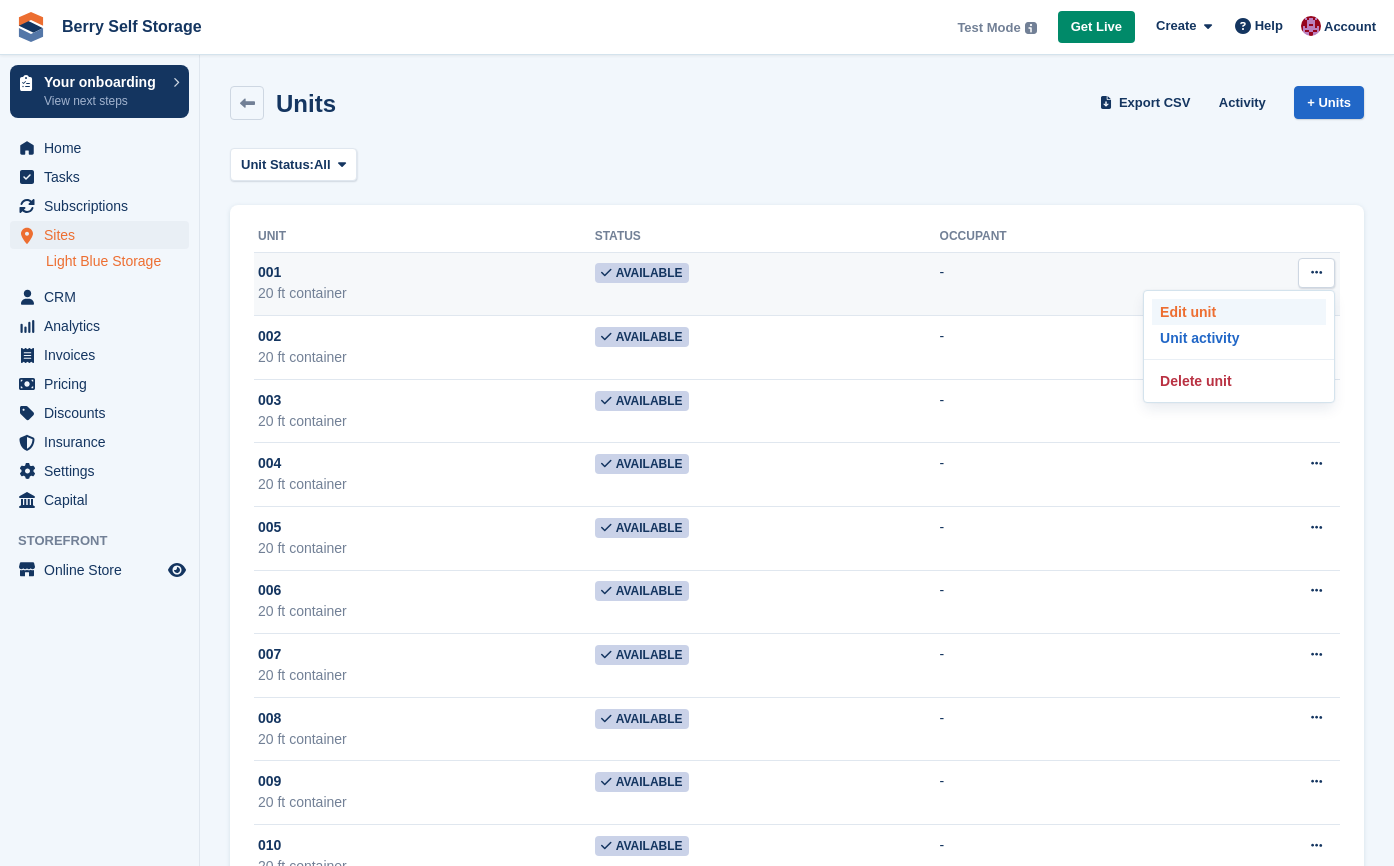 click on "Edit unit" at bounding box center [1239, 312] 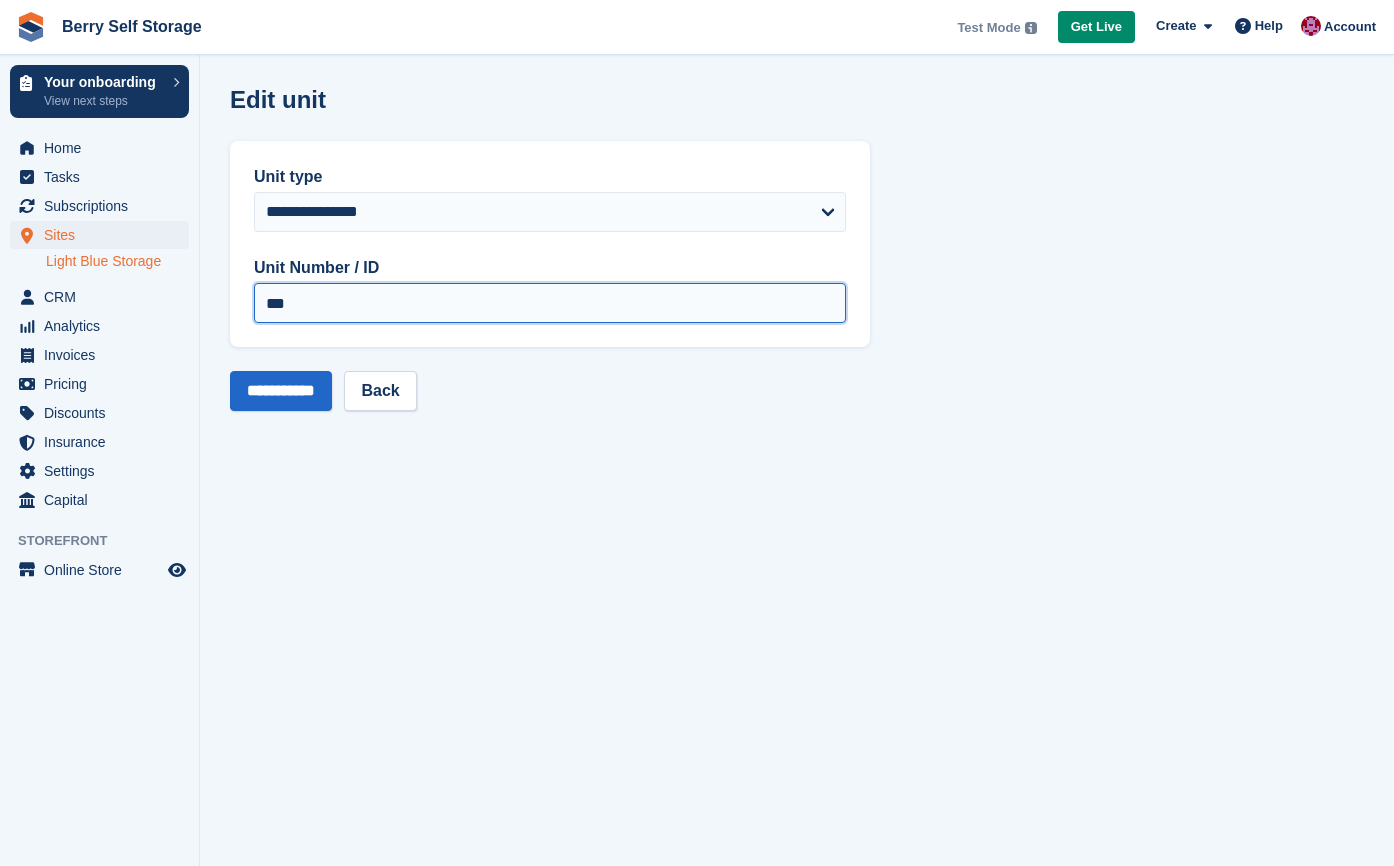 click on "***" at bounding box center [550, 303] 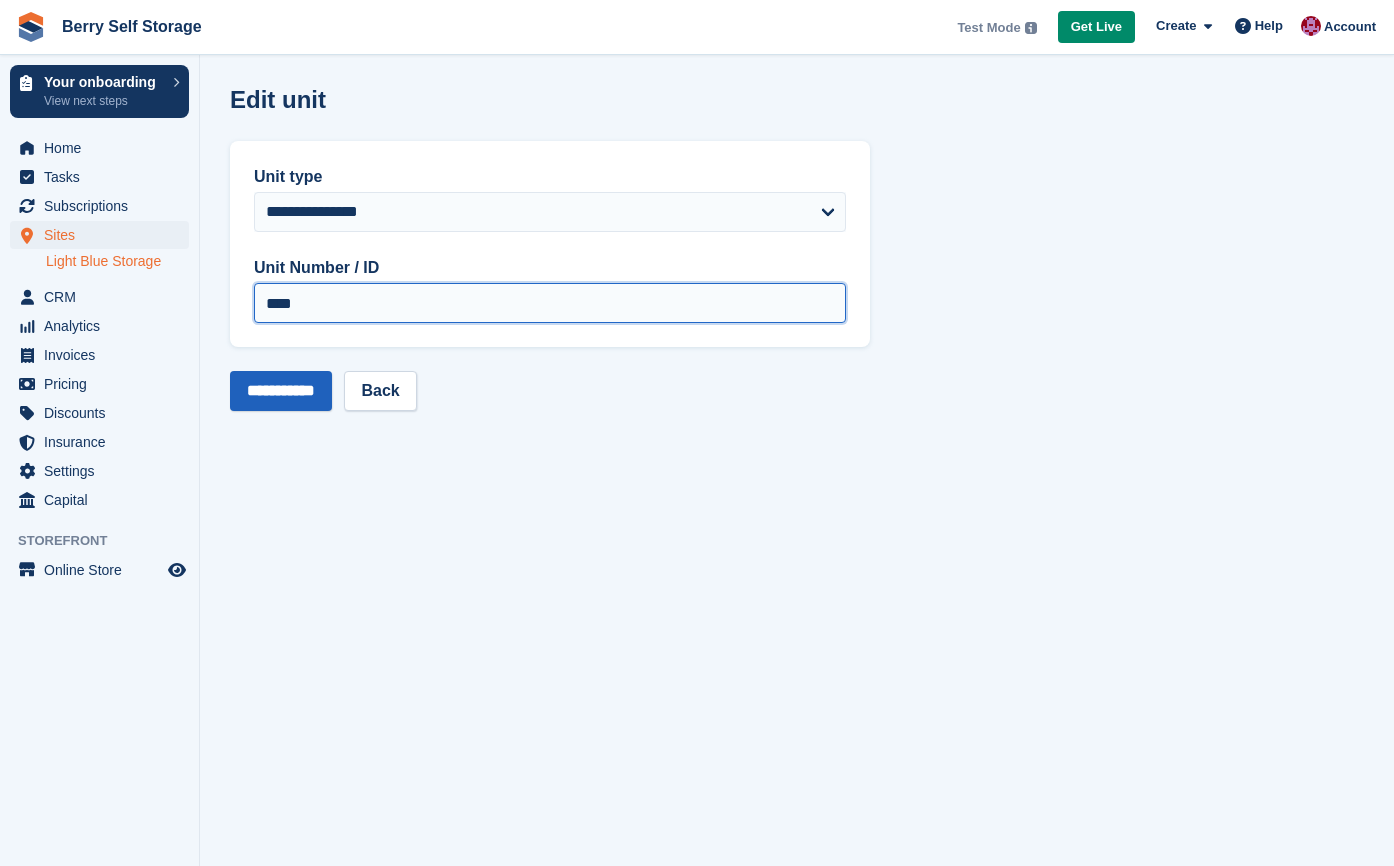type on "****" 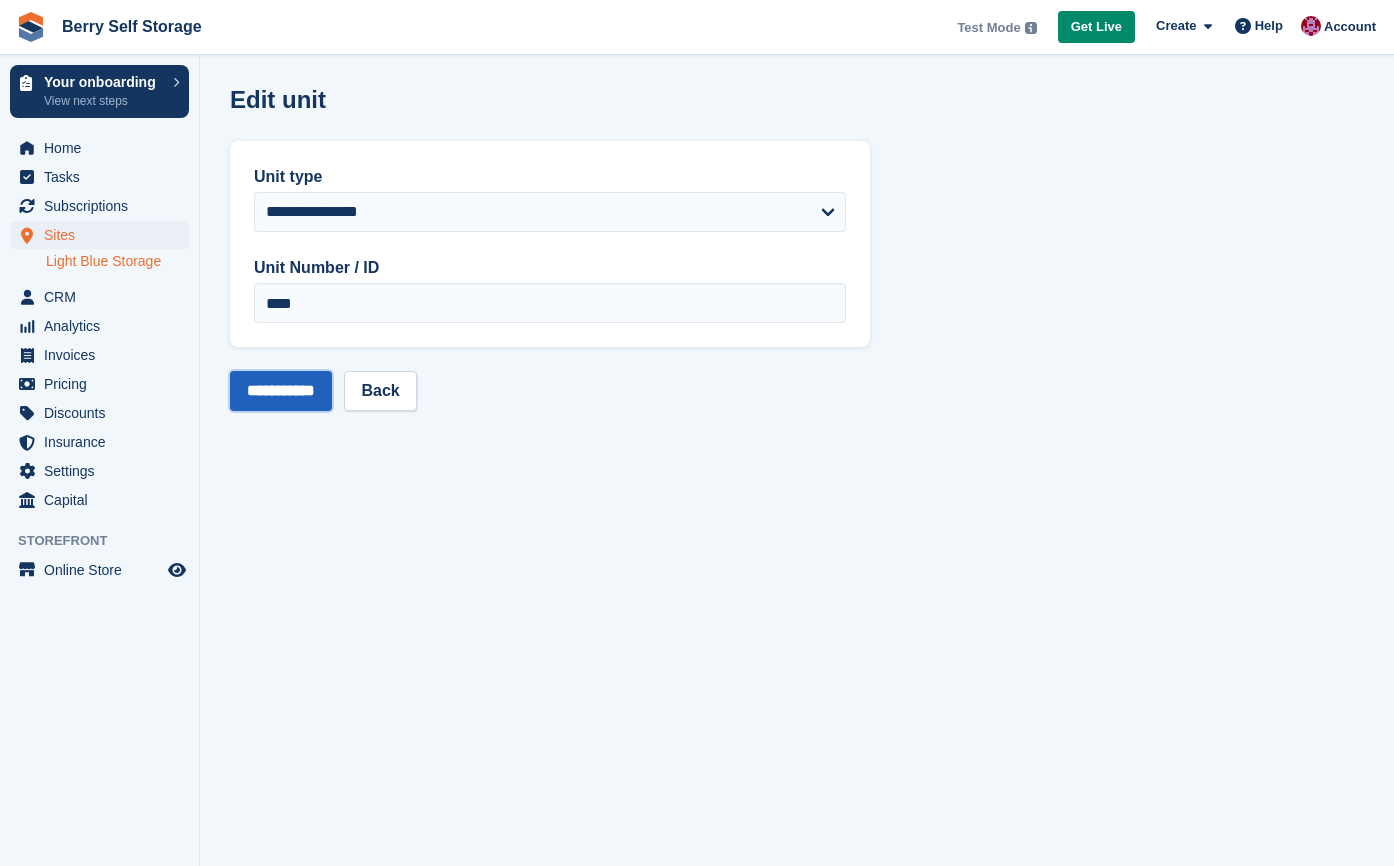 click on "**********" at bounding box center (281, 391) 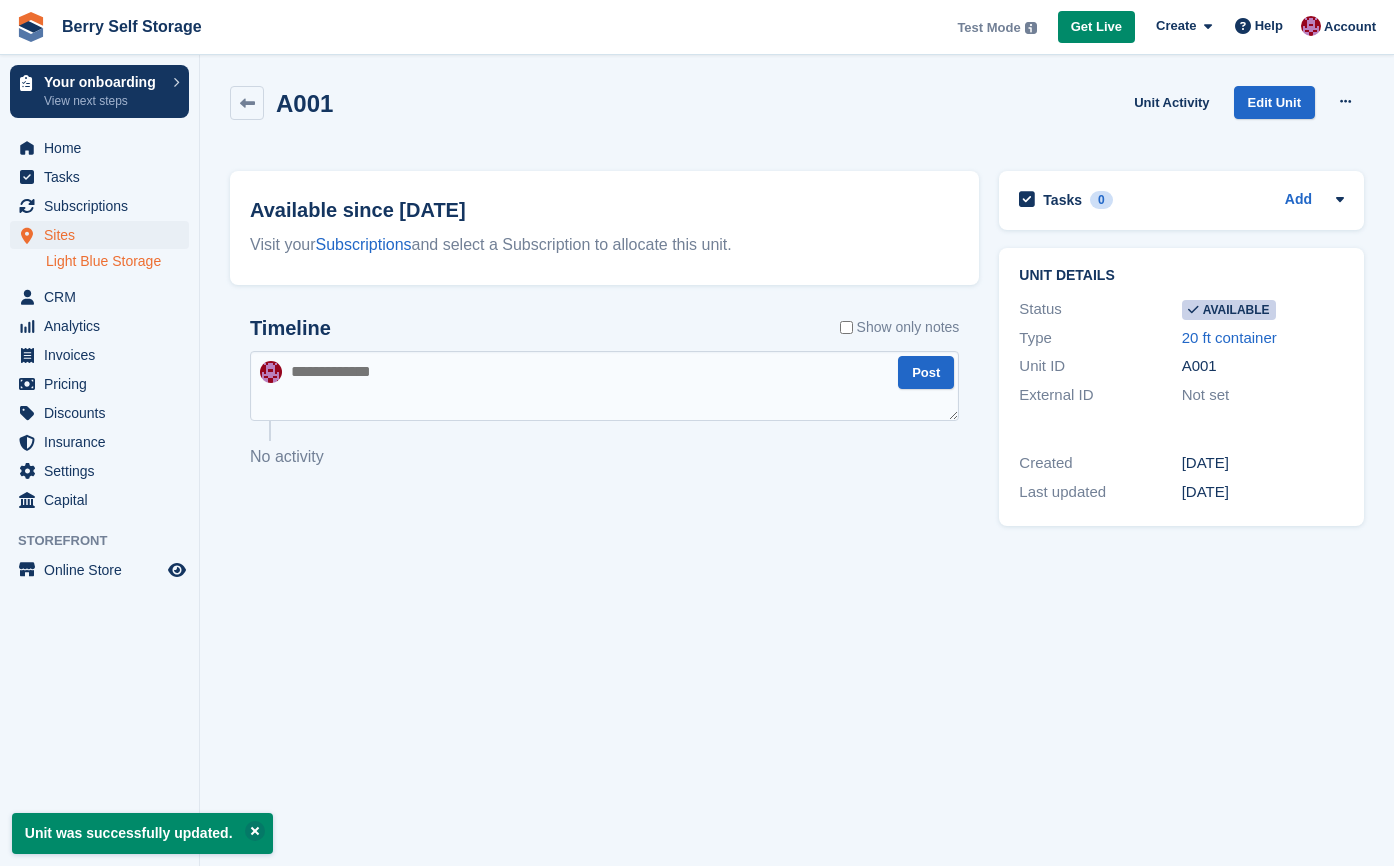 scroll, scrollTop: 0, scrollLeft: 0, axis: both 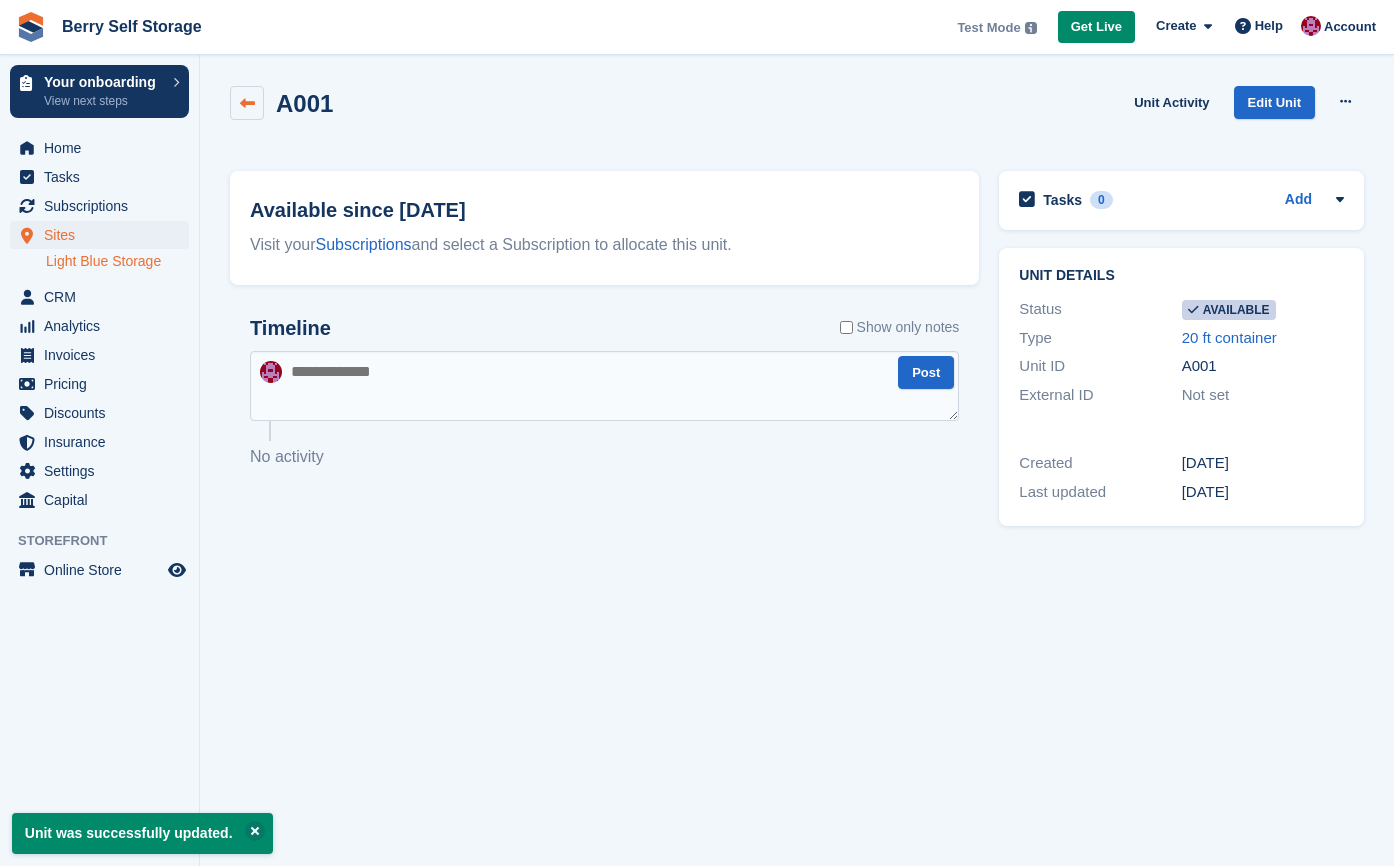 click at bounding box center (247, 103) 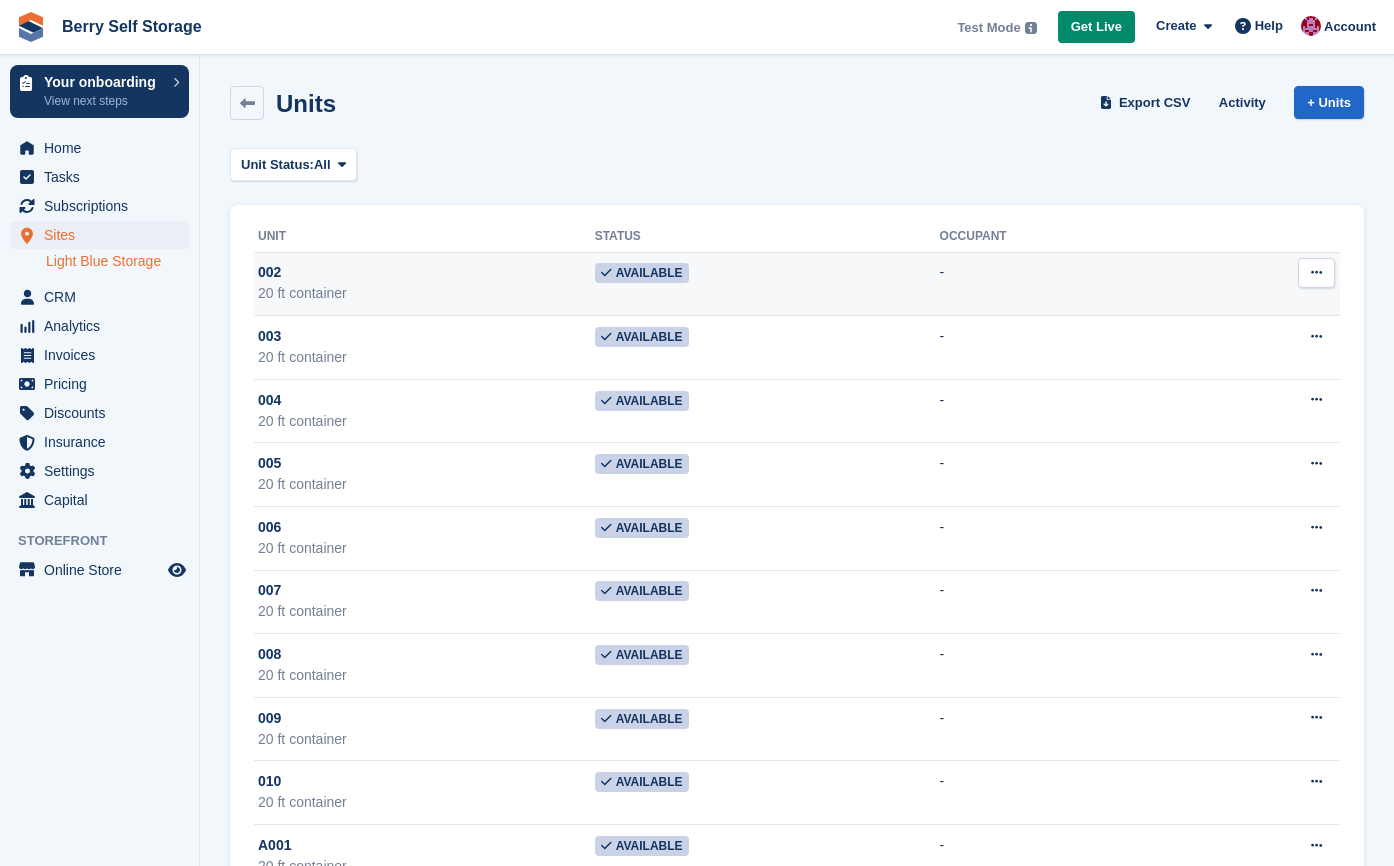 click at bounding box center (1316, 272) 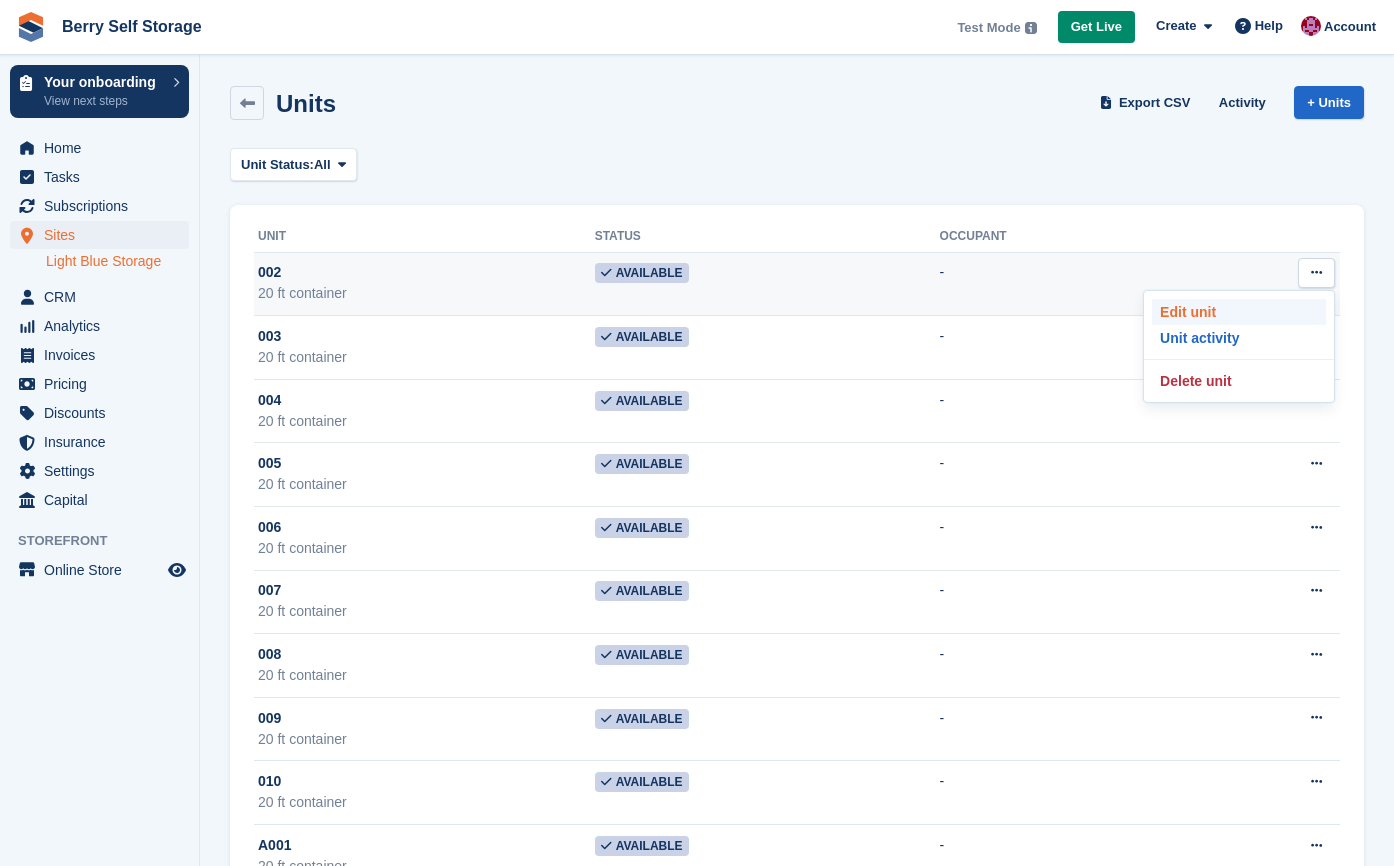 click on "Edit unit" at bounding box center [1239, 312] 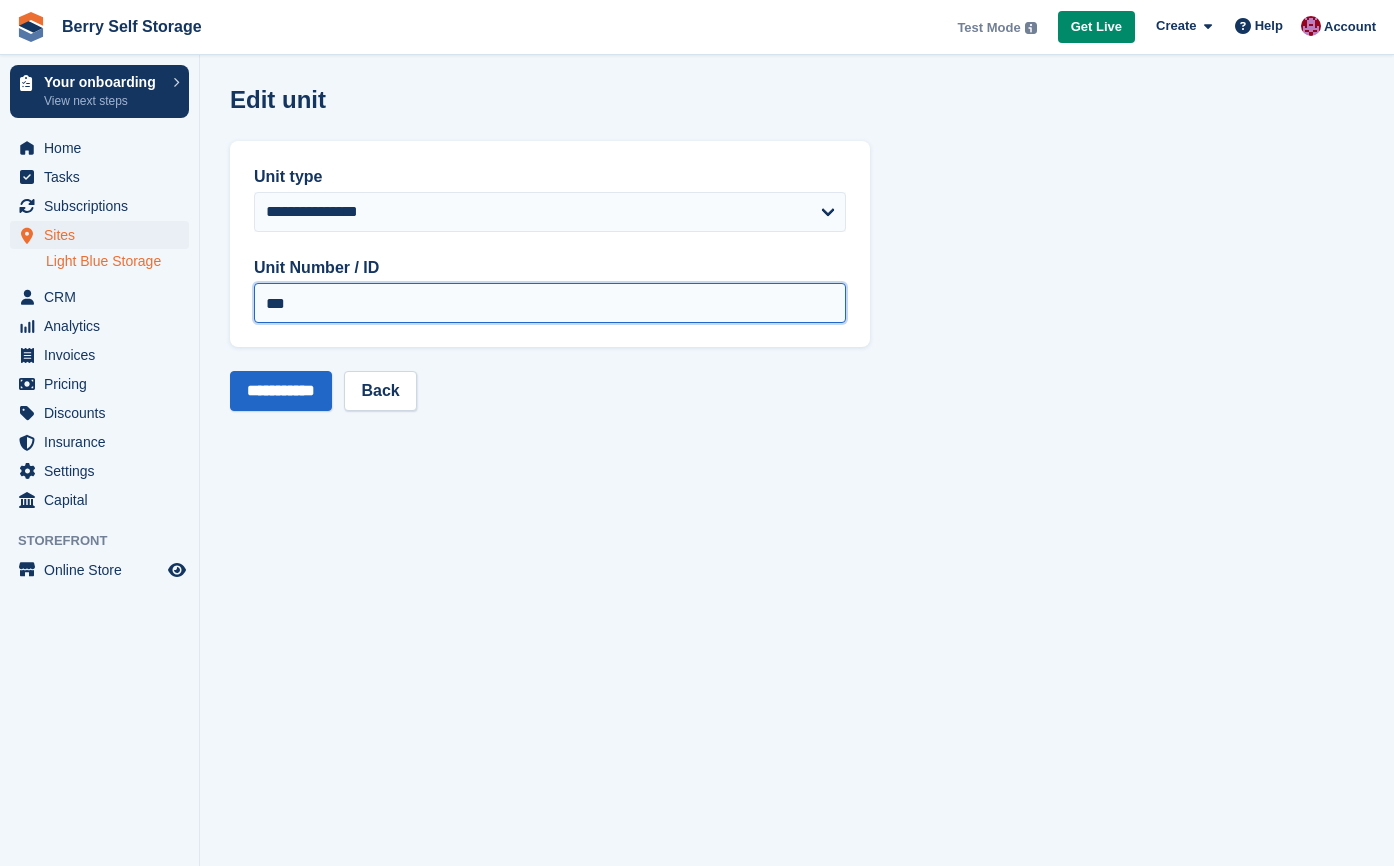 click on "***" at bounding box center (550, 303) 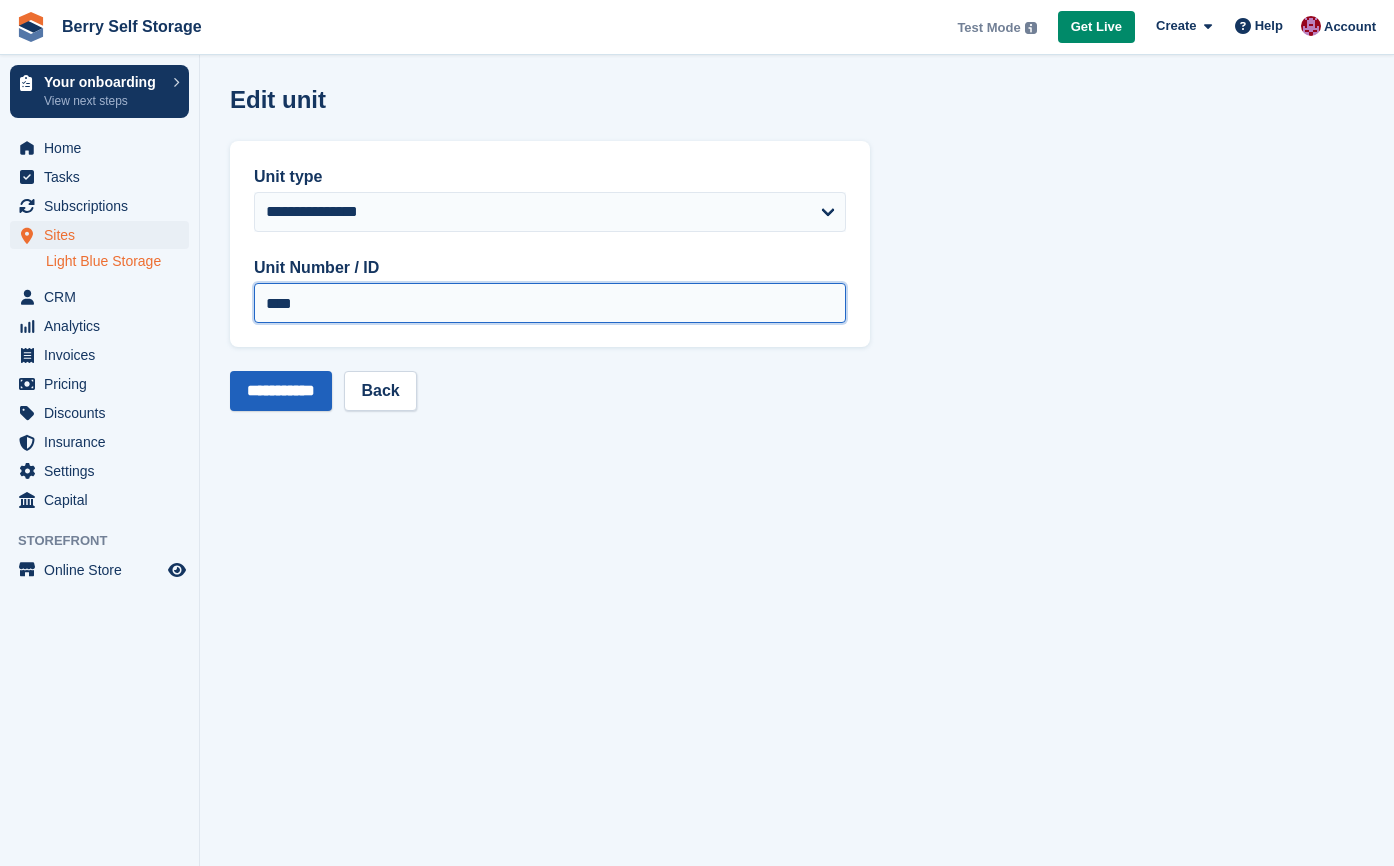type on "****" 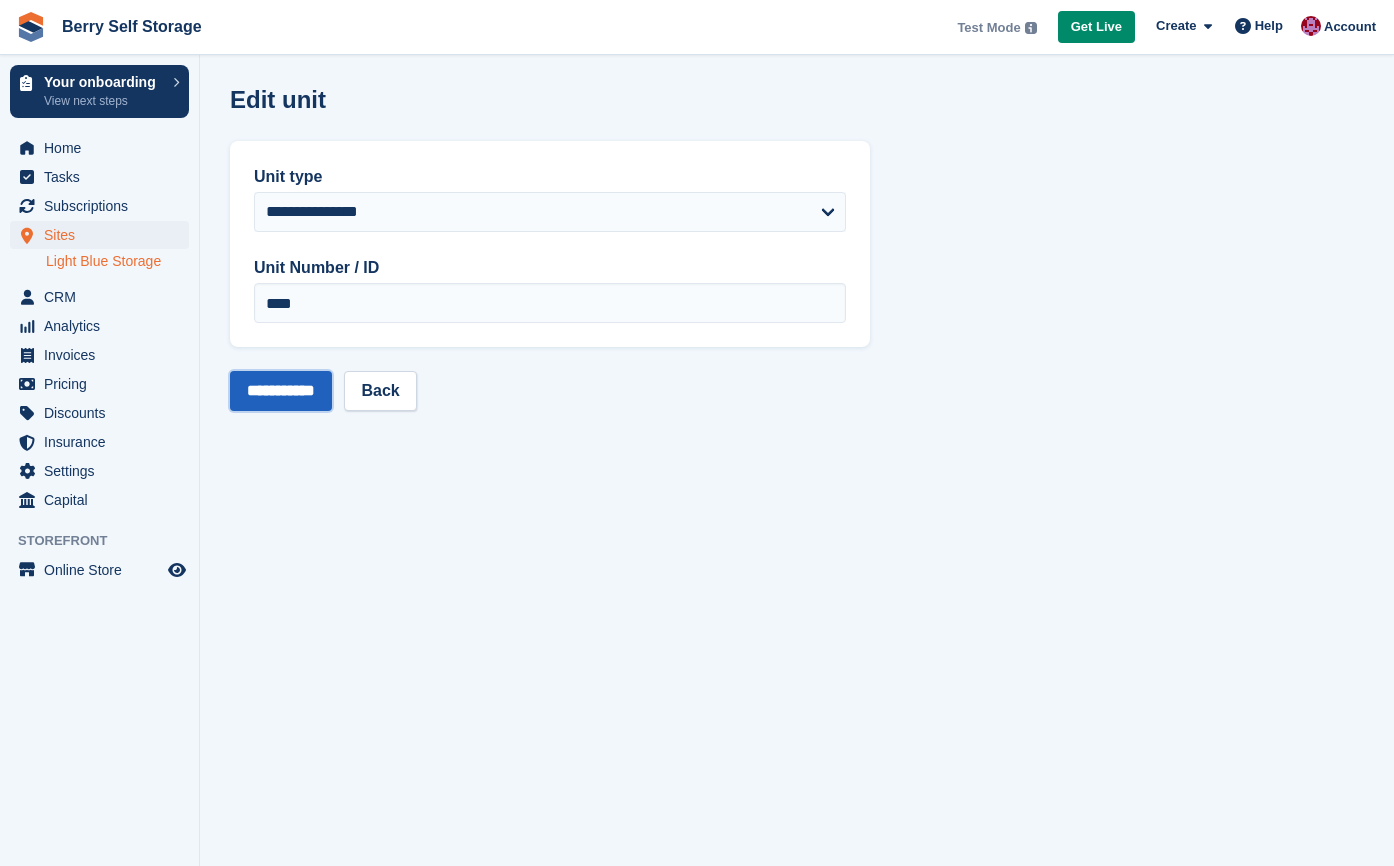 click on "**********" at bounding box center [281, 391] 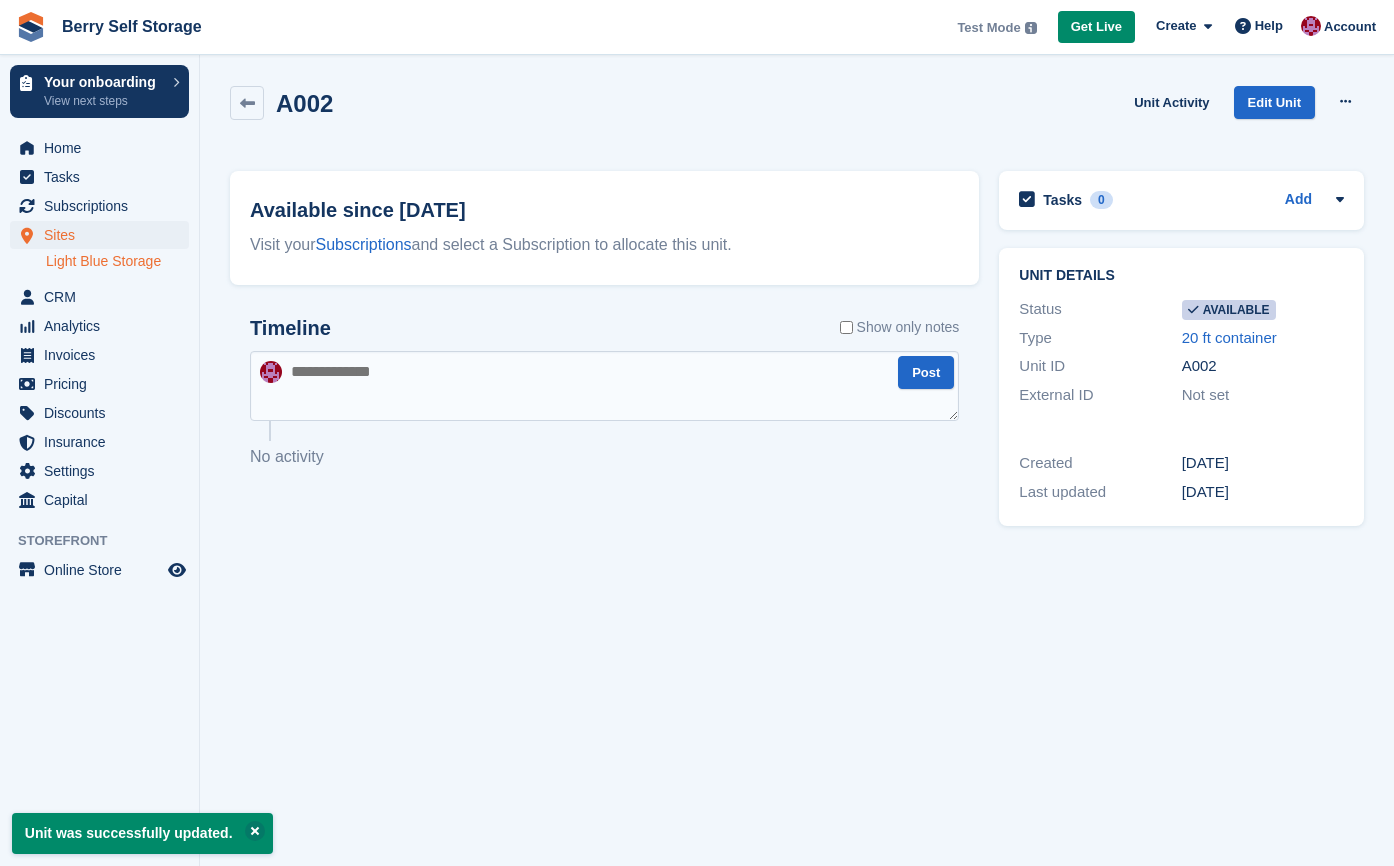 scroll, scrollTop: 0, scrollLeft: 0, axis: both 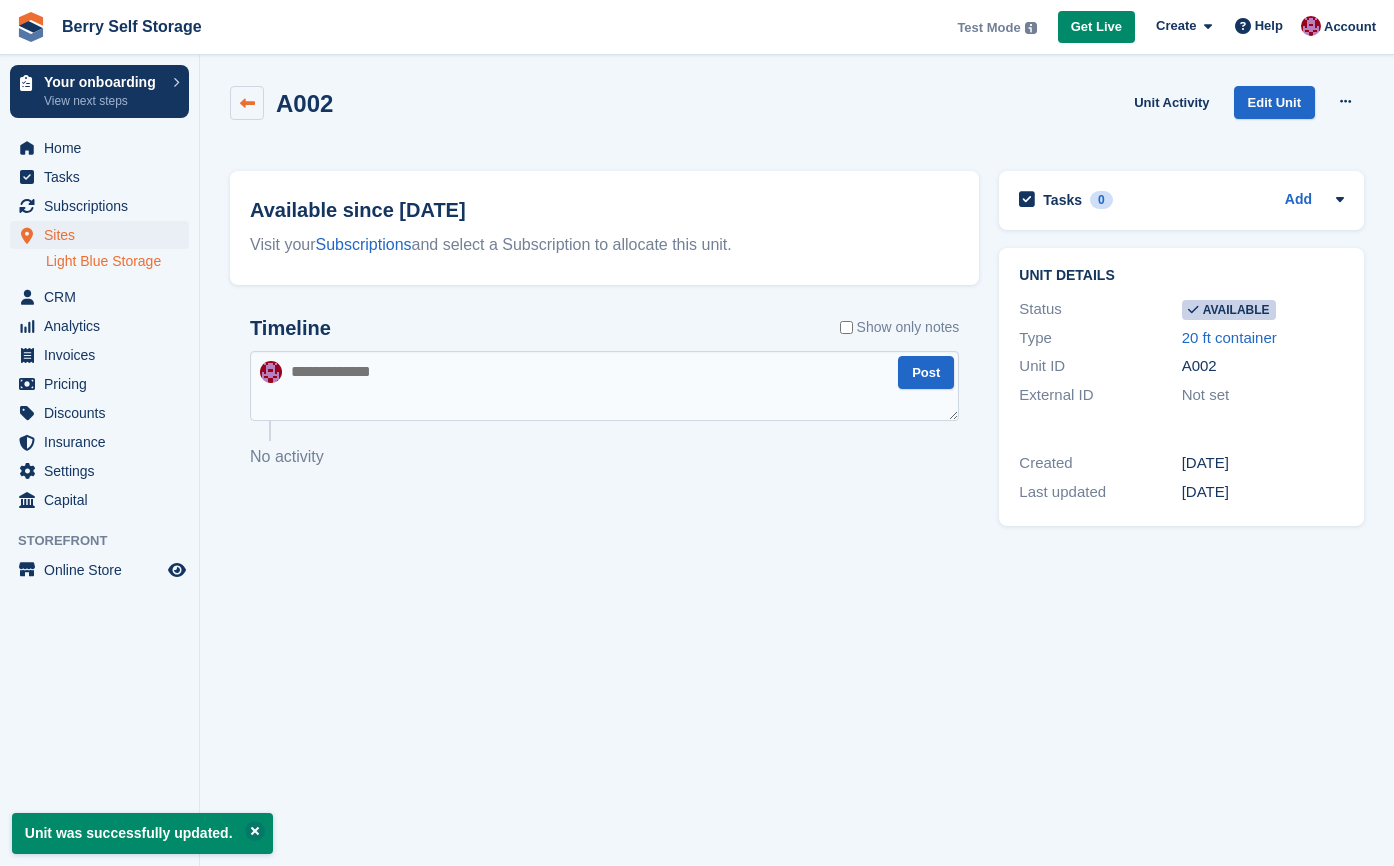 click at bounding box center [247, 103] 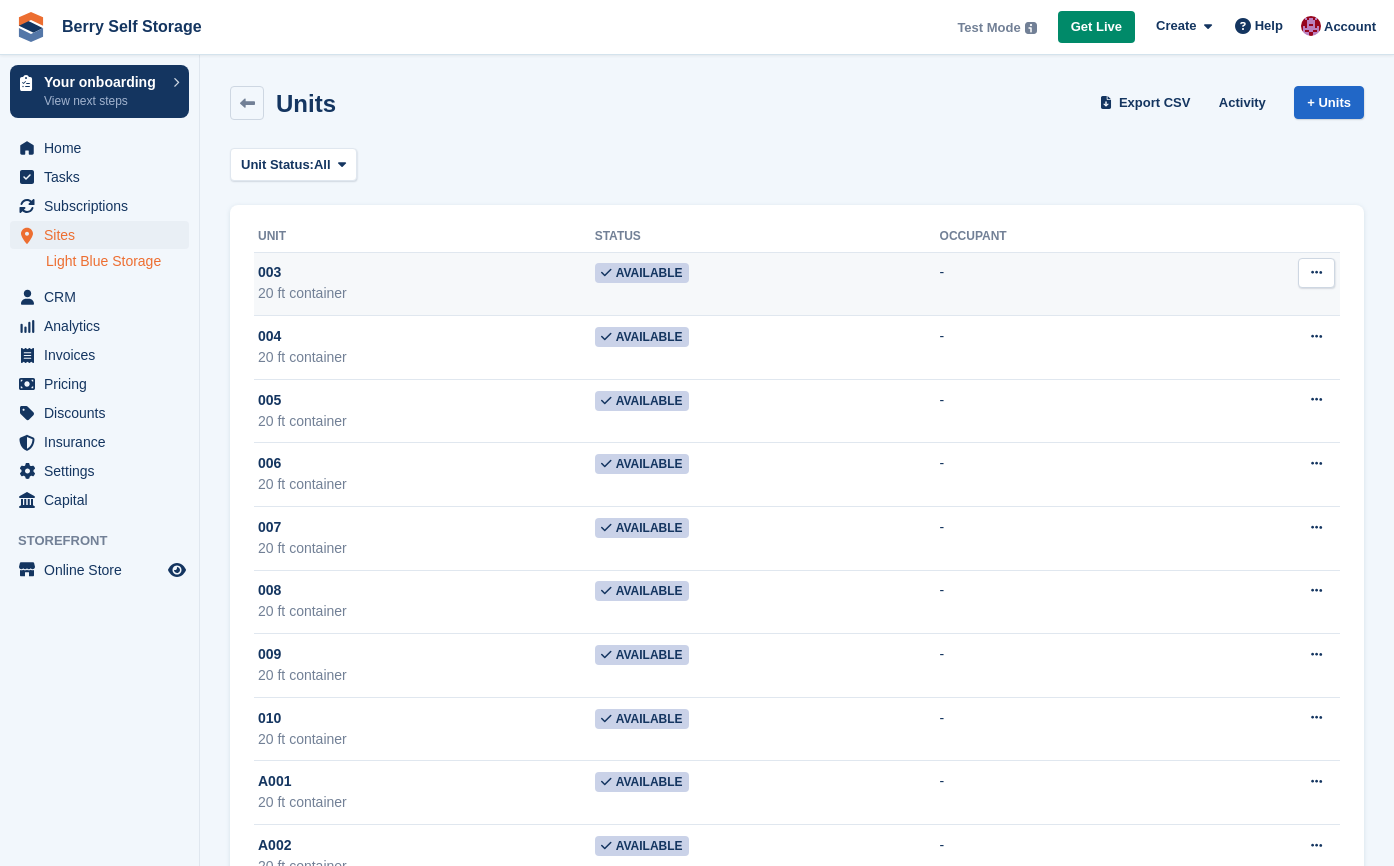 click at bounding box center (1316, 273) 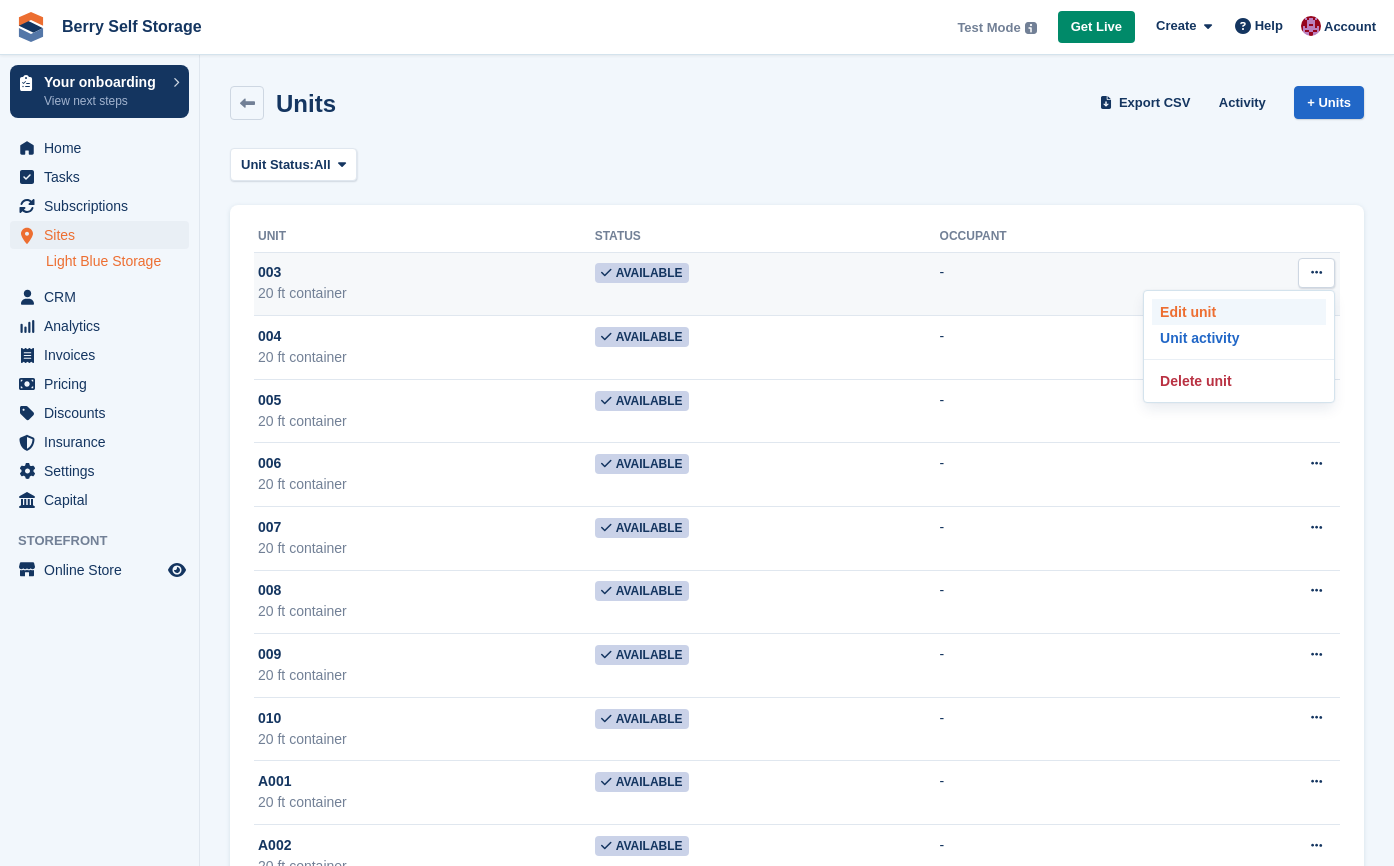 click on "Edit unit" at bounding box center [1239, 312] 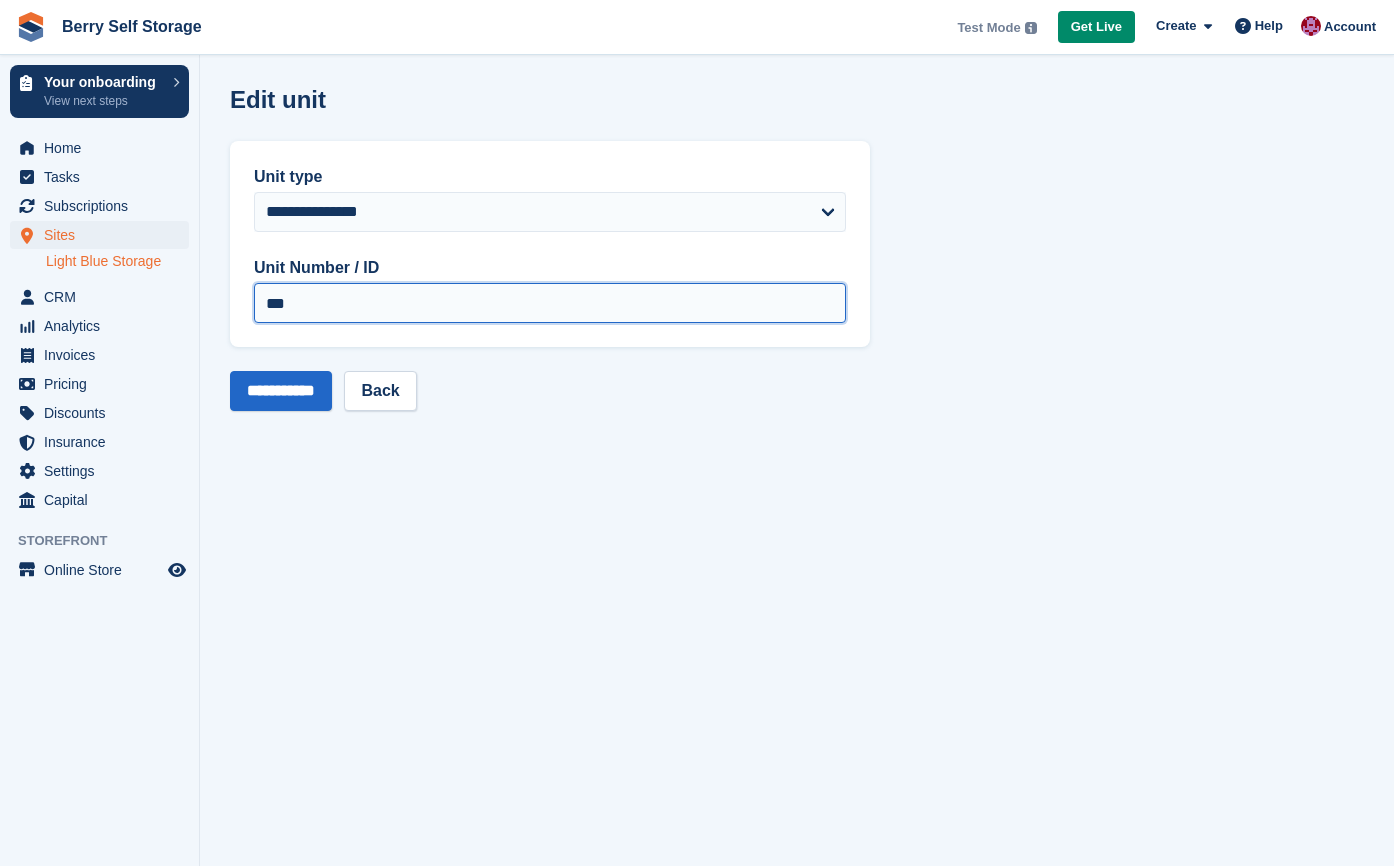 click on "***" at bounding box center [550, 303] 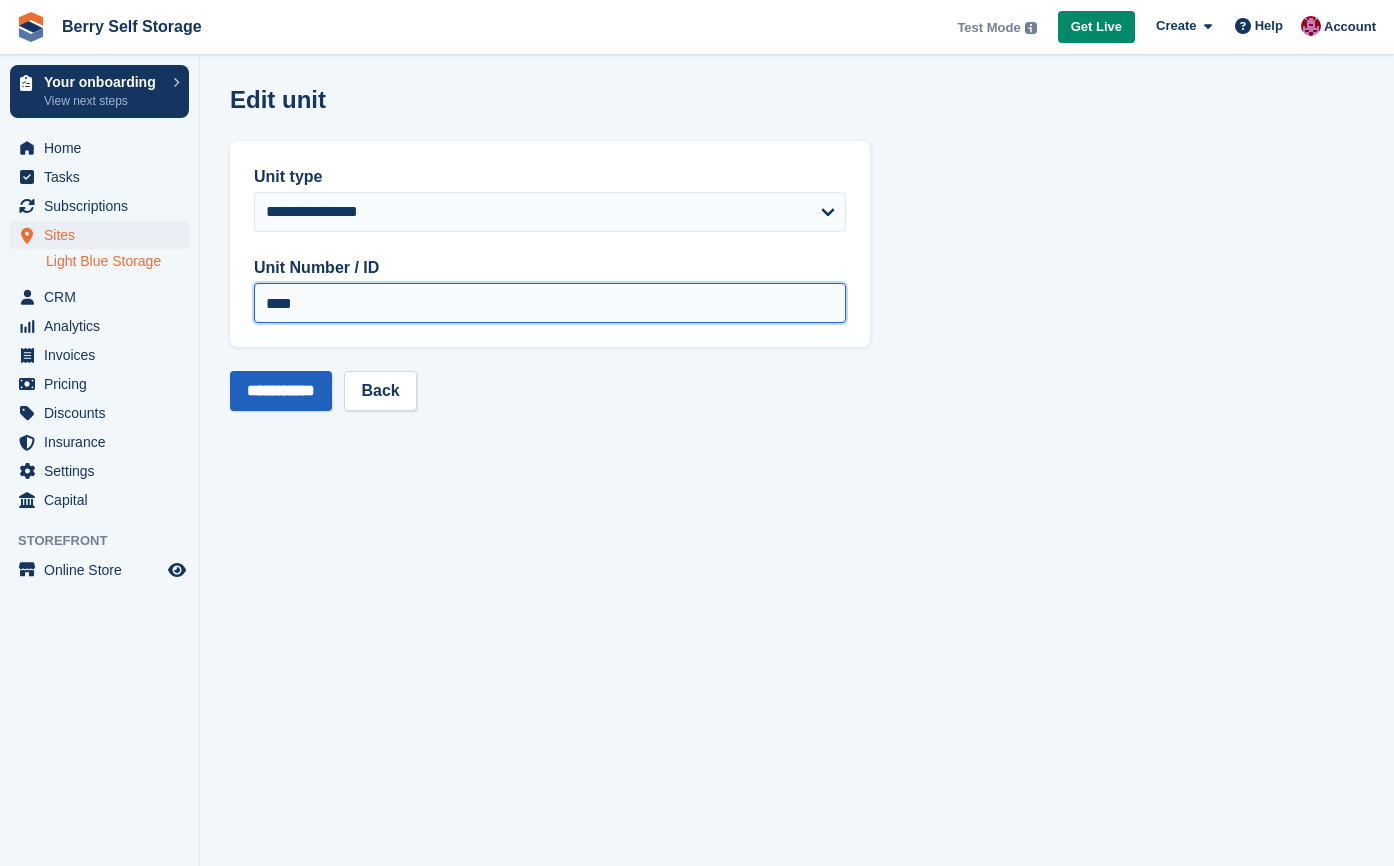type on "****" 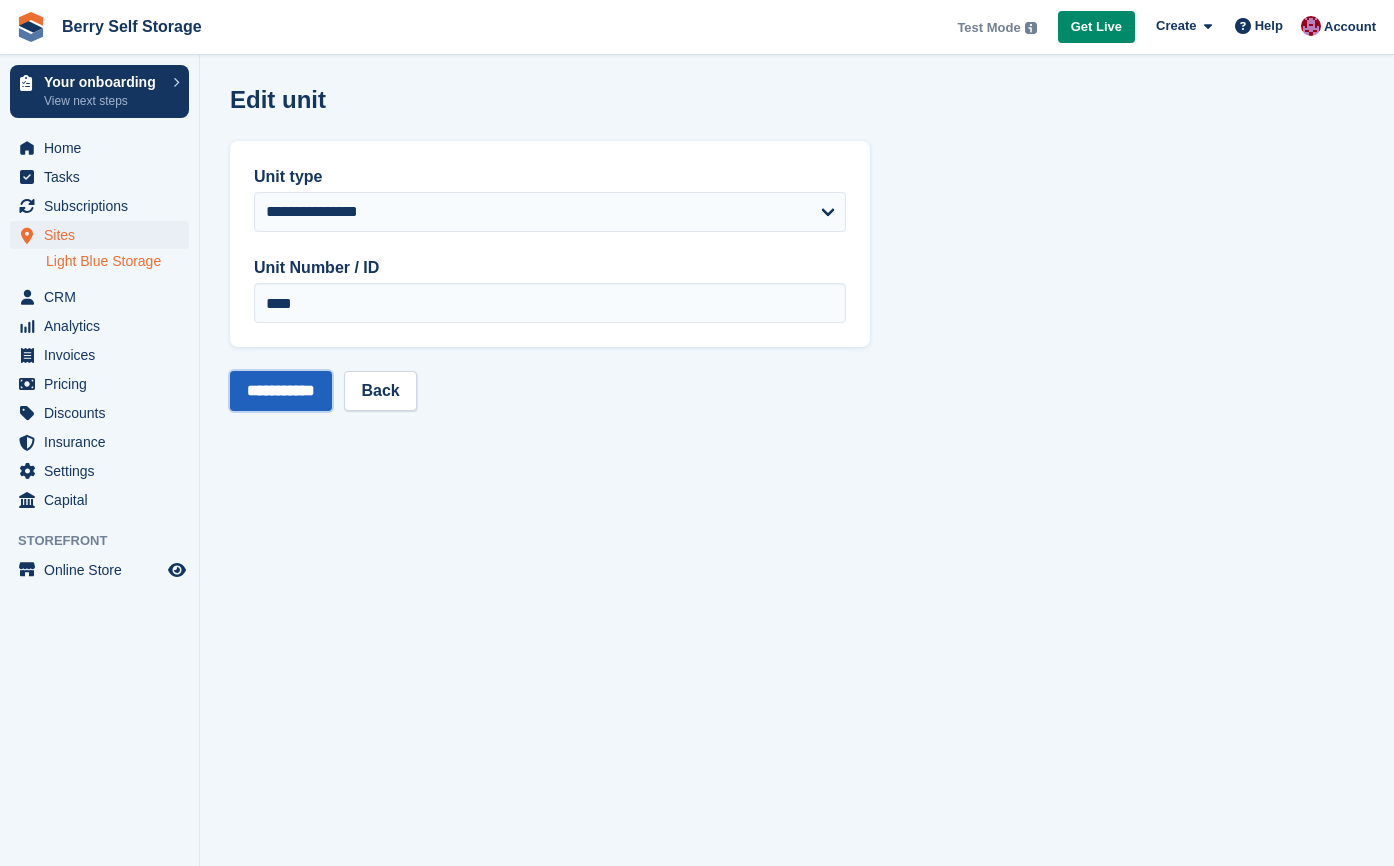 click on "**********" at bounding box center (281, 391) 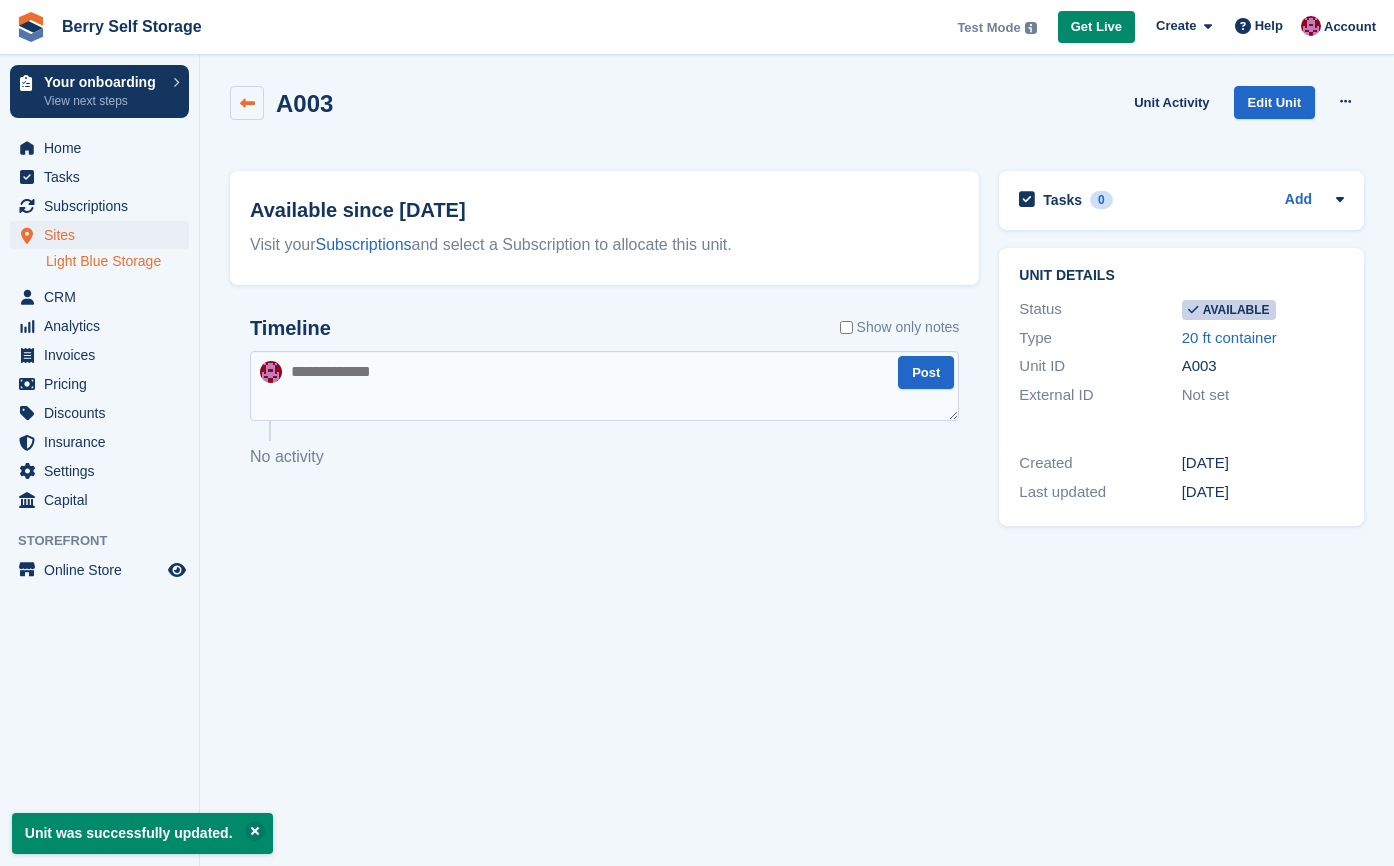 scroll, scrollTop: 0, scrollLeft: 0, axis: both 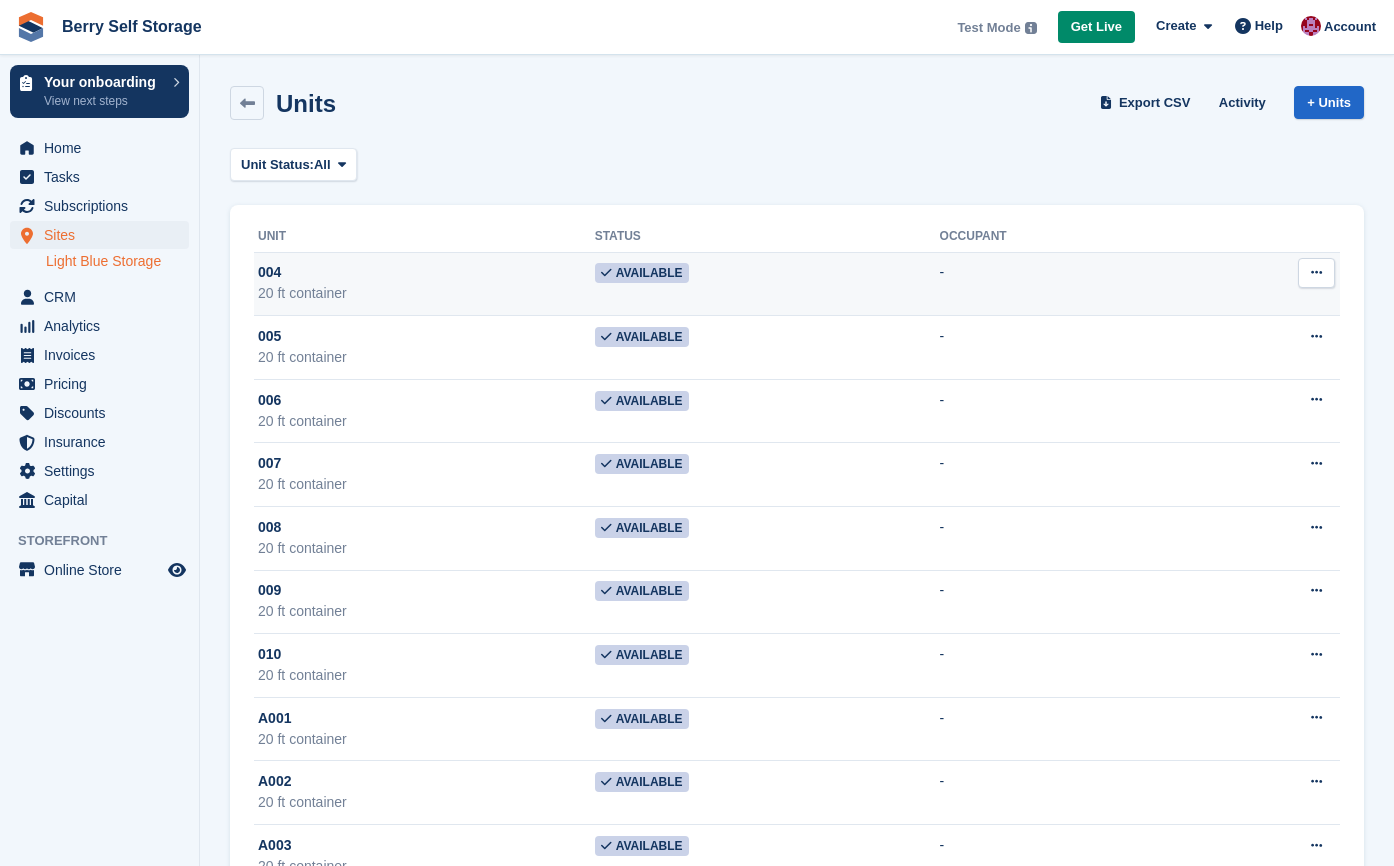 click at bounding box center [1316, 273] 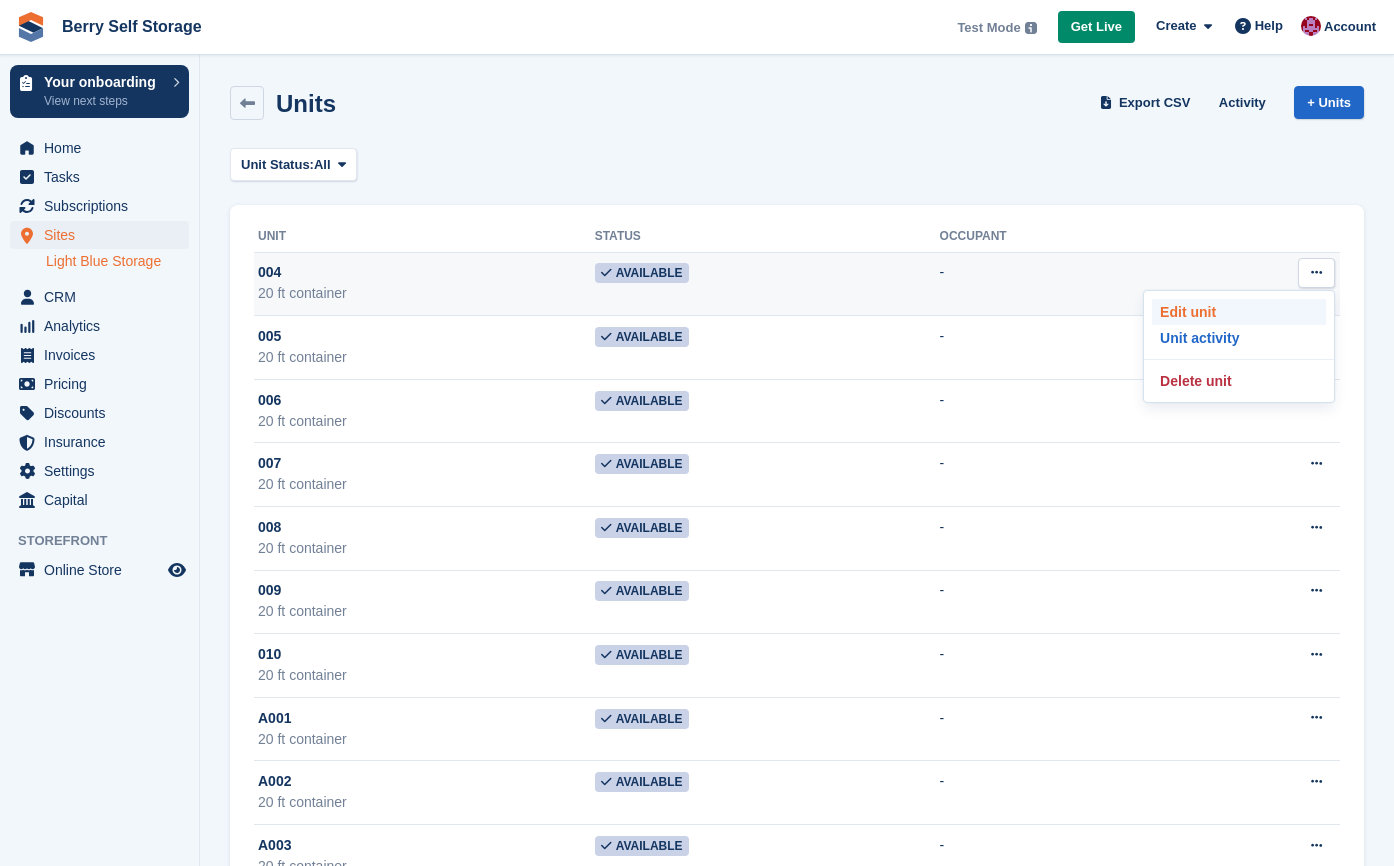 click on "Edit unit" at bounding box center [1239, 312] 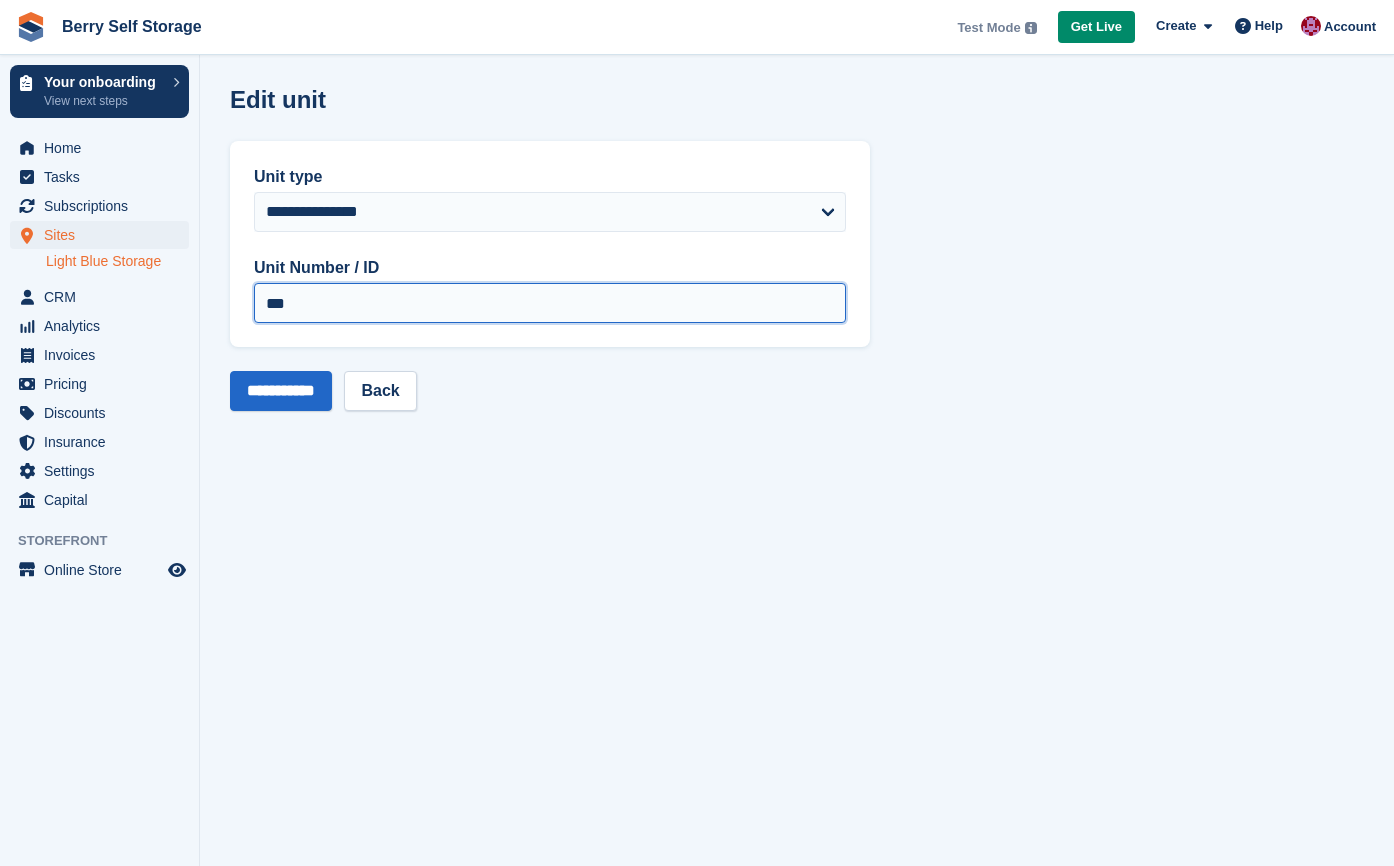 click on "***" at bounding box center (550, 303) 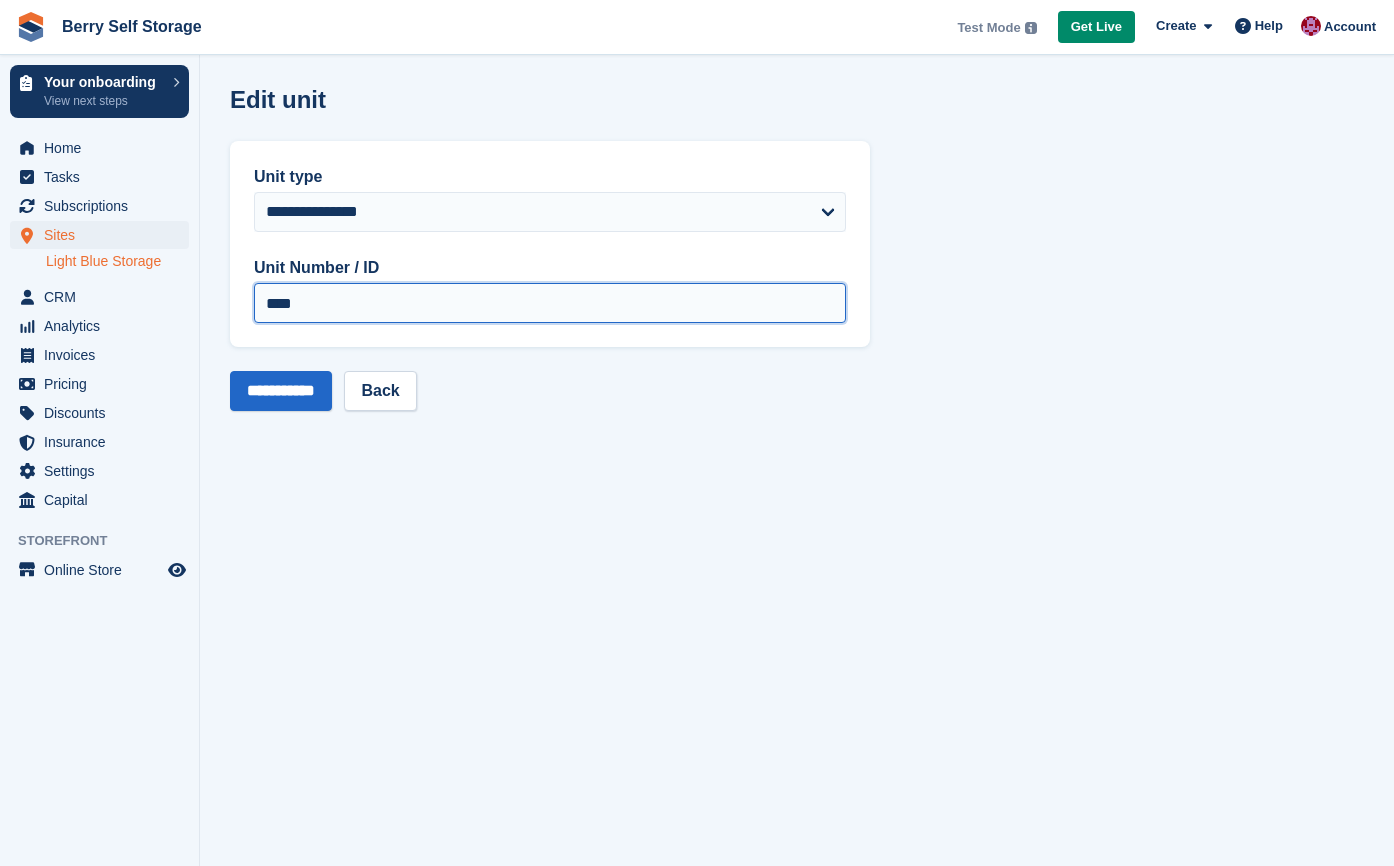 type on "****" 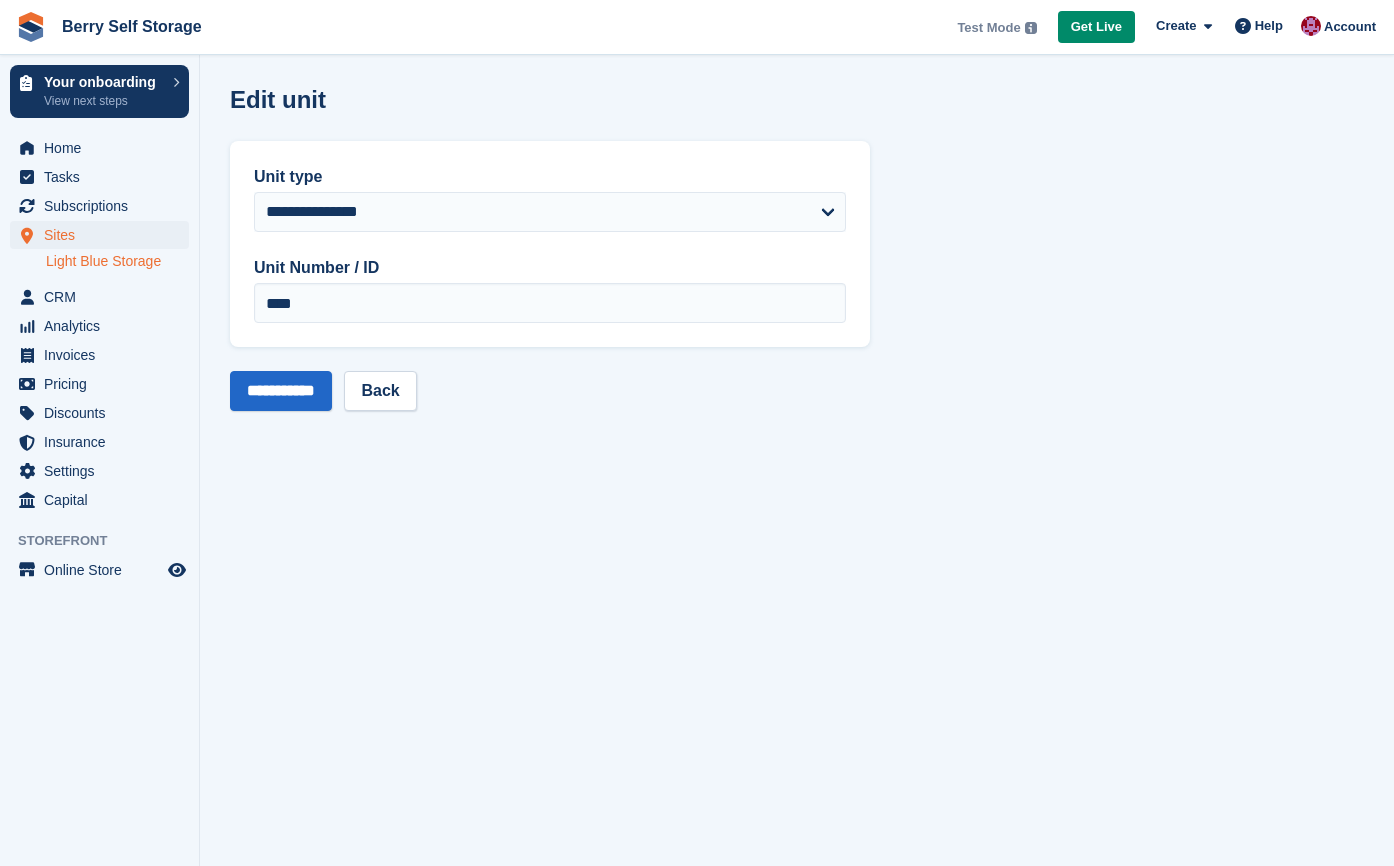 click on "**********" at bounding box center (550, 276) 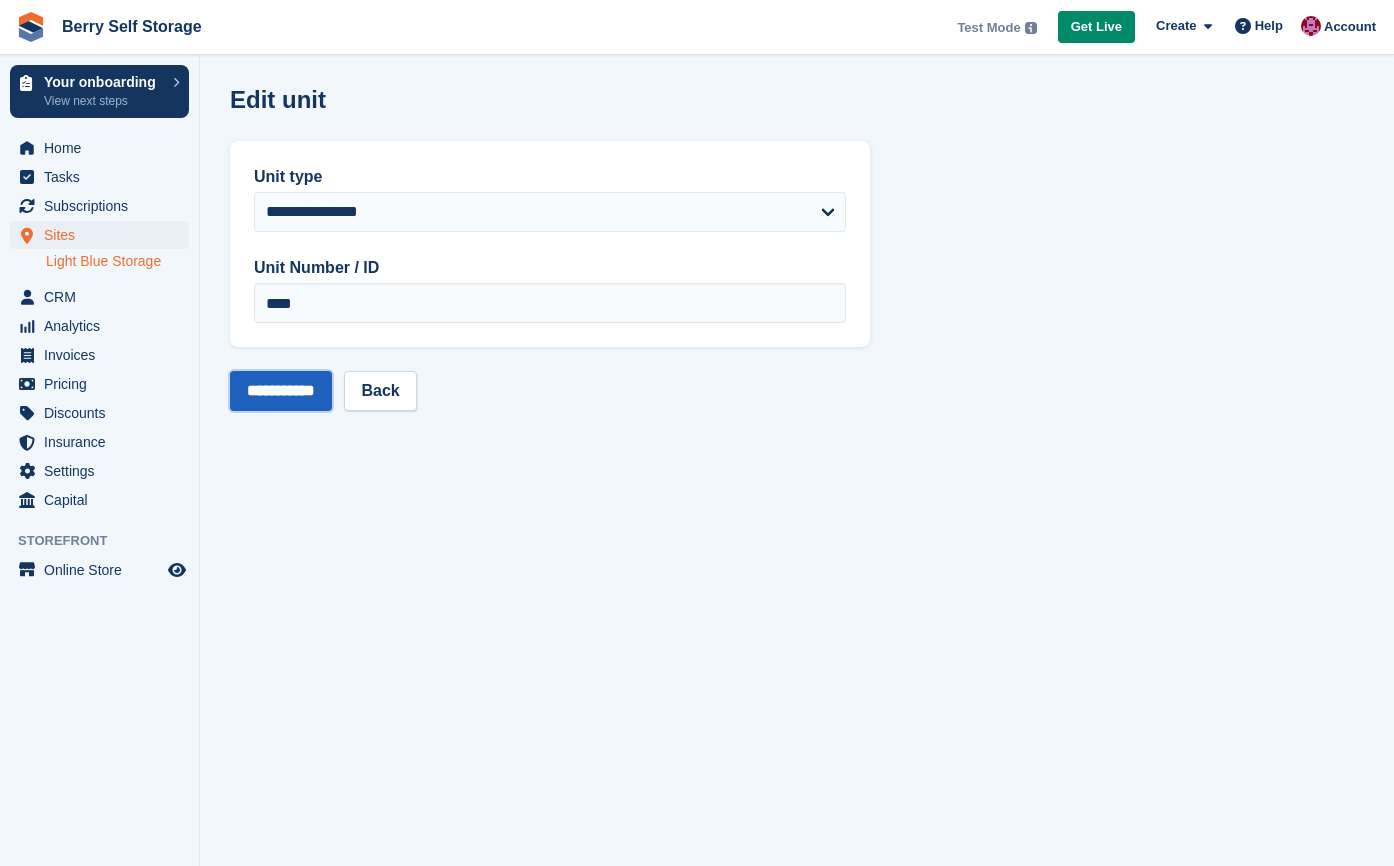 click on "**********" at bounding box center (281, 391) 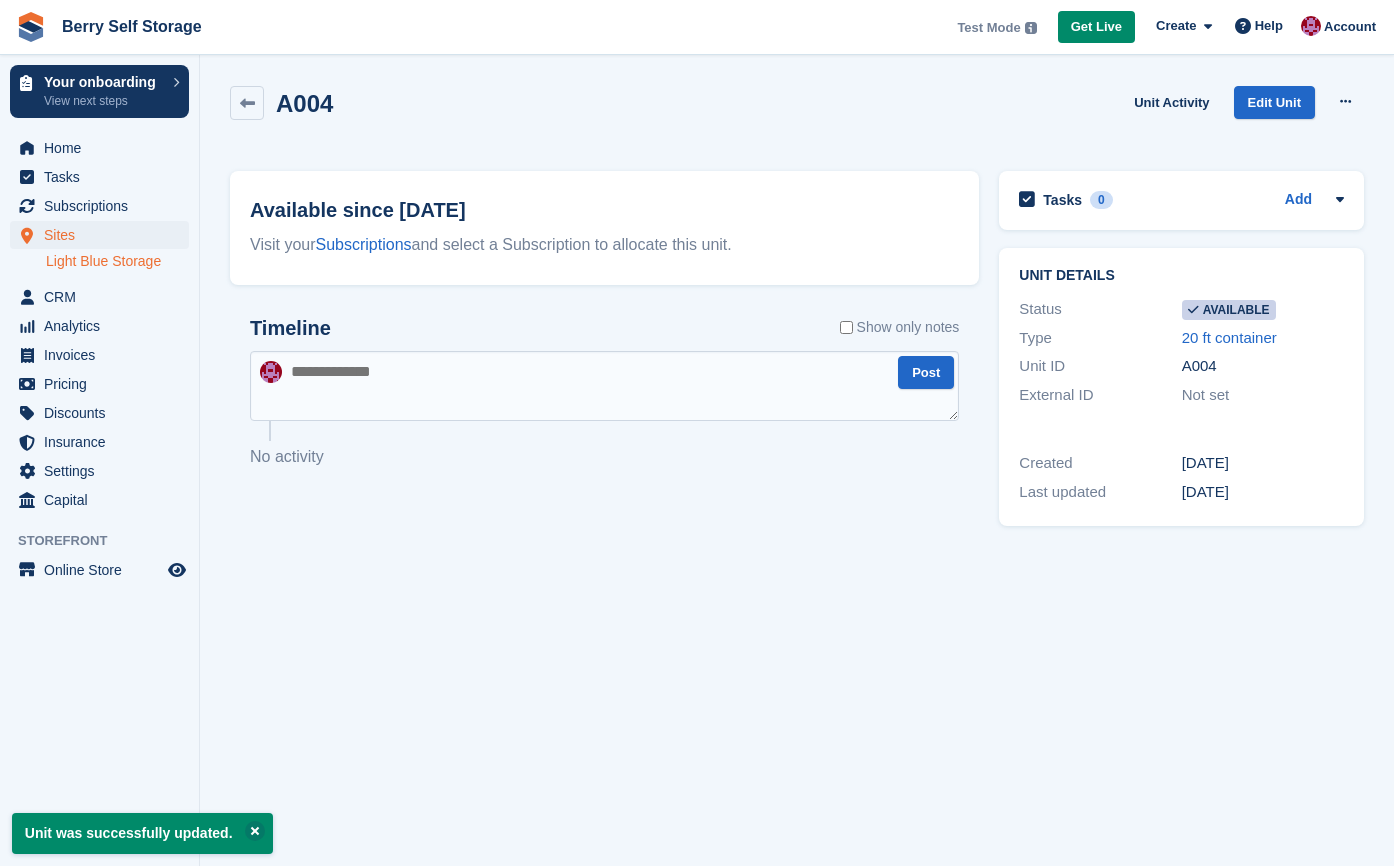 scroll, scrollTop: 0, scrollLeft: 0, axis: both 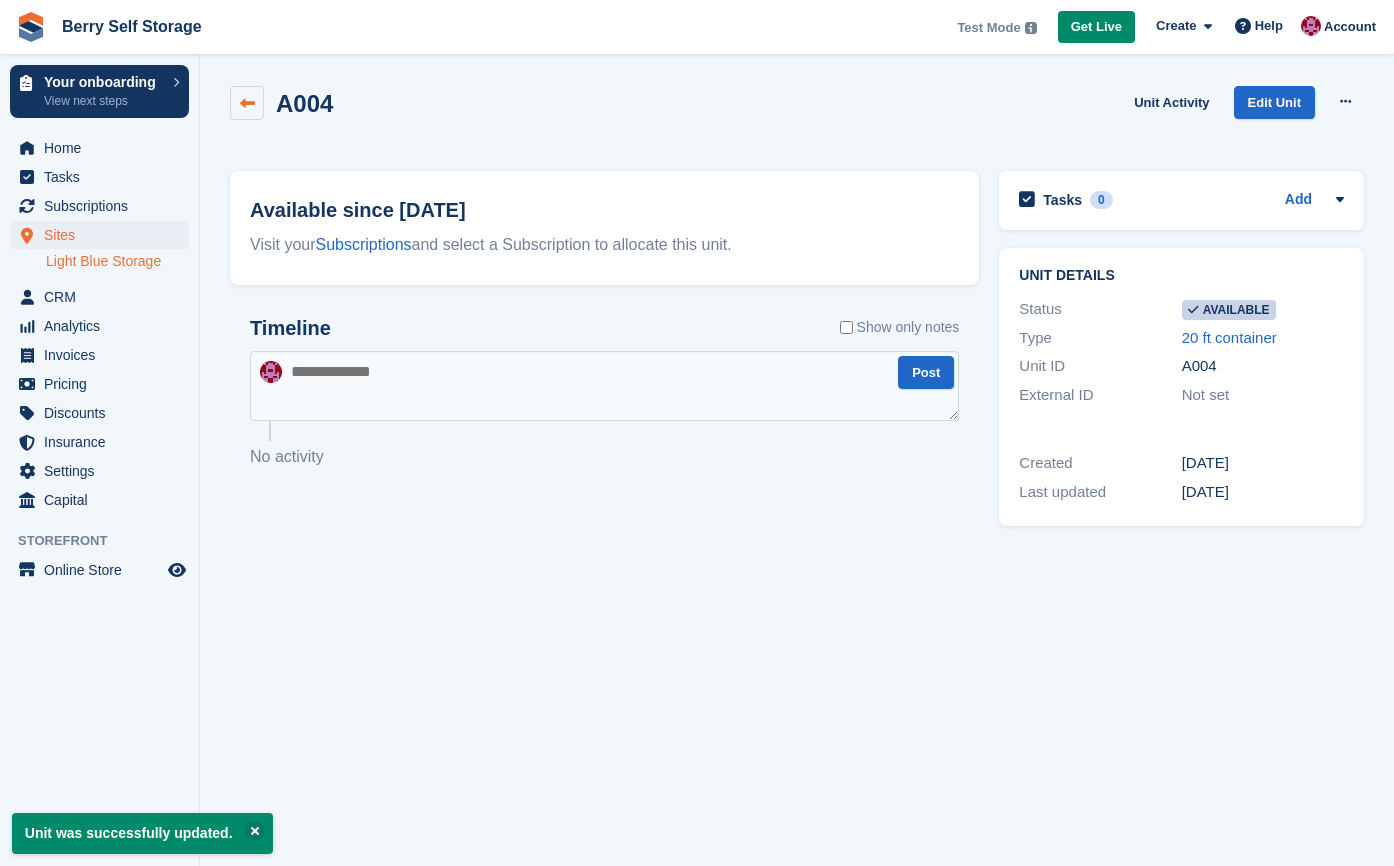 click at bounding box center (247, 103) 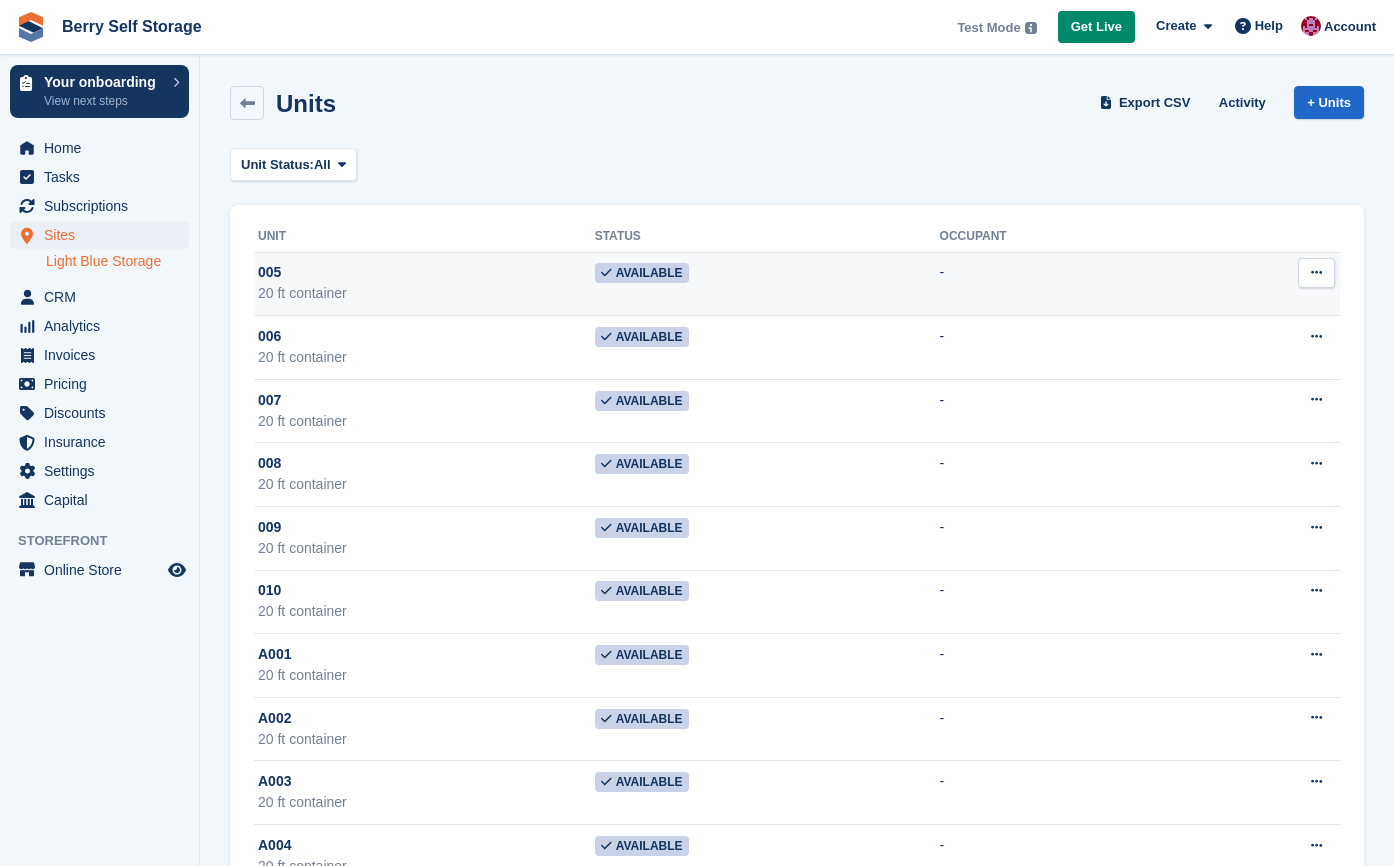 click at bounding box center (1316, 273) 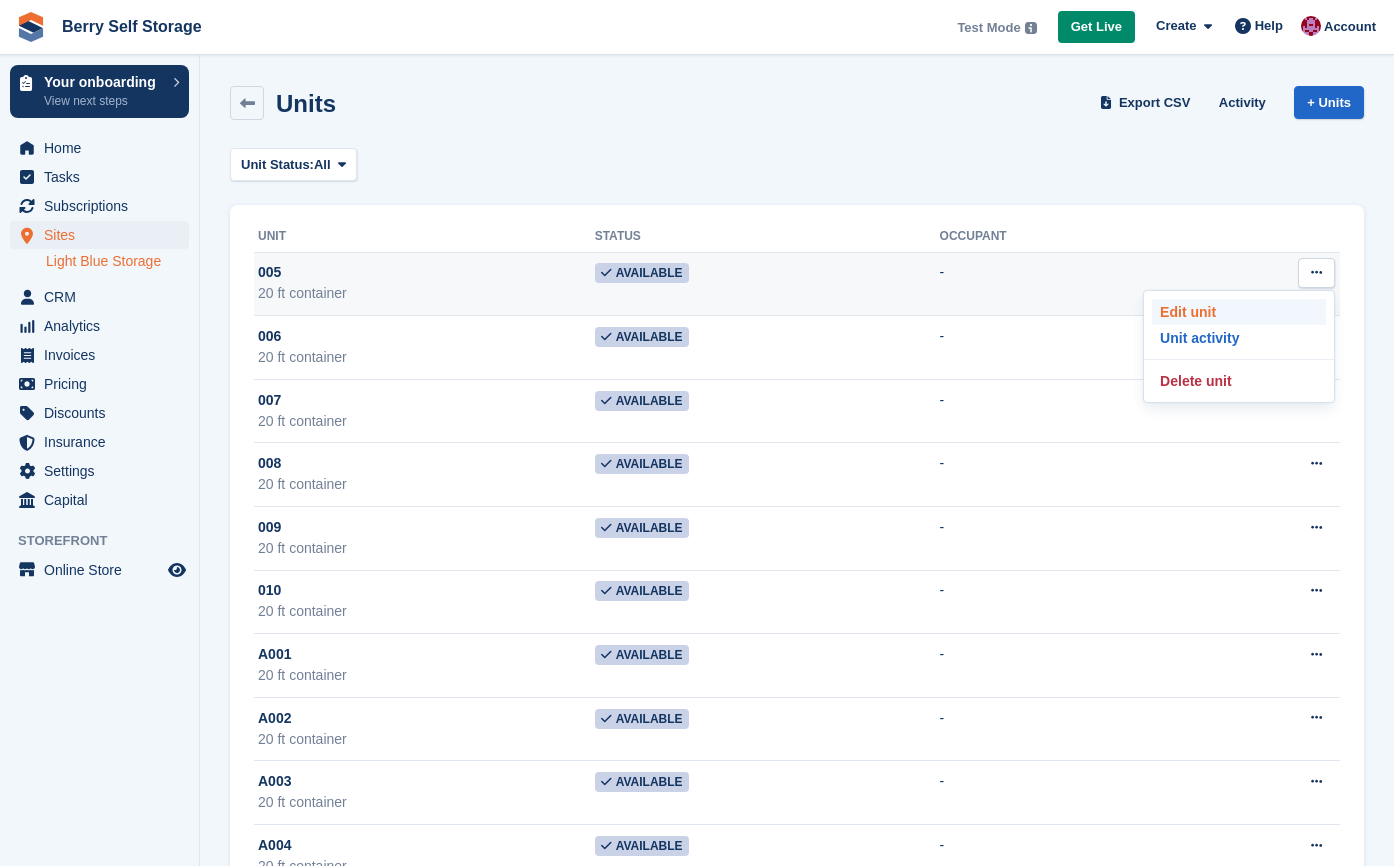 click on "Edit unit" at bounding box center (1239, 312) 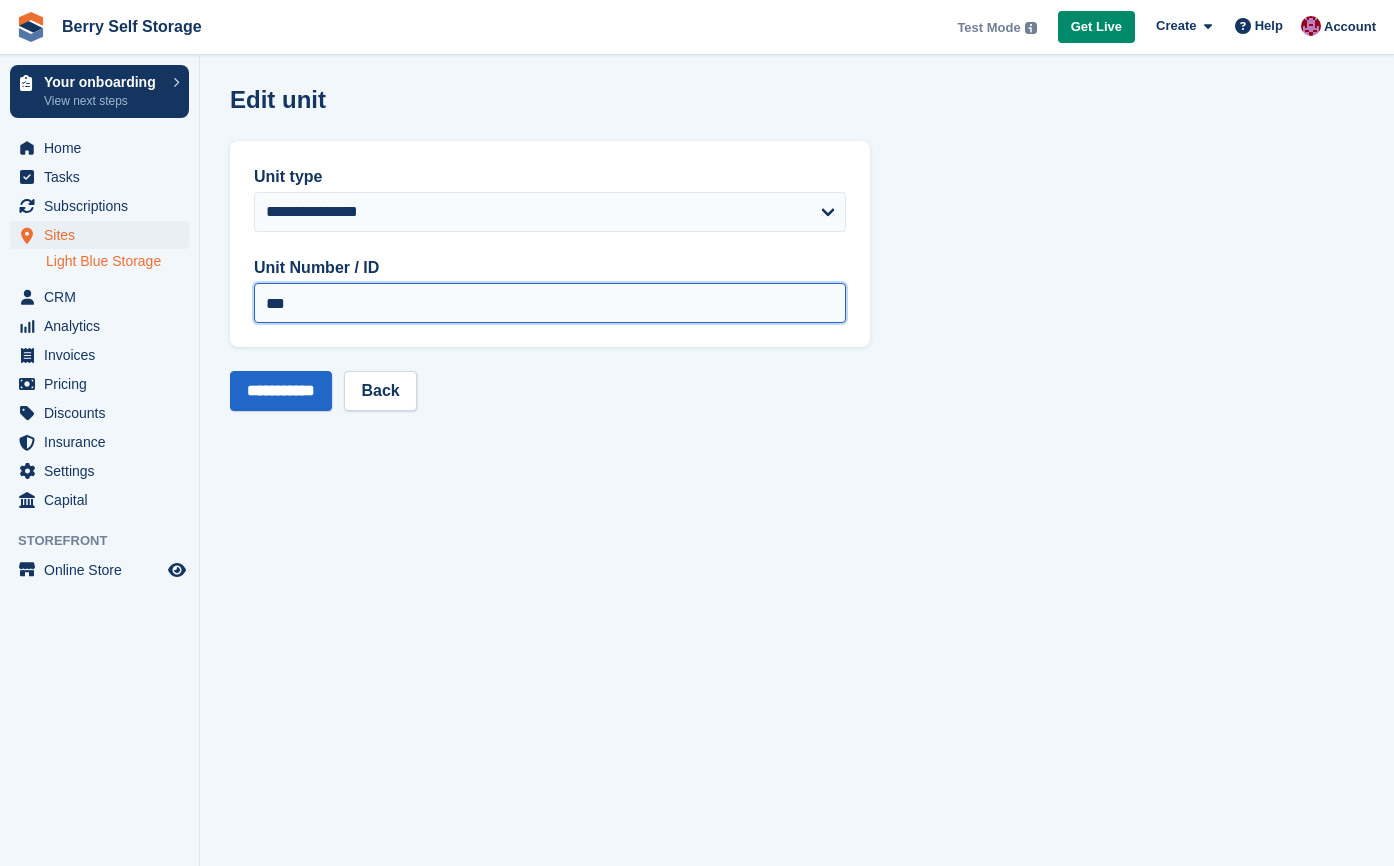 click on "***" at bounding box center (550, 303) 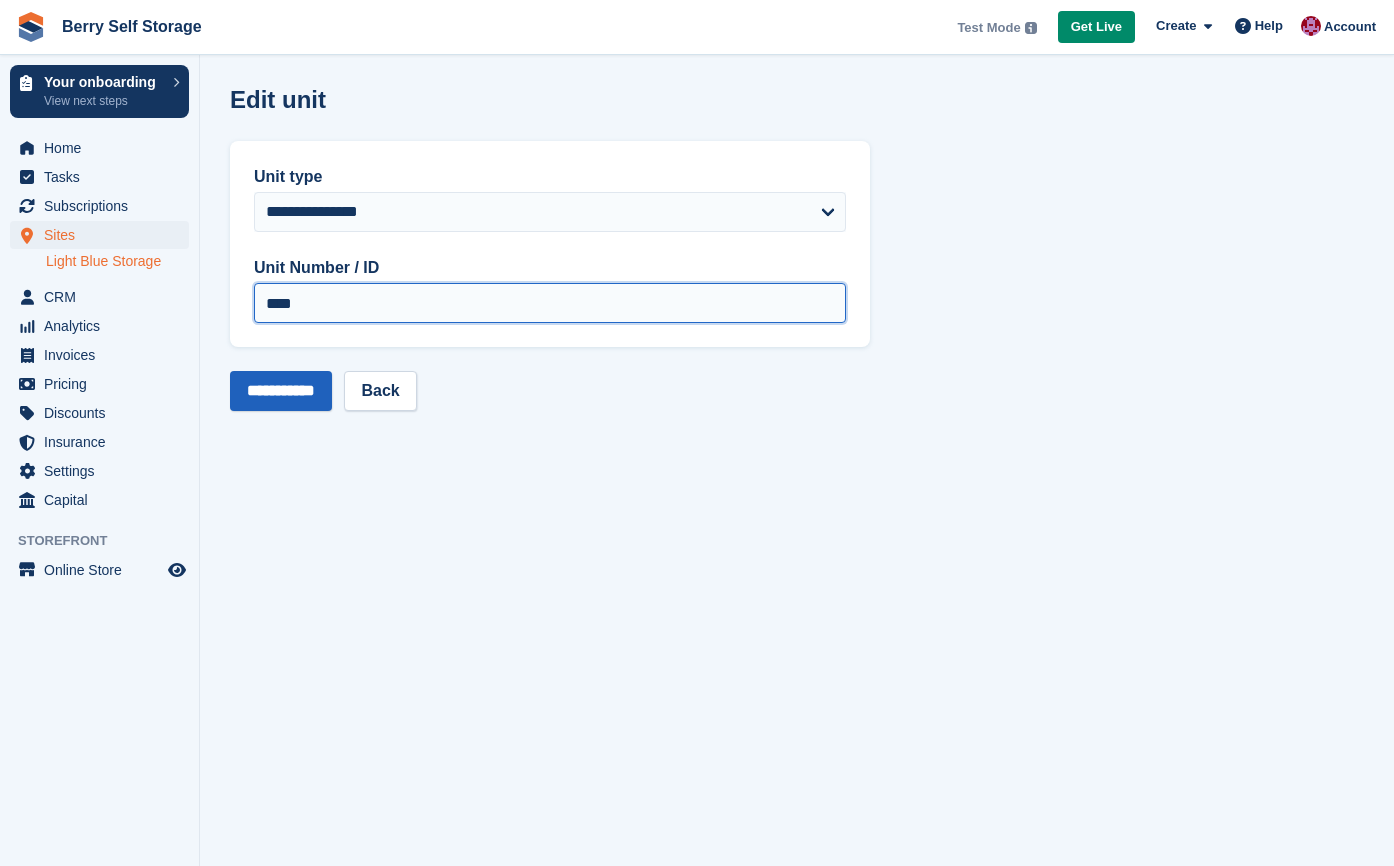 type on "****" 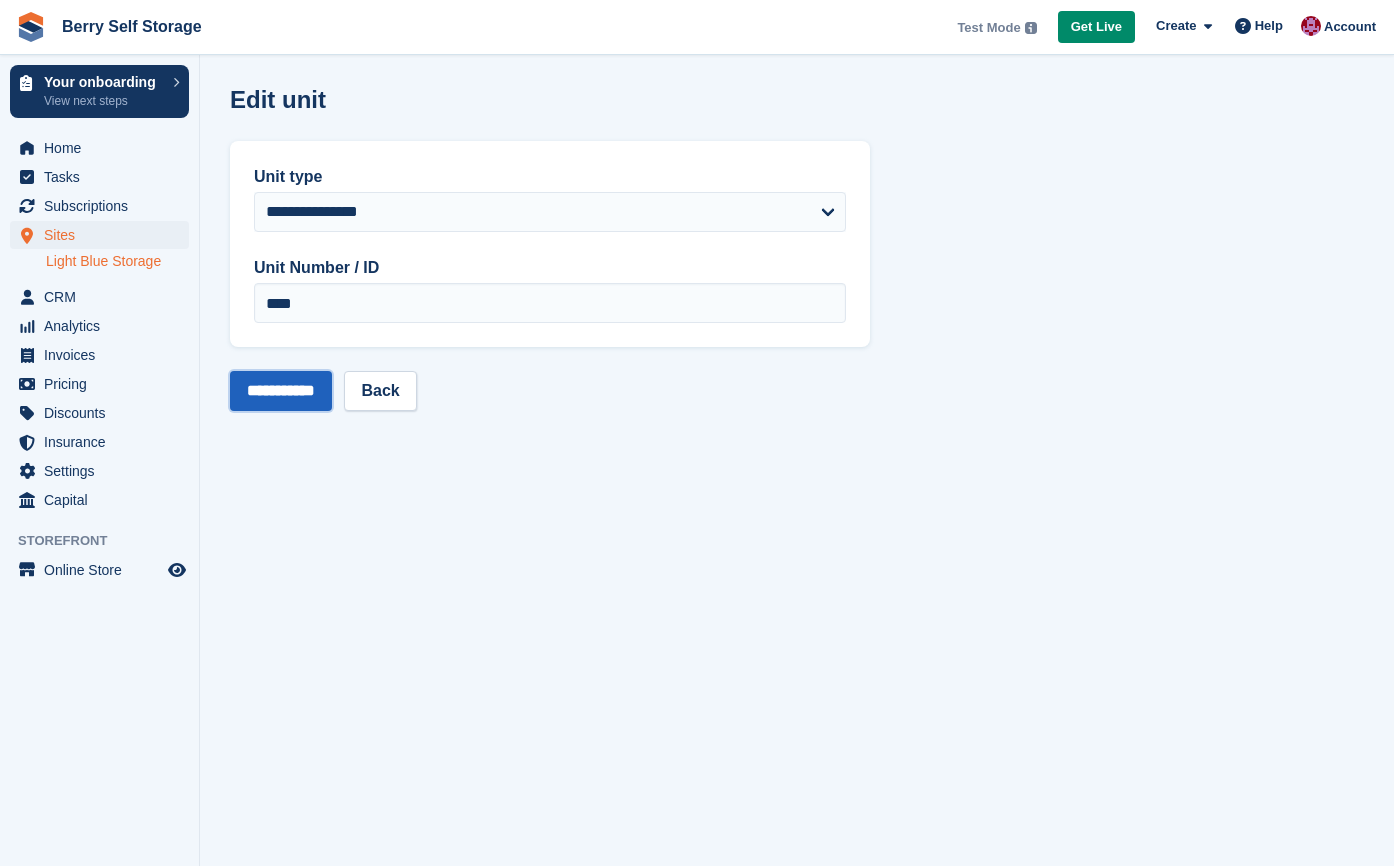 click on "**********" at bounding box center (281, 391) 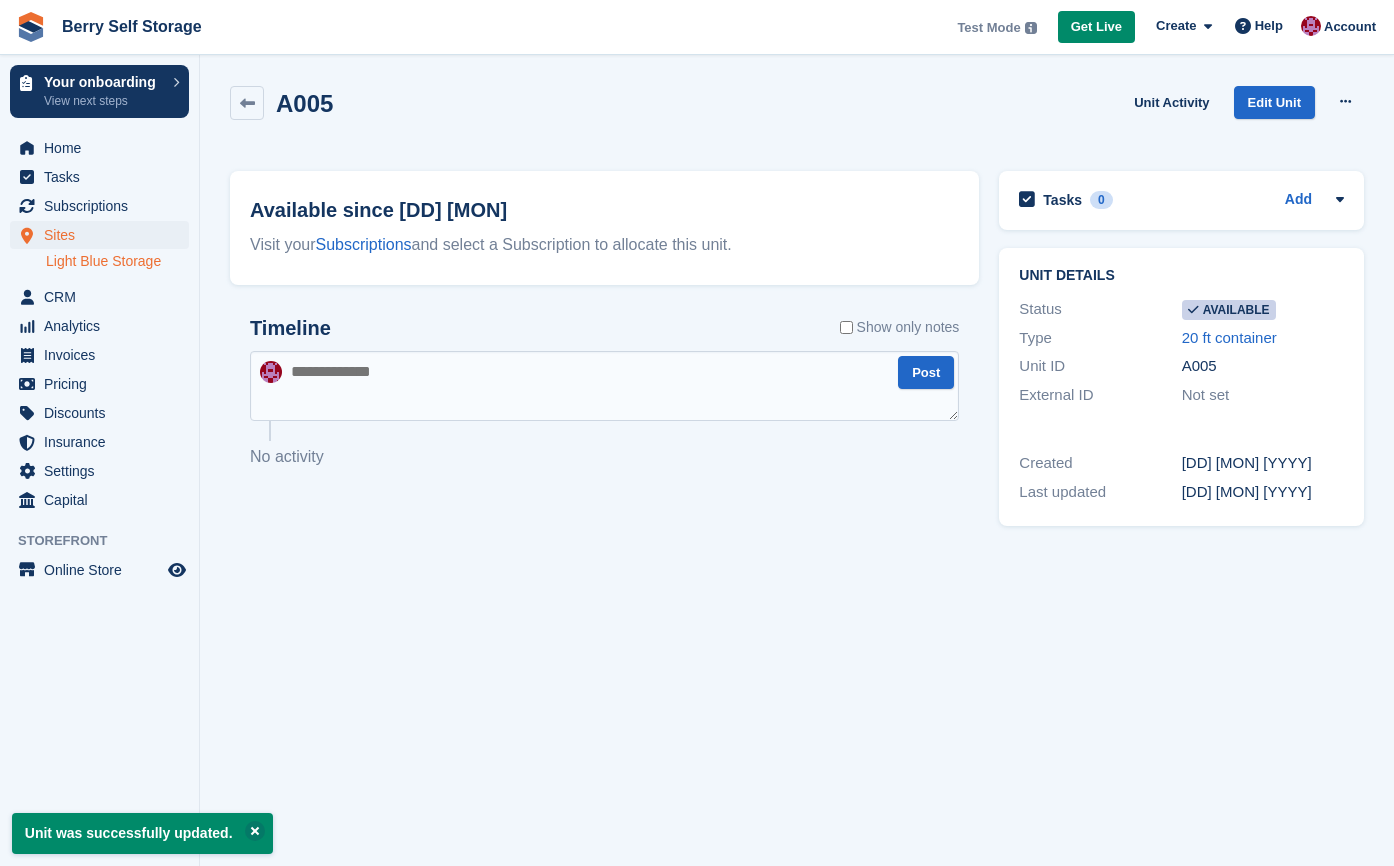 scroll, scrollTop: 0, scrollLeft: 0, axis: both 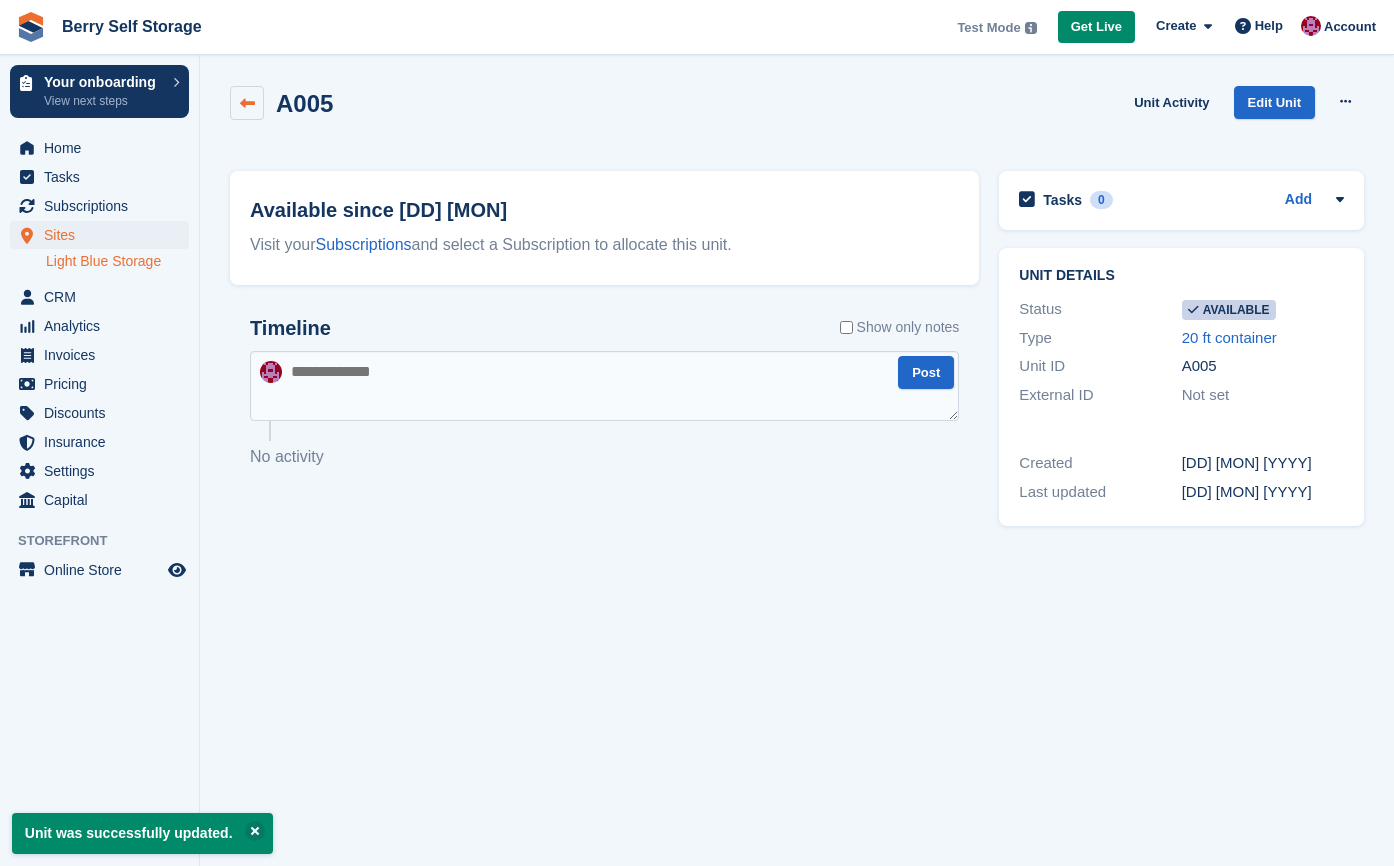 click at bounding box center [247, 103] 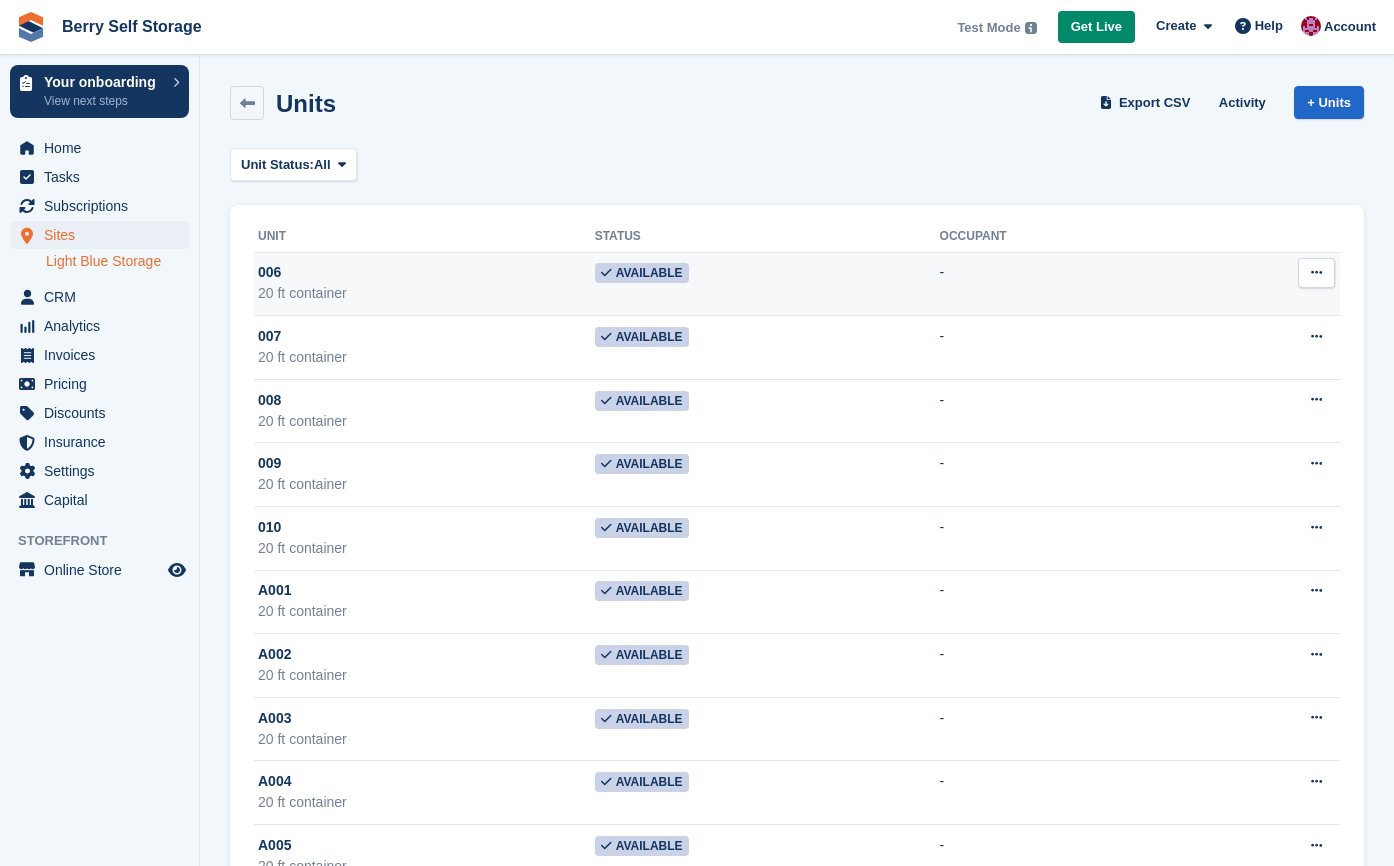 click at bounding box center (1316, 273) 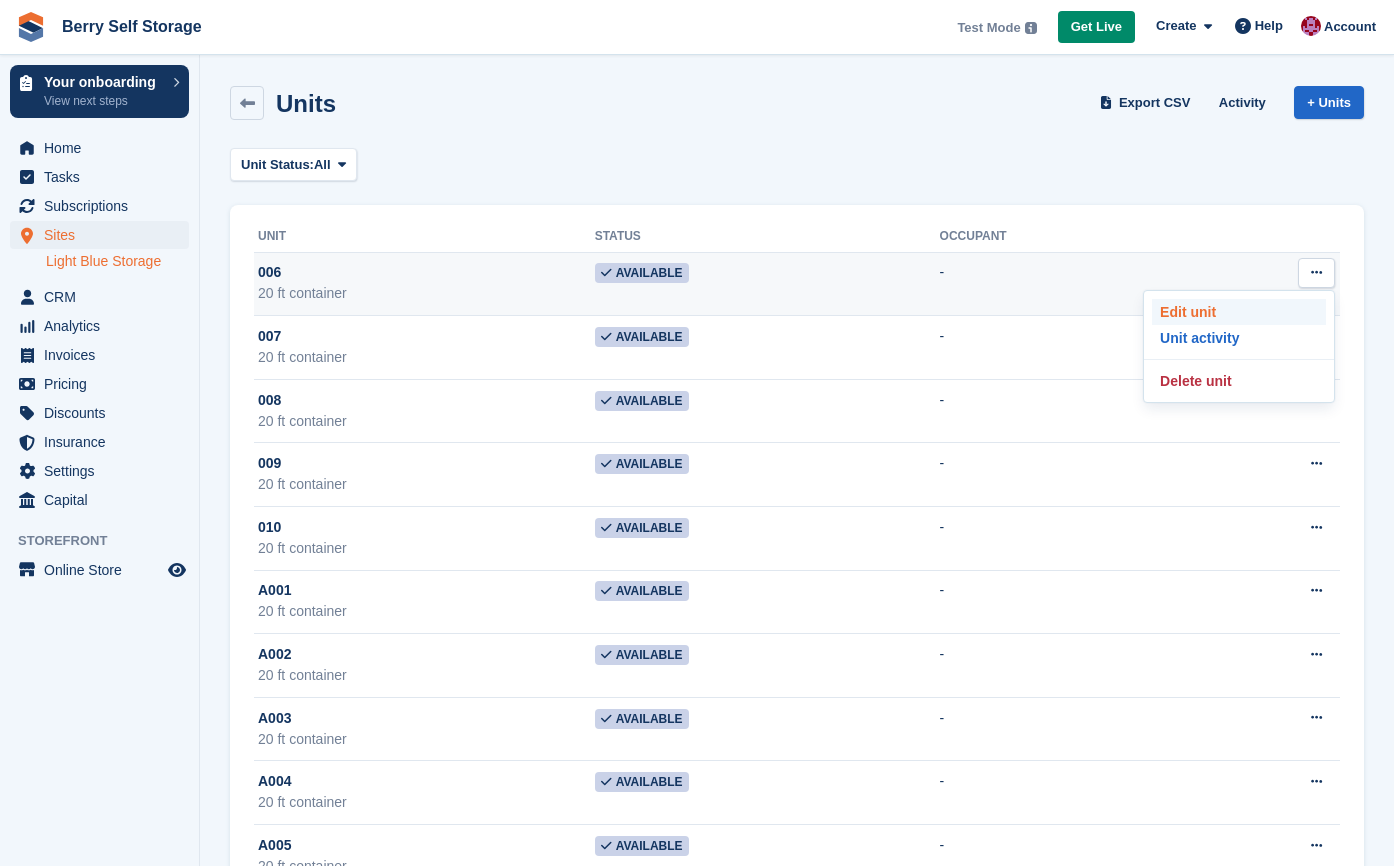 click on "Edit unit" at bounding box center (1239, 312) 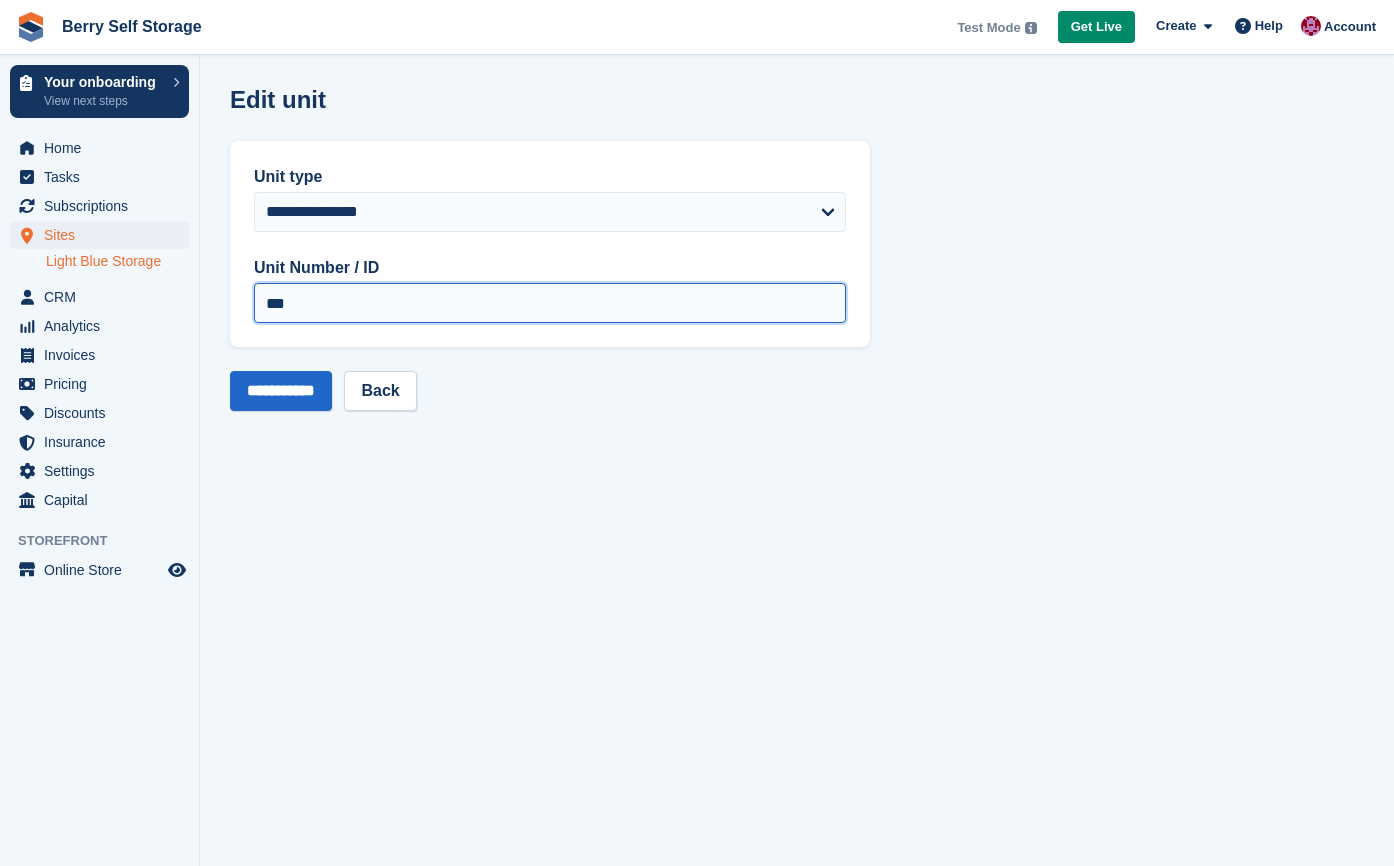 click on "***" at bounding box center [550, 303] 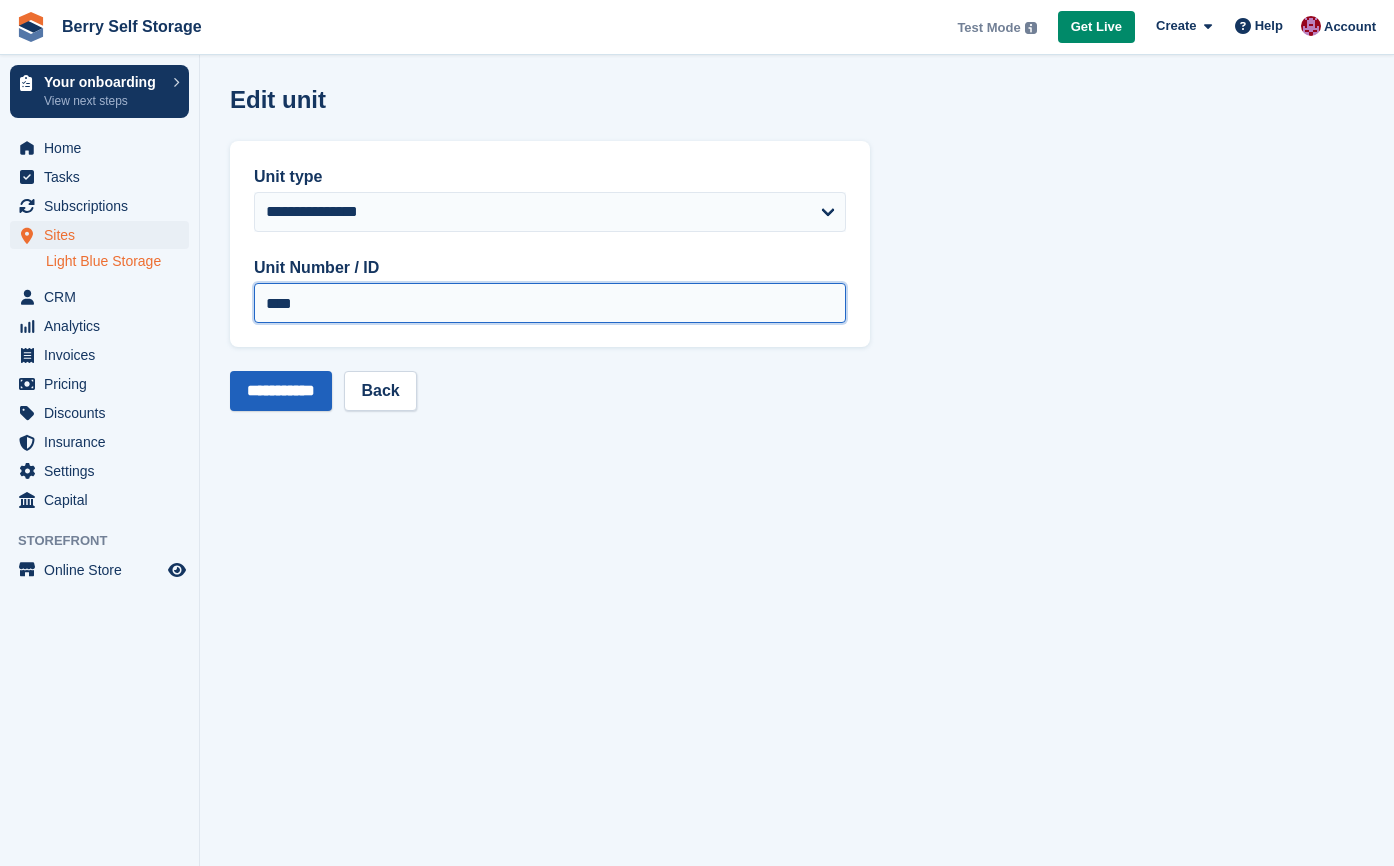 type on "****" 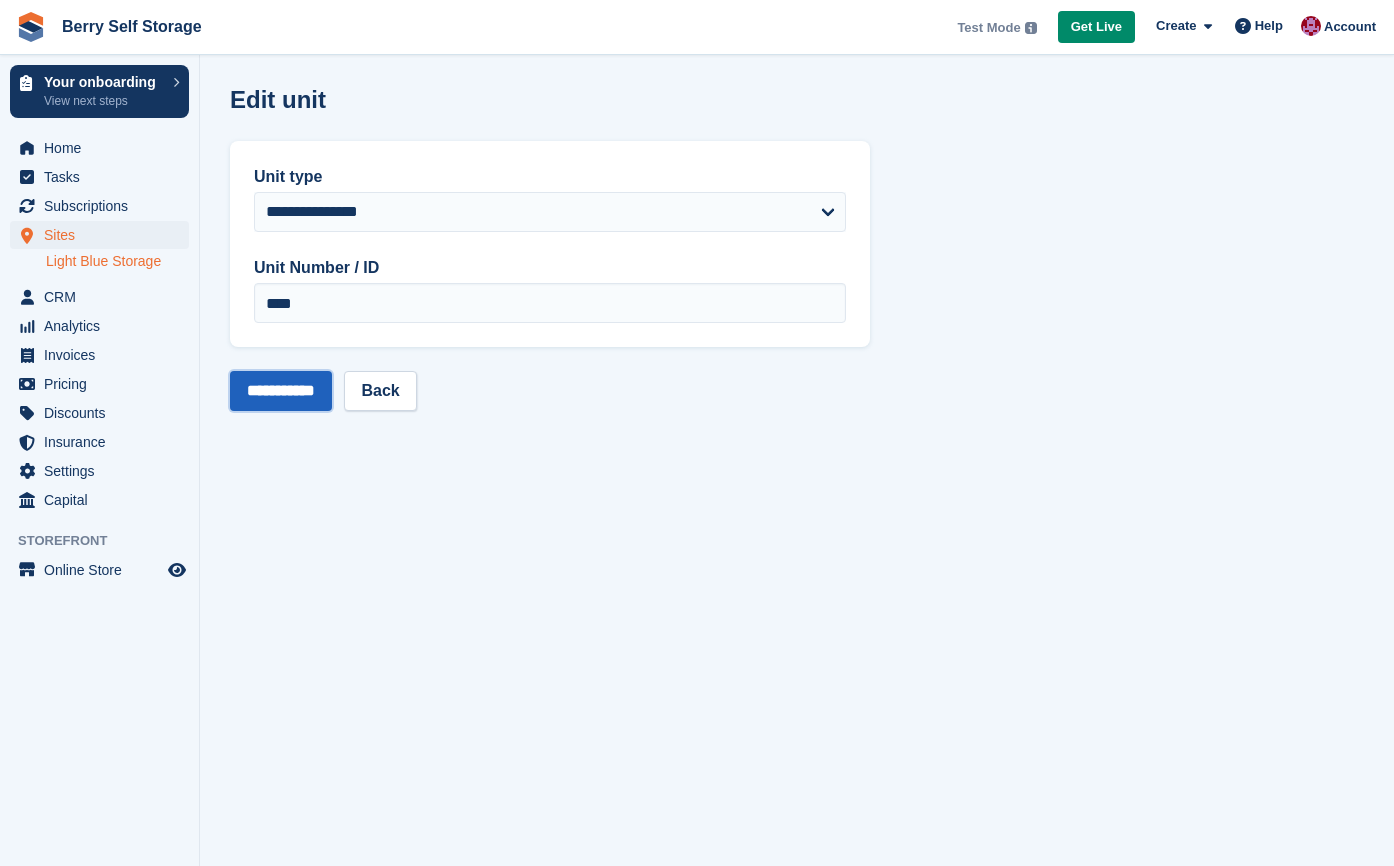 click on "**********" at bounding box center (281, 391) 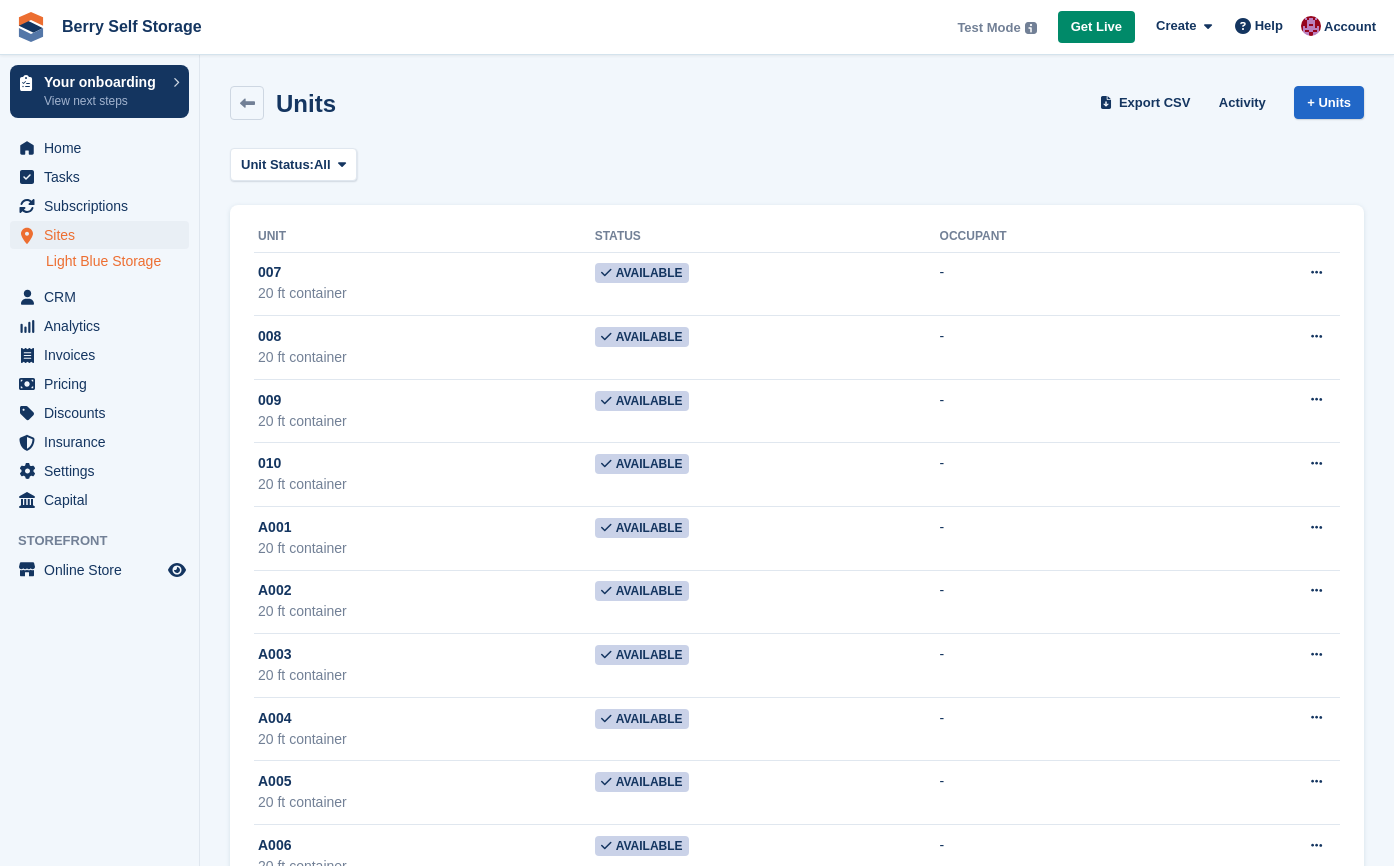 click at bounding box center (1316, 273) 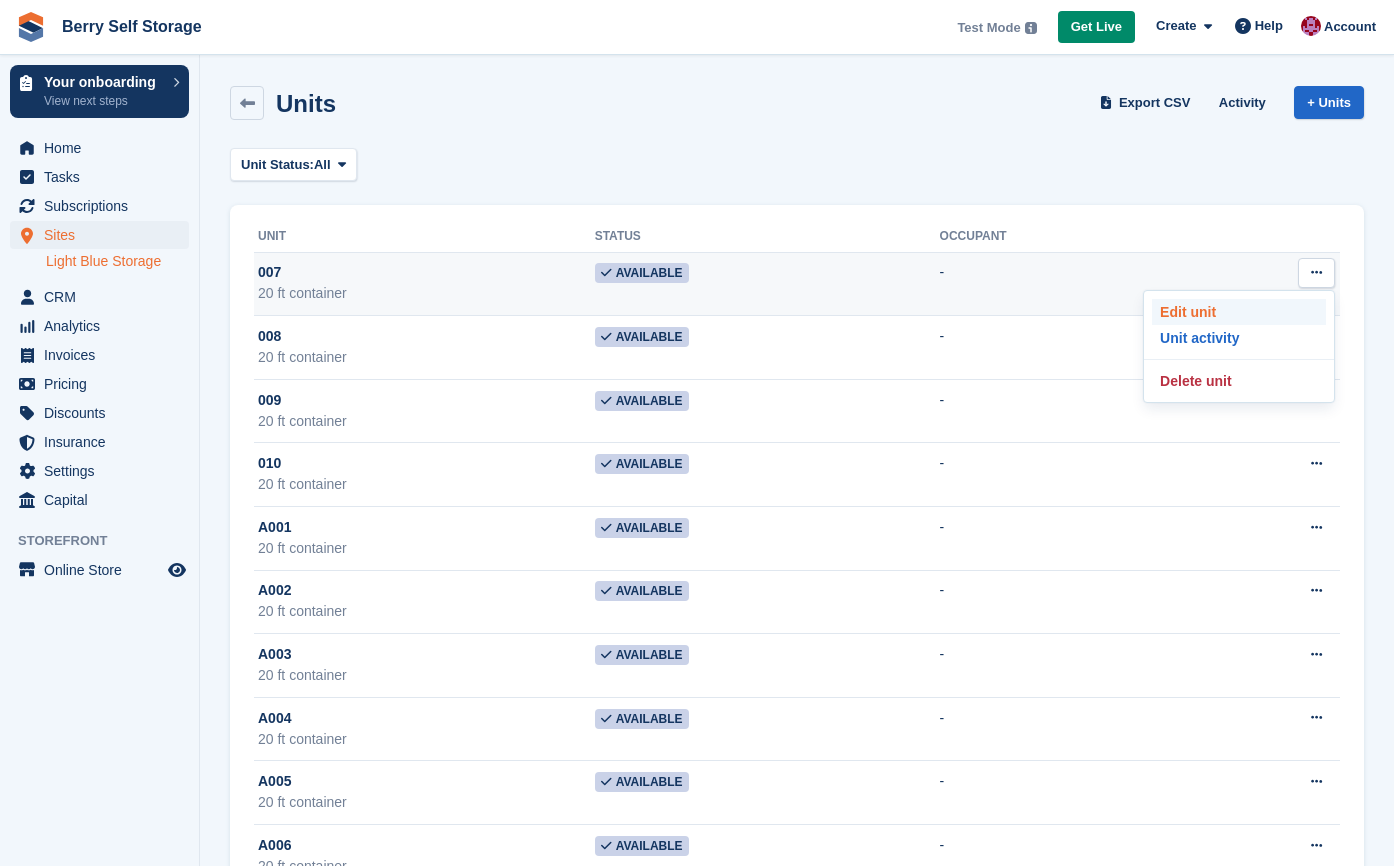 click on "Edit unit" at bounding box center (1239, 312) 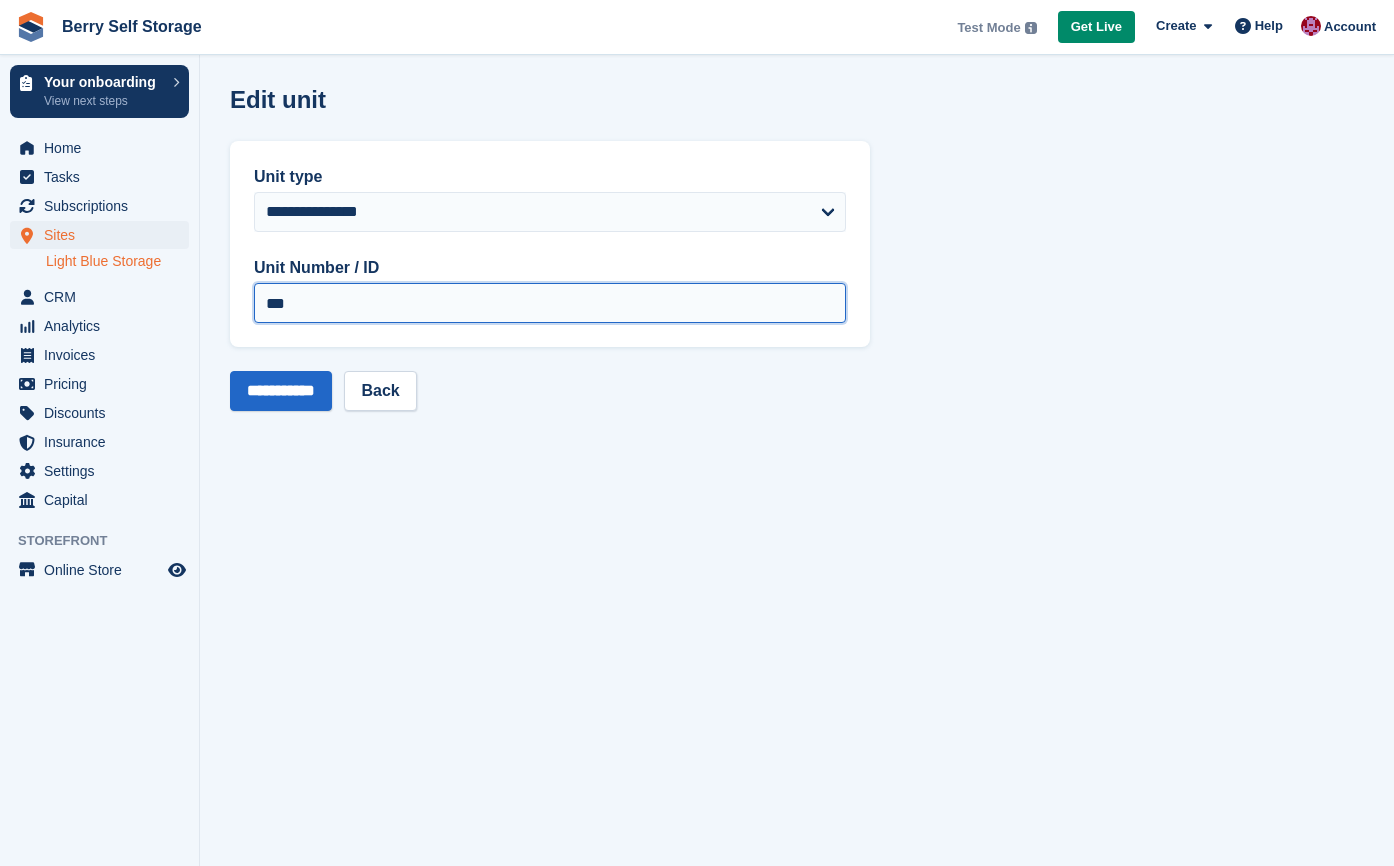 click on "***" at bounding box center (550, 303) 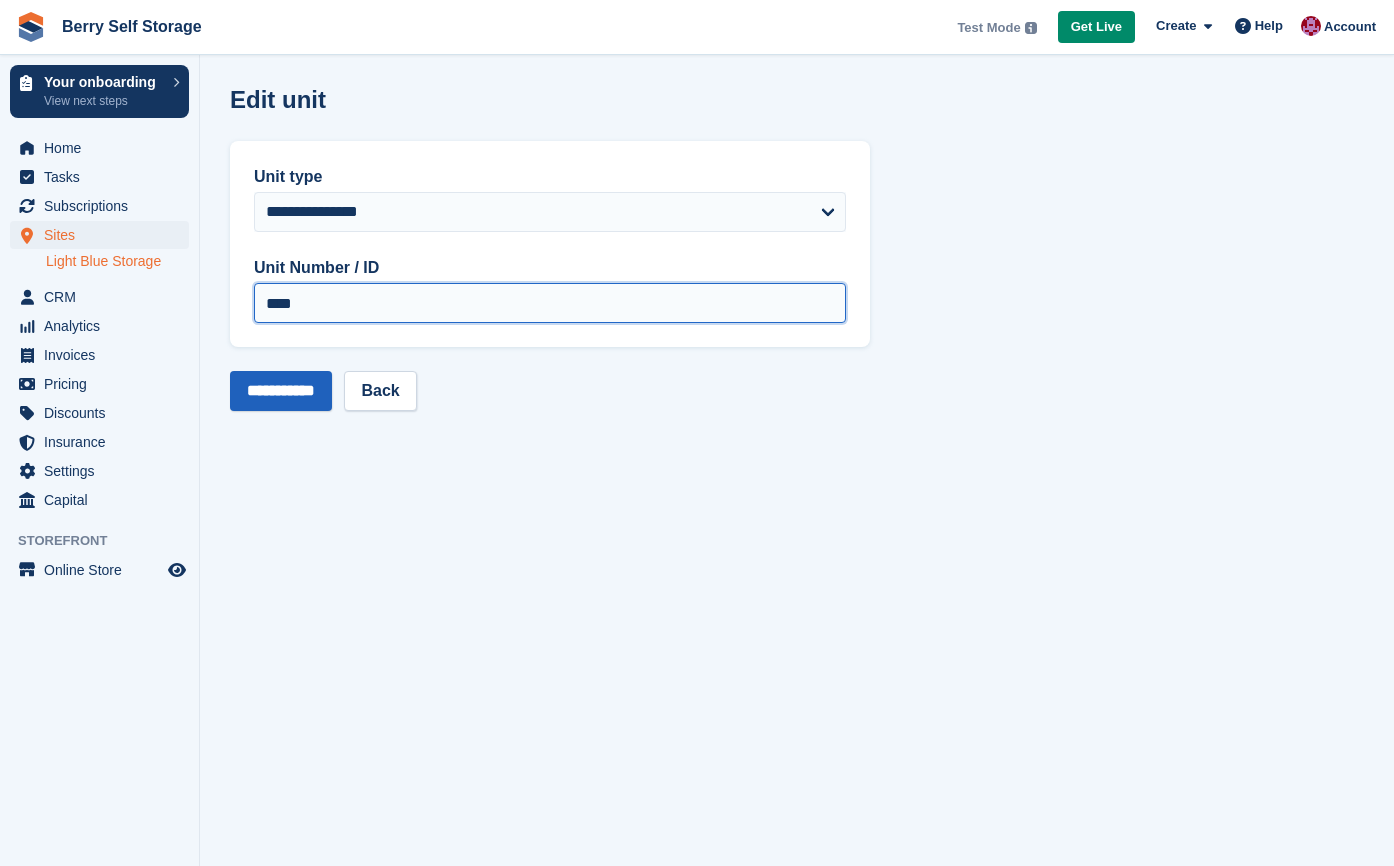type on "****" 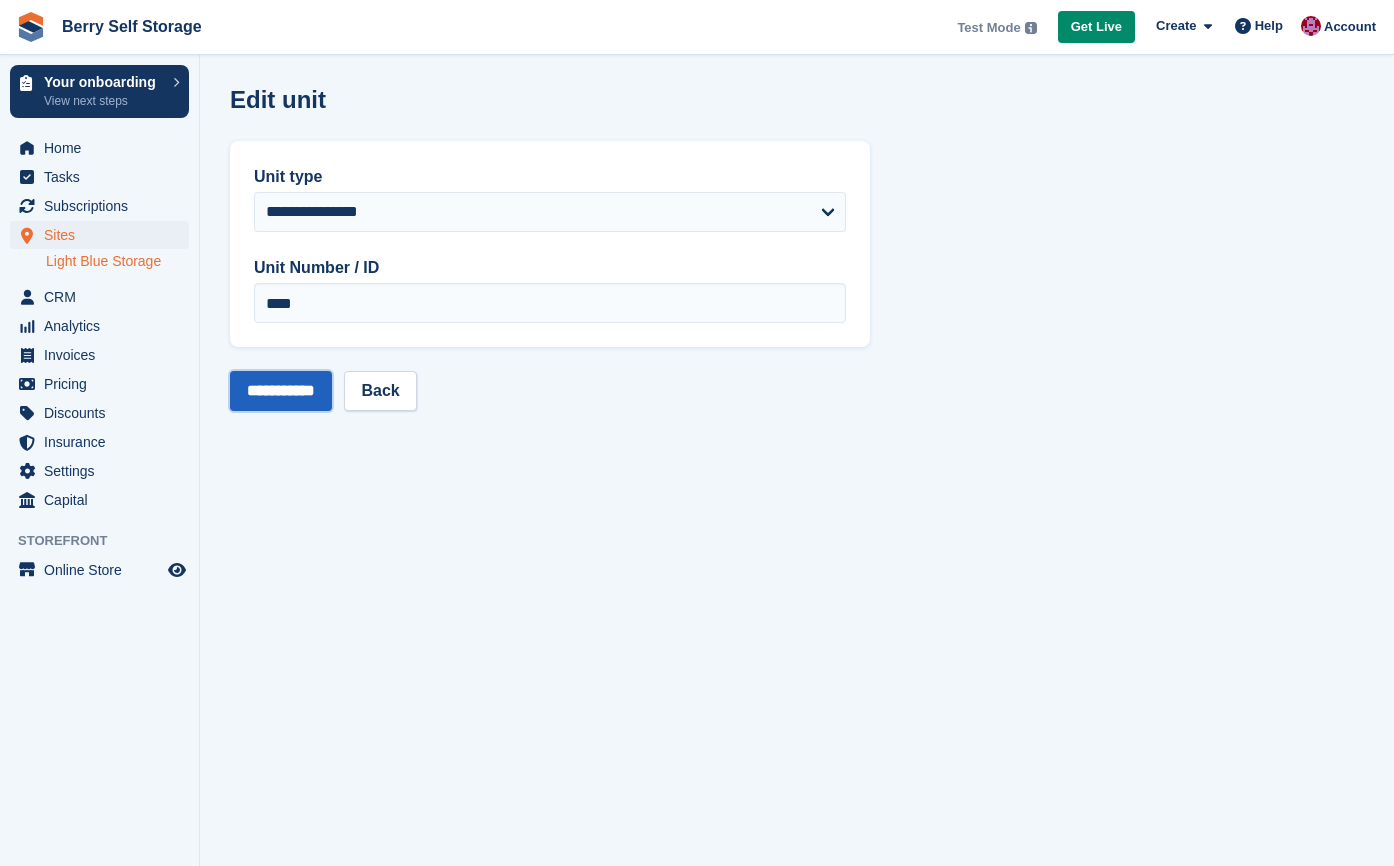 click on "**********" at bounding box center [281, 391] 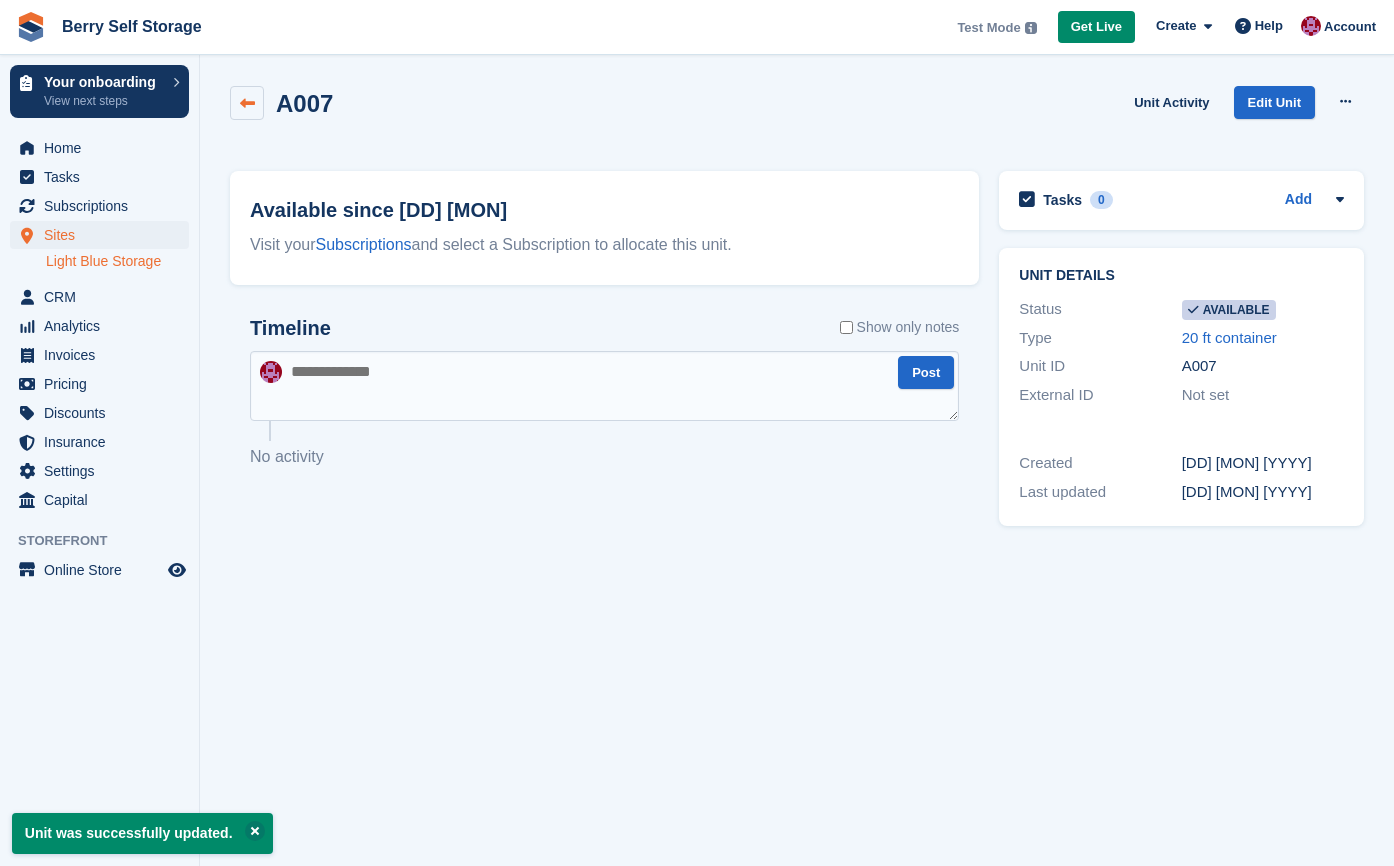 scroll, scrollTop: 0, scrollLeft: 0, axis: both 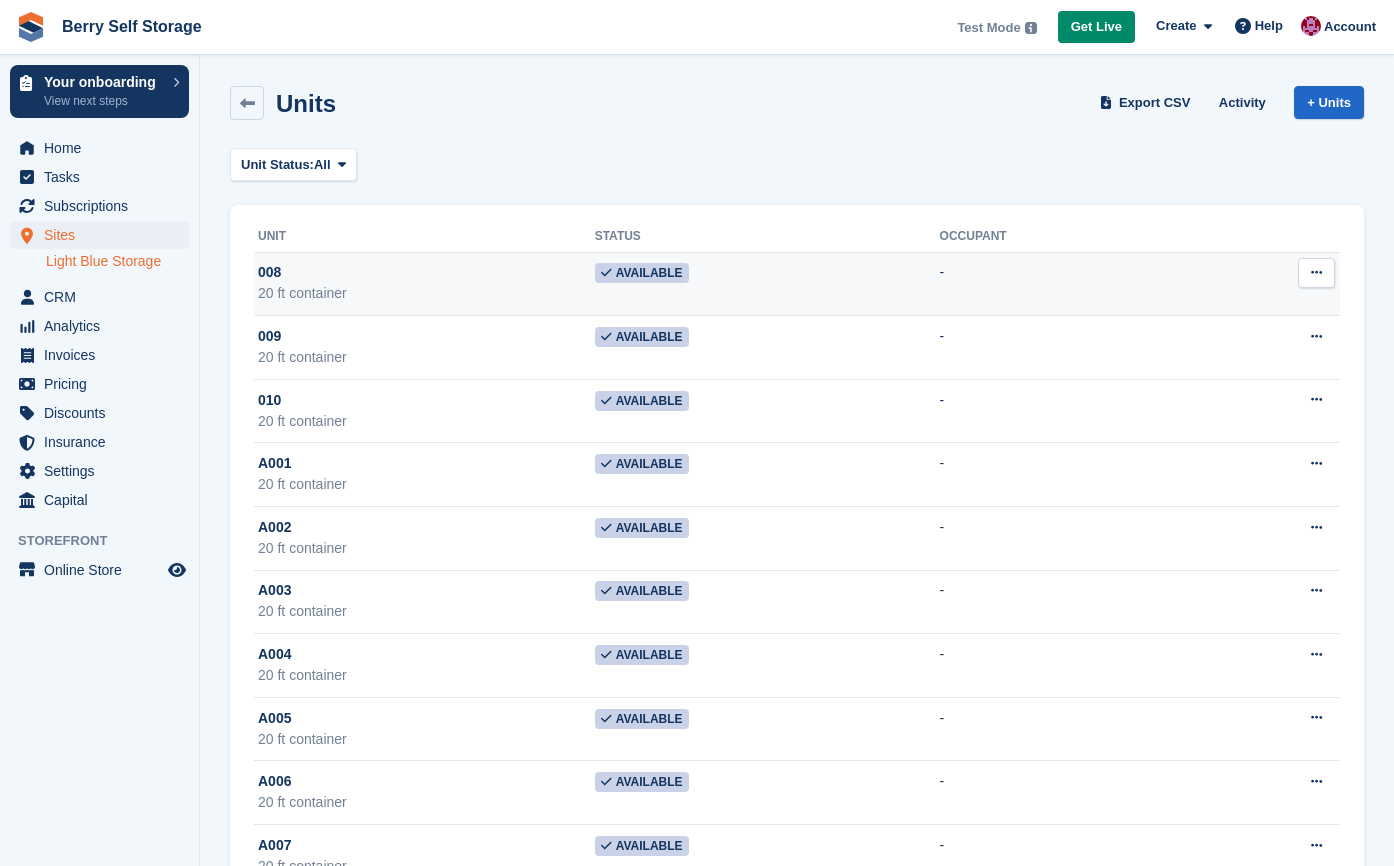 click at bounding box center (1316, 272) 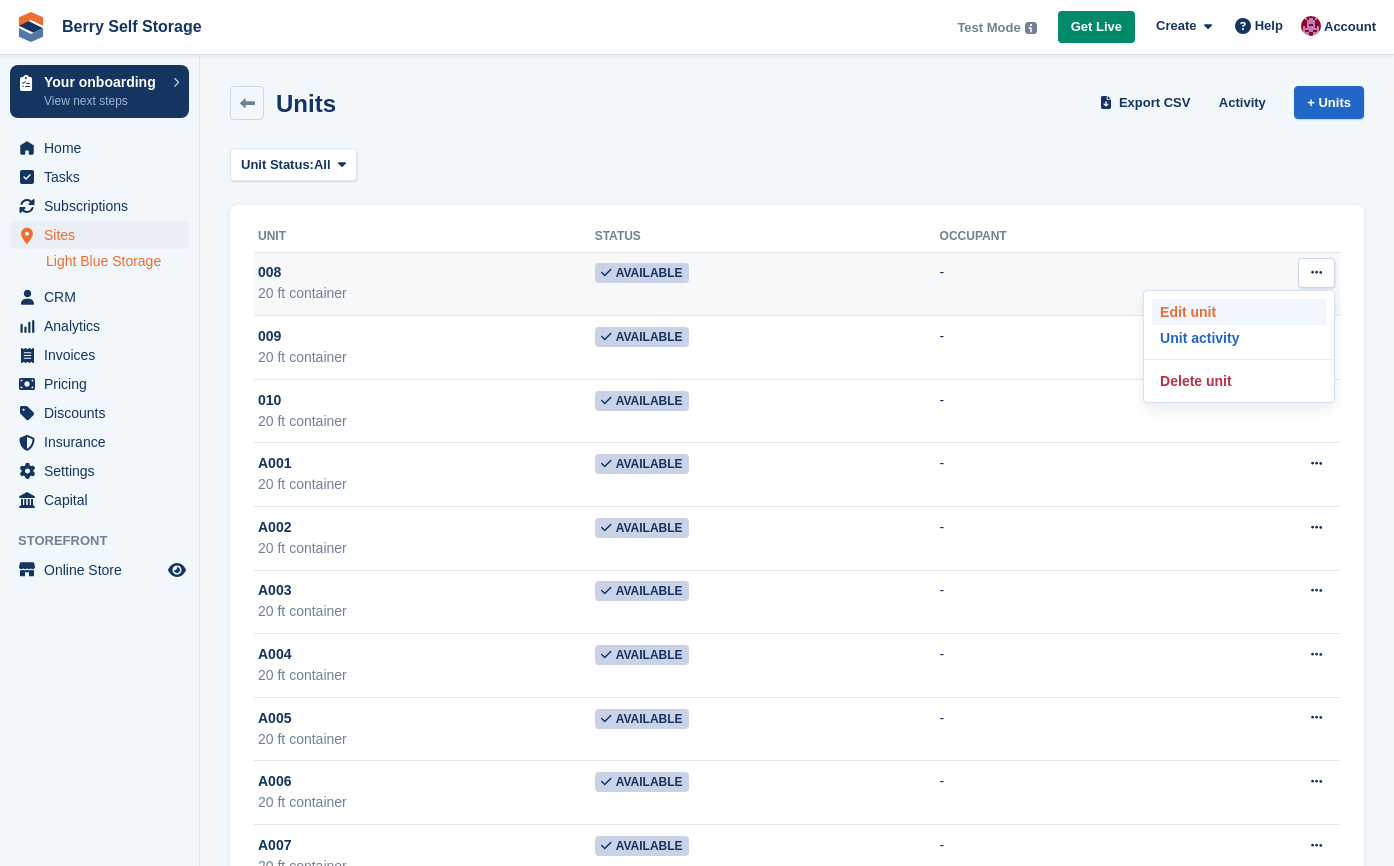 click on "Edit unit" at bounding box center [1239, 312] 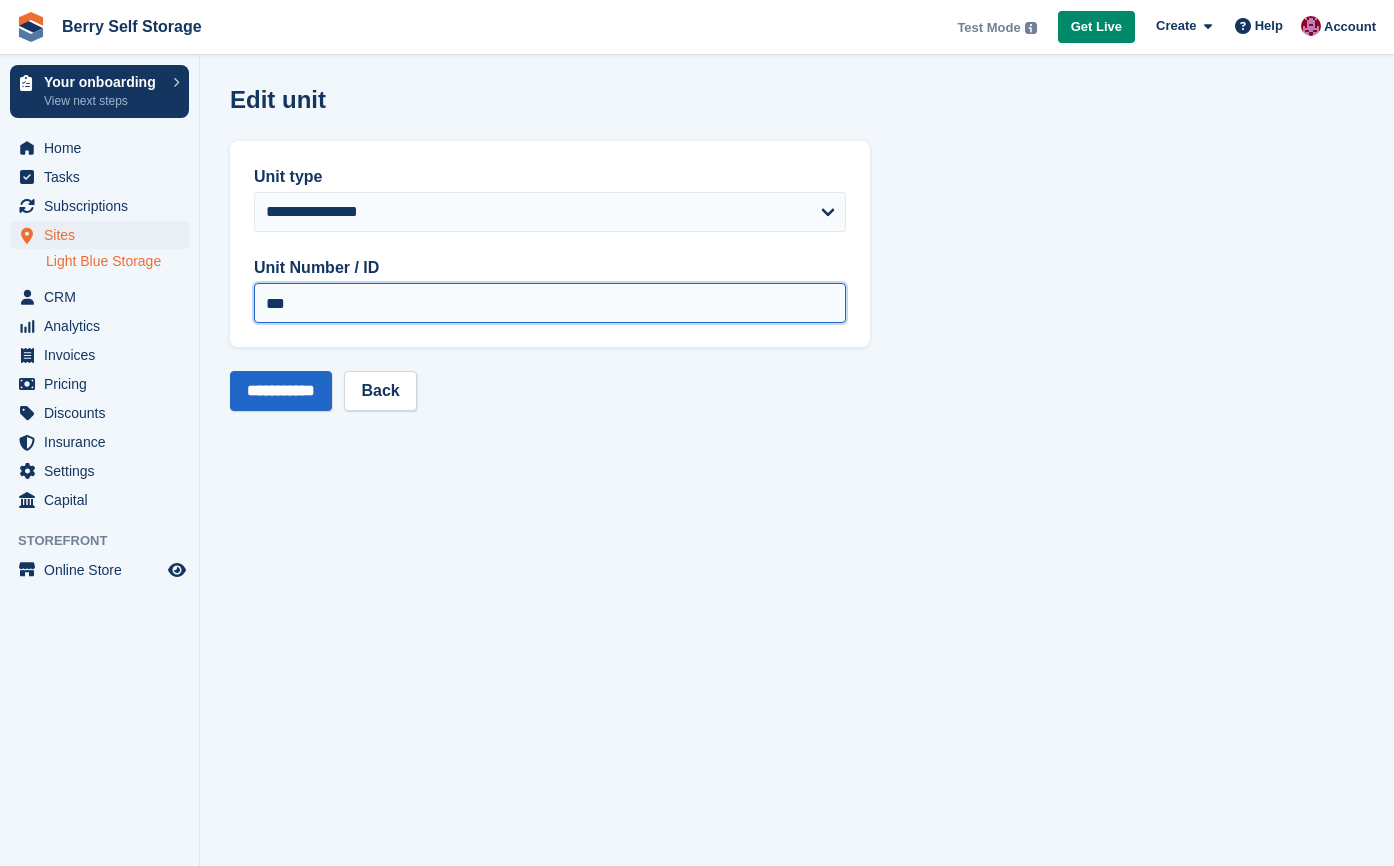 click on "***" at bounding box center (550, 303) 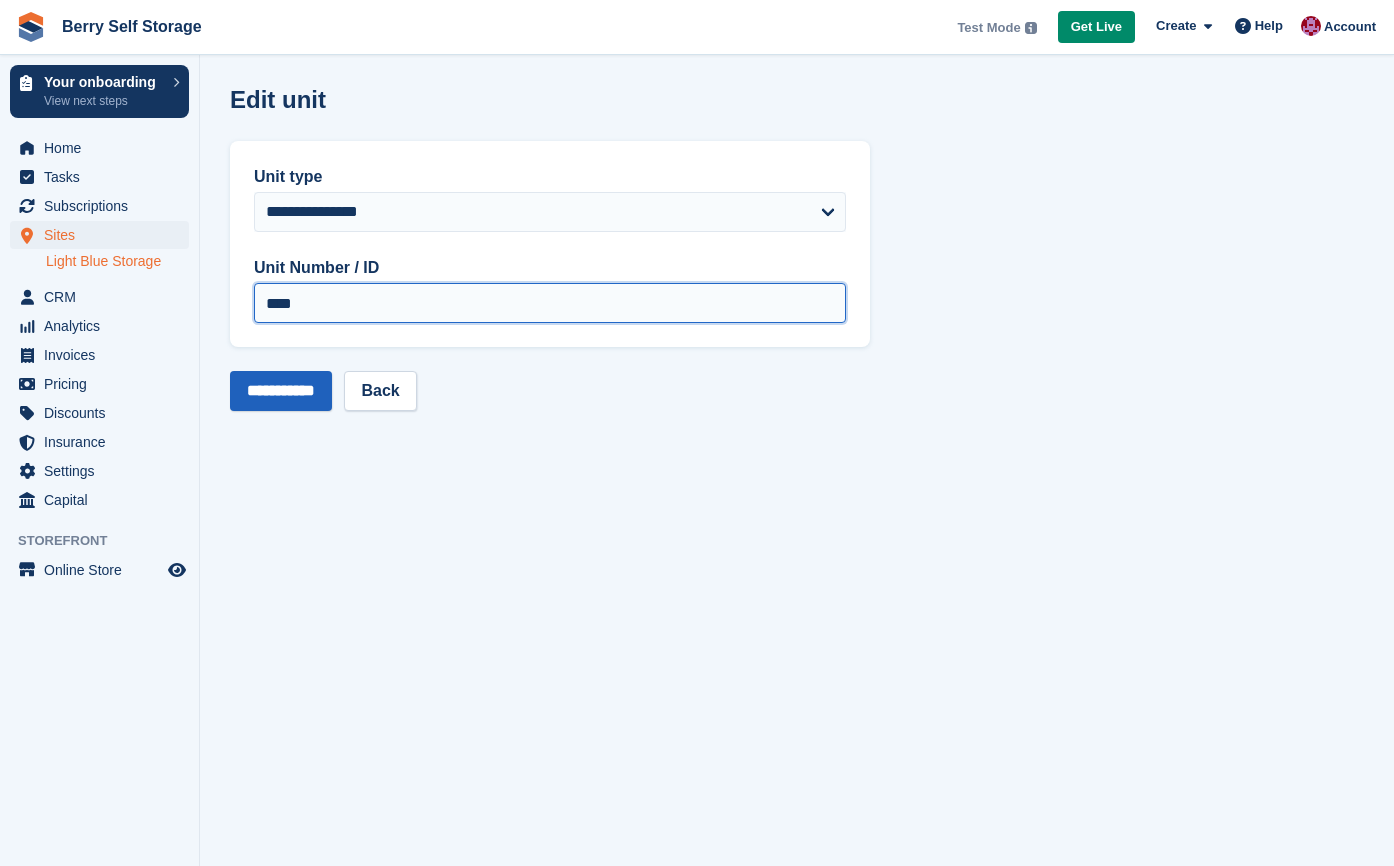 type on "****" 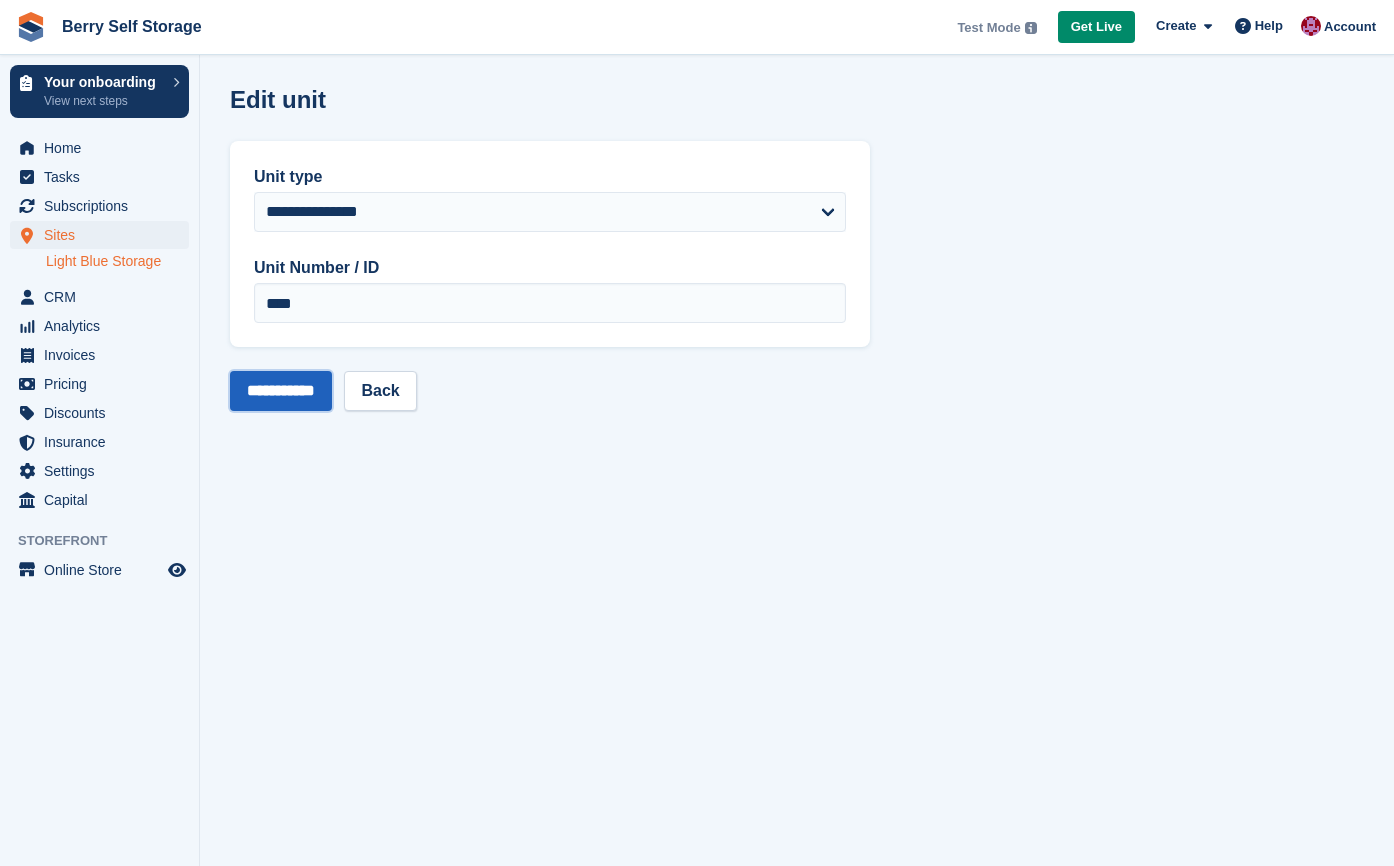 click on "**********" at bounding box center (281, 391) 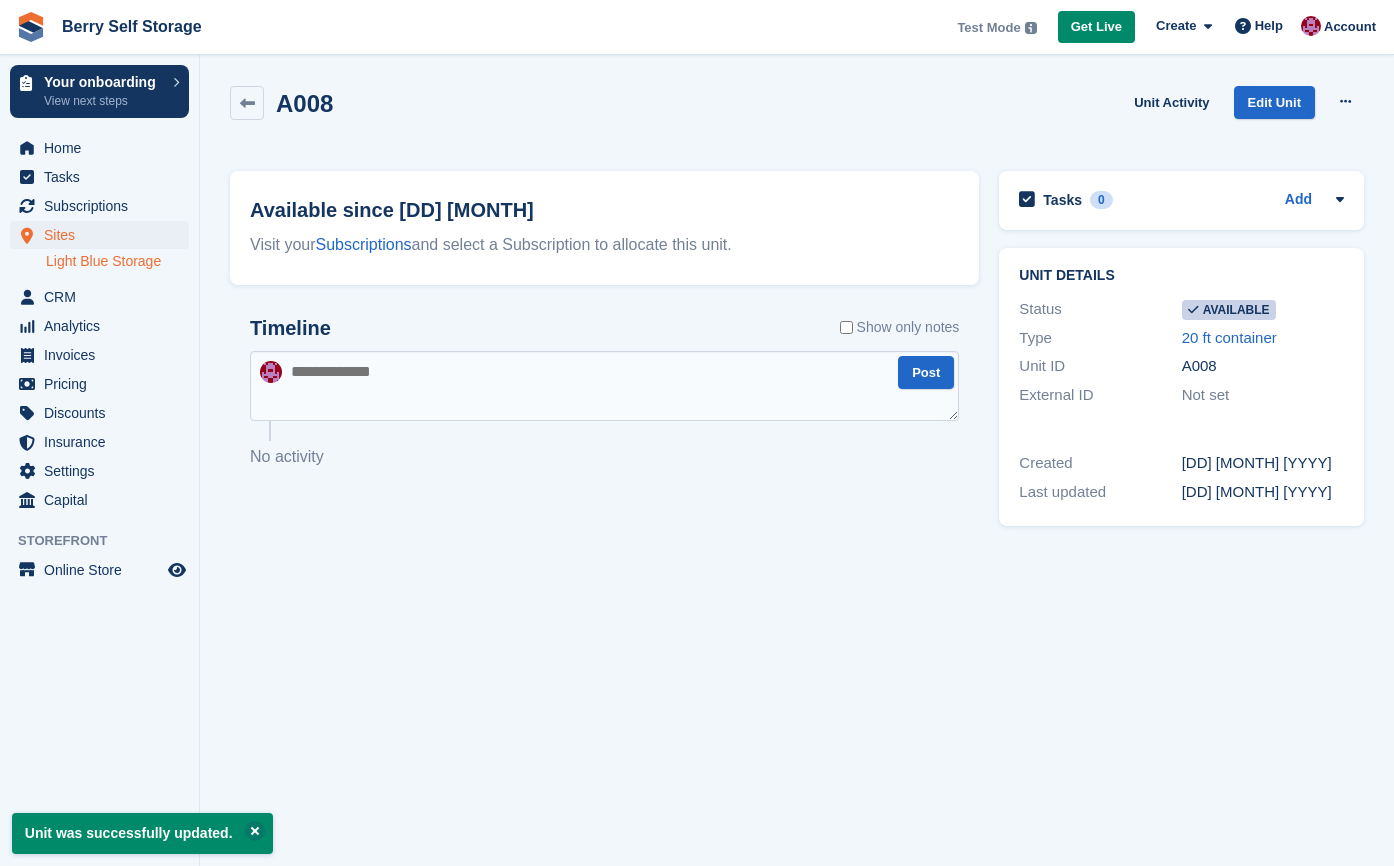 scroll, scrollTop: 0, scrollLeft: 0, axis: both 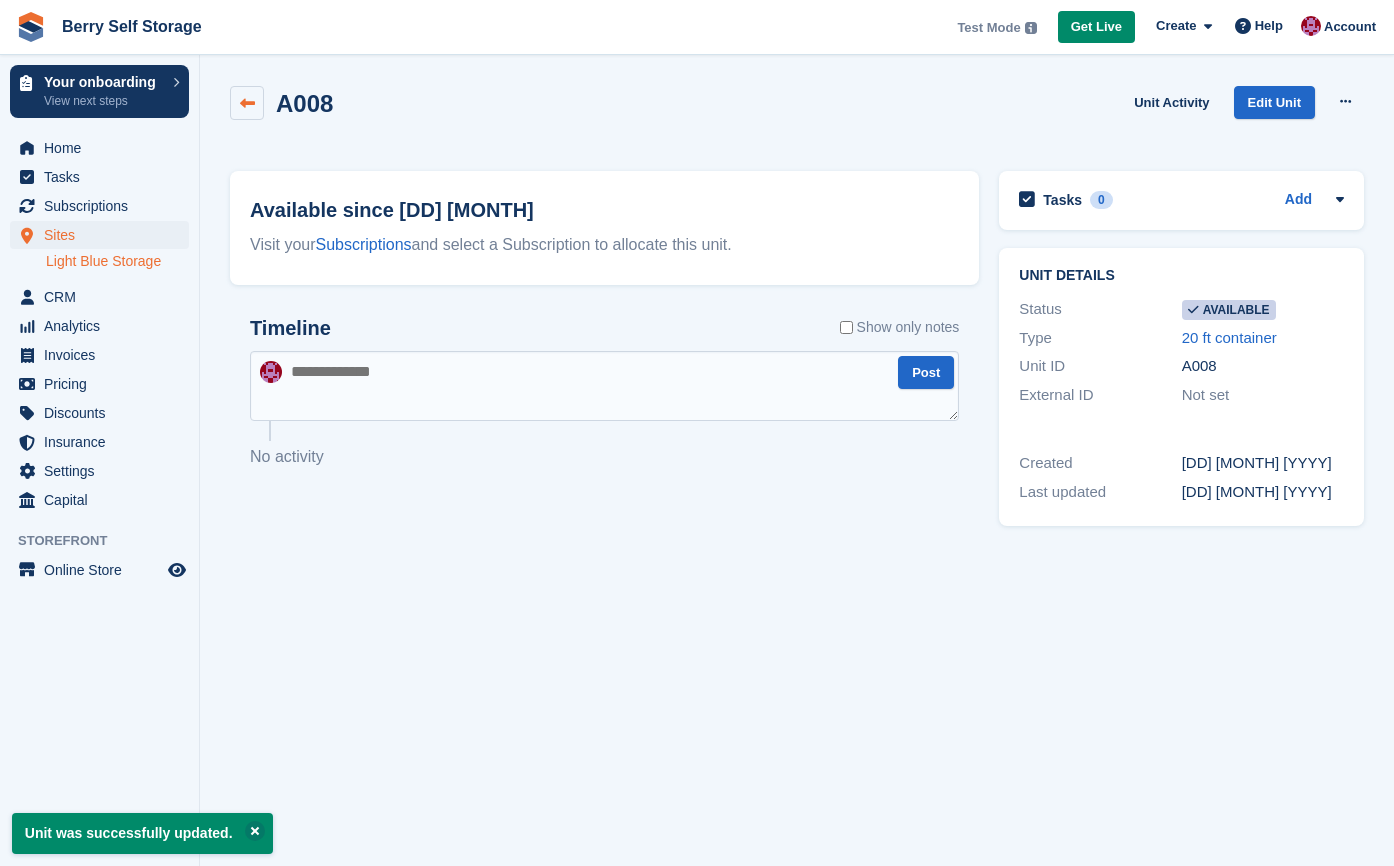click at bounding box center [247, 103] 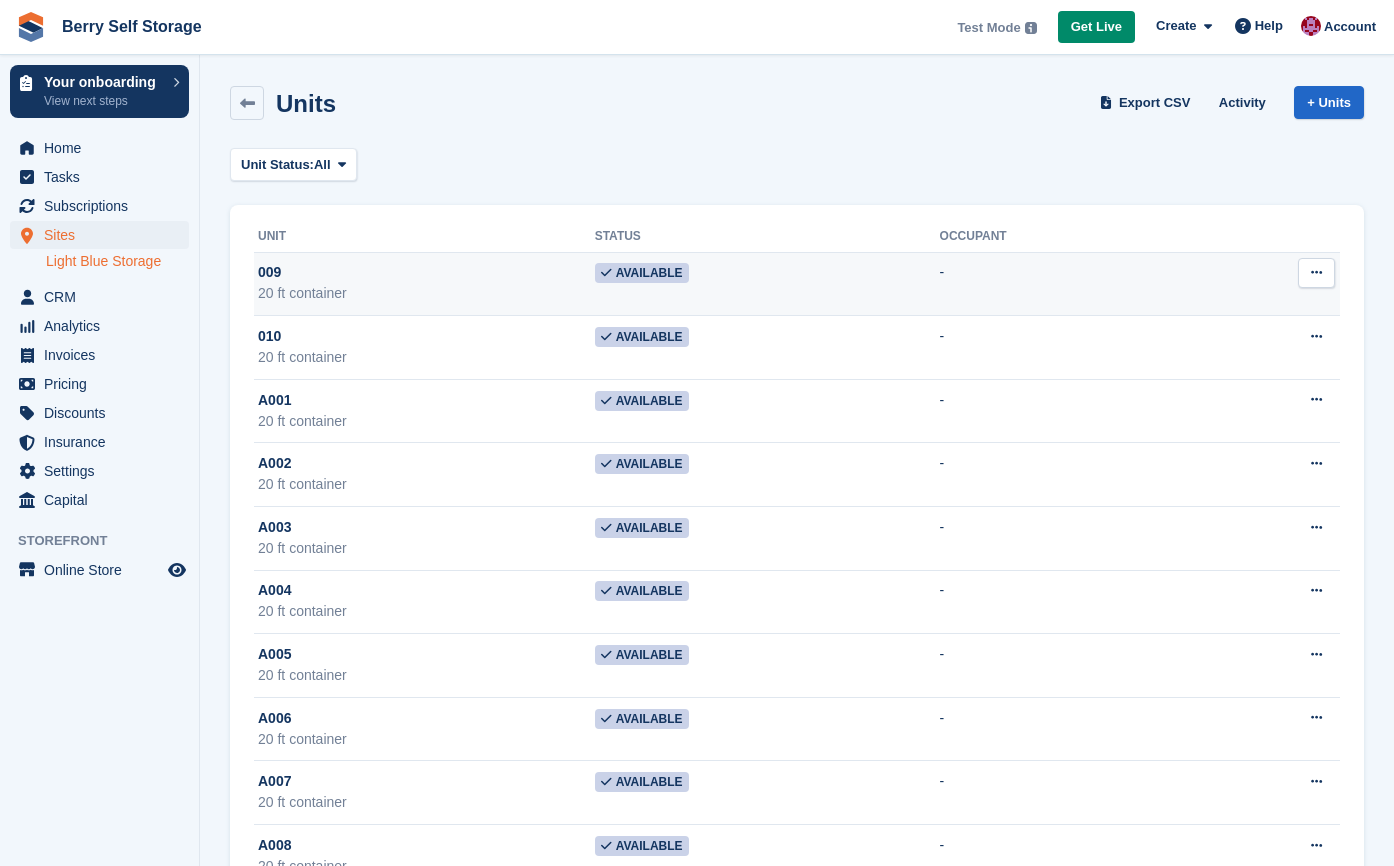 click at bounding box center [1316, 273] 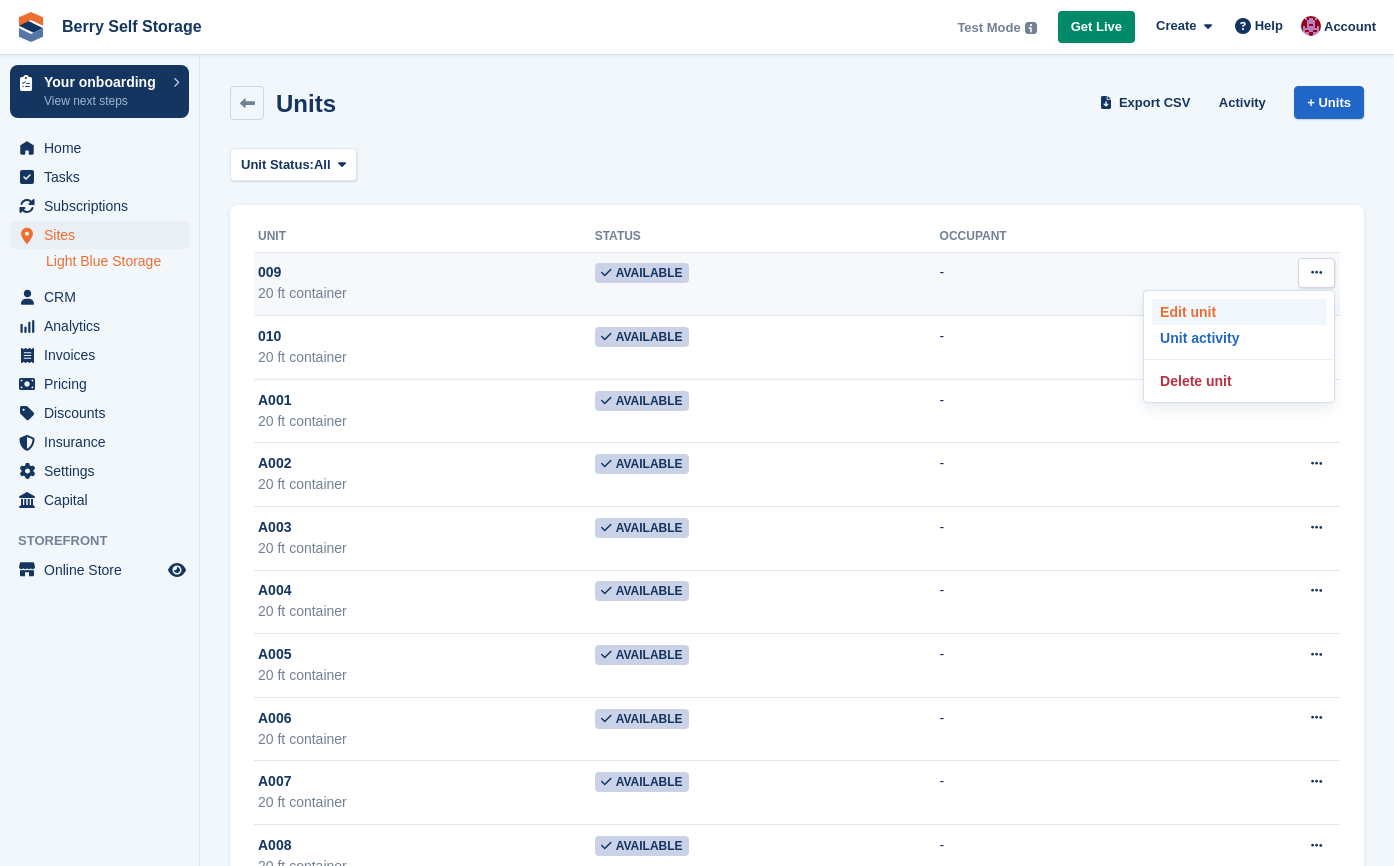 click on "Edit unit" at bounding box center (1239, 312) 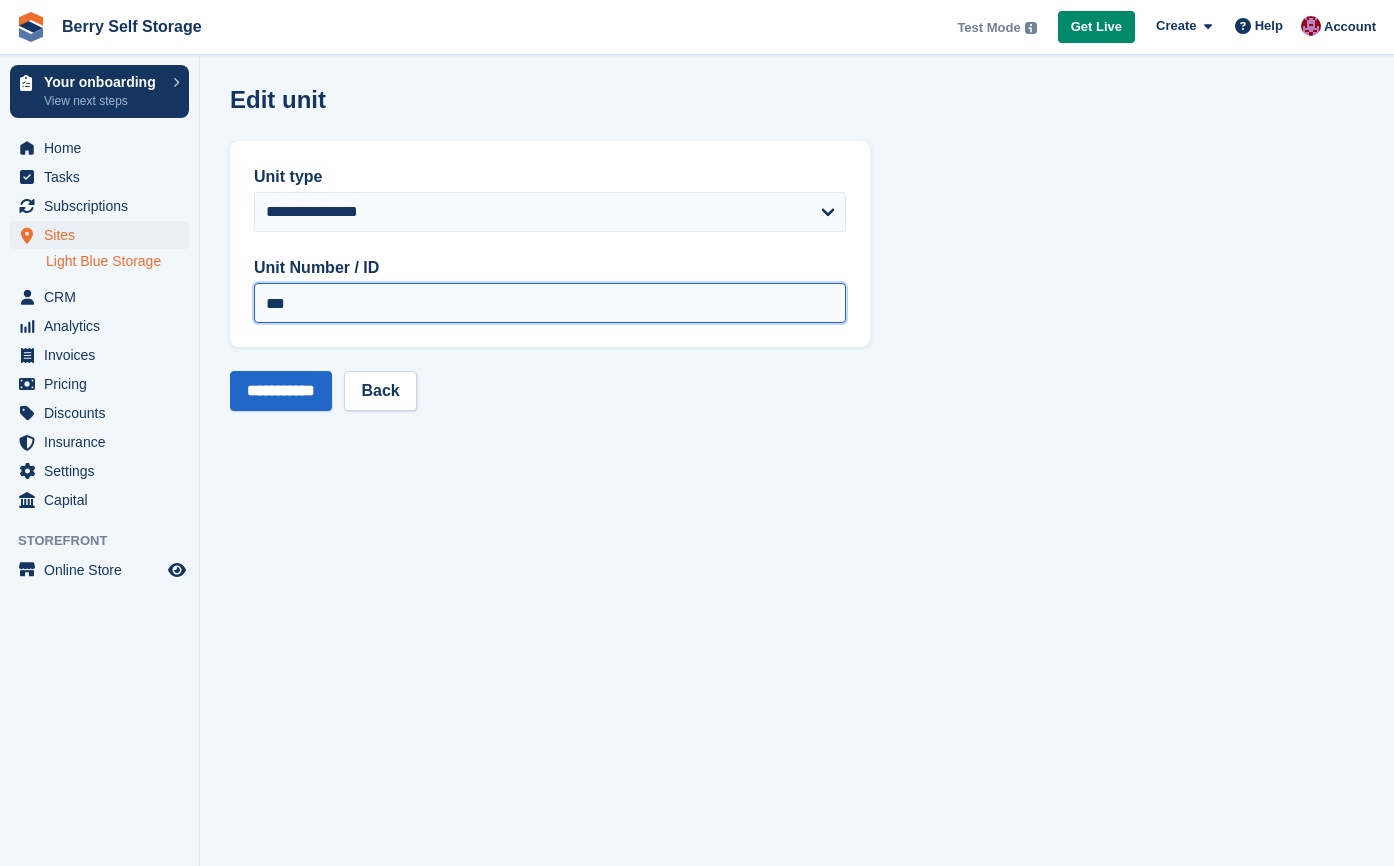 click on "***" at bounding box center (550, 303) 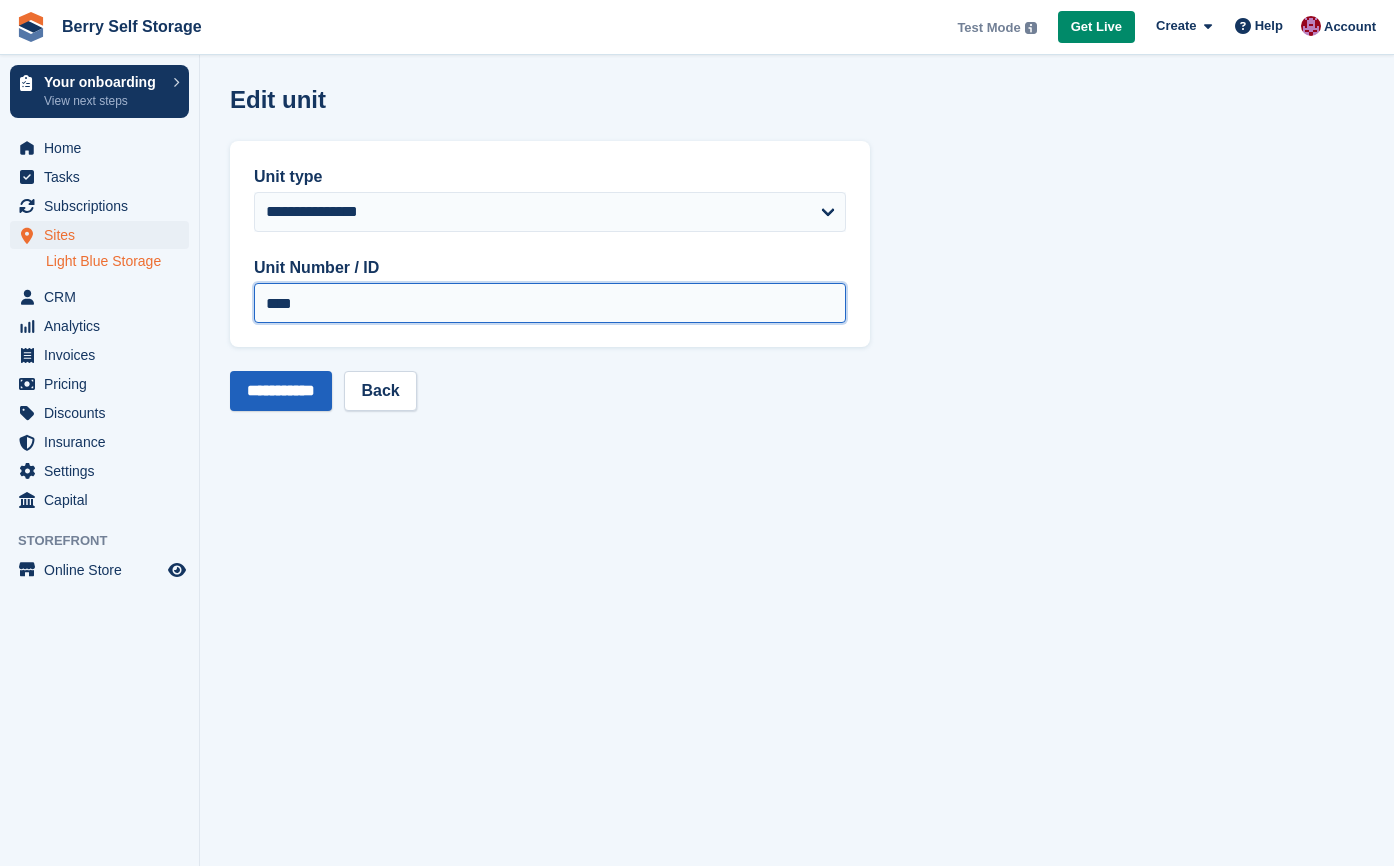 type on "****" 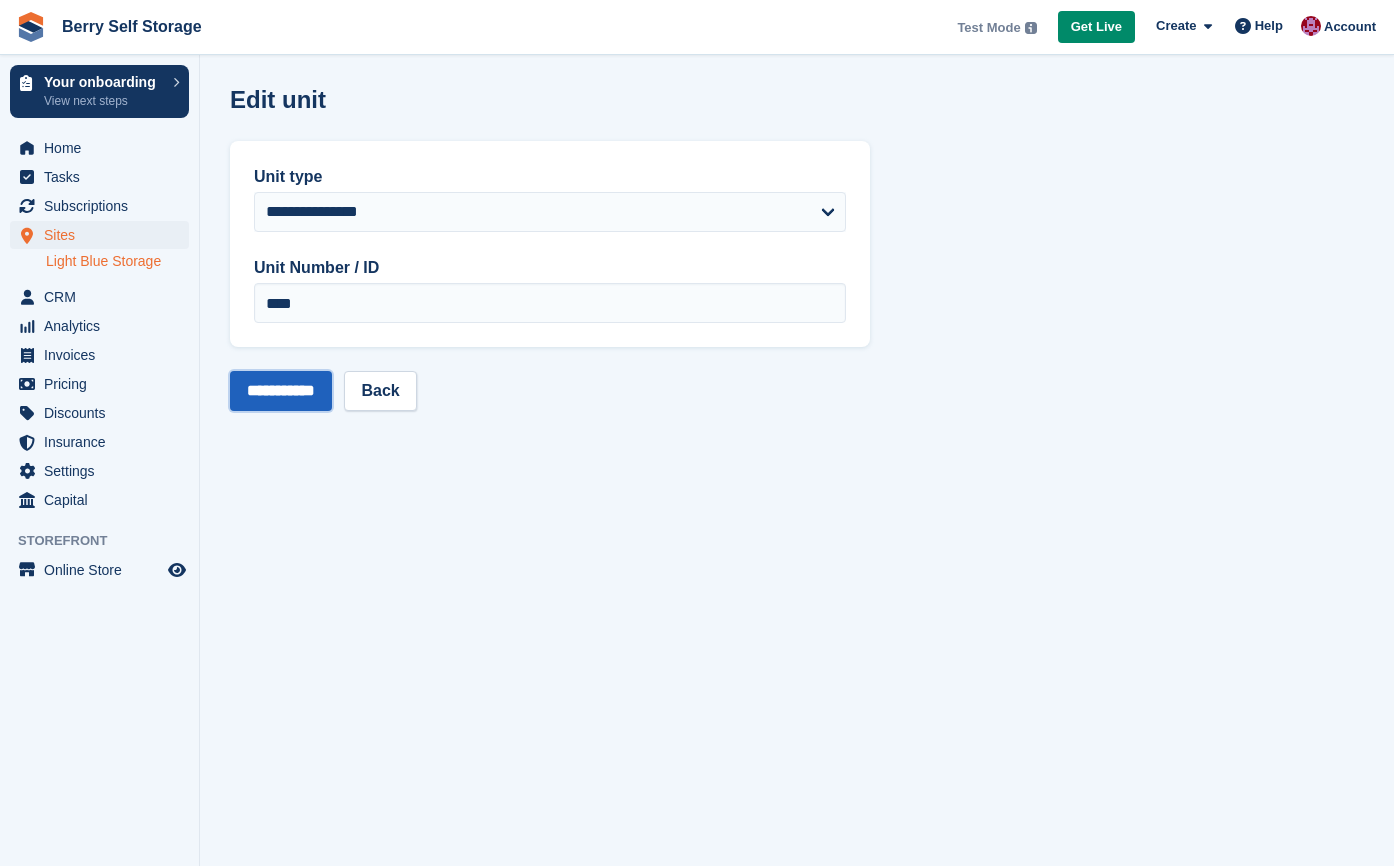 click on "**********" at bounding box center [281, 391] 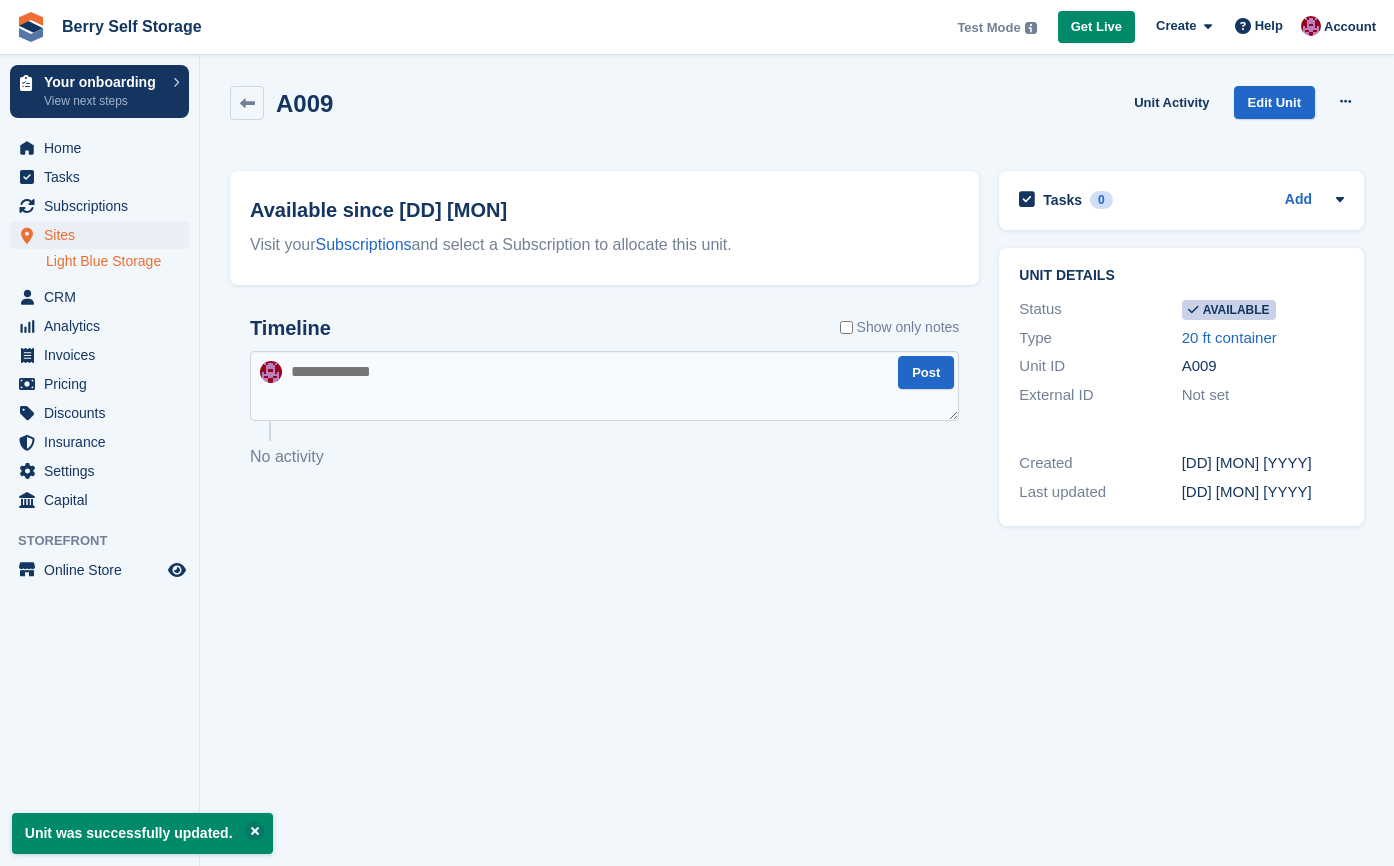 scroll, scrollTop: 0, scrollLeft: 0, axis: both 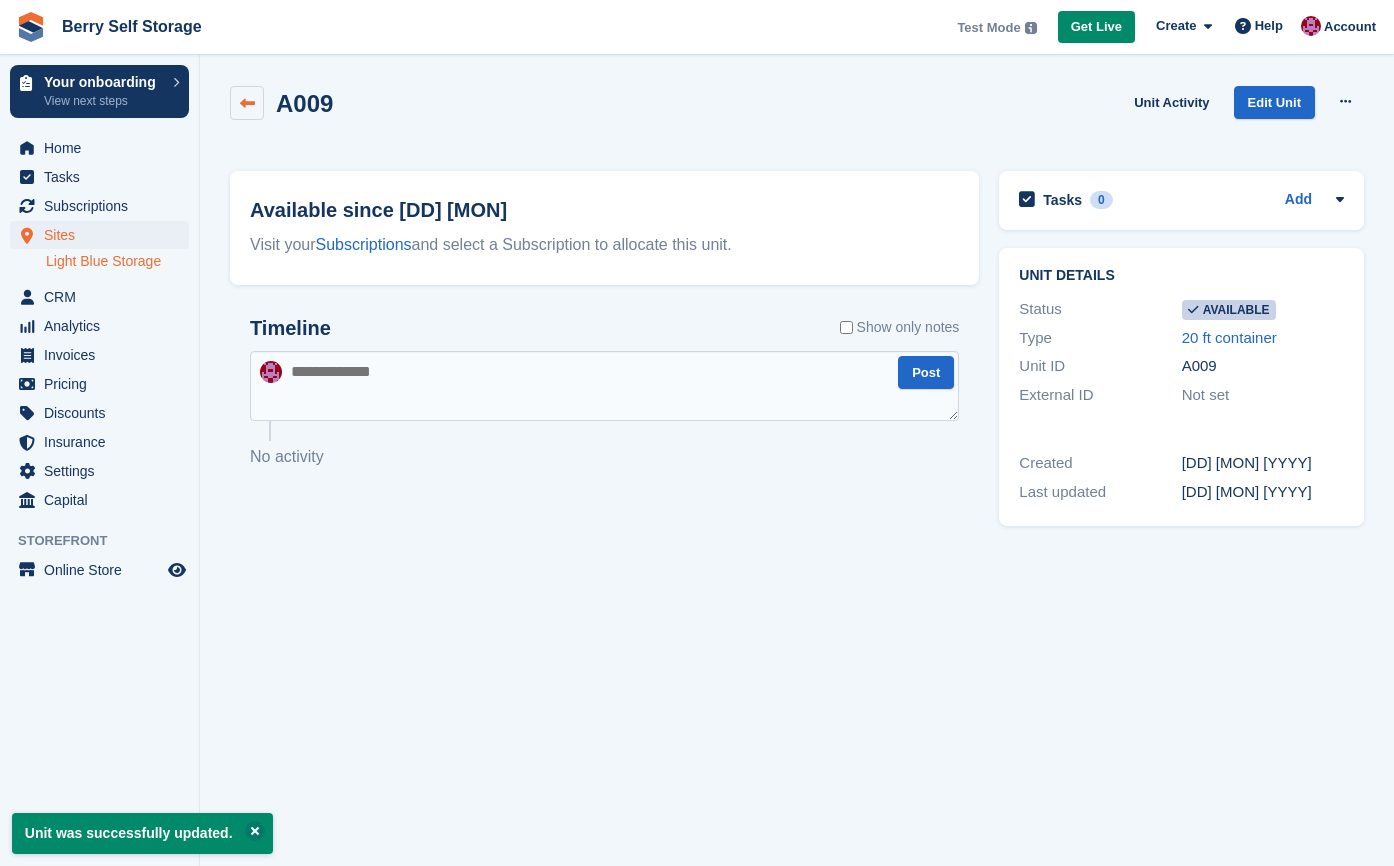click at bounding box center [247, 103] 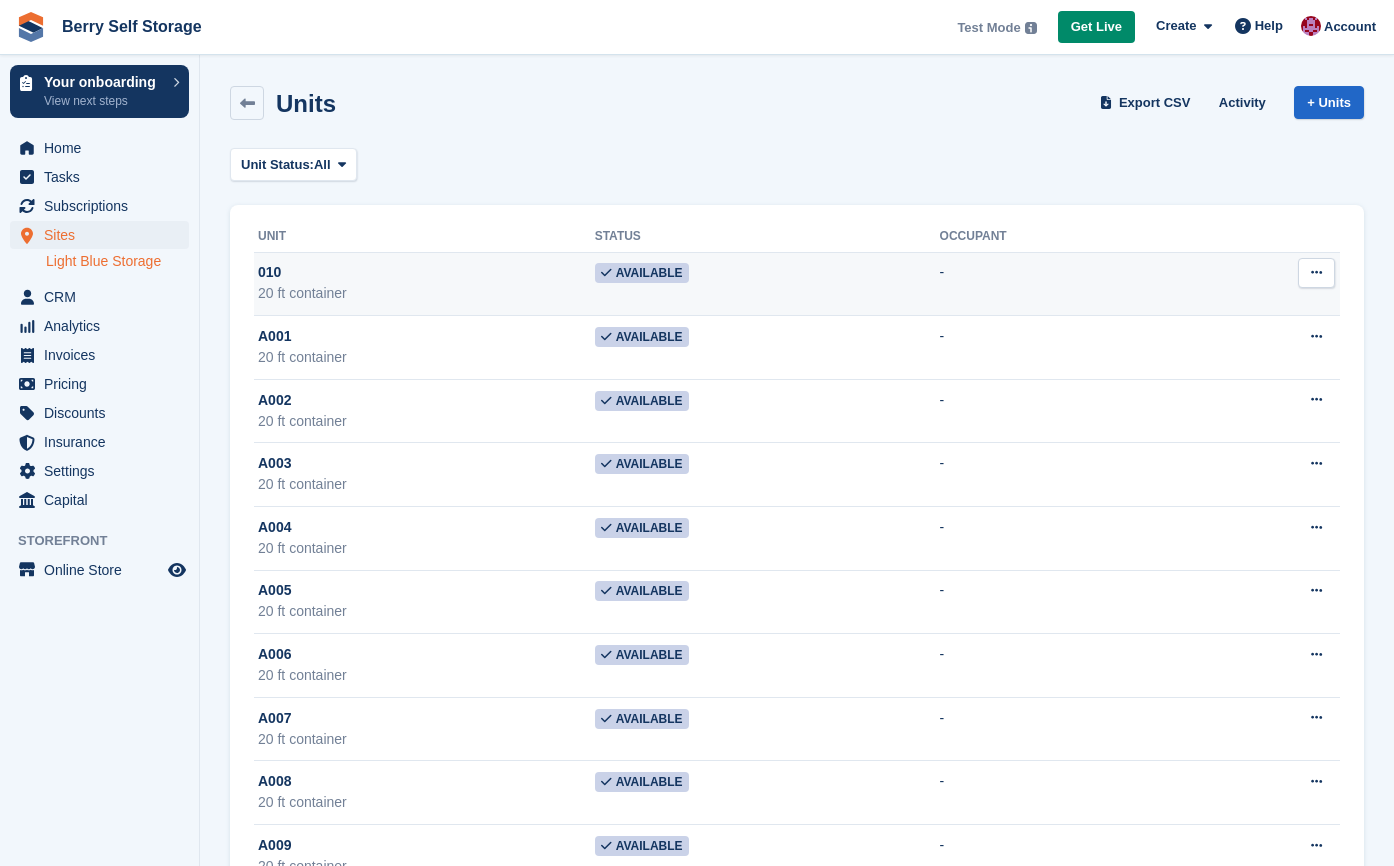 click at bounding box center [1316, 273] 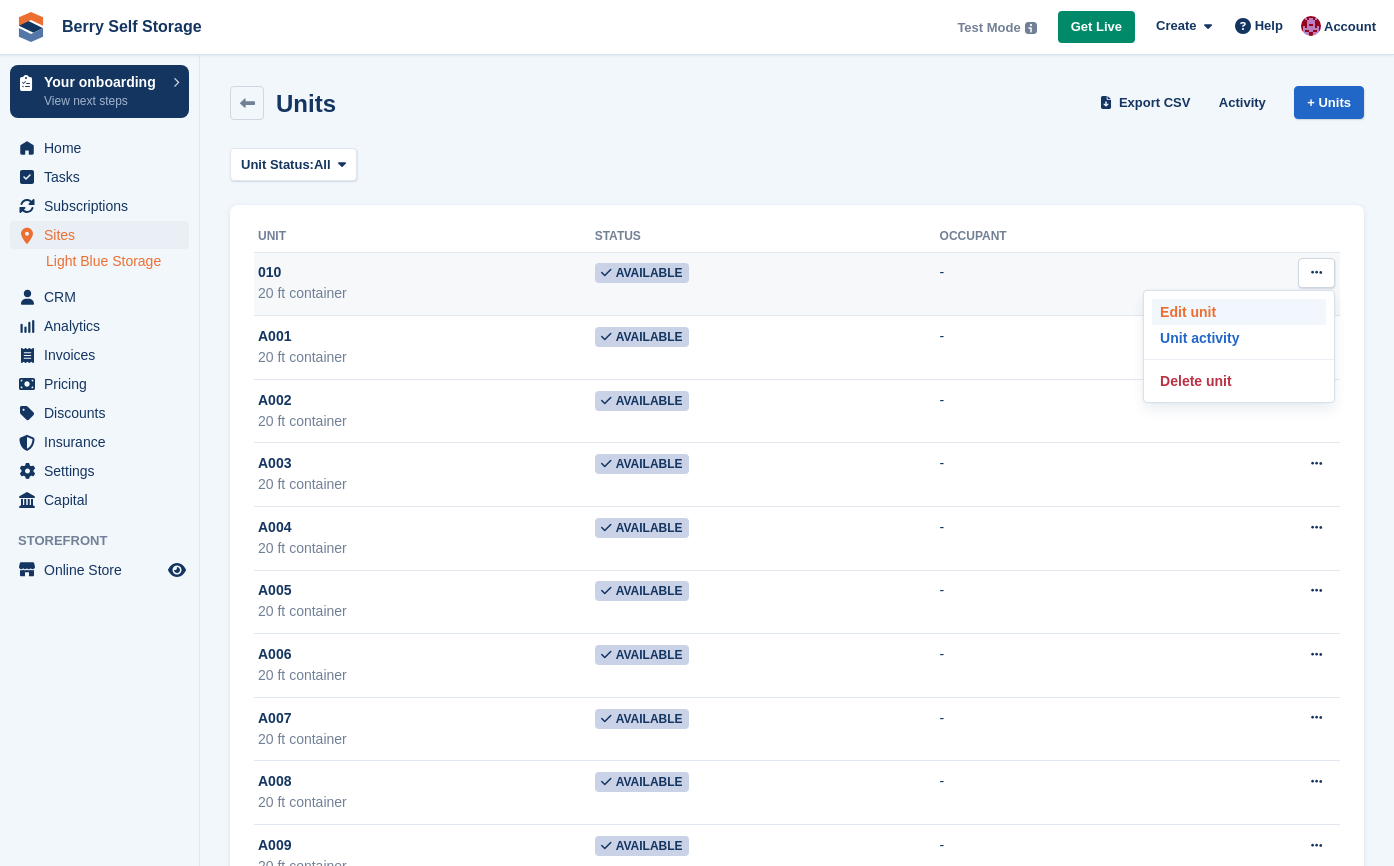 click on "Edit unit" at bounding box center (1239, 312) 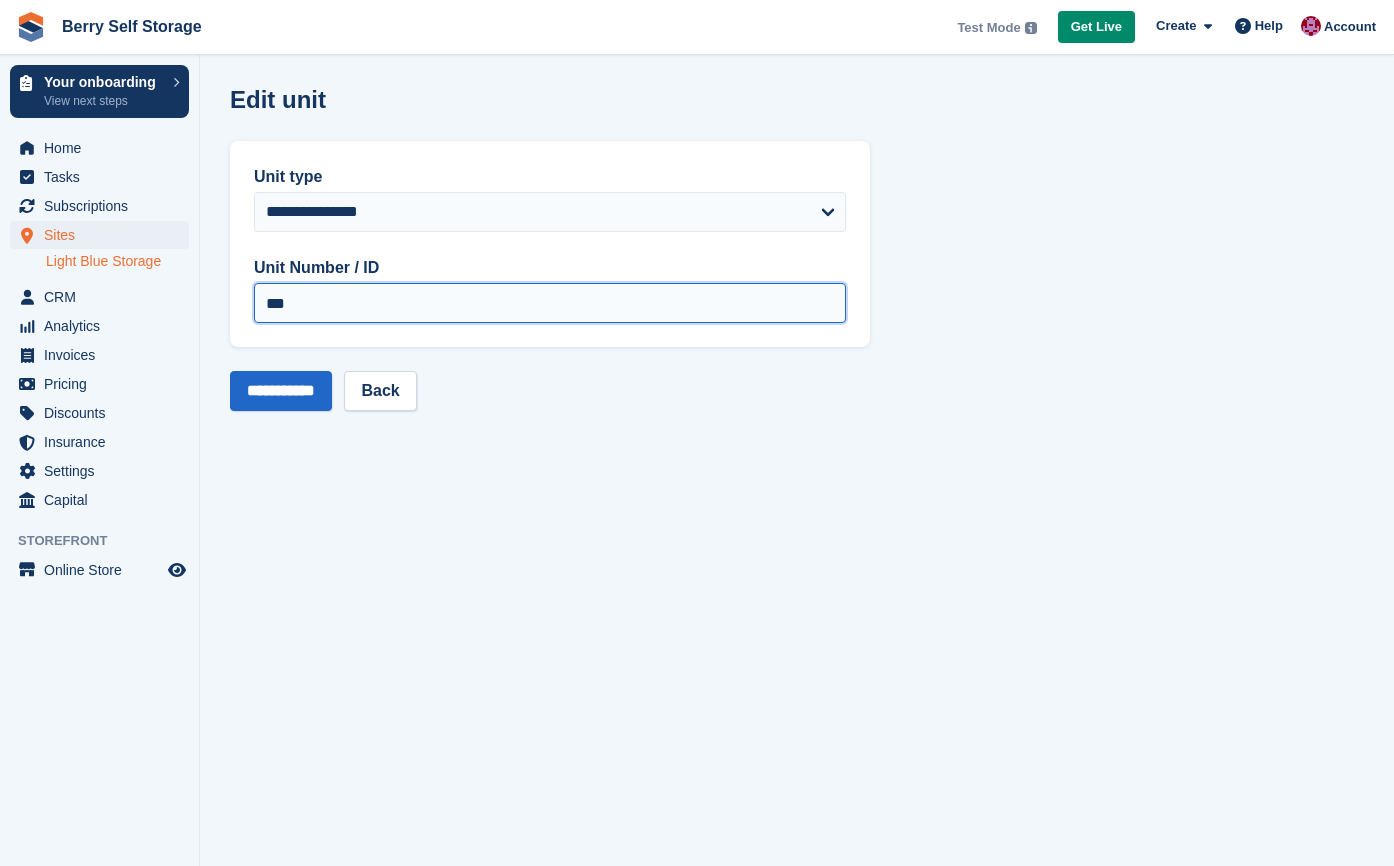 click on "***" at bounding box center (550, 303) 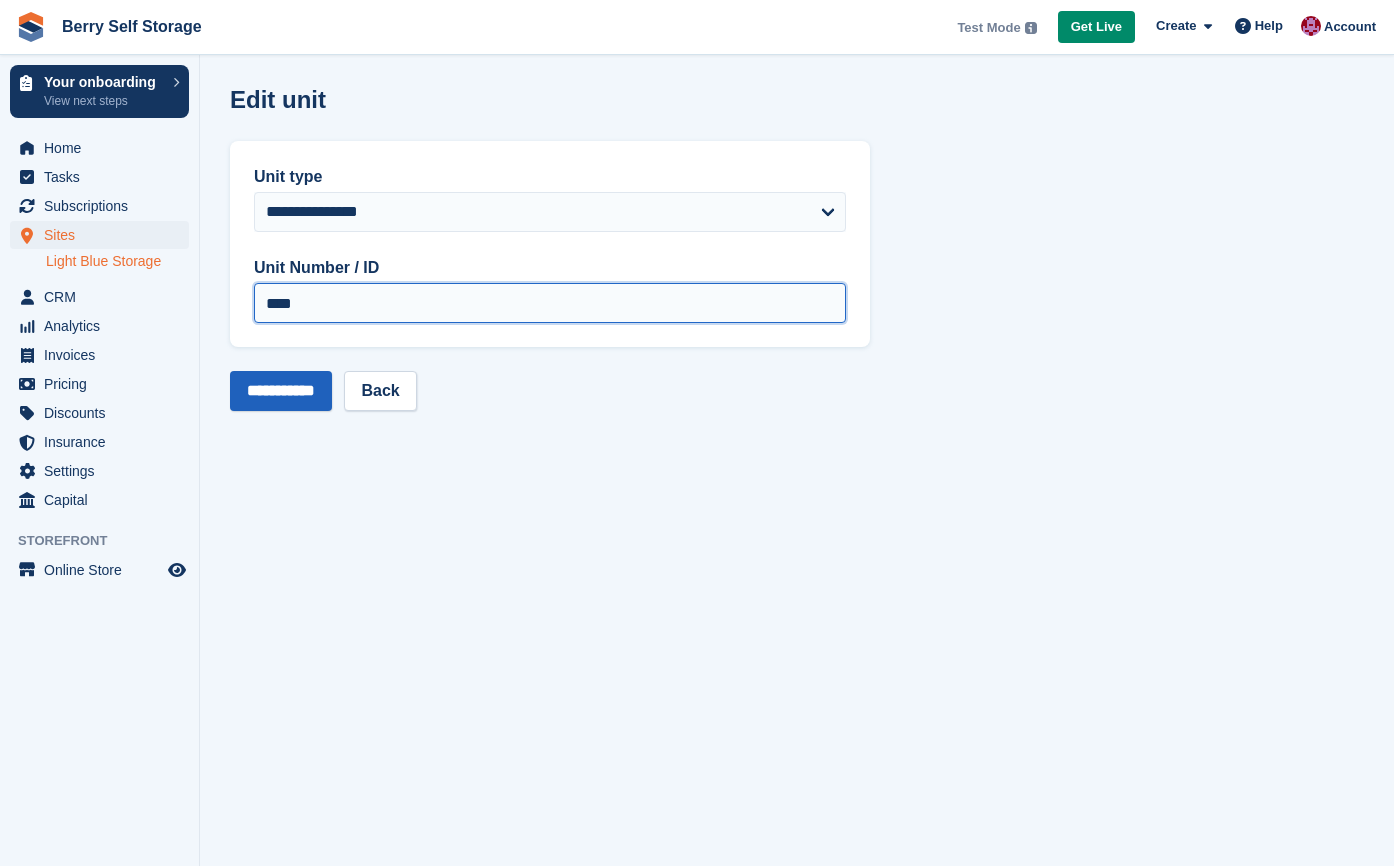 type on "****" 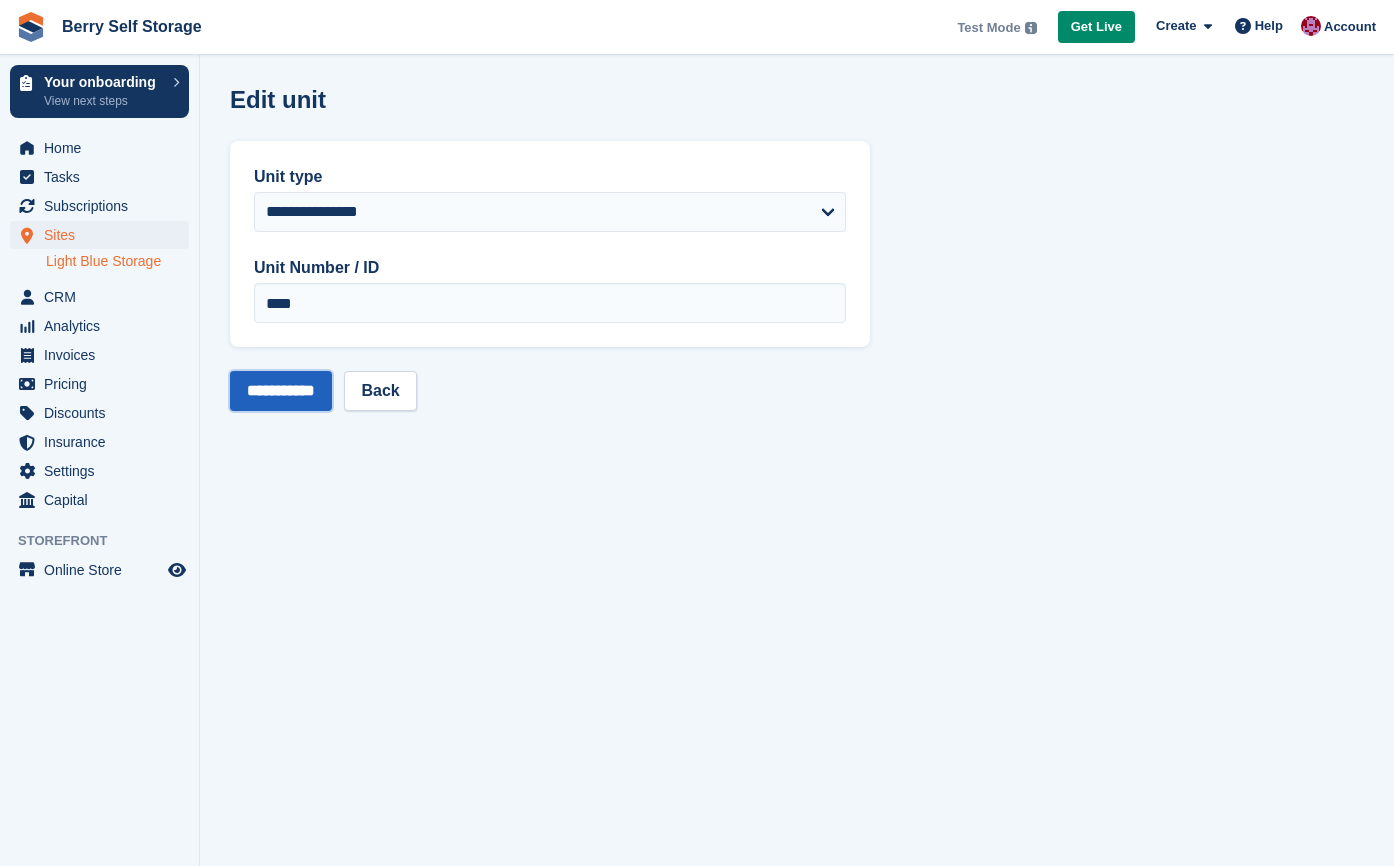 click on "**********" at bounding box center [281, 391] 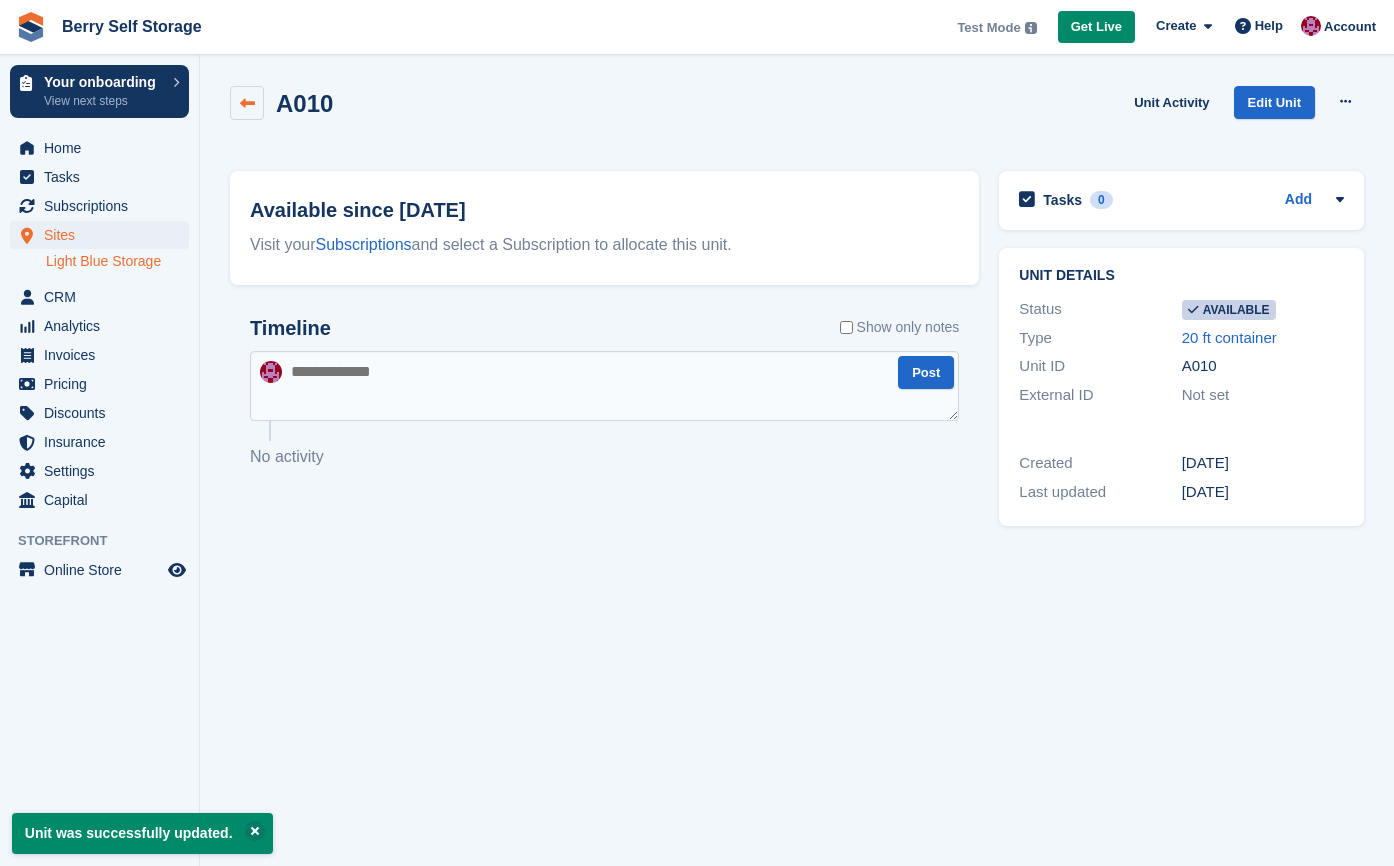 scroll, scrollTop: 0, scrollLeft: 0, axis: both 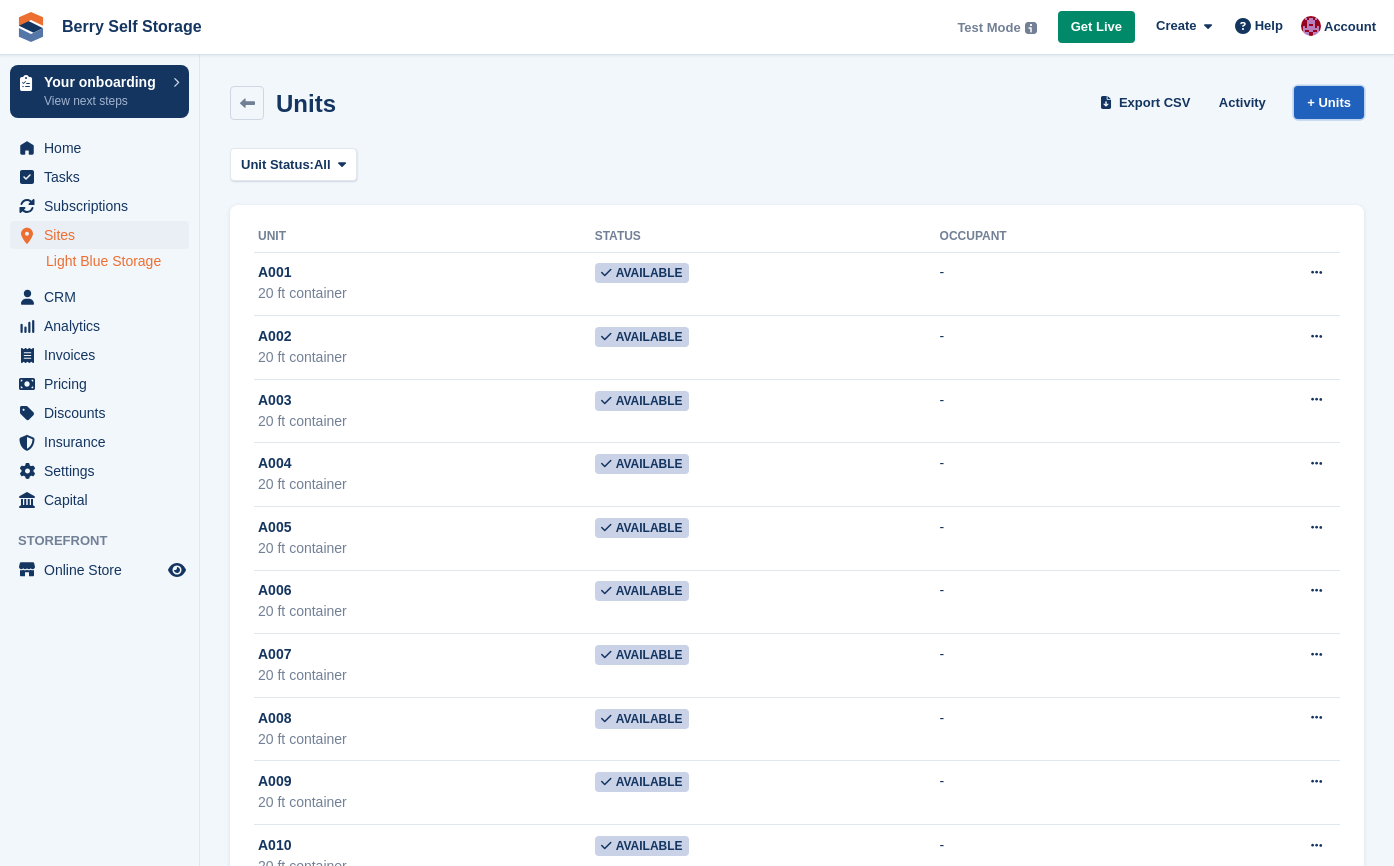 click on "+ Units" at bounding box center (1329, 102) 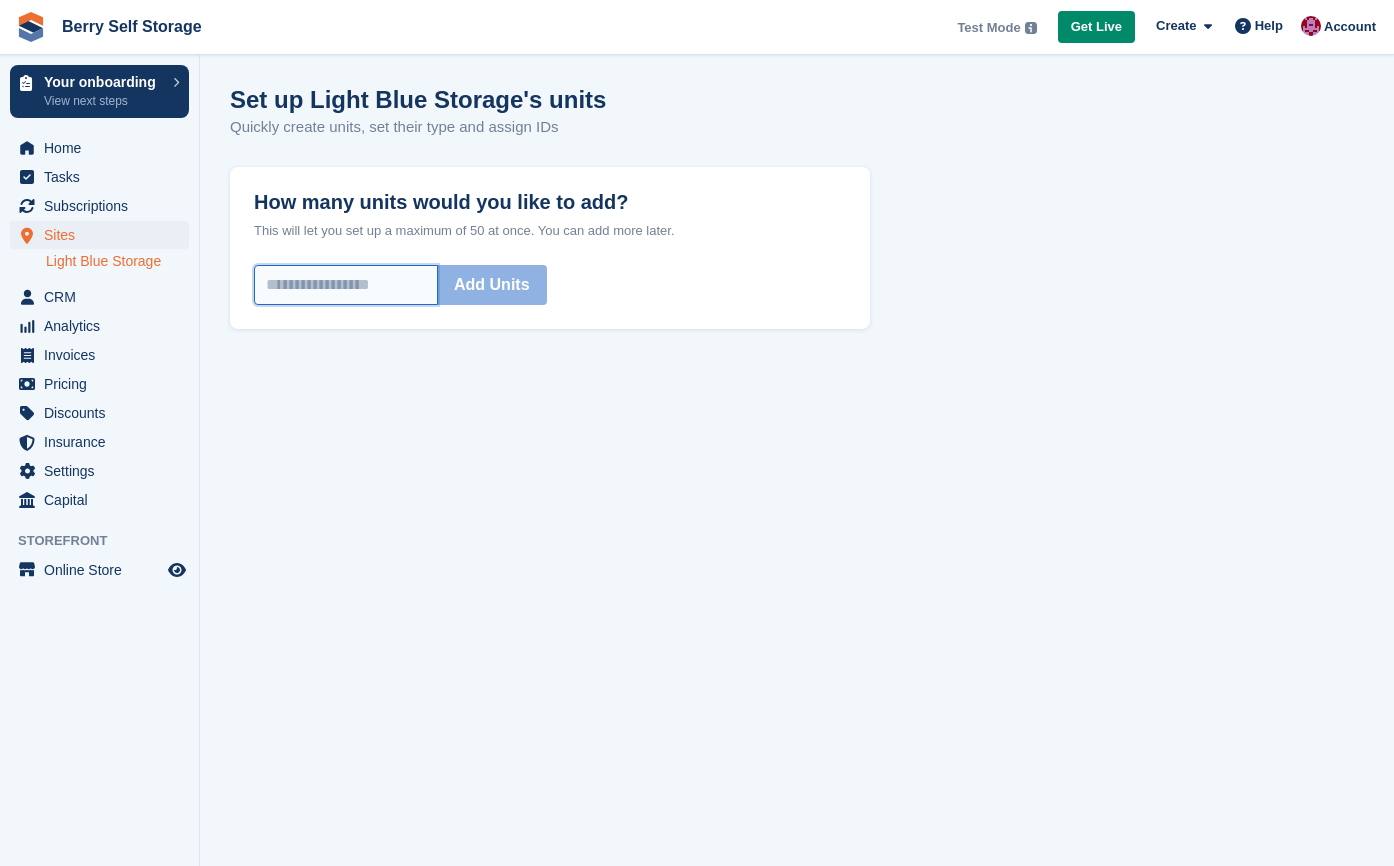 click on "How many units would you like to add?" at bounding box center [346, 285] 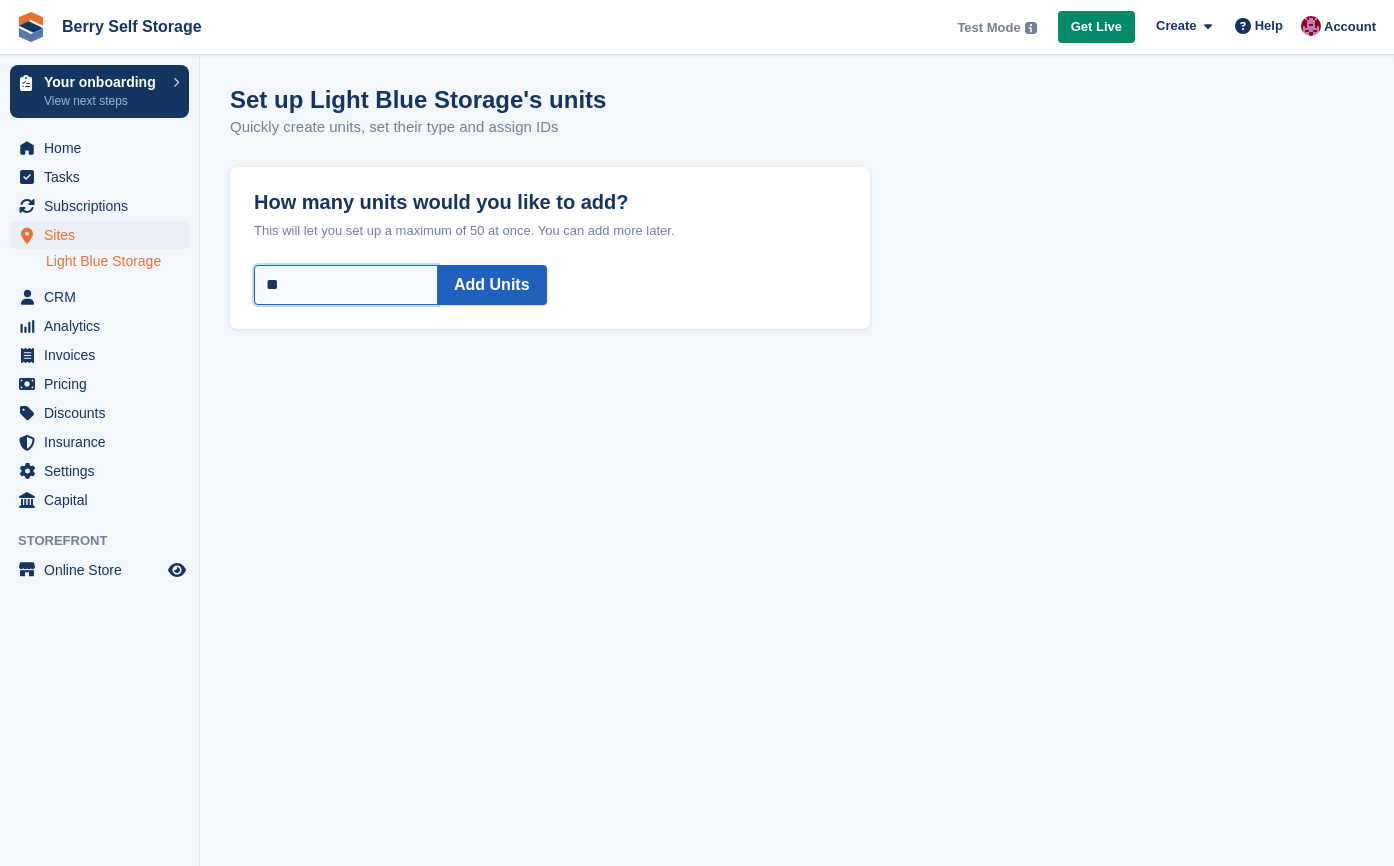type on "*" 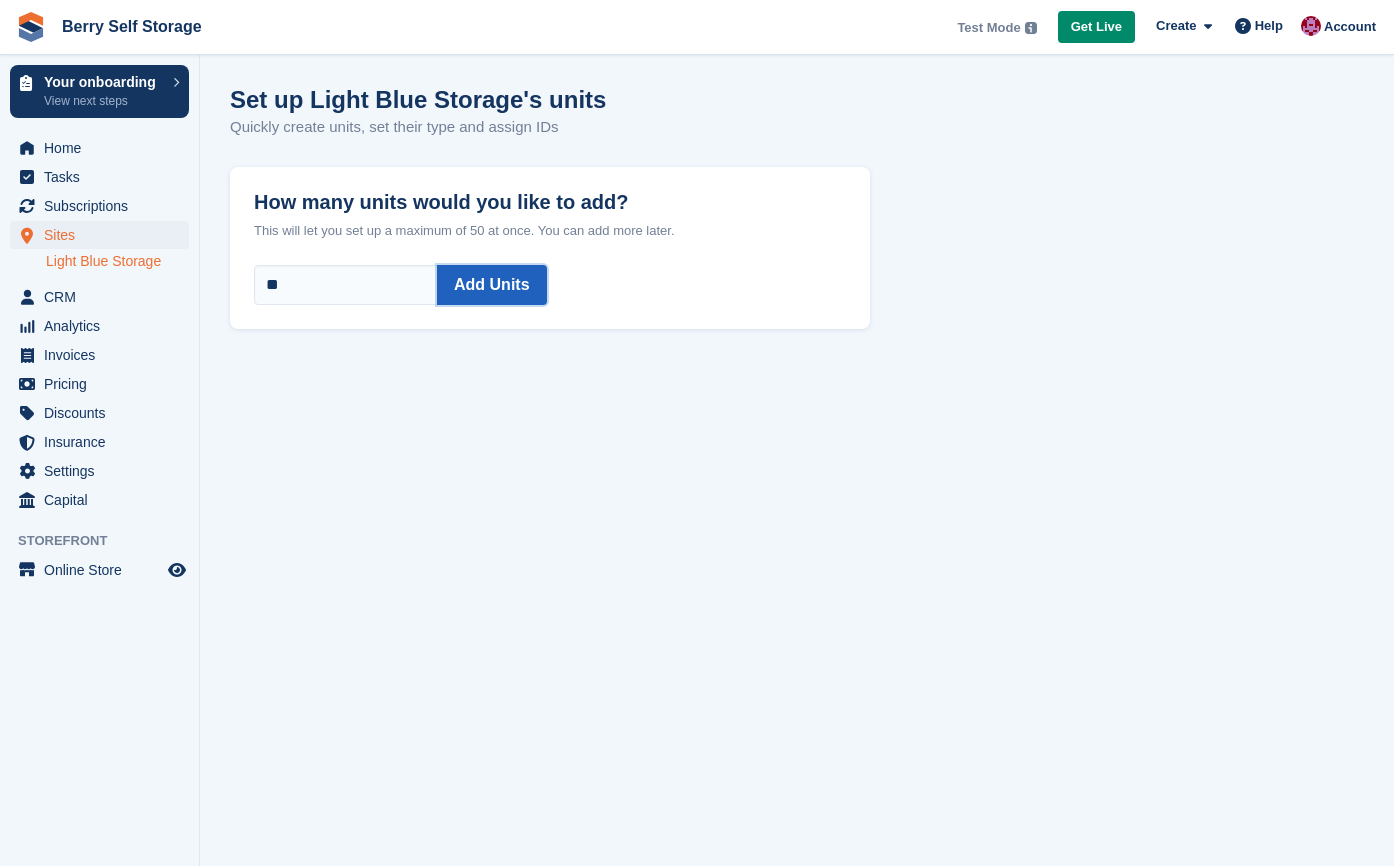 click on "Add Units" at bounding box center (492, 285) 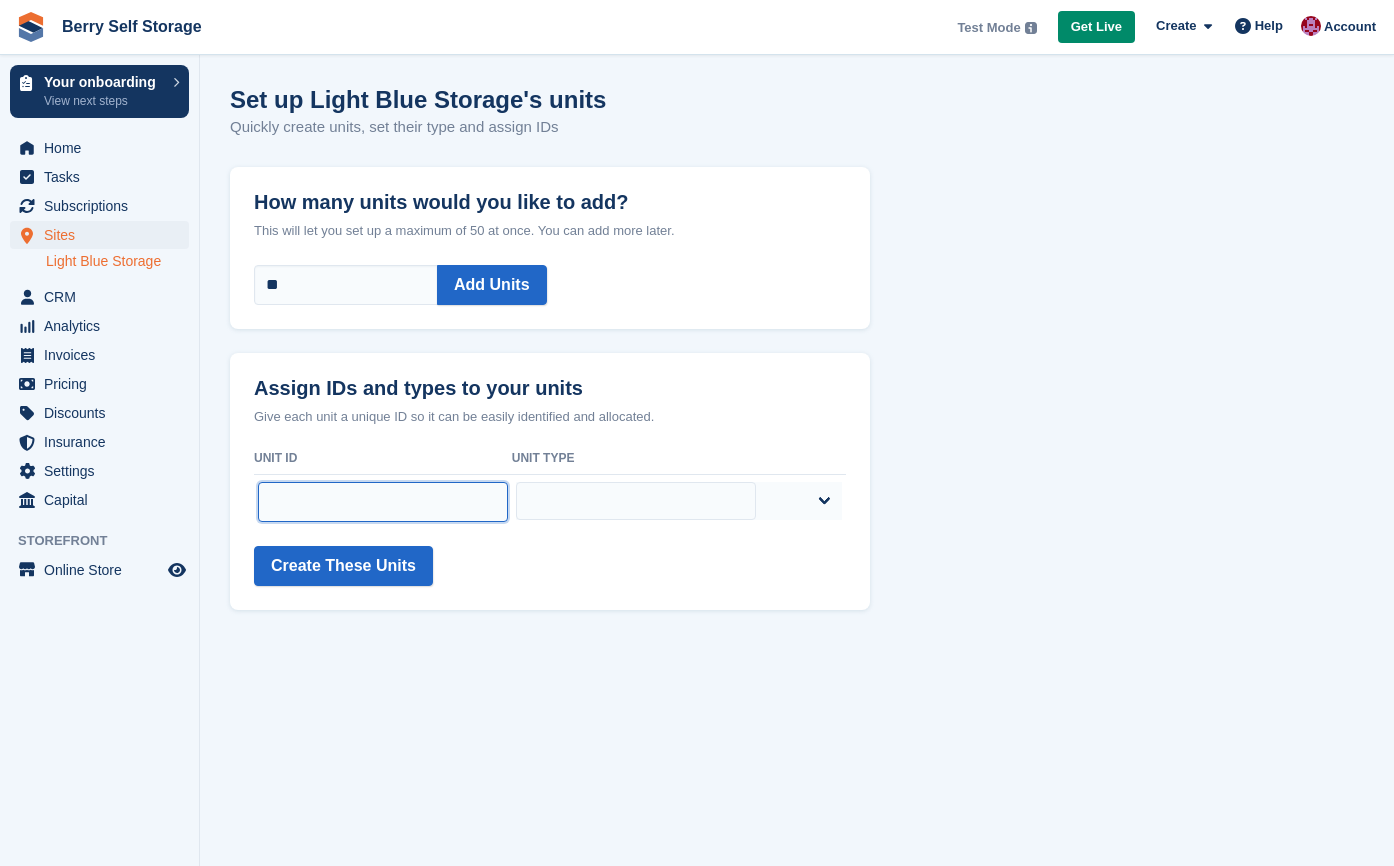 click at bounding box center [383, 502] 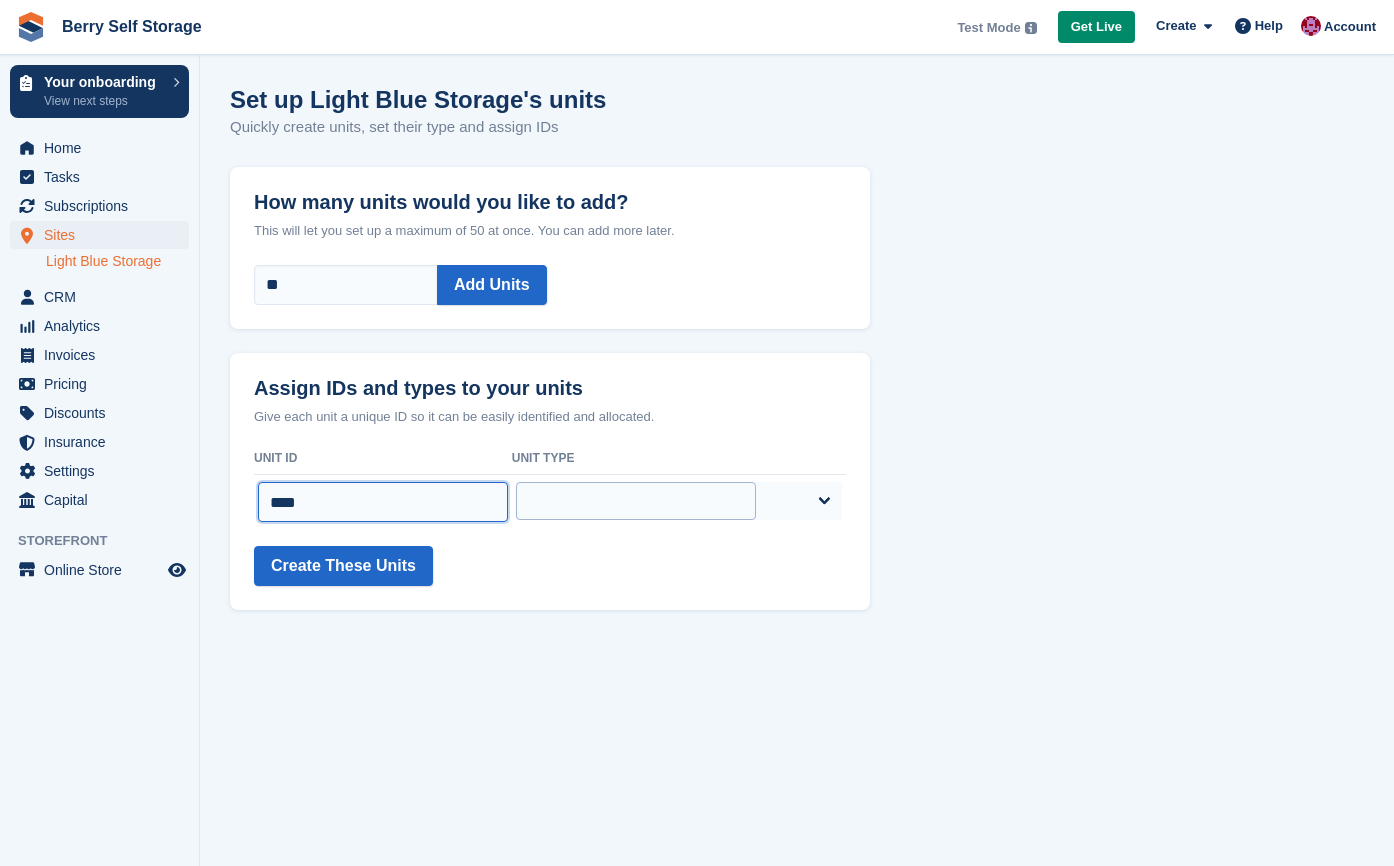 type on "****" 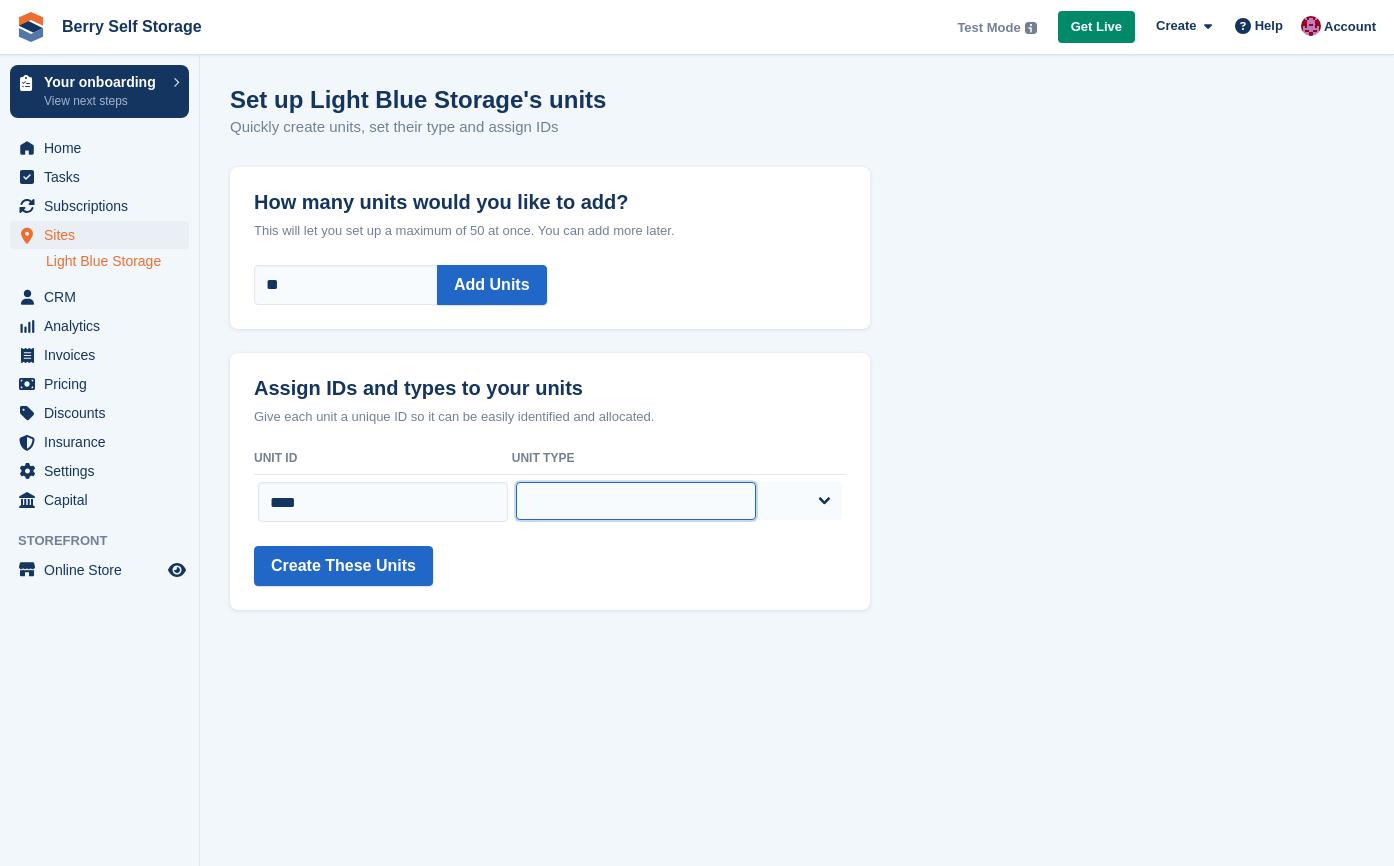 click on "**********" at bounding box center [636, 501] 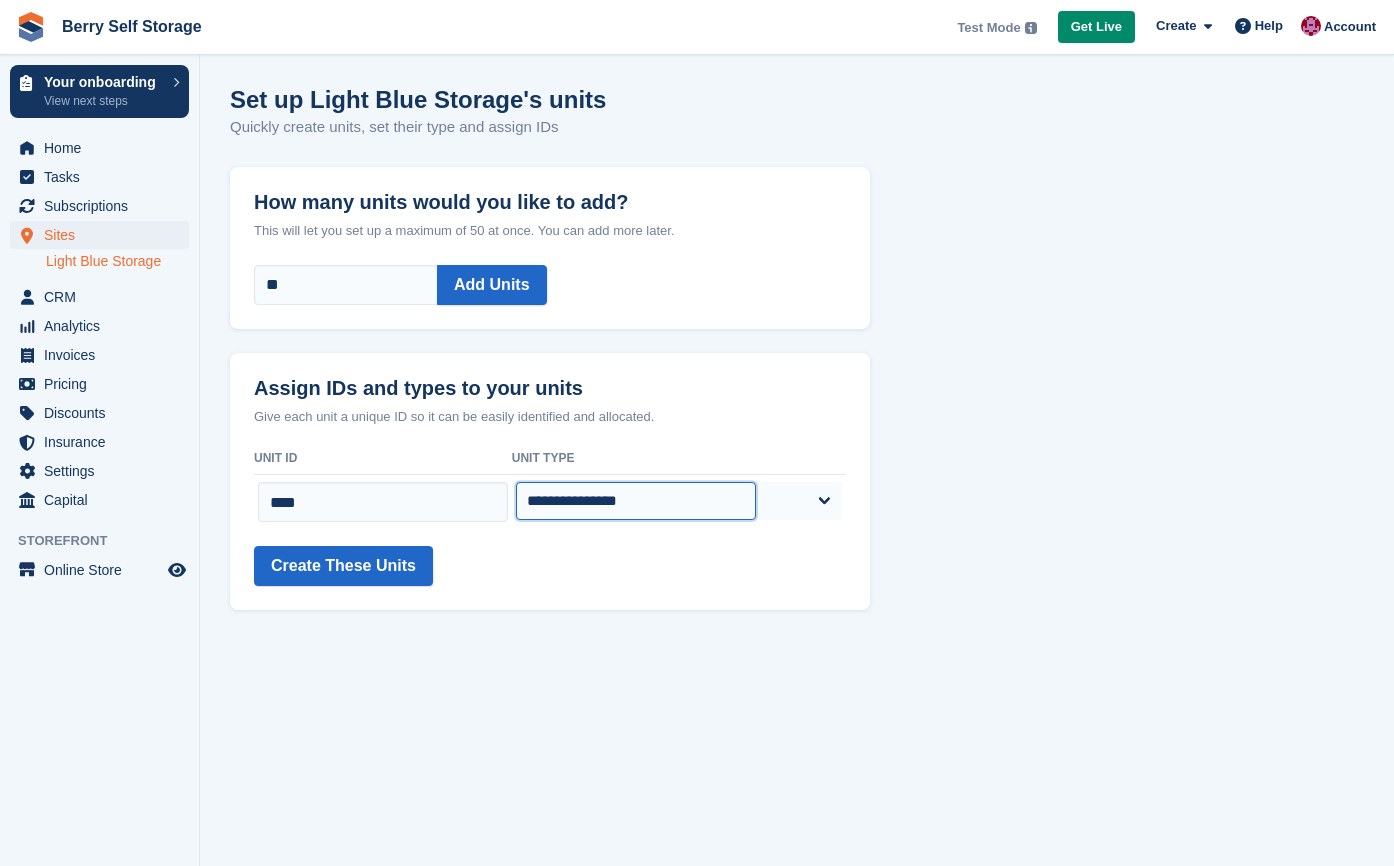 click on "**********" at bounding box center (636, 501) 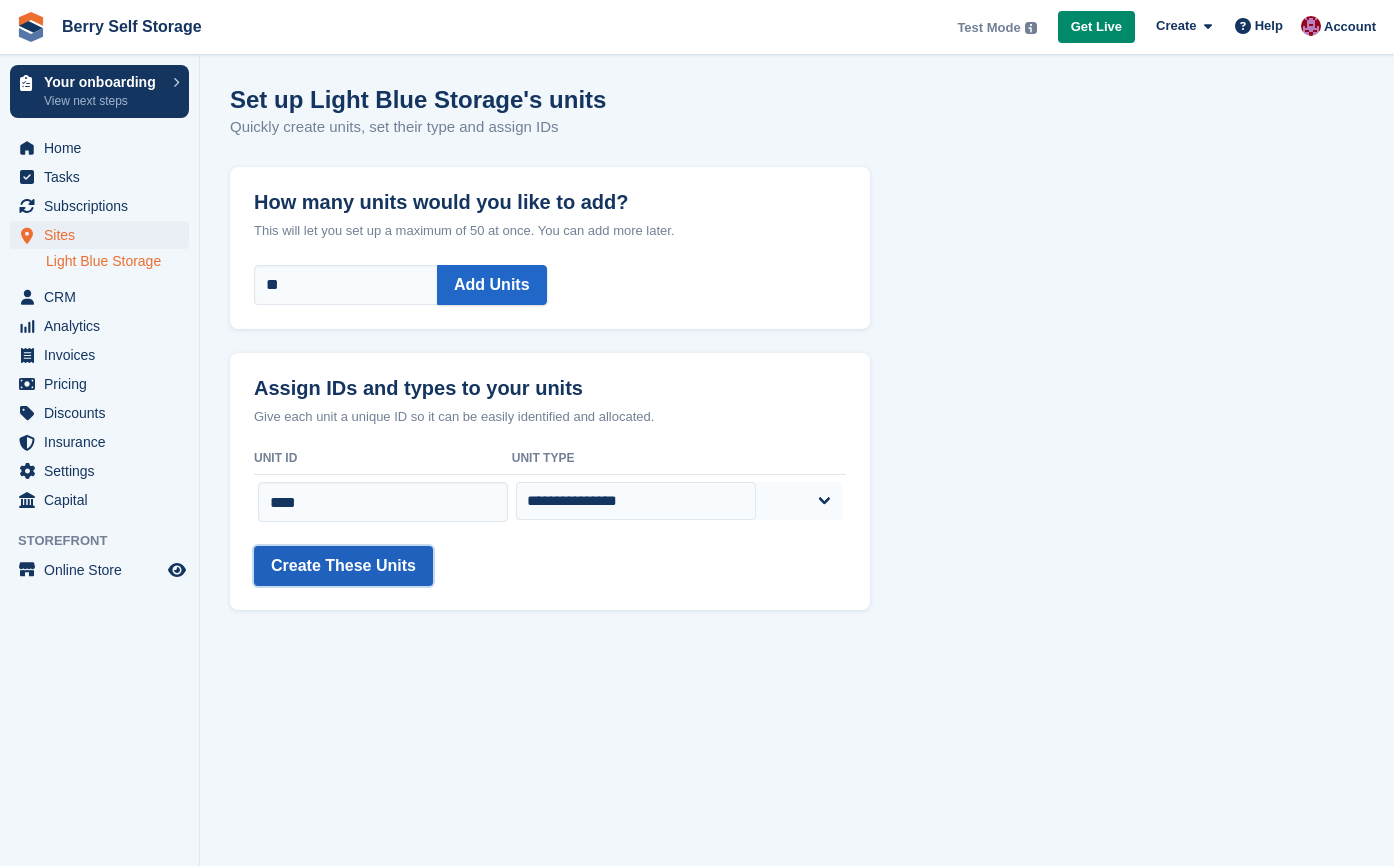 click on "Create These Units" at bounding box center [343, 566] 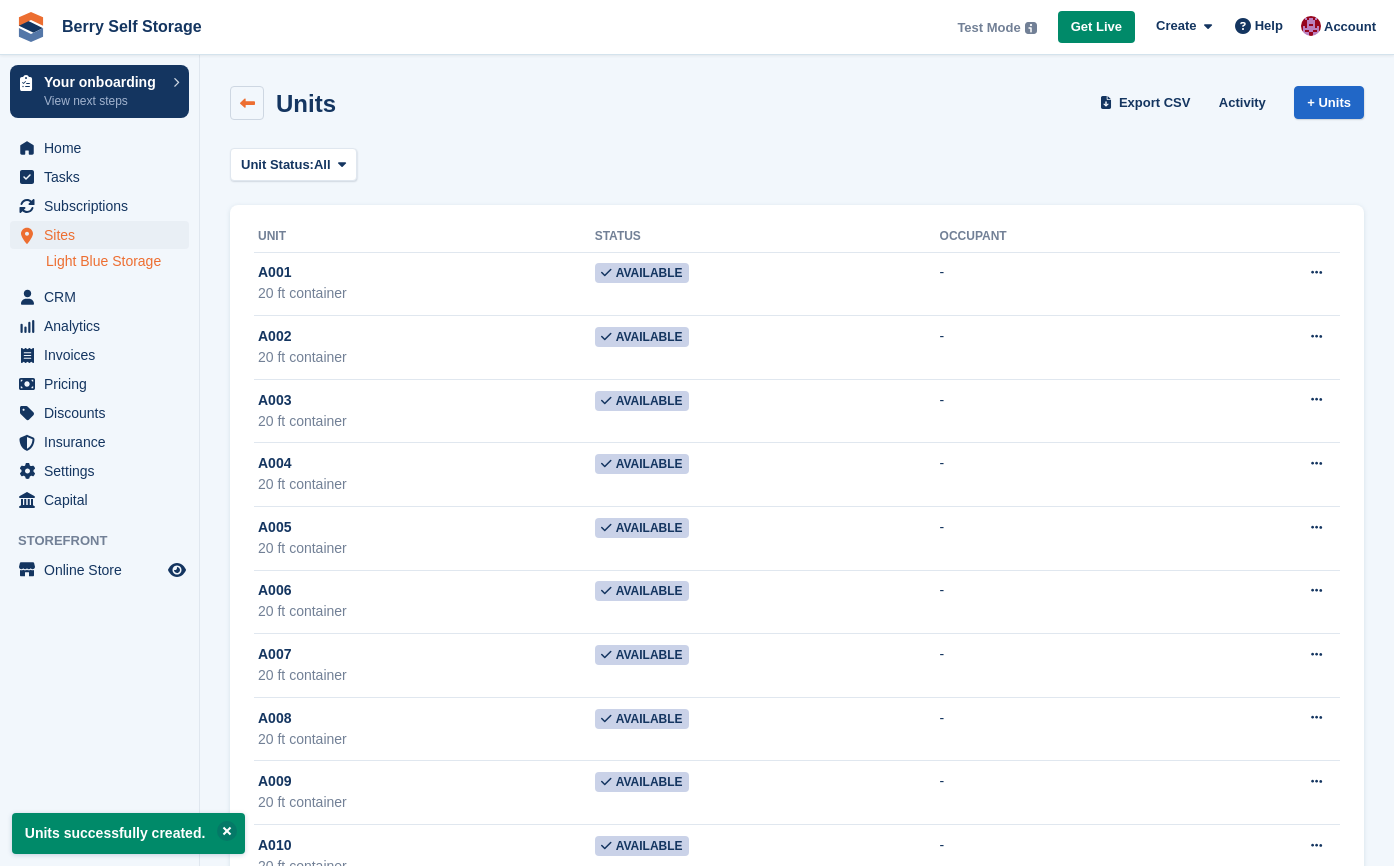 scroll, scrollTop: 0, scrollLeft: 0, axis: both 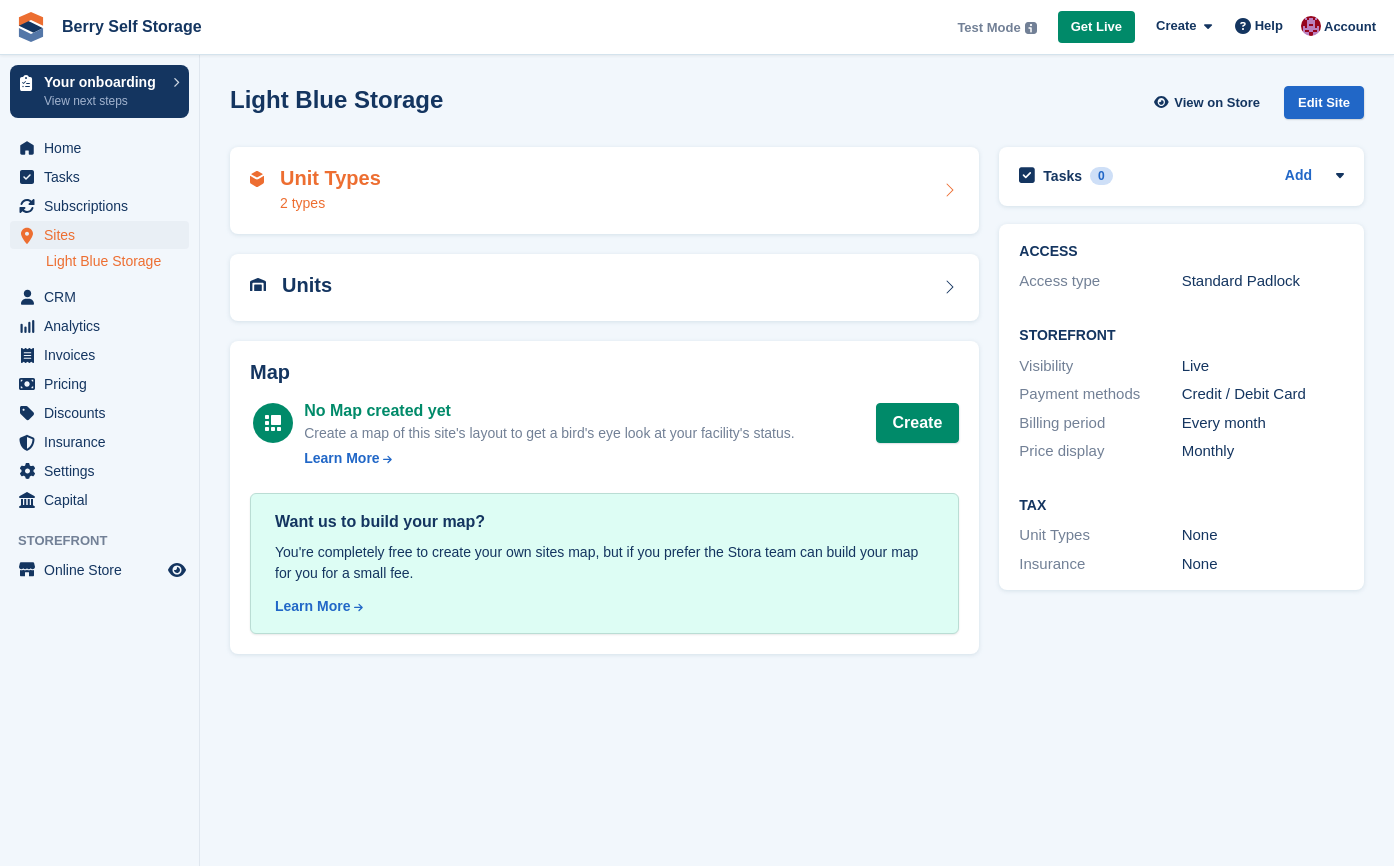 click on "Unit Types
2 types" at bounding box center [604, 191] 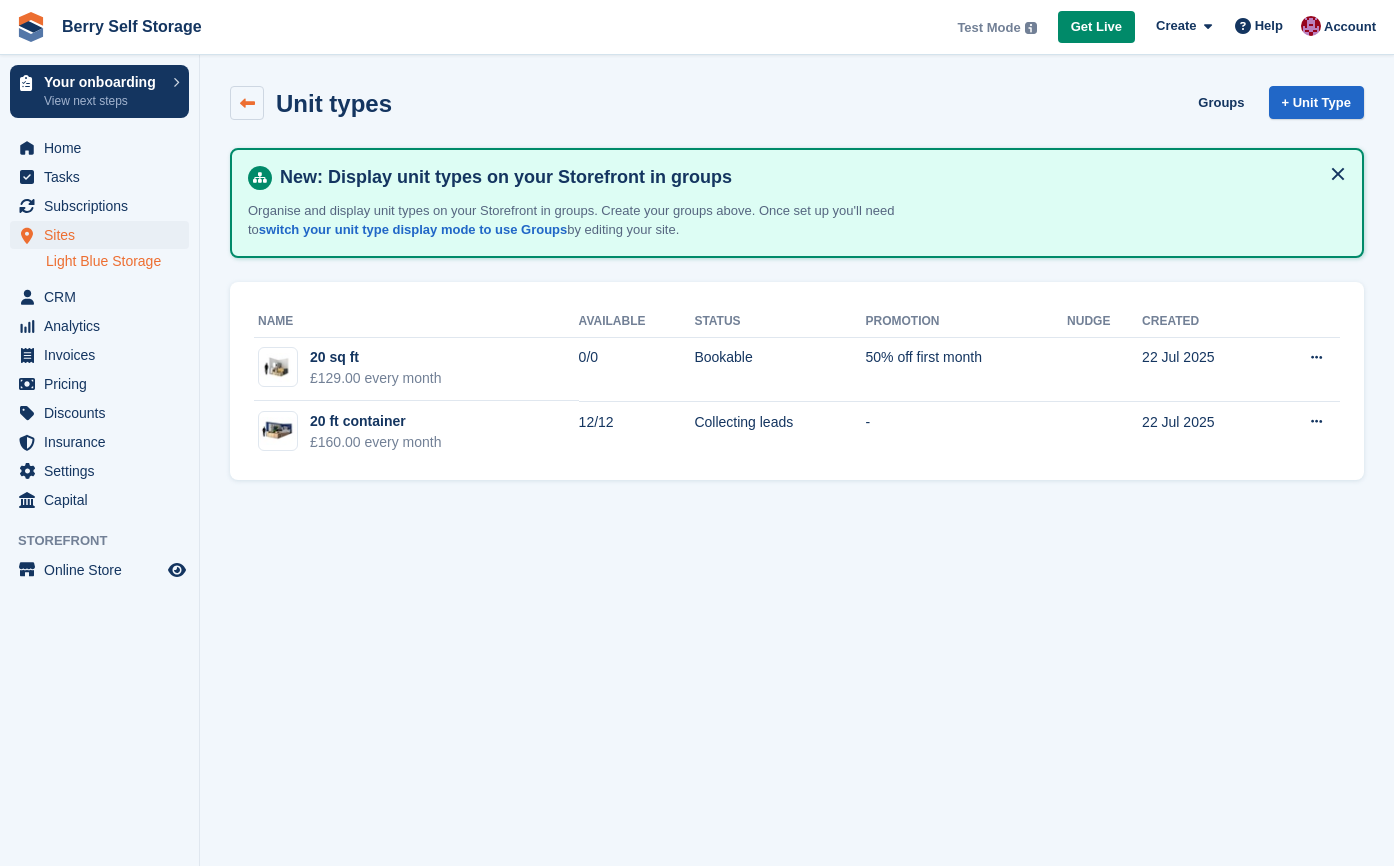 click at bounding box center (247, 103) 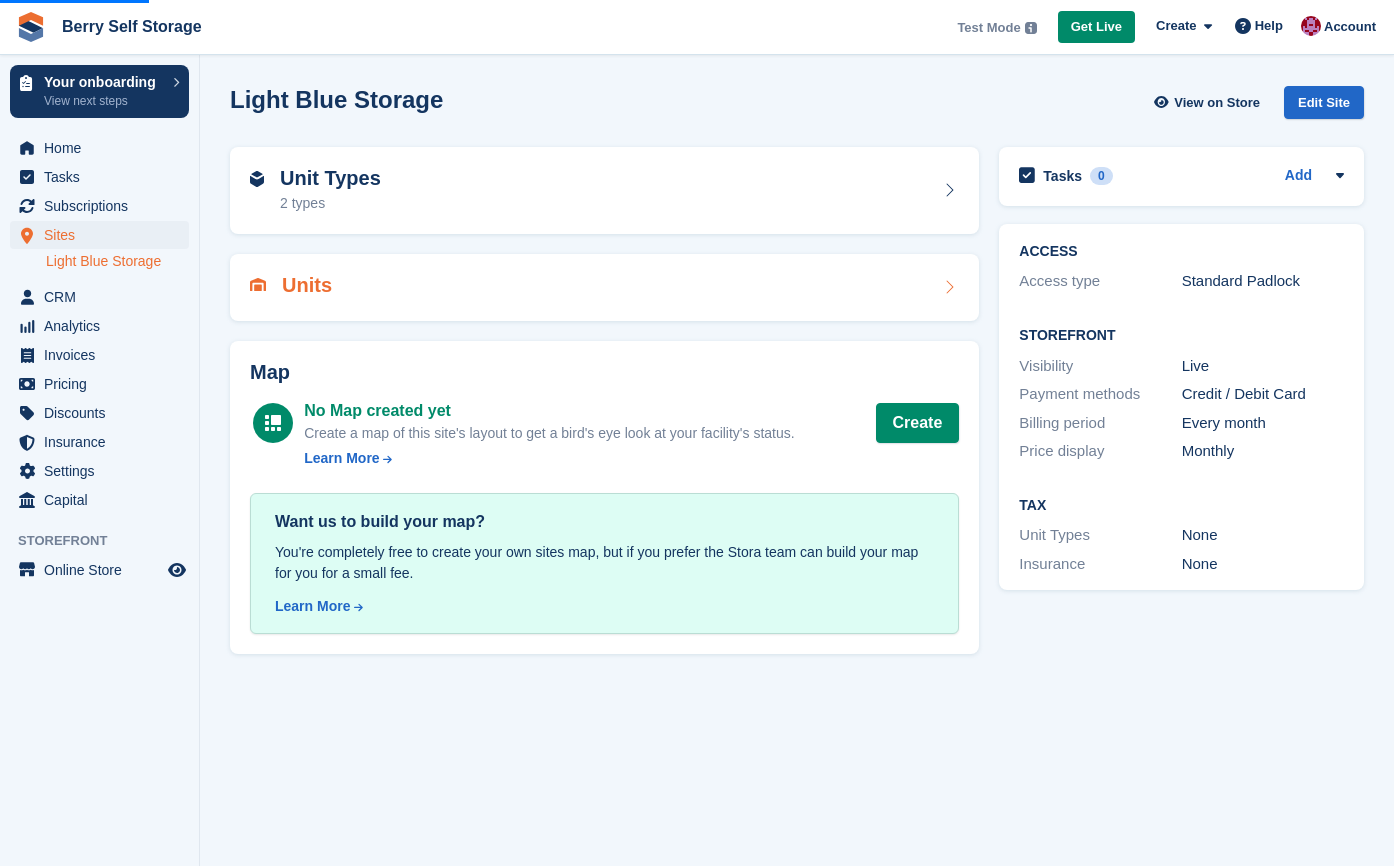 click on "Units" at bounding box center [604, 287] 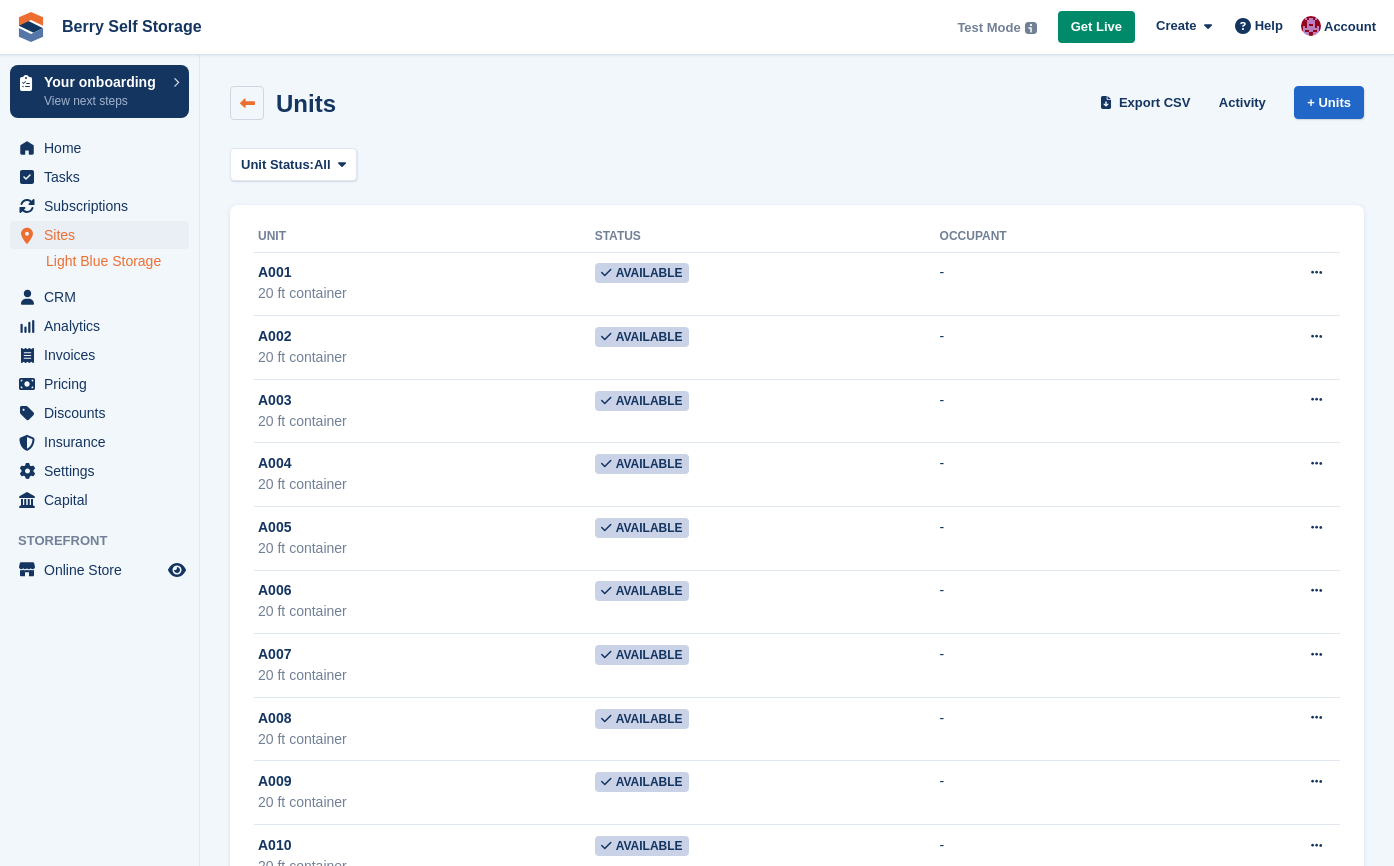 click at bounding box center [247, 103] 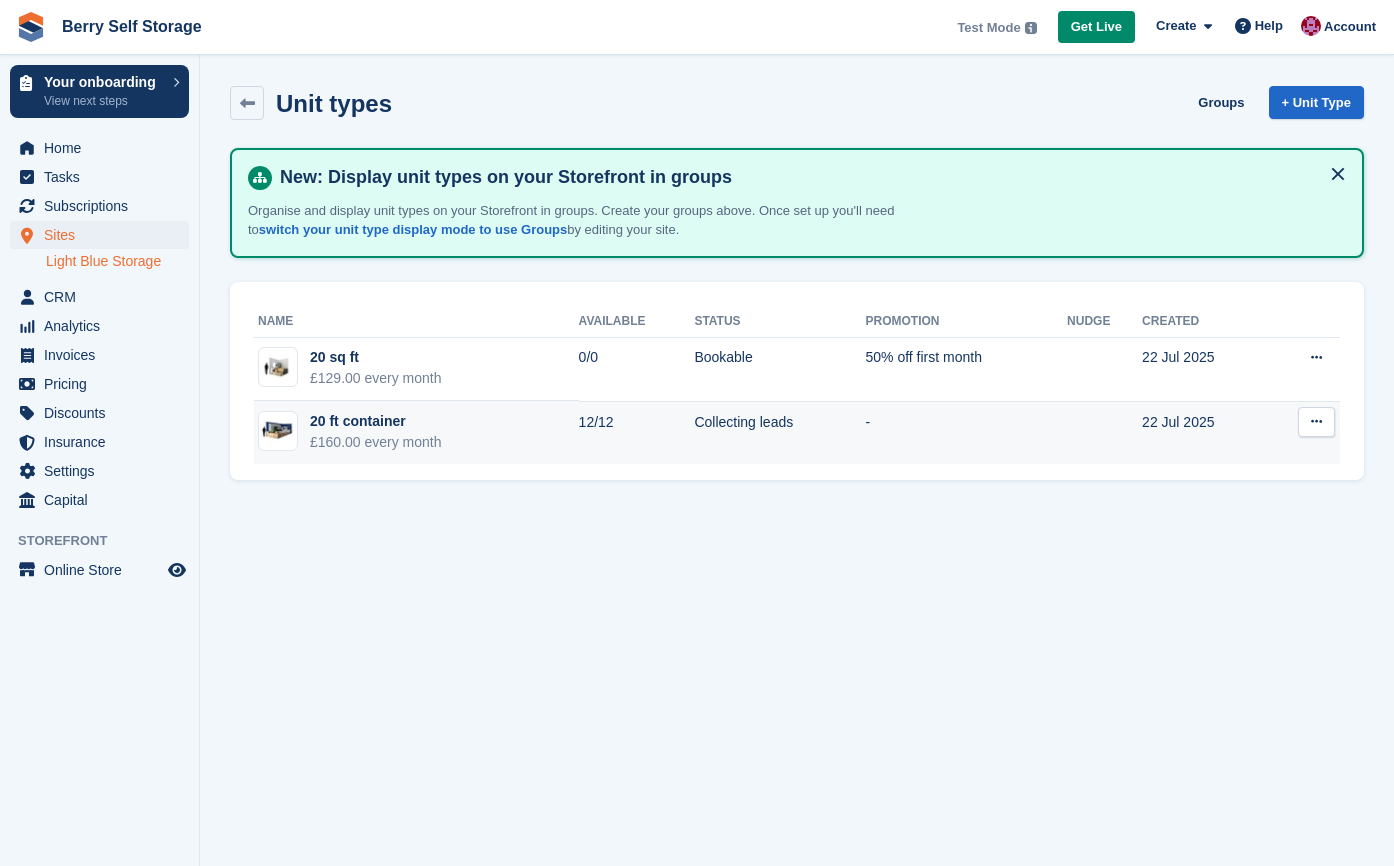 click on "20 ft container
£160.00 every month" at bounding box center [416, 432] 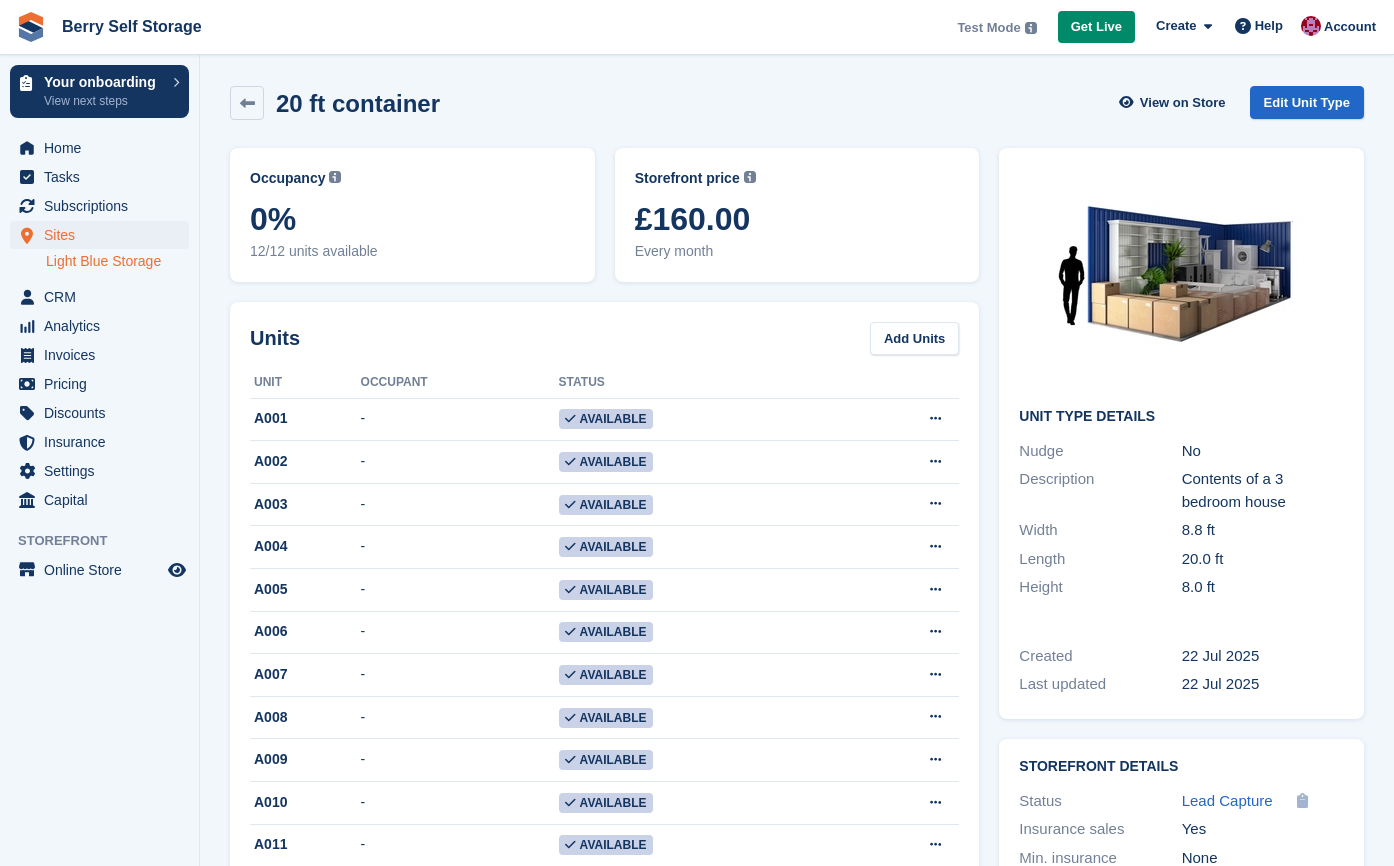 scroll, scrollTop: 0, scrollLeft: 0, axis: both 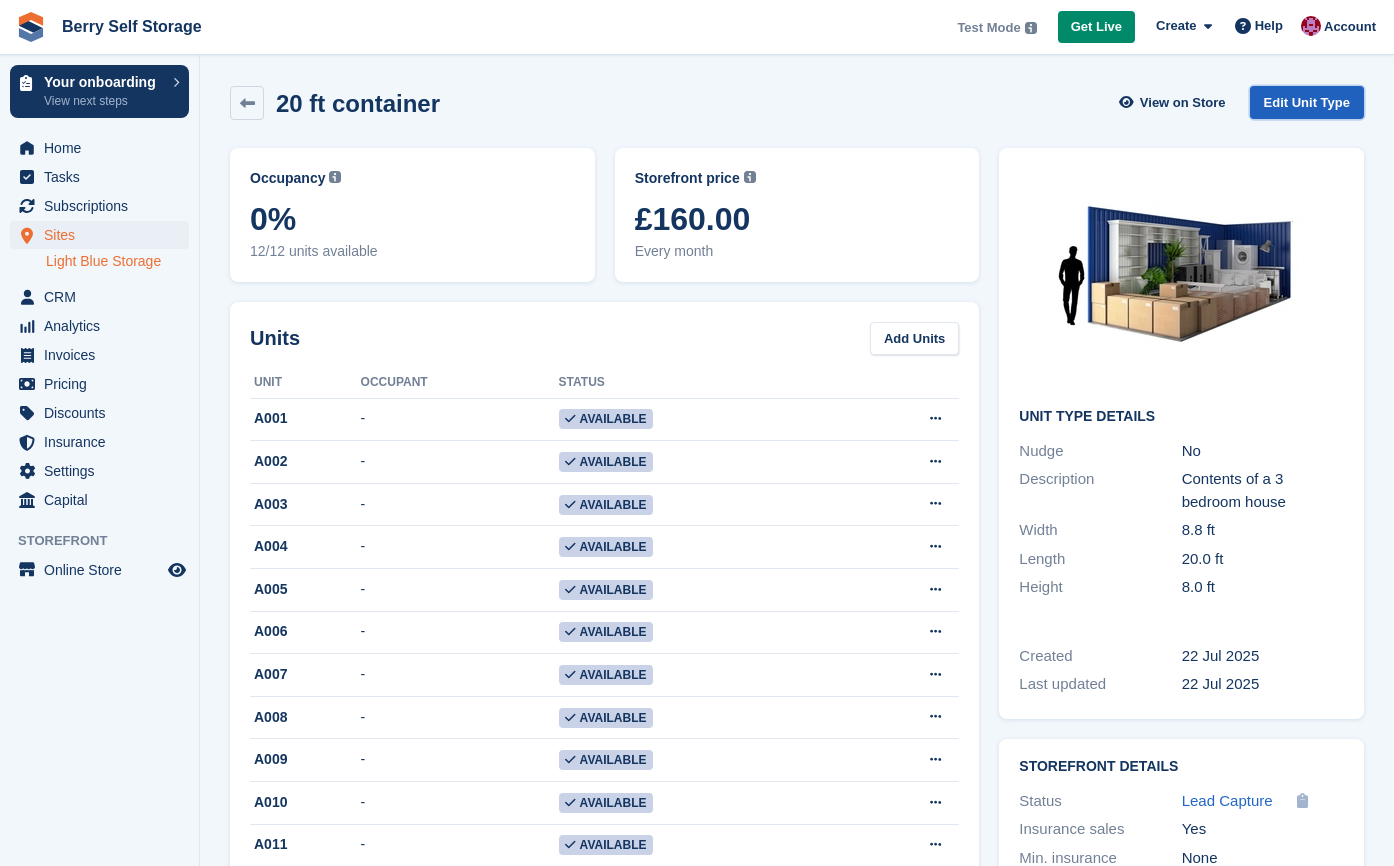 click on "Edit Unit Type" at bounding box center [1307, 102] 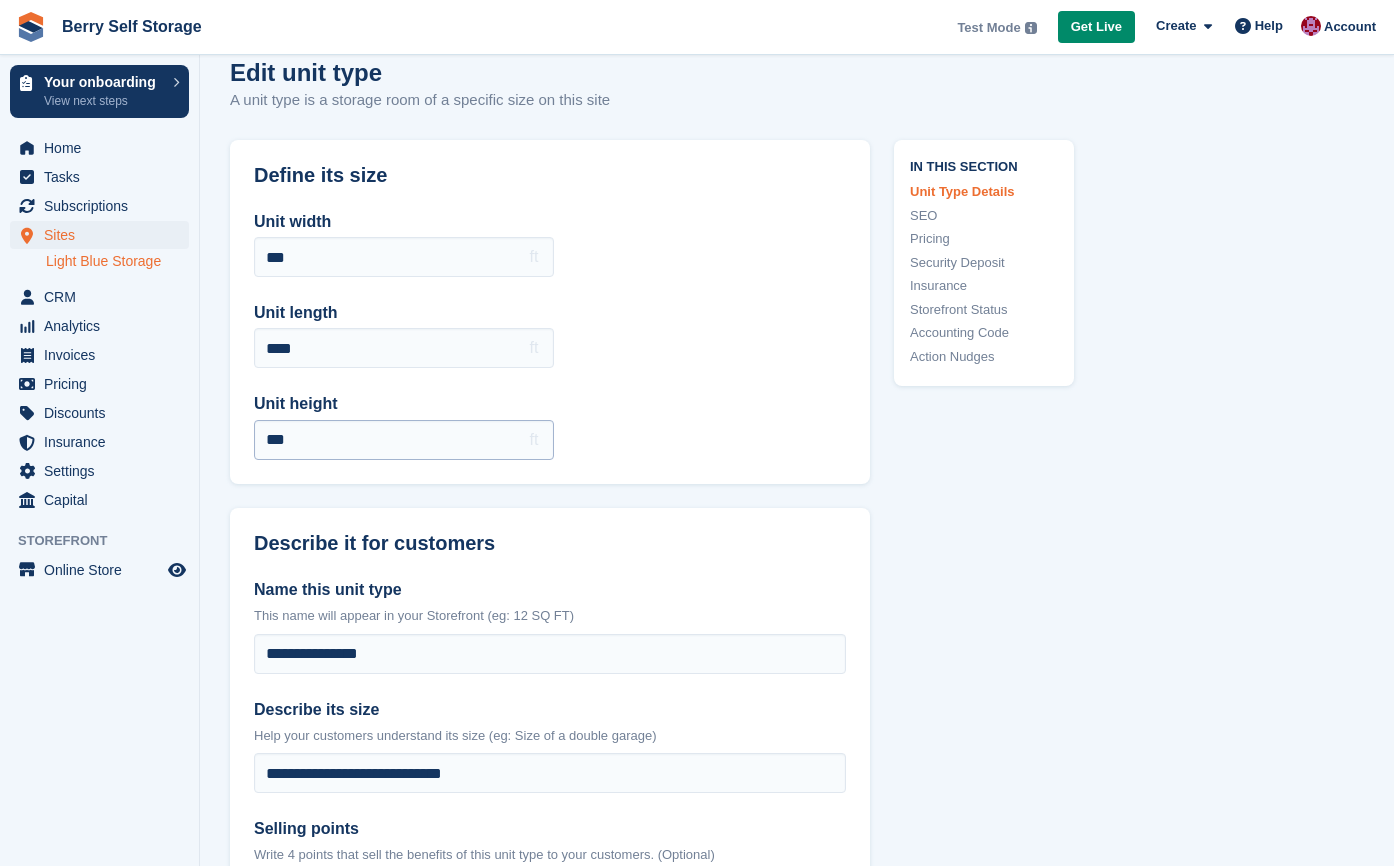 scroll, scrollTop: 28, scrollLeft: 0, axis: vertical 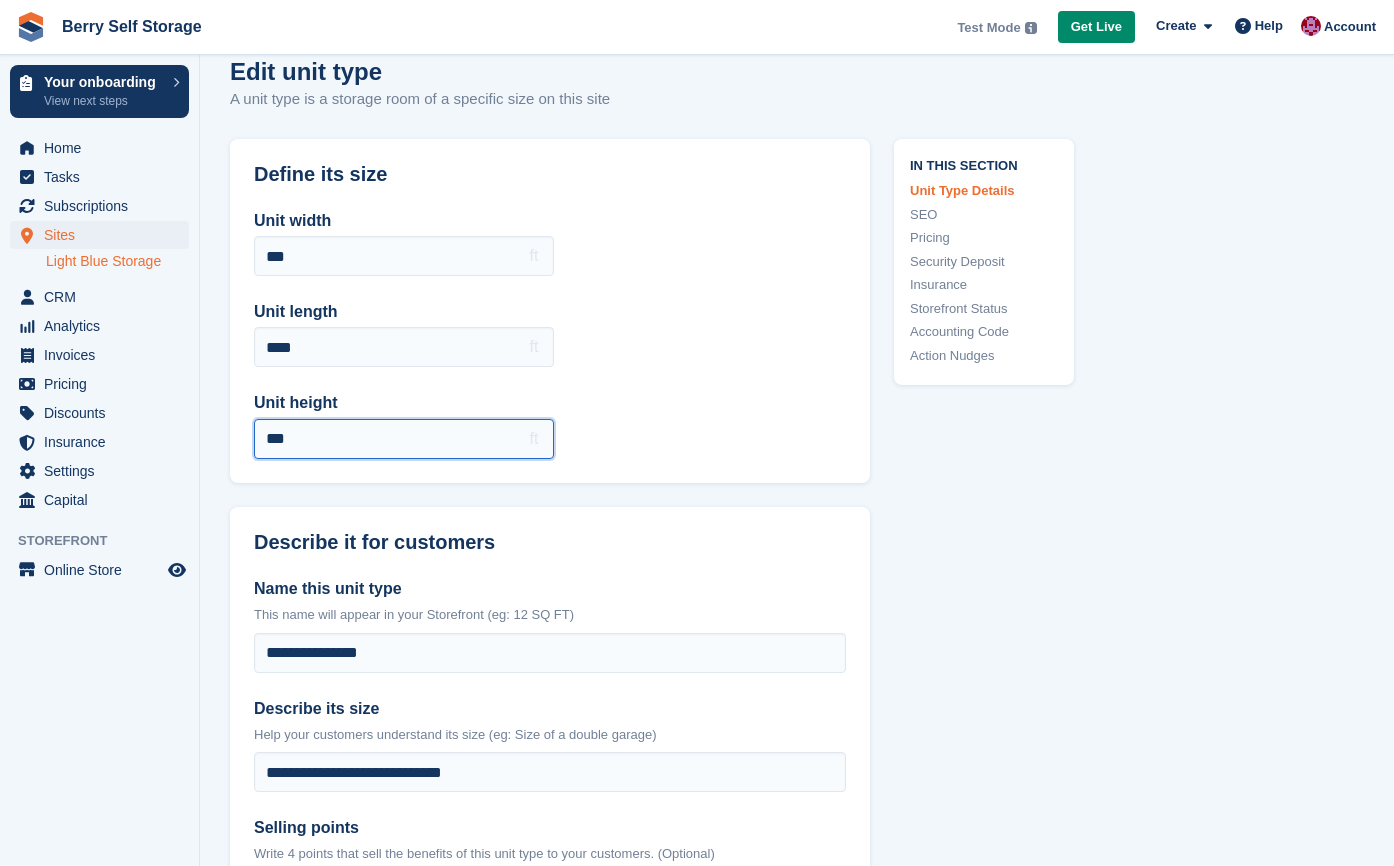 click on "***" at bounding box center [404, 439] 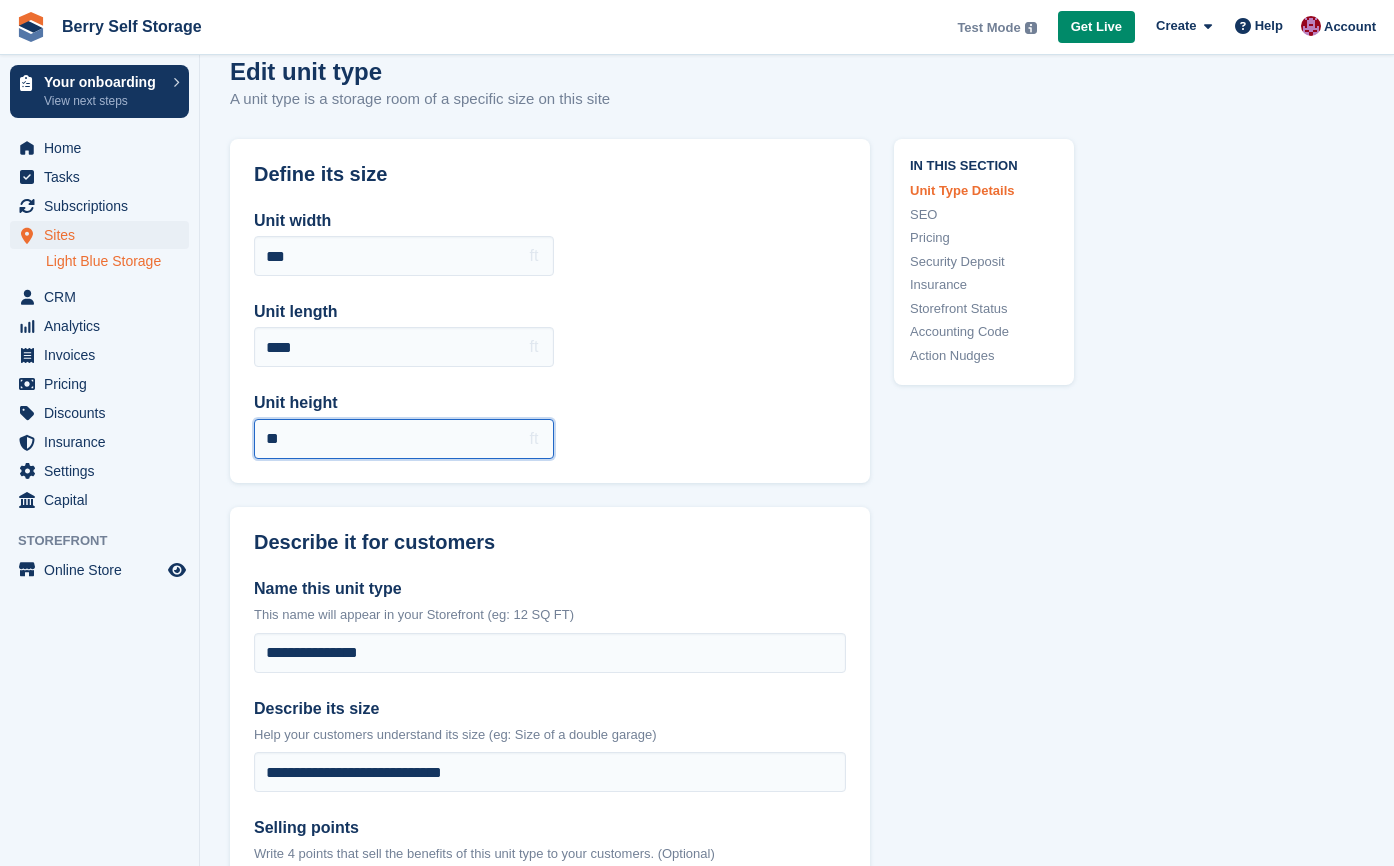 type on "***" 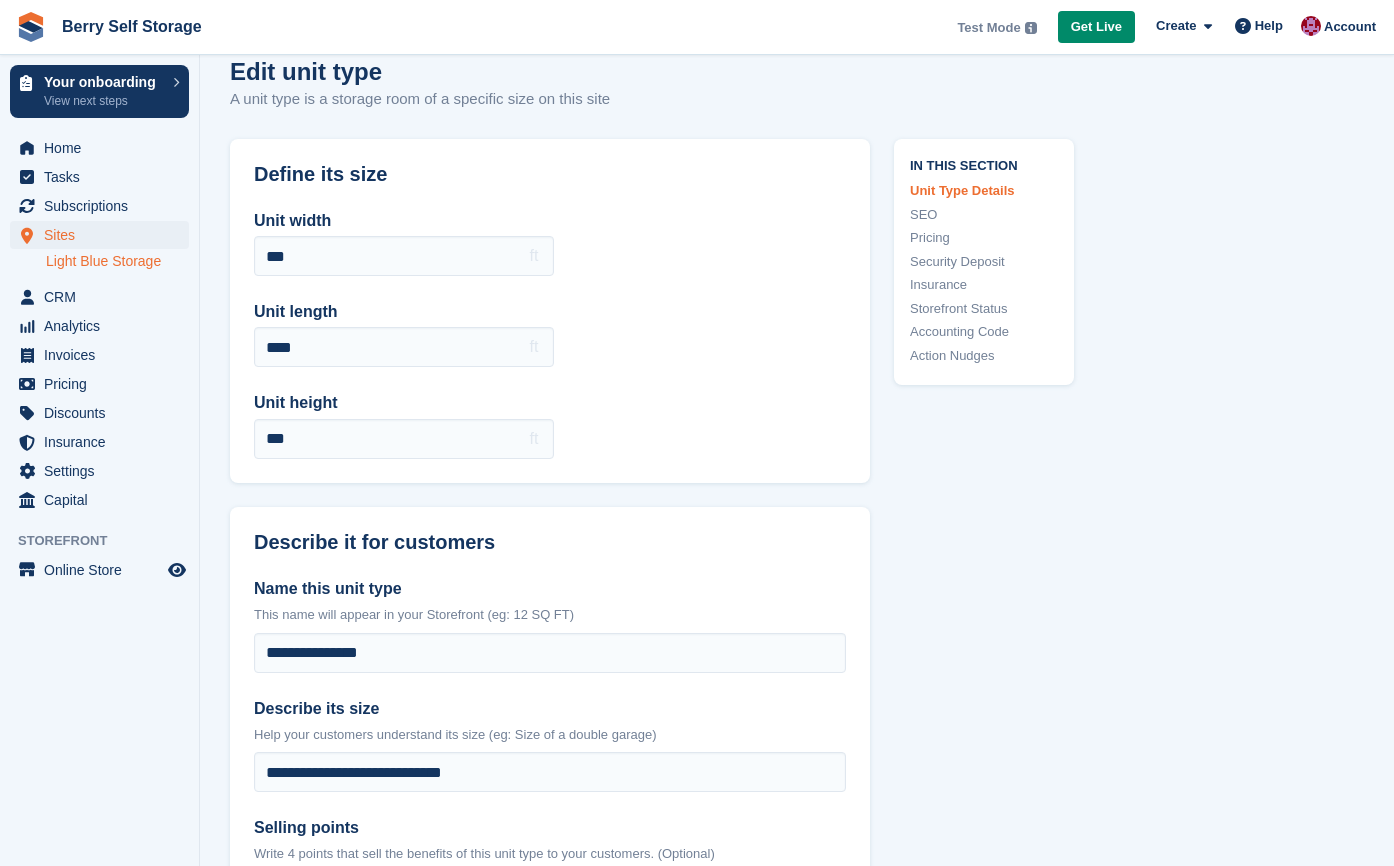 click on "Unit width
*** ft
Unit length
**** ft
Unit height
*** ft" at bounding box center [550, 334] 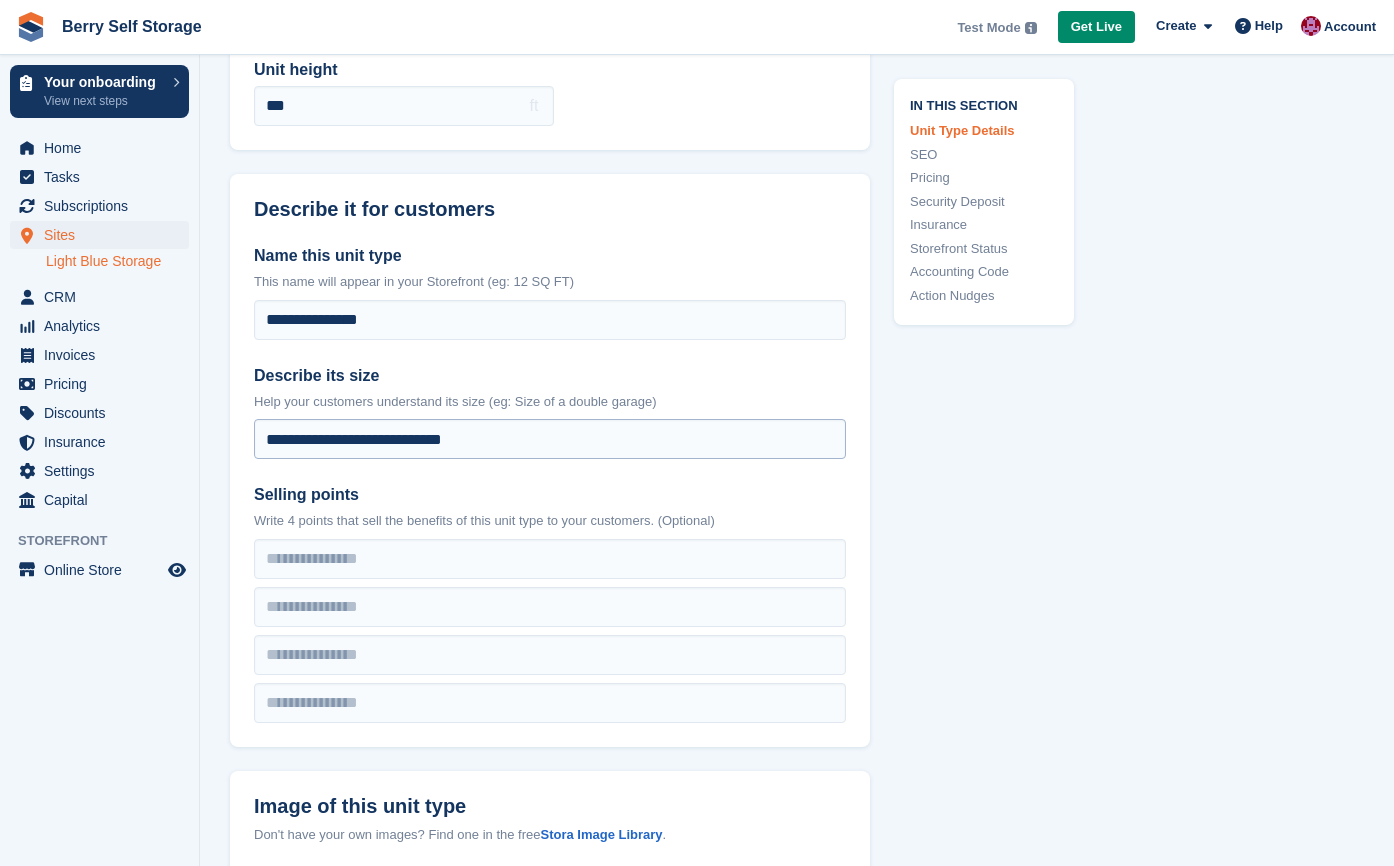 scroll, scrollTop: 373, scrollLeft: 0, axis: vertical 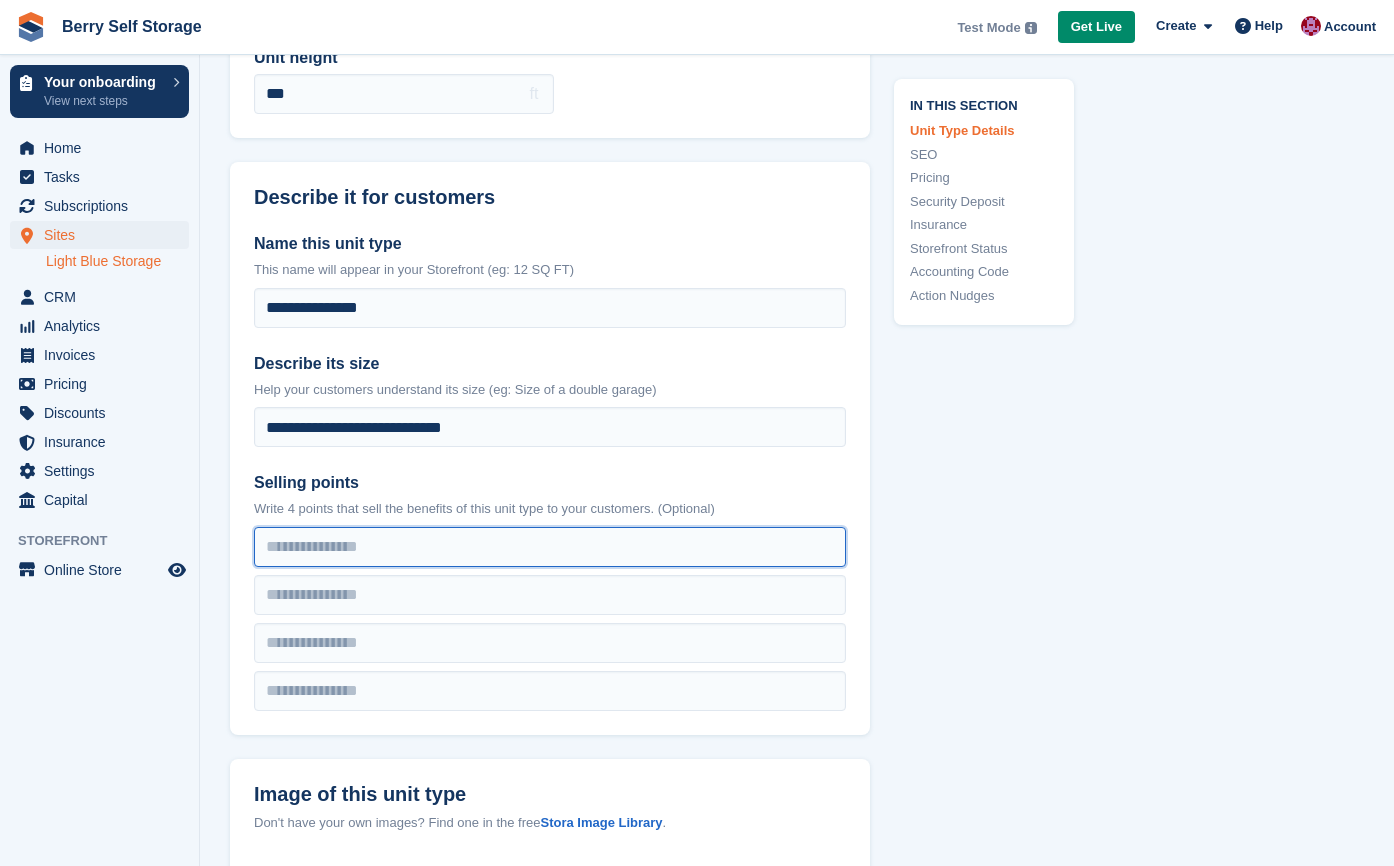 click at bounding box center [550, 547] 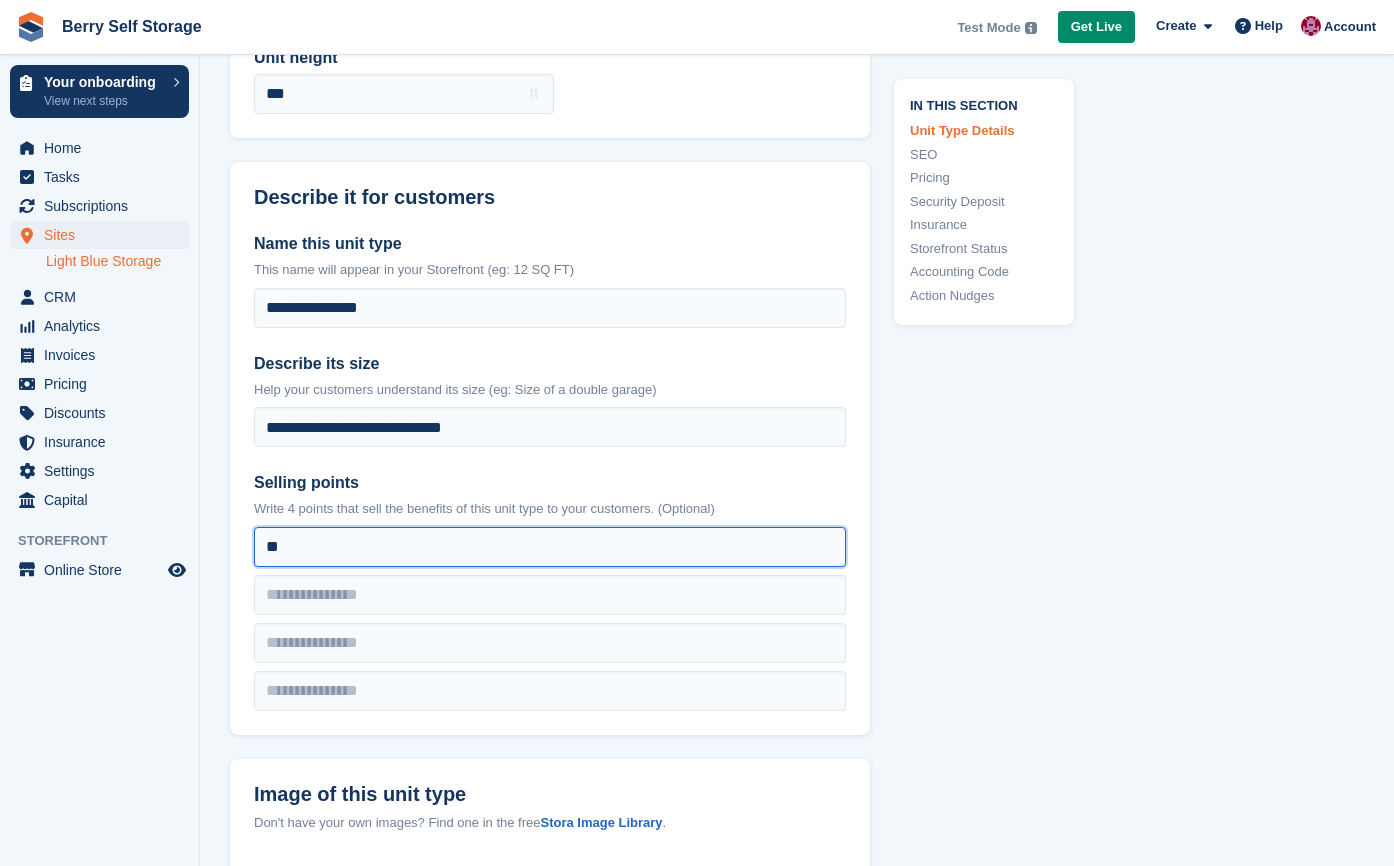 type on "*" 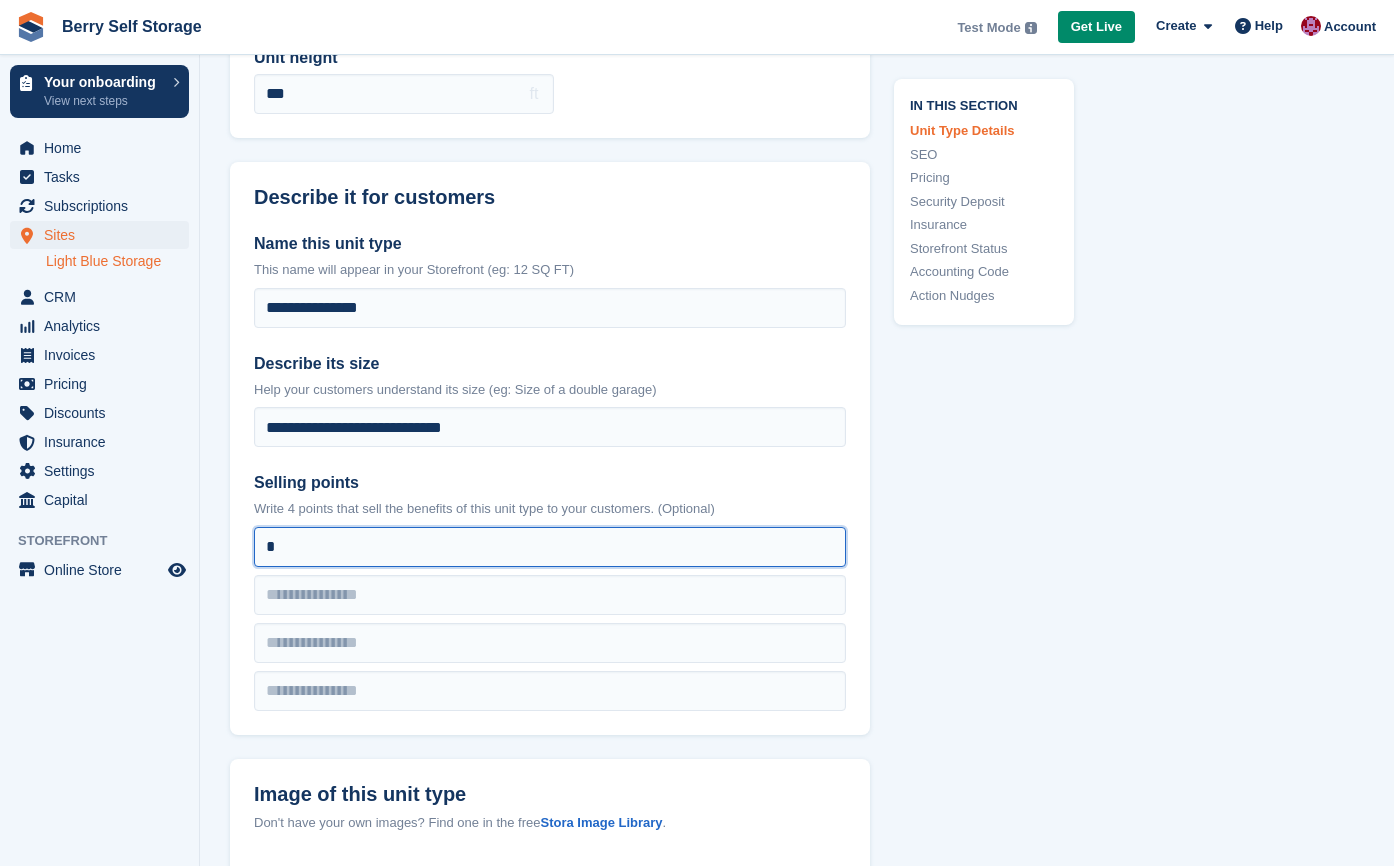 type on "**********" 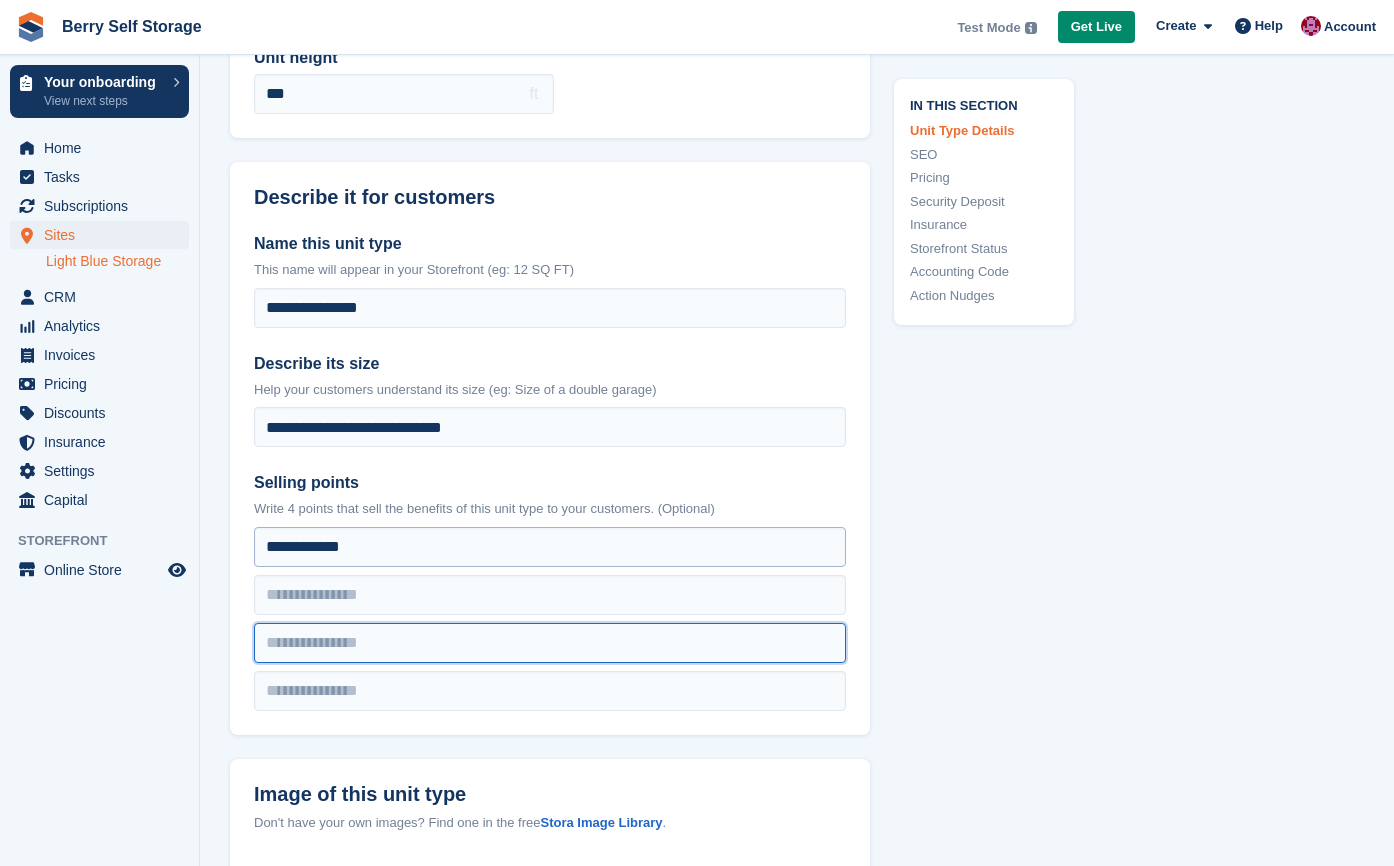 type on "**********" 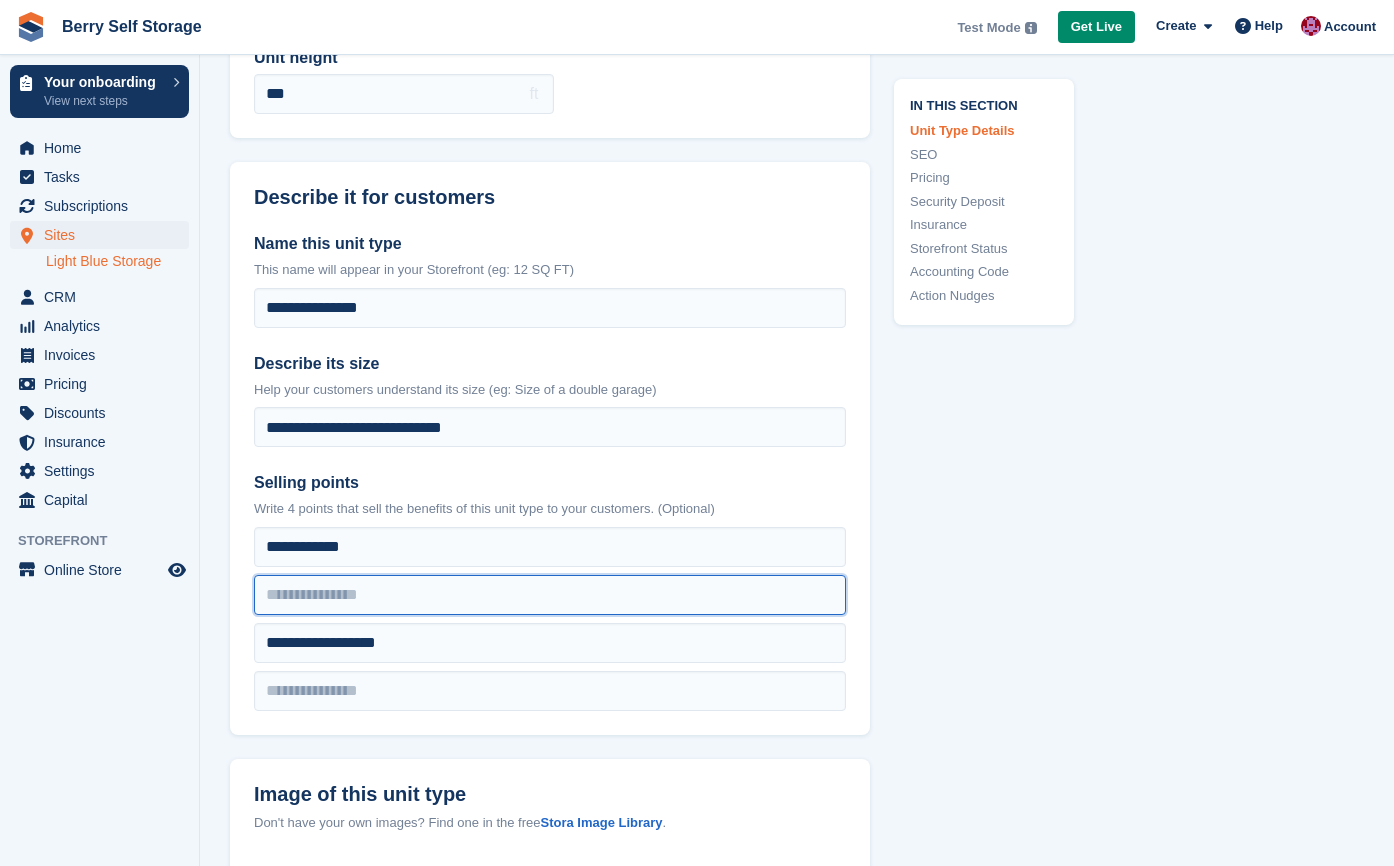 click at bounding box center (550, 547) 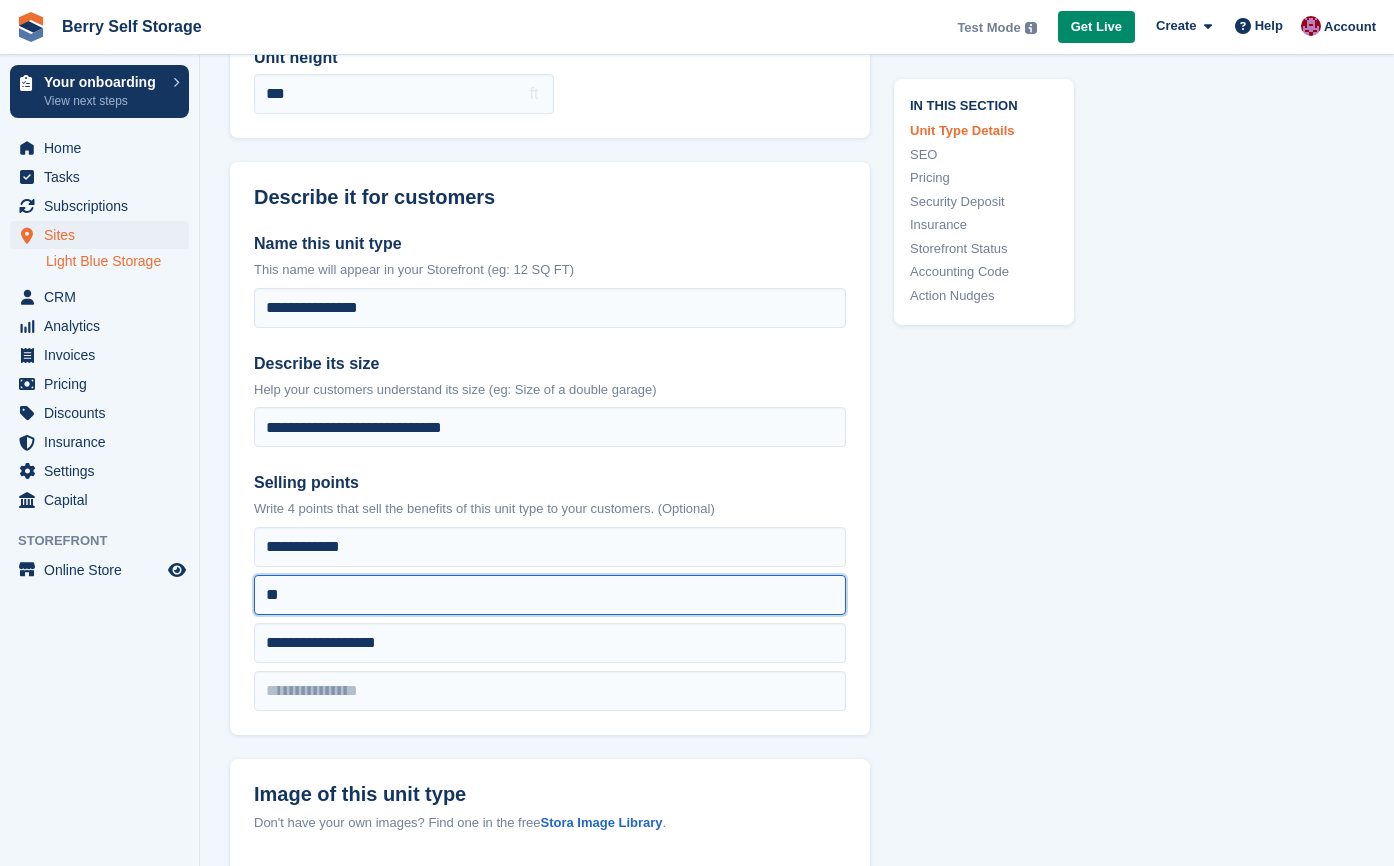 type on "*" 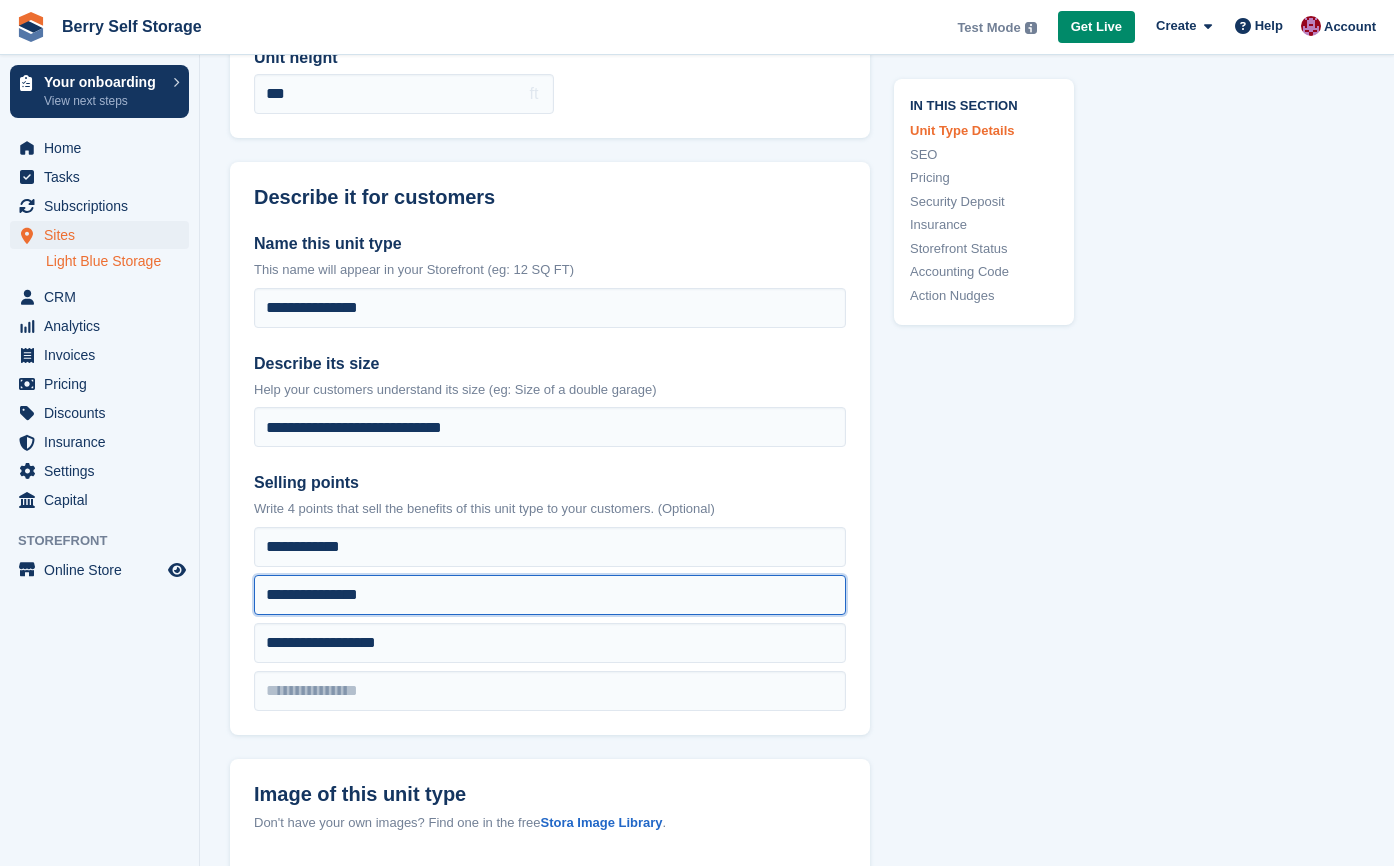 type on "*******" 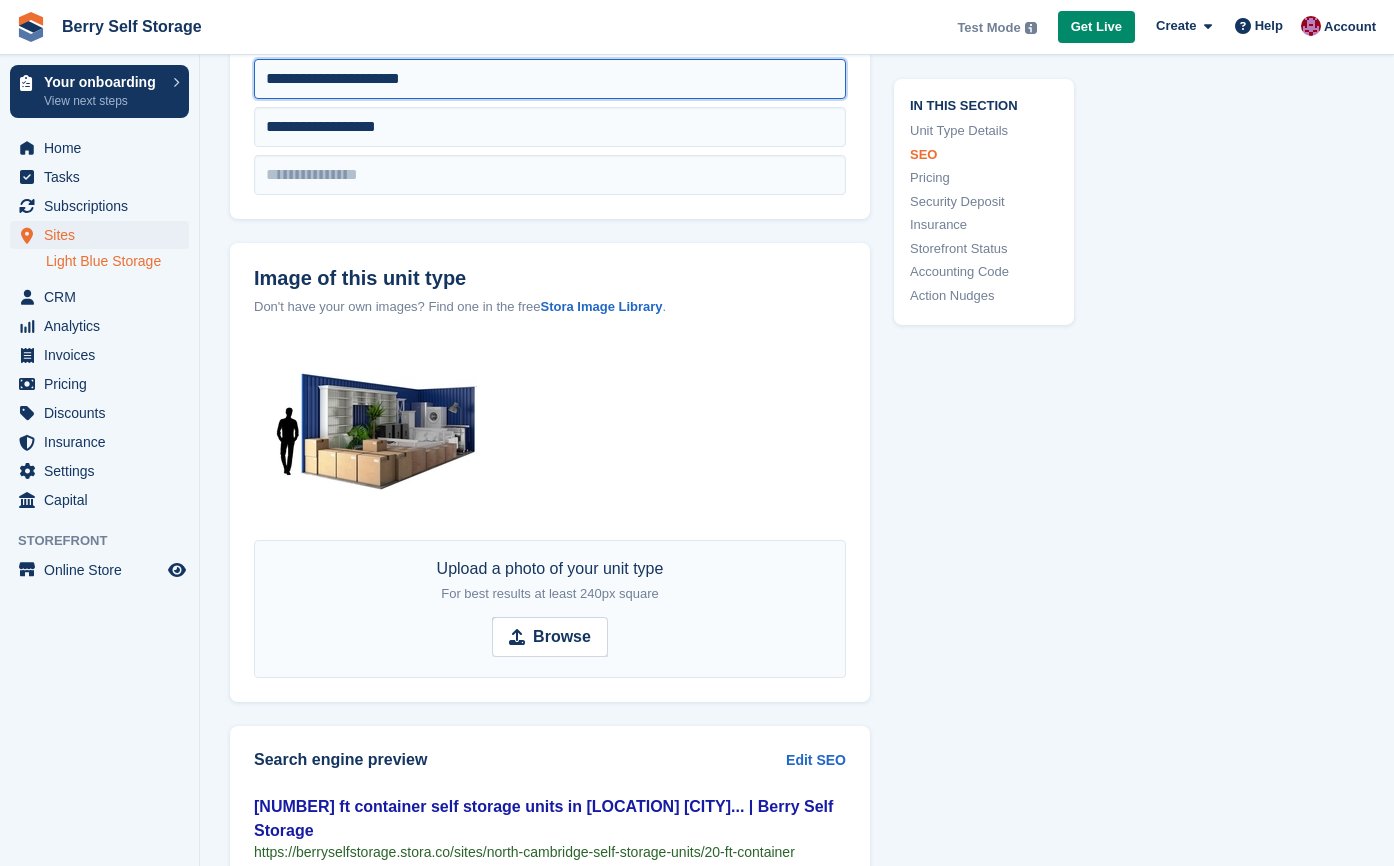 scroll, scrollTop: 1221, scrollLeft: 0, axis: vertical 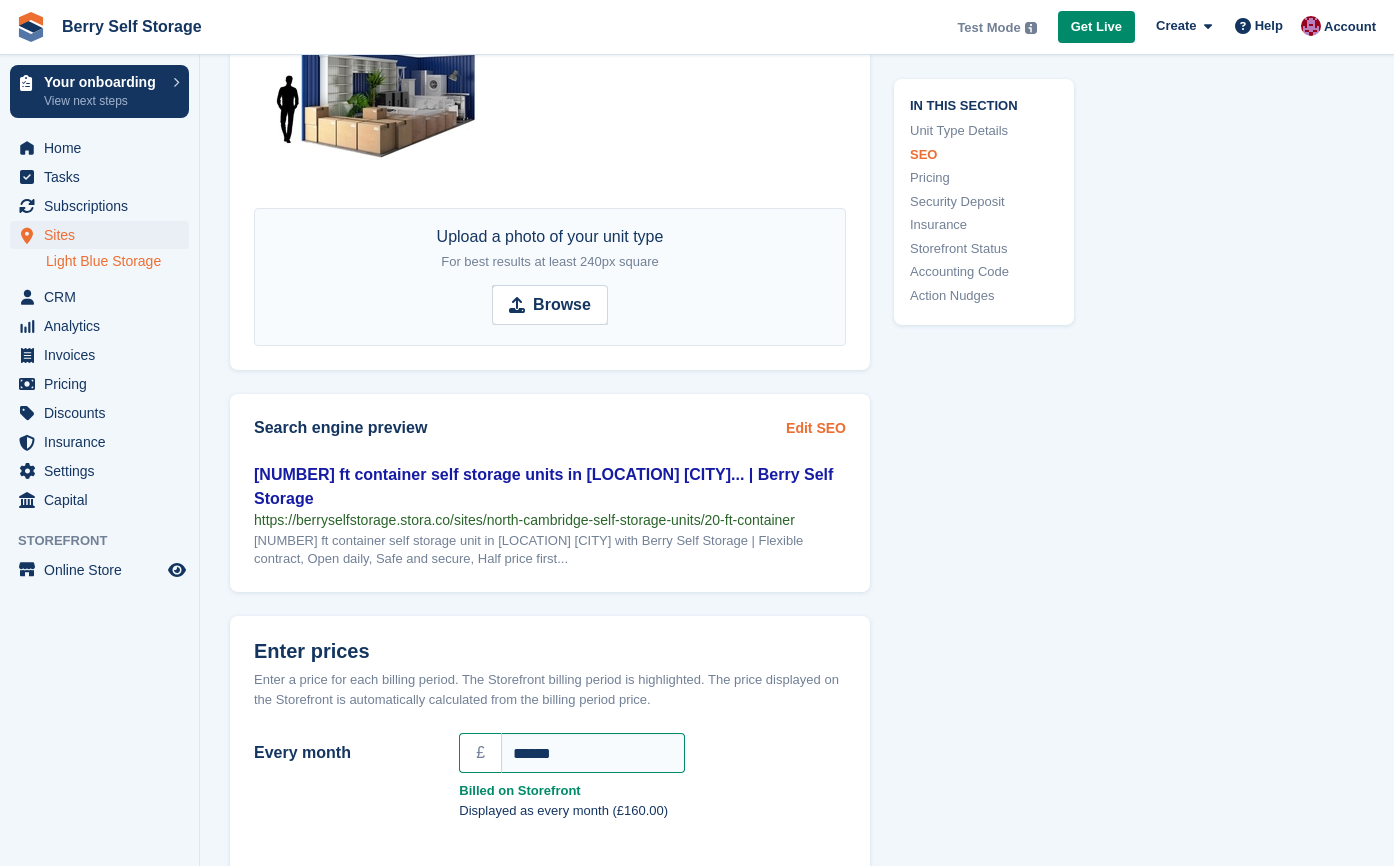 type on "**********" 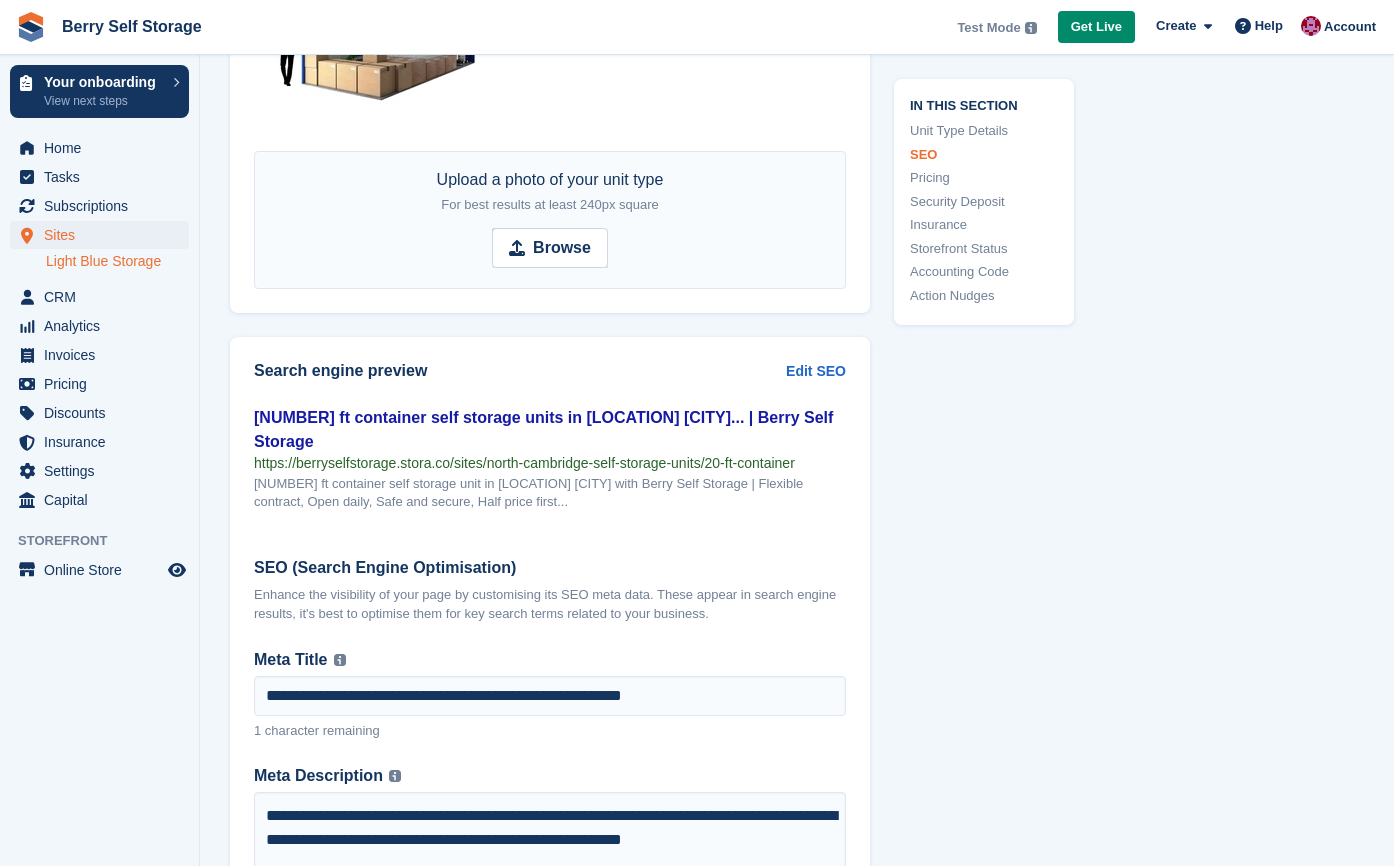 scroll, scrollTop: 1351, scrollLeft: 0, axis: vertical 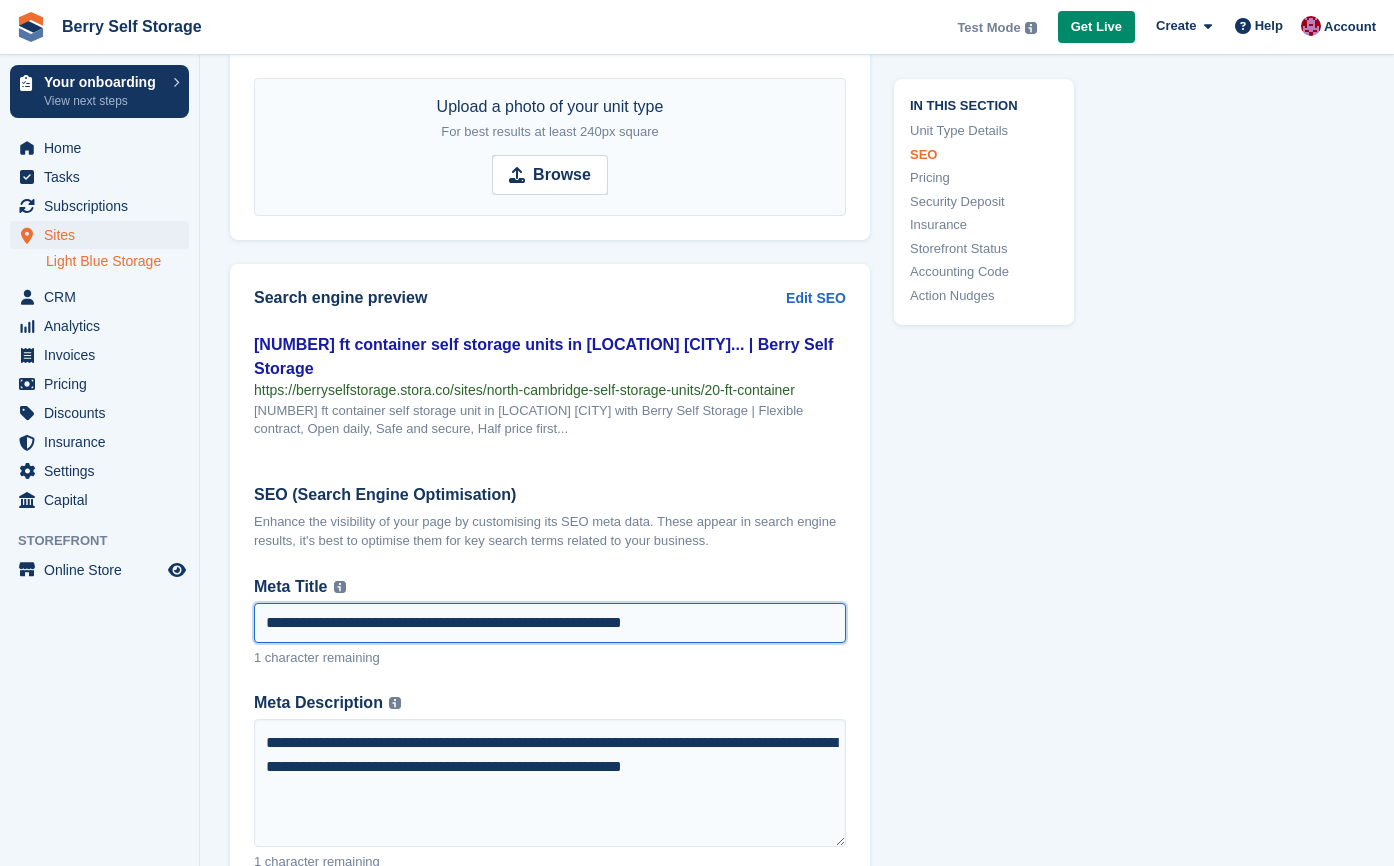 drag, startPoint x: 687, startPoint y: 598, endPoint x: 521, endPoint y: 599, distance: 166.003 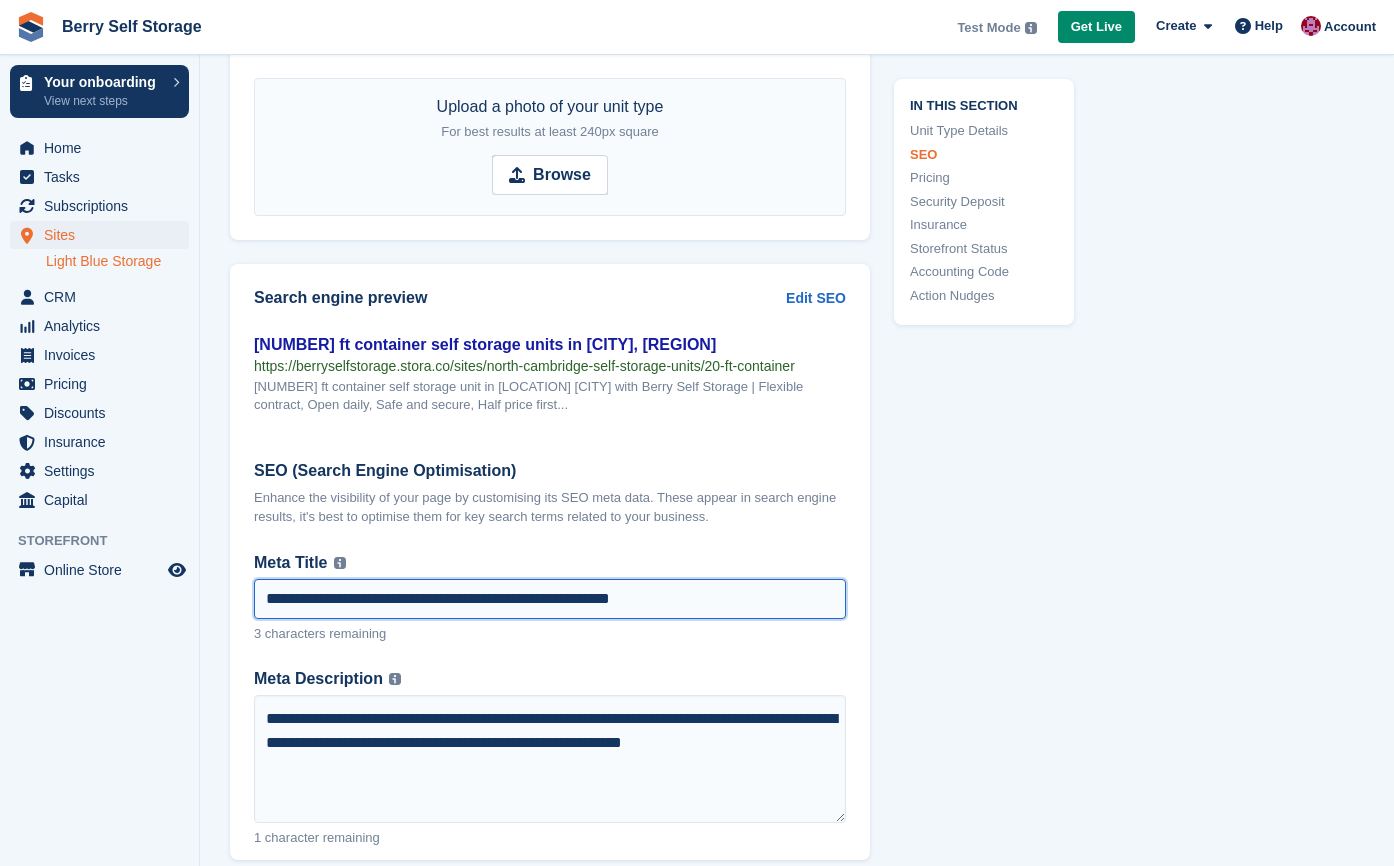 click on "**********" at bounding box center [550, 599] 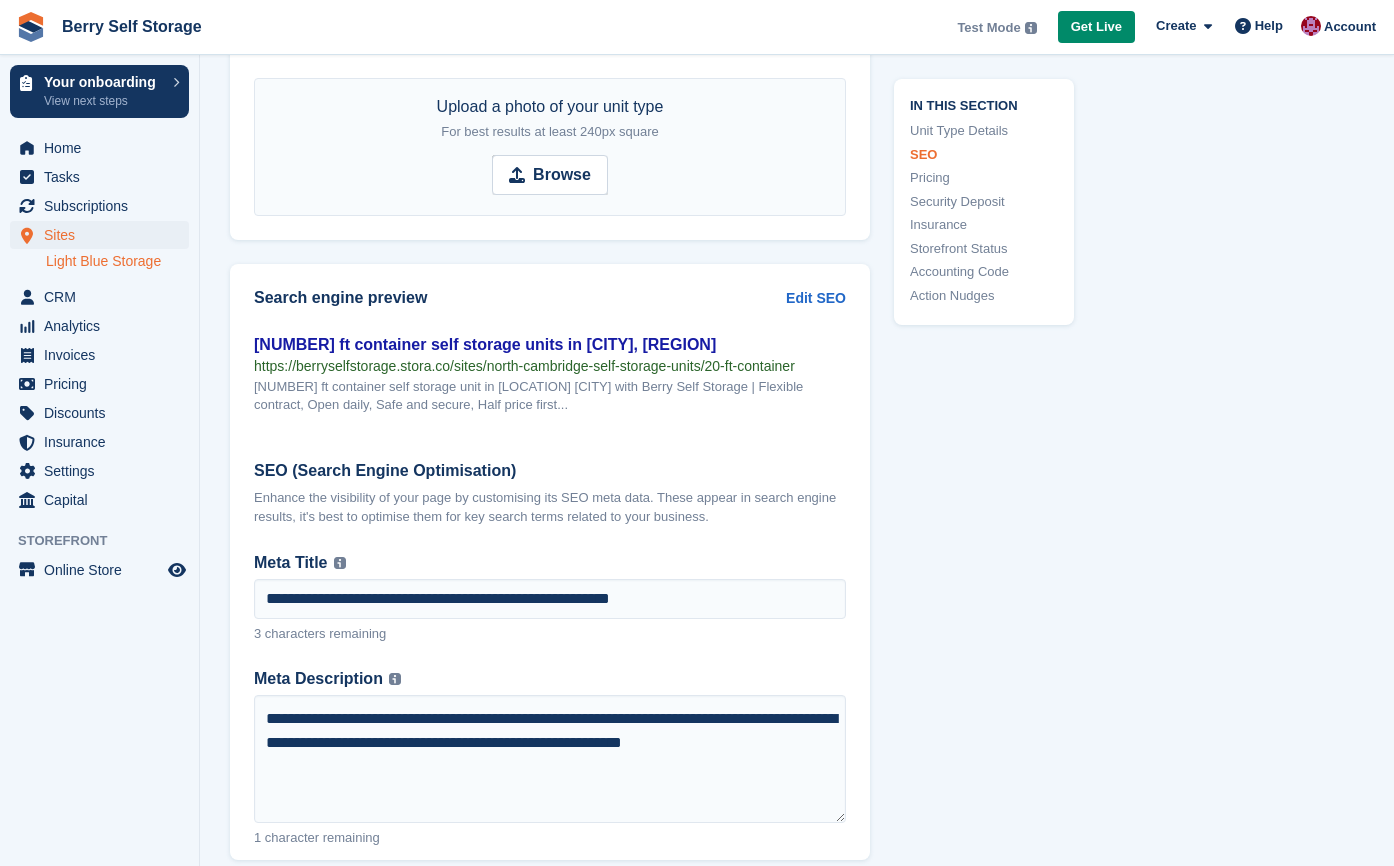 click on "**********" at bounding box center (550, 705) 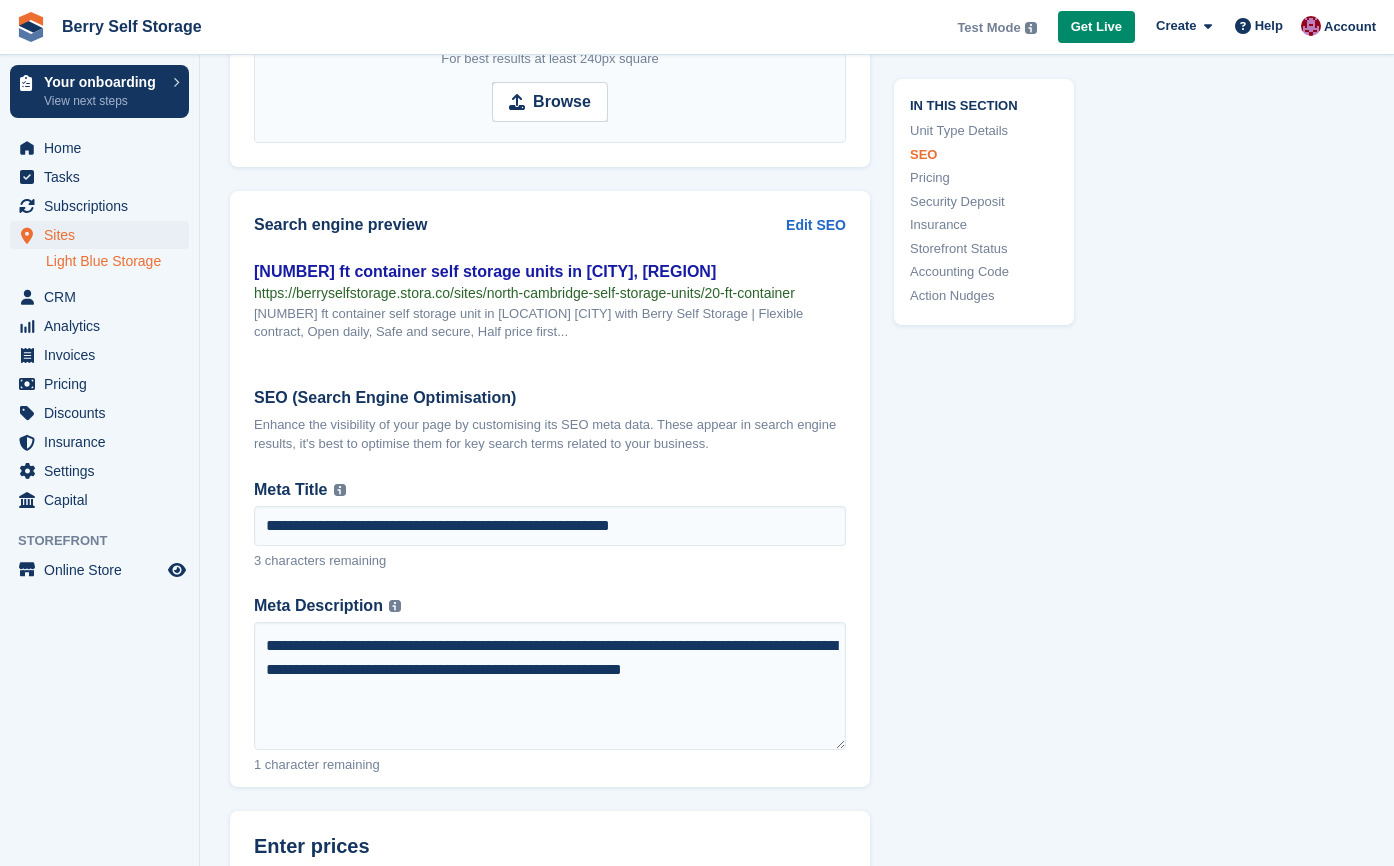 scroll, scrollTop: 1459, scrollLeft: 0, axis: vertical 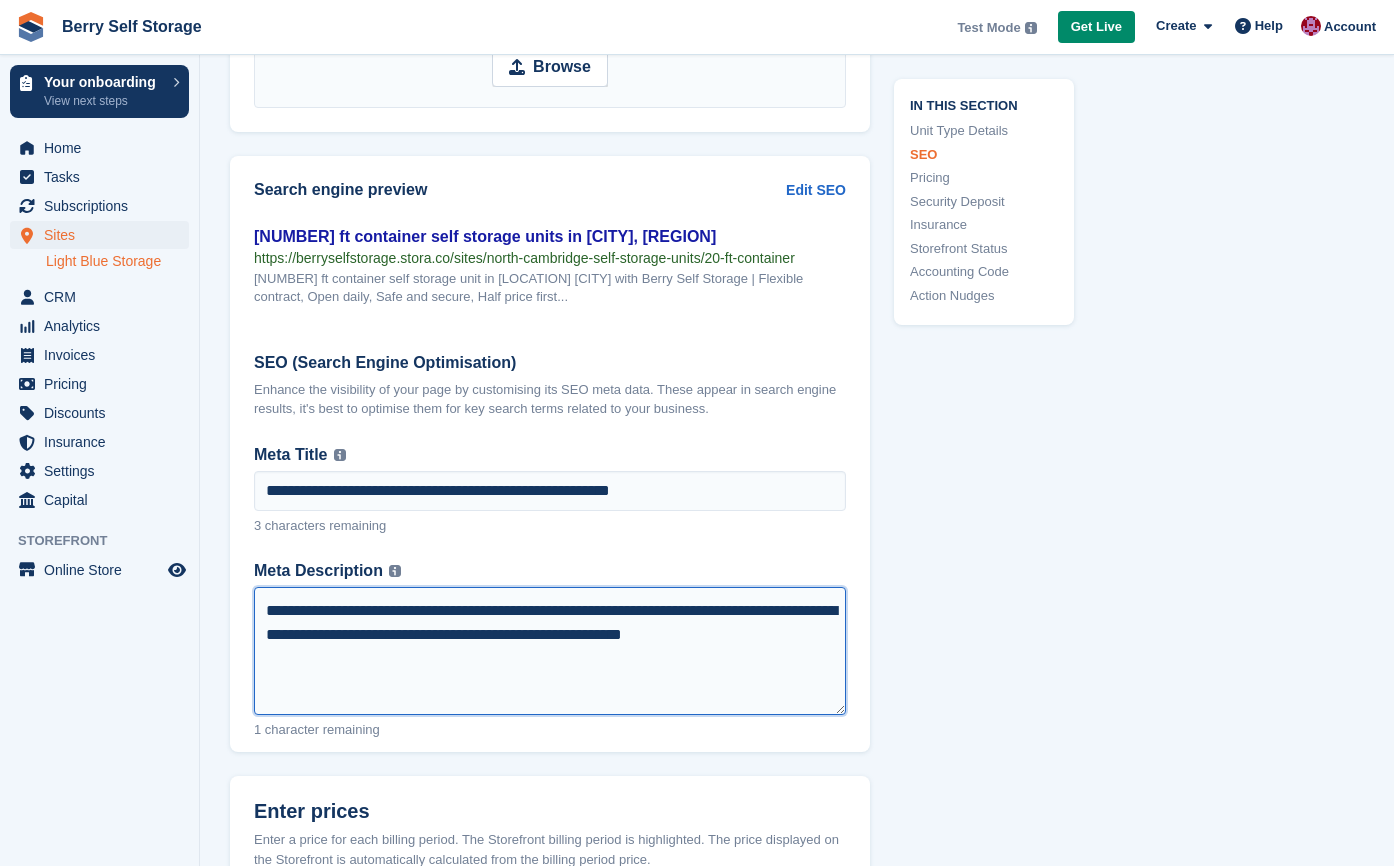 click on "**********" at bounding box center [550, 651] 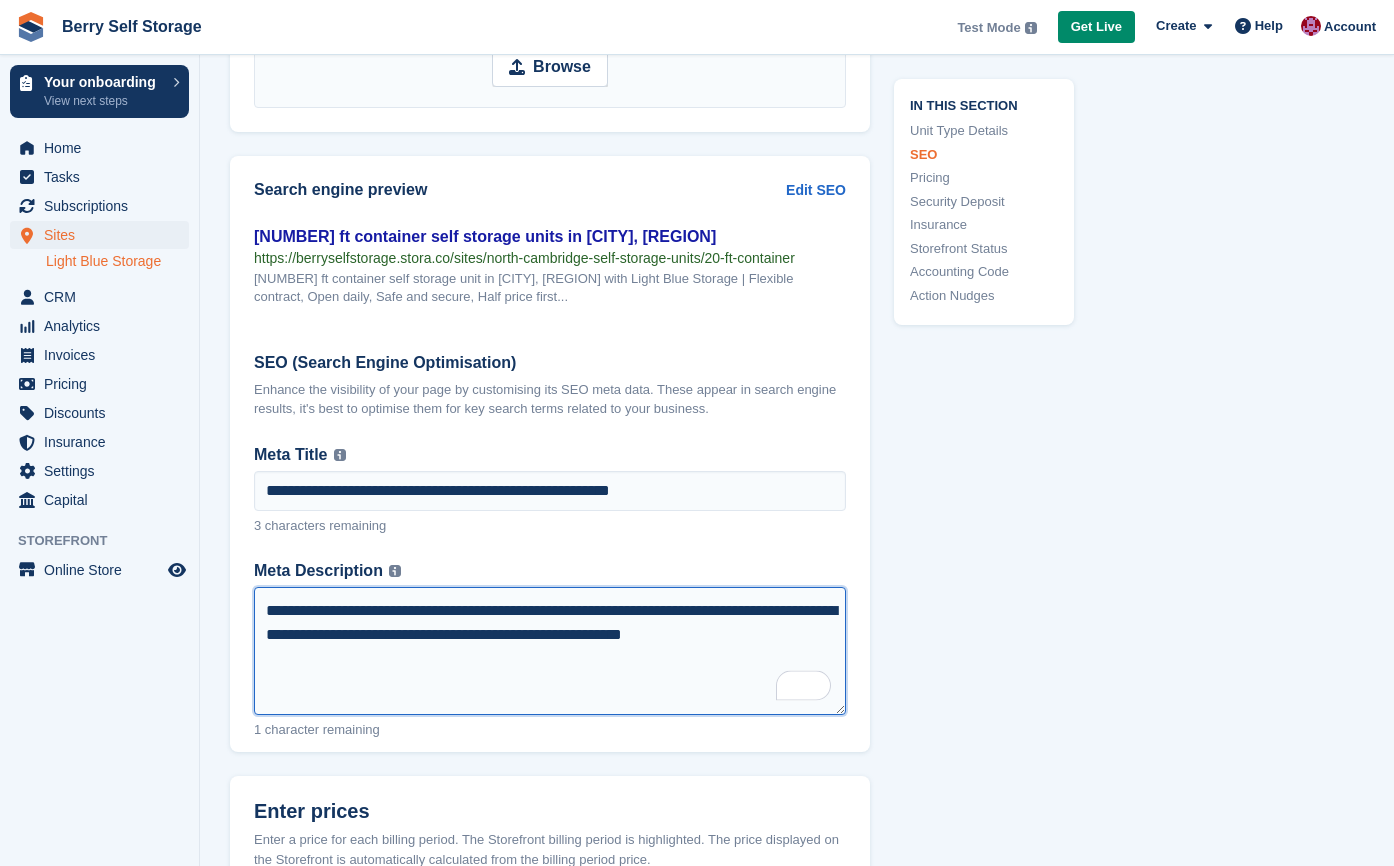 click on "**********" at bounding box center (550, 651) 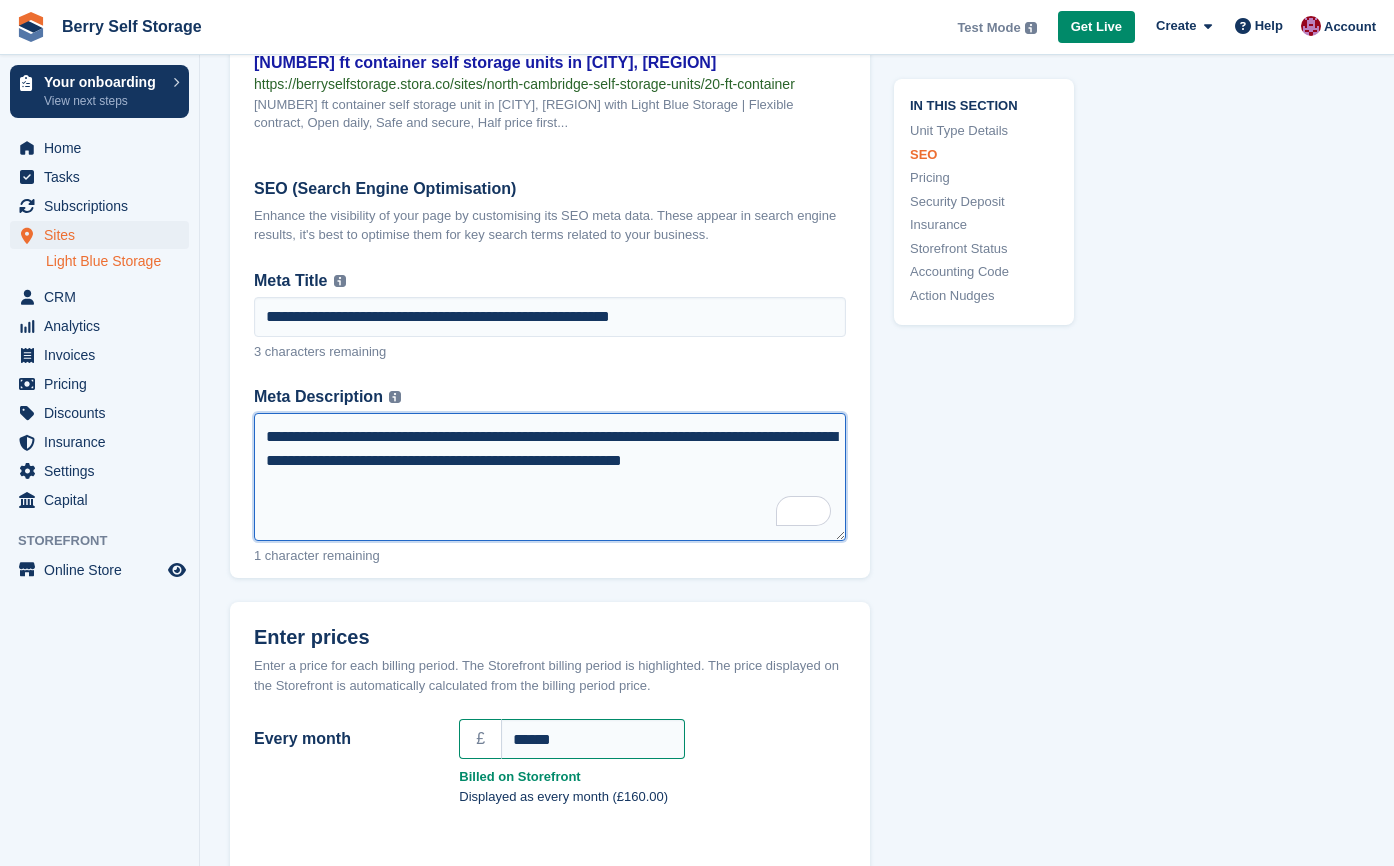 scroll, scrollTop: 1715, scrollLeft: 0, axis: vertical 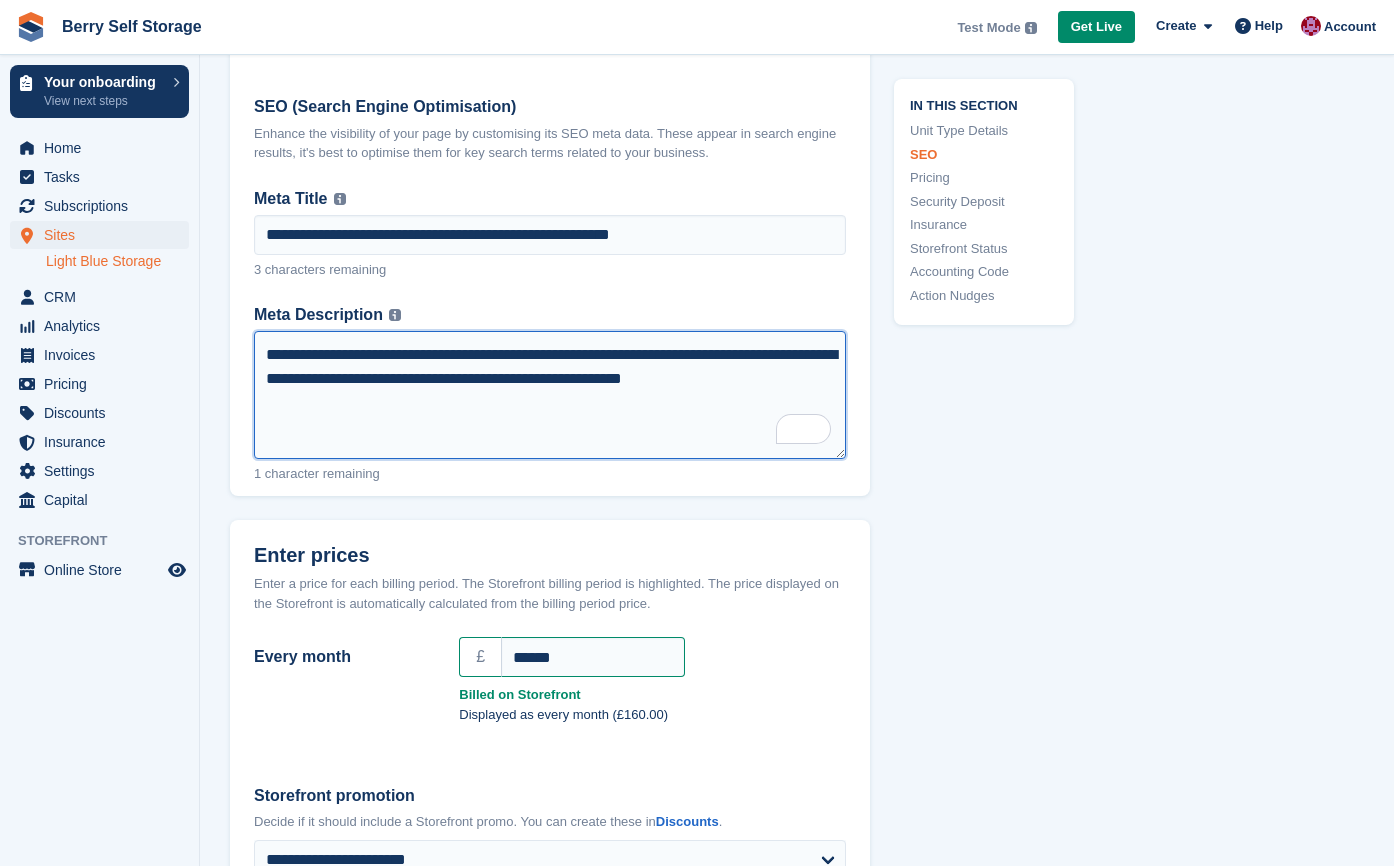 type on "**********" 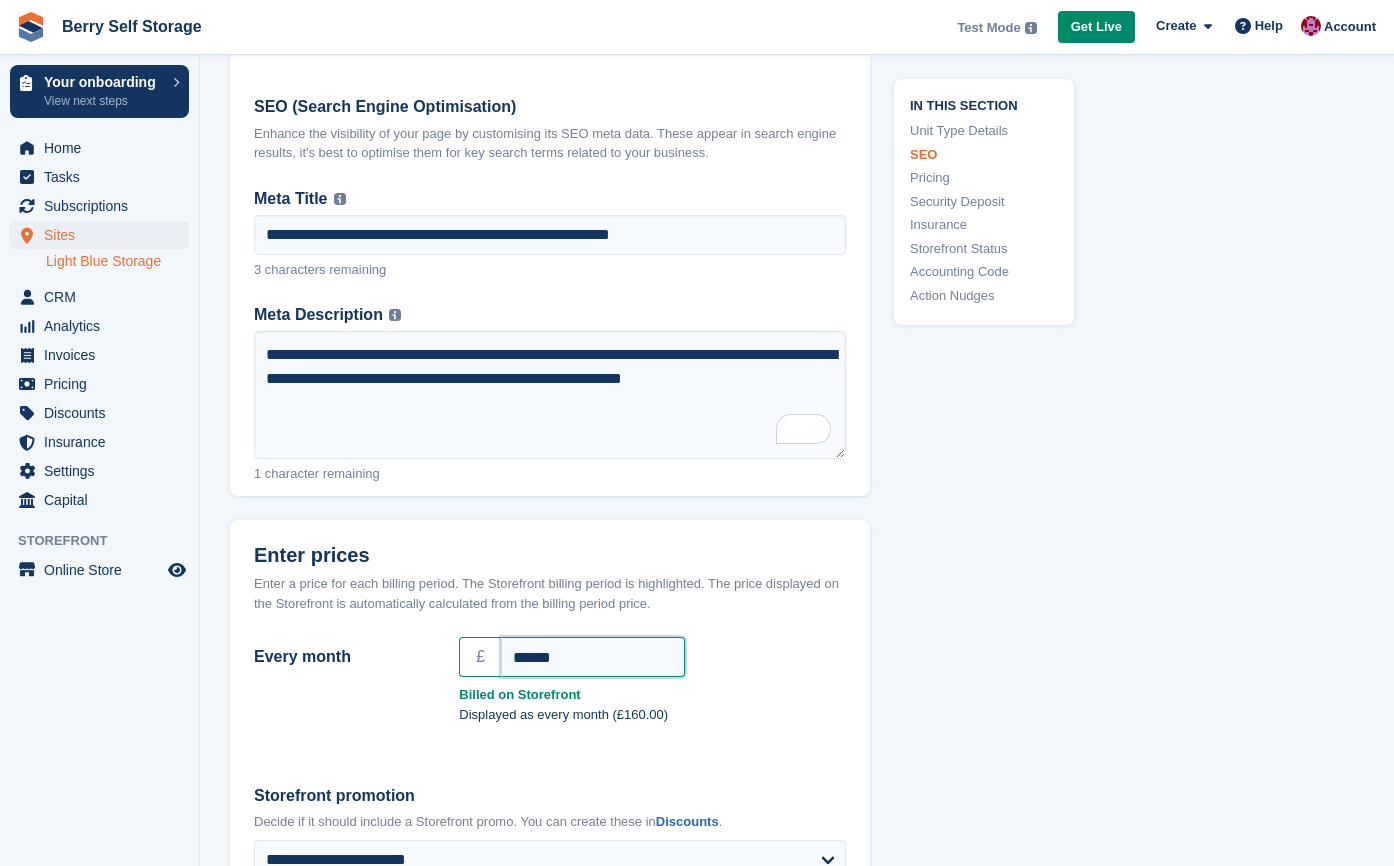 click on "******" at bounding box center (593, 657) 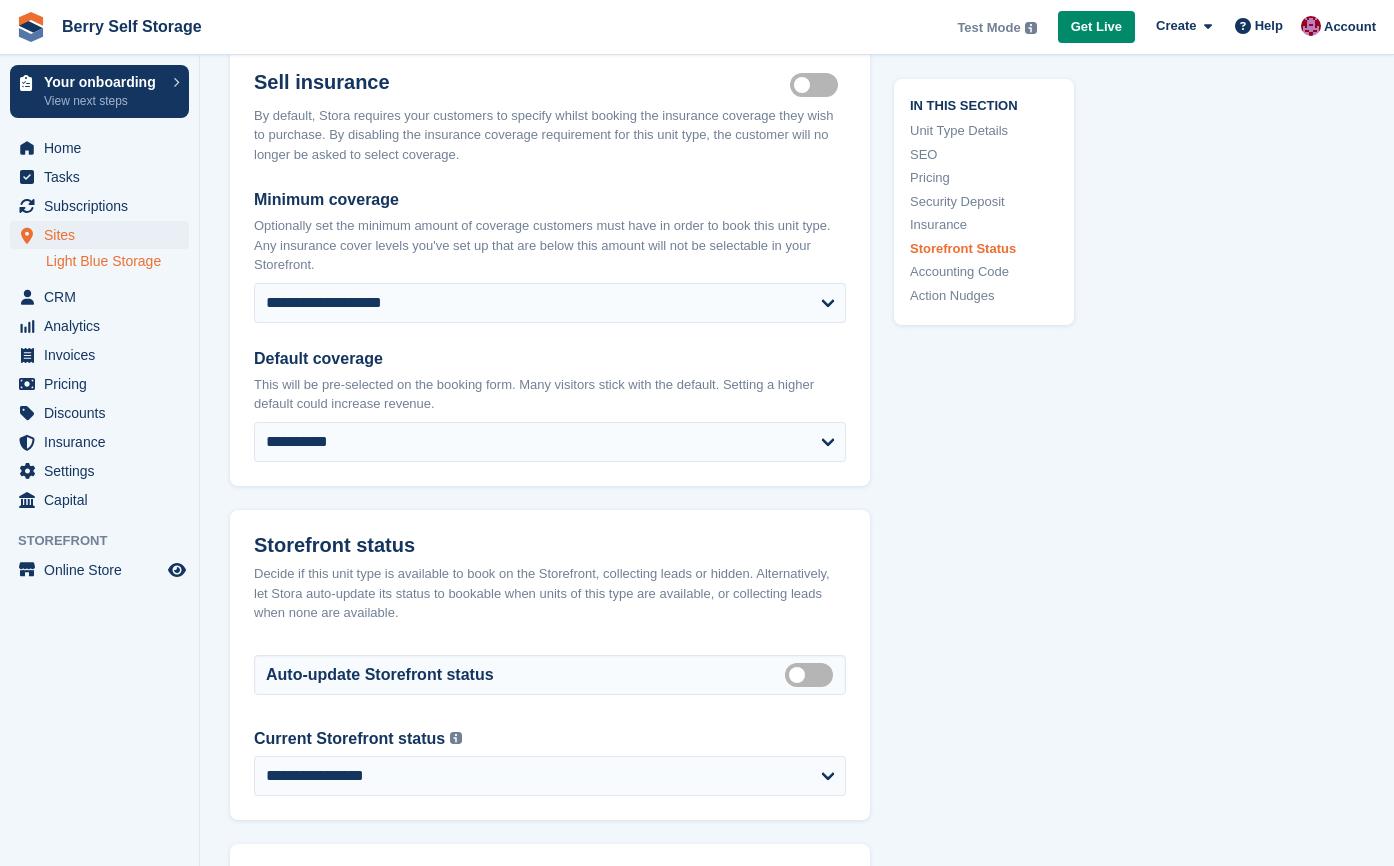 scroll, scrollTop: 3569, scrollLeft: 0, axis: vertical 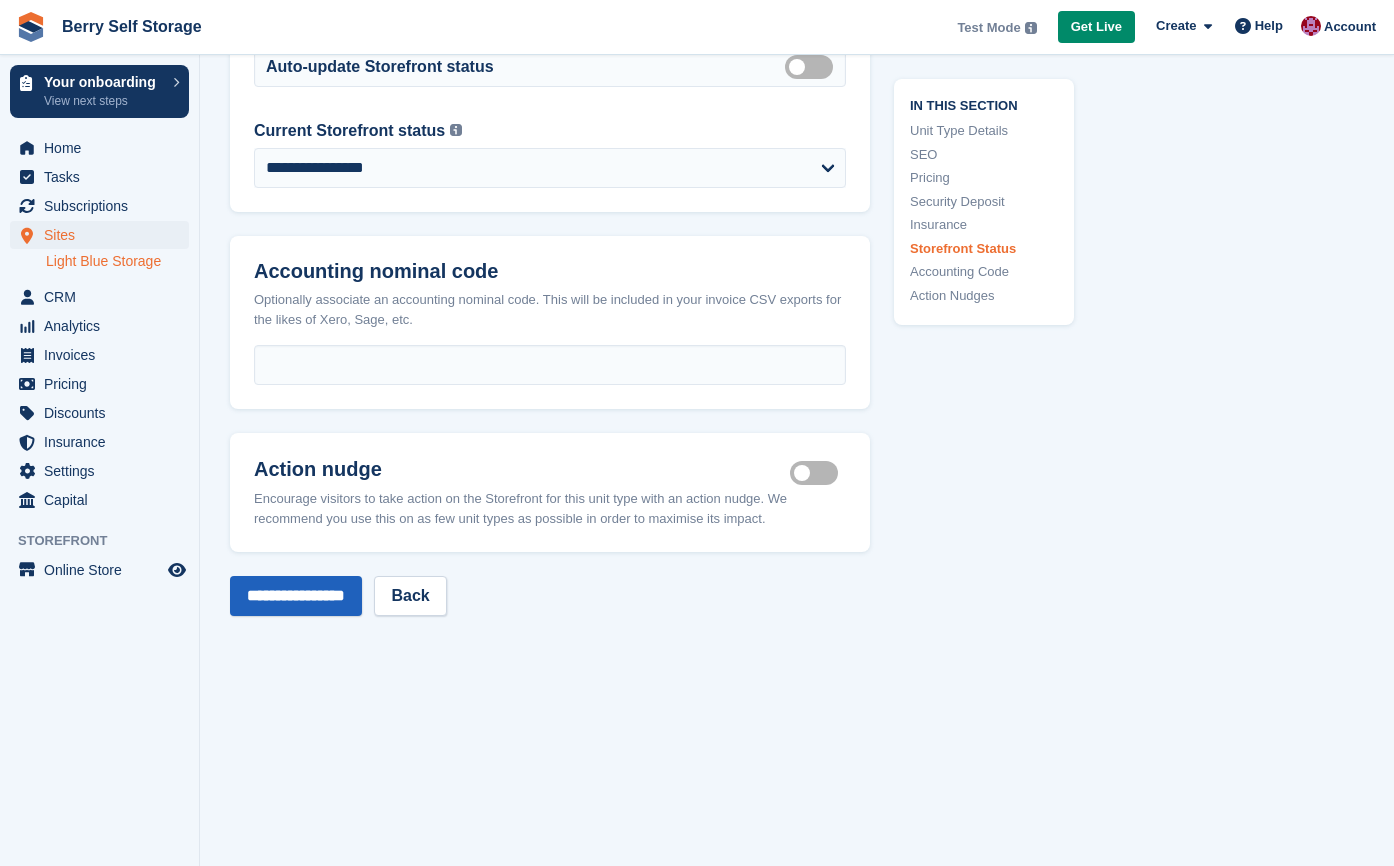 type on "******" 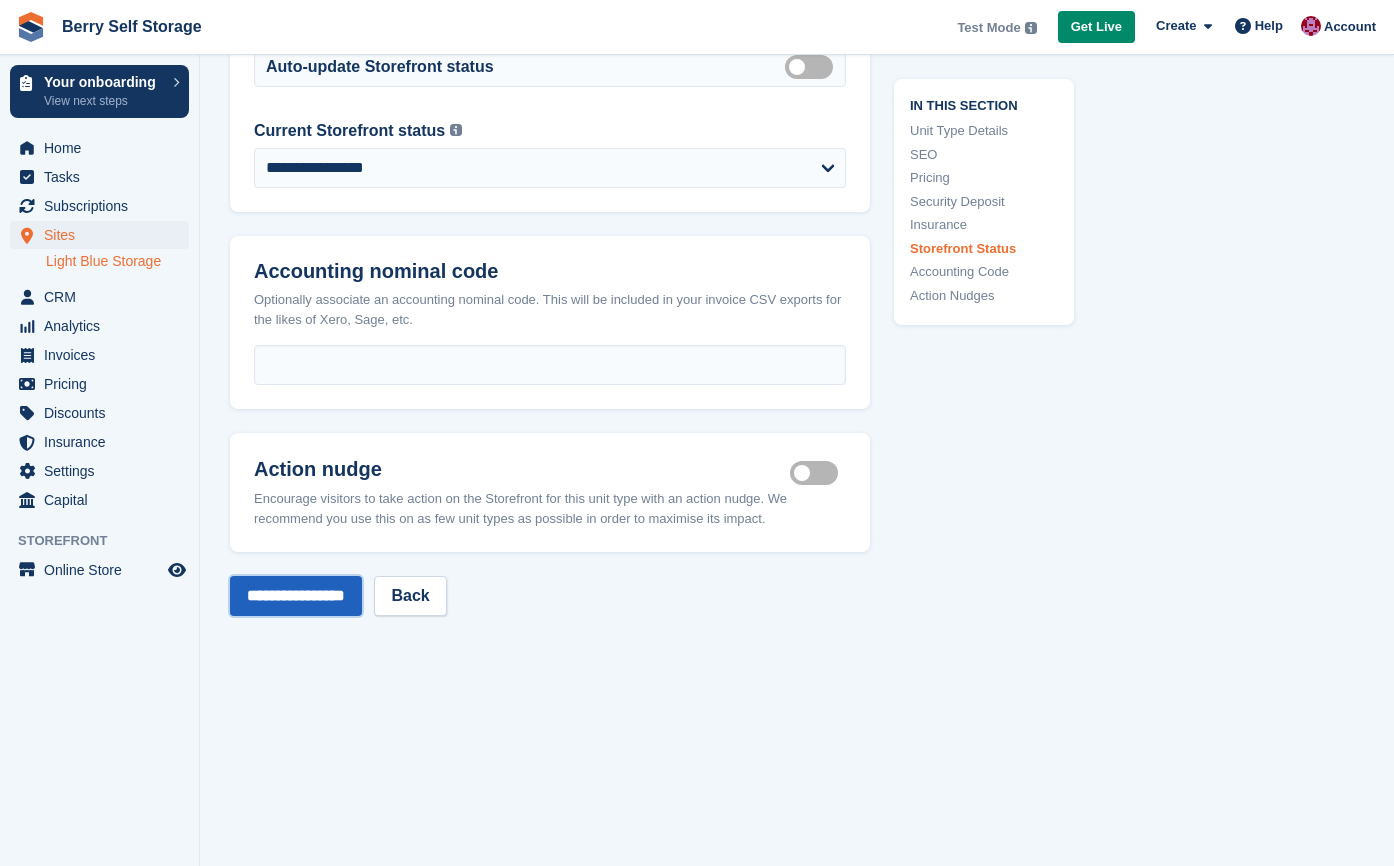 click on "**********" at bounding box center [296, 596] 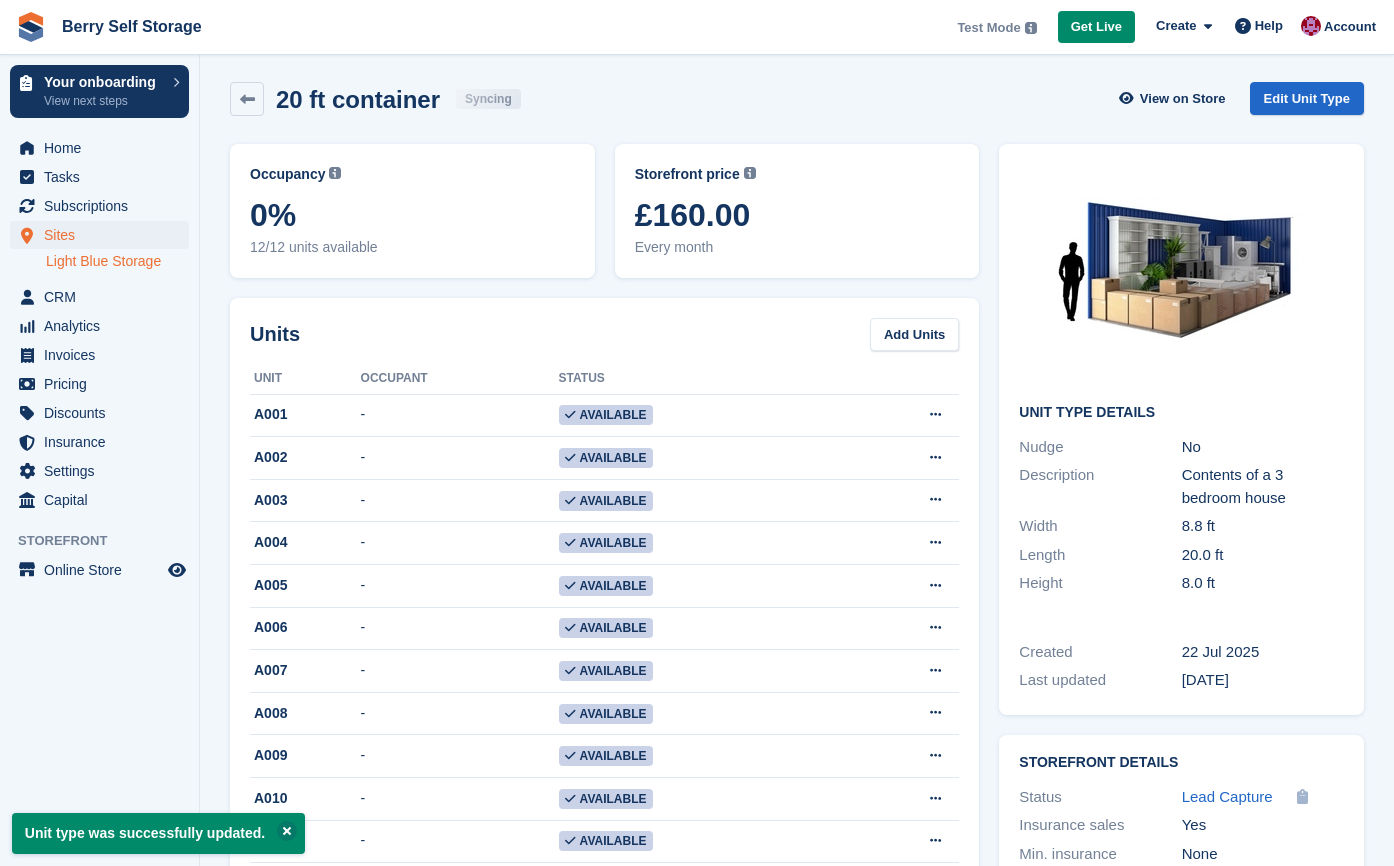 scroll, scrollTop: 0, scrollLeft: 0, axis: both 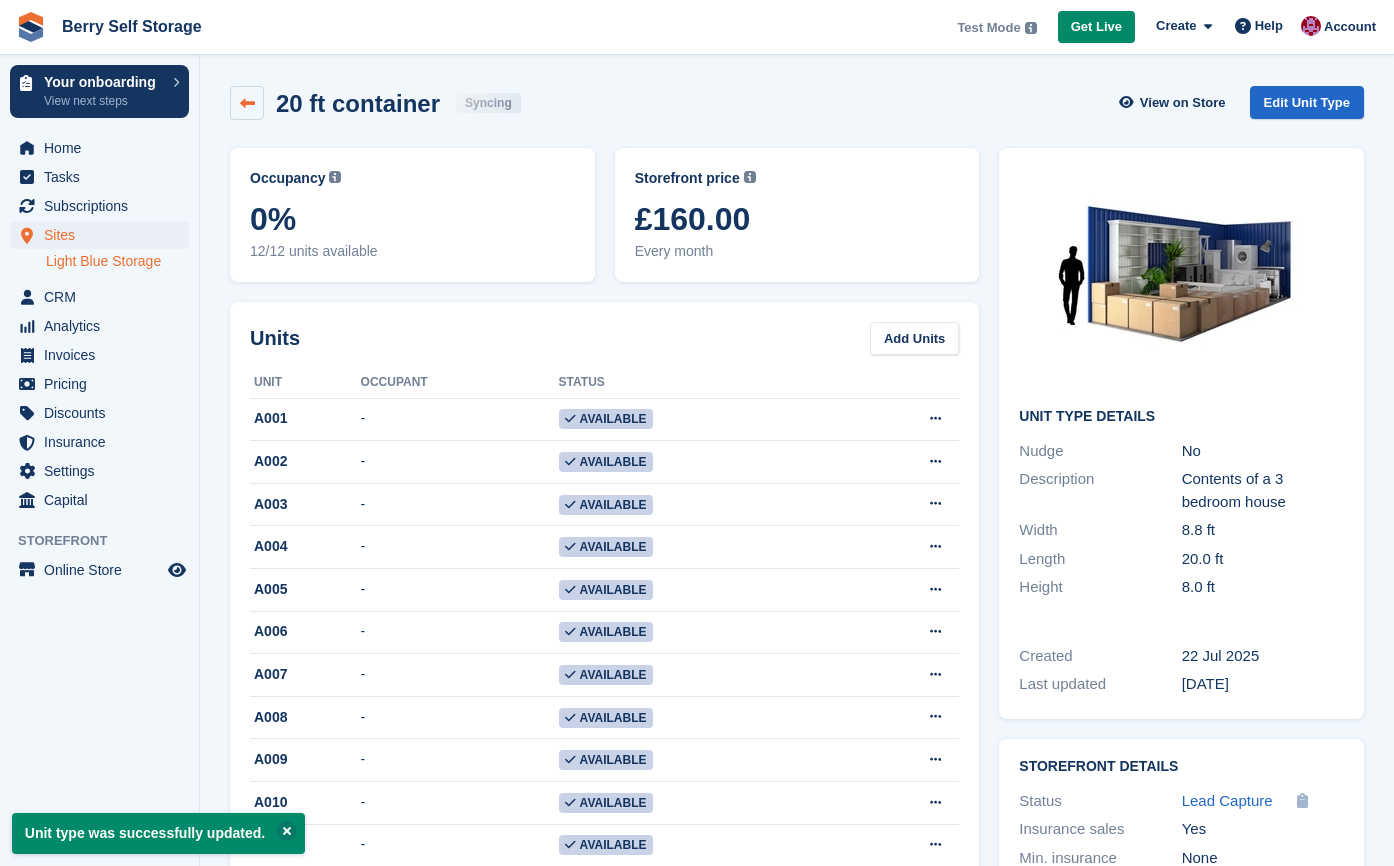click at bounding box center [247, 103] 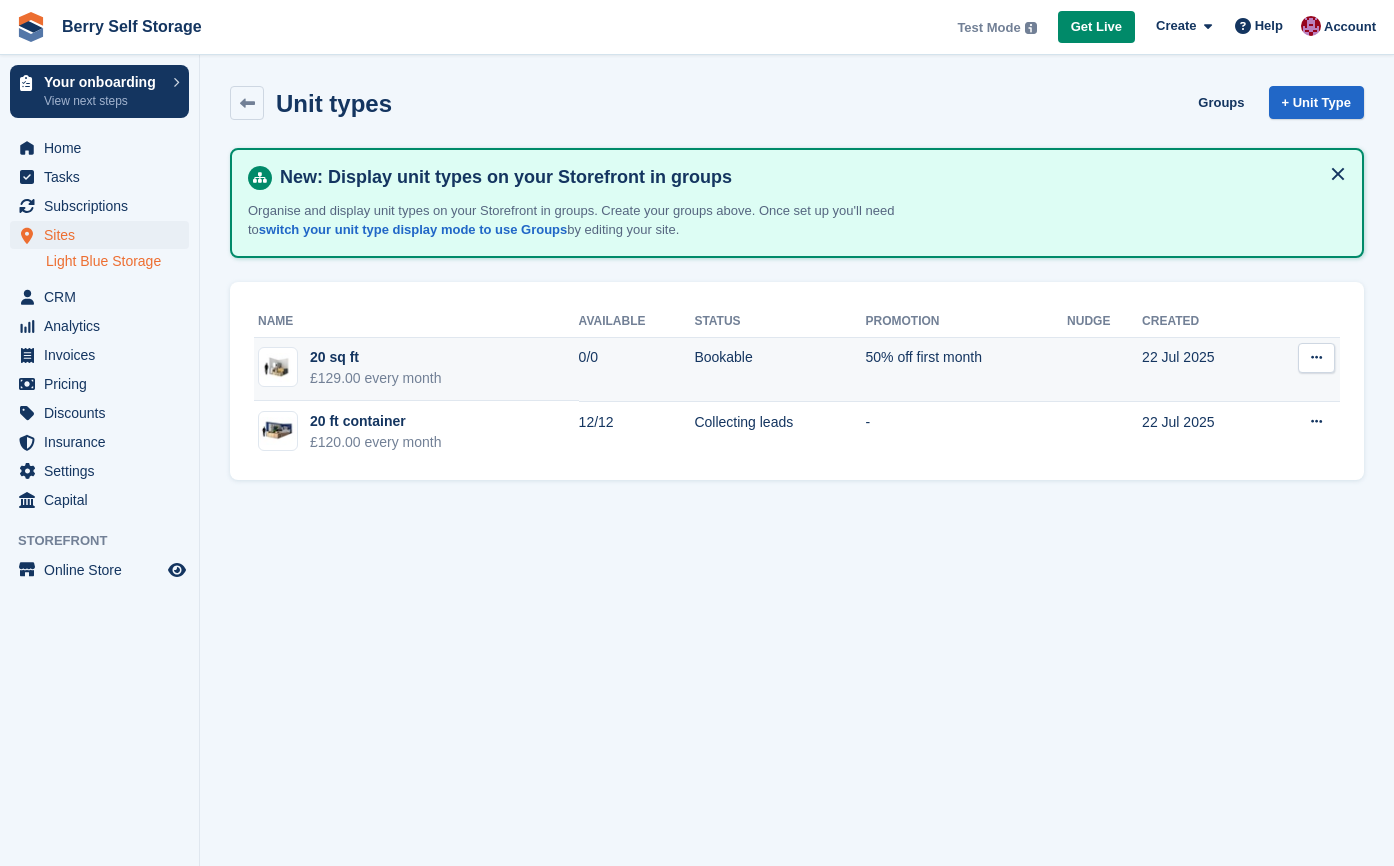 click at bounding box center (1316, 358) 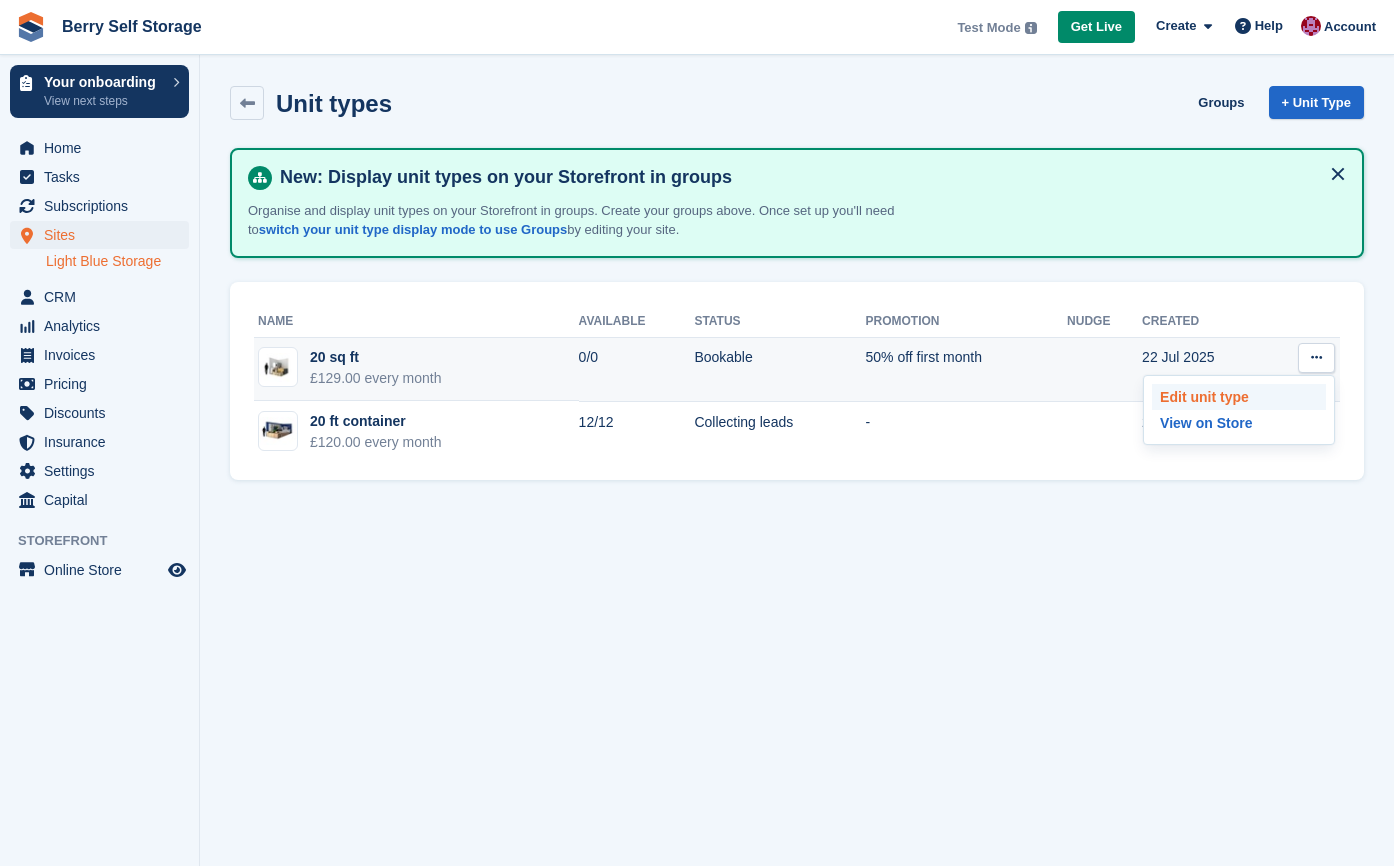 click on "Edit unit type" at bounding box center [1239, 397] 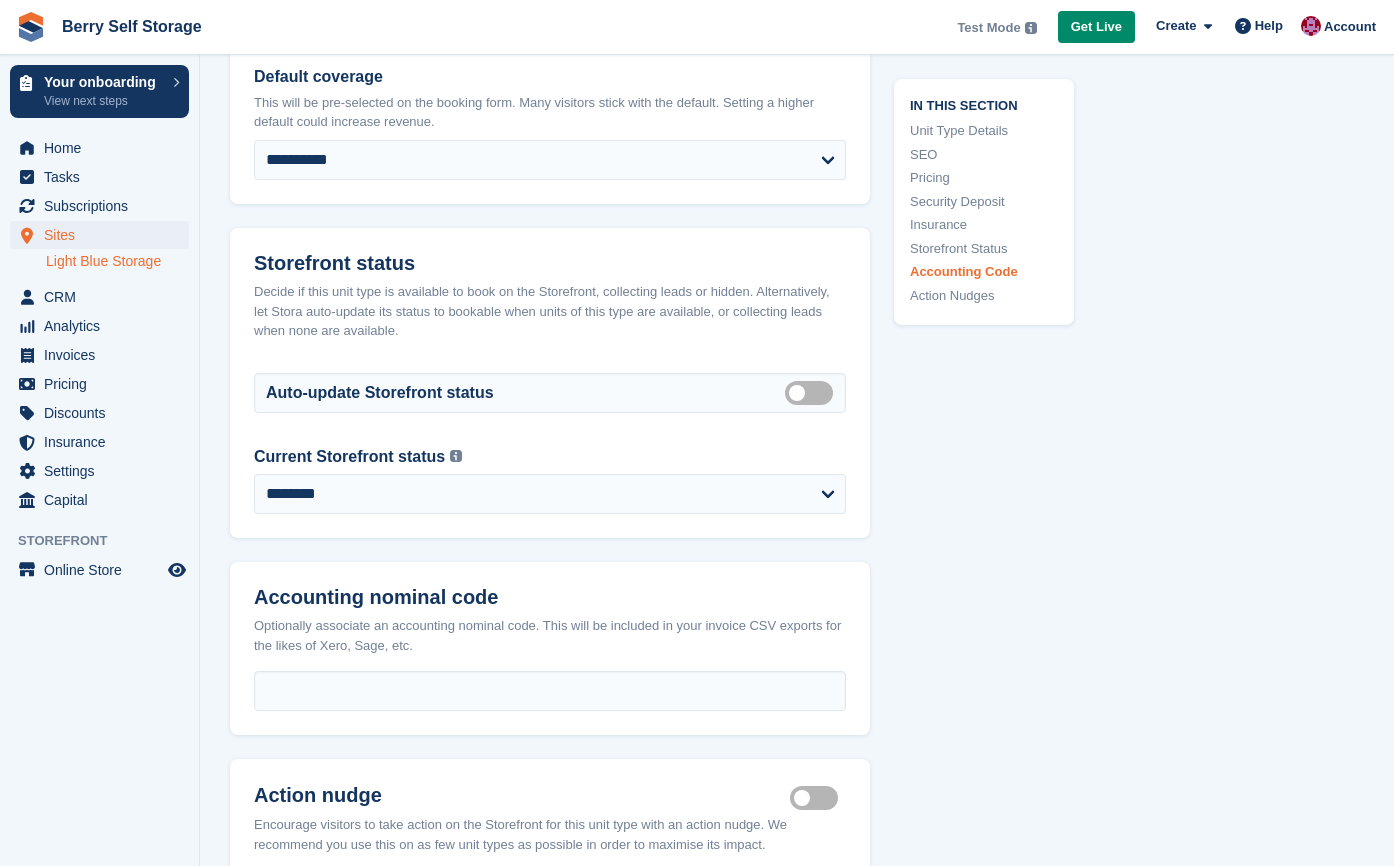 scroll, scrollTop: 3374, scrollLeft: 0, axis: vertical 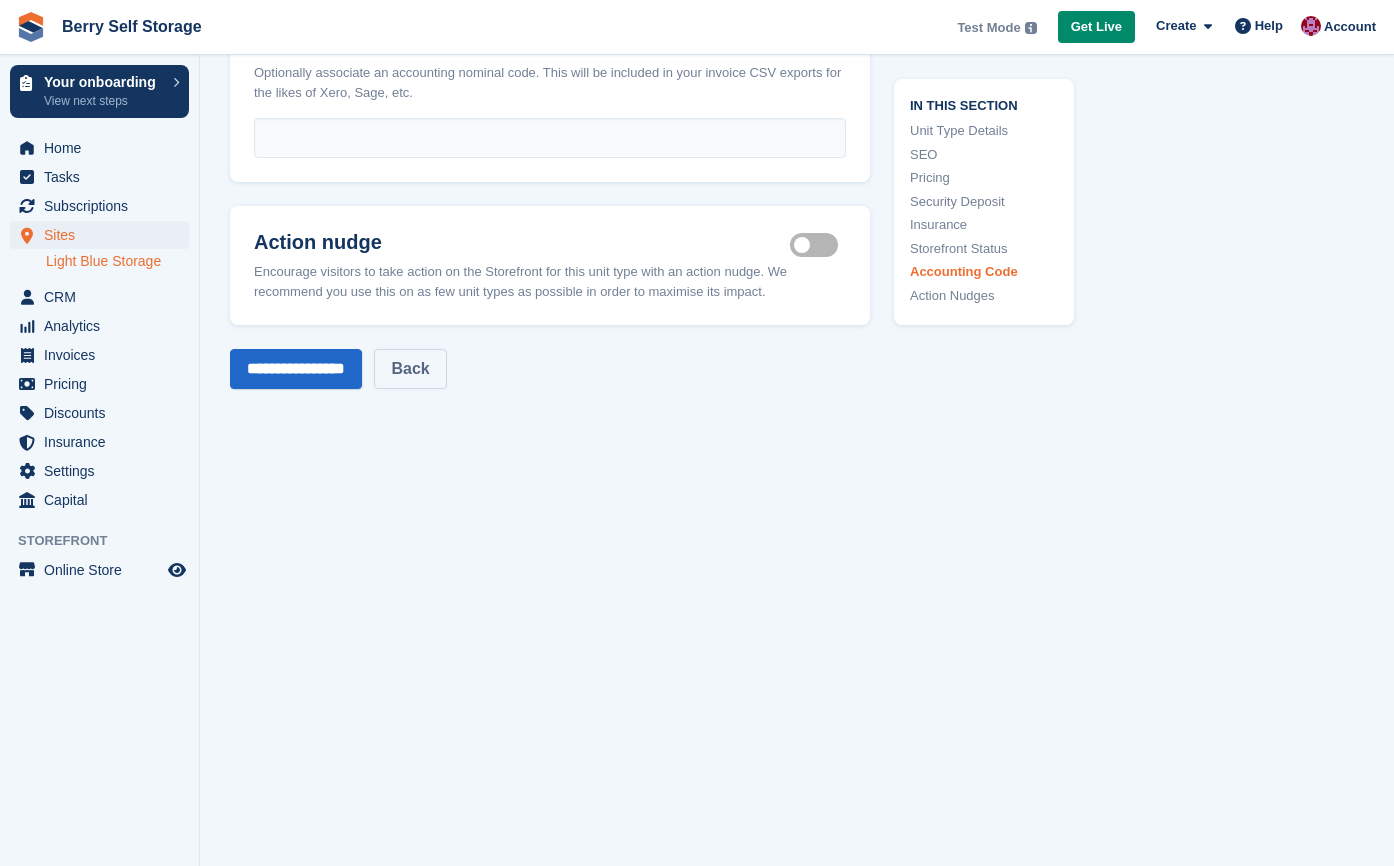 click on "Back" at bounding box center [410, 369] 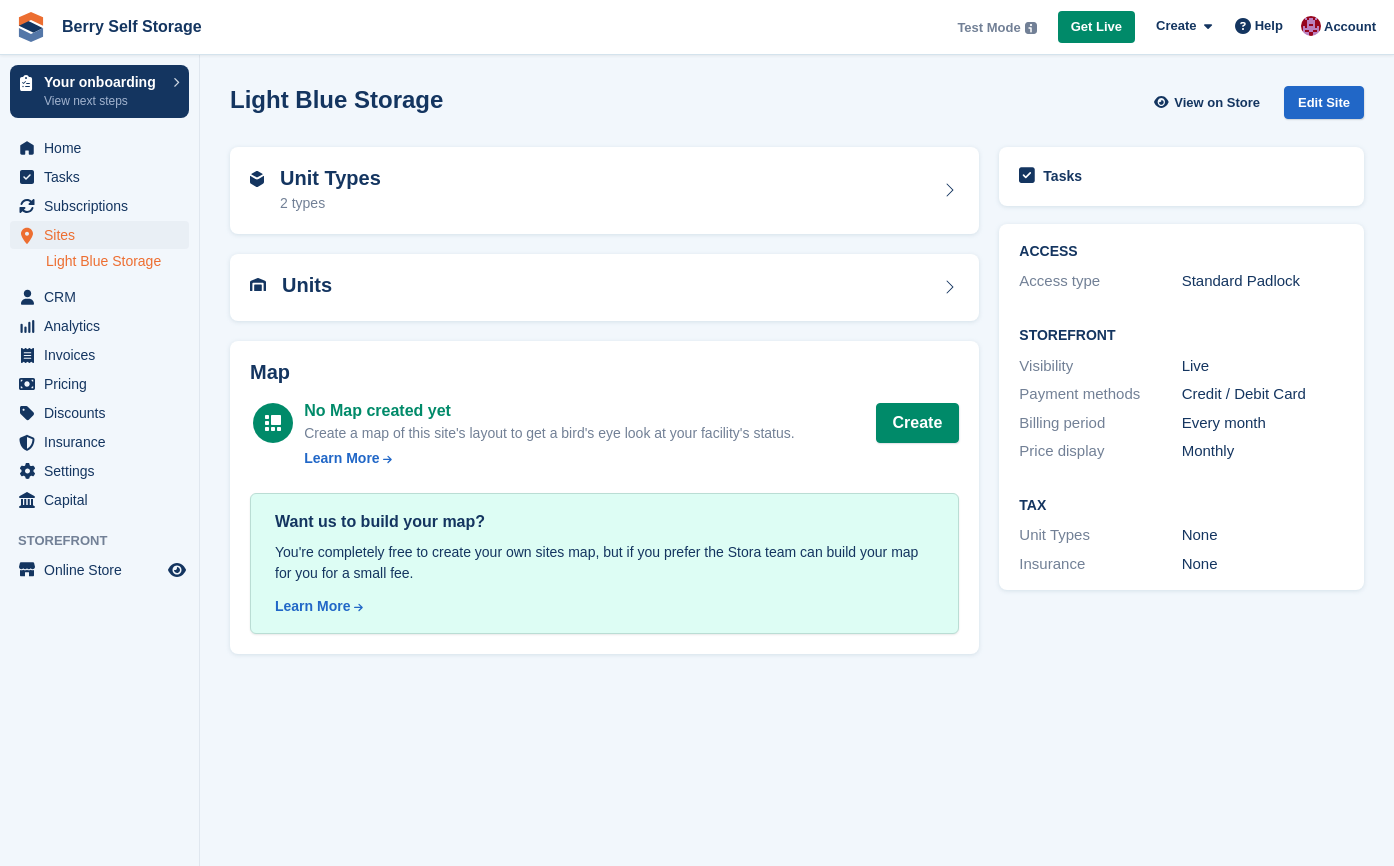 scroll, scrollTop: 0, scrollLeft: 0, axis: both 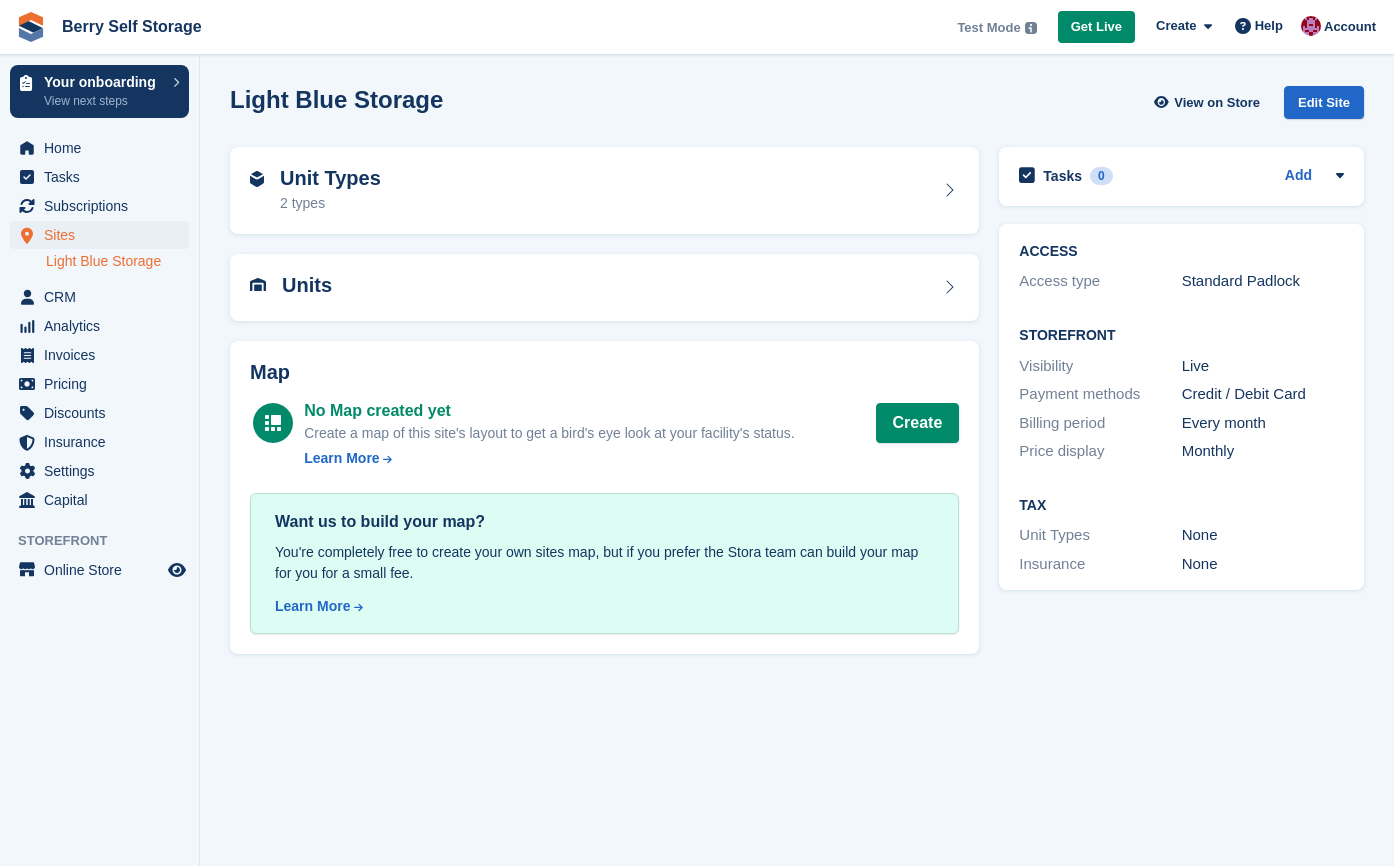 click on "Map
No Map created yet
Create a map of this site's layout to get a bird's eye look at your facility's status.
Learn More
Create
Want us to build your map?
You're completely free to create your own sites map, but if you prefer the Stora team can build your map for you for a small fee.
Learn More" at bounding box center [604, 498] 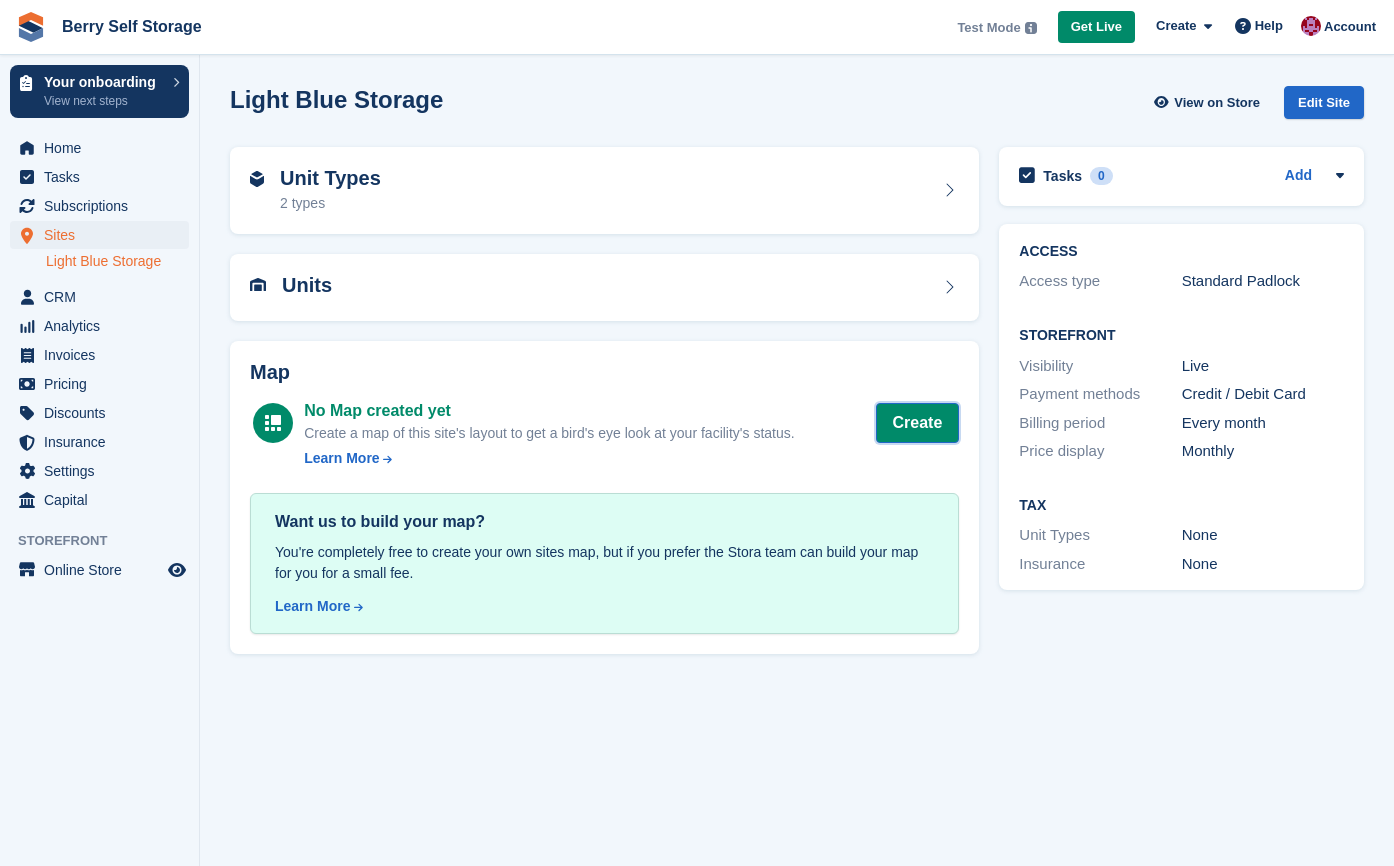 click on "Create" at bounding box center [918, 423] 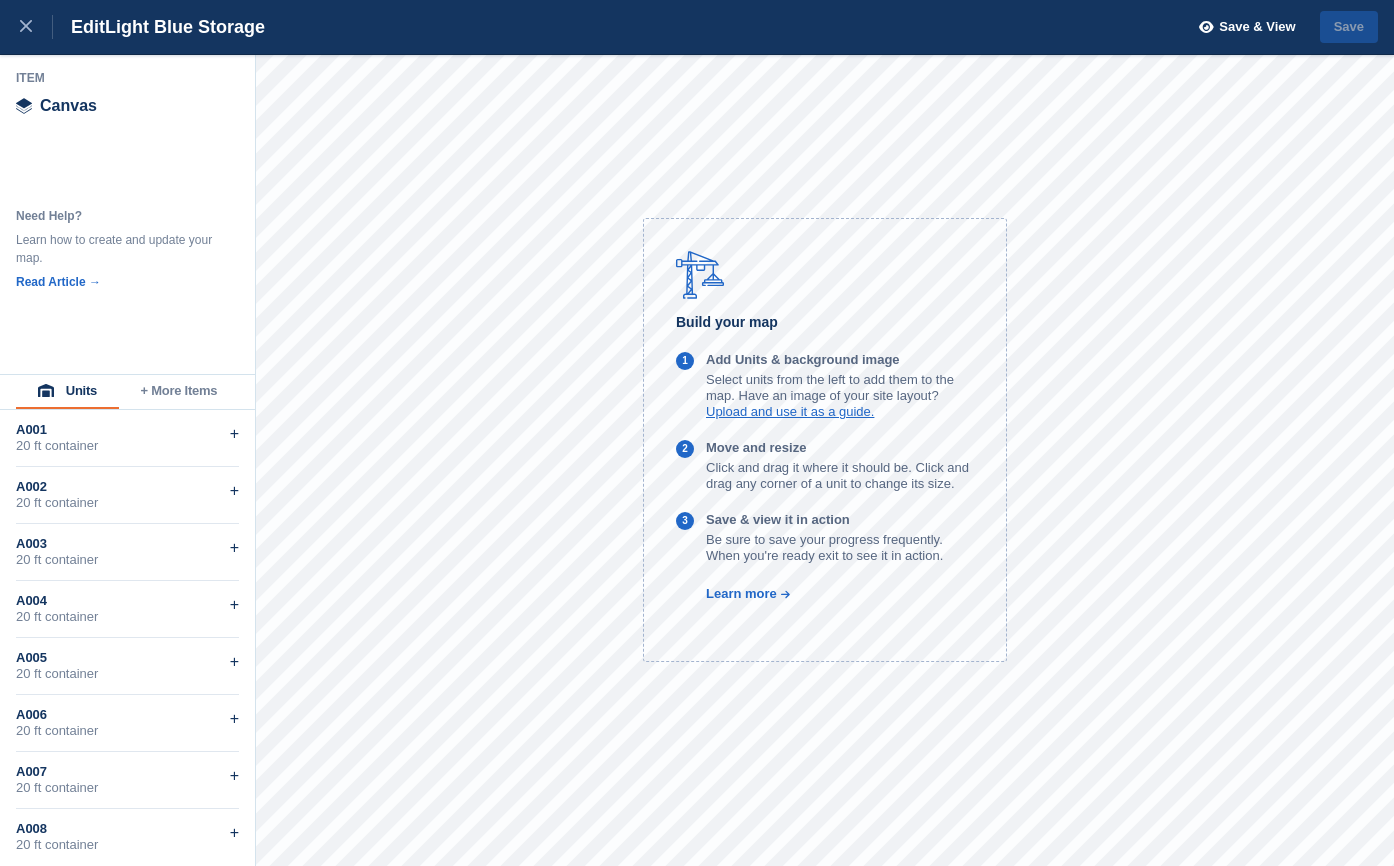 scroll, scrollTop: 0, scrollLeft: 0, axis: both 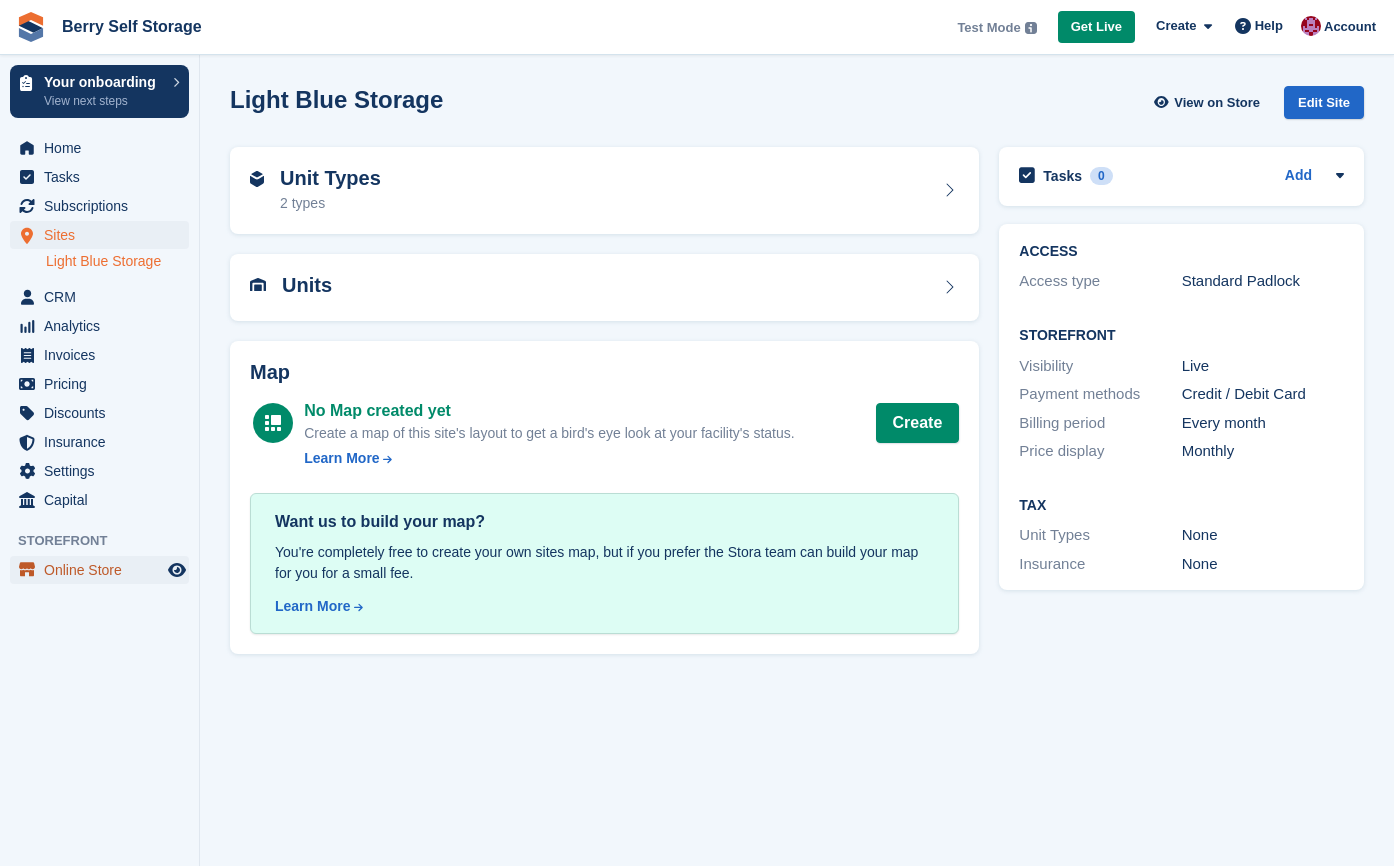 click on "Online Store" at bounding box center (104, 570) 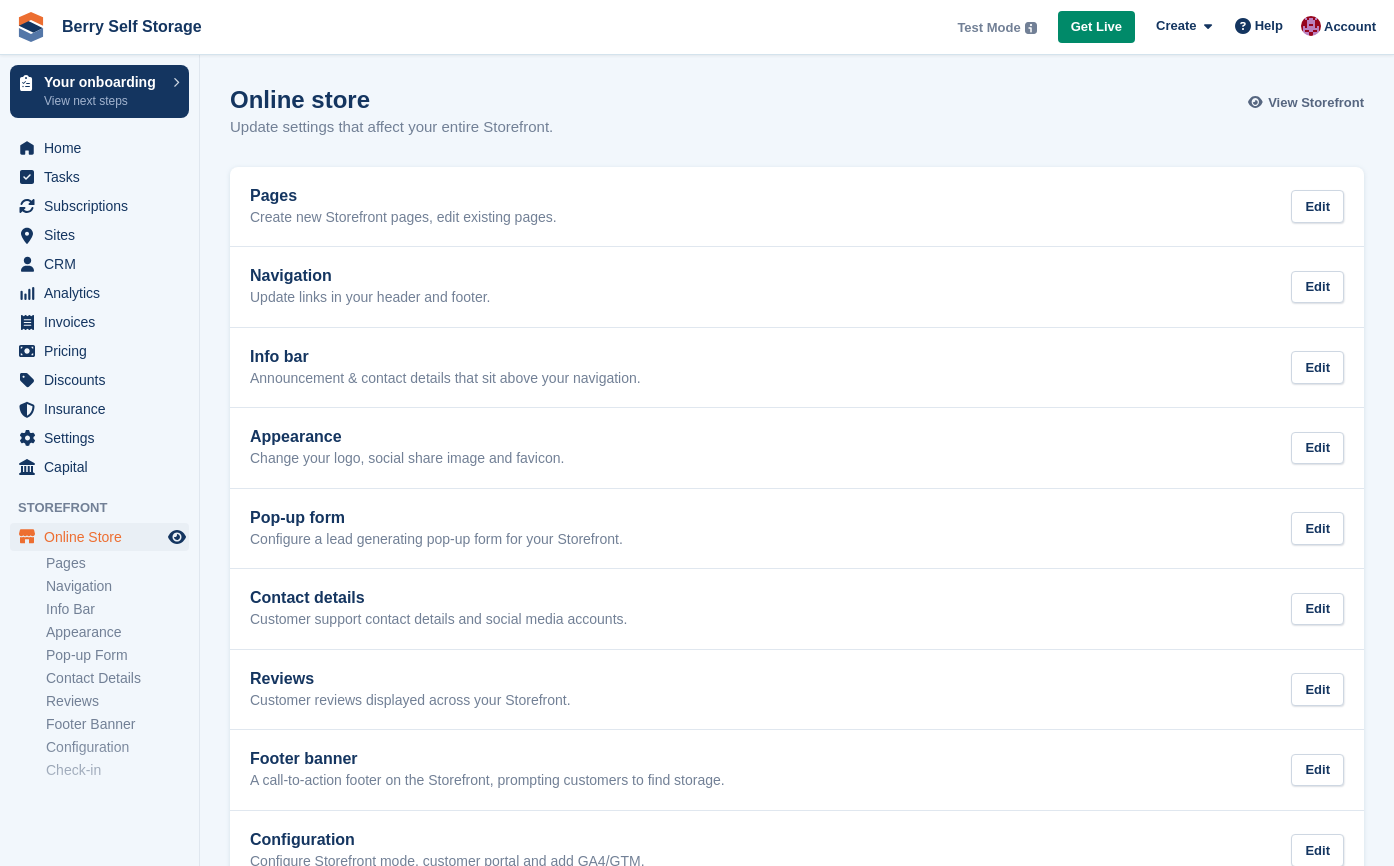 click on "View Storefront" at bounding box center (1316, 103) 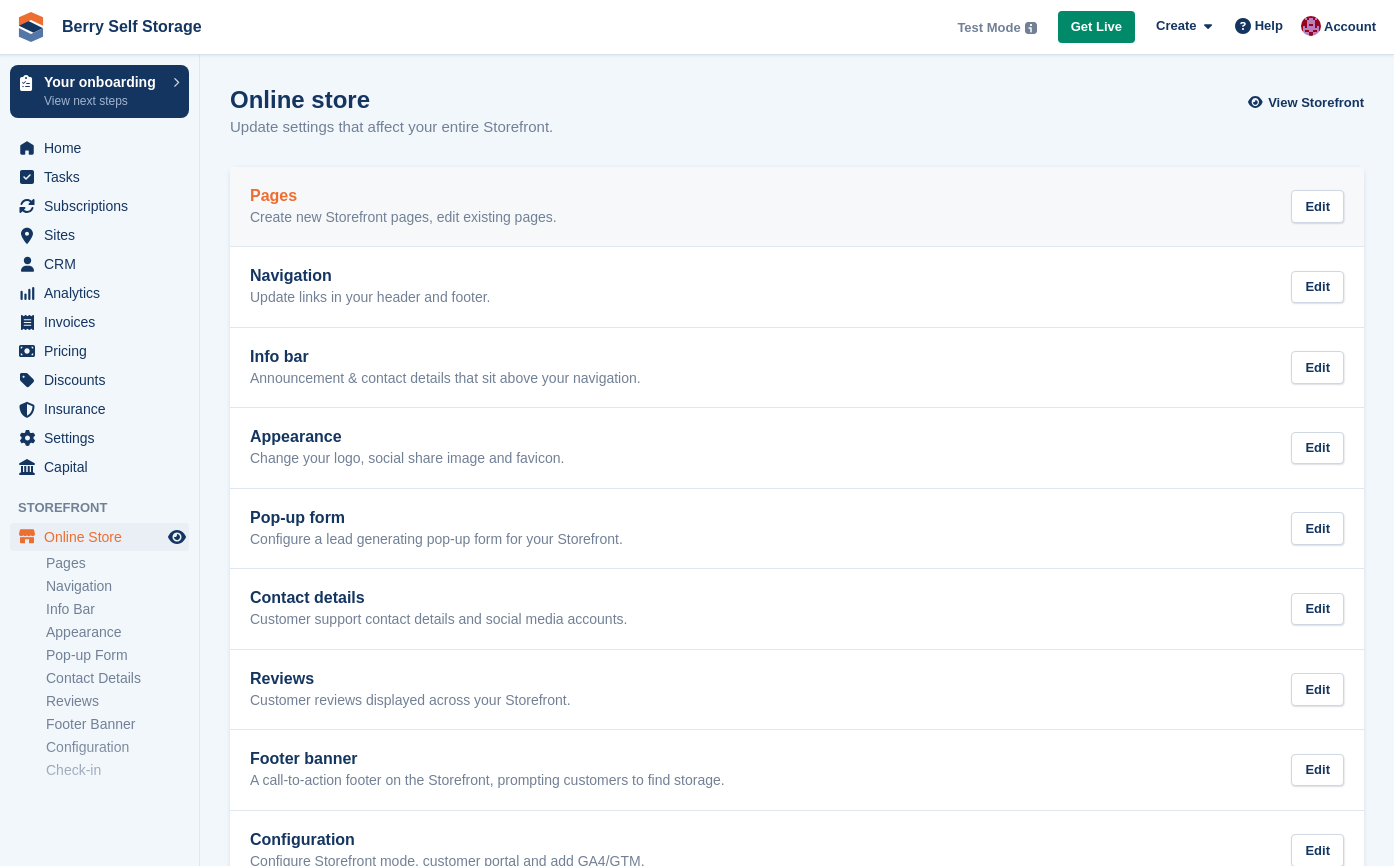 scroll, scrollTop: 0, scrollLeft: 0, axis: both 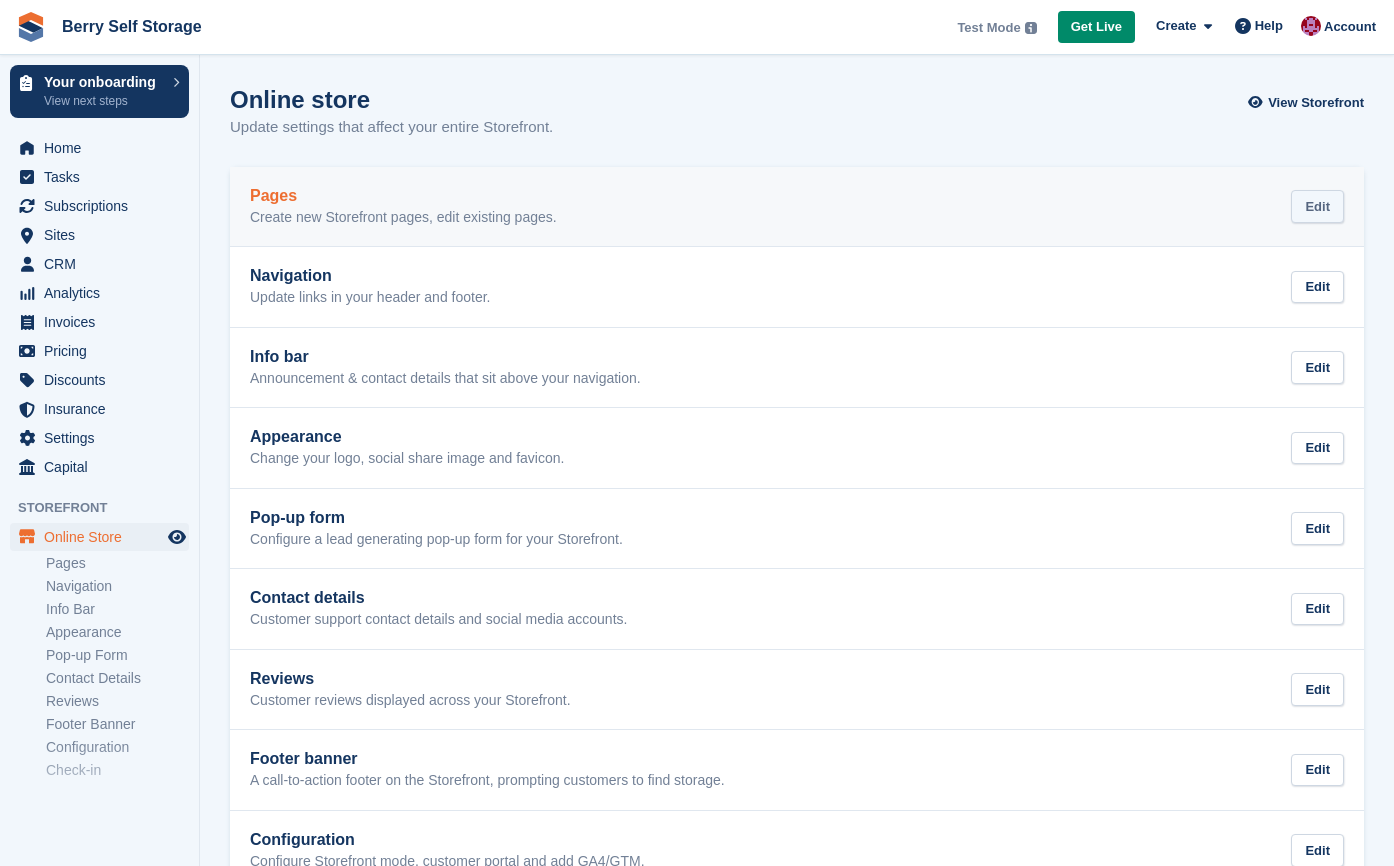 click on "Edit" at bounding box center (1317, 206) 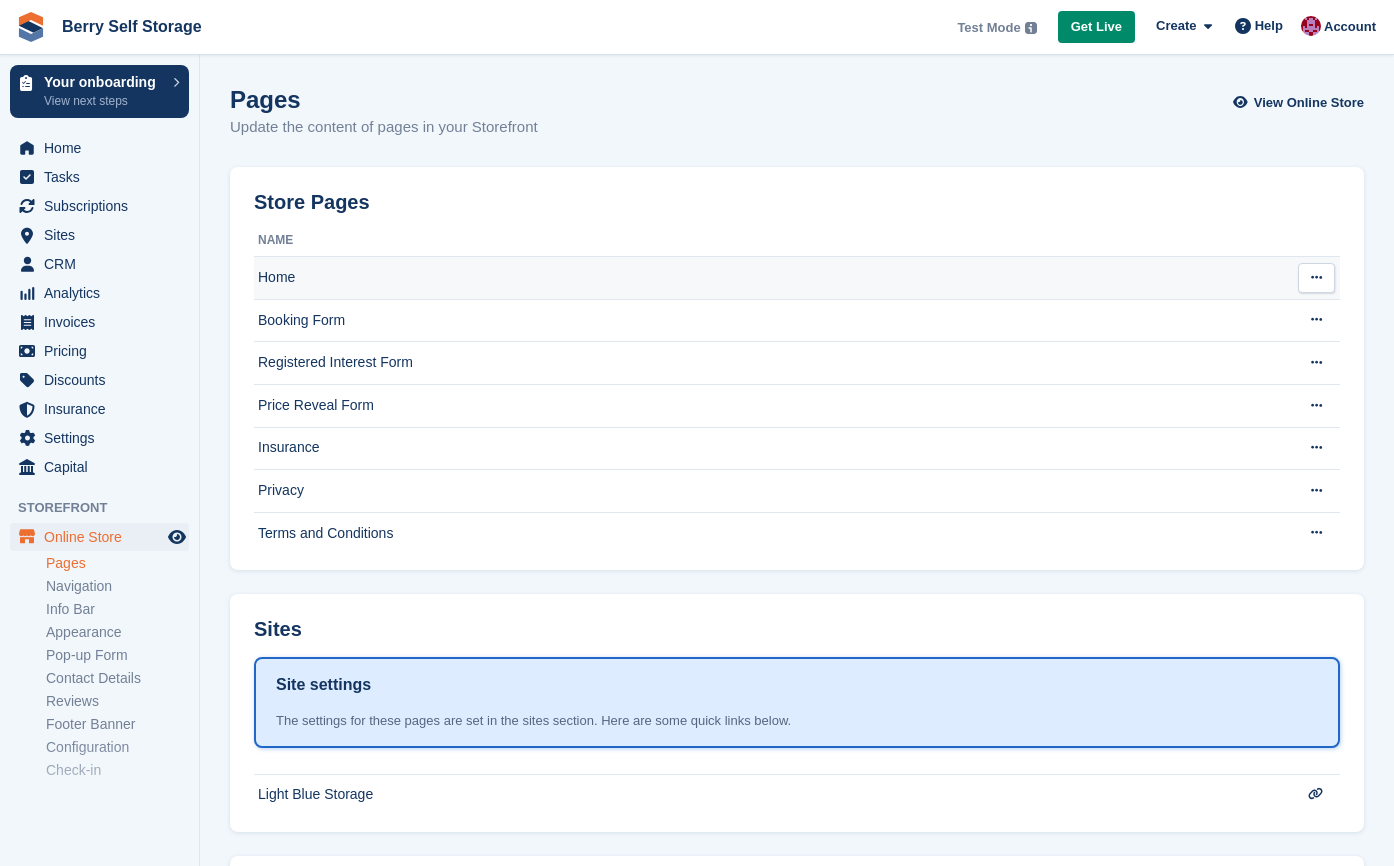 click on "Home" at bounding box center [770, 278] 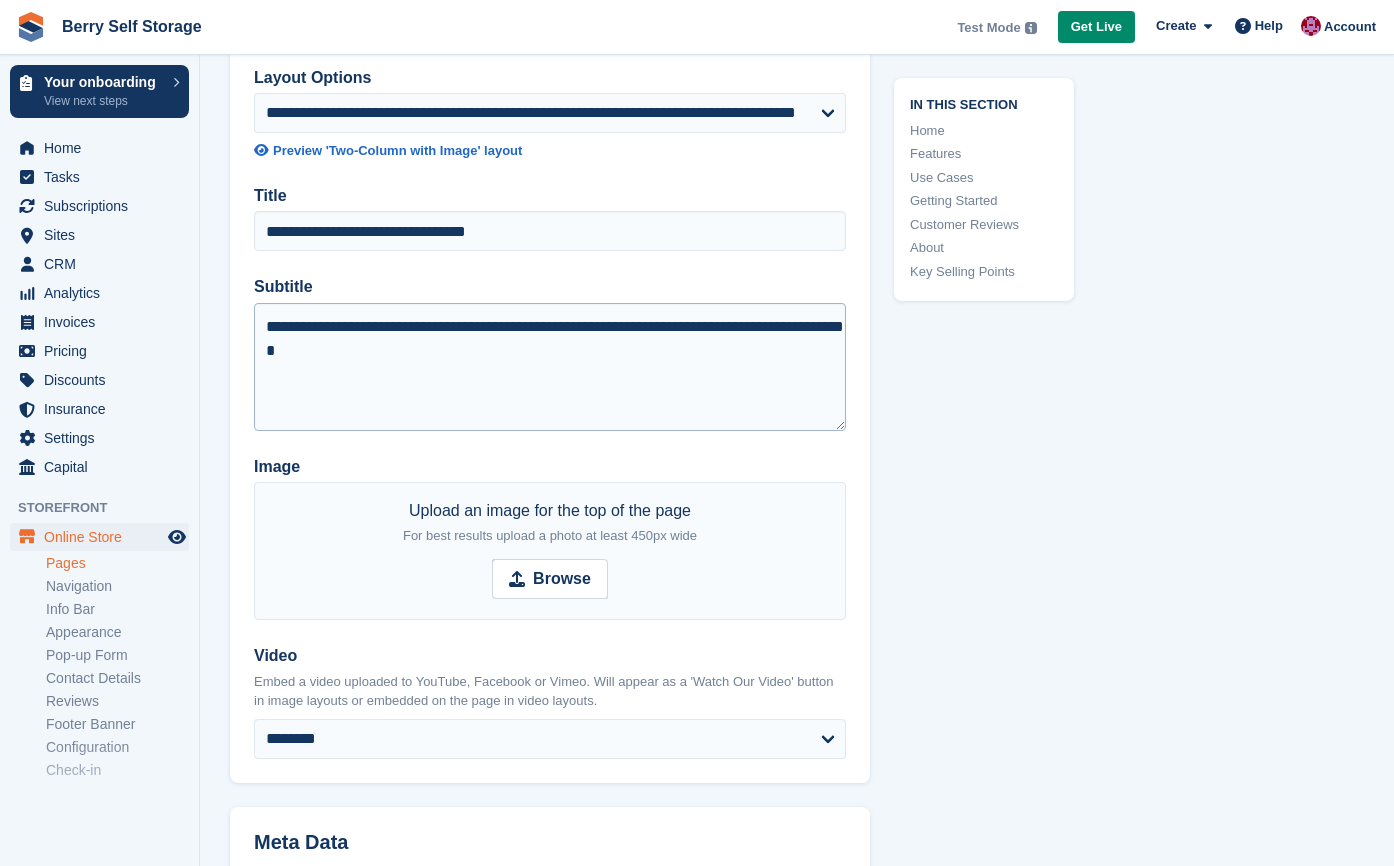 scroll, scrollTop: 0, scrollLeft: 0, axis: both 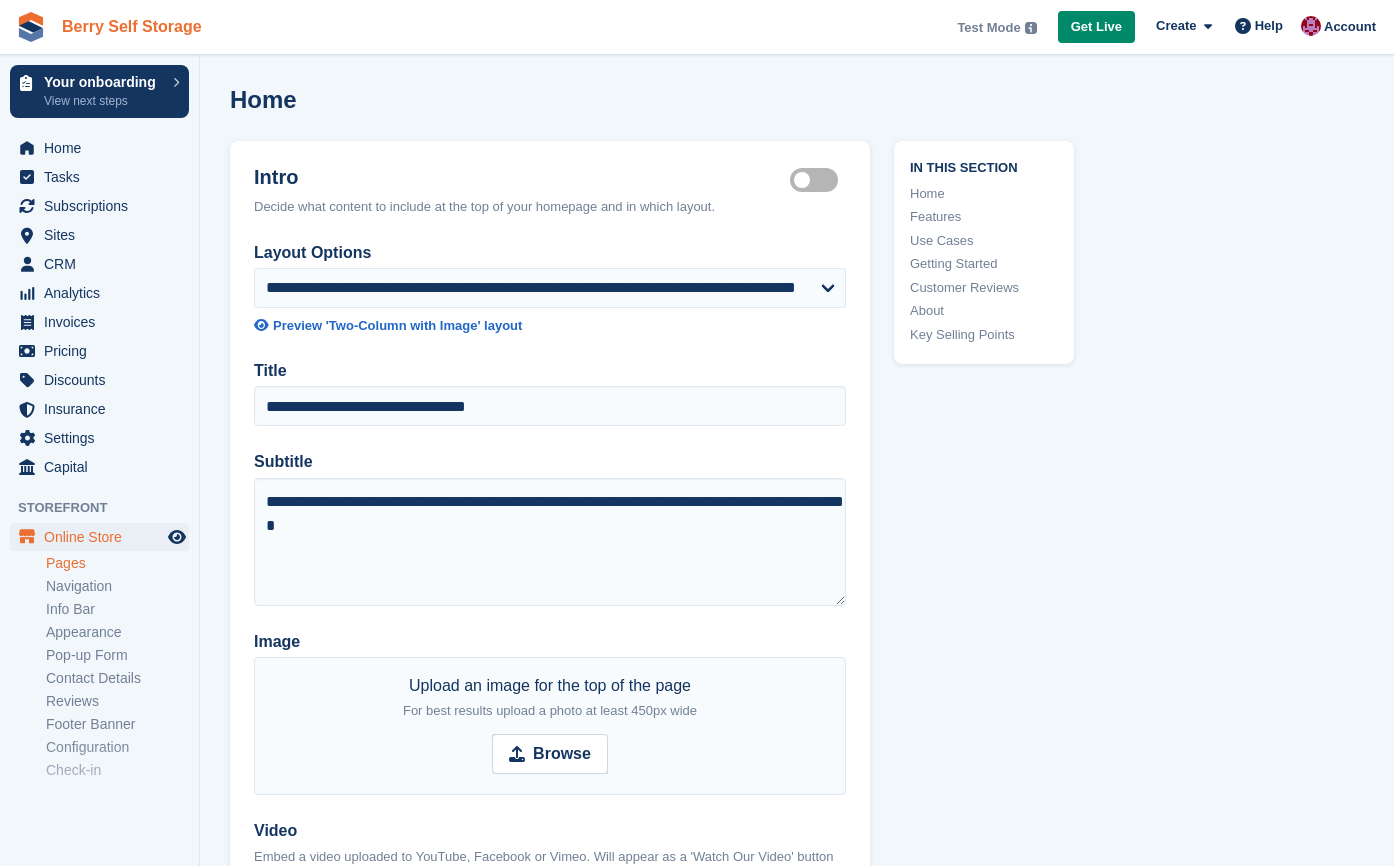 click on "Berry Self Storage" at bounding box center (132, 26) 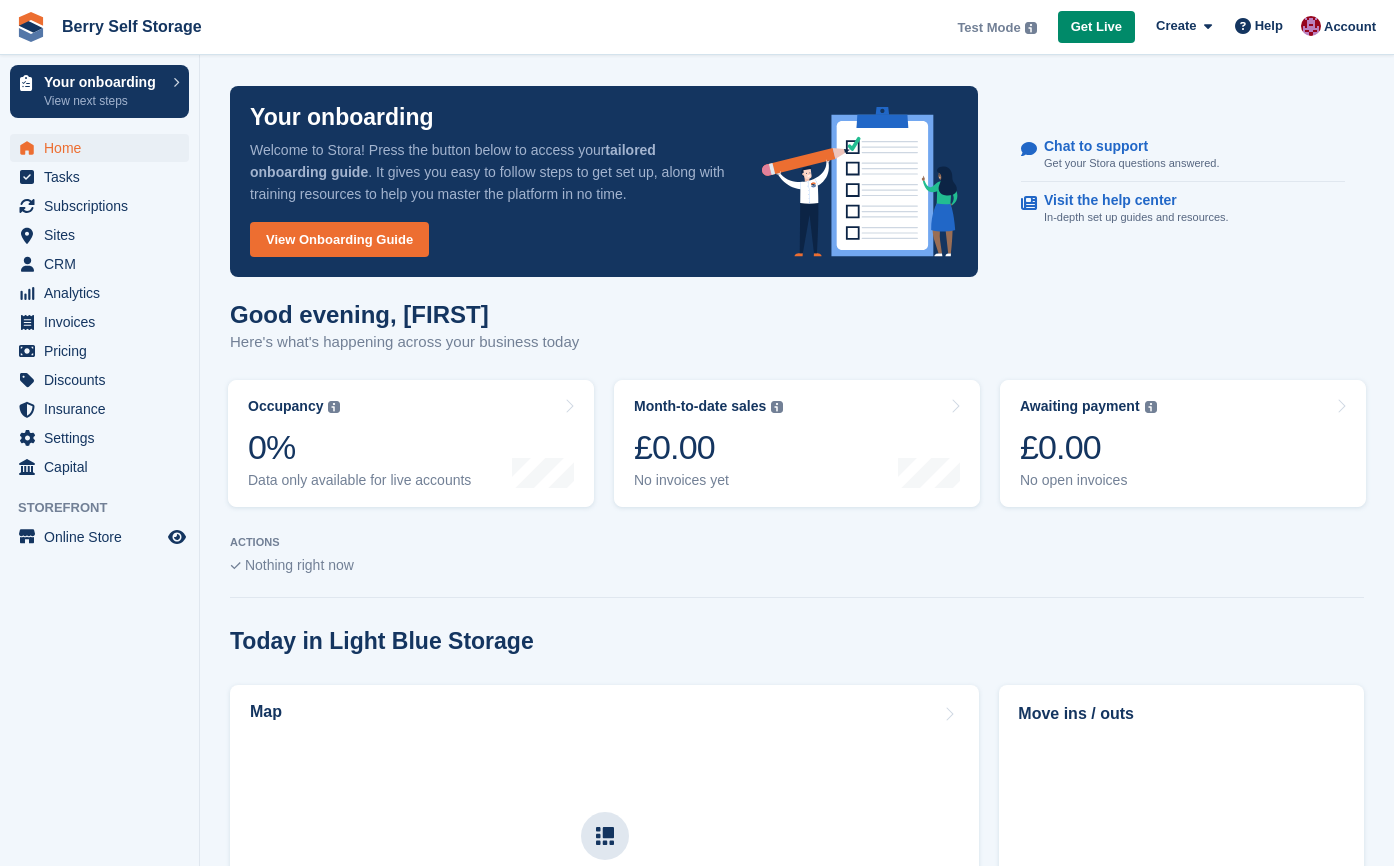 scroll, scrollTop: 0, scrollLeft: 0, axis: both 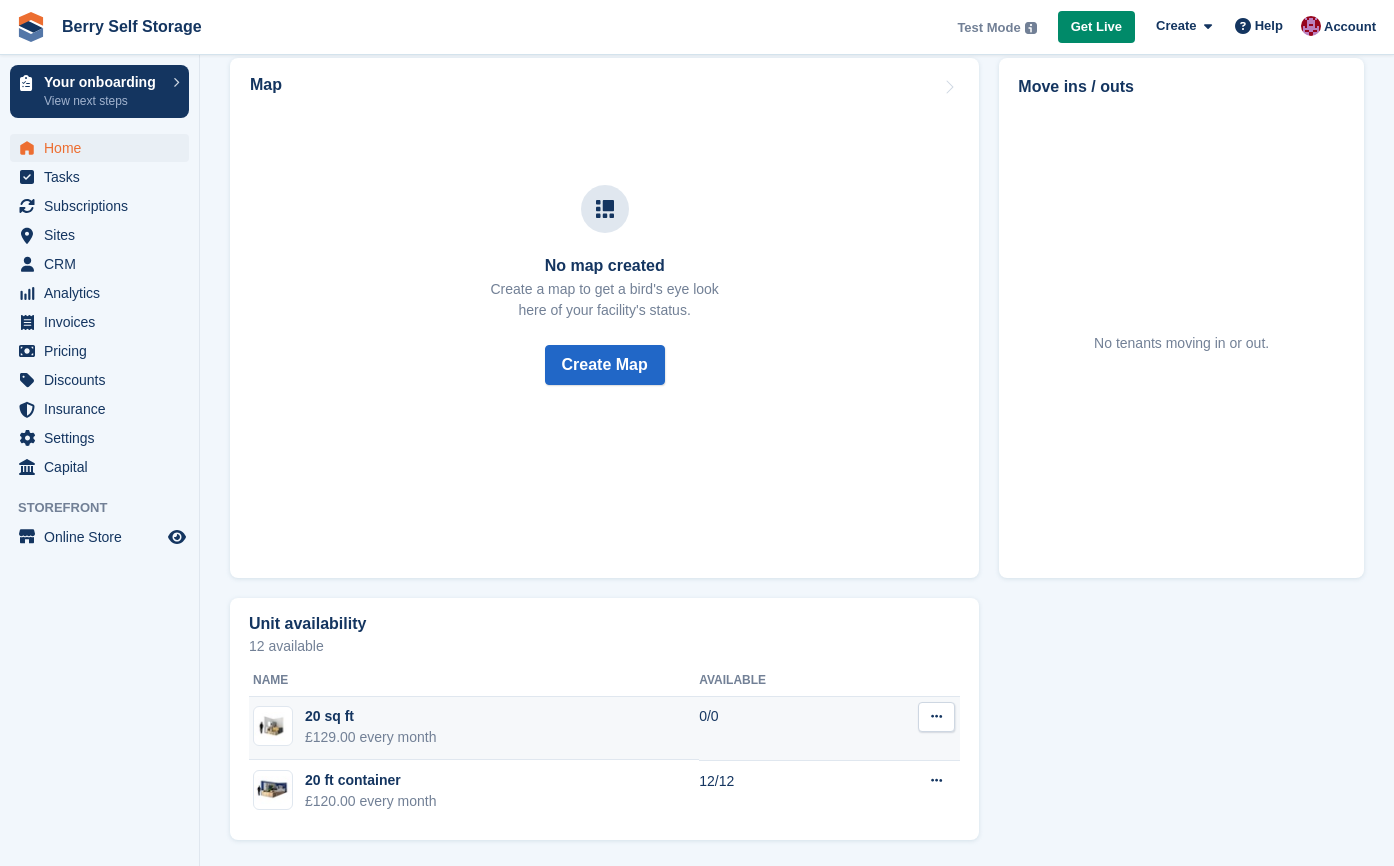 click at bounding box center (936, 717) 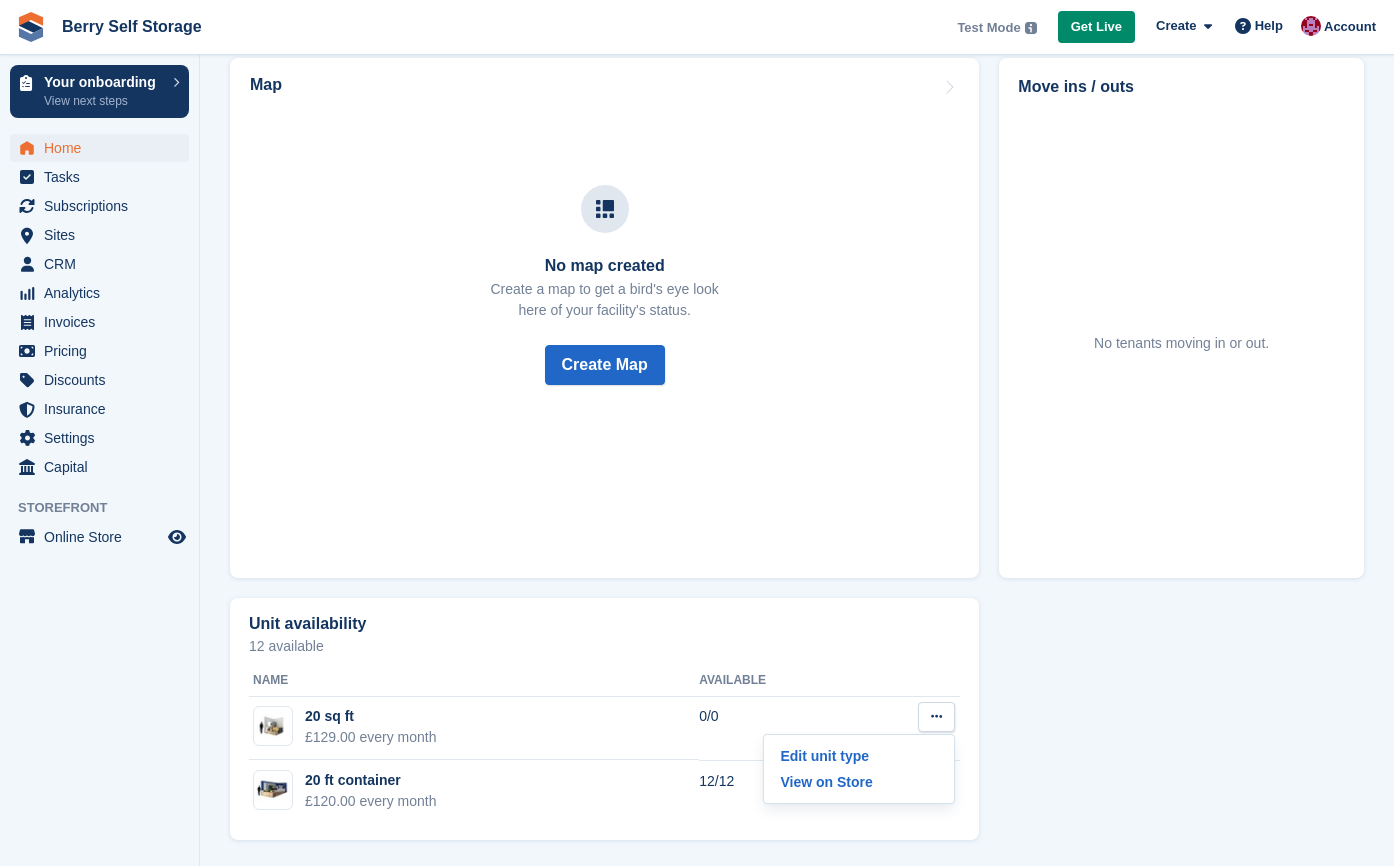click on "Unit availability
12 available
Name
Available
20 sq ft
£129.00 every month
0/0
Edit unit type
View on Store
20 ft container
£120.00 every month
12/12
Edit unit type
View on Store" at bounding box center [797, 719] 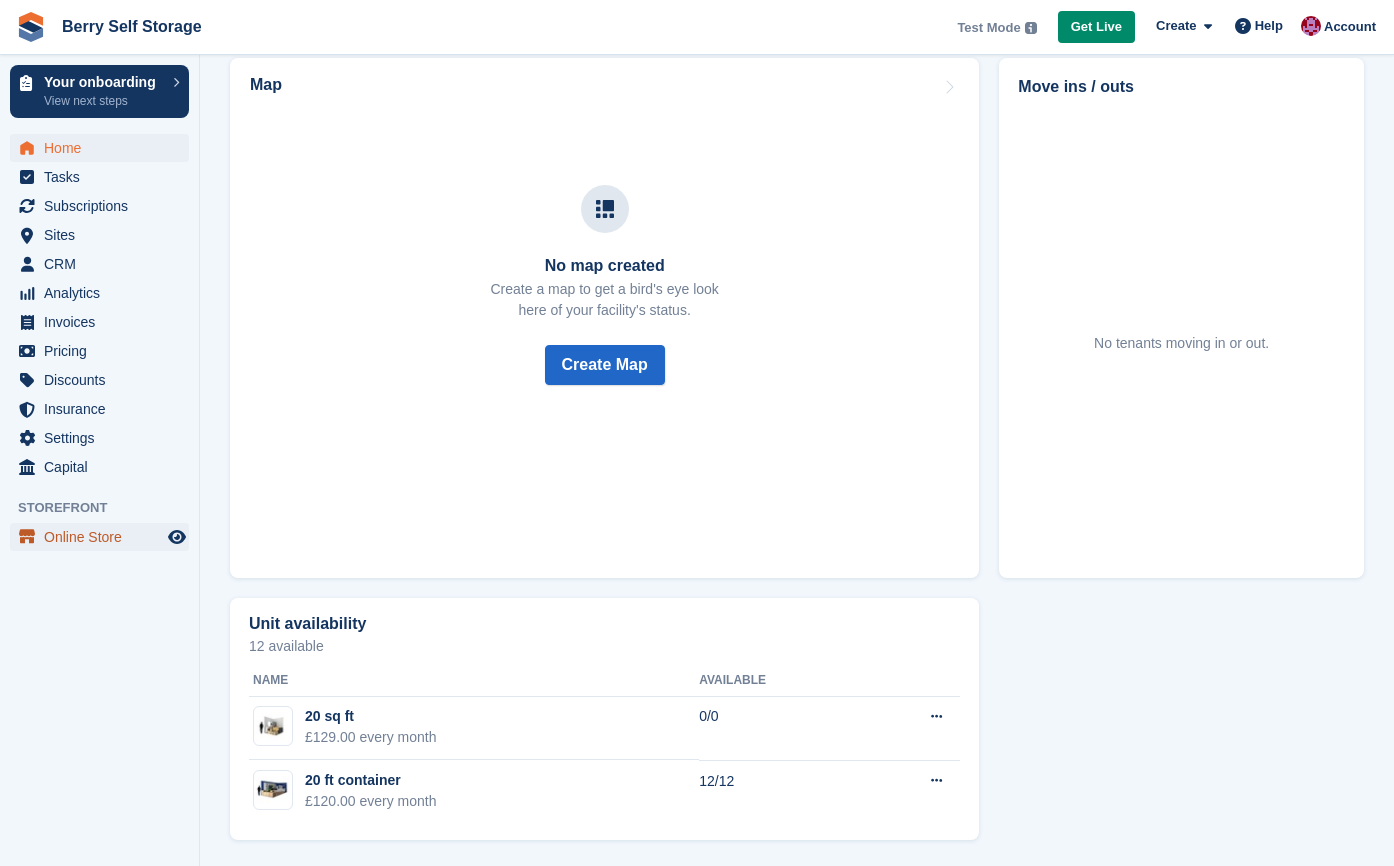 click on "Online Store" at bounding box center (104, 537) 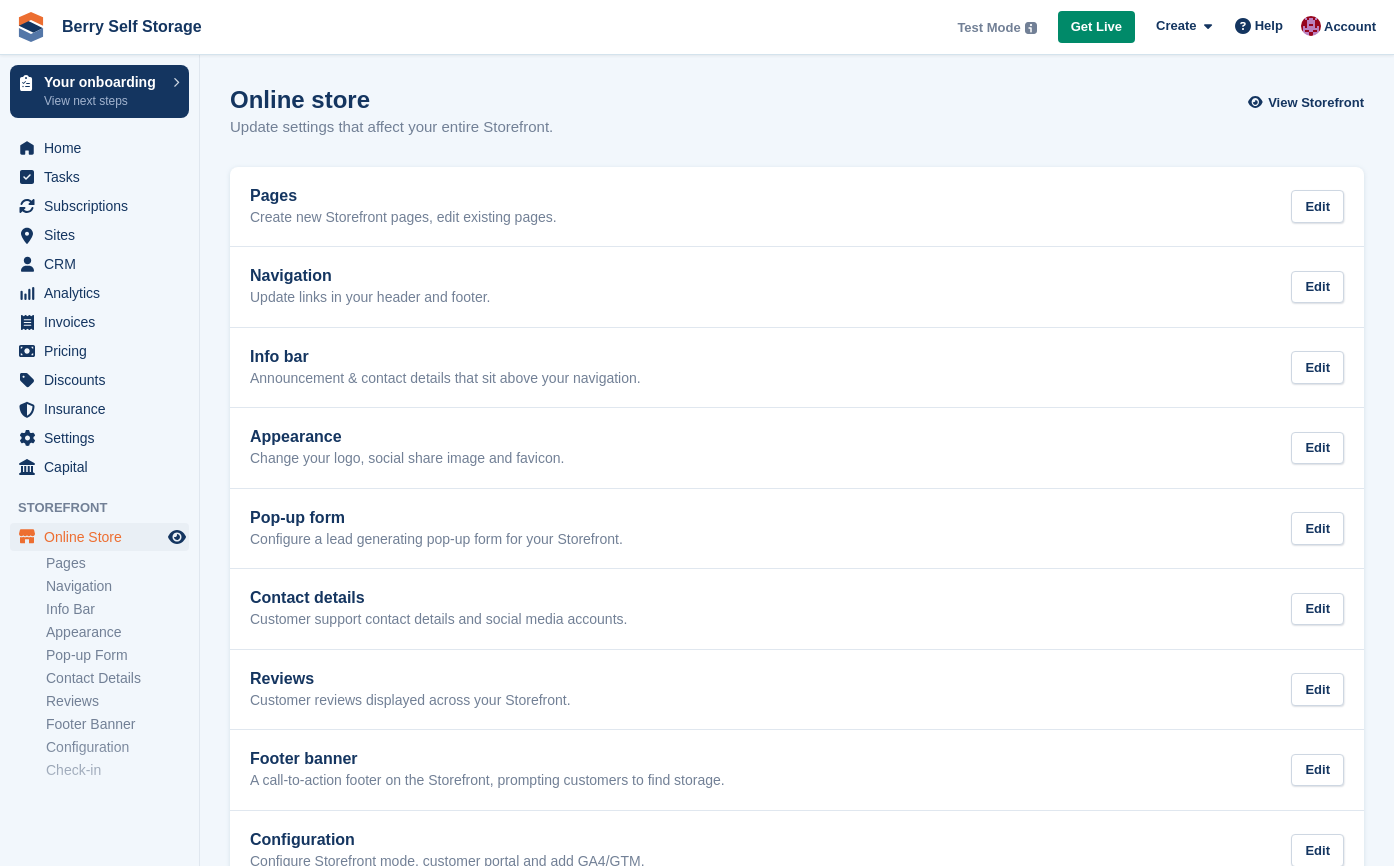 scroll, scrollTop: 0, scrollLeft: 0, axis: both 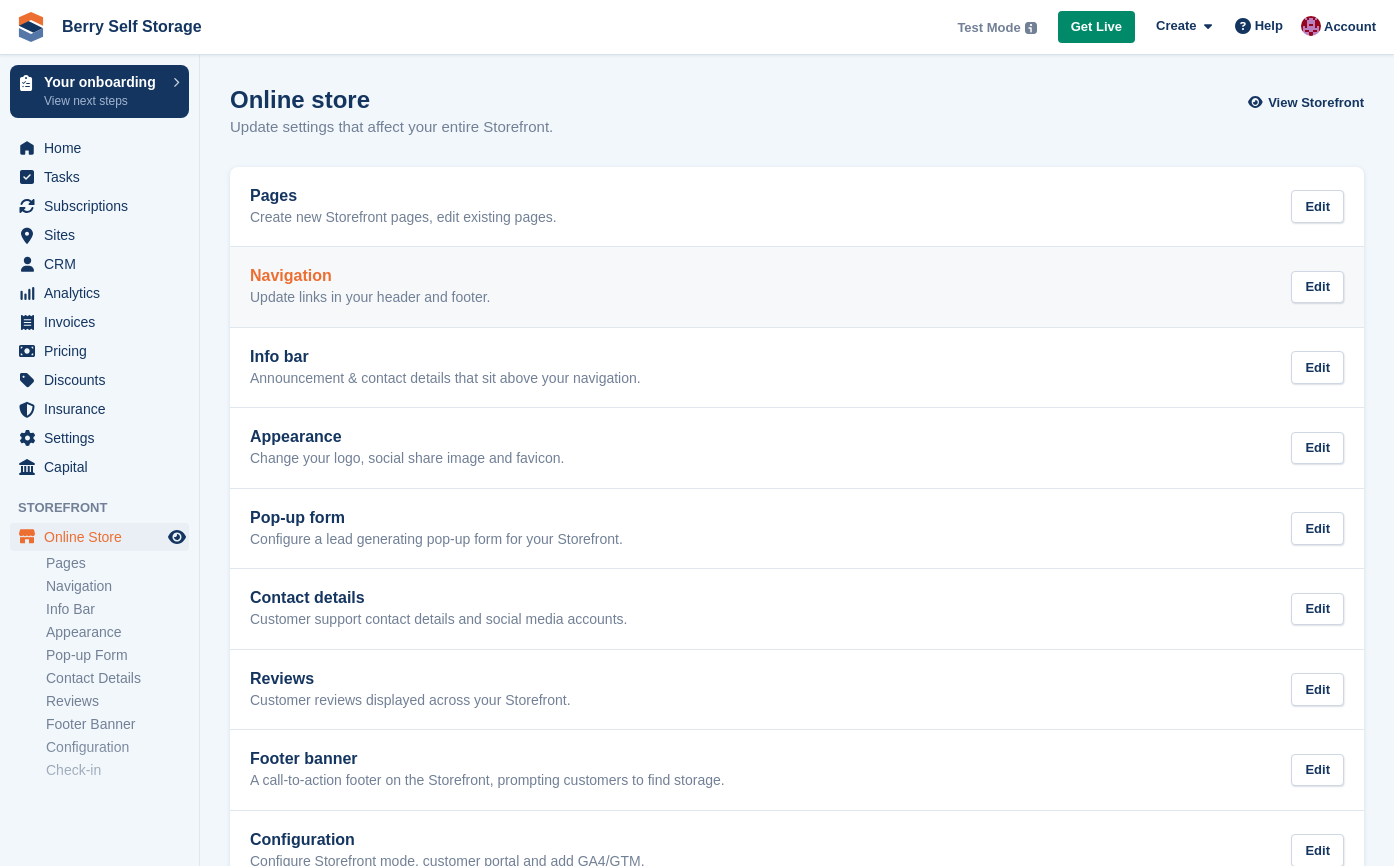 click on "Navigation
Update links in your header and footer." at bounding box center (370, 287) 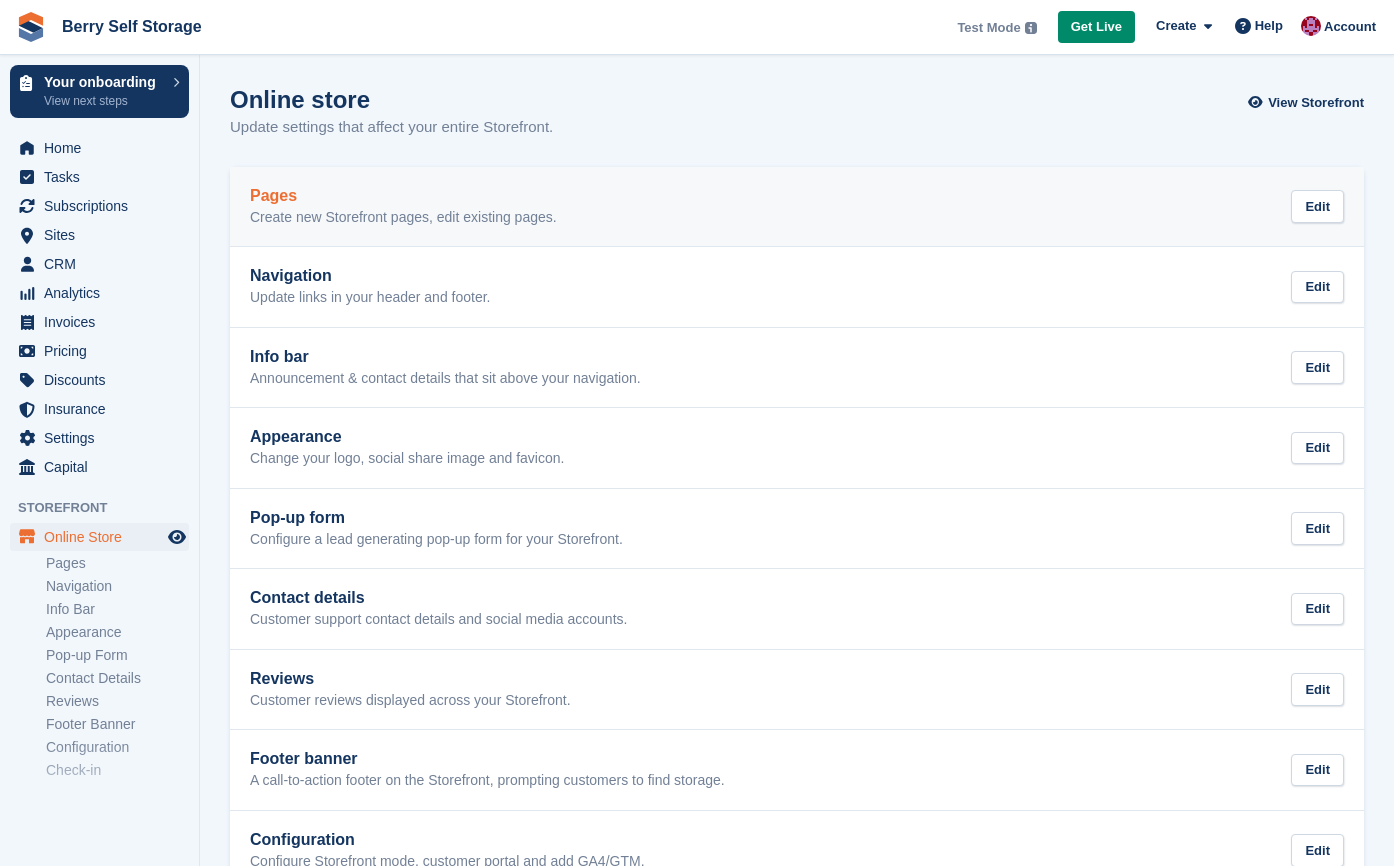 click on "Pages
Create new Storefront pages, edit existing pages.
Edit" at bounding box center [797, 207] 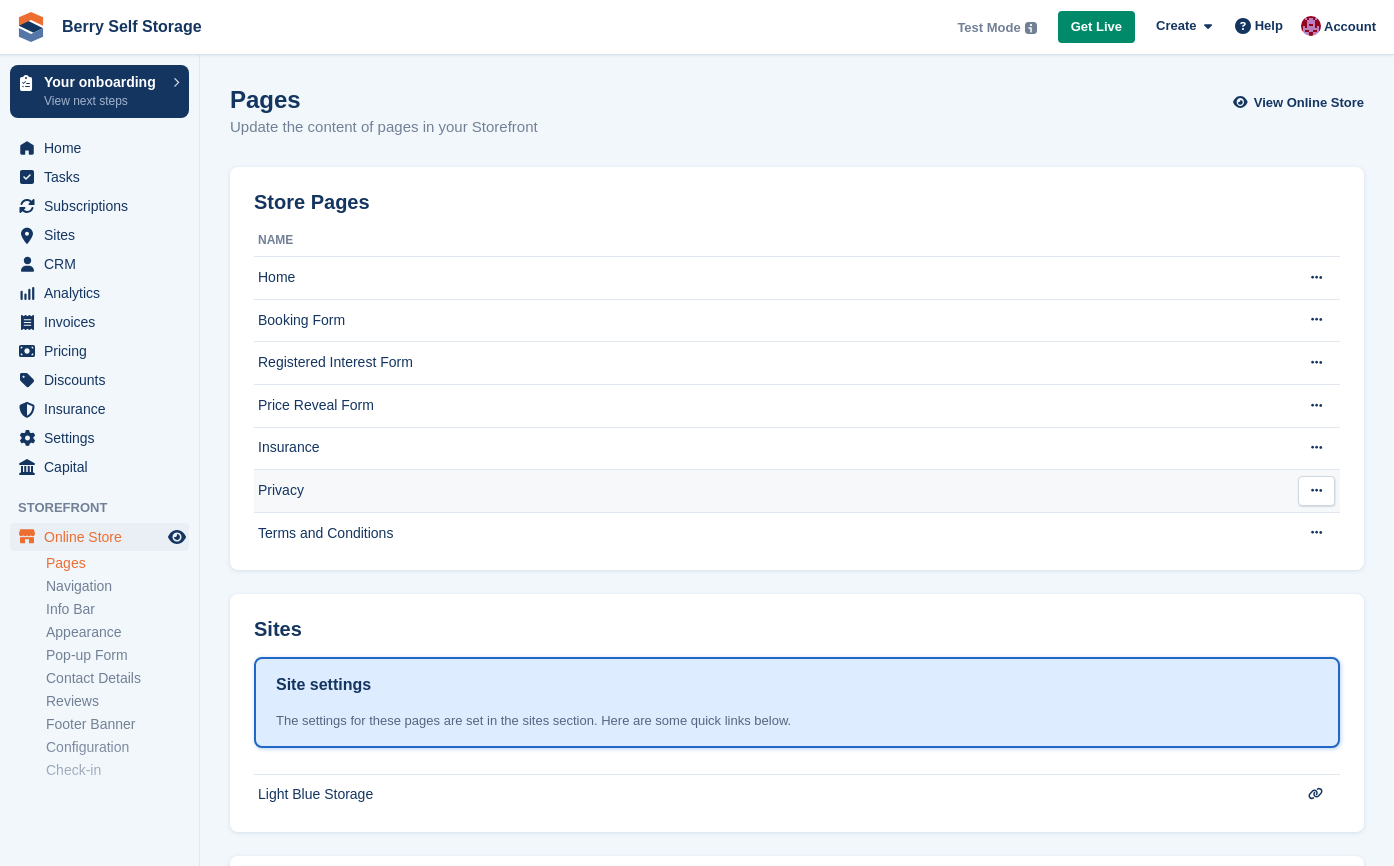 scroll, scrollTop: 160, scrollLeft: 0, axis: vertical 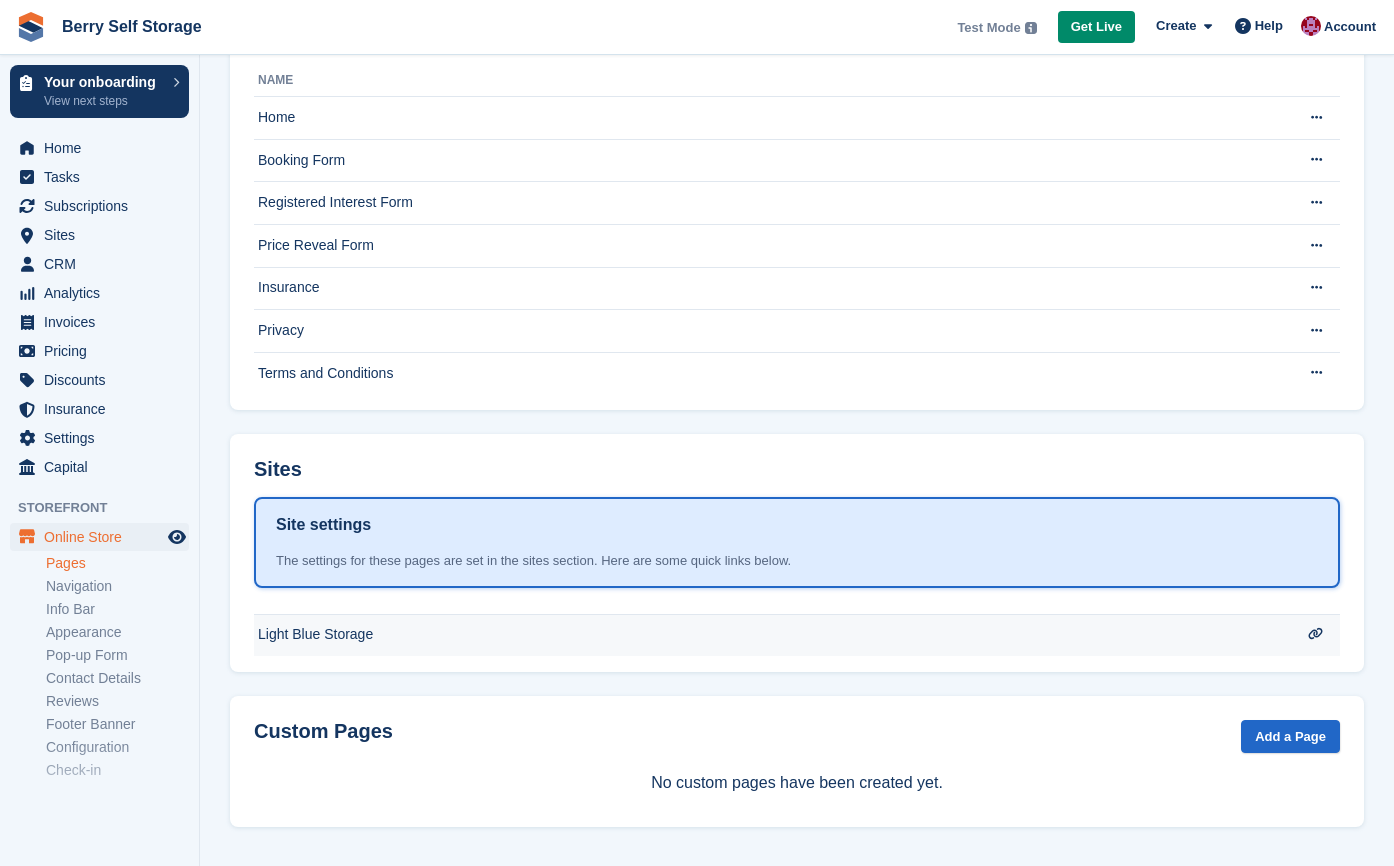 click on "Light Blue Storage" at bounding box center [770, 118] 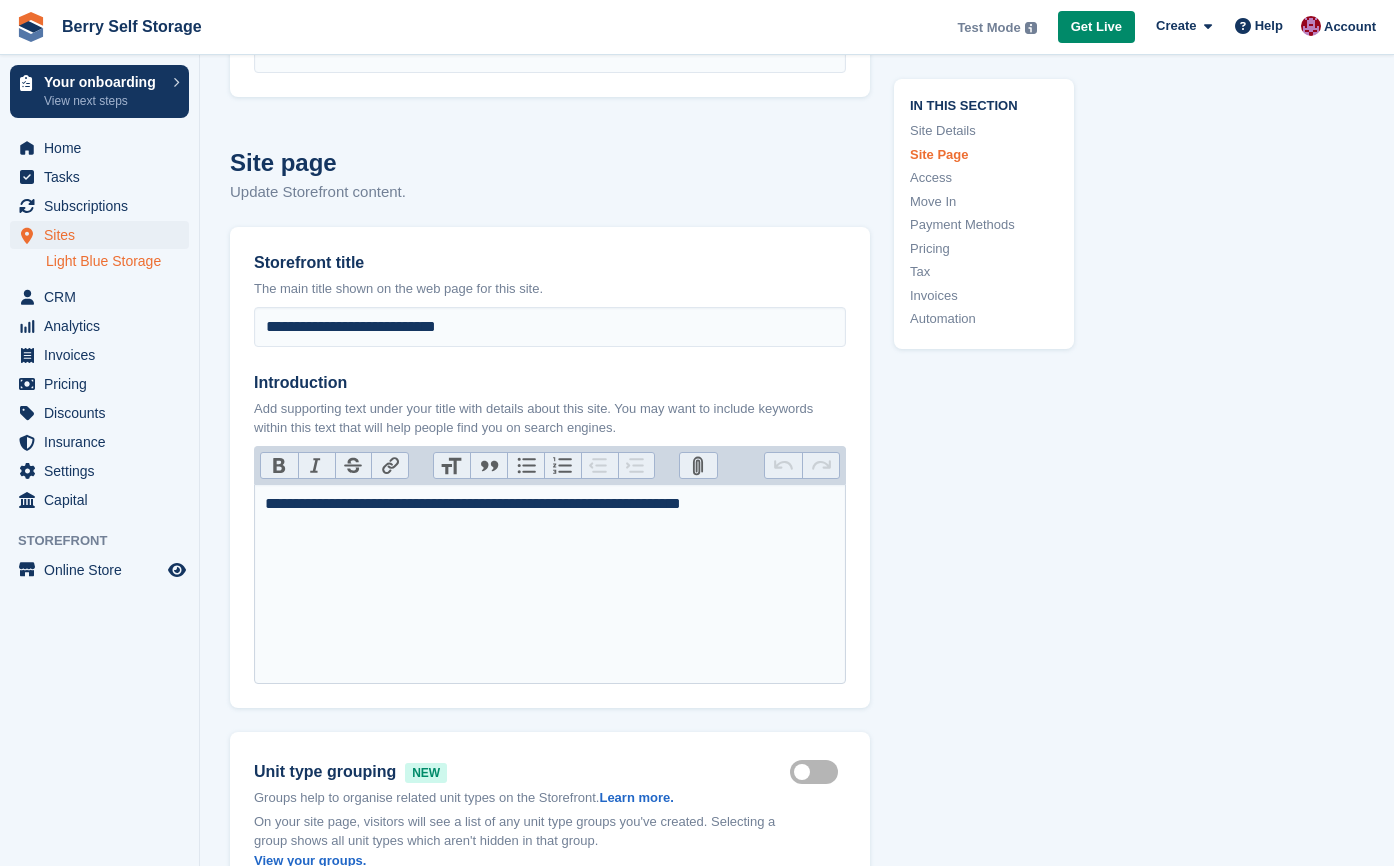 scroll, scrollTop: 766, scrollLeft: 0, axis: vertical 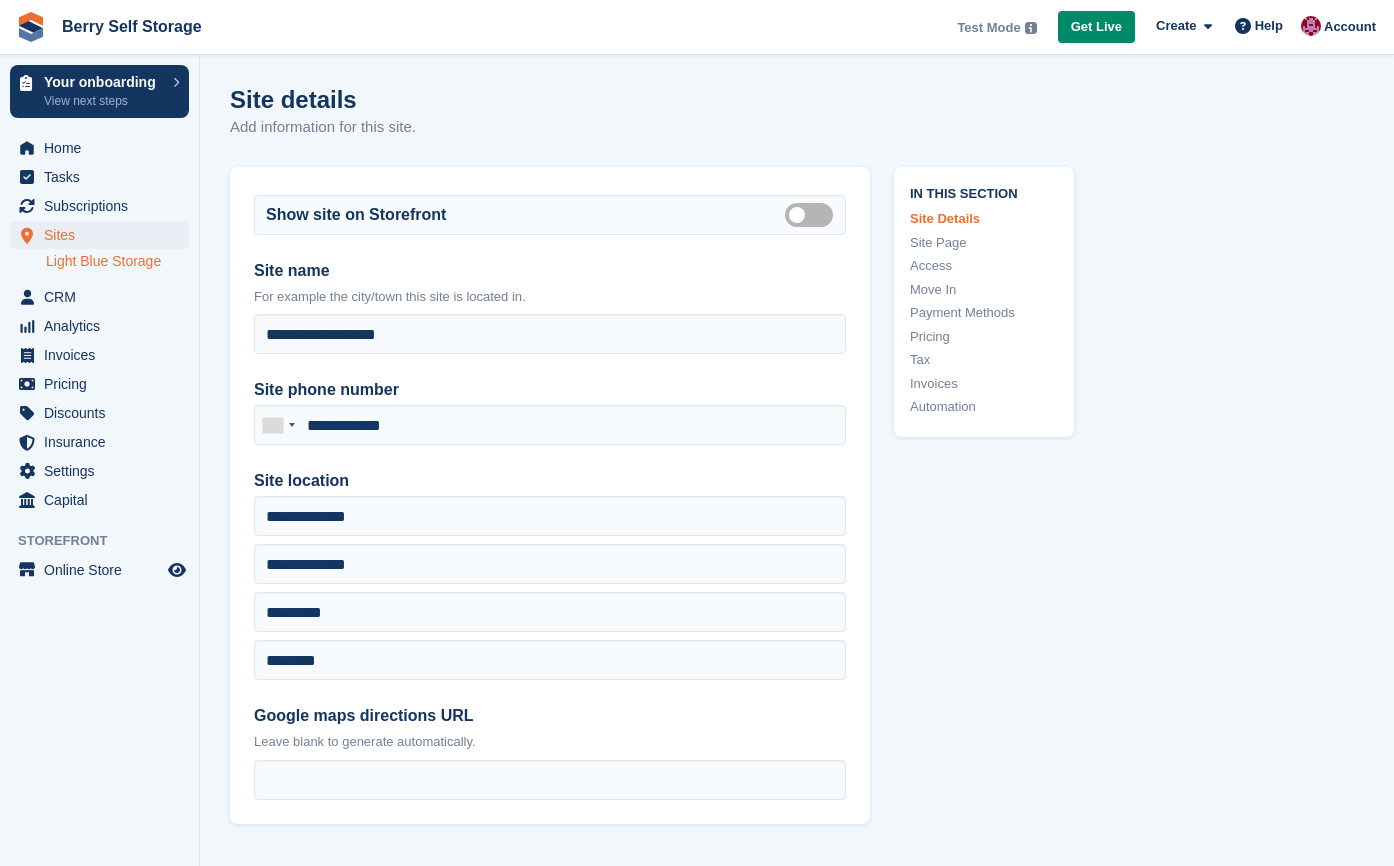 click on "Site name" at bounding box center [550, 271] 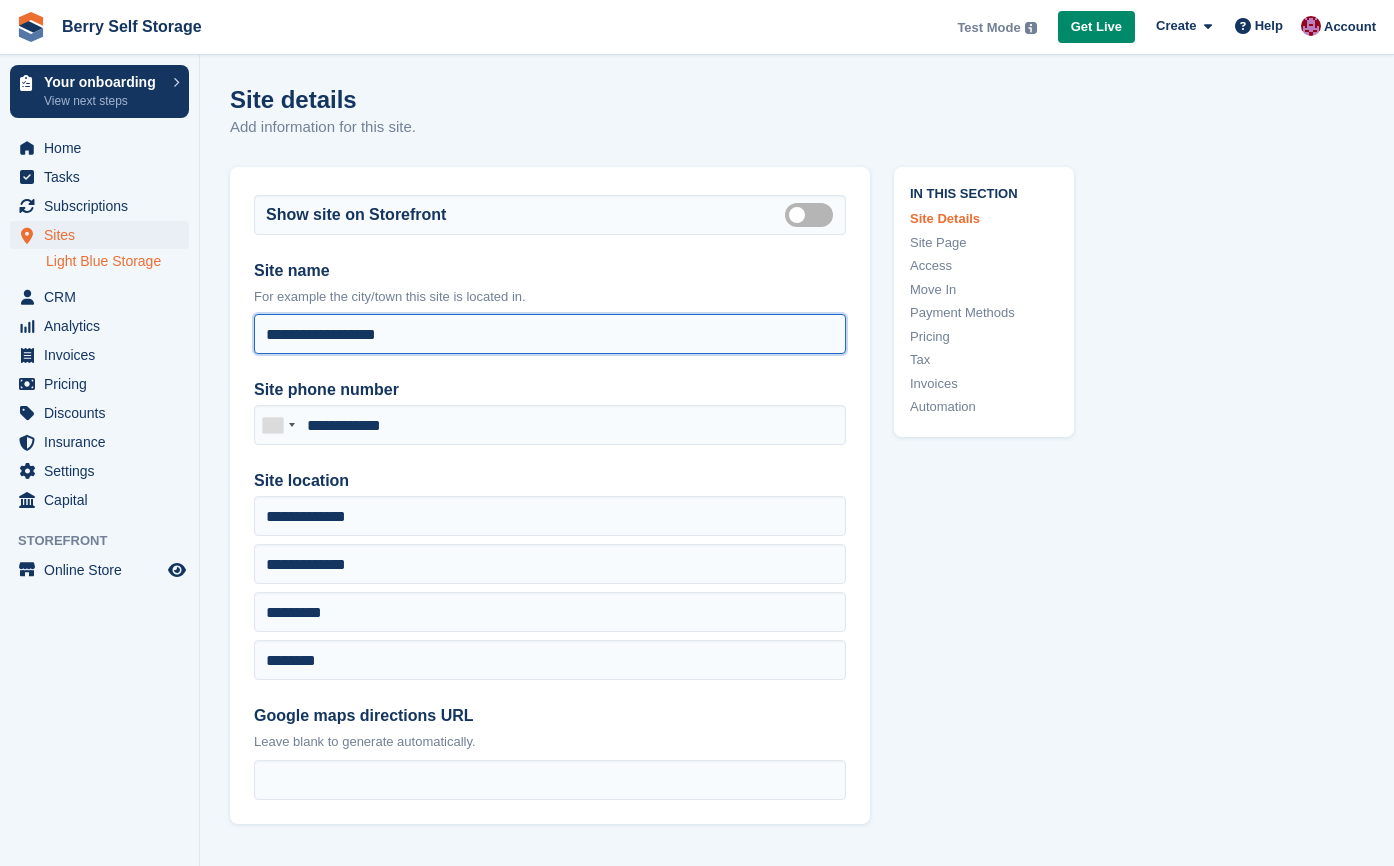 click on "**********" at bounding box center [550, 334] 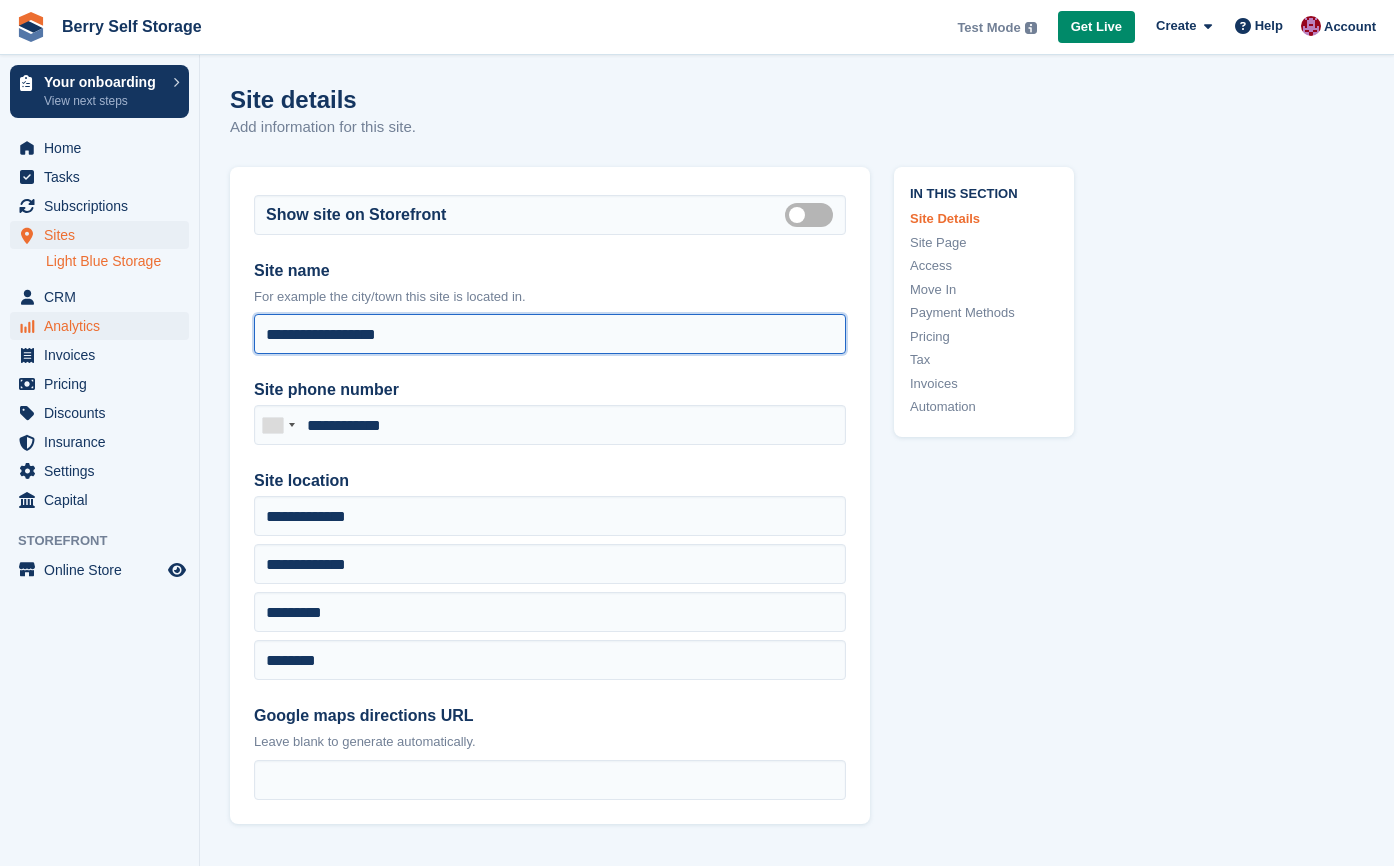drag, startPoint x: 434, startPoint y: 339, endPoint x: 184, endPoint y: 332, distance: 250.09798 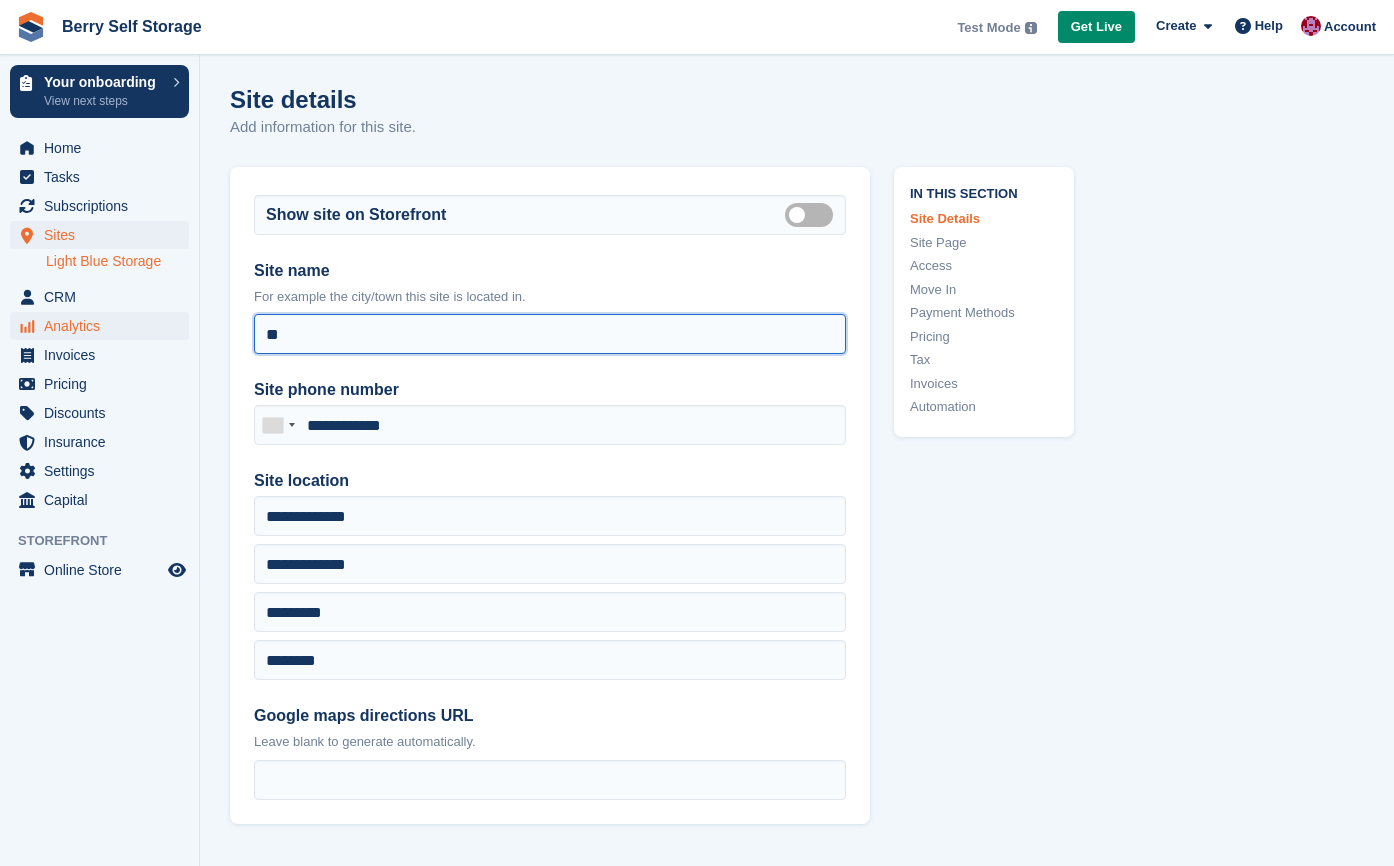 type on "*" 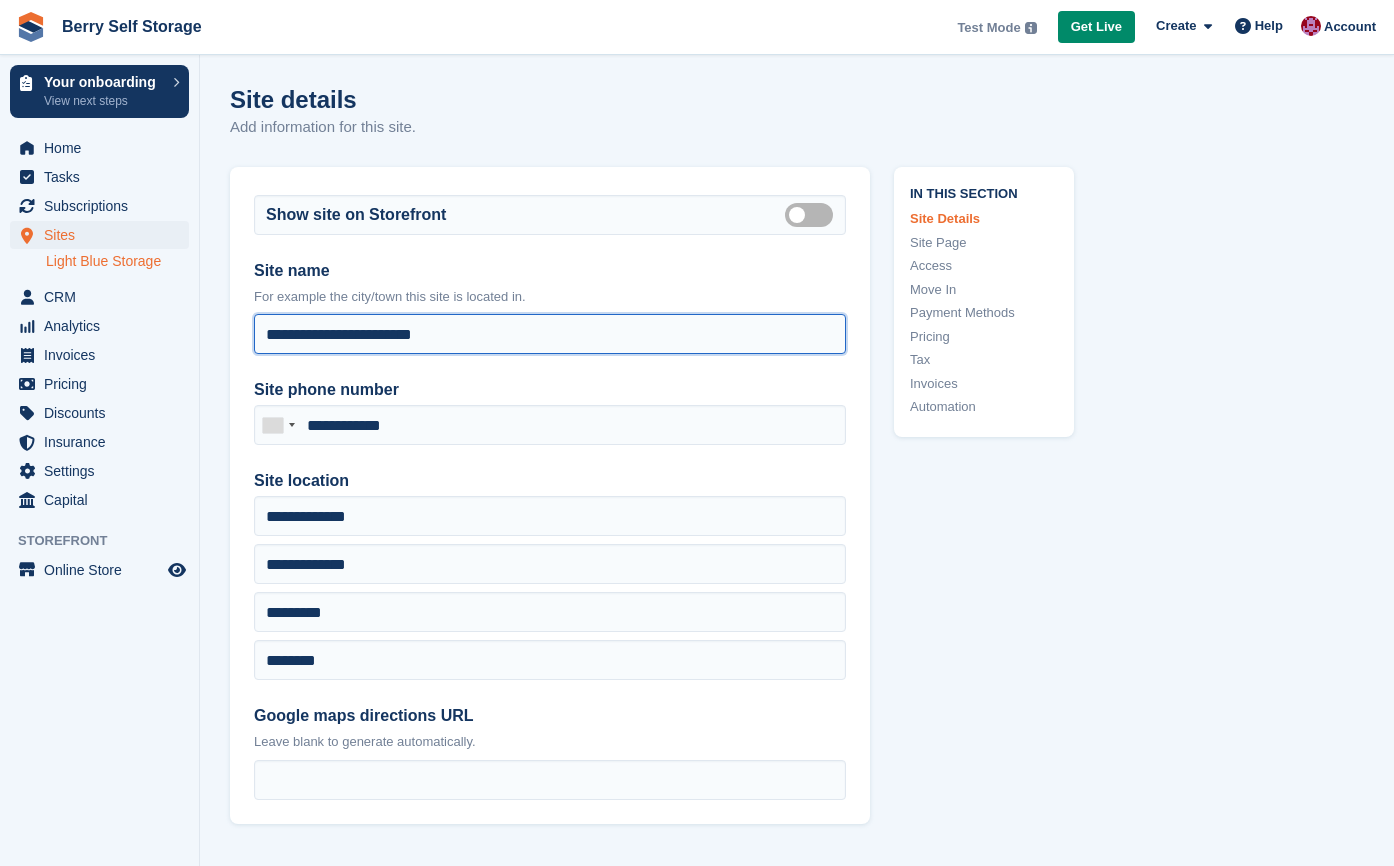 type on "**********" 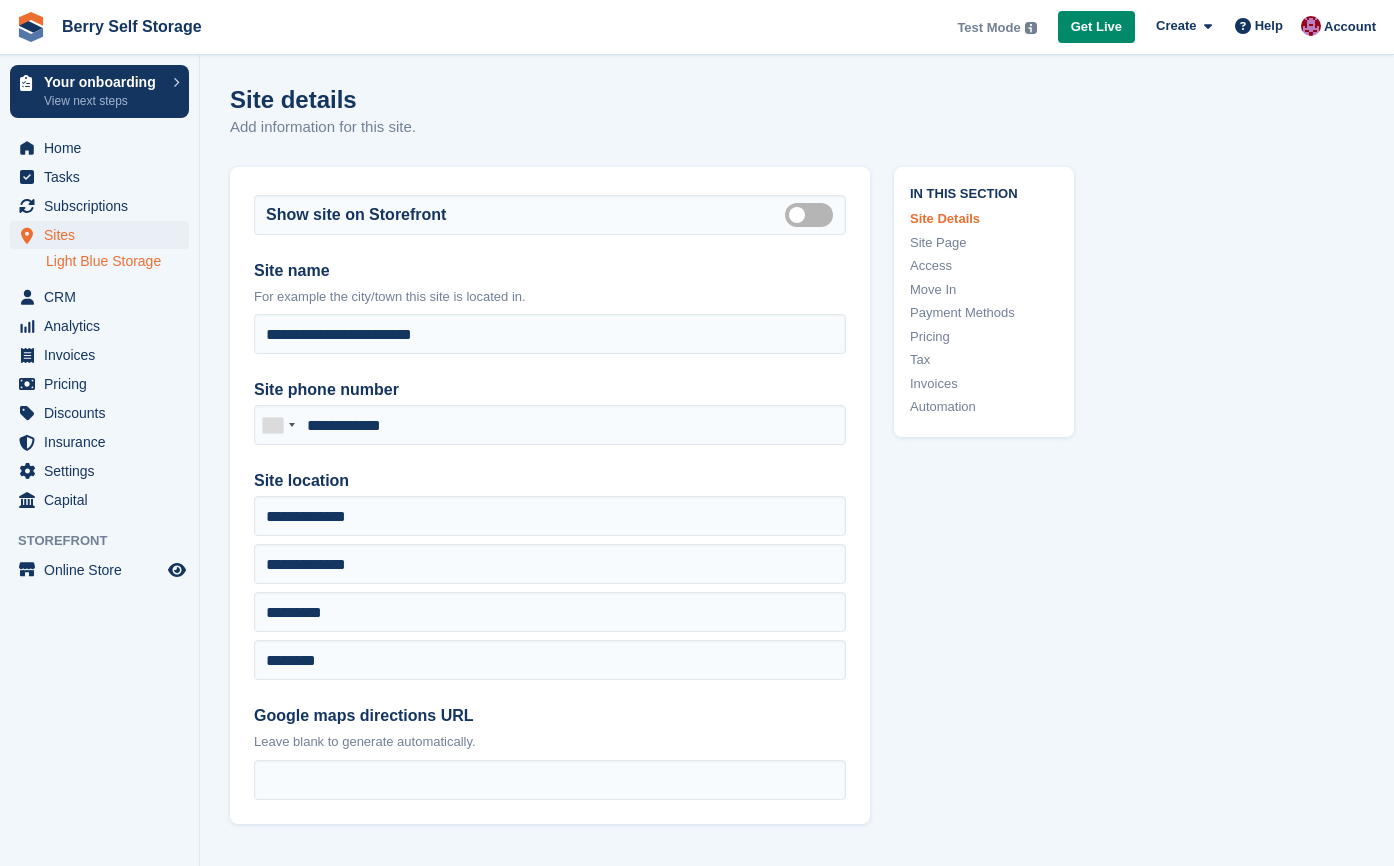 click on "**********" at bounding box center [550, 495] 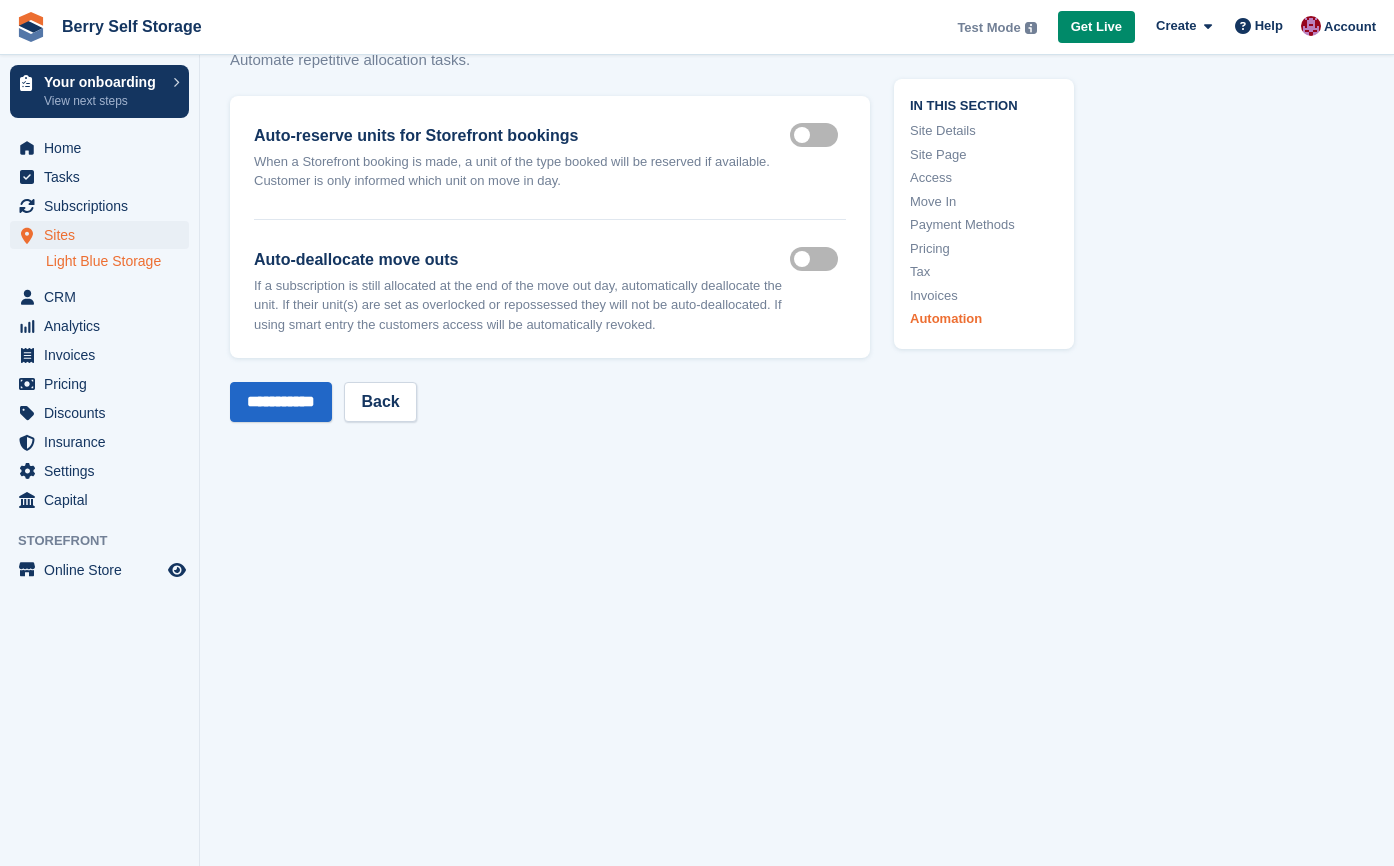 scroll, scrollTop: 8237, scrollLeft: 0, axis: vertical 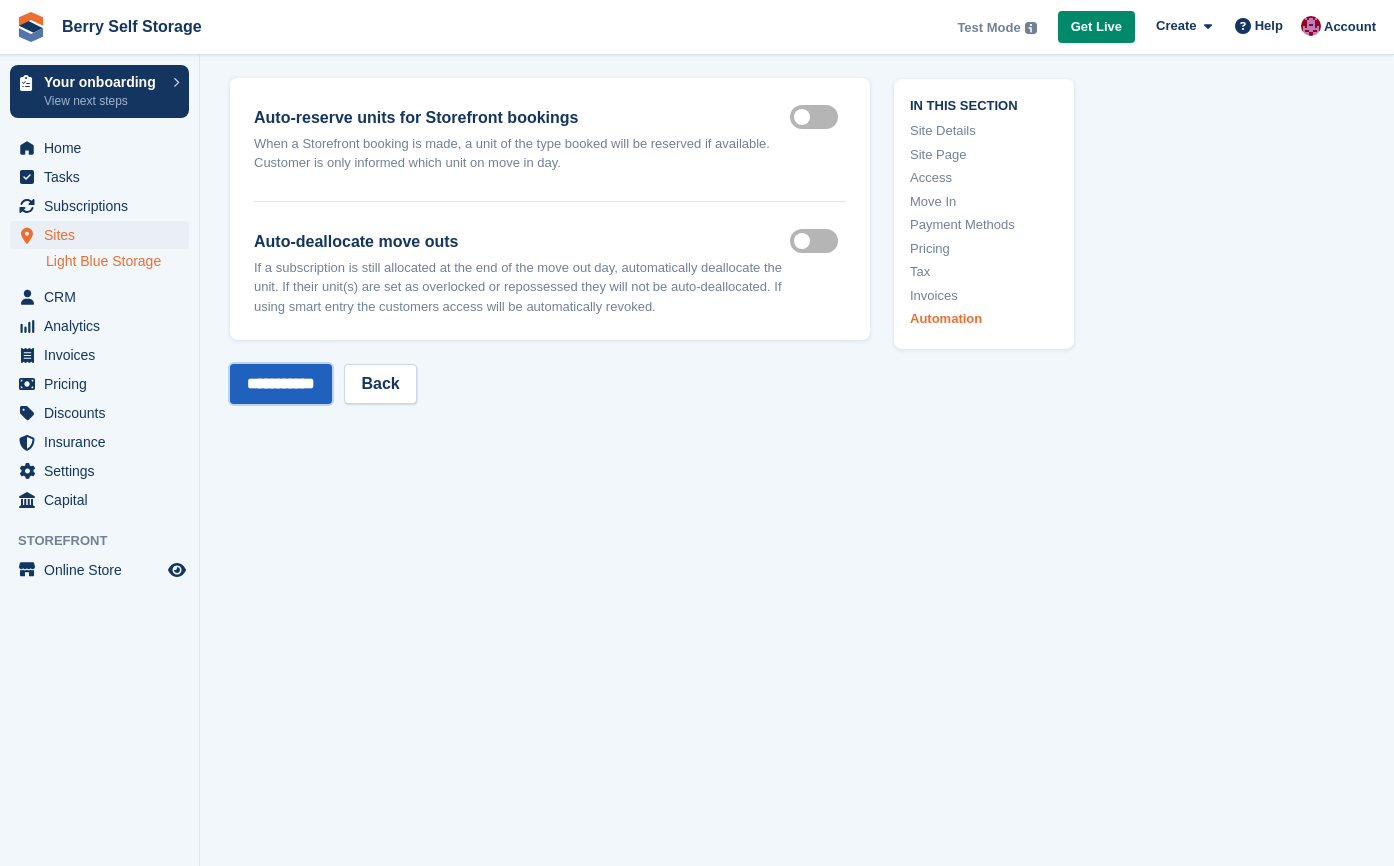 click on "**********" at bounding box center [281, 384] 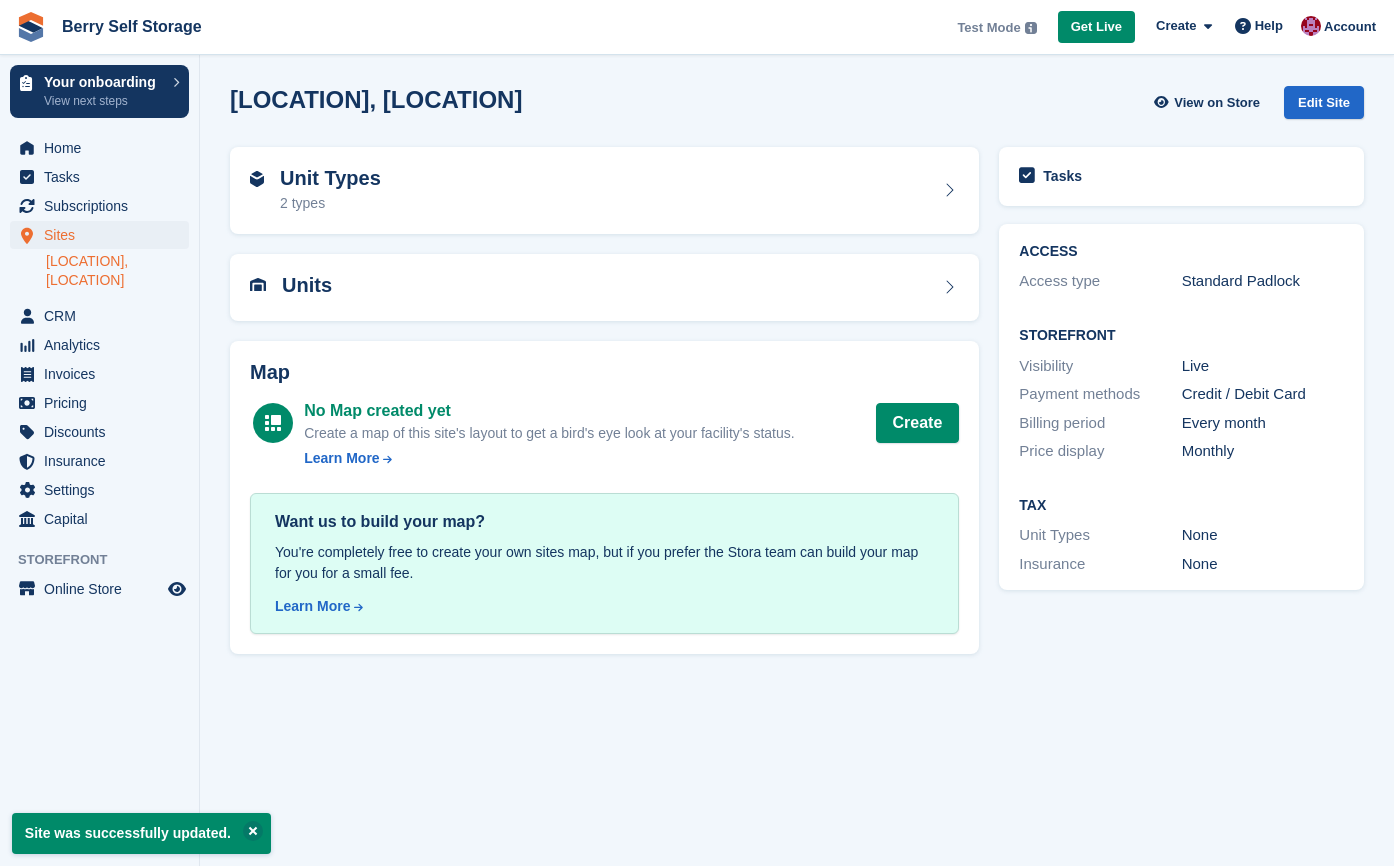 scroll, scrollTop: 0, scrollLeft: 0, axis: both 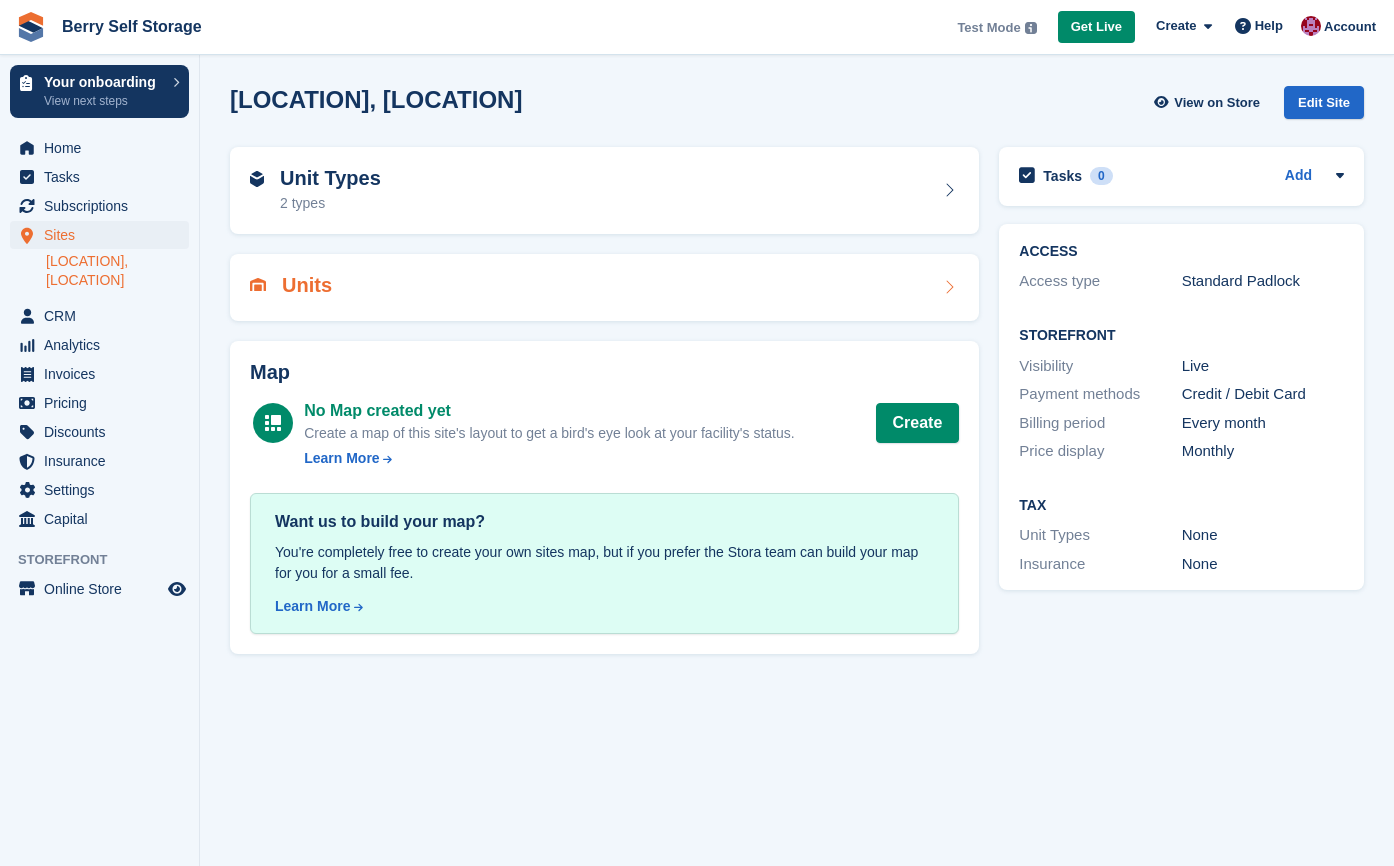 click on "Units" at bounding box center [604, 287] 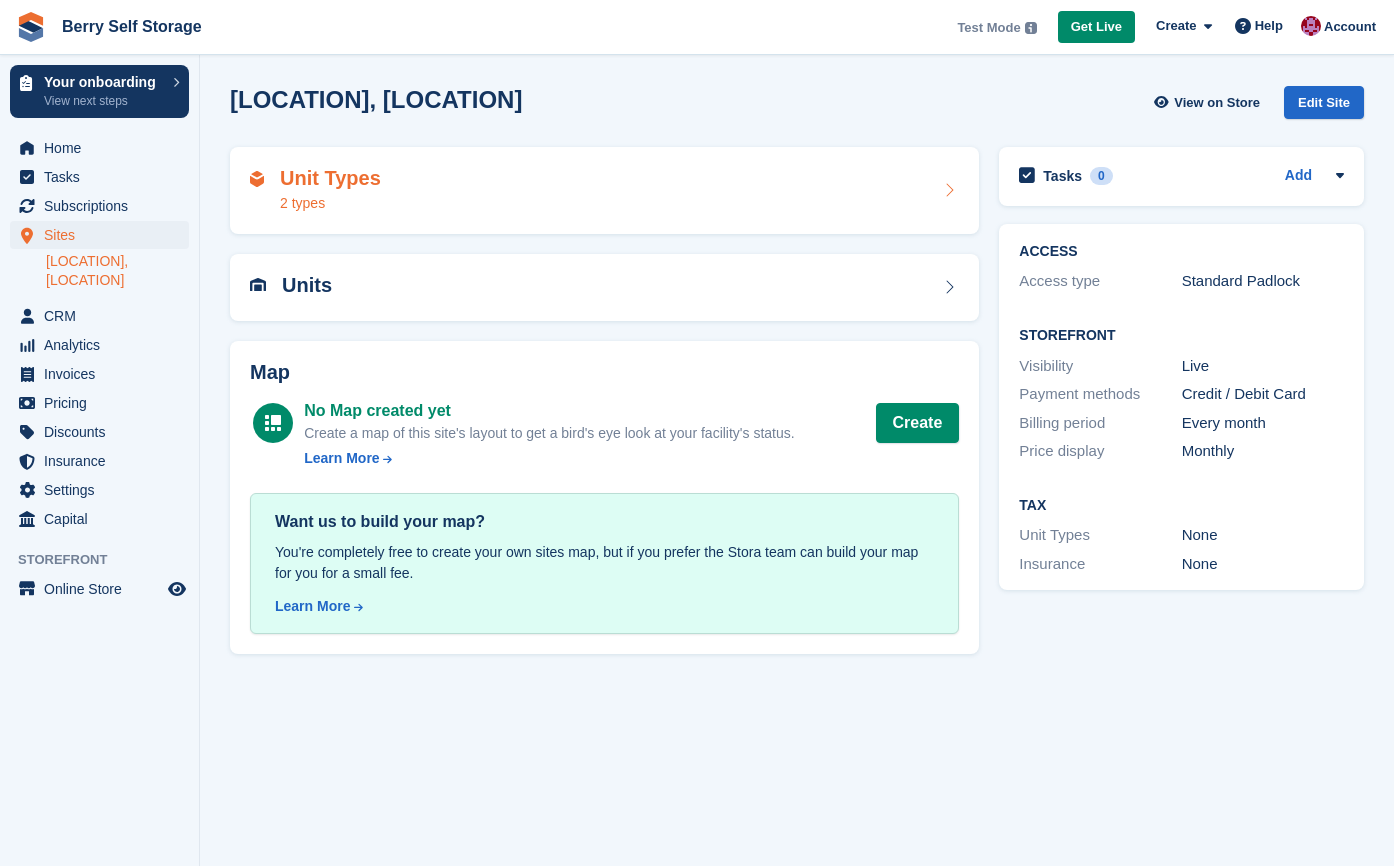 click on "Unit Types" at bounding box center (330, 178) 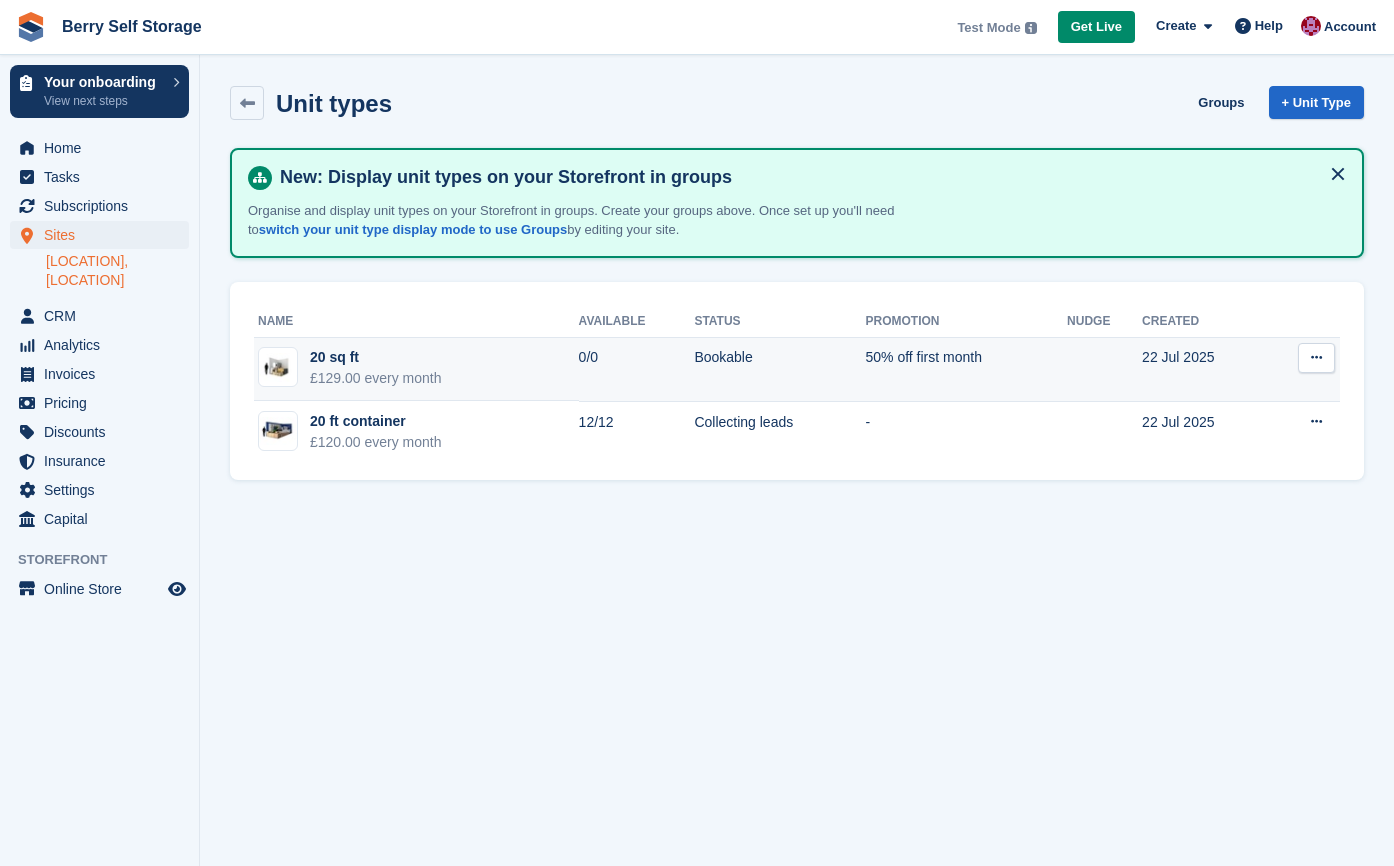 click at bounding box center [1316, 357] 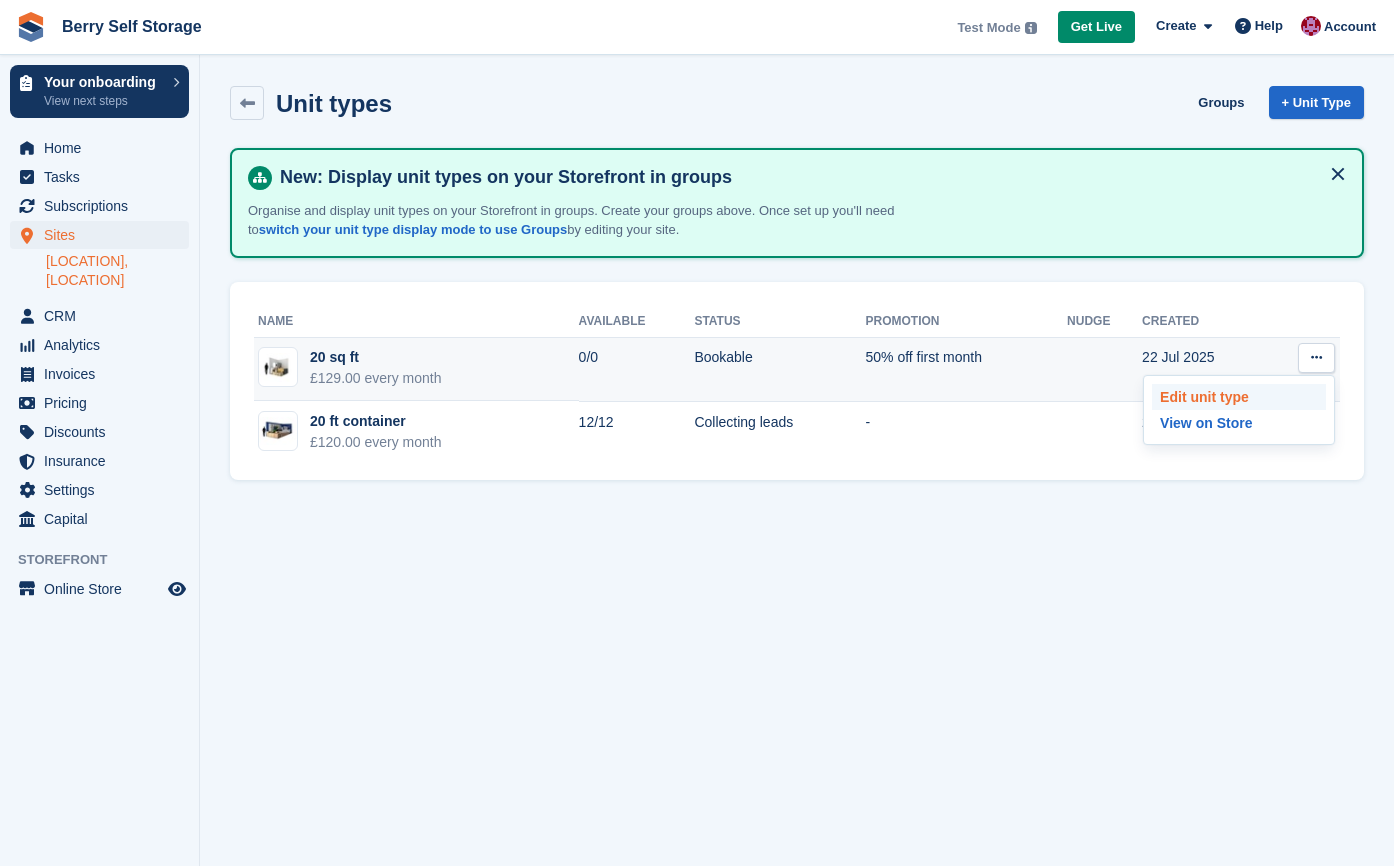 click on "Edit unit type" at bounding box center [1239, 397] 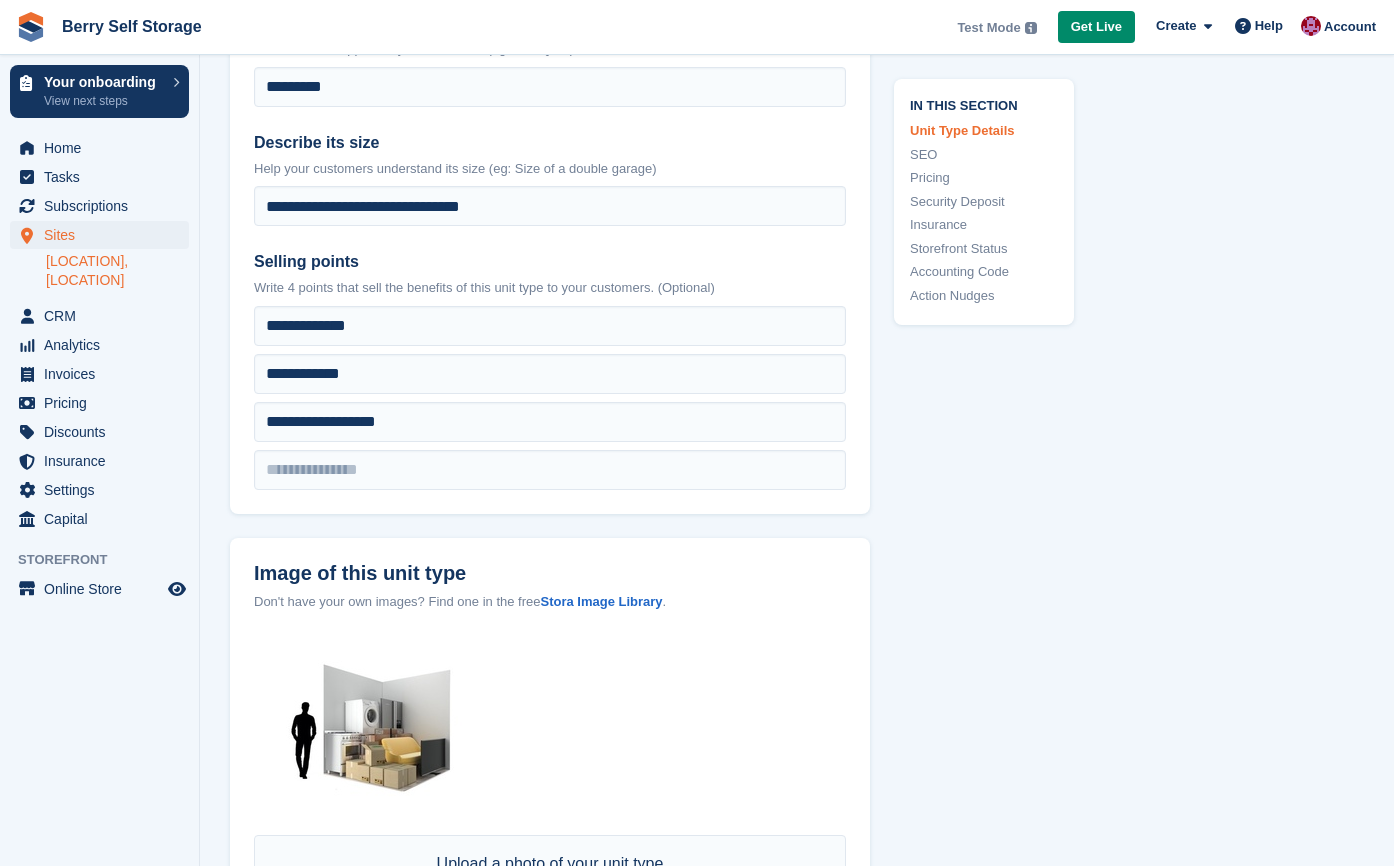scroll, scrollTop: 0, scrollLeft: 0, axis: both 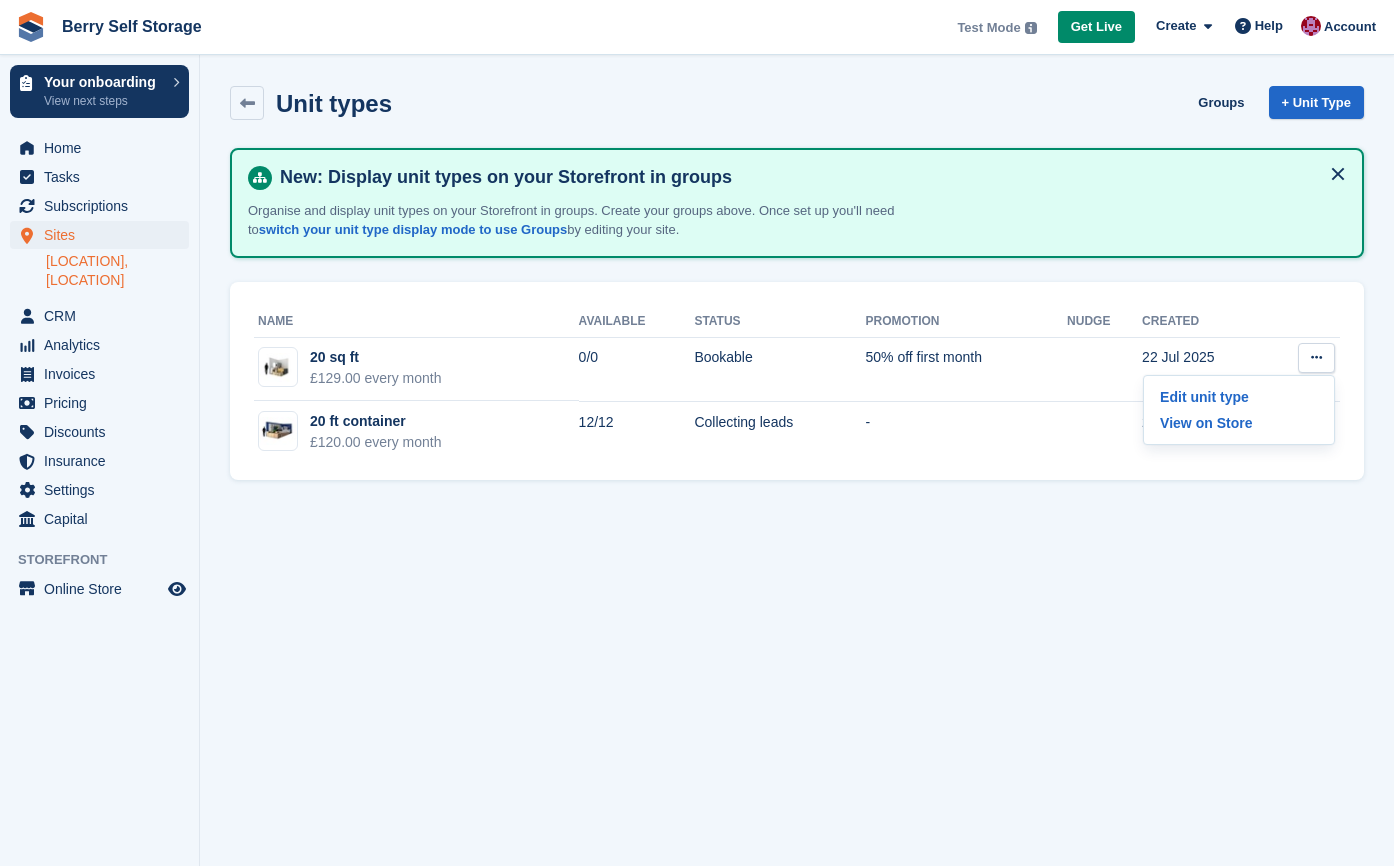 drag, startPoint x: 388, startPoint y: 348, endPoint x: 323, endPoint y: 666, distance: 324.5751 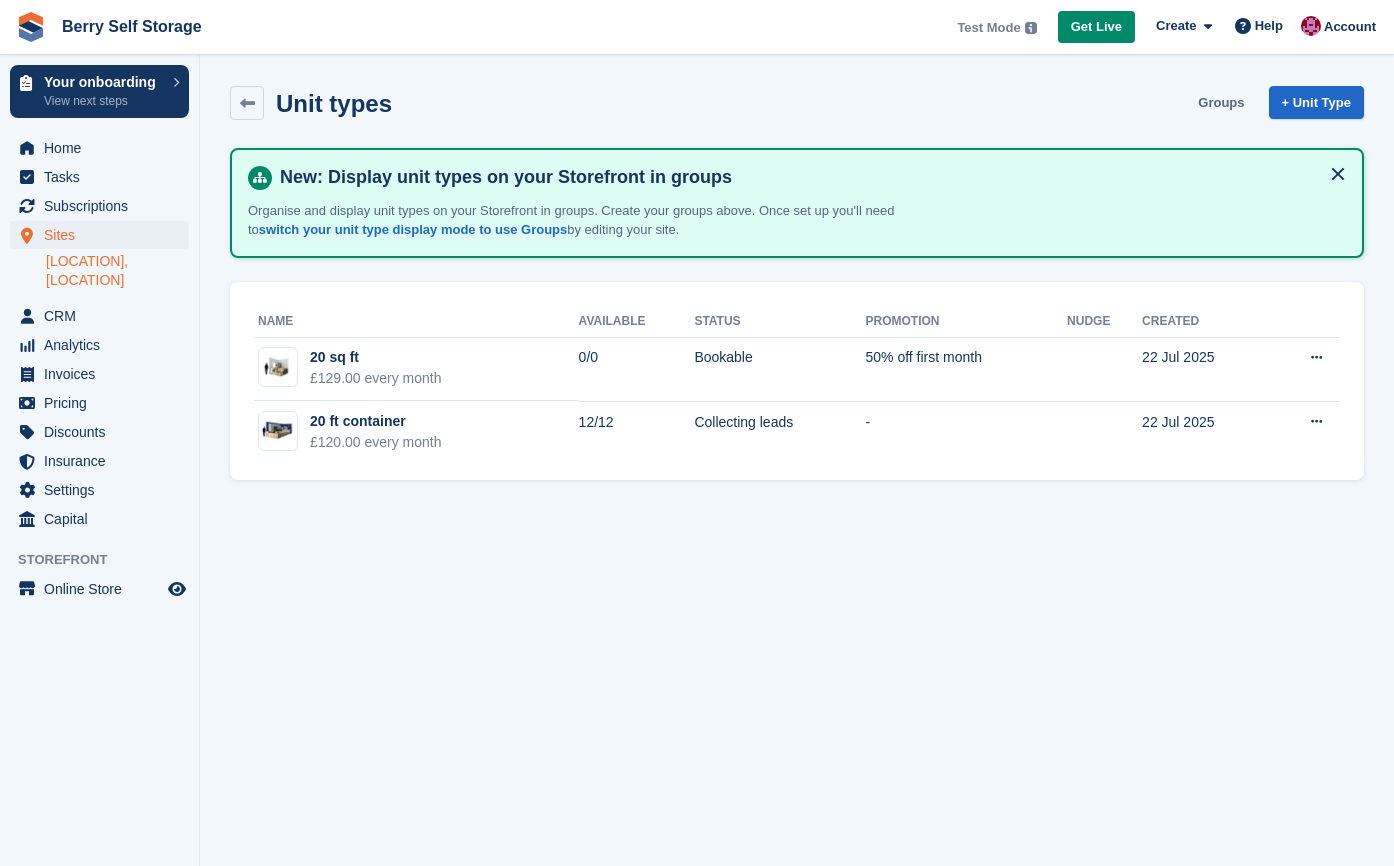 click on "Groups" at bounding box center (1221, 102) 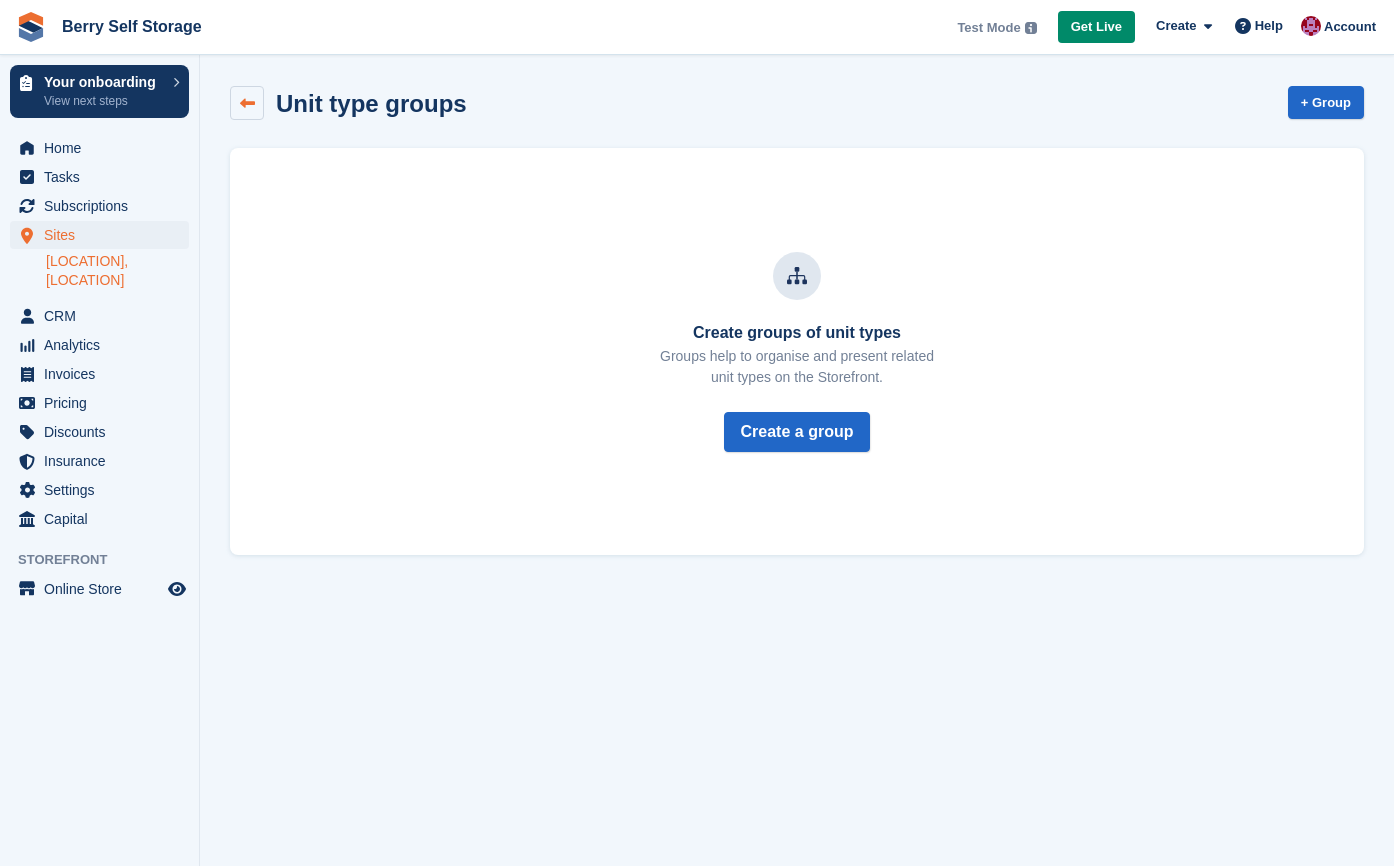 click at bounding box center (247, 103) 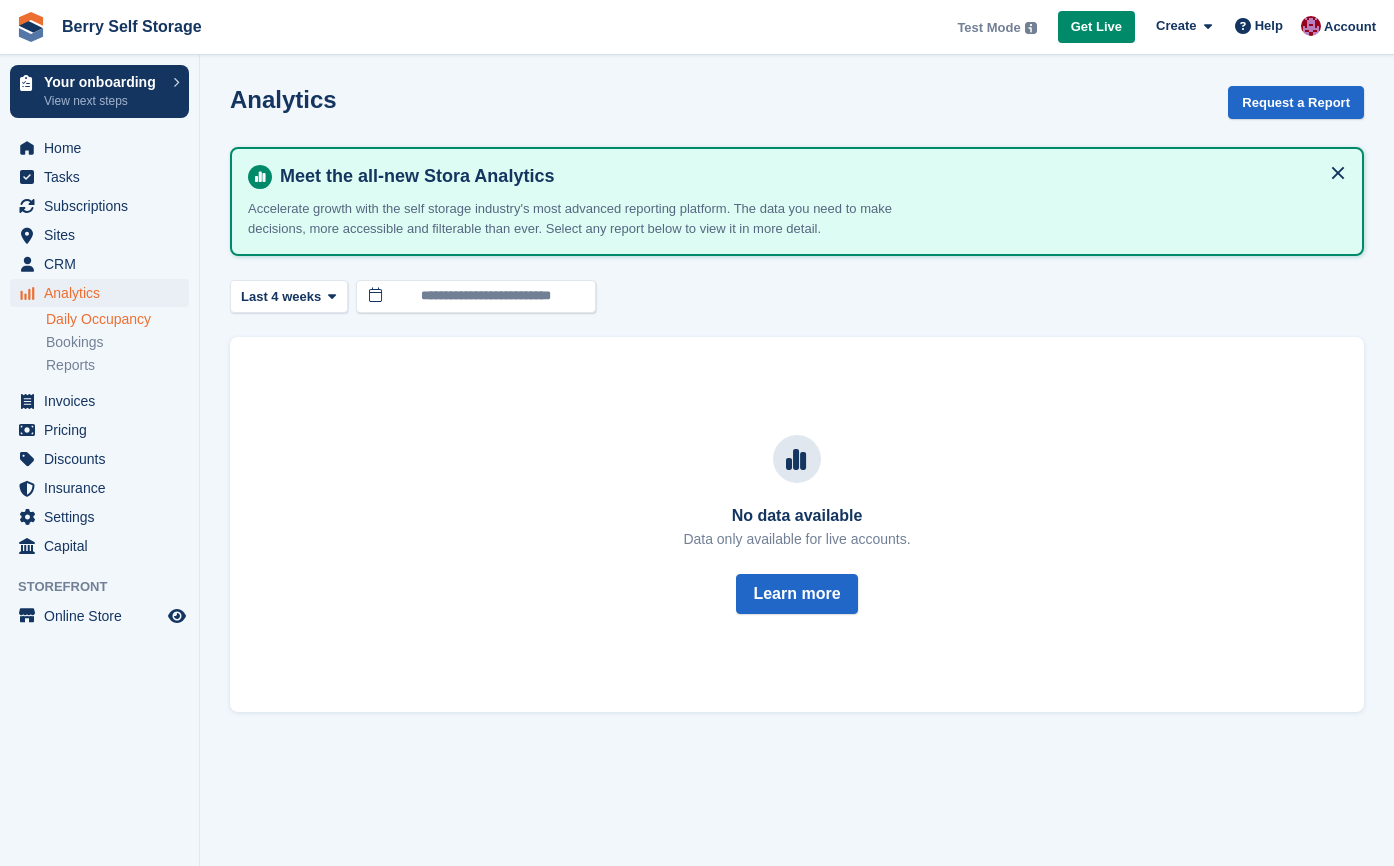 click on "Daily Occupancy" at bounding box center (117, 319) 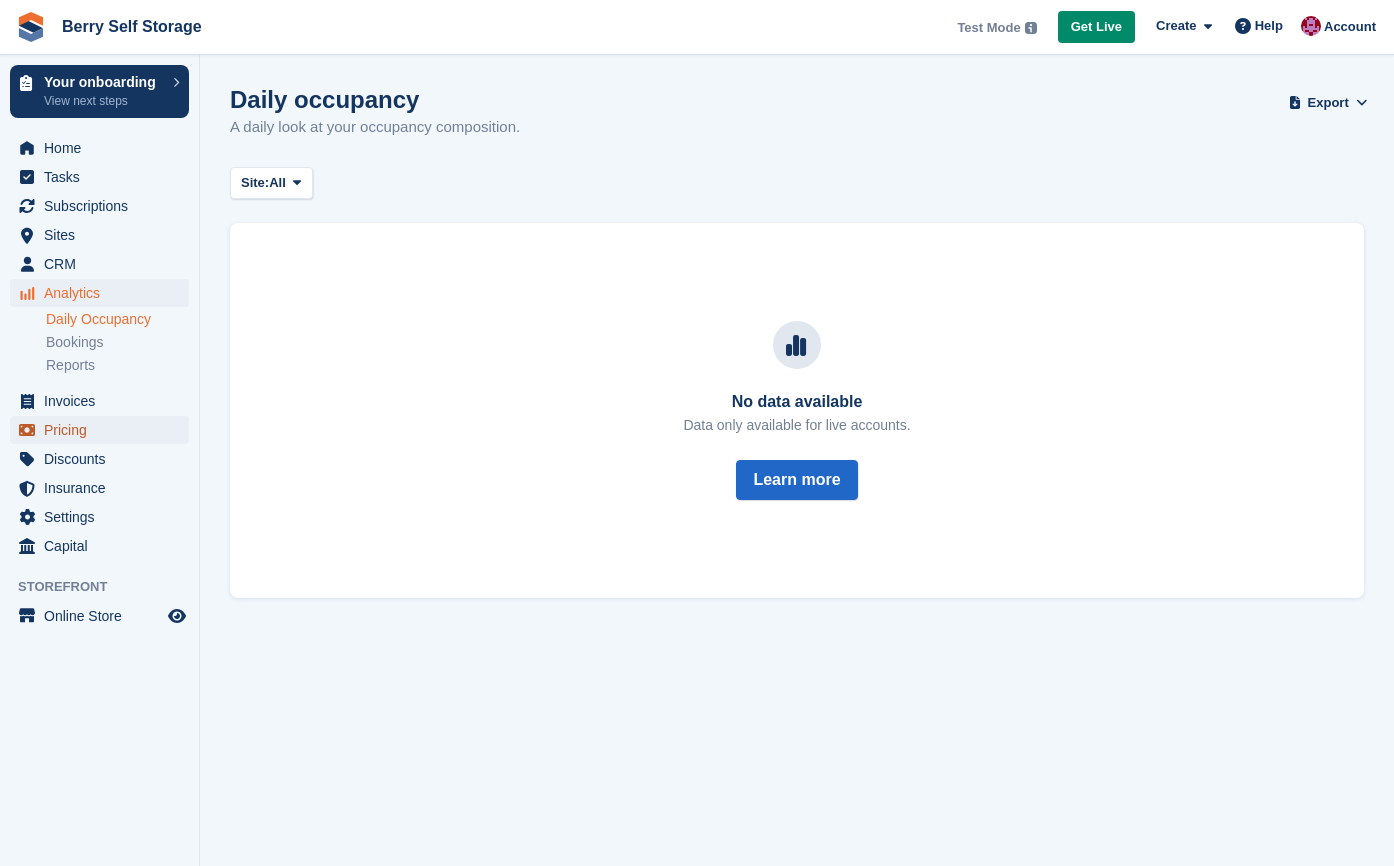 click on "Pricing" at bounding box center [104, 430] 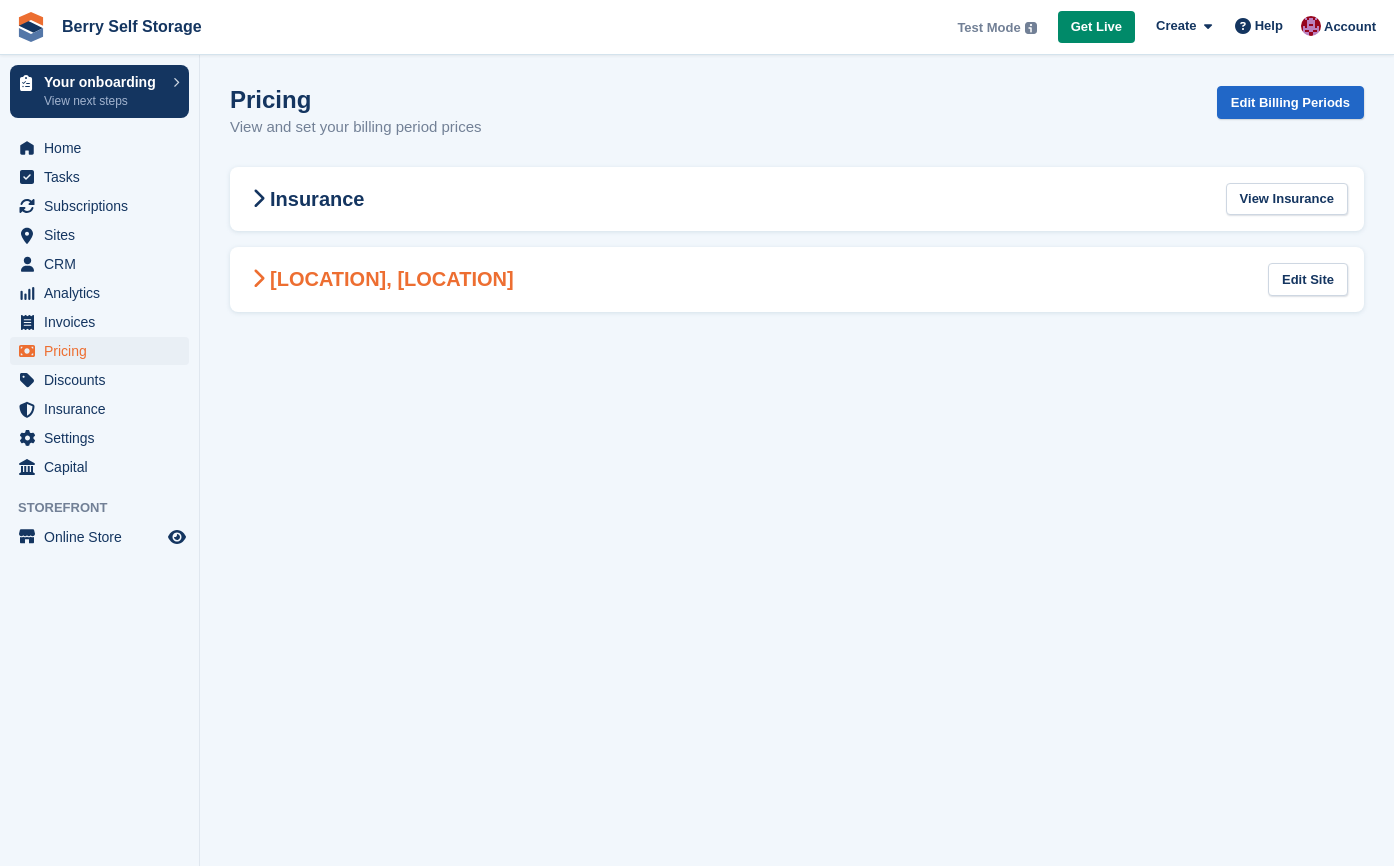 click on "Histon, North Cambridge" at bounding box center (380, 279) 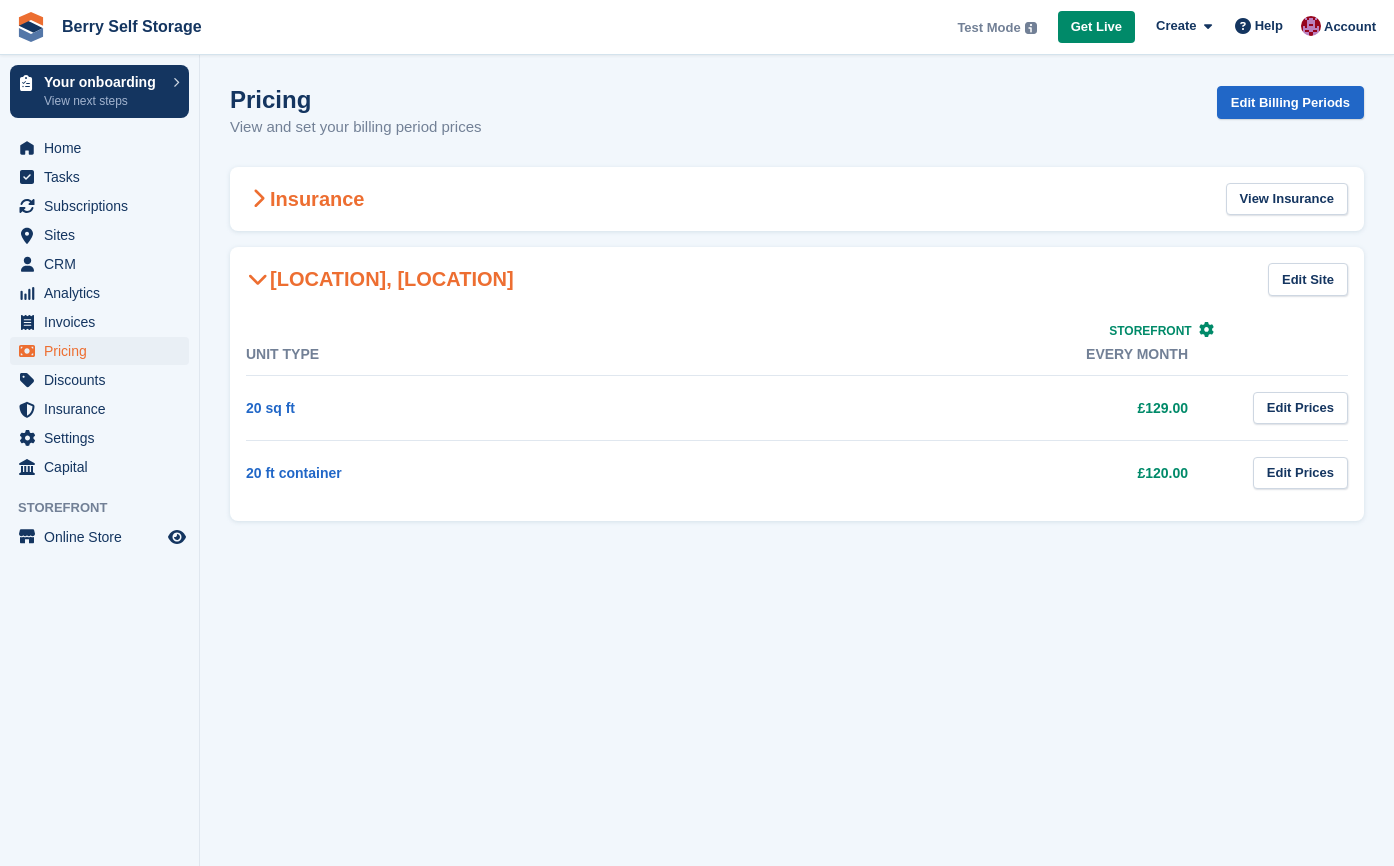 click at bounding box center [258, 199] 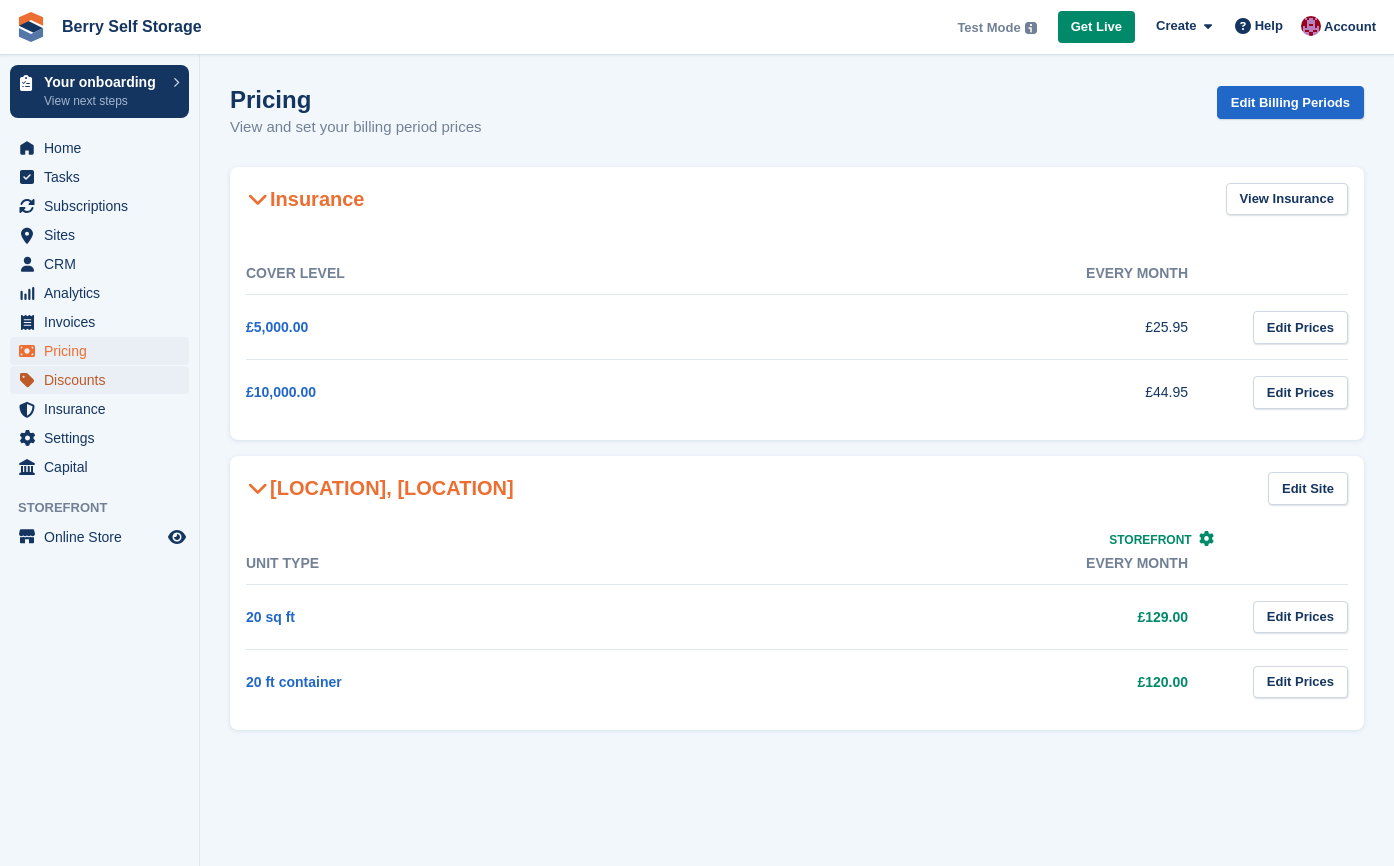 click on "Discounts" at bounding box center (104, 380) 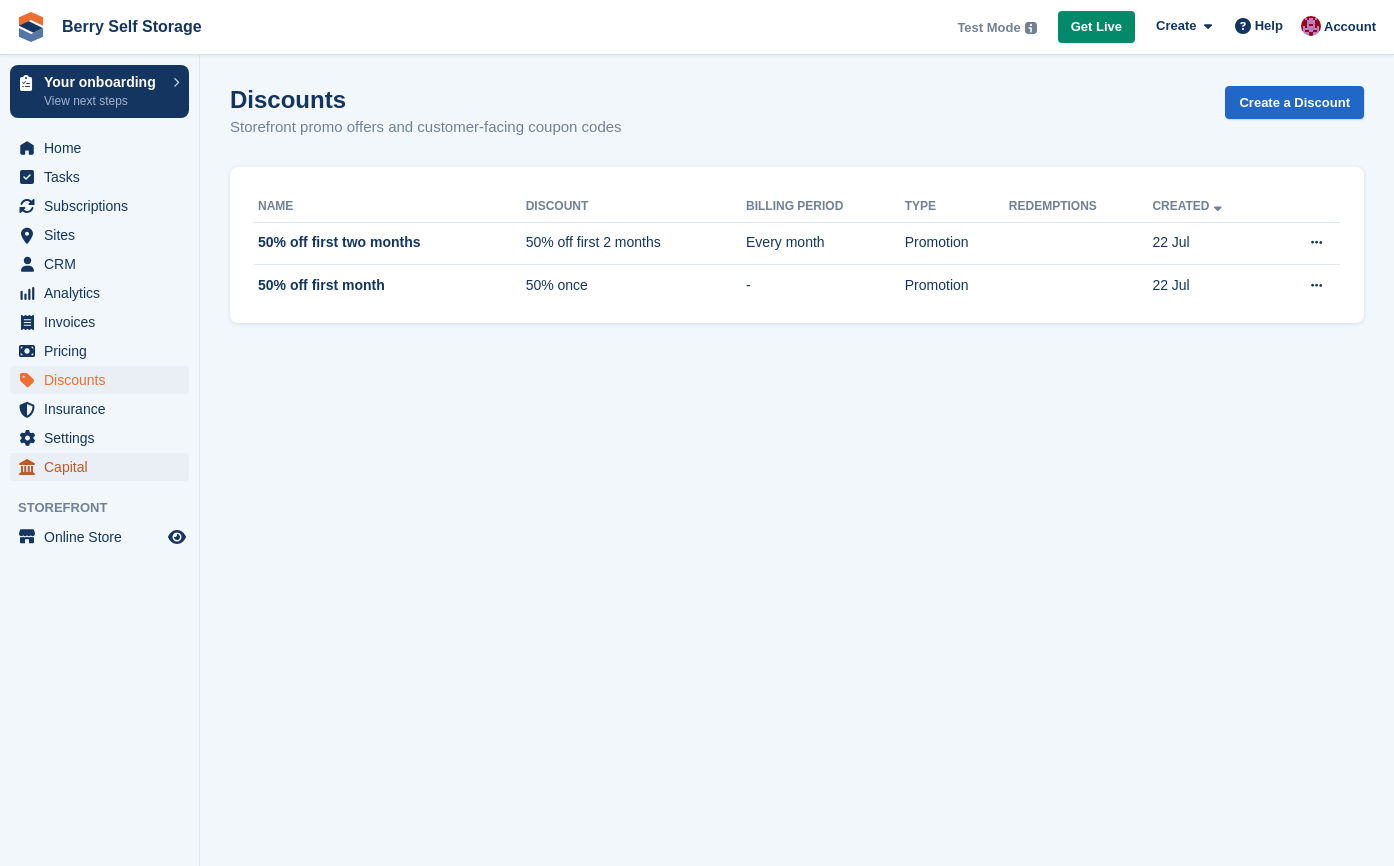 click on "Capital" at bounding box center [104, 467] 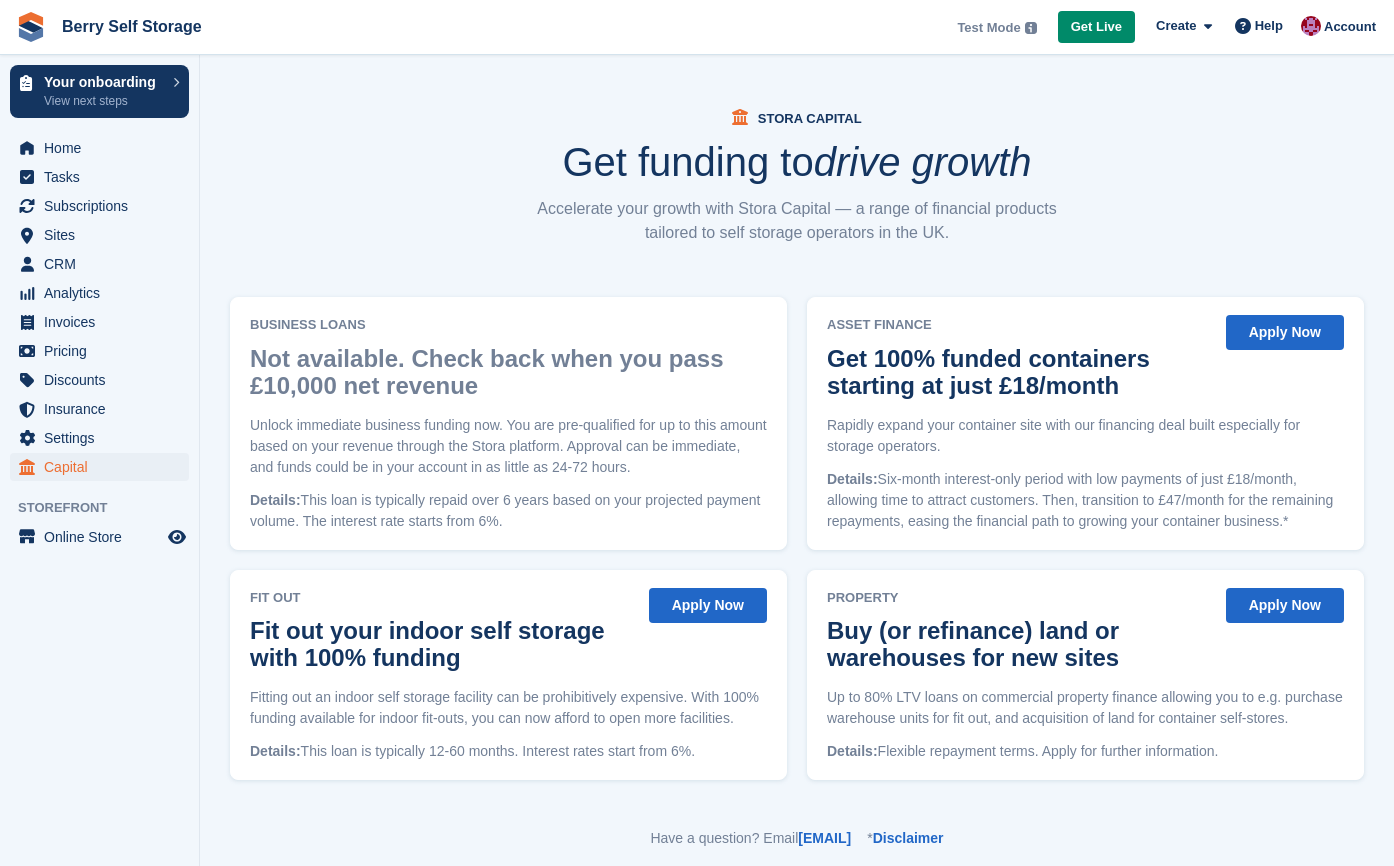 click on "Your onboarding
View next steps
Home
Tasks
Subscriptions
Subscriptions
Subscriptions
Price increases
NEW
Price increases
NEW
Sites
Sites
Sites
Histon, North Cambridge" at bounding box center (99, 438) 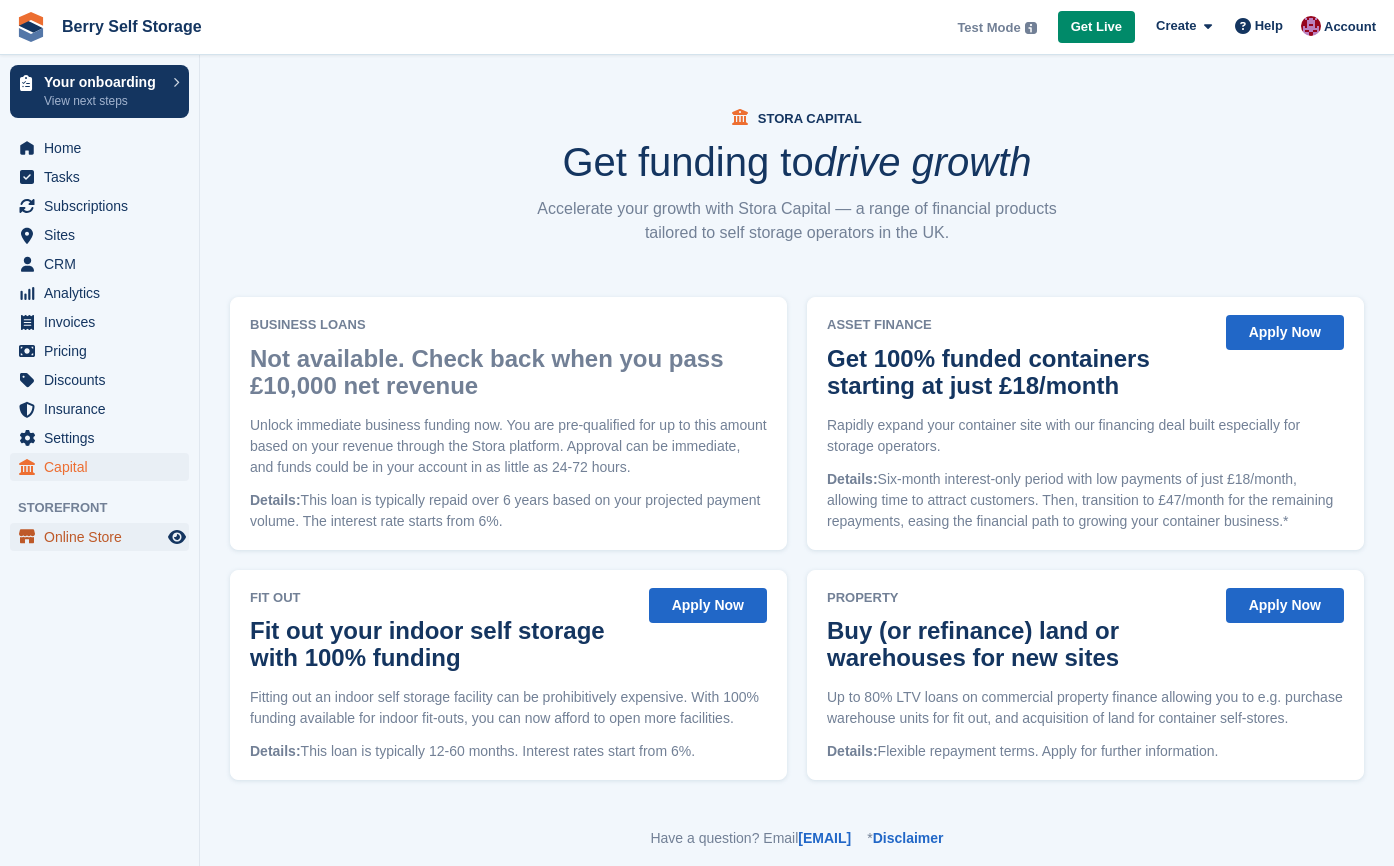 click on "Online Store" at bounding box center (104, 537) 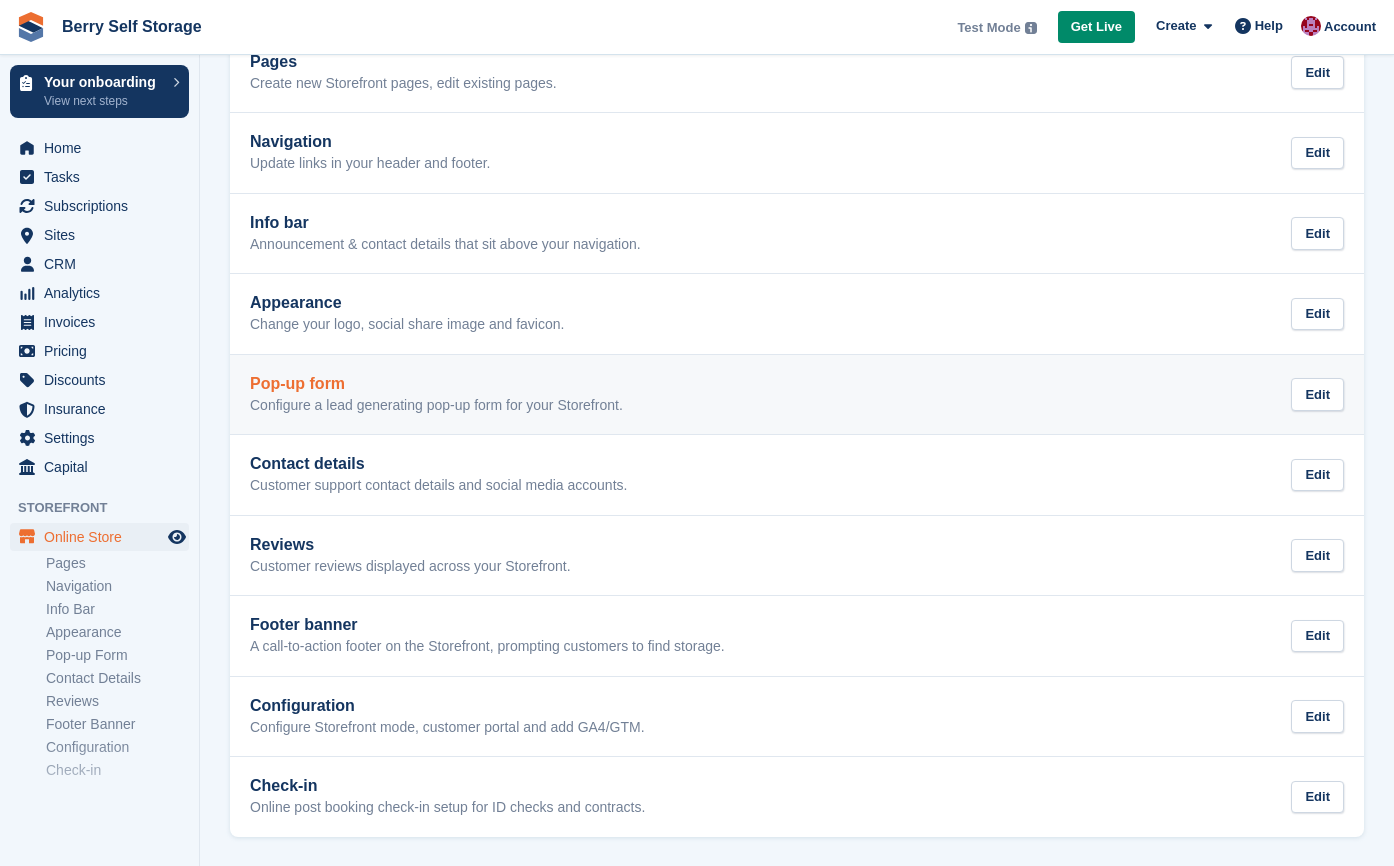 scroll, scrollTop: 126, scrollLeft: 0, axis: vertical 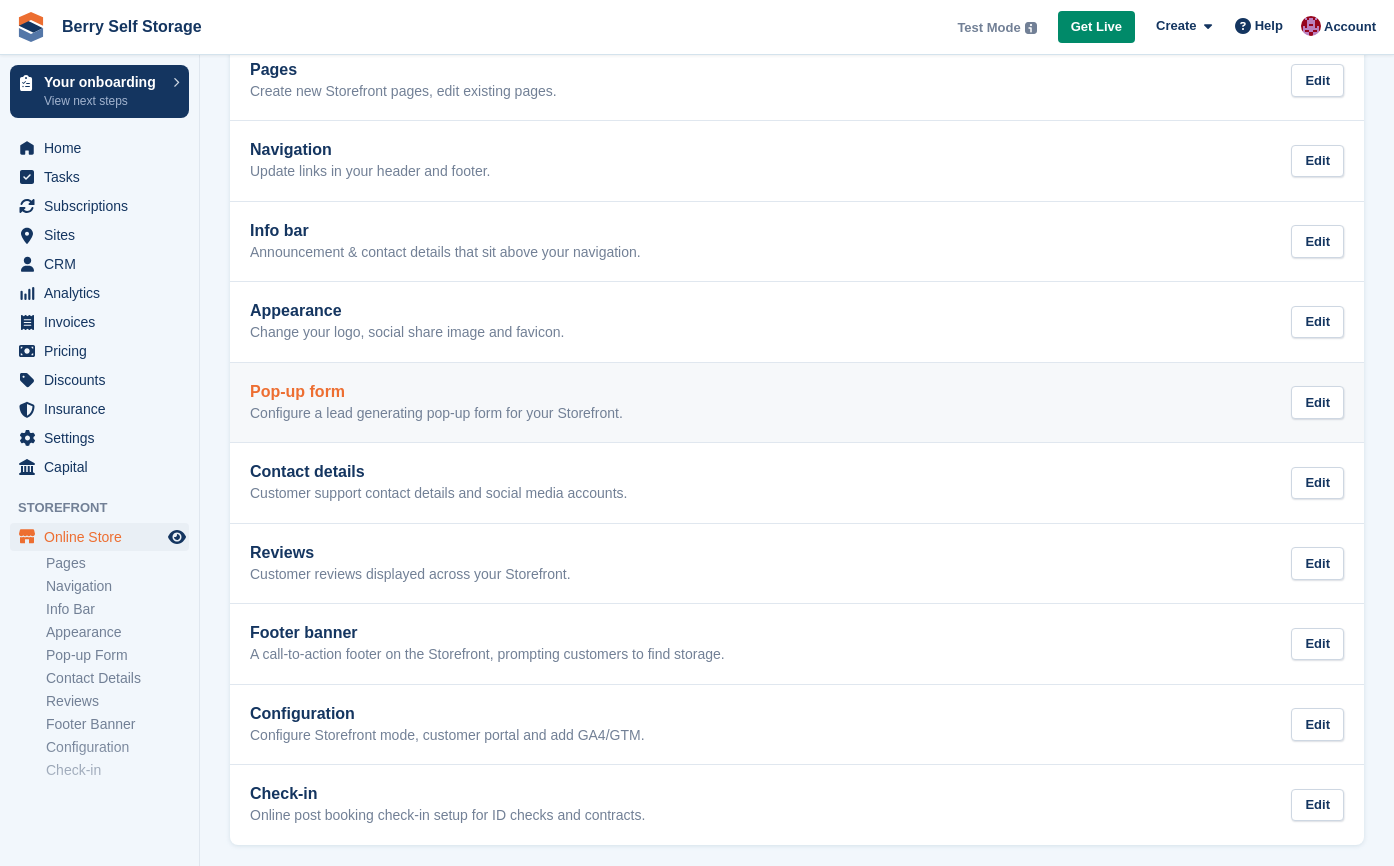 click on "Reviews
Customer reviews displayed across your Storefront.
Edit" at bounding box center (797, 564) 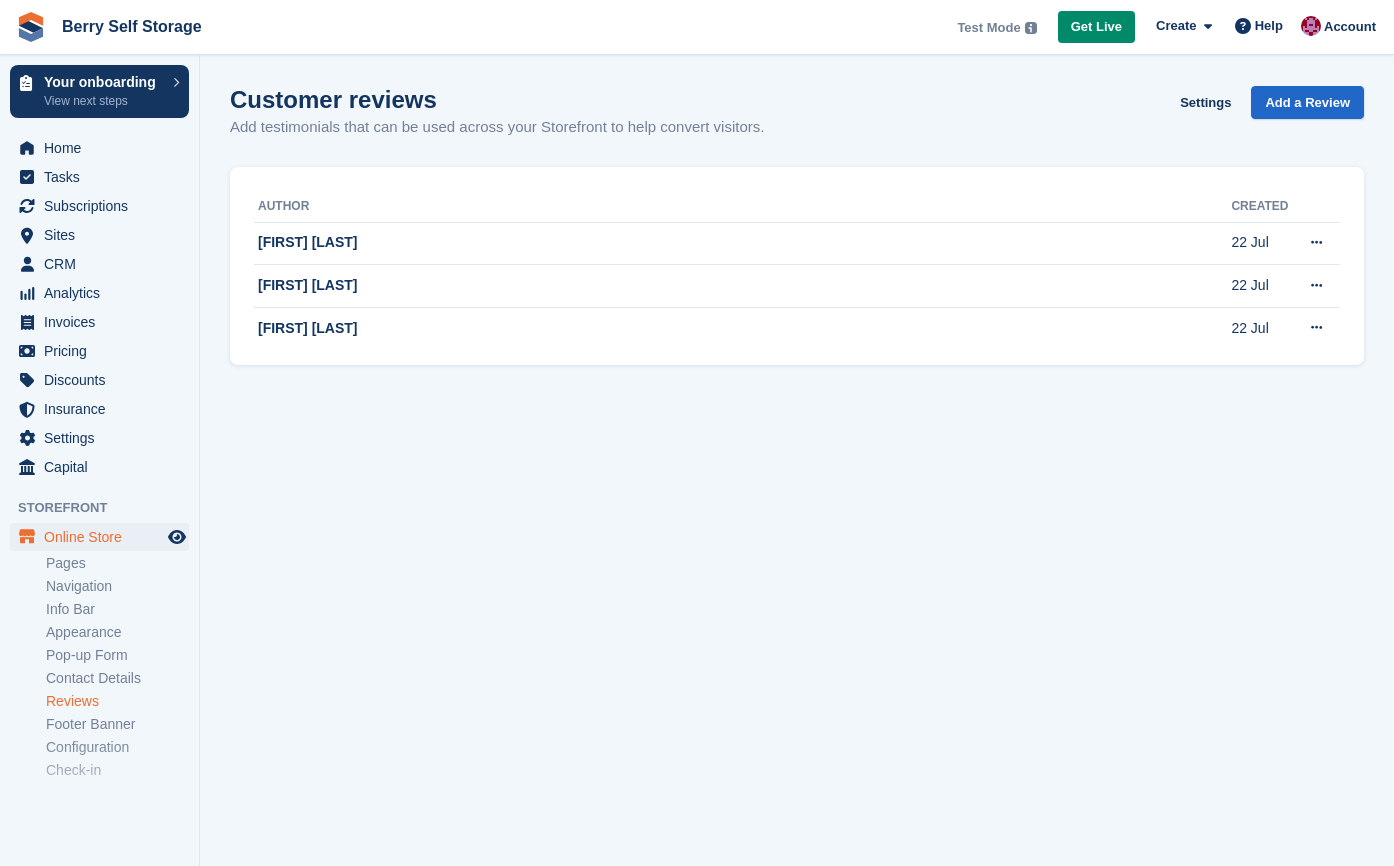 scroll, scrollTop: 0, scrollLeft: 0, axis: both 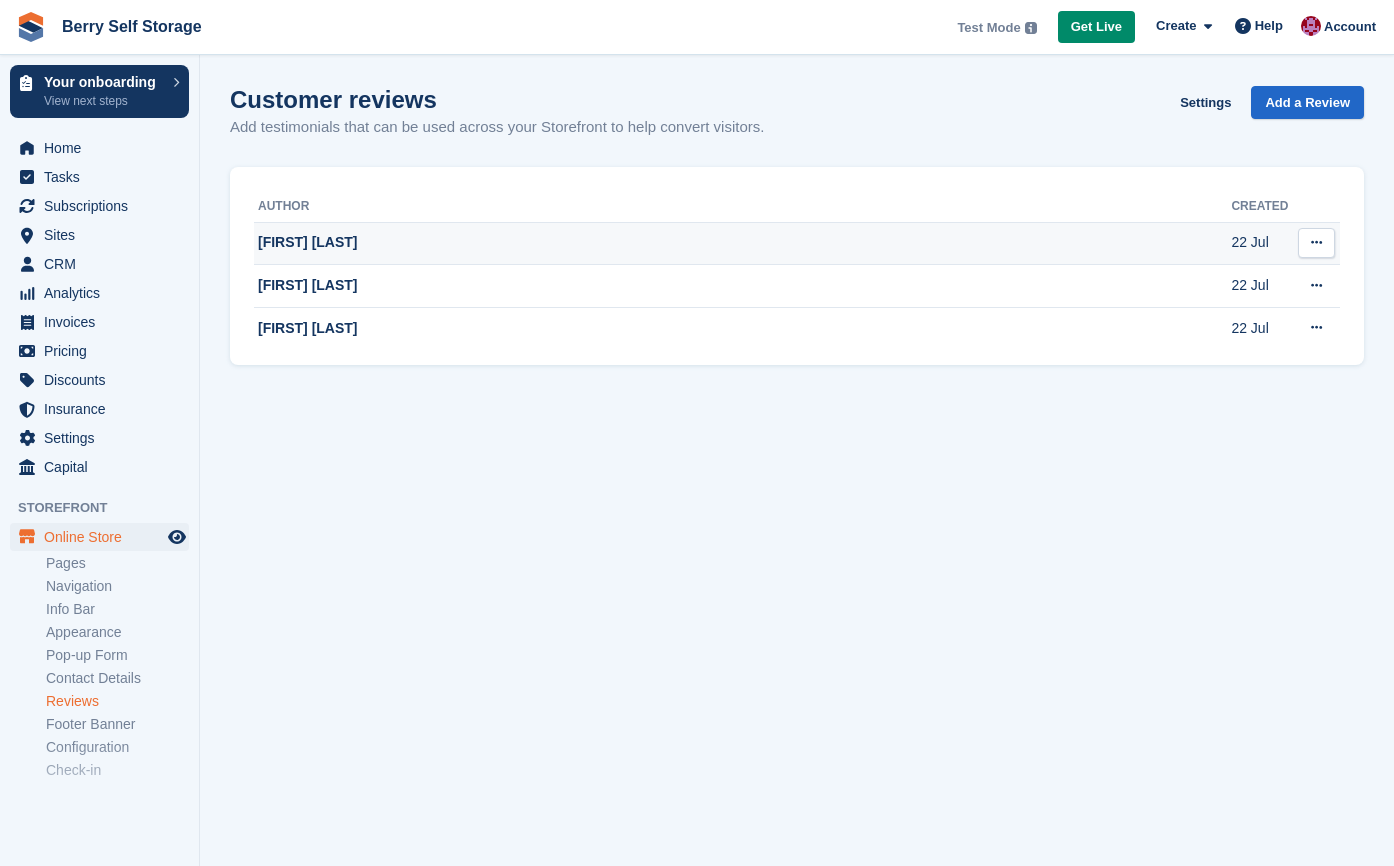 click at bounding box center (1316, 242) 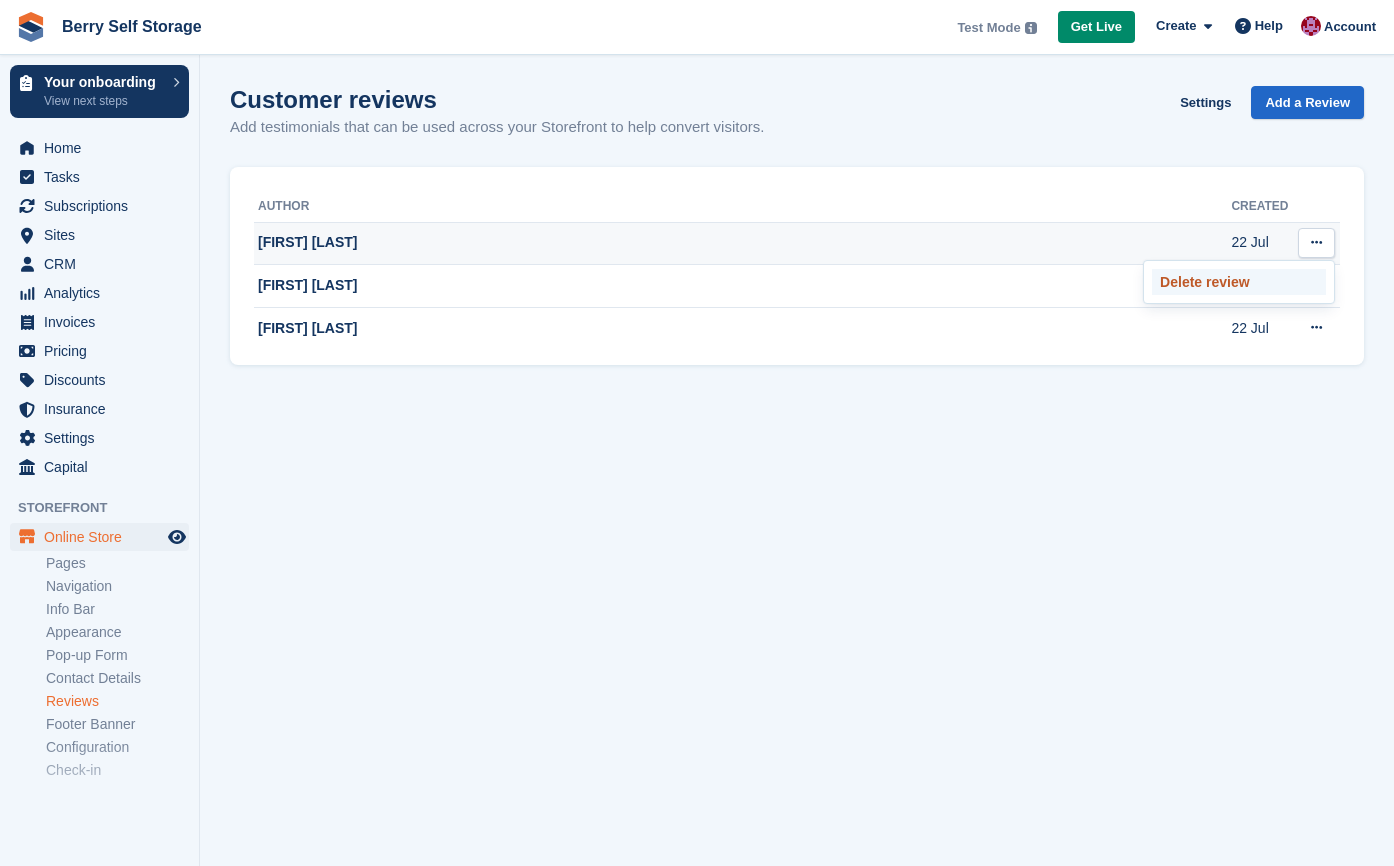 click on "Delete review" at bounding box center [1239, 282] 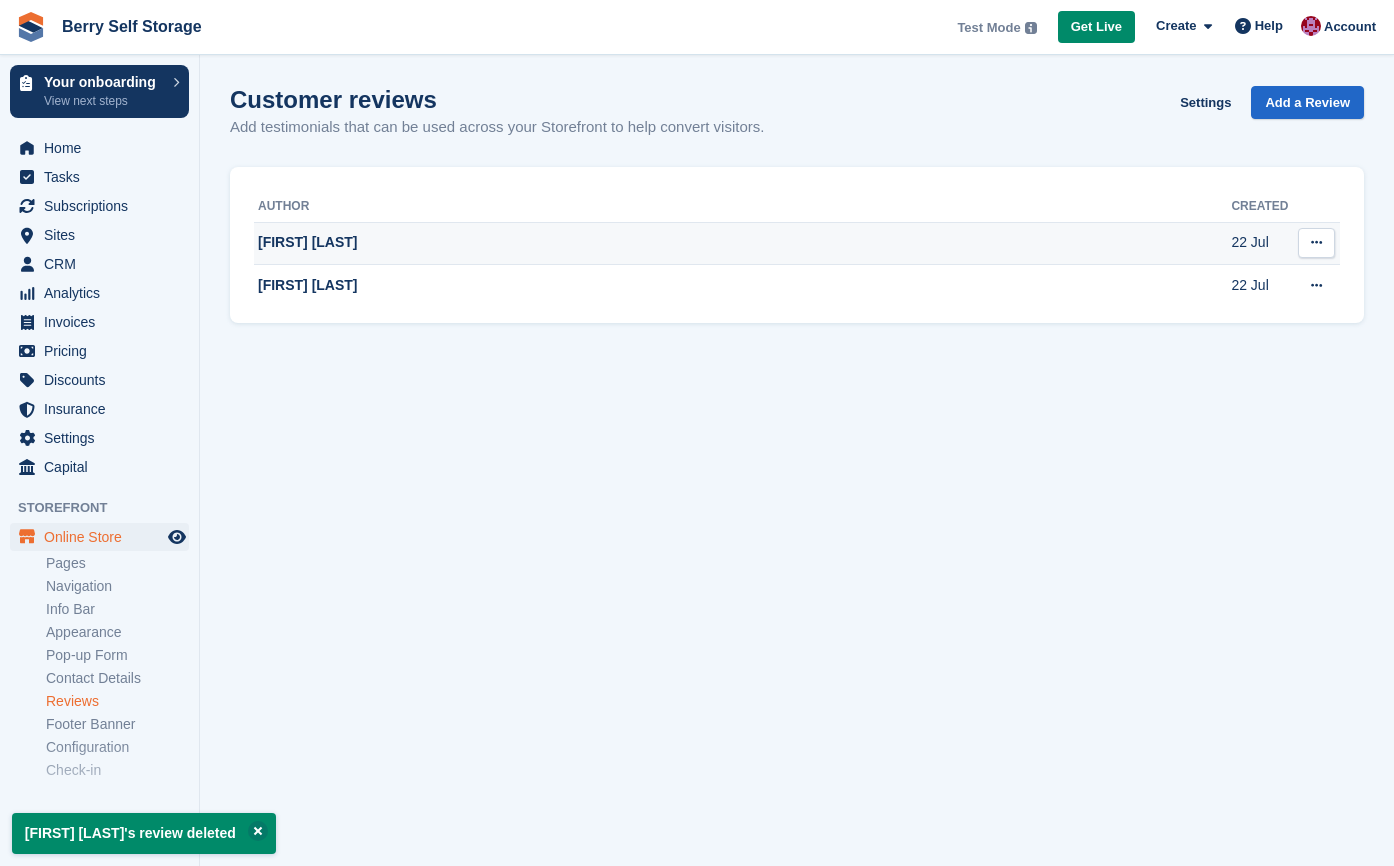 click at bounding box center (1316, 243) 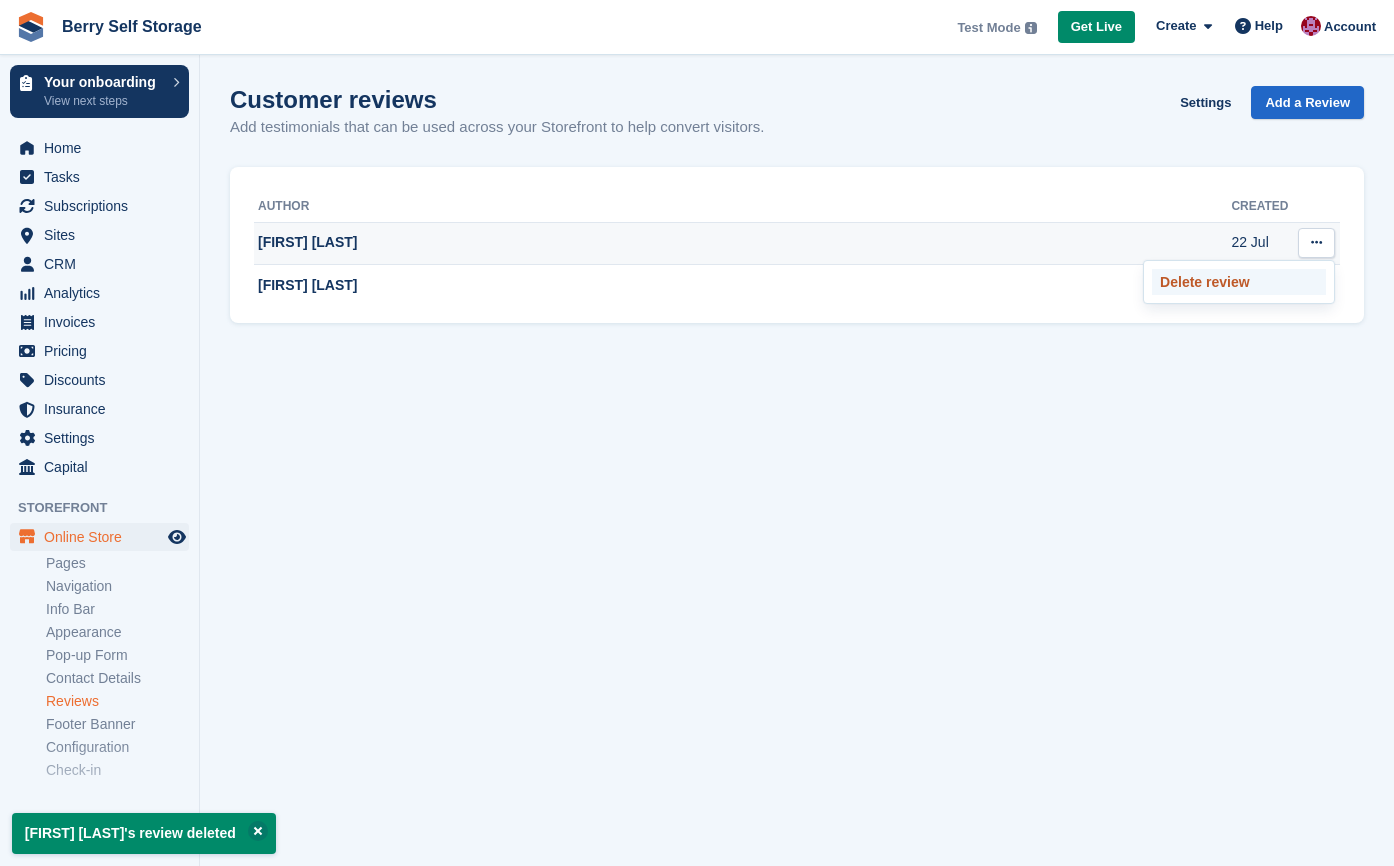 click on "Delete review" at bounding box center (1239, 282) 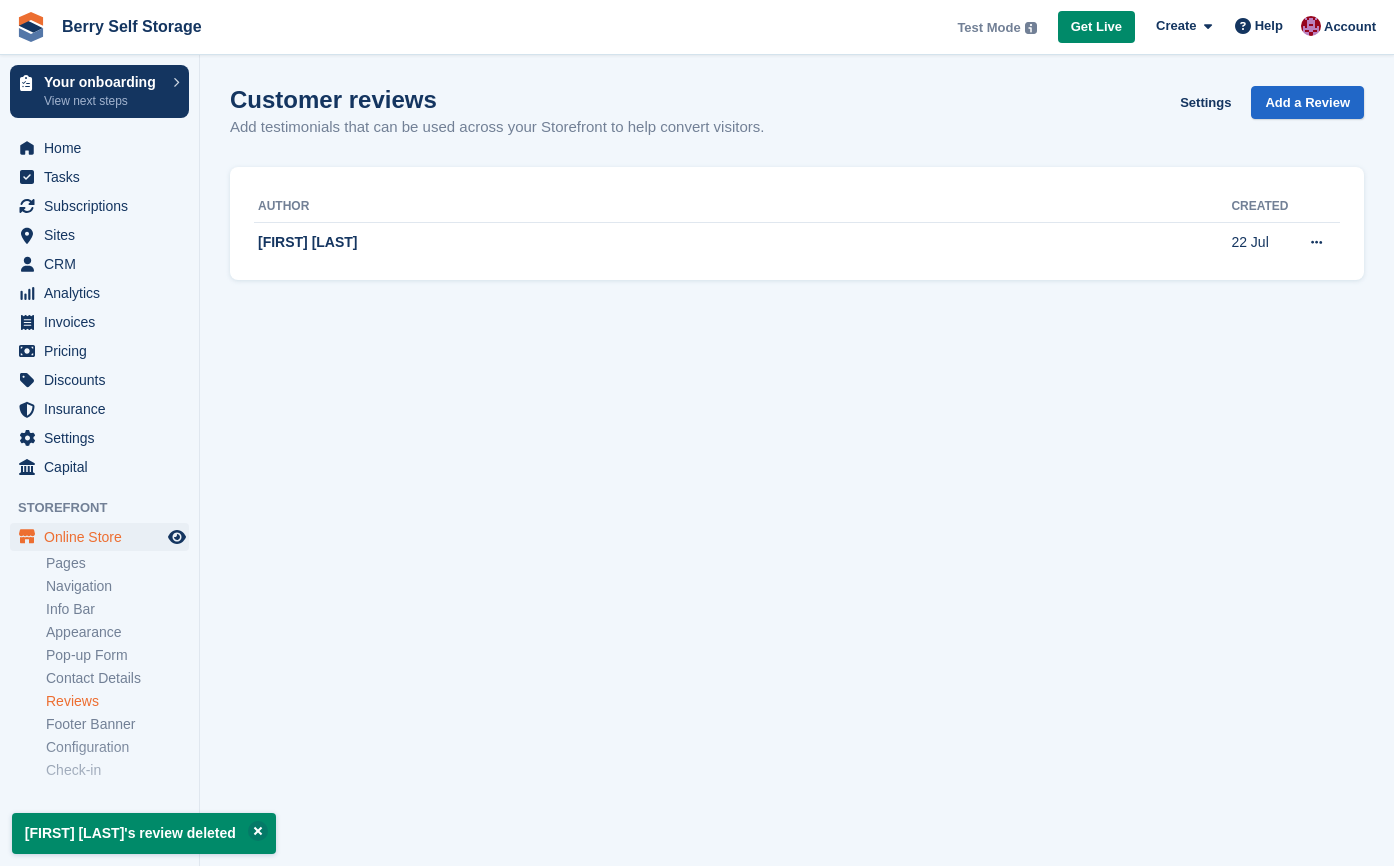 click at bounding box center (1316, 243) 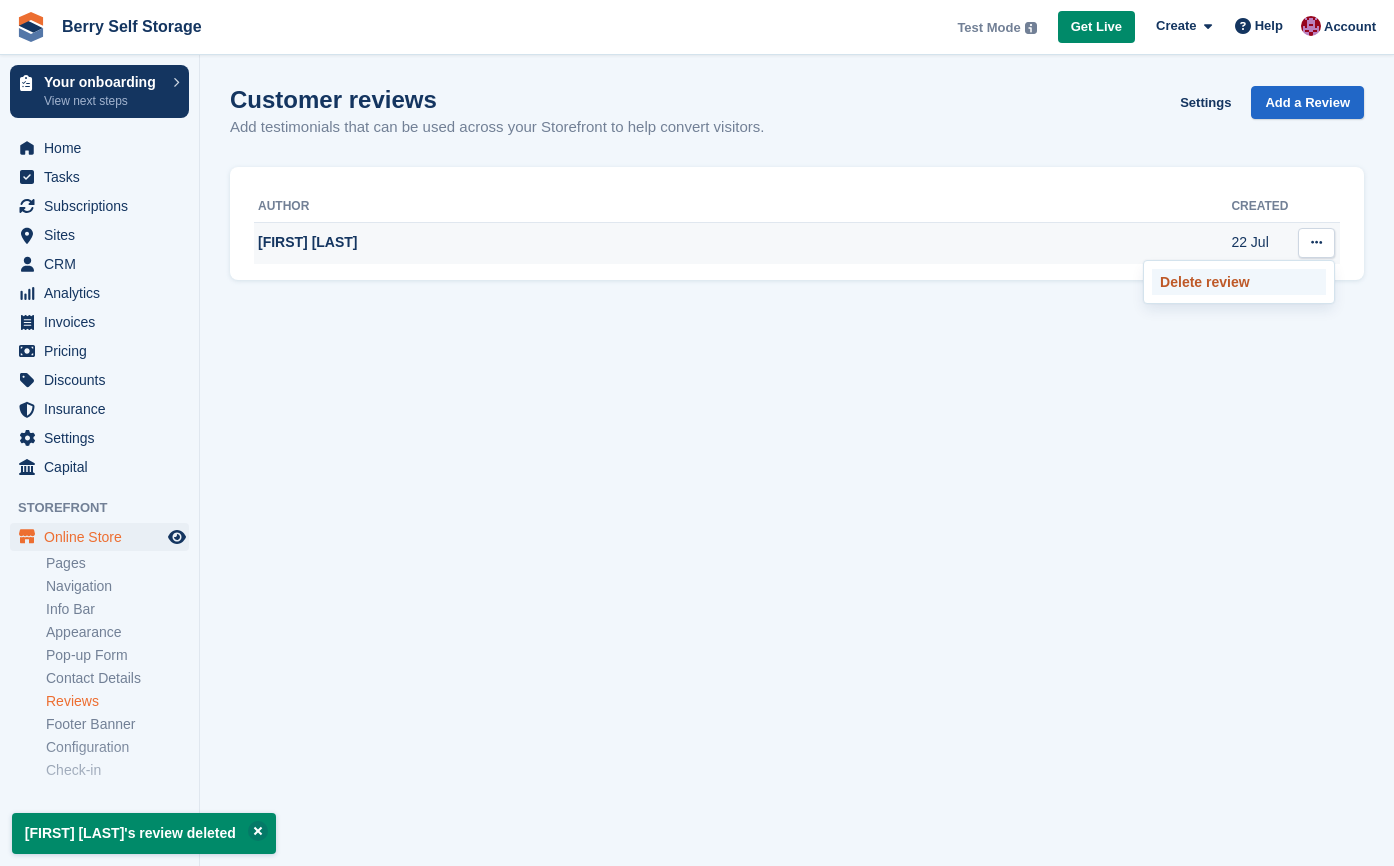 click on "Delete review" at bounding box center (1239, 282) 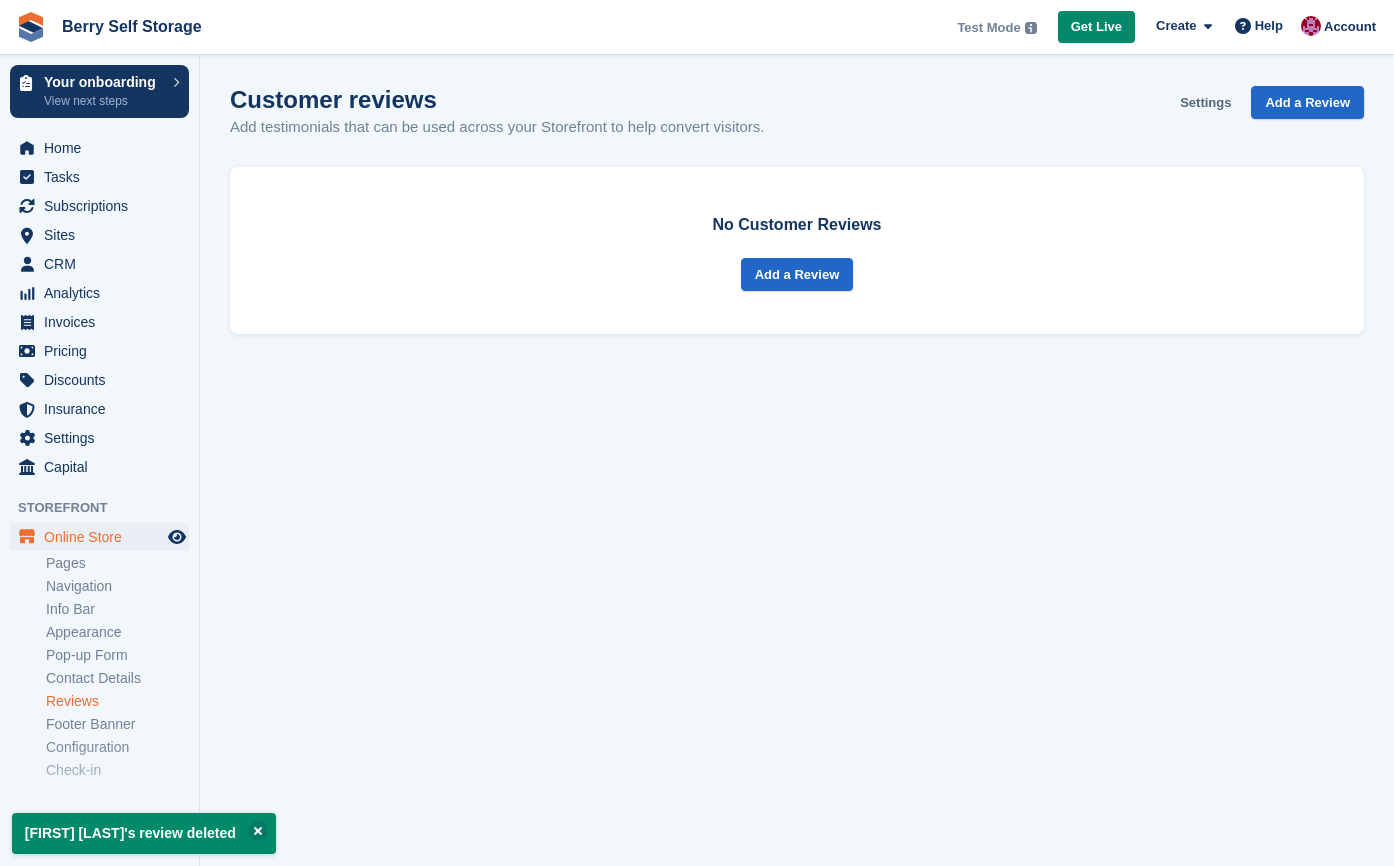 click on "Settings" at bounding box center [1205, 102] 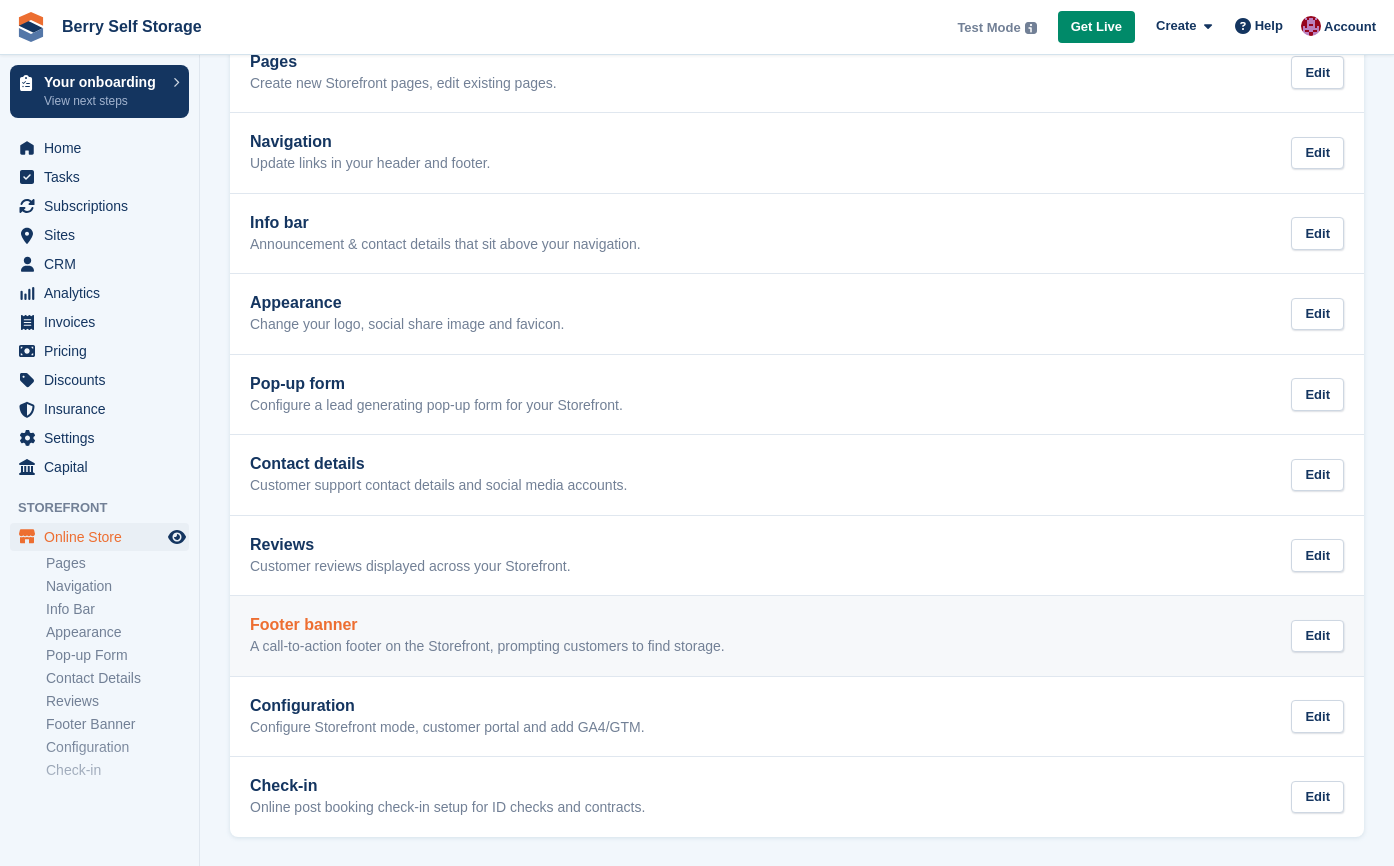scroll, scrollTop: 0, scrollLeft: 0, axis: both 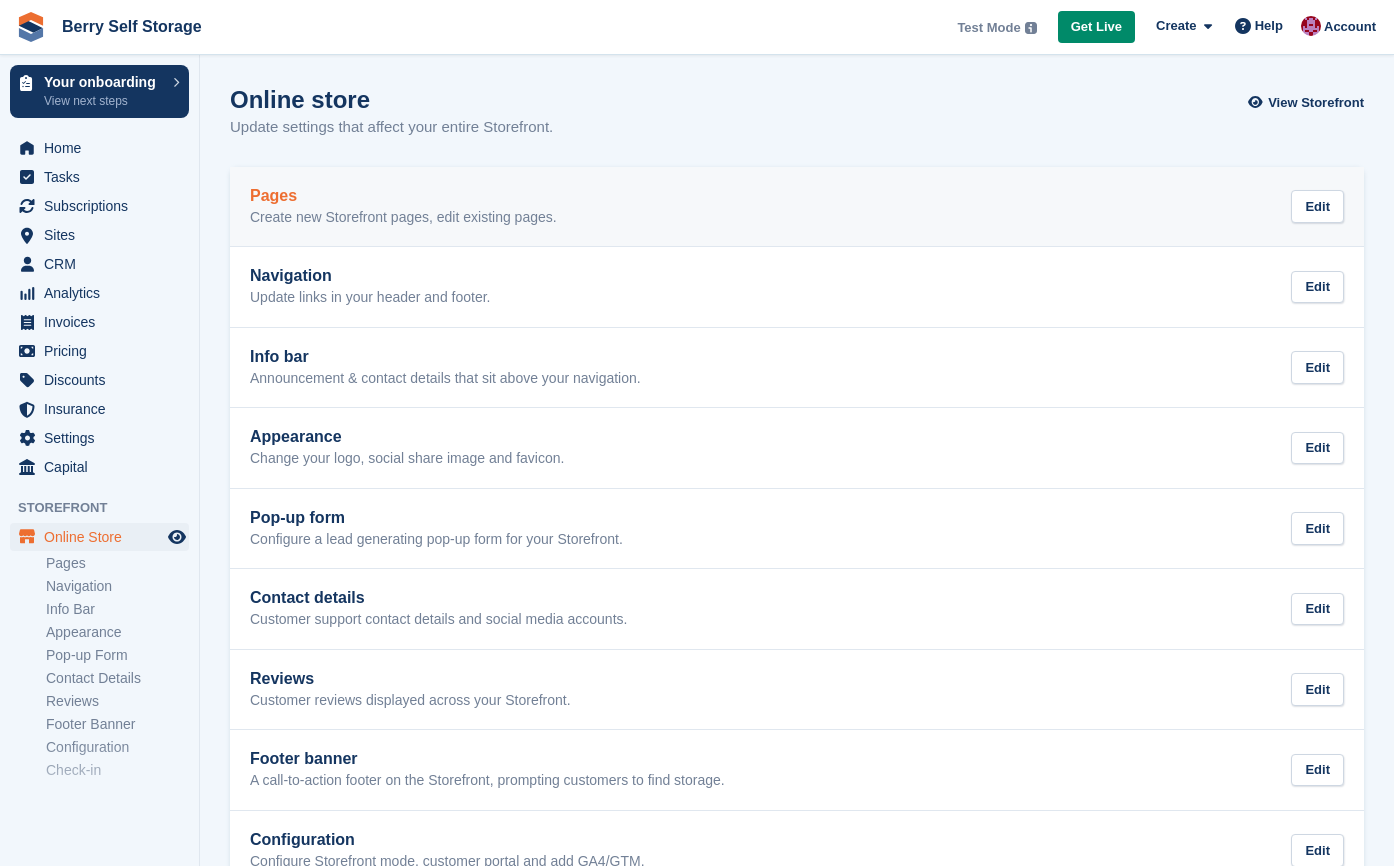 click on "Pages
Create new Storefront pages, edit existing pages.
Edit" at bounding box center [797, 207] 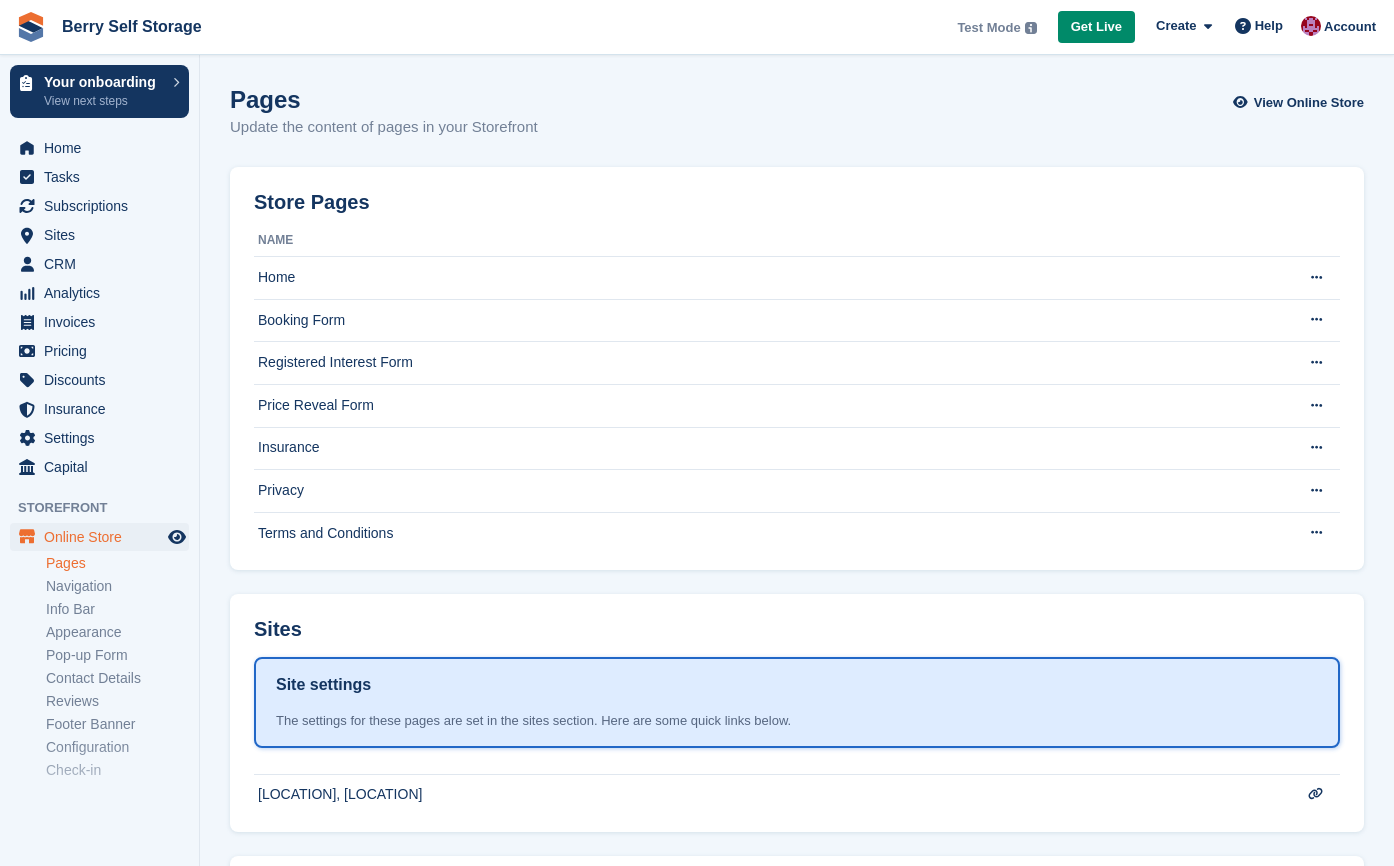 click on "Name" at bounding box center (770, 241) 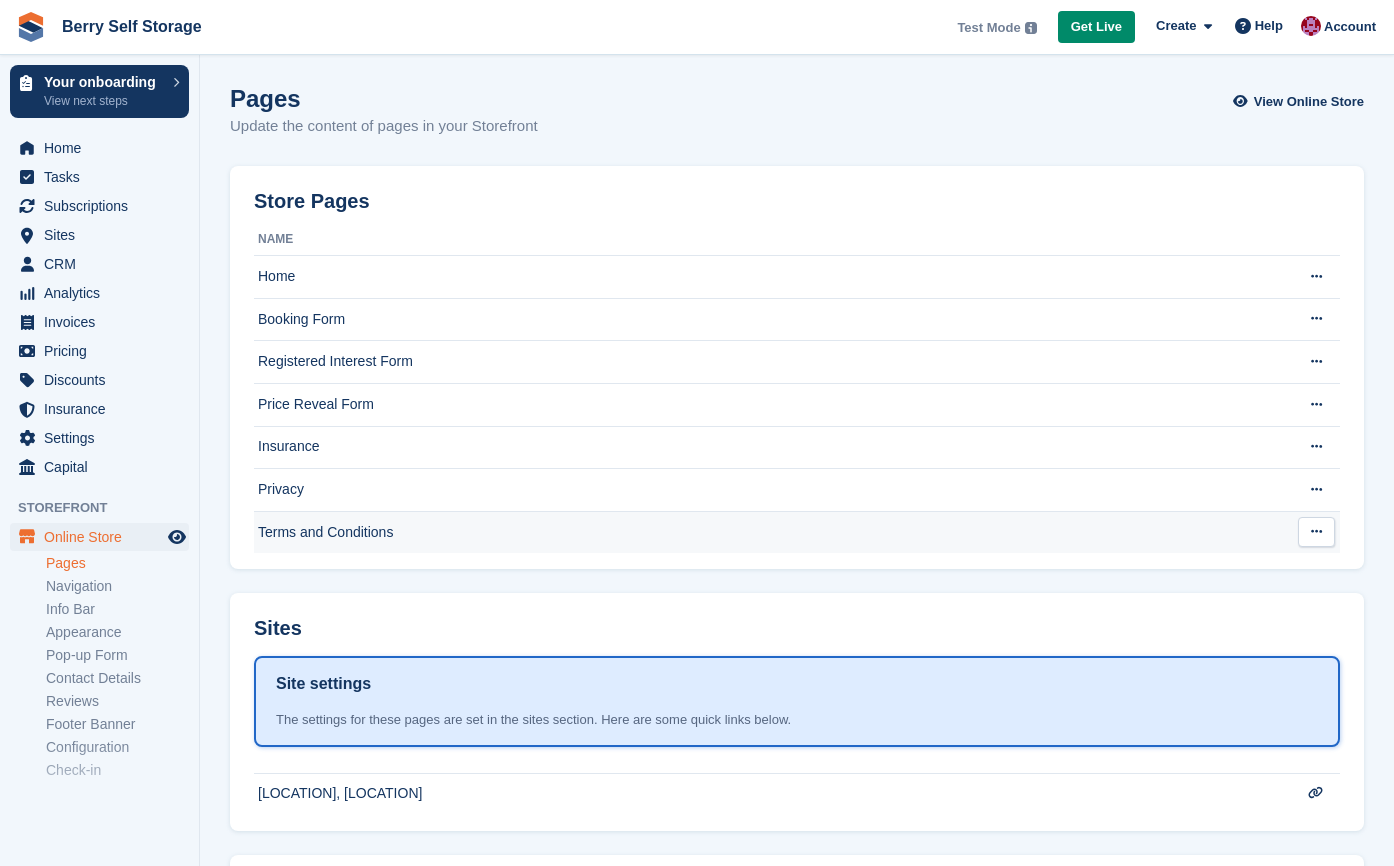 scroll, scrollTop: 0, scrollLeft: 0, axis: both 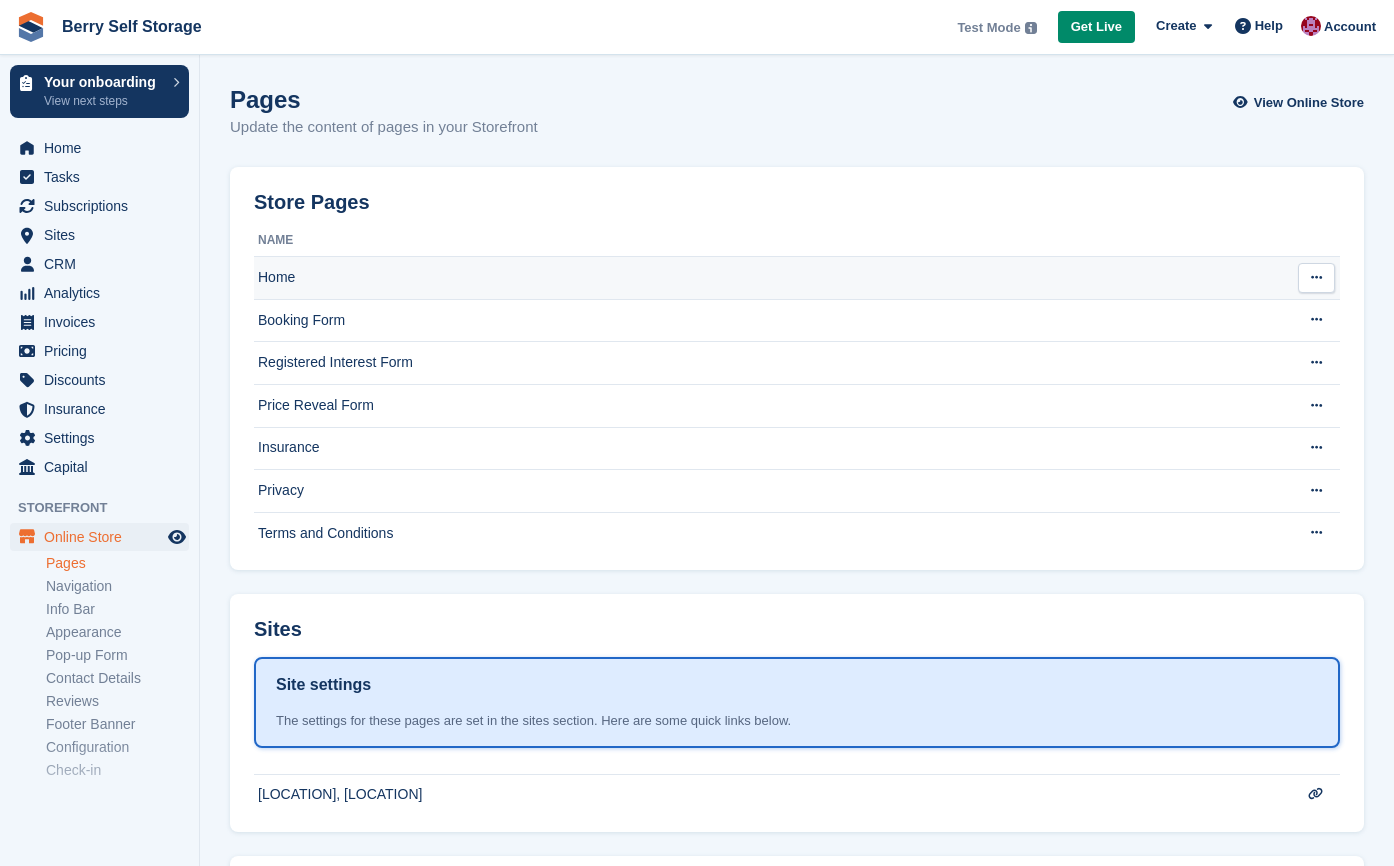 click on "Home" at bounding box center (770, 278) 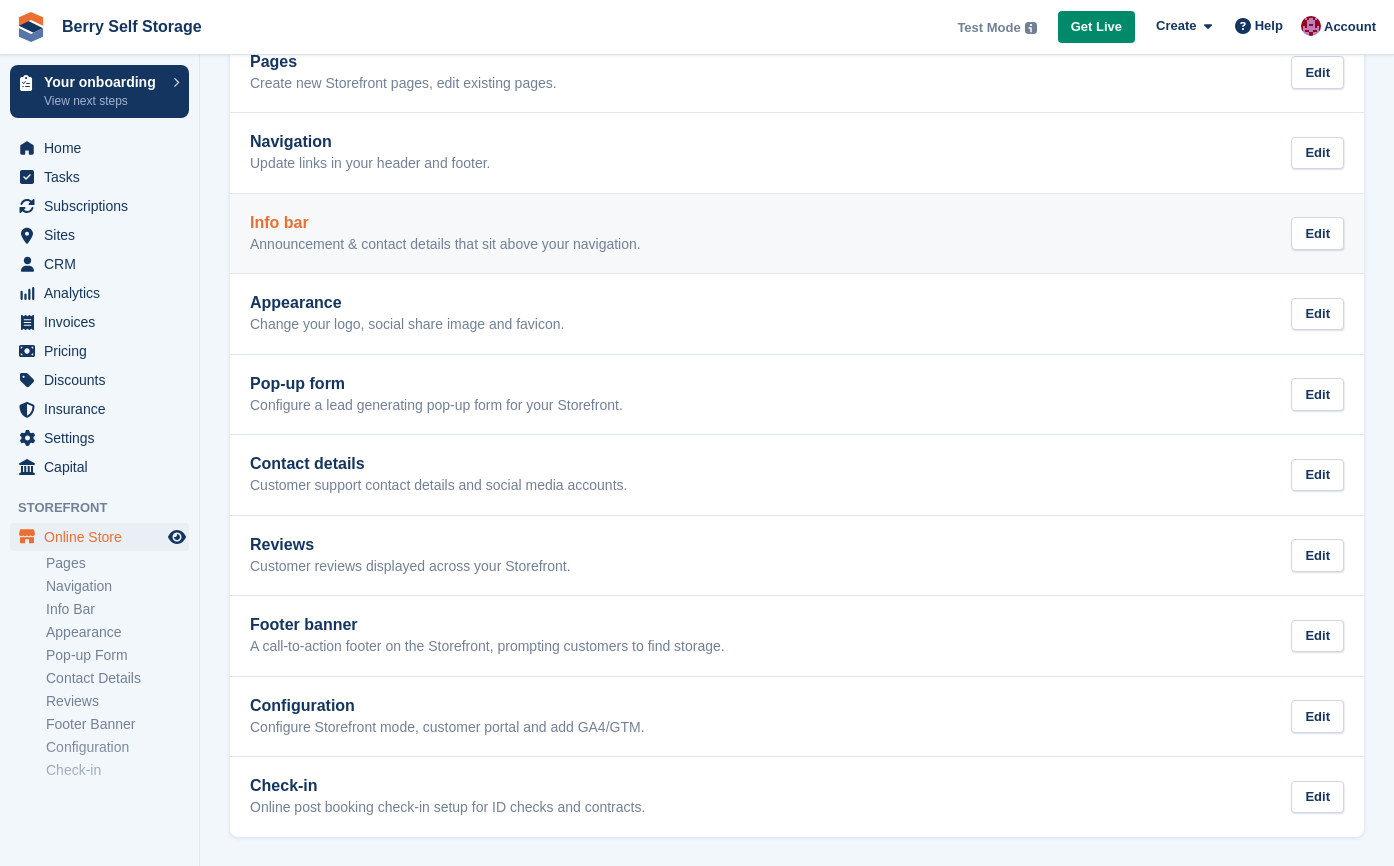scroll, scrollTop: 0, scrollLeft: 0, axis: both 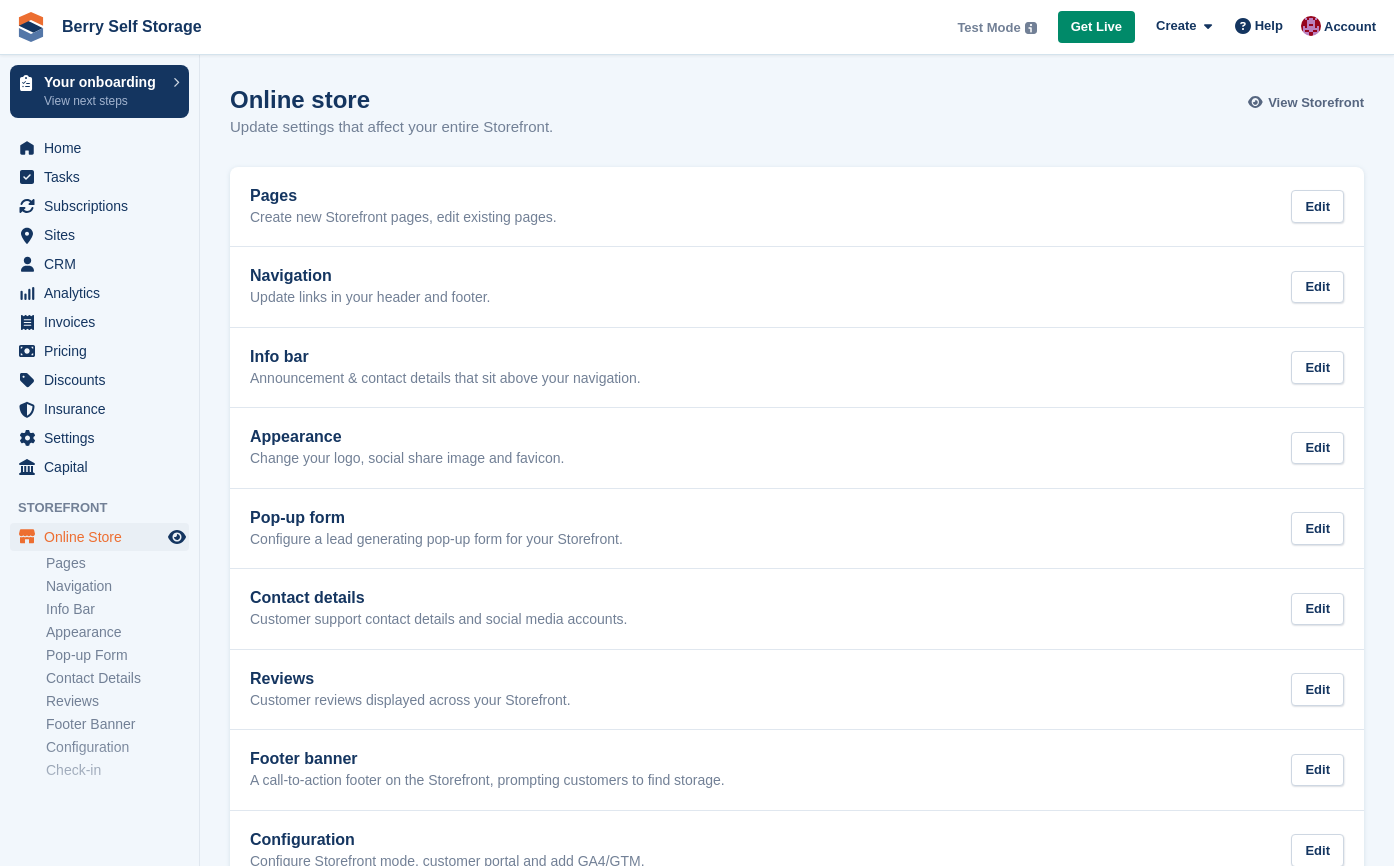click on "View Storefront" at bounding box center [1316, 103] 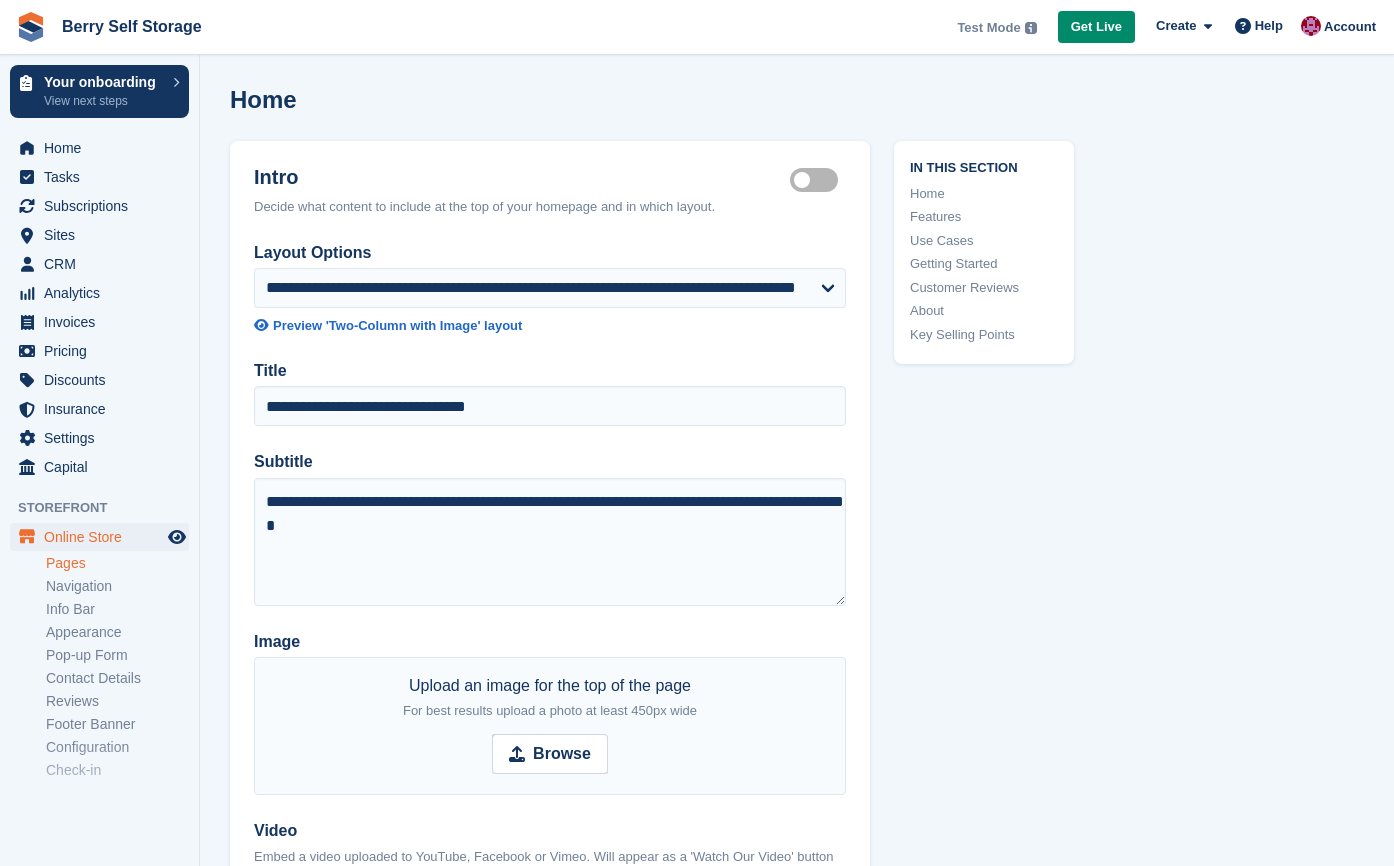 scroll, scrollTop: 0, scrollLeft: 0, axis: both 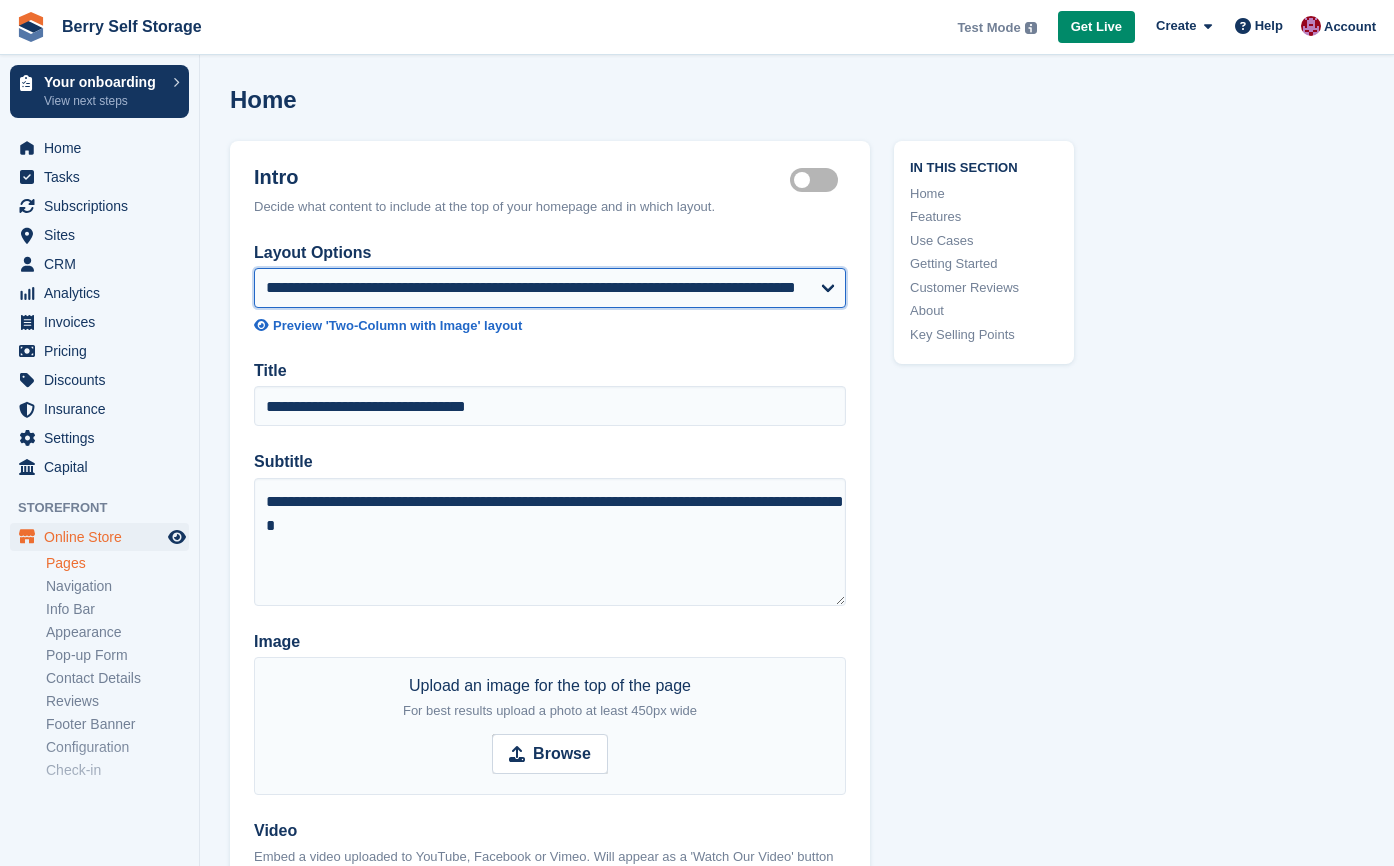 click on "**********" at bounding box center (550, 288) 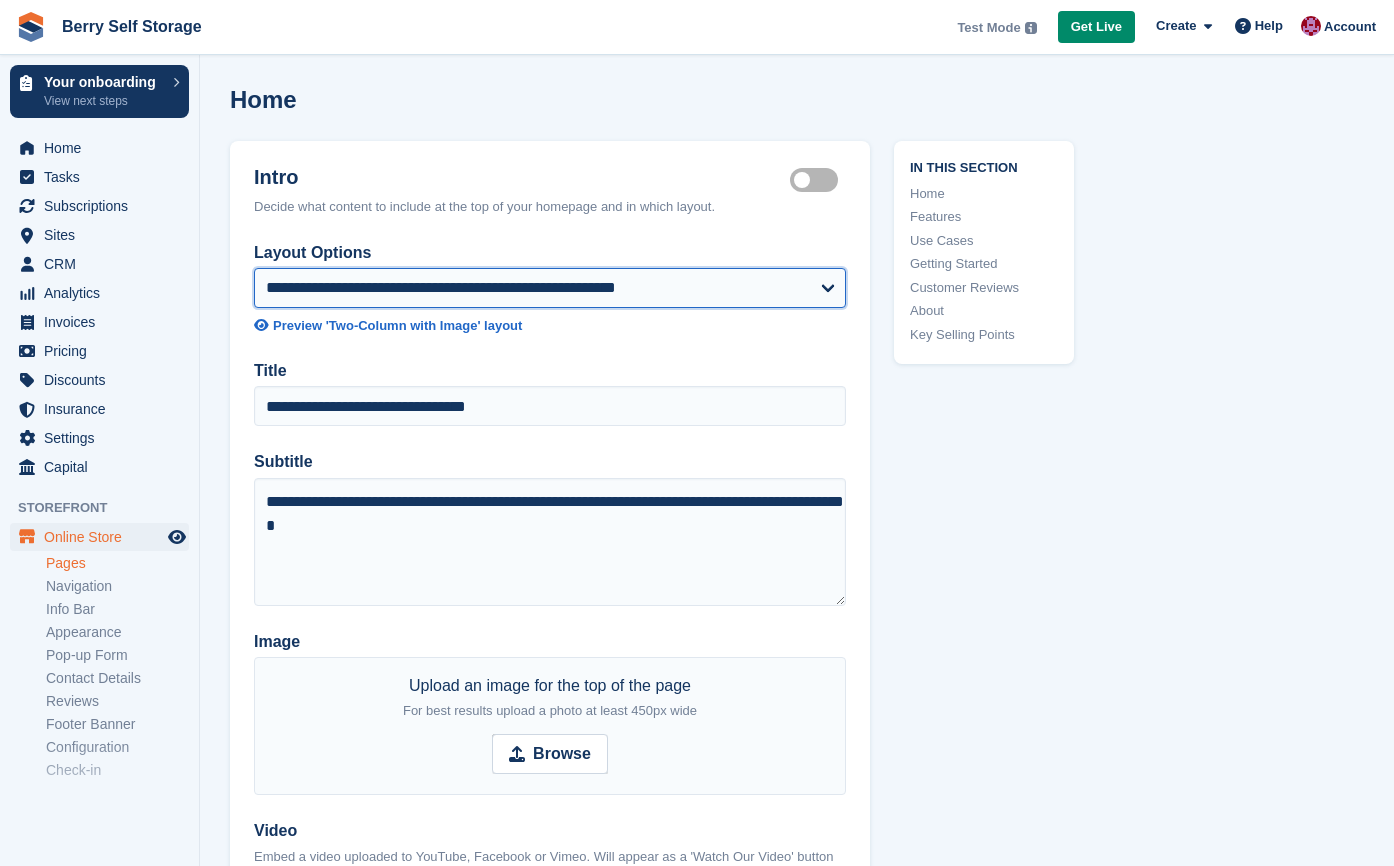 click on "**********" at bounding box center [550, 288] 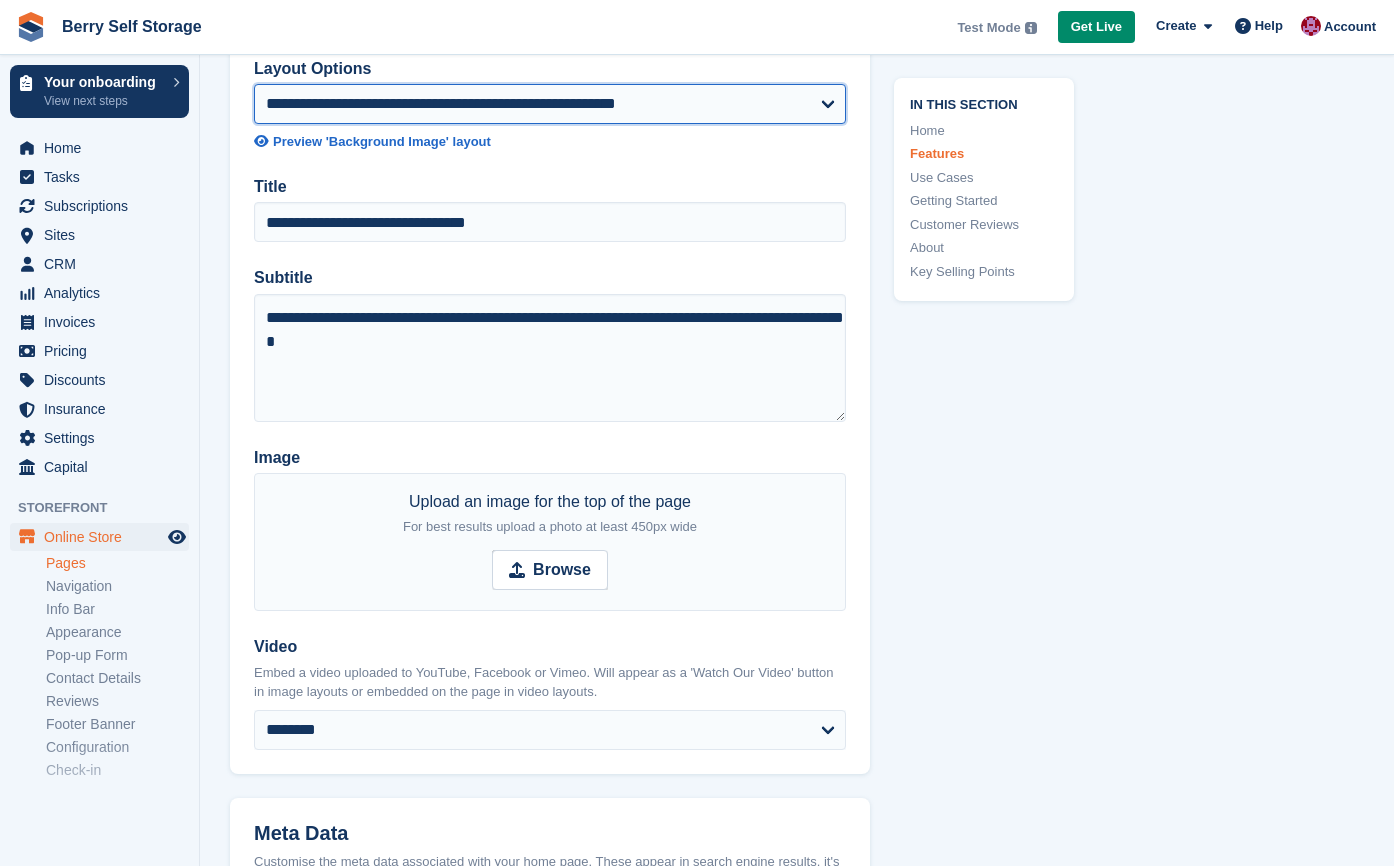 scroll, scrollTop: 0, scrollLeft: 0, axis: both 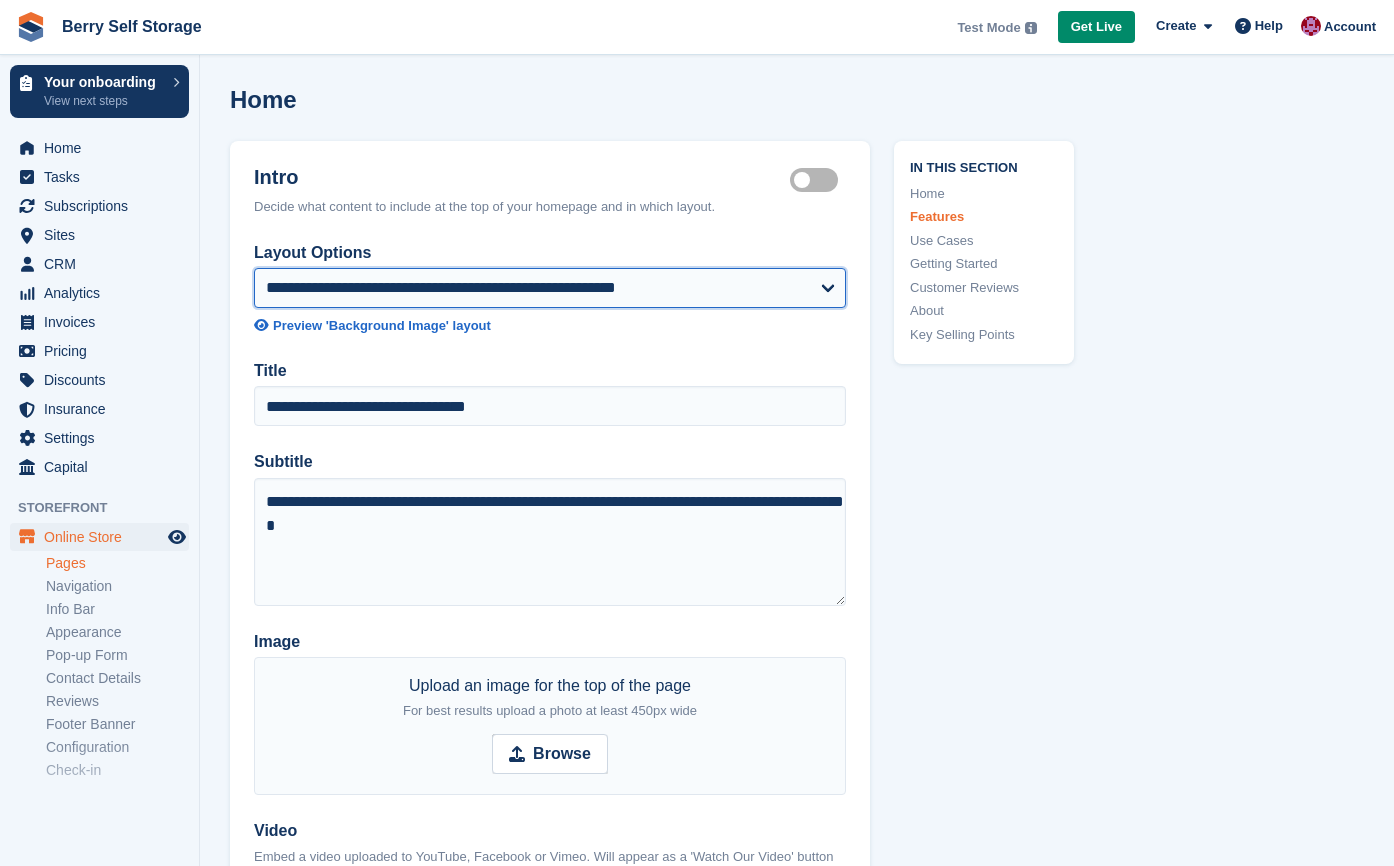 click on "**********" at bounding box center [550, 288] 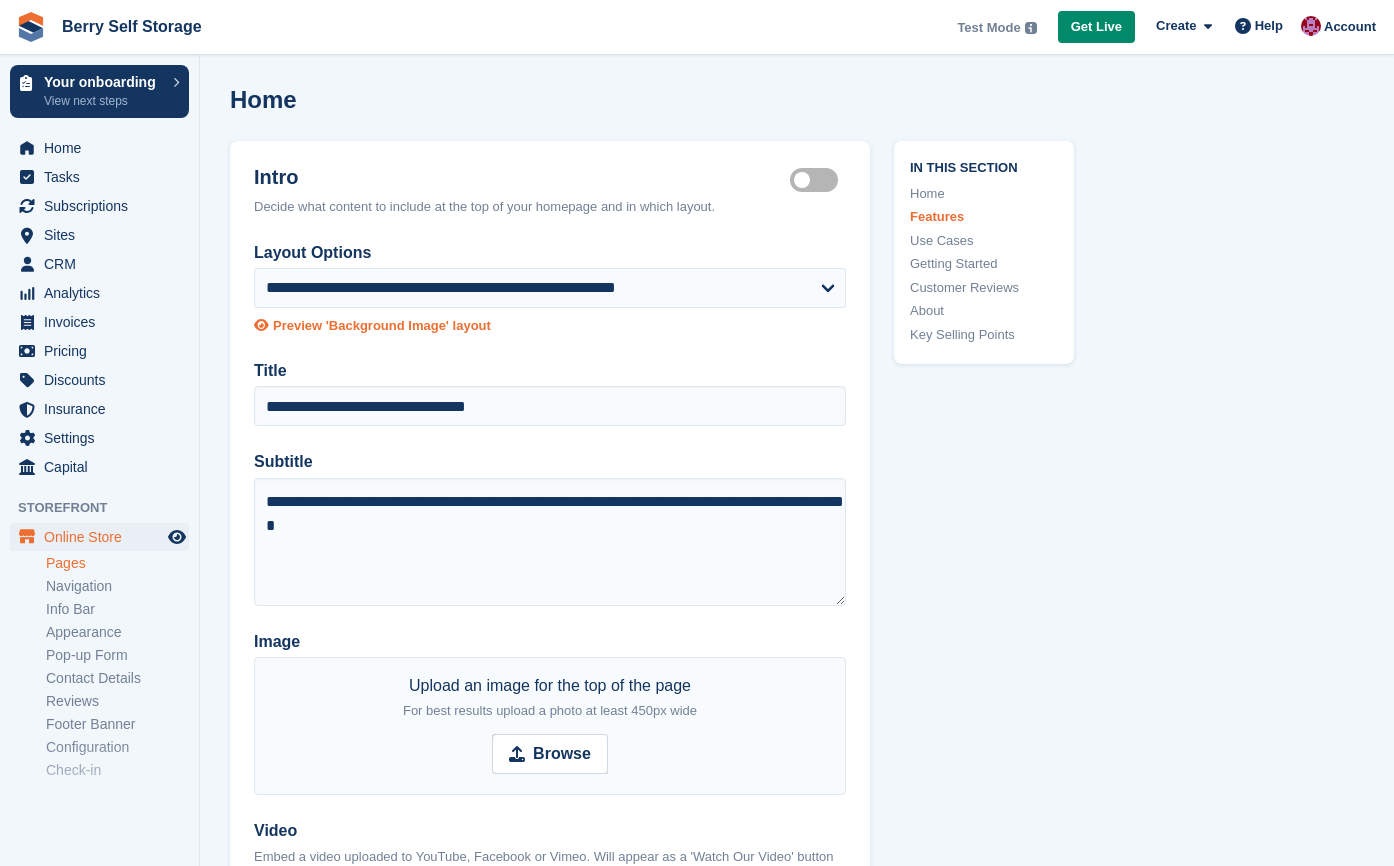 click on "Preview 'Background Image' layout" at bounding box center [382, 326] 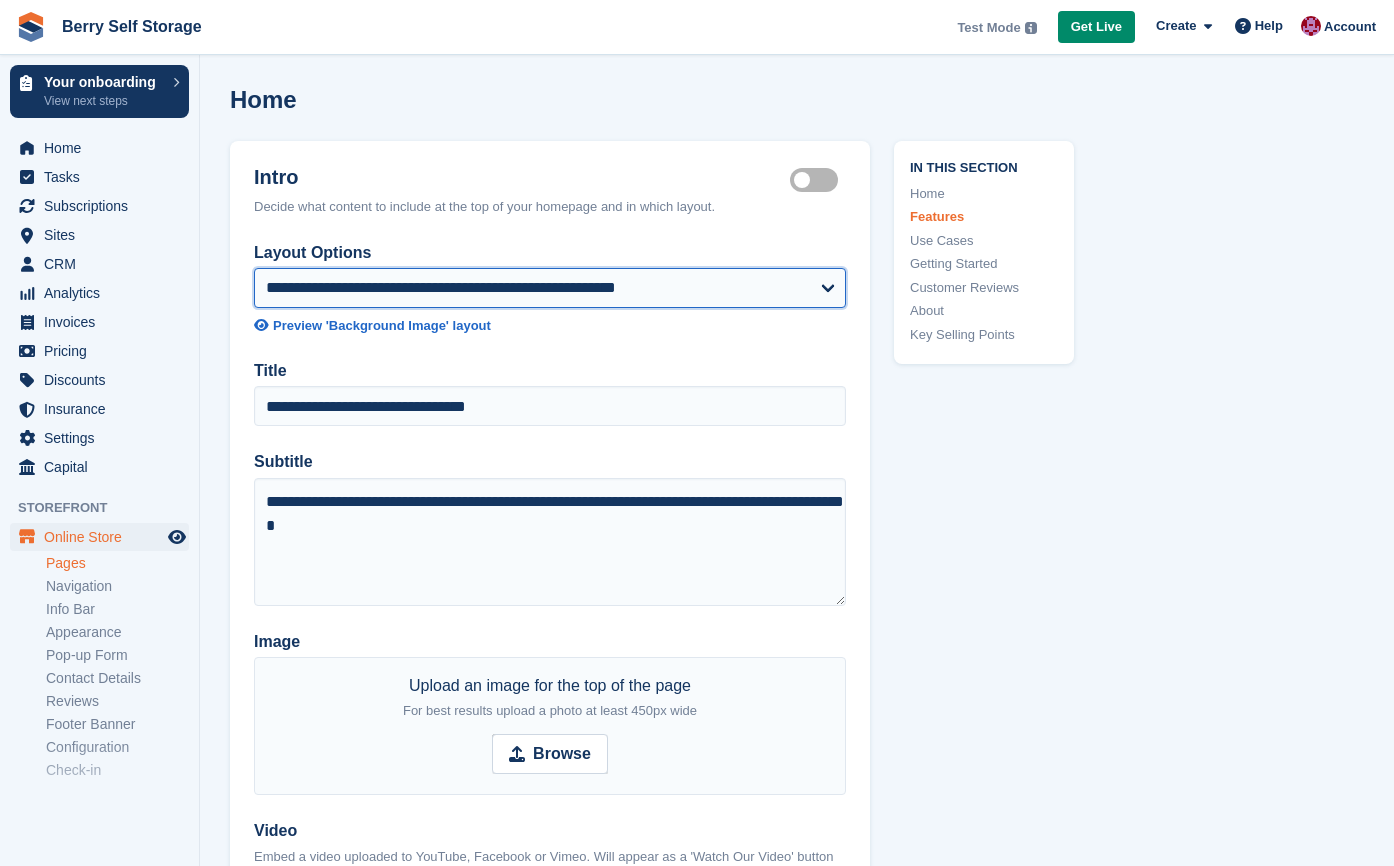 click on "**********" at bounding box center [550, 288] 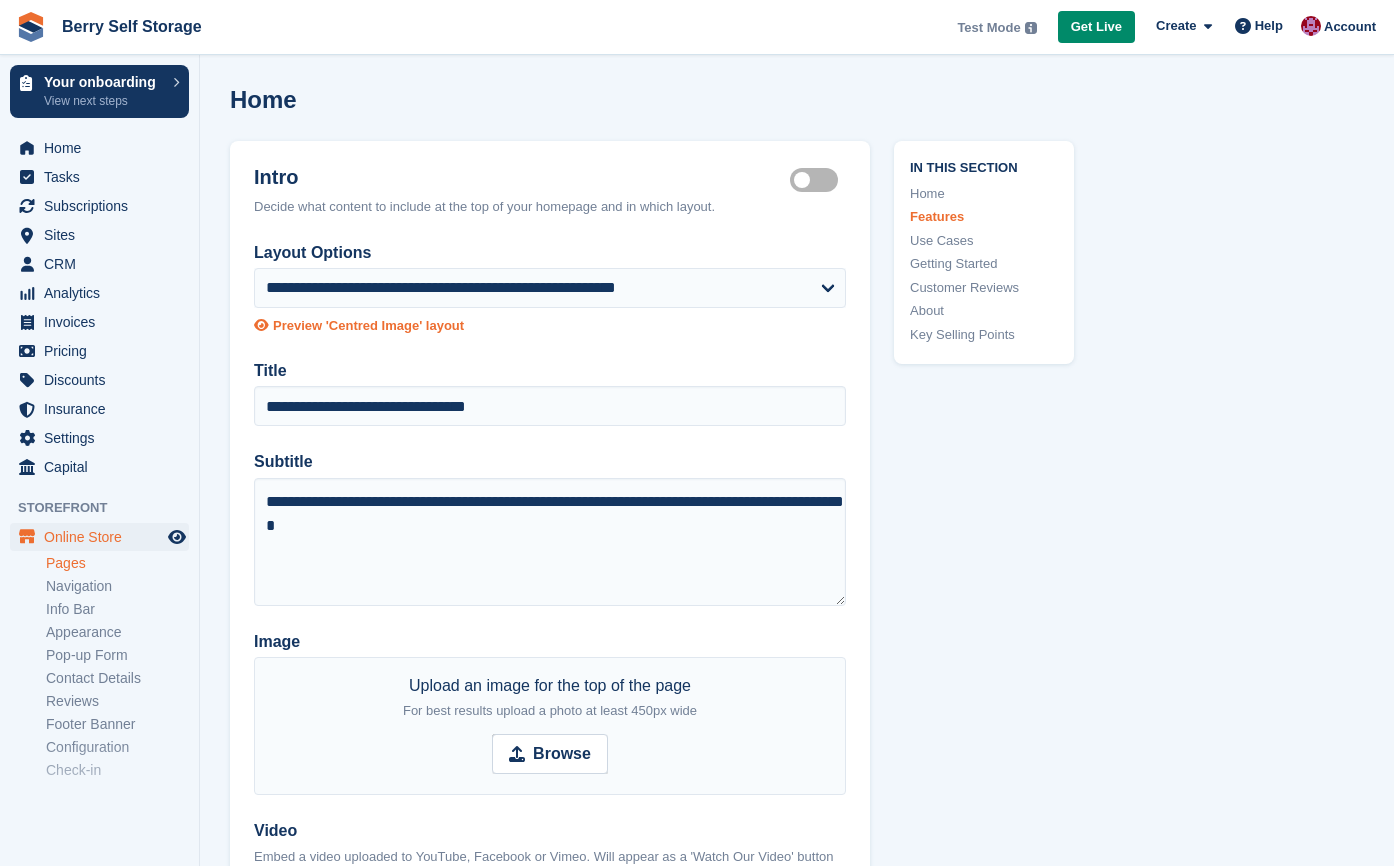 click on "Preview 'Centred Image' layout" at bounding box center [368, 326] 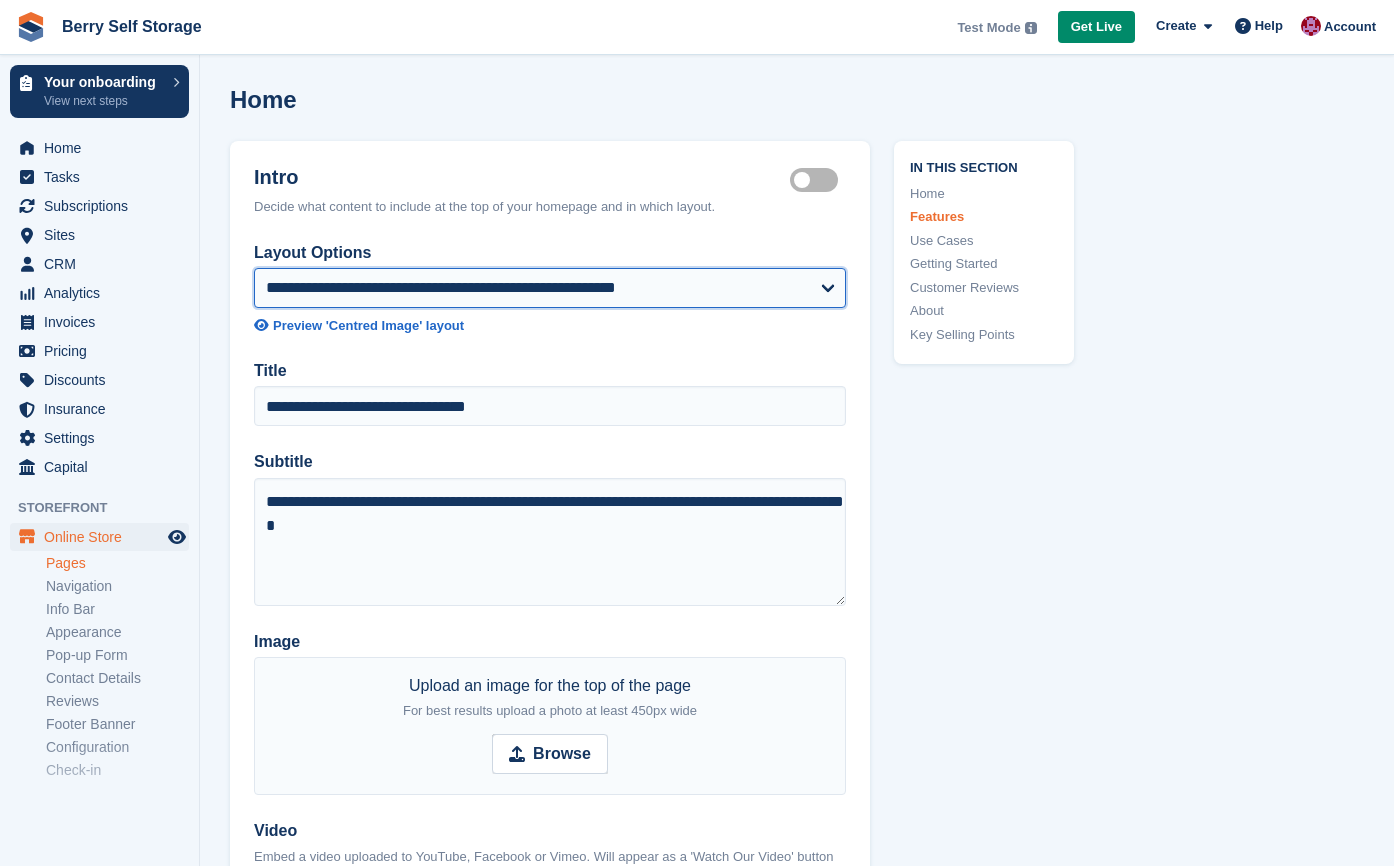 click on "**********" at bounding box center (550, 288) 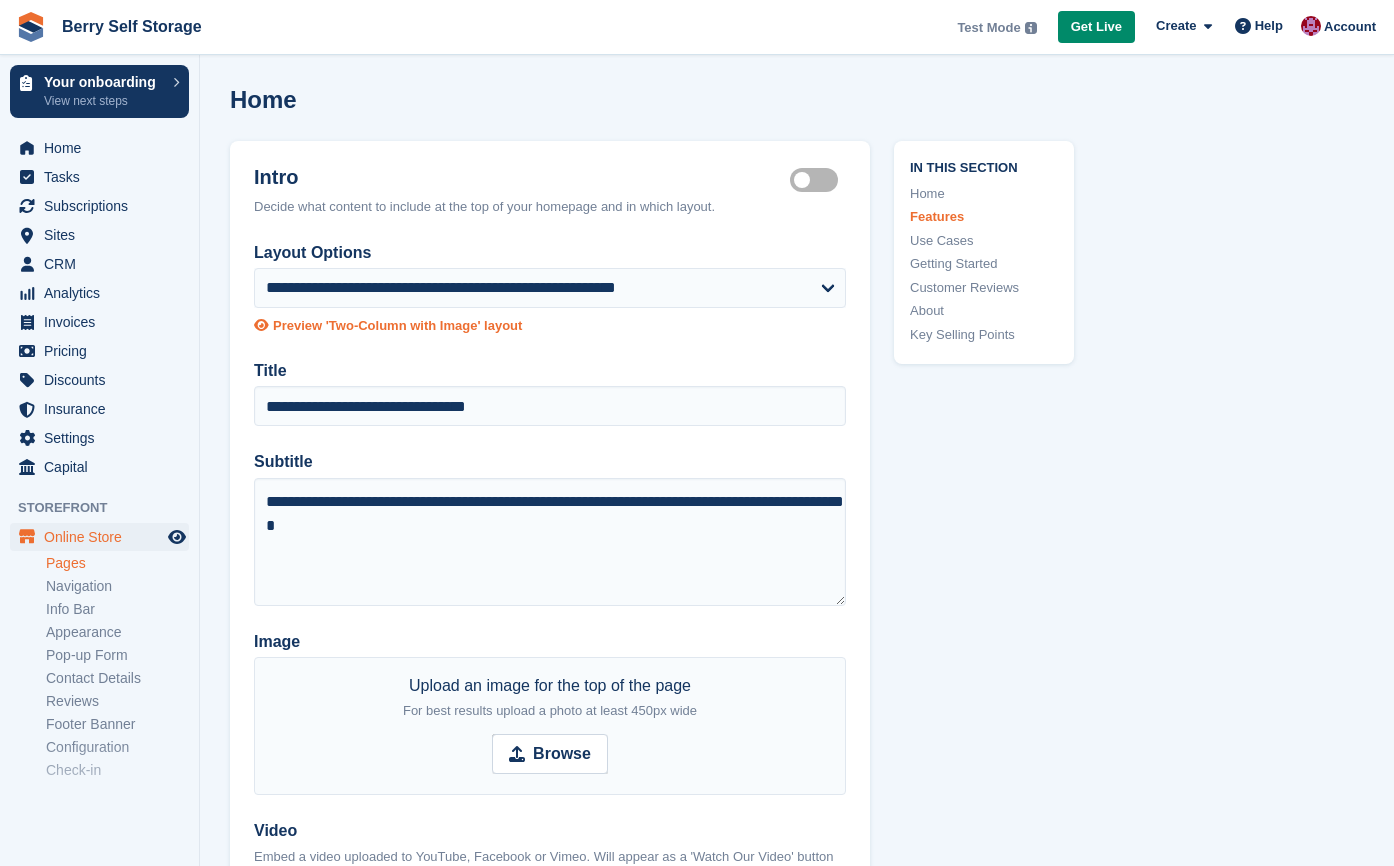 click on "Preview 'Two-Column with Image' layout" at bounding box center [397, 326] 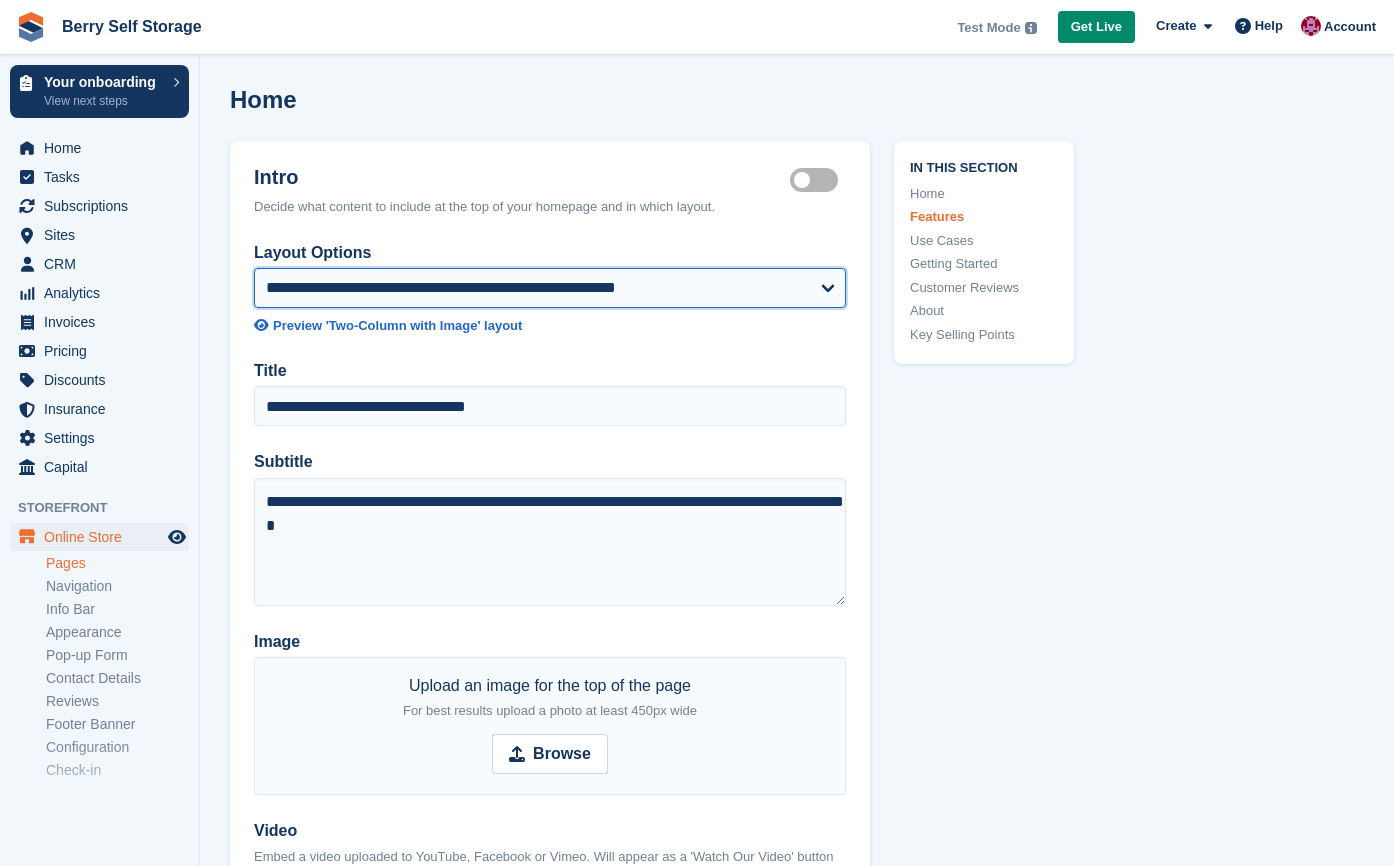 click on "**********" at bounding box center [550, 288] 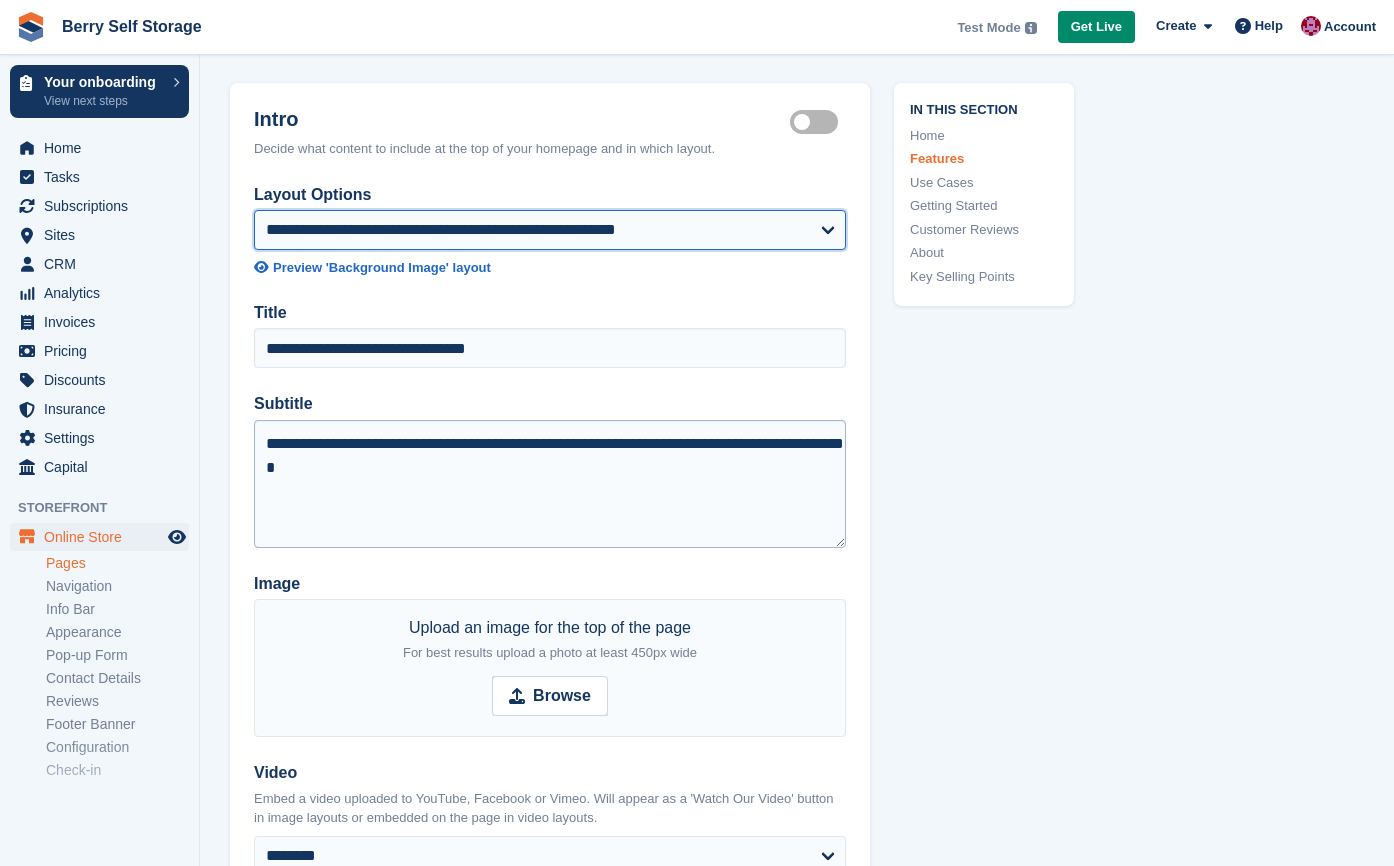 scroll, scrollTop: 59, scrollLeft: 0, axis: vertical 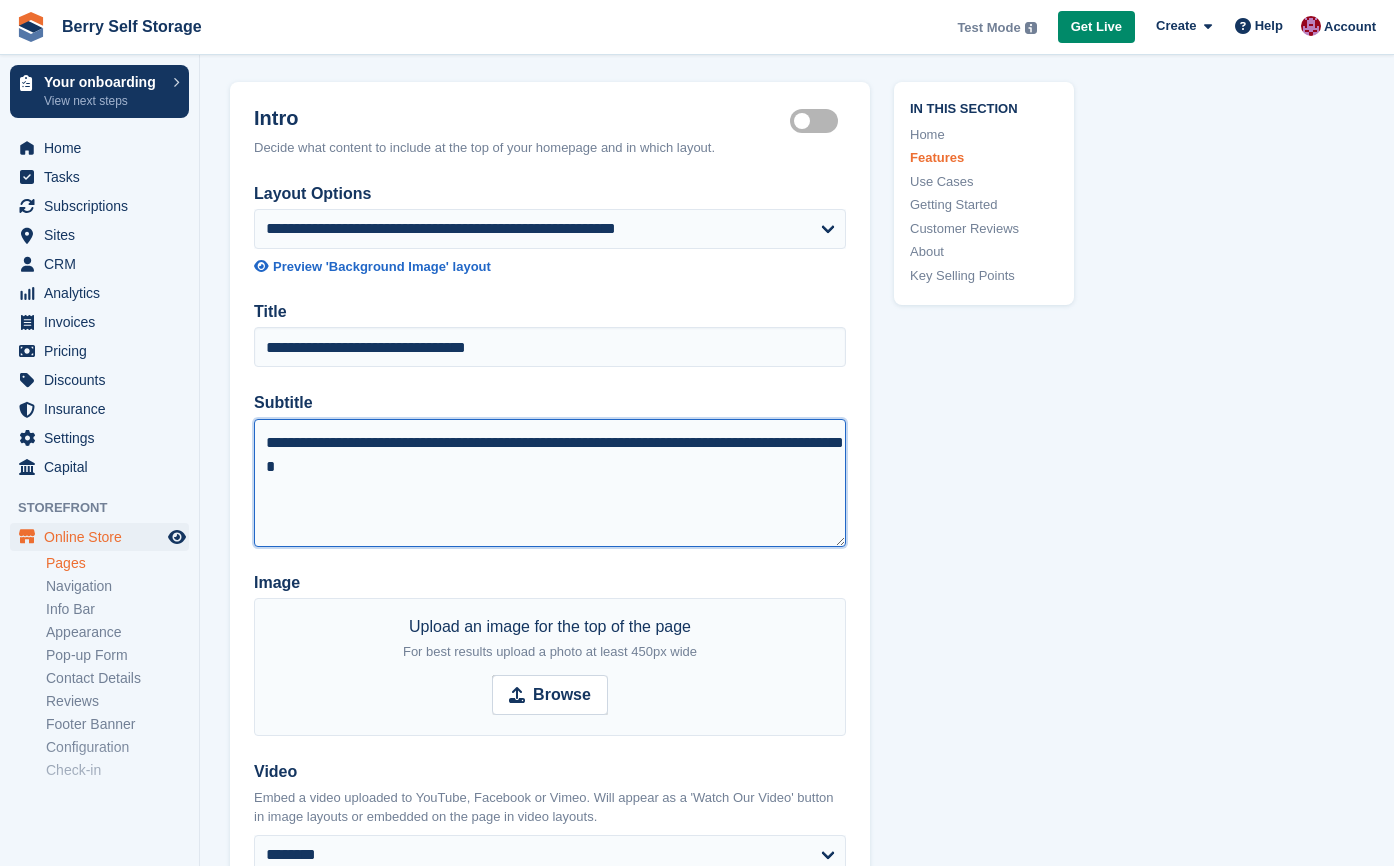 click on "**********" at bounding box center (550, 483) 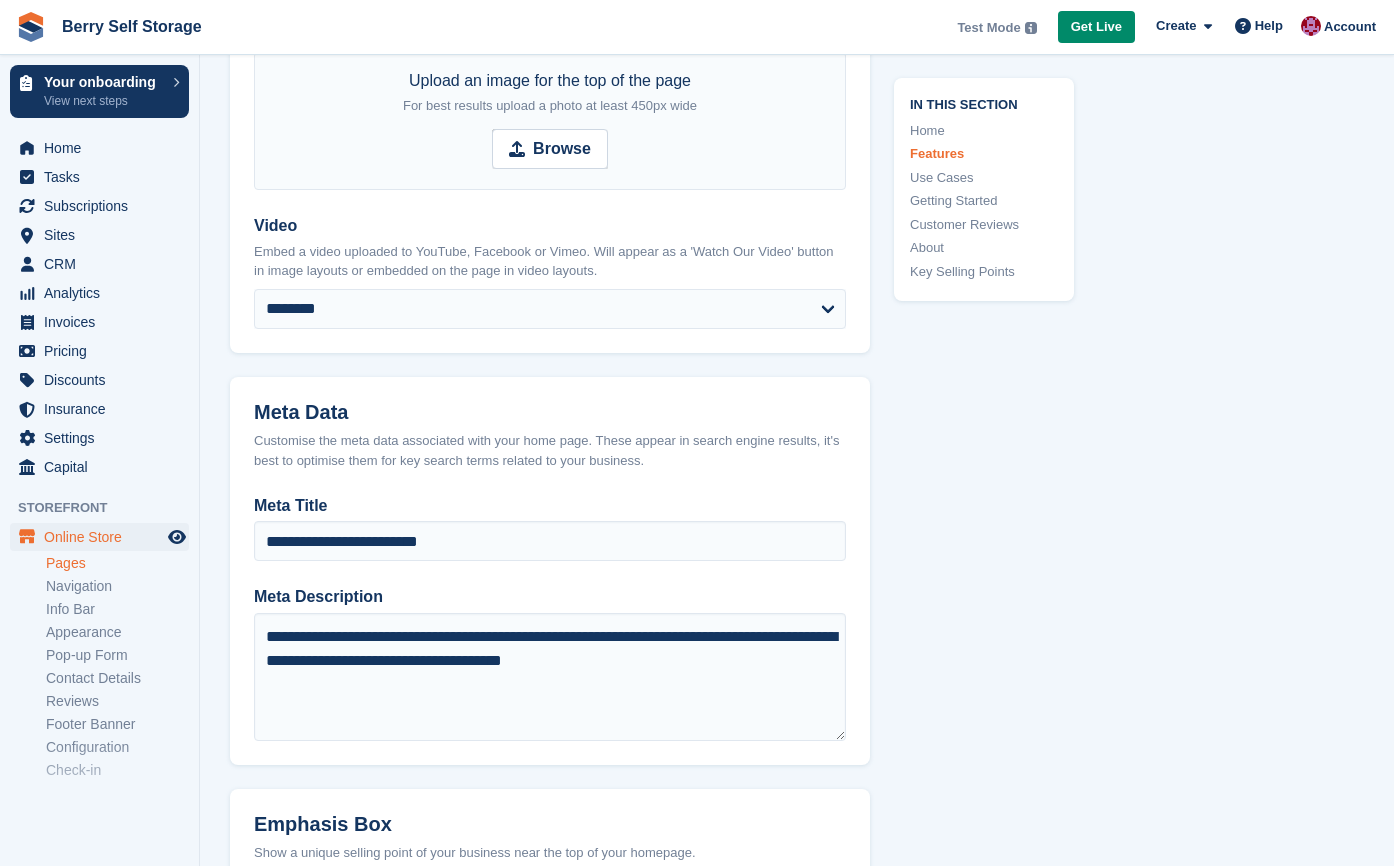 scroll, scrollTop: 619, scrollLeft: 0, axis: vertical 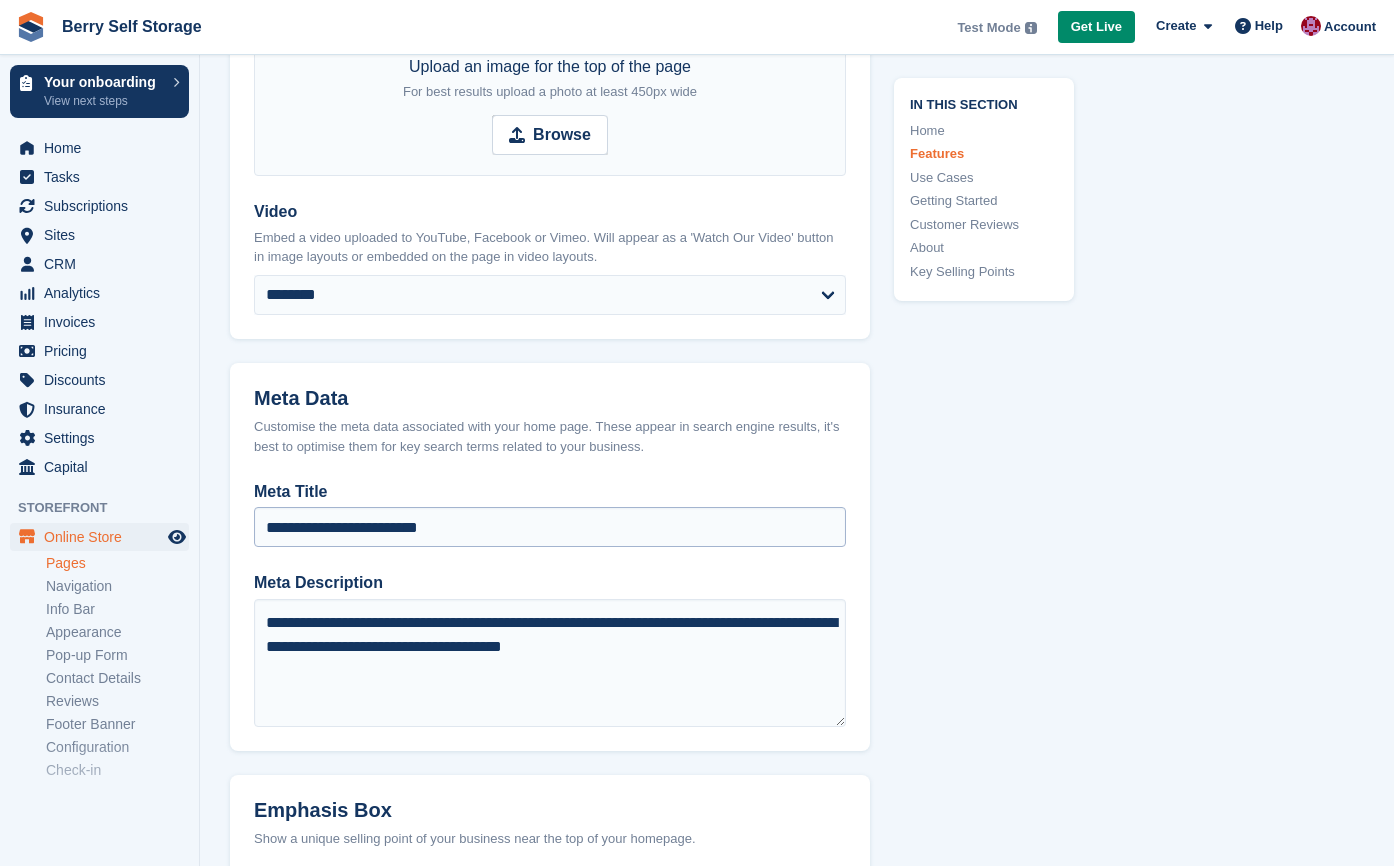 type on "**********" 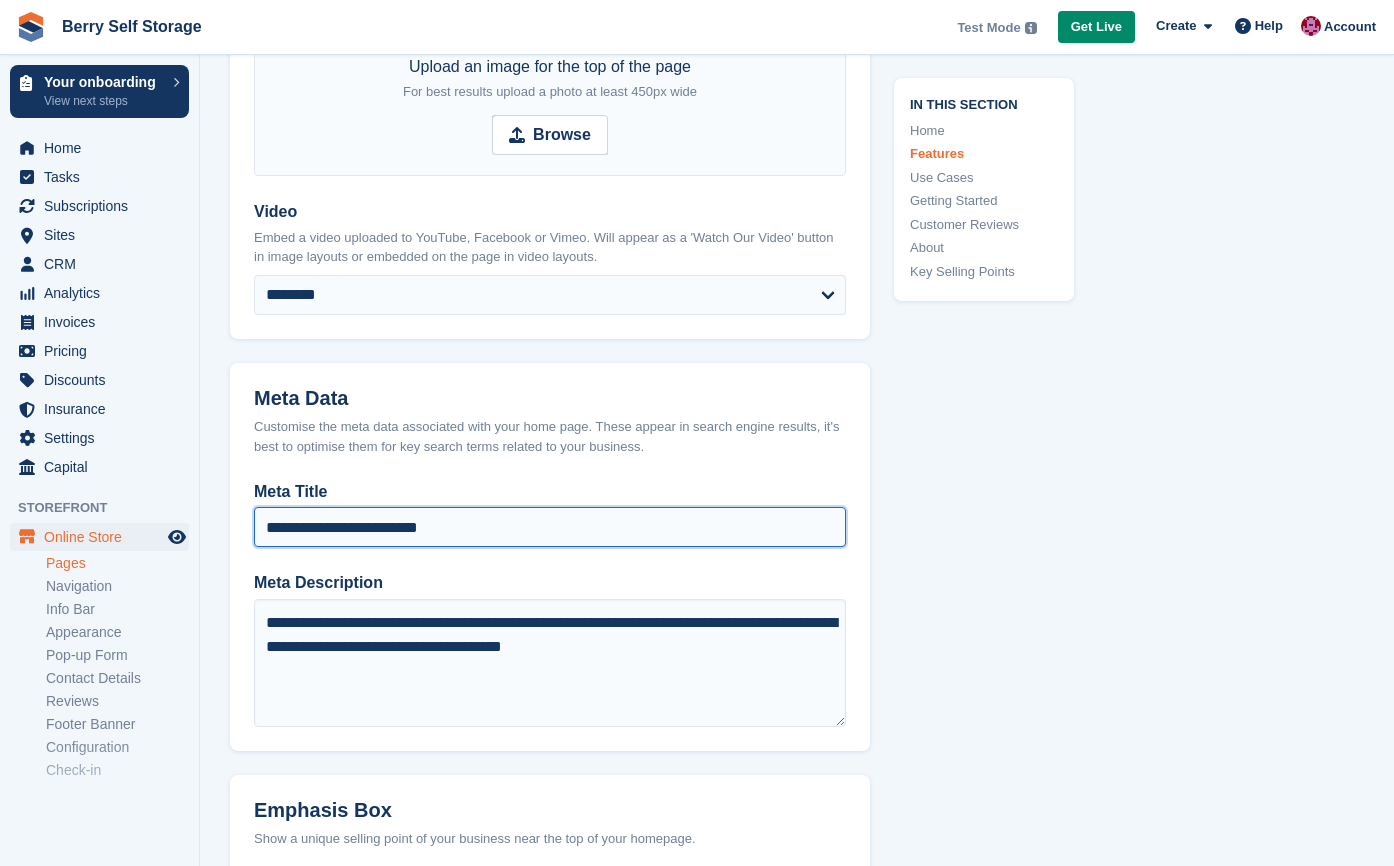 drag, startPoint x: 461, startPoint y: 527, endPoint x: 367, endPoint y: 530, distance: 94.04786 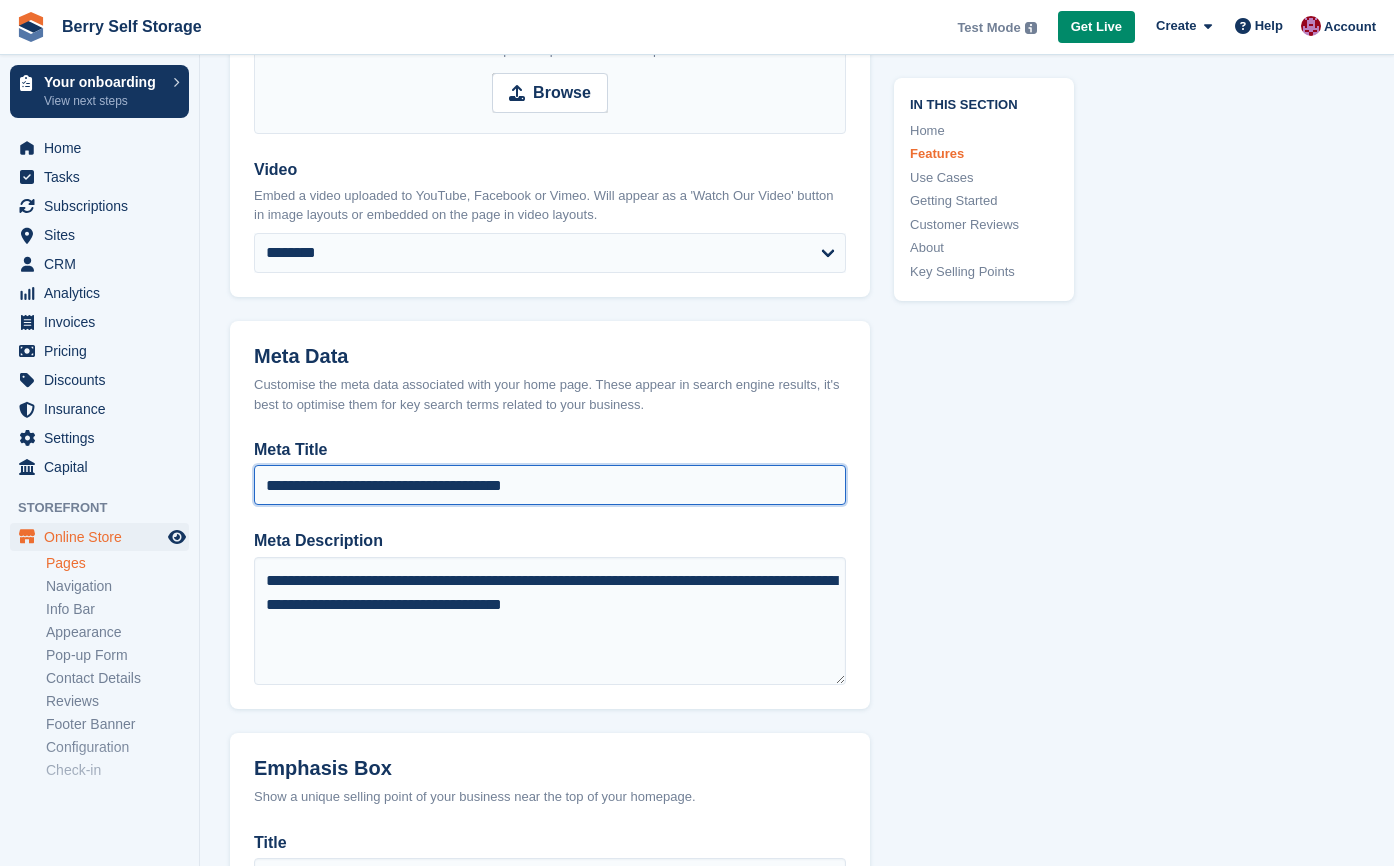 scroll, scrollTop: 668, scrollLeft: 0, axis: vertical 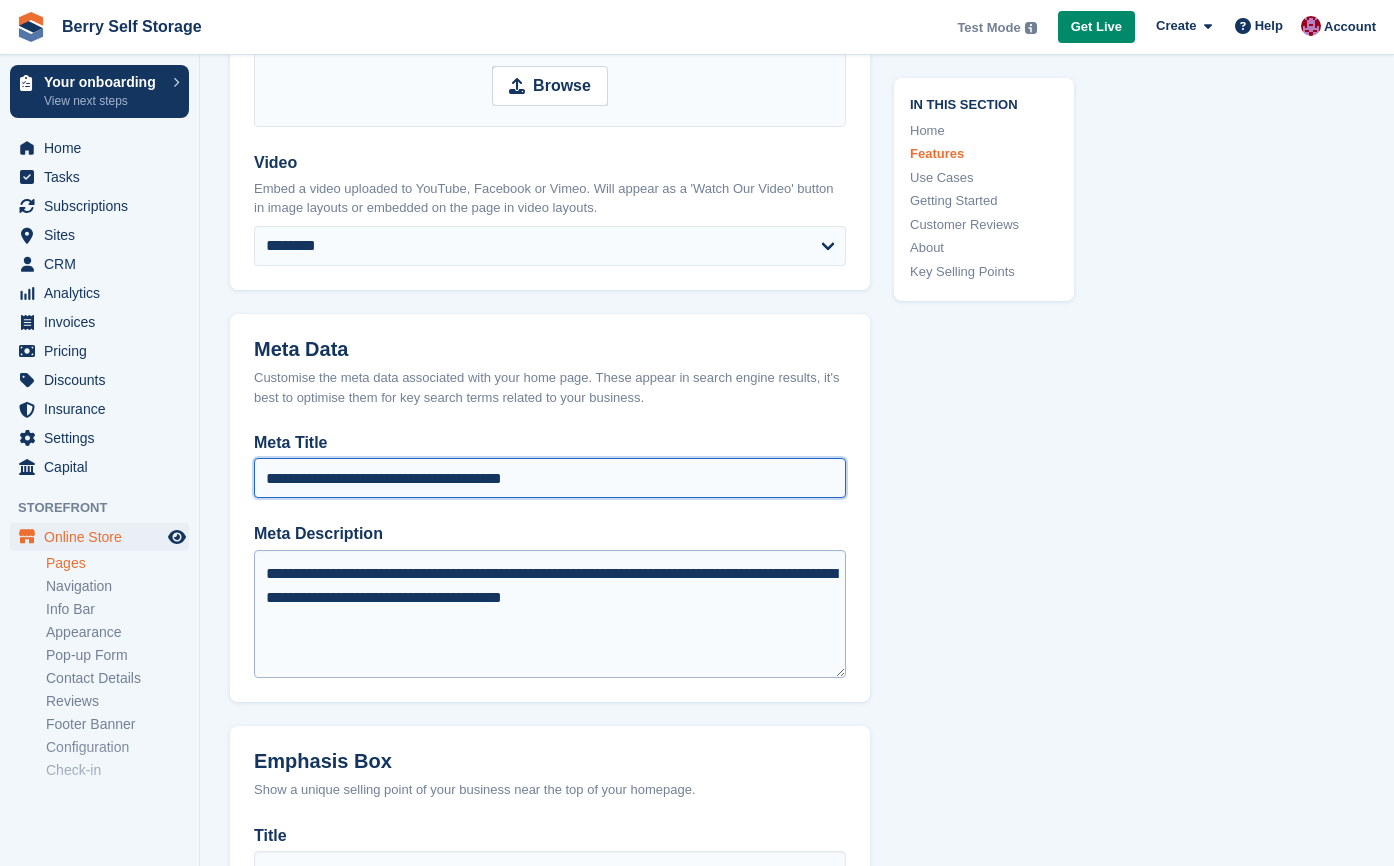type on "**********" 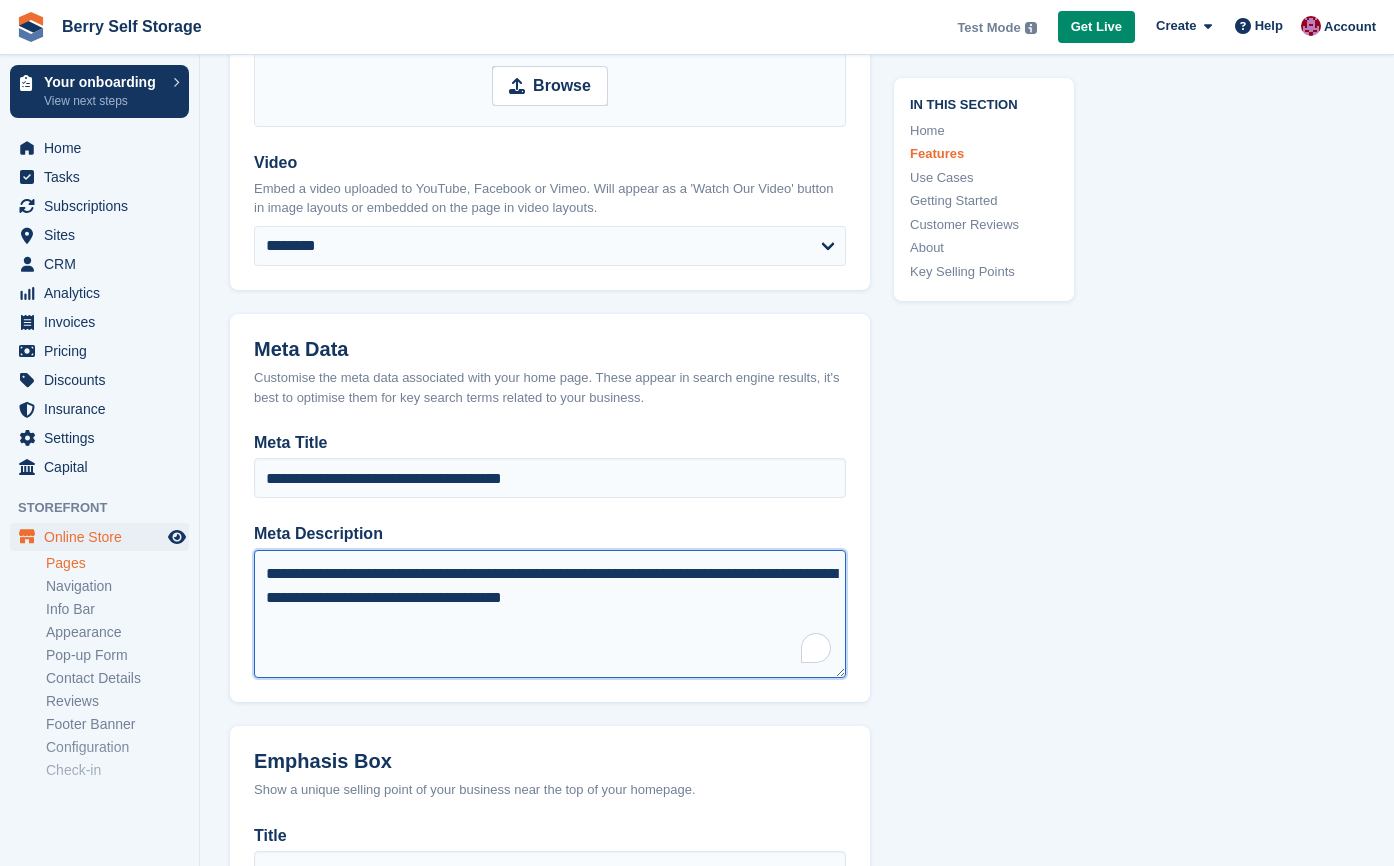 drag, startPoint x: 445, startPoint y: 573, endPoint x: 519, endPoint y: 574, distance: 74.00676 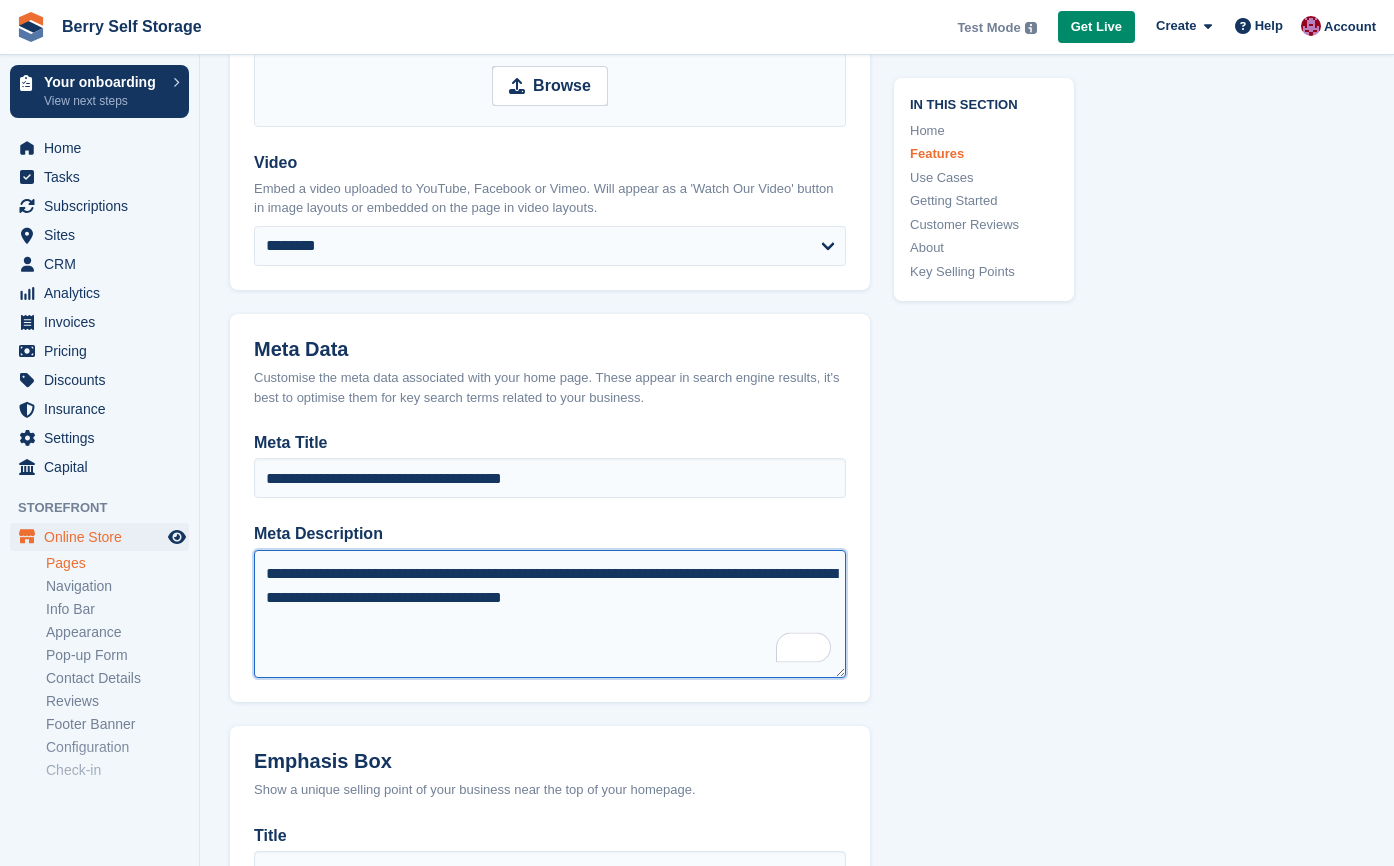 click on "**********" at bounding box center (550, 614) 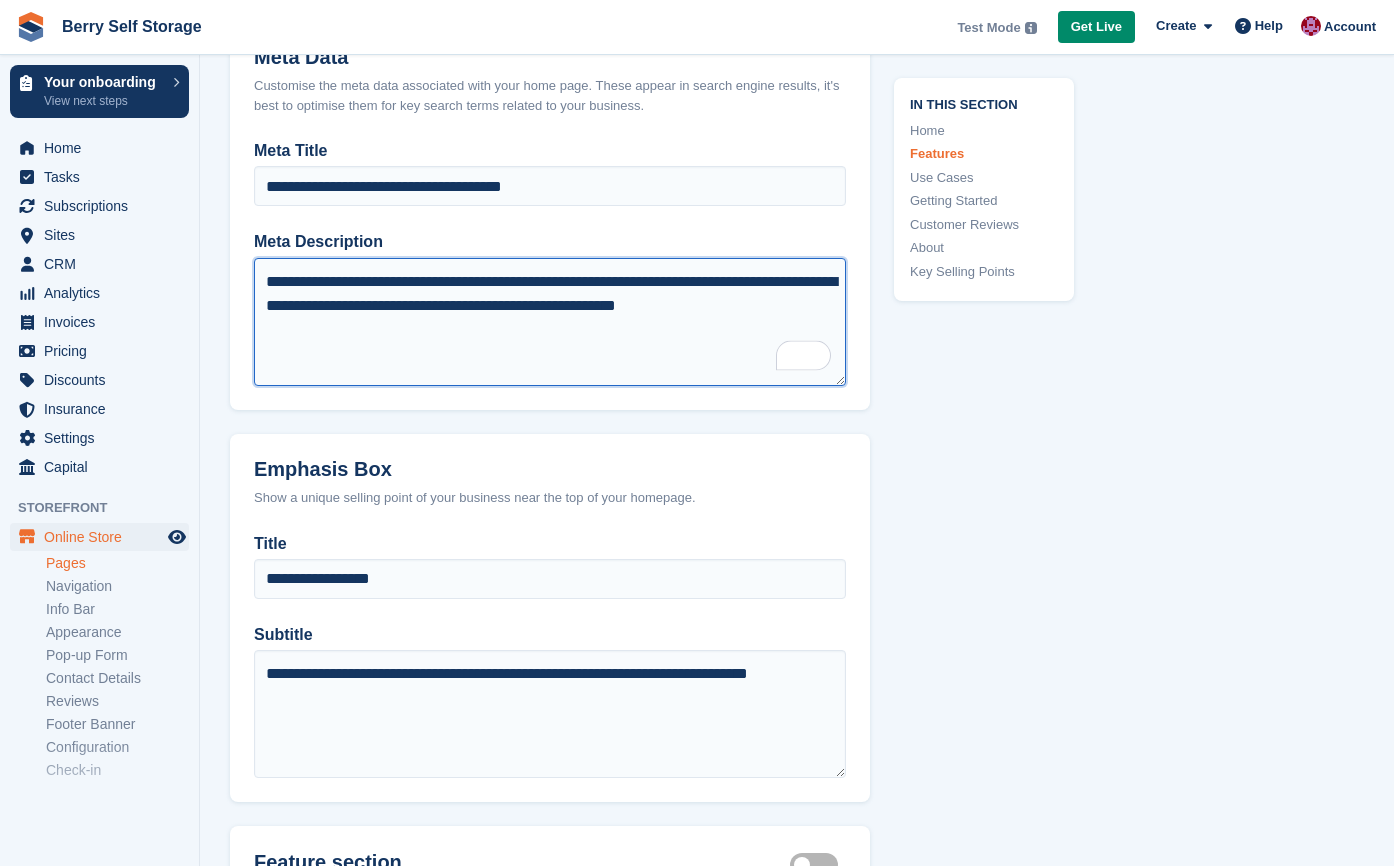 scroll, scrollTop: 961, scrollLeft: 0, axis: vertical 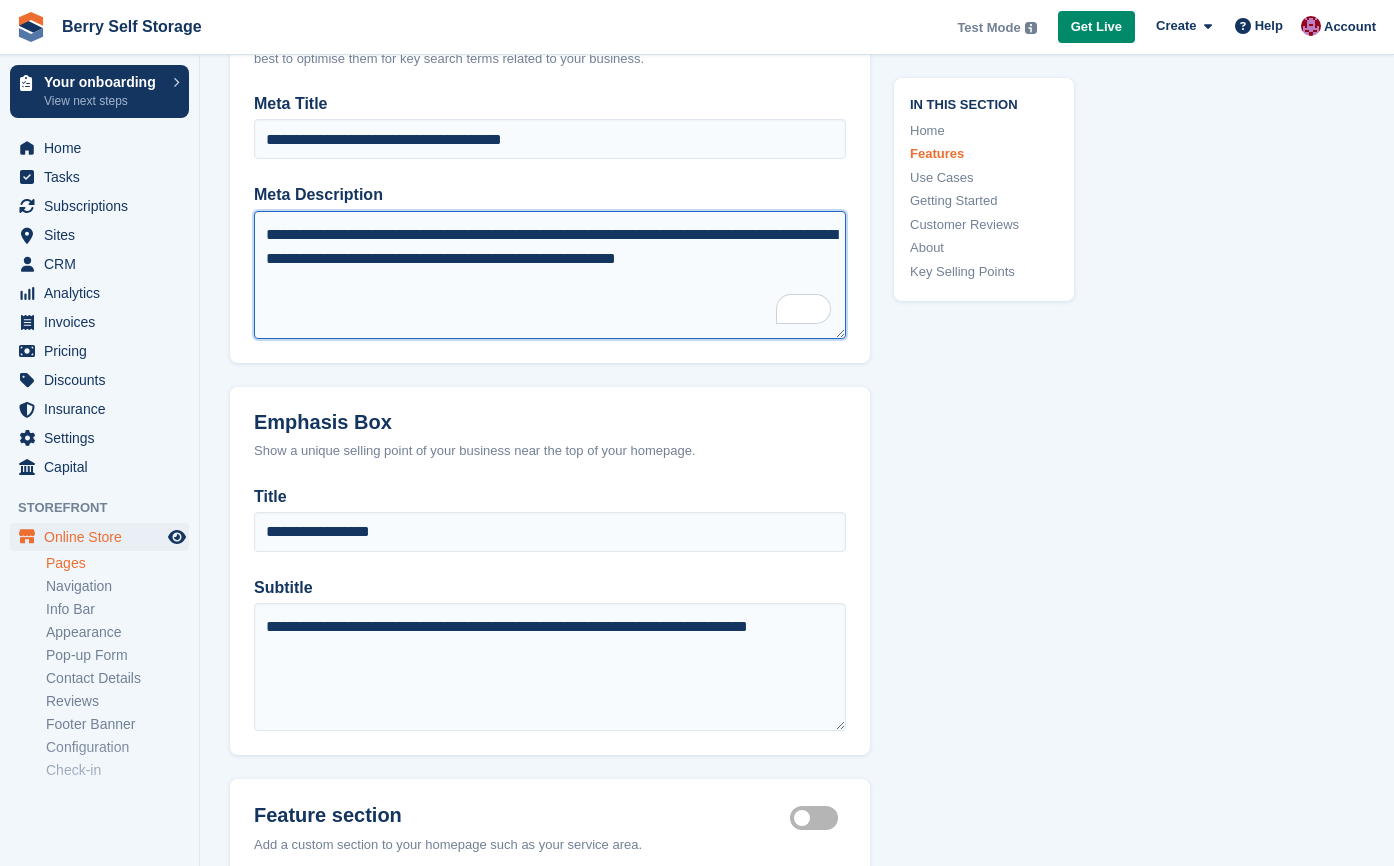 click on "**********" at bounding box center (550, 275) 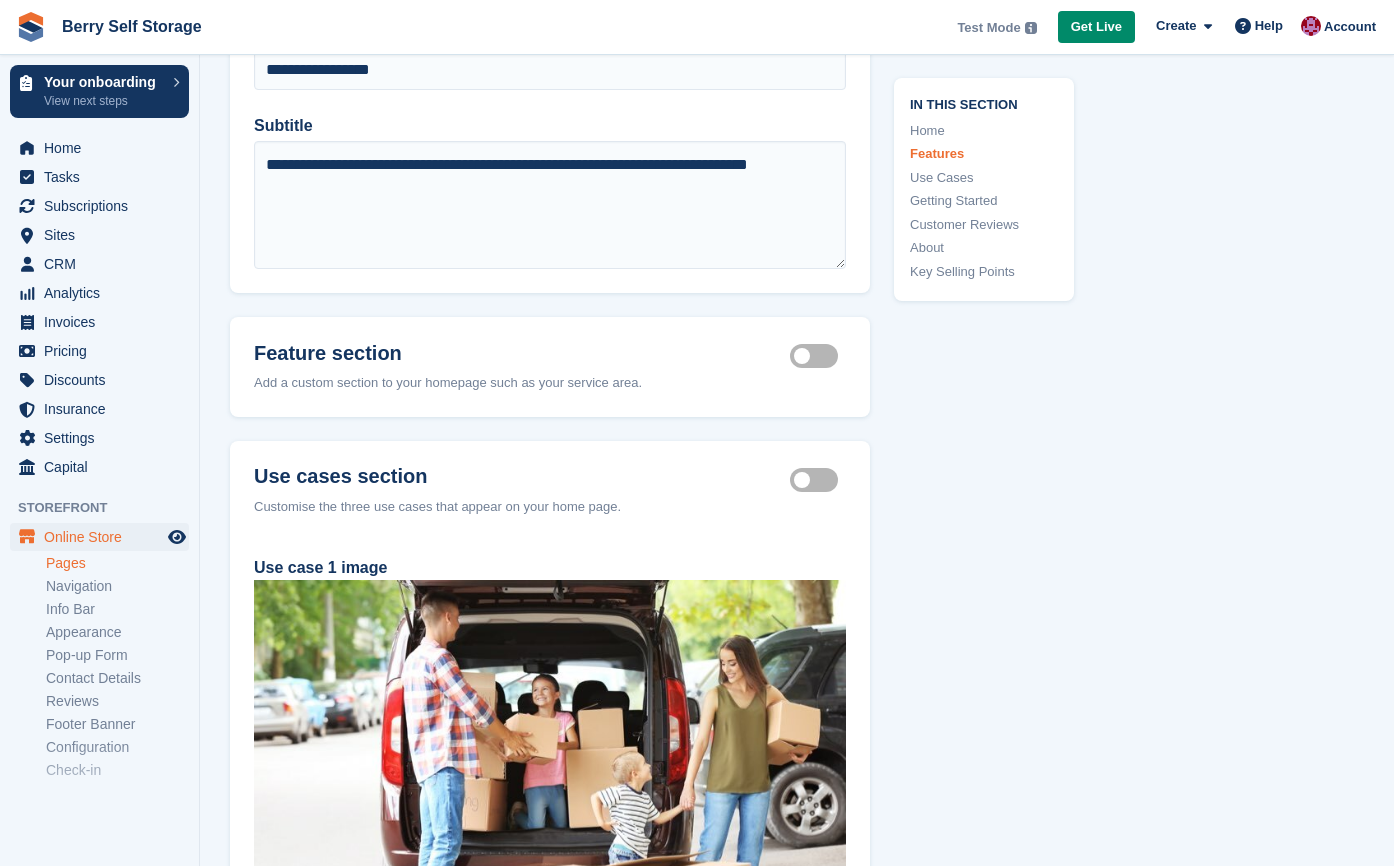 scroll, scrollTop: 1672, scrollLeft: 0, axis: vertical 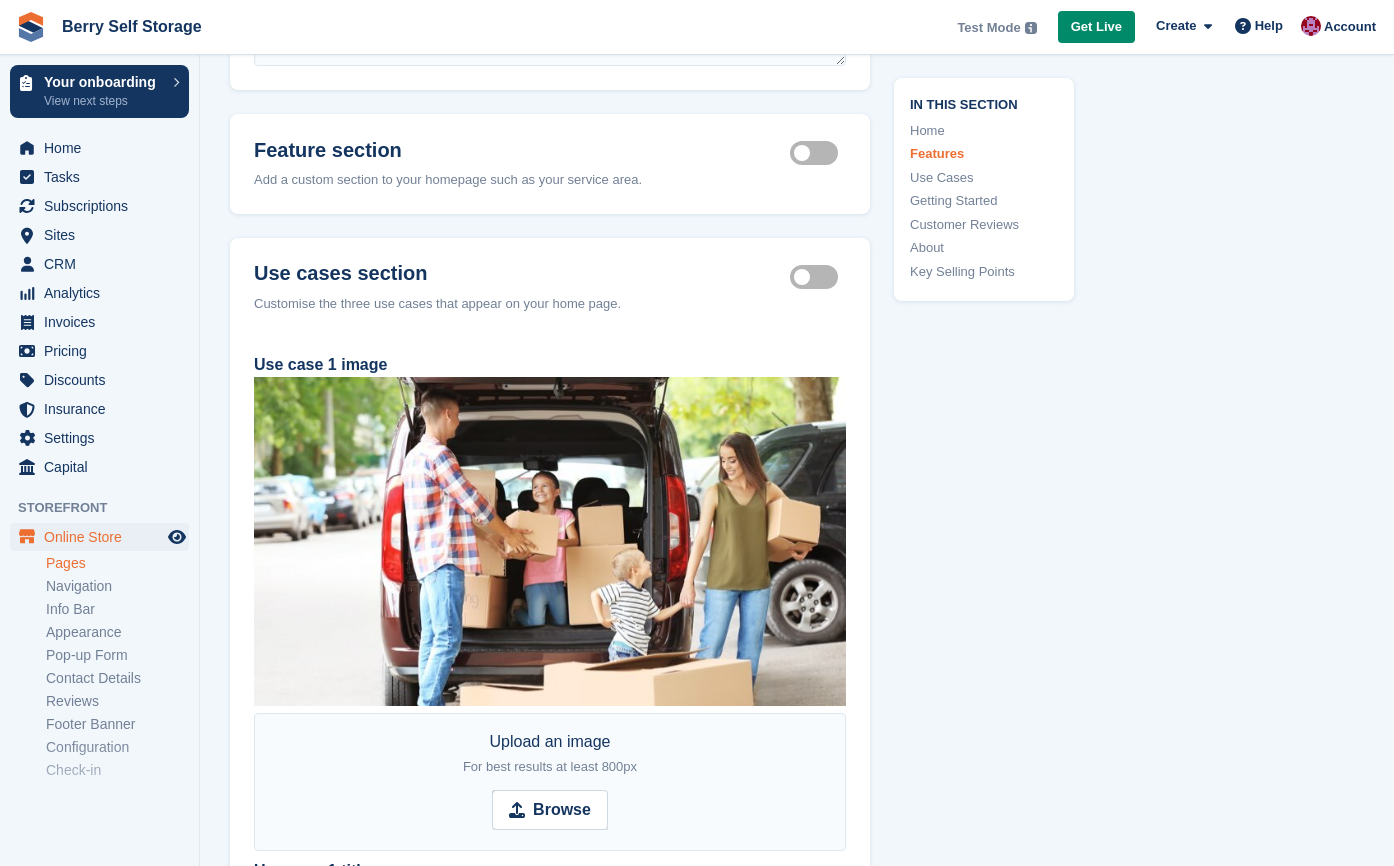type on "**********" 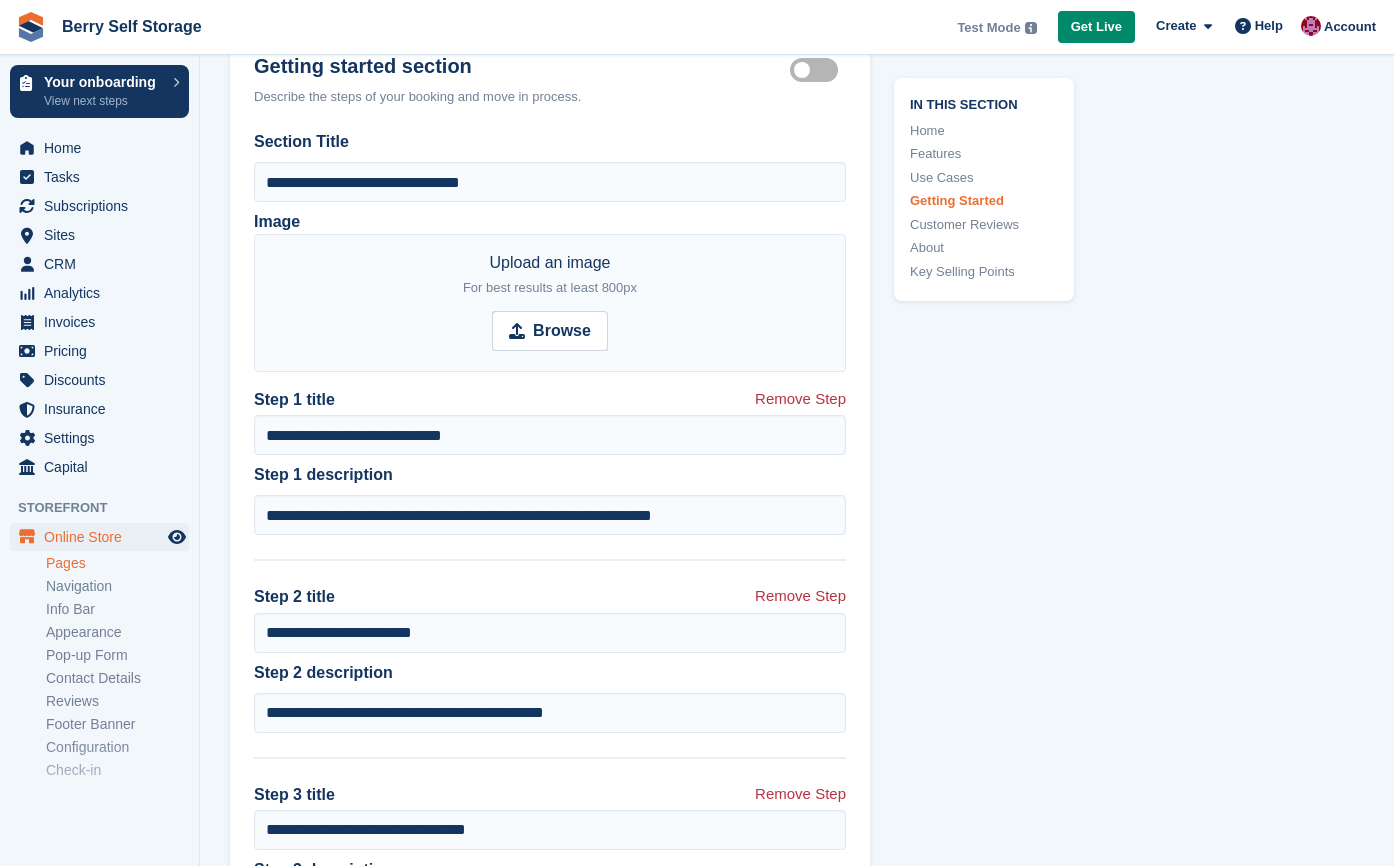 scroll, scrollTop: 4093, scrollLeft: 0, axis: vertical 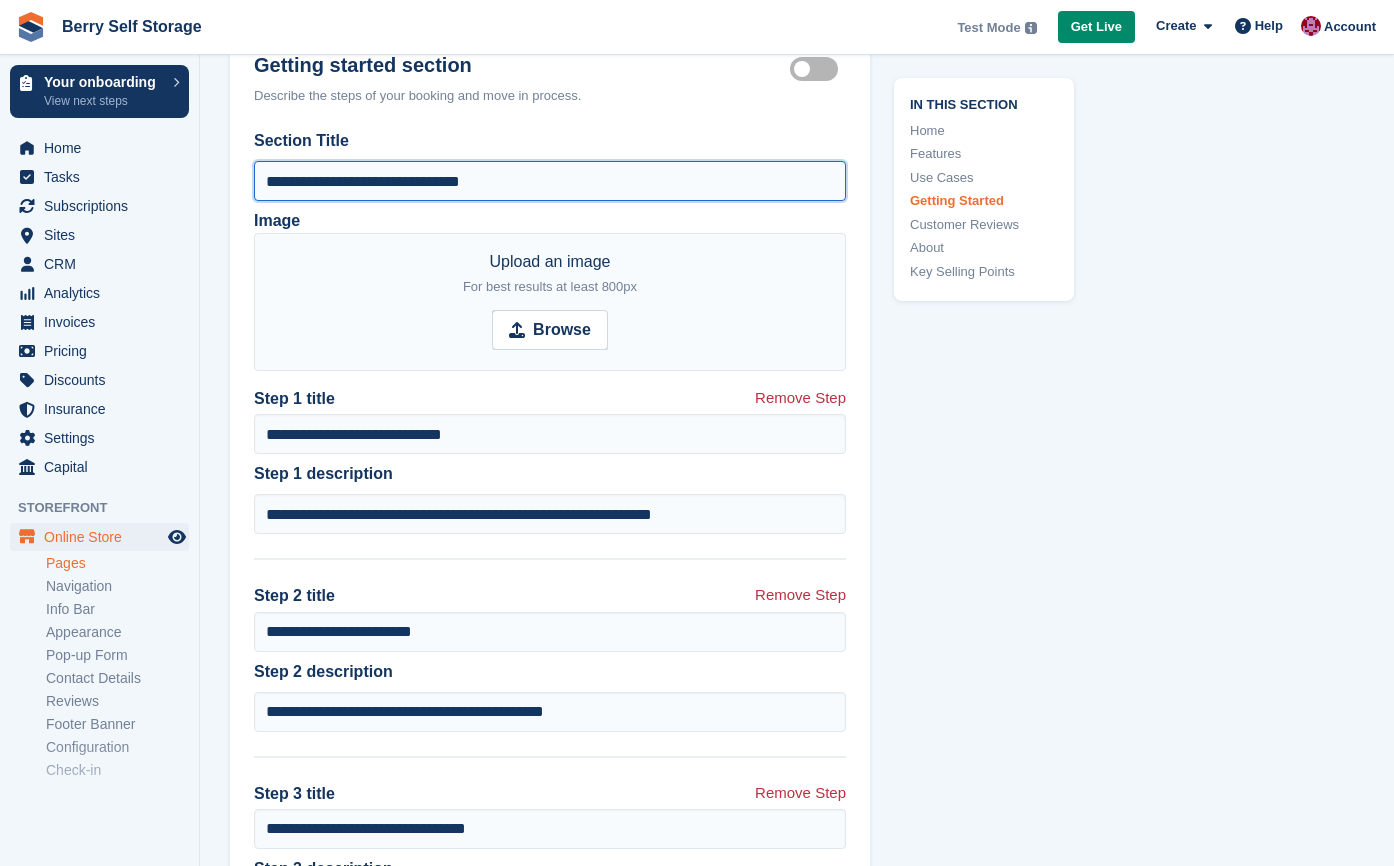 click on "**********" at bounding box center [550, 181] 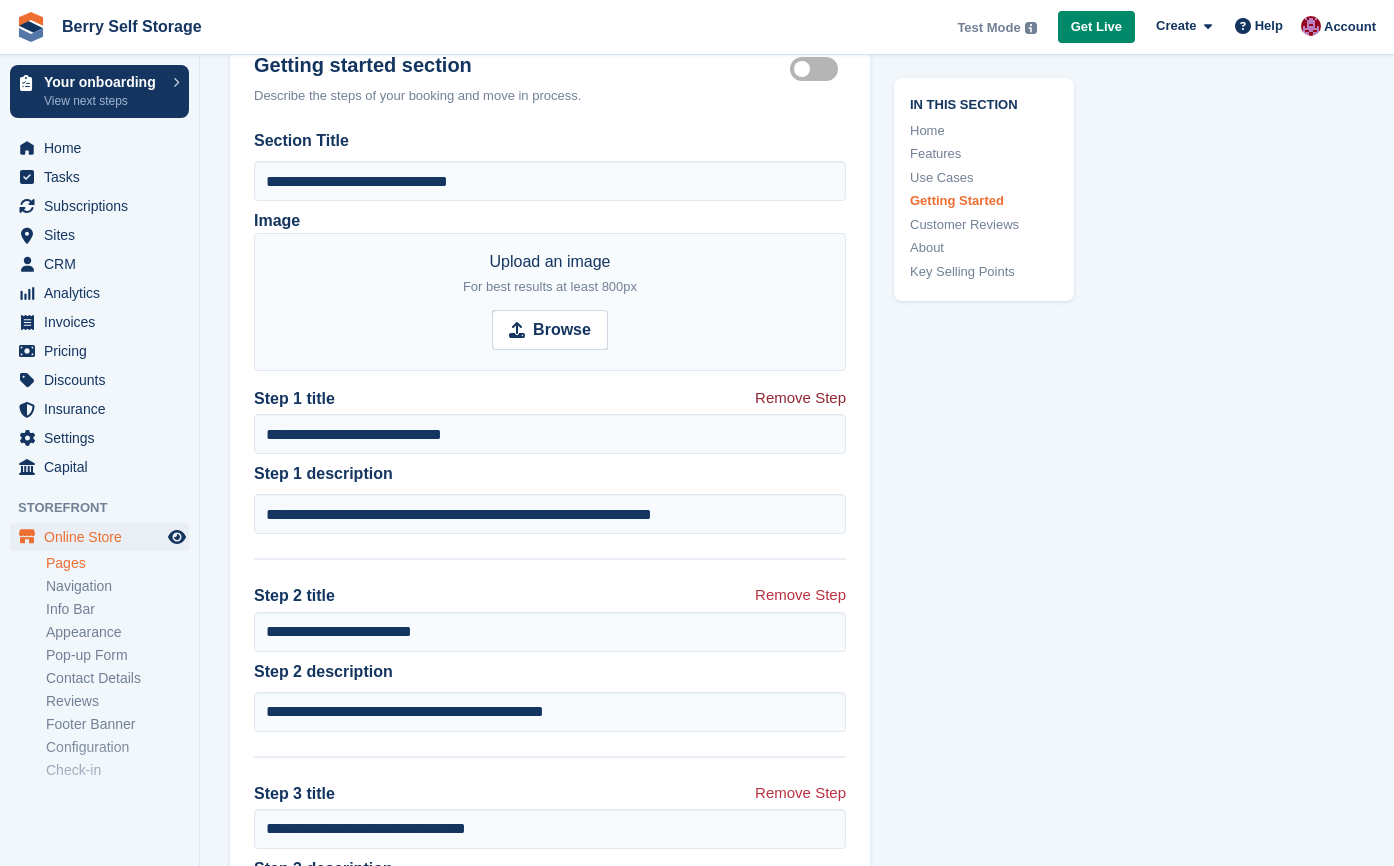 click on "Remove Step" at bounding box center (800, 400) 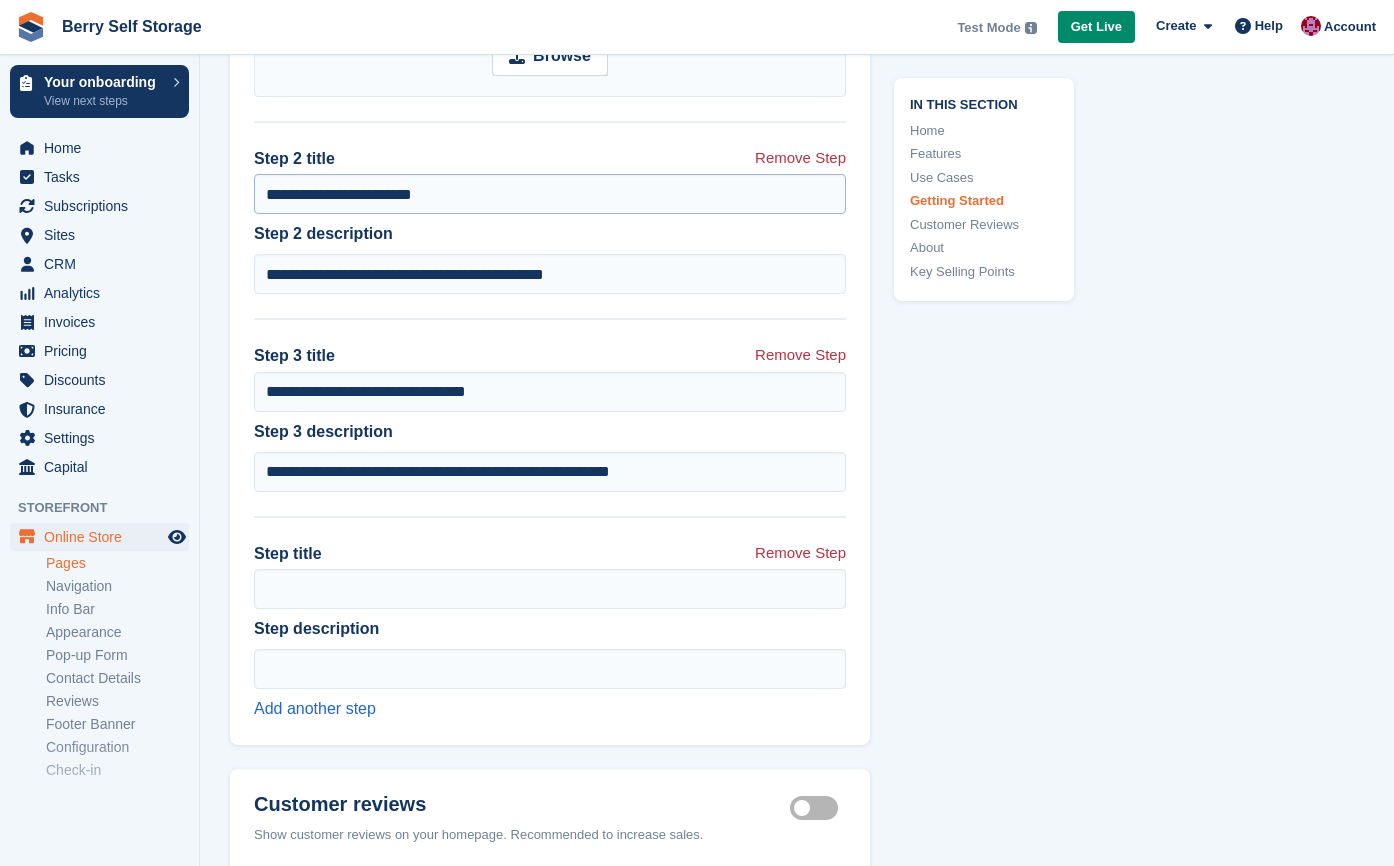 scroll, scrollTop: 4368, scrollLeft: 0, axis: vertical 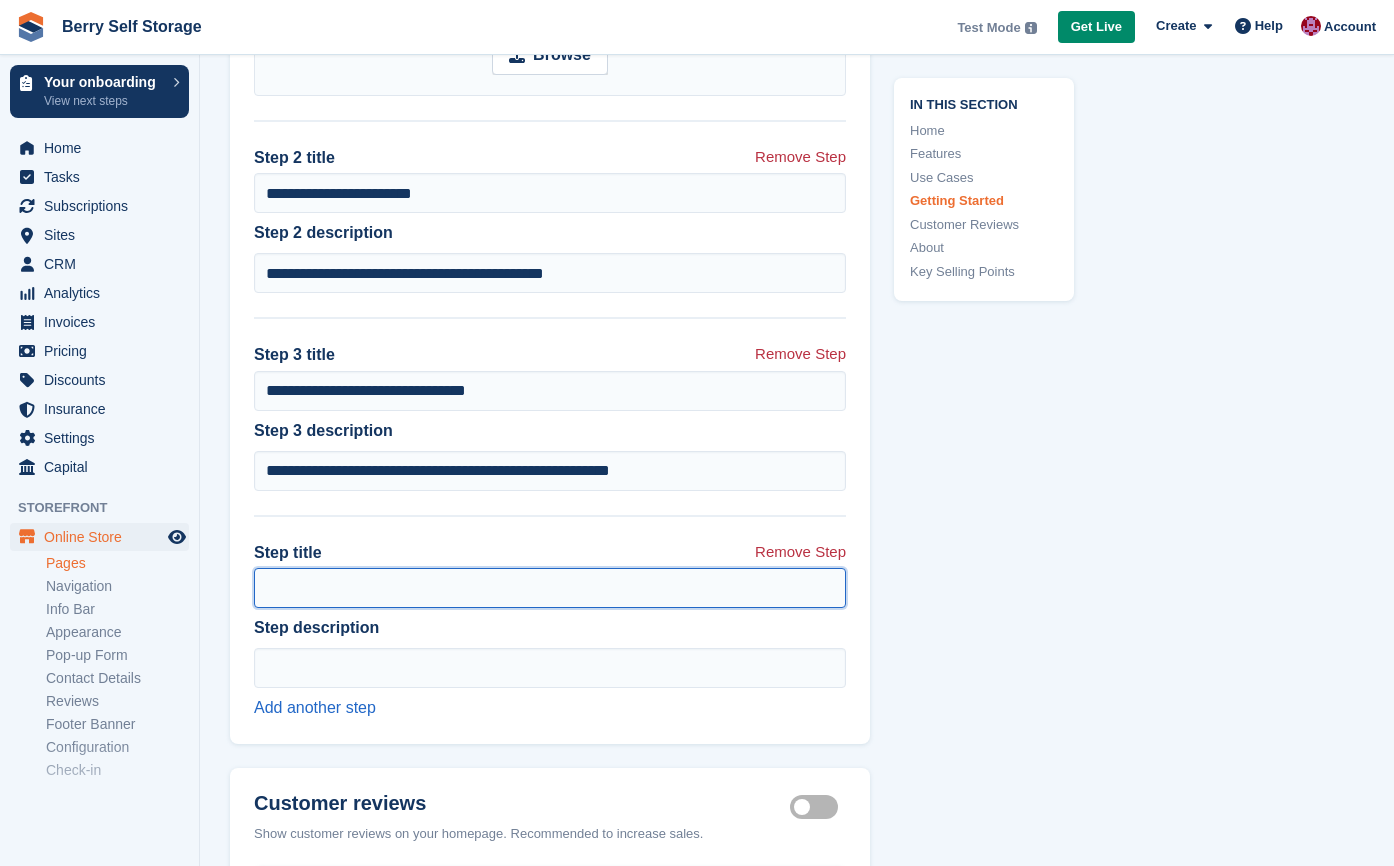 click on "Step title" at bounding box center [550, 588] 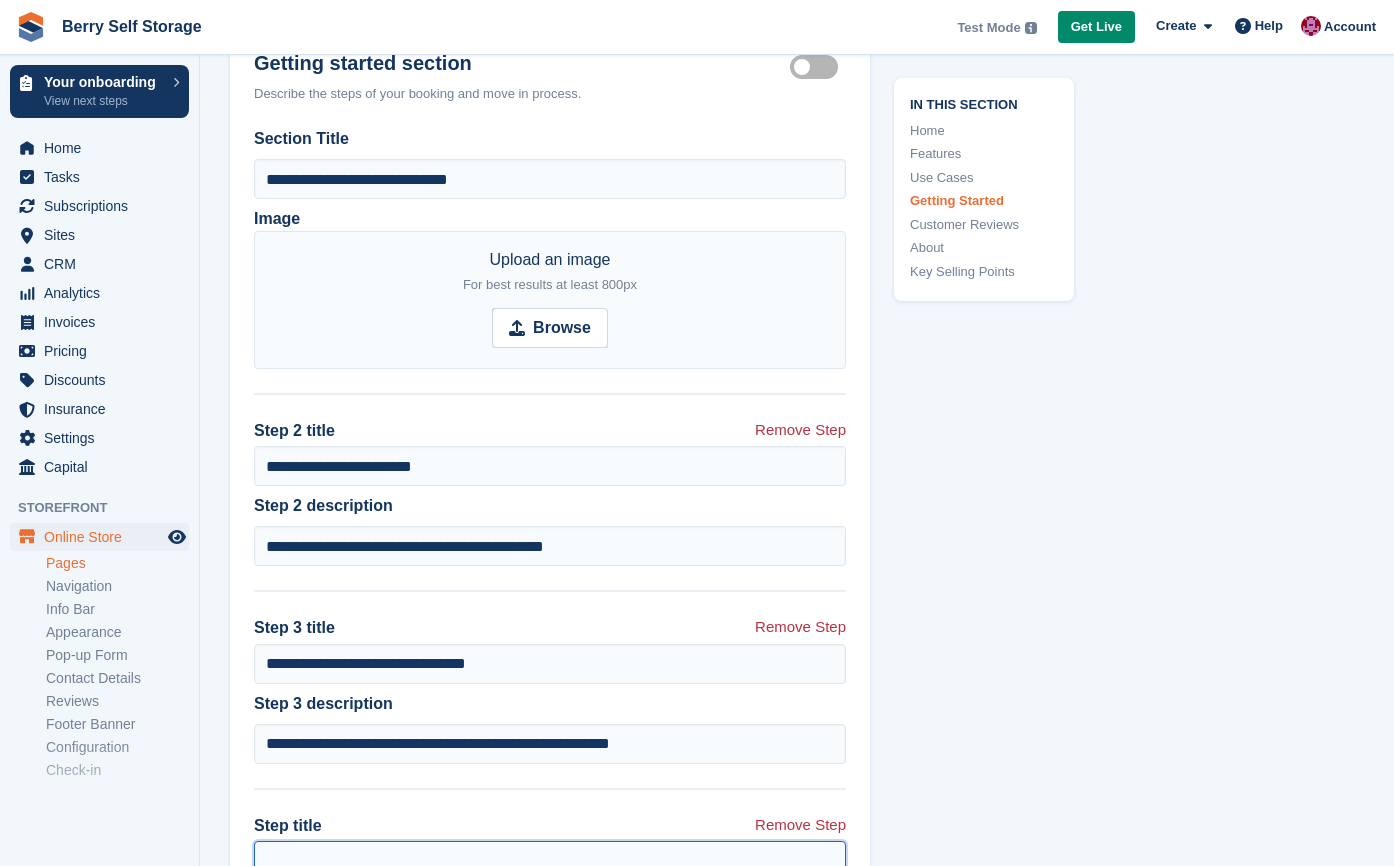 scroll, scrollTop: 4056, scrollLeft: 0, axis: vertical 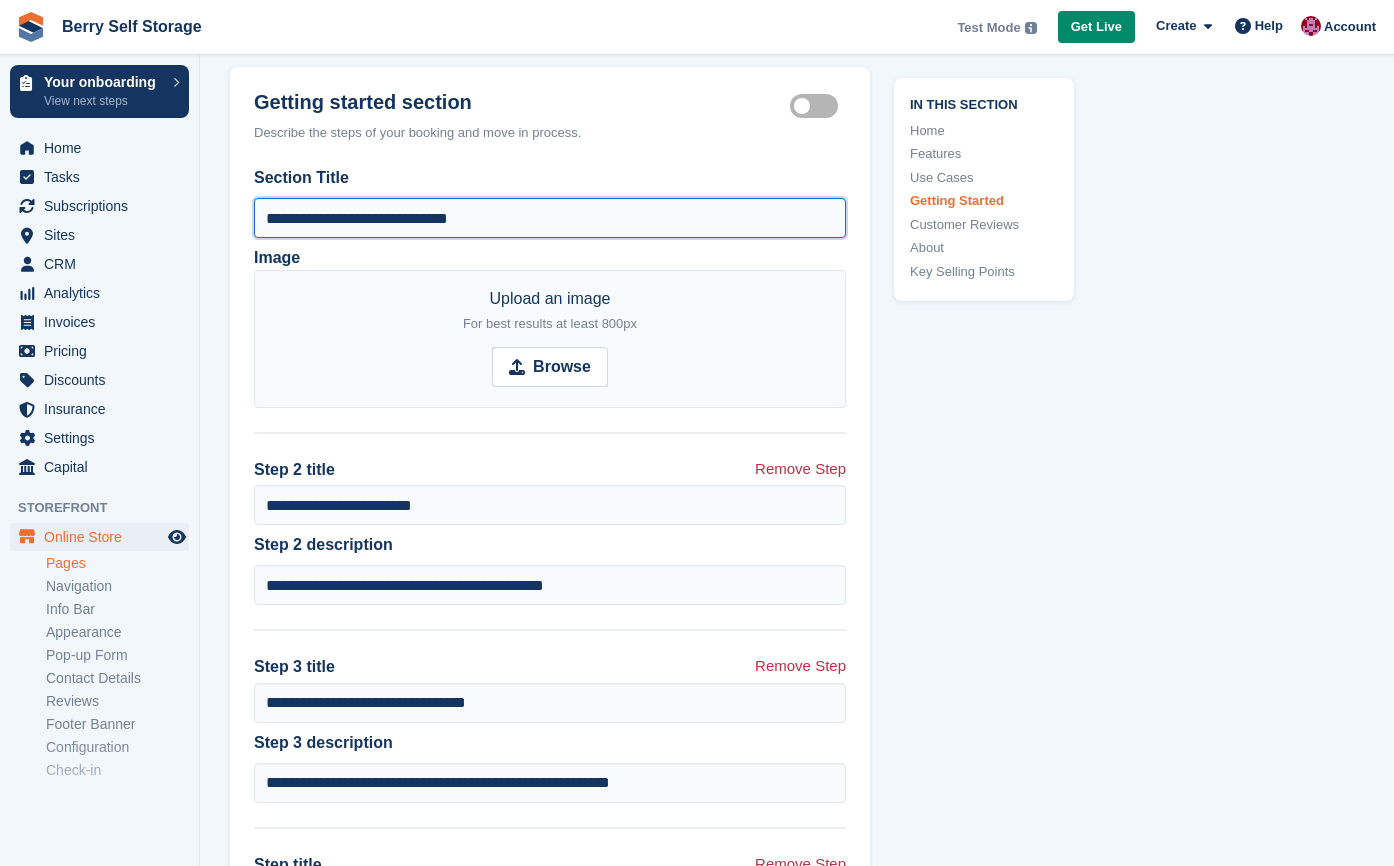 click on "**********" at bounding box center (550, 218) 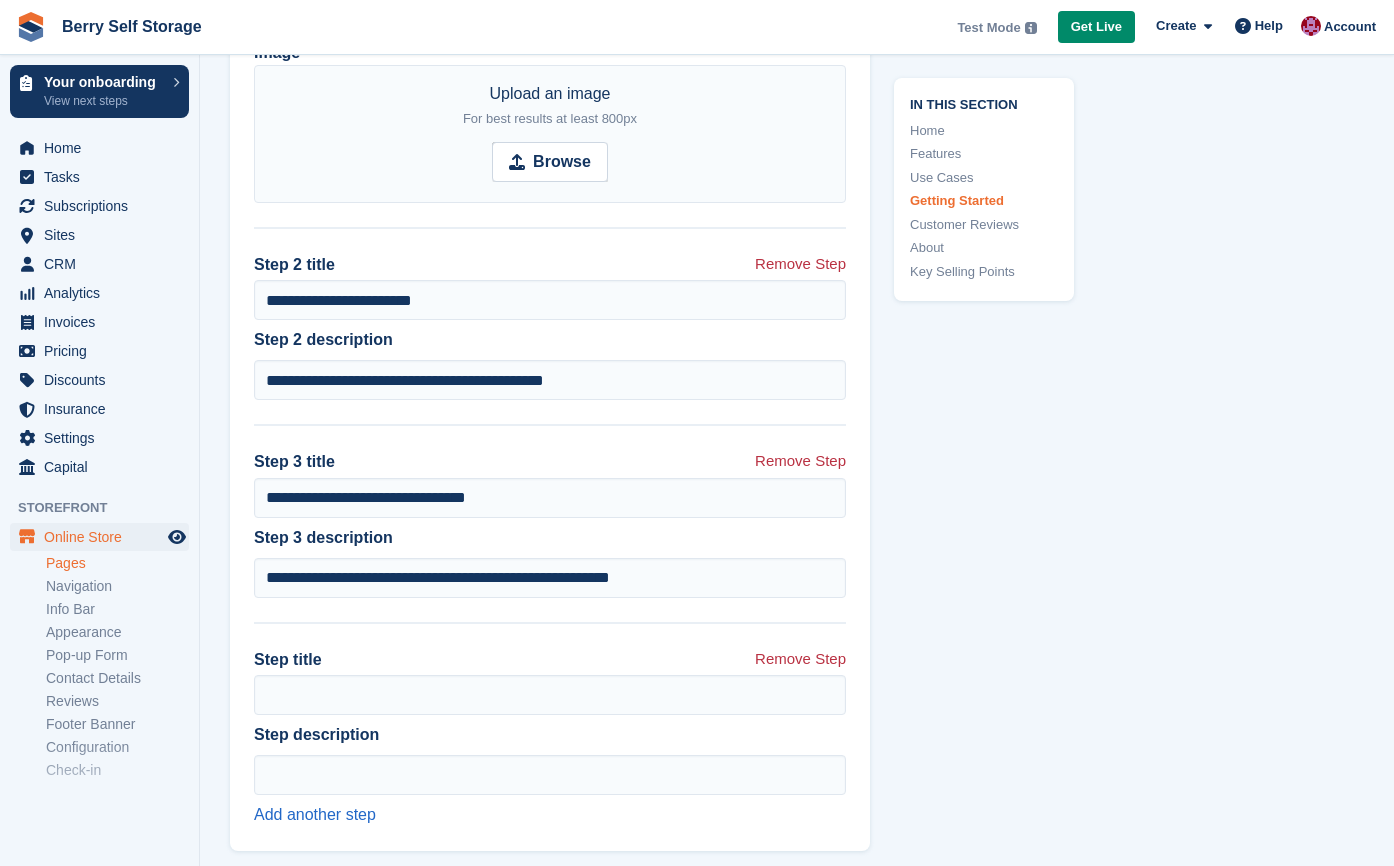 scroll, scrollTop: 4305, scrollLeft: 0, axis: vertical 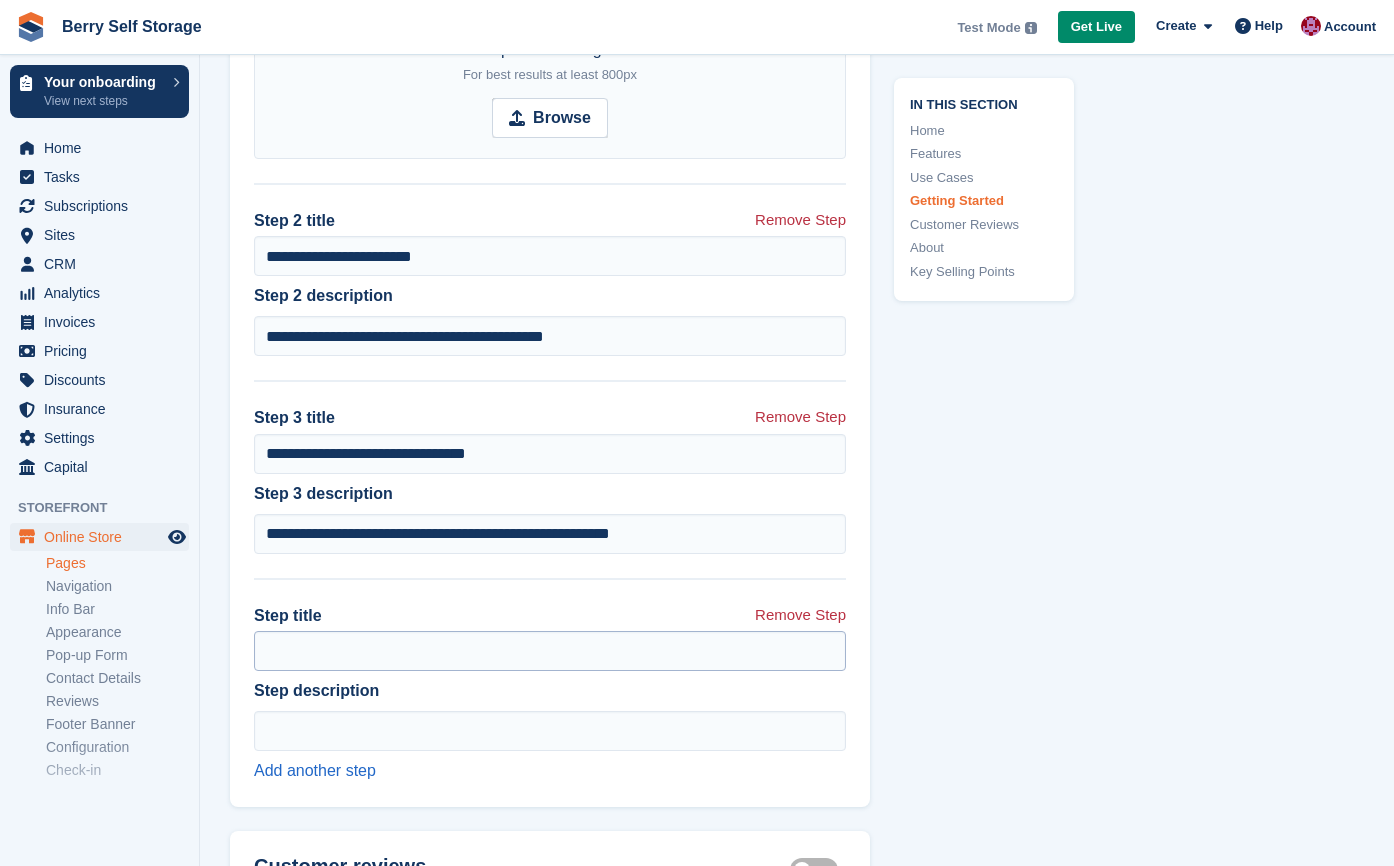 type on "**********" 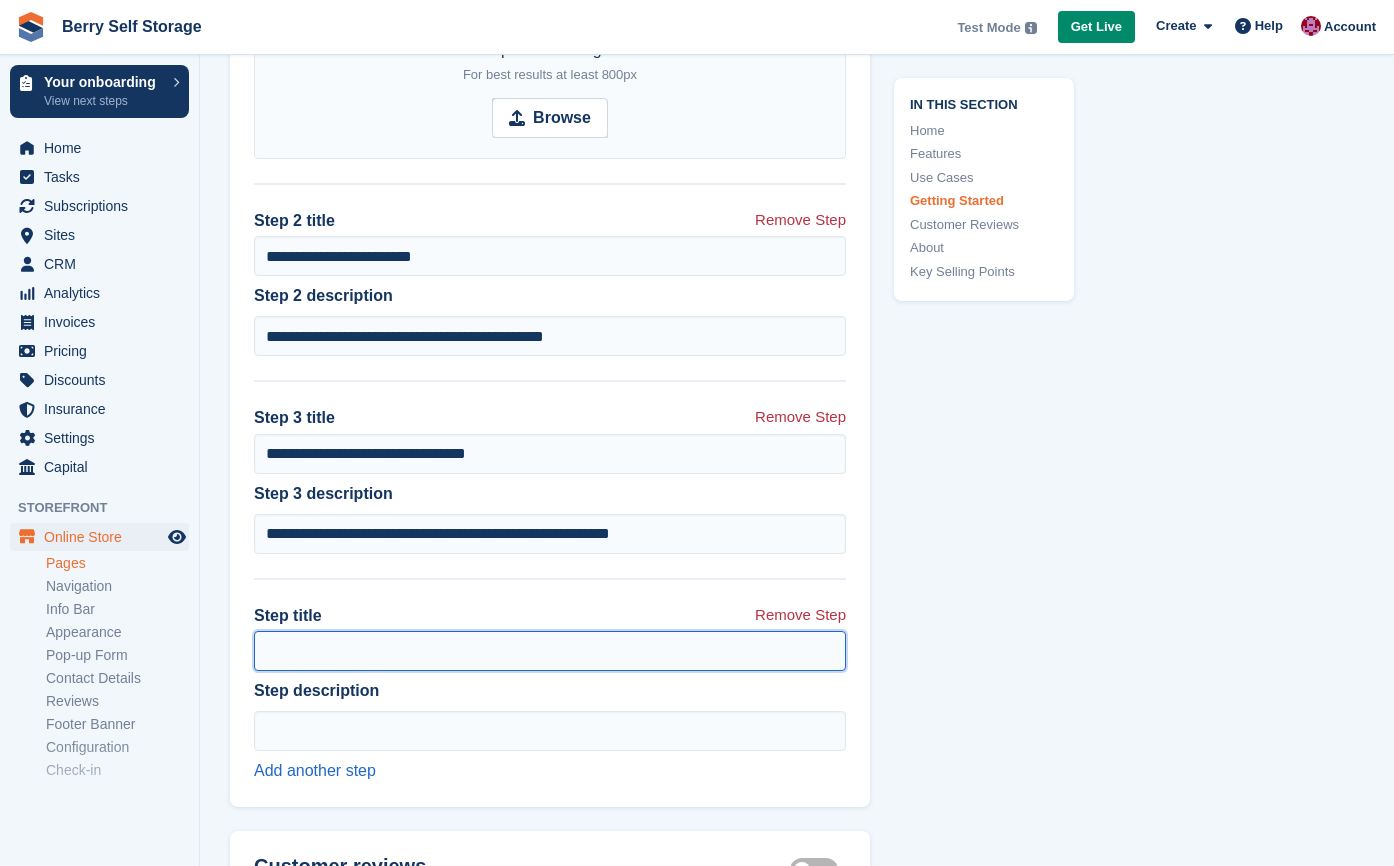 click on "Step title" at bounding box center (550, 651) 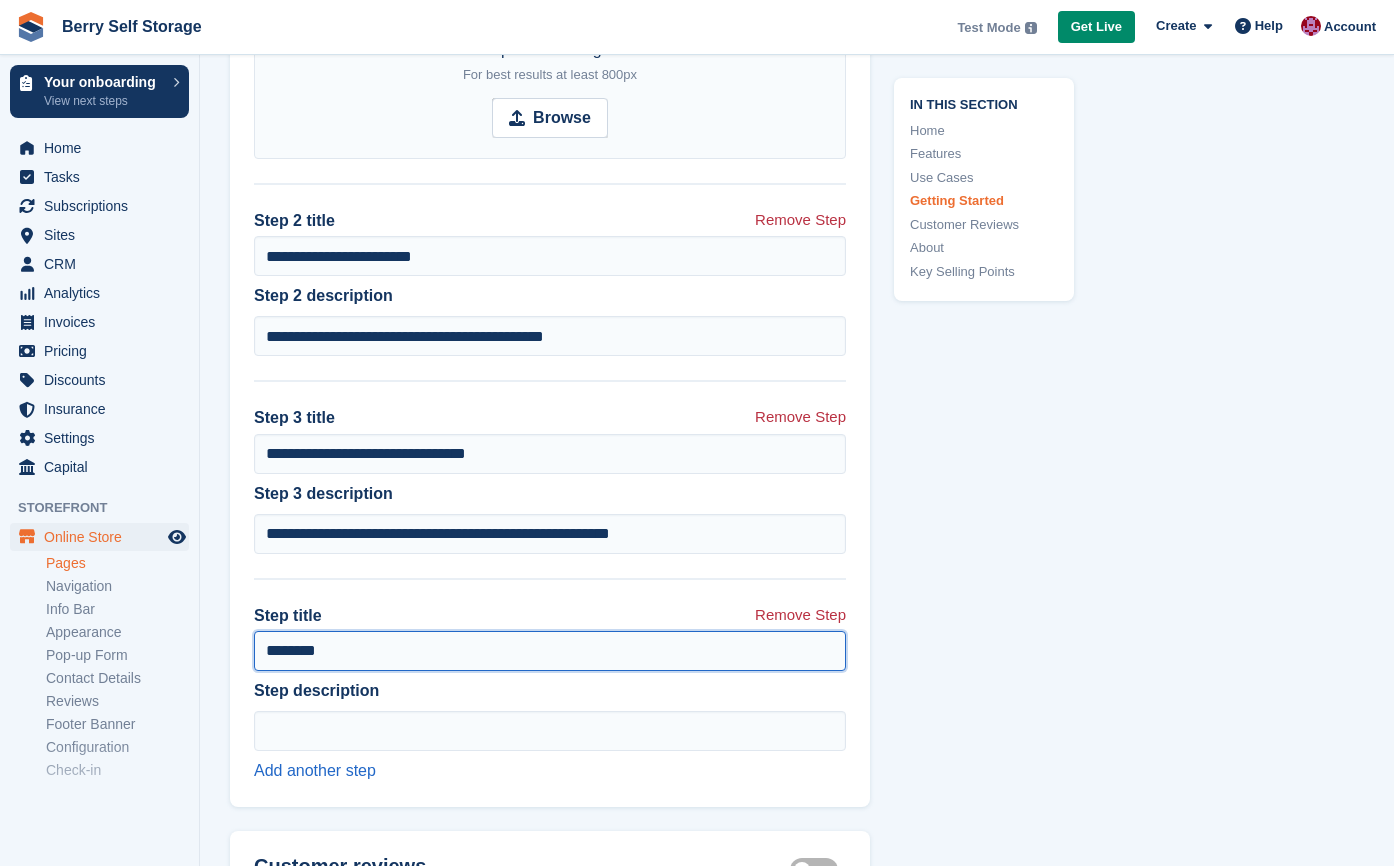 type on "********" 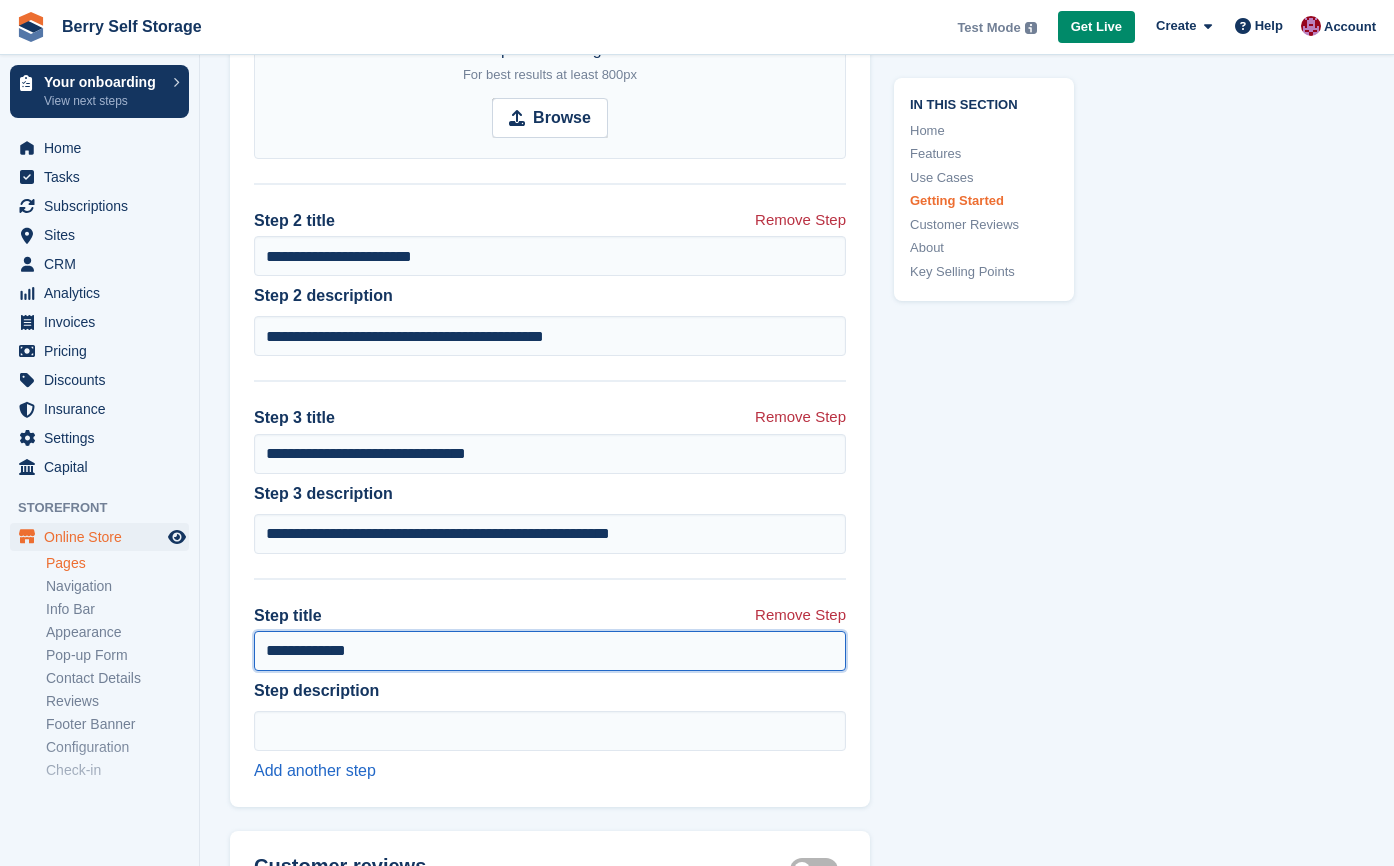 type on "********" 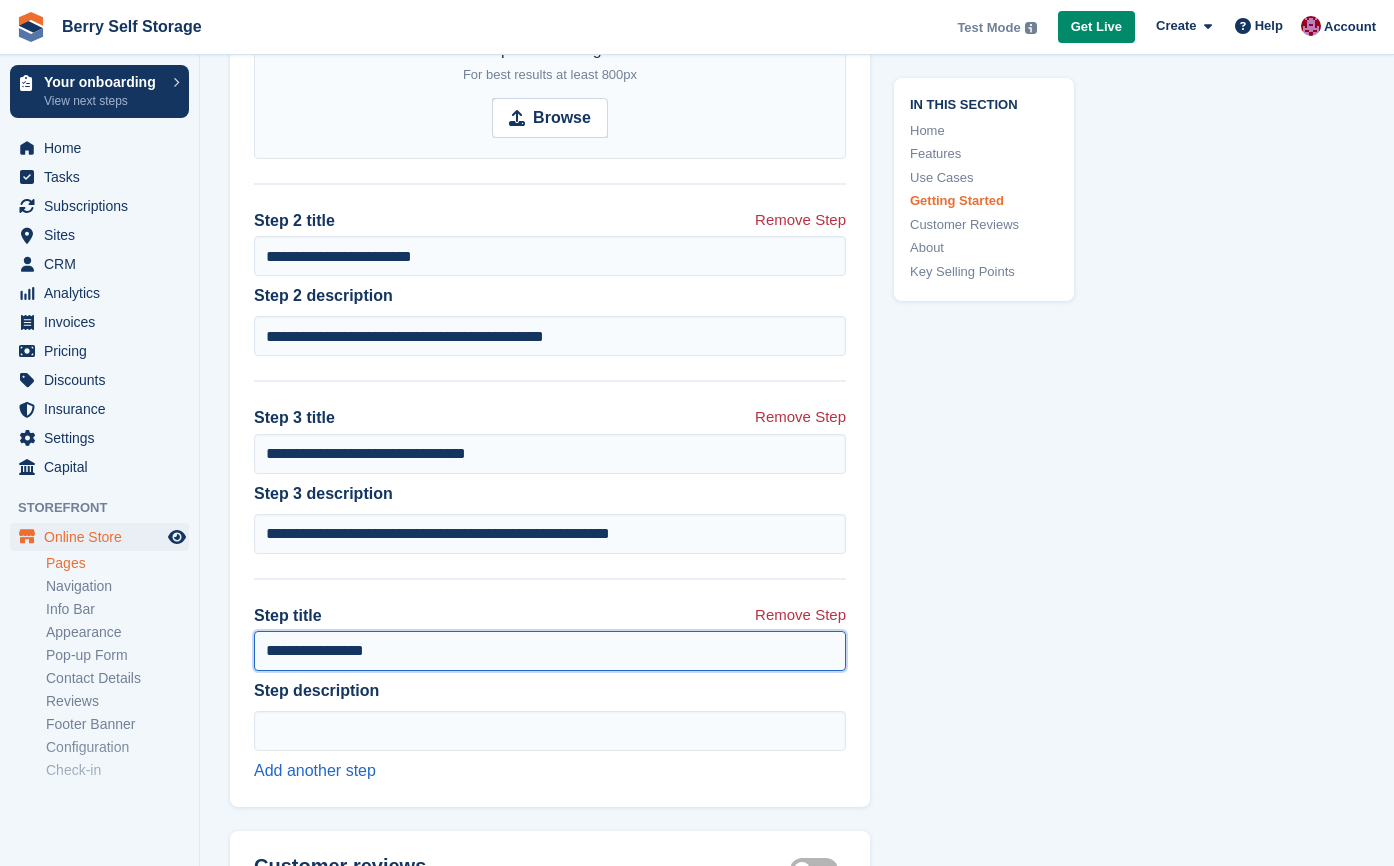 type on "**********" 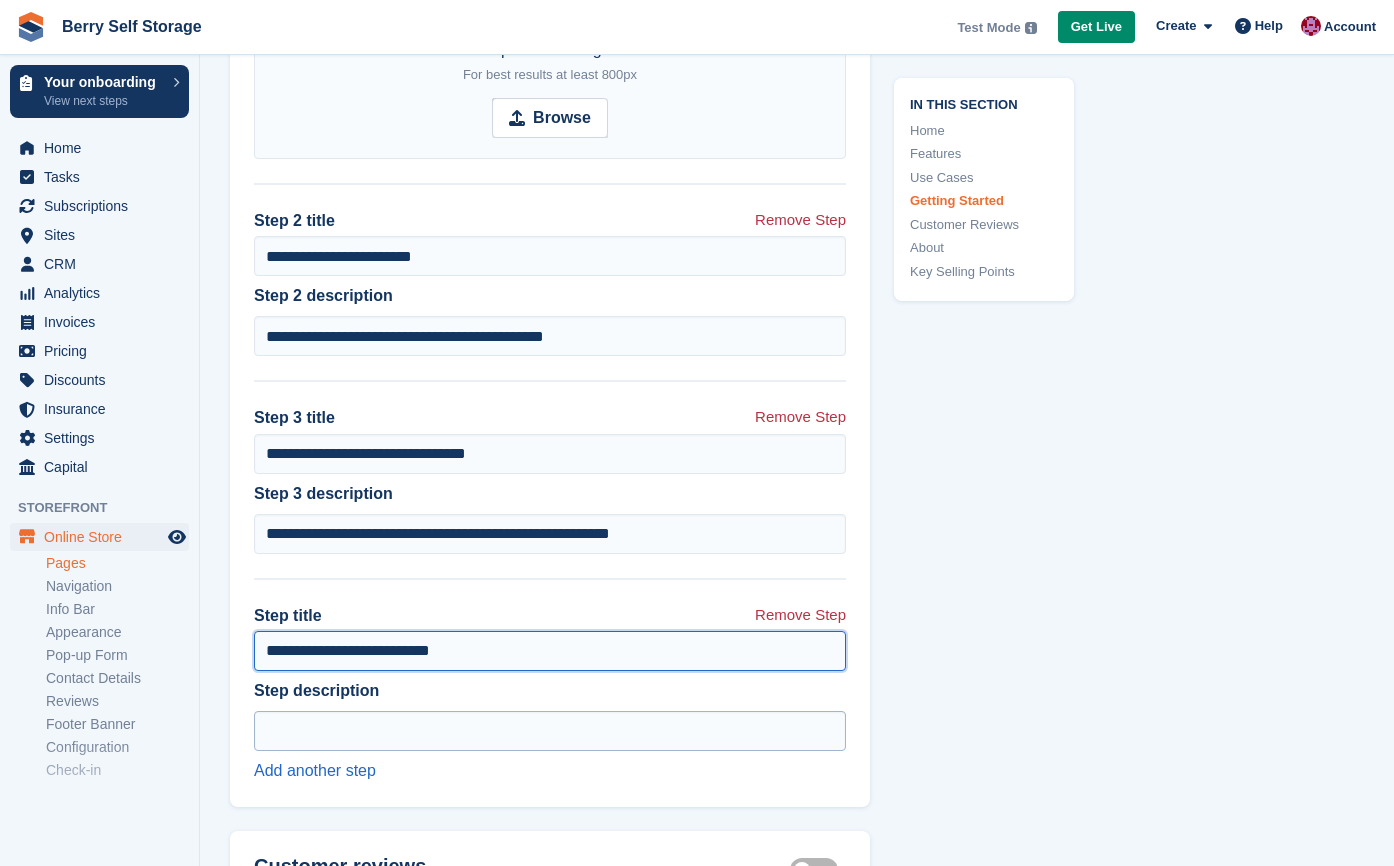 type on "**********" 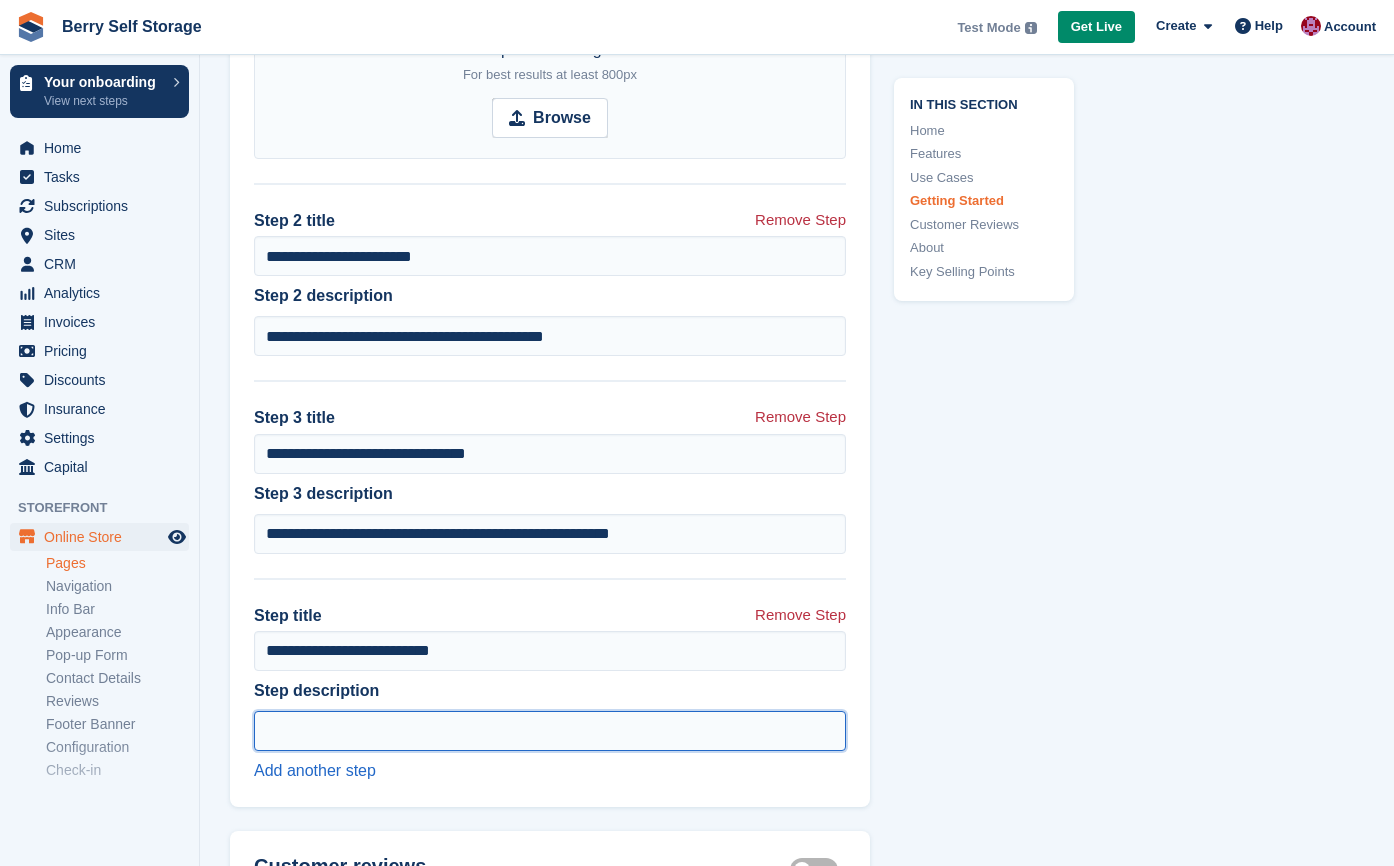click on "Step description" at bounding box center [550, 731] 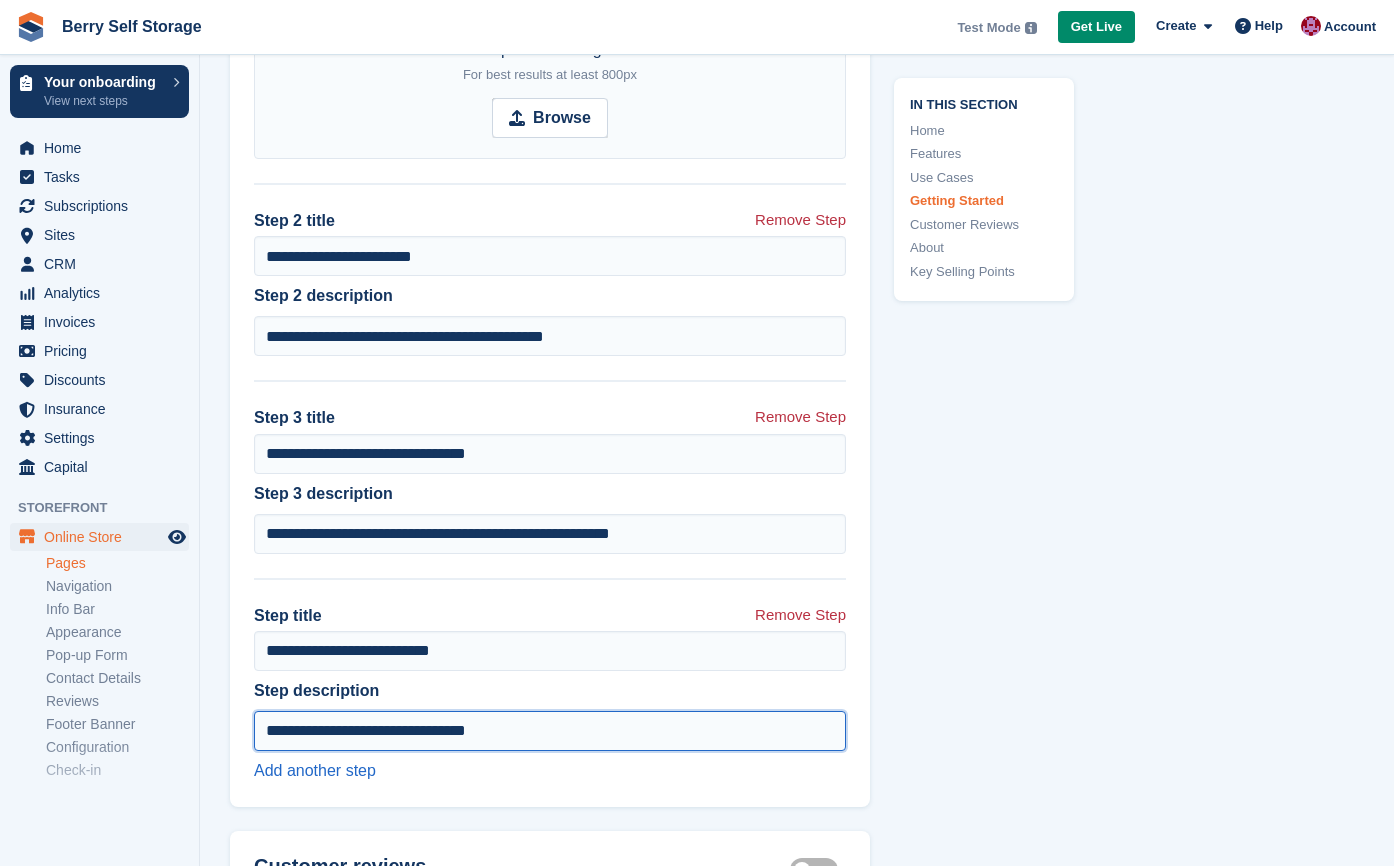click on "**********" at bounding box center (550, 731) 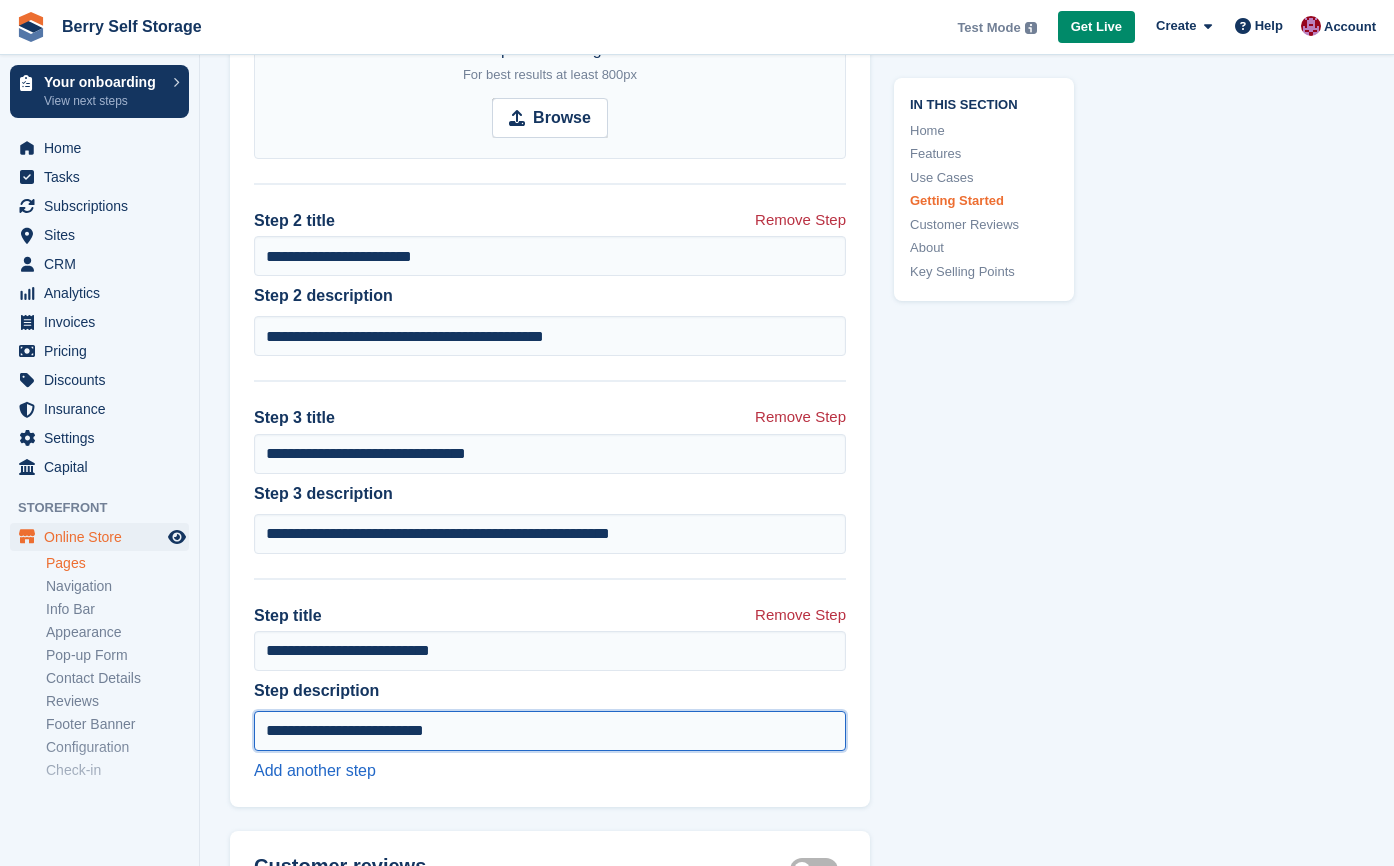 click on "**********" at bounding box center (550, 731) 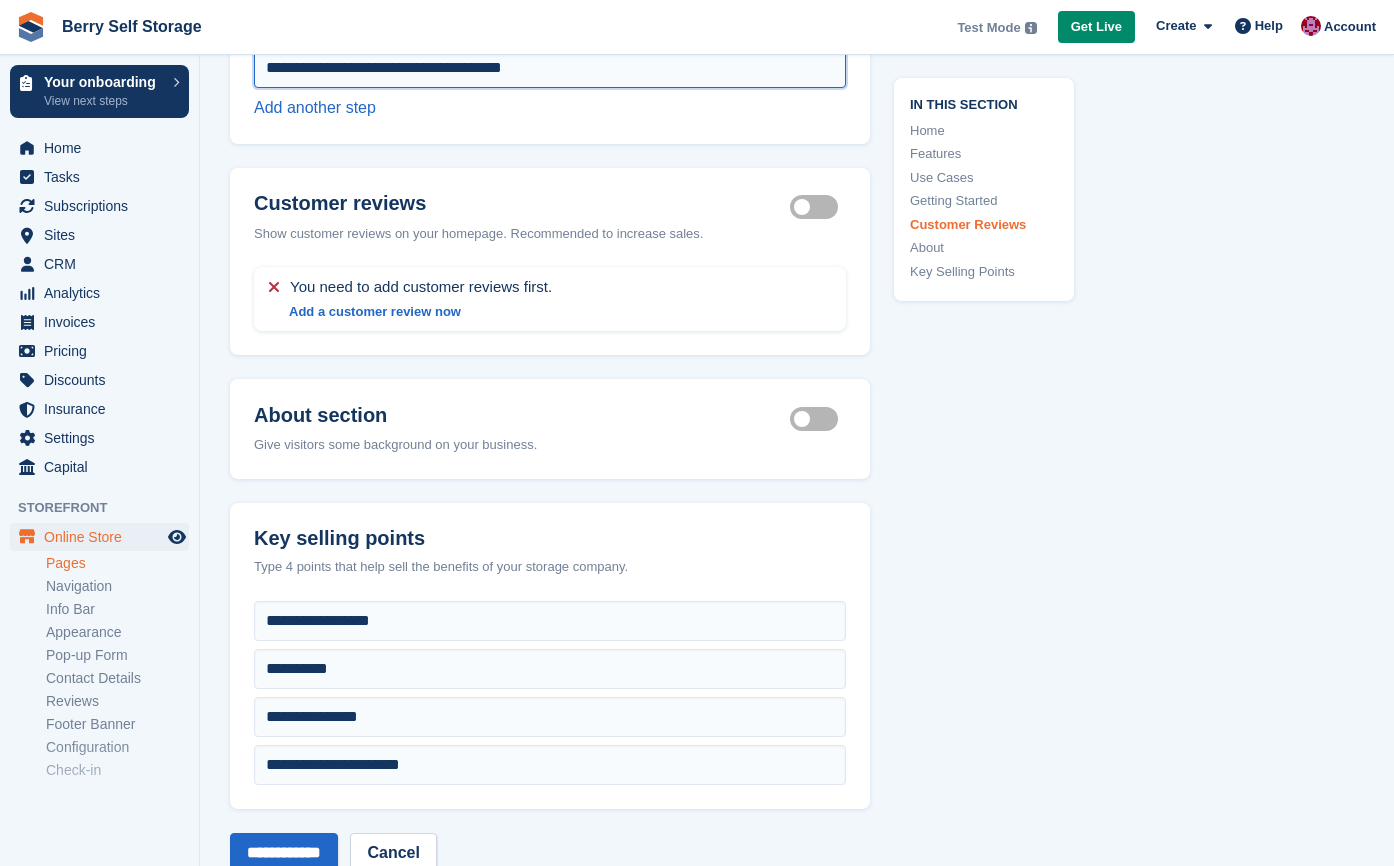 scroll, scrollTop: 5030, scrollLeft: 0, axis: vertical 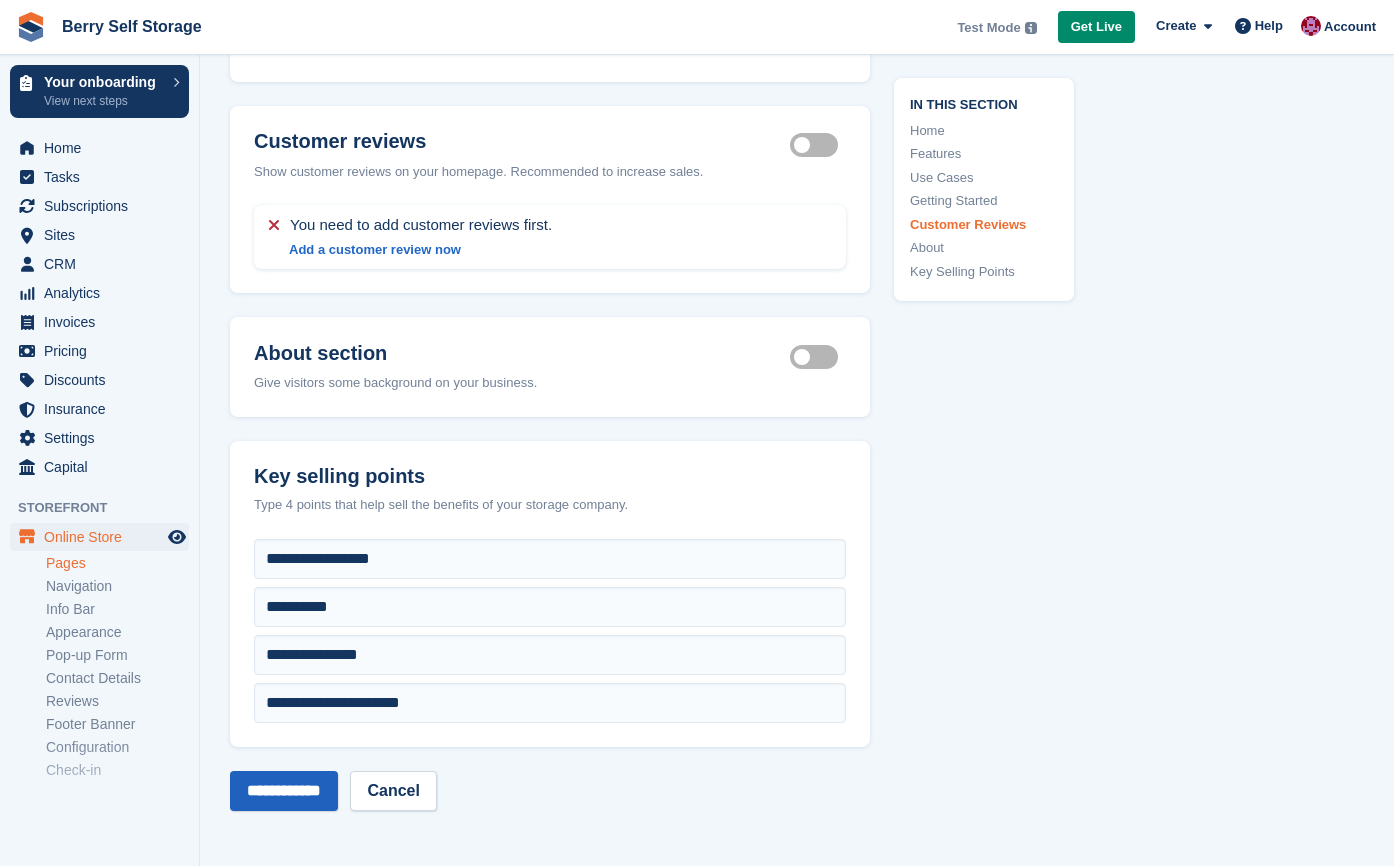 type on "**********" 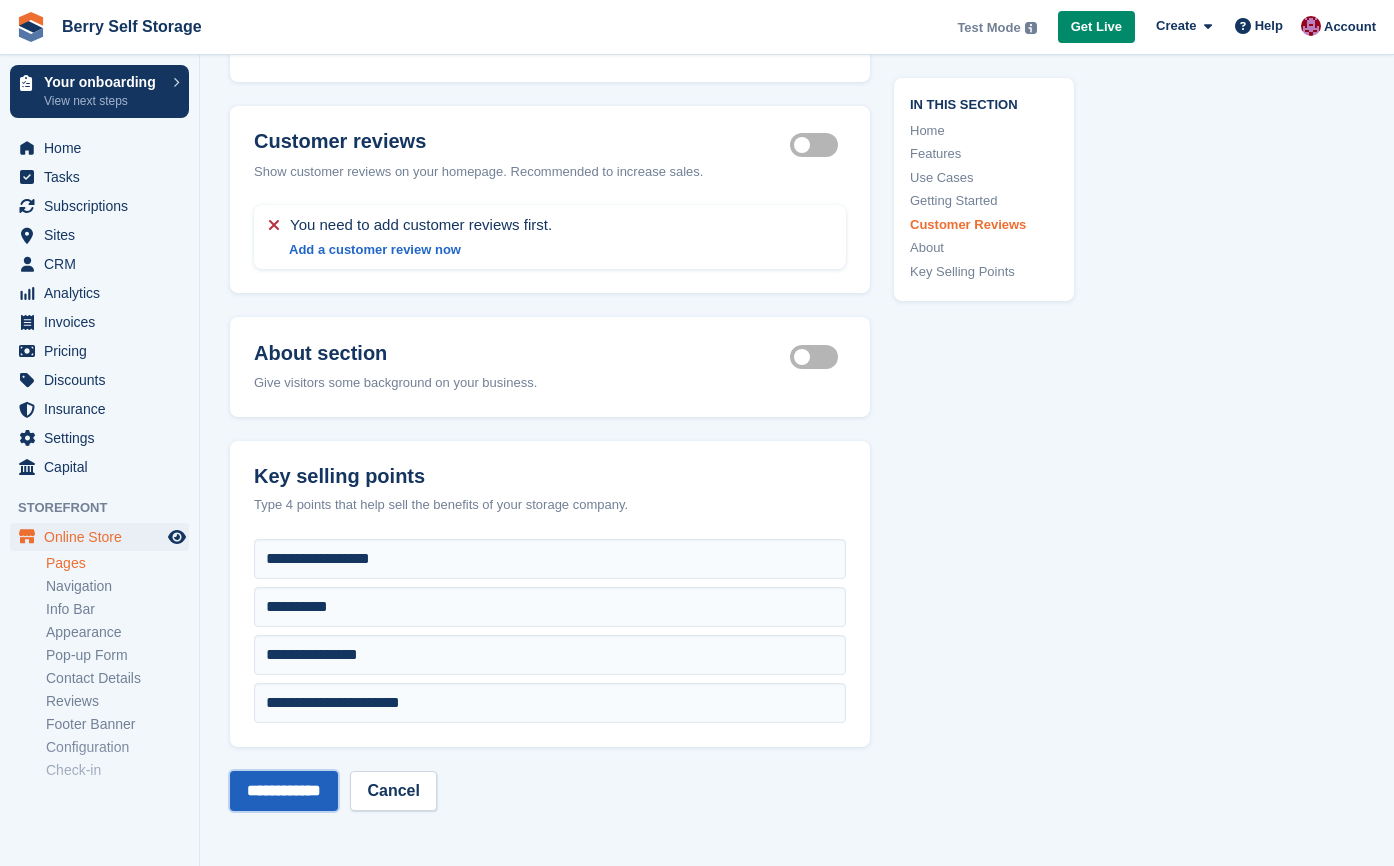 click on "**********" at bounding box center (284, 791) 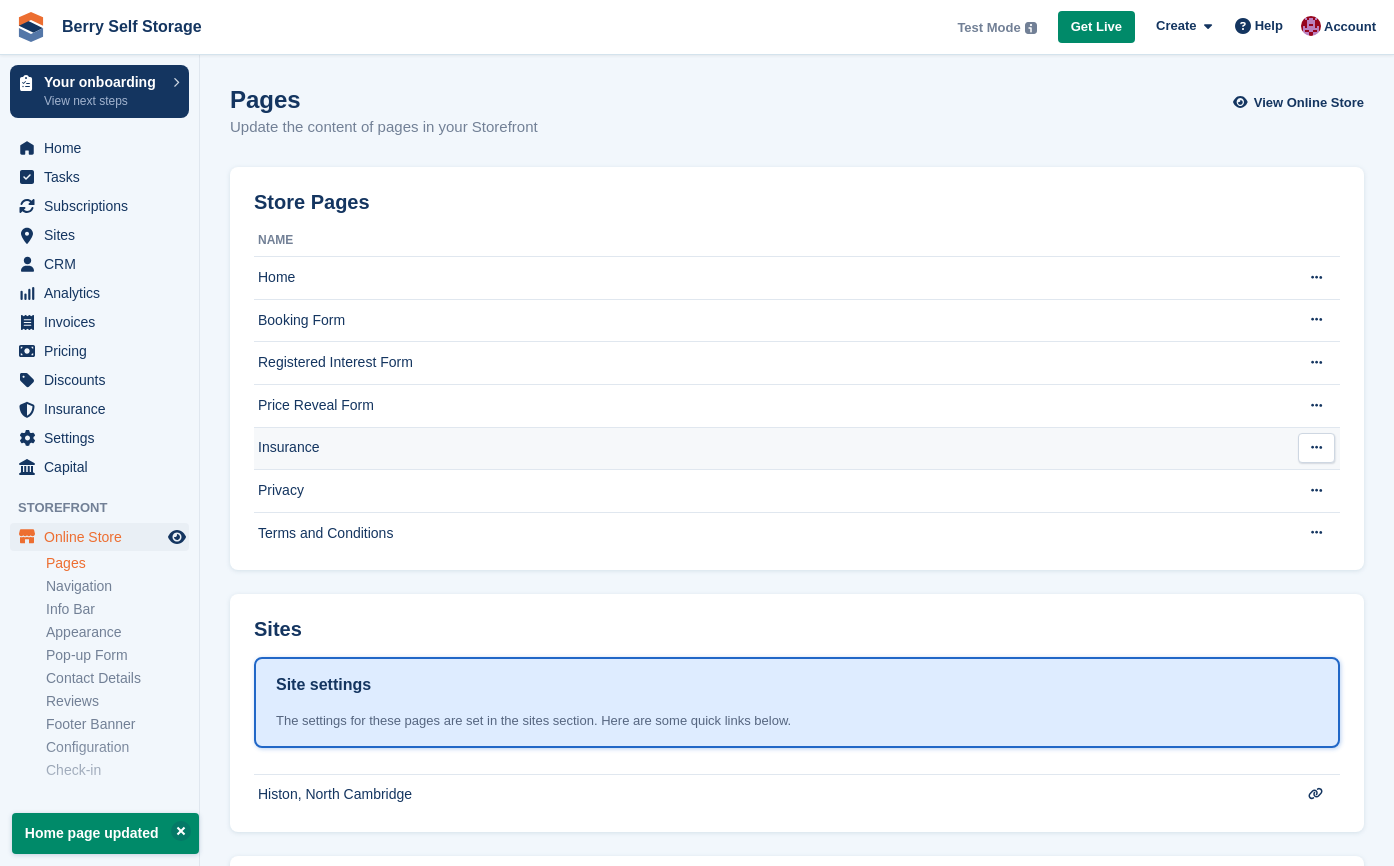 scroll, scrollTop: 6, scrollLeft: 0, axis: vertical 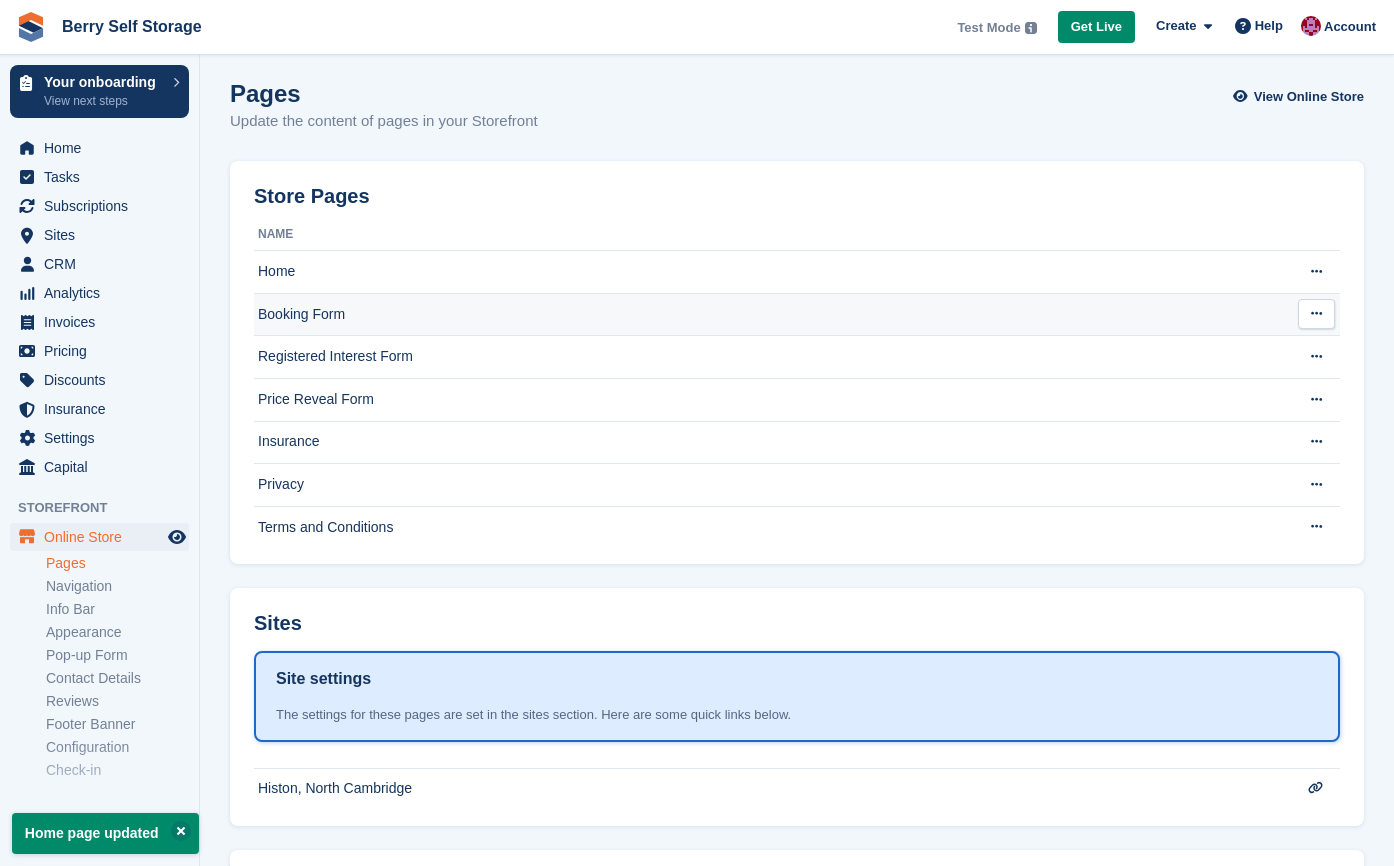 click on "Booking Form" at bounding box center [770, 314] 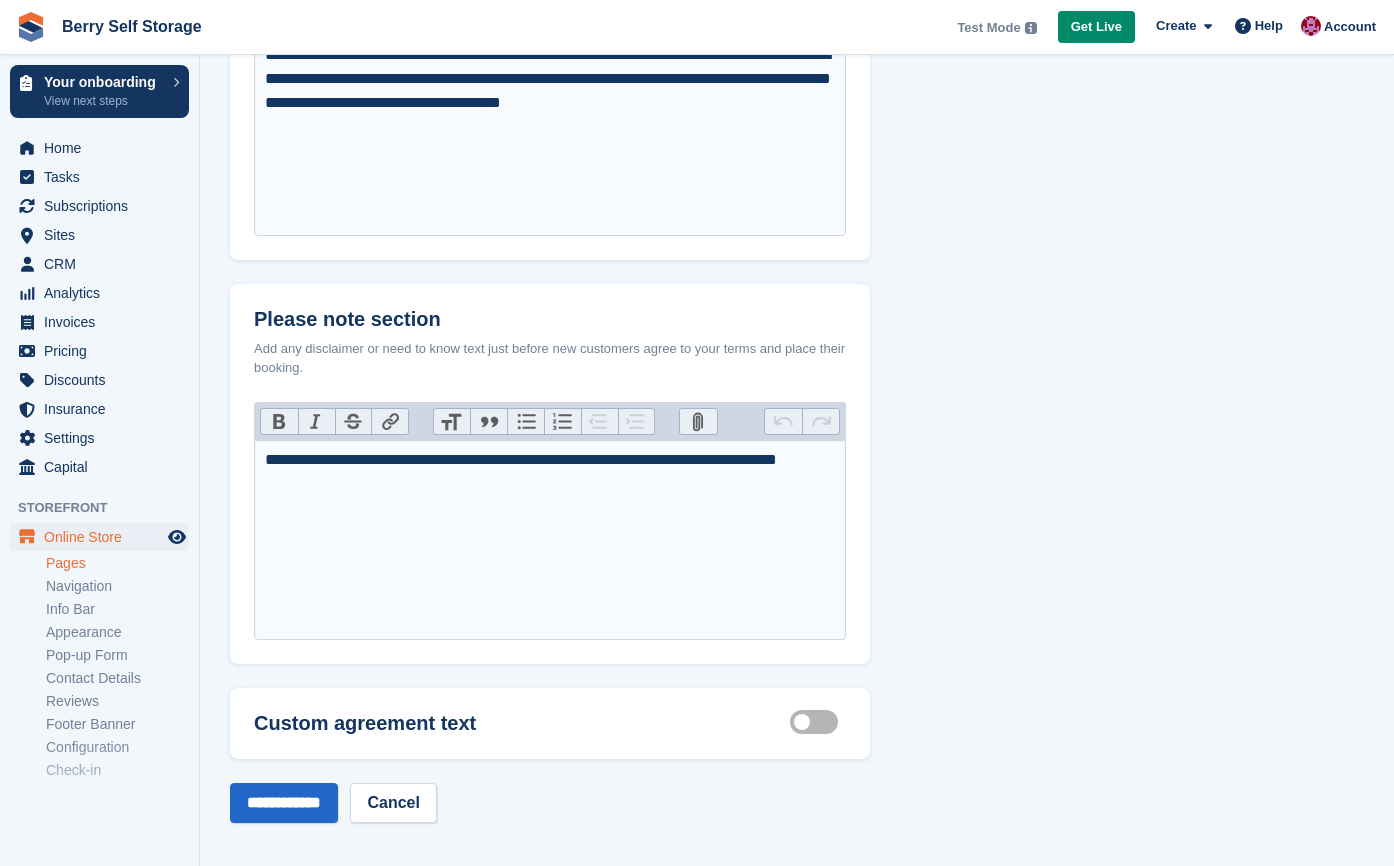 scroll, scrollTop: 786, scrollLeft: 0, axis: vertical 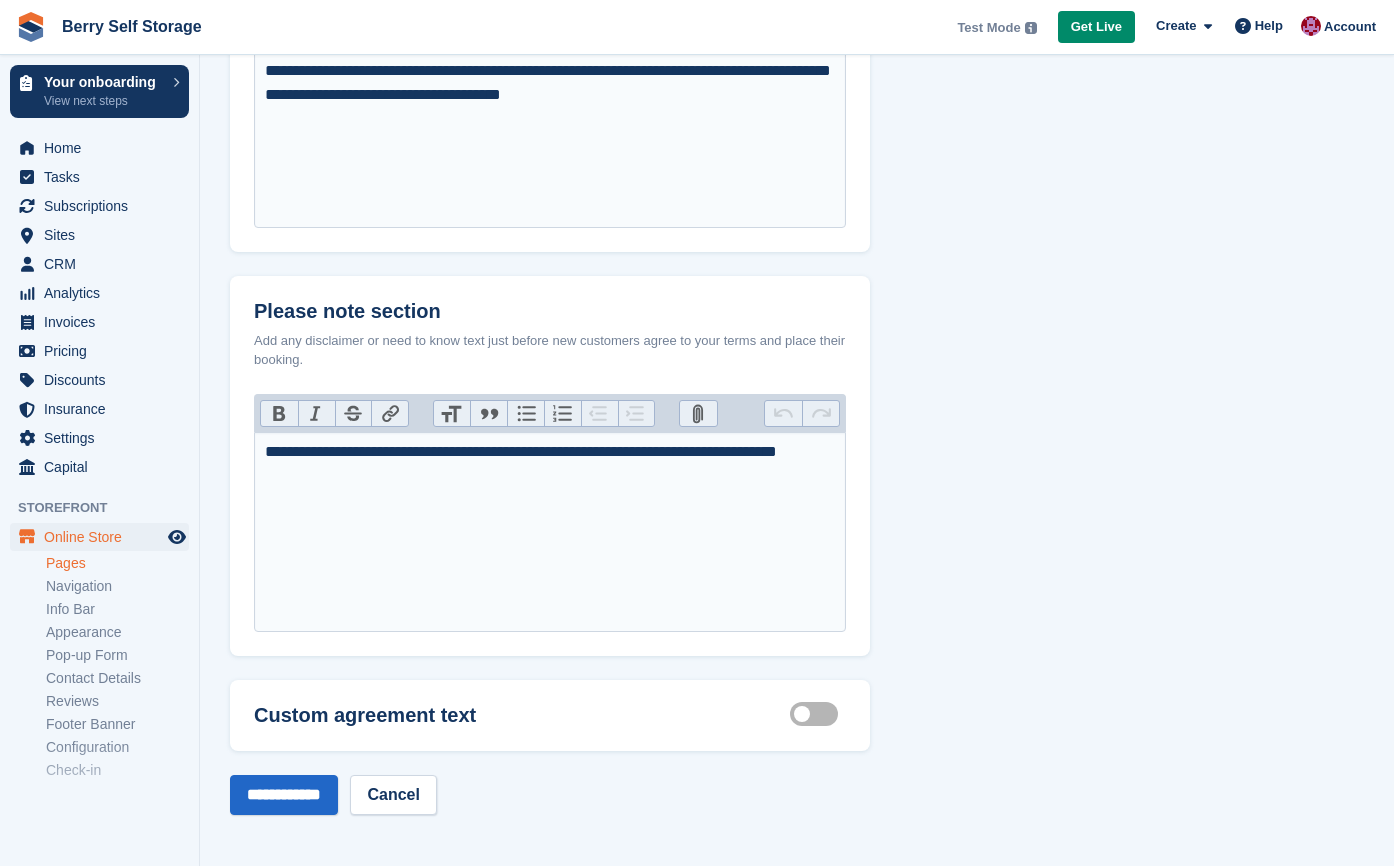 click on "Customisable terms active" at bounding box center (818, 714) 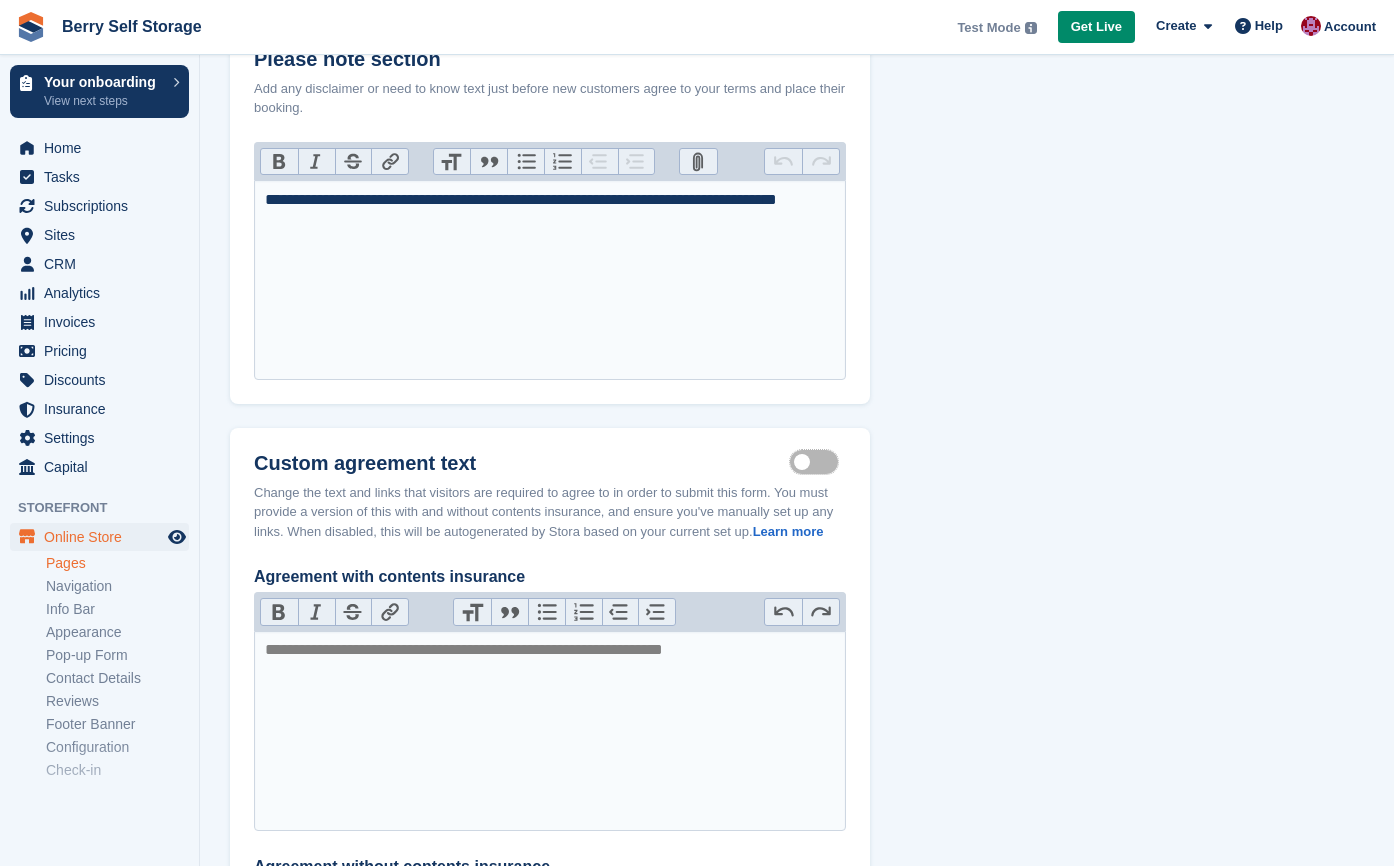 scroll, scrollTop: 1186, scrollLeft: 0, axis: vertical 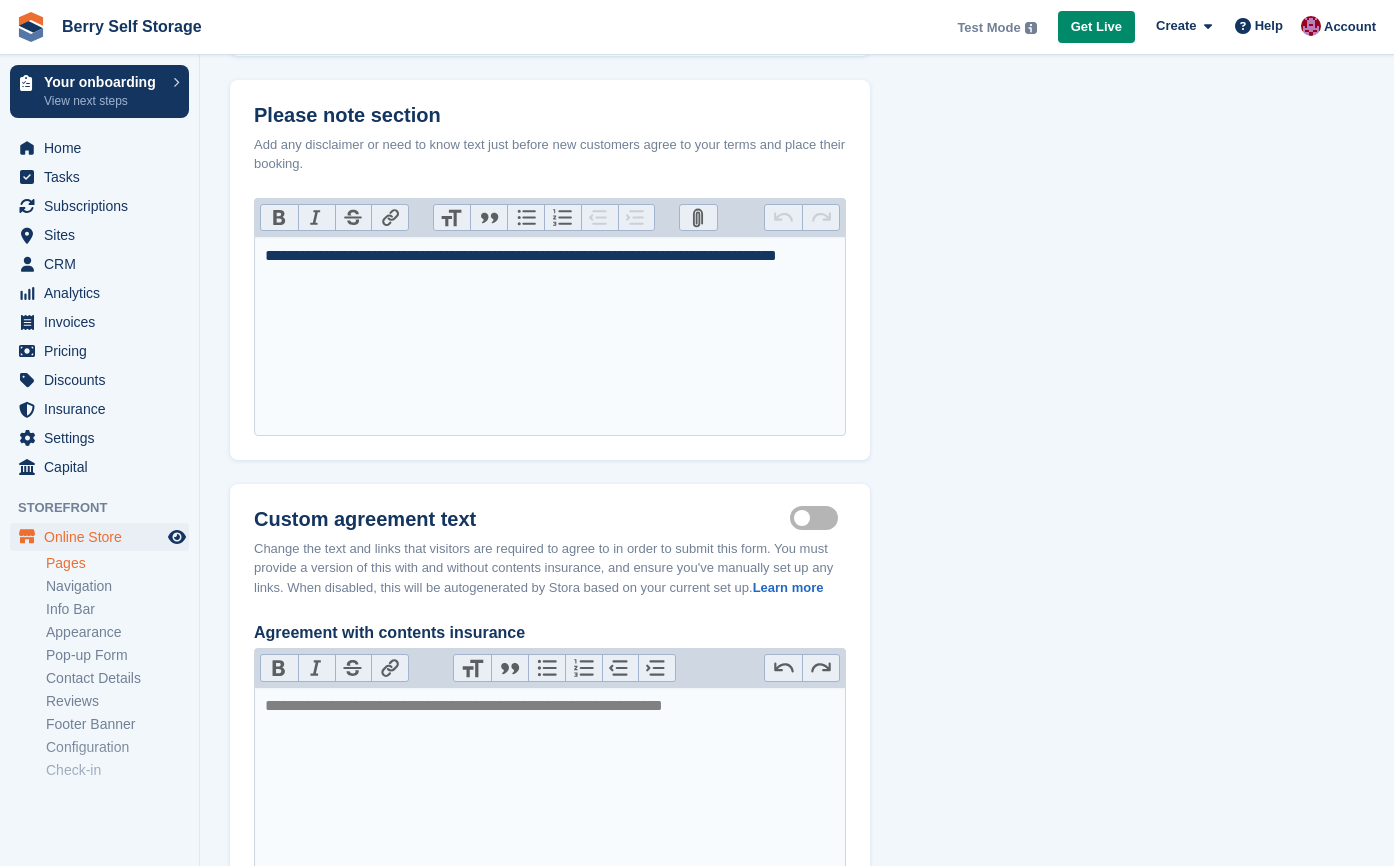 click on "Customisable terms active" at bounding box center (818, 518) 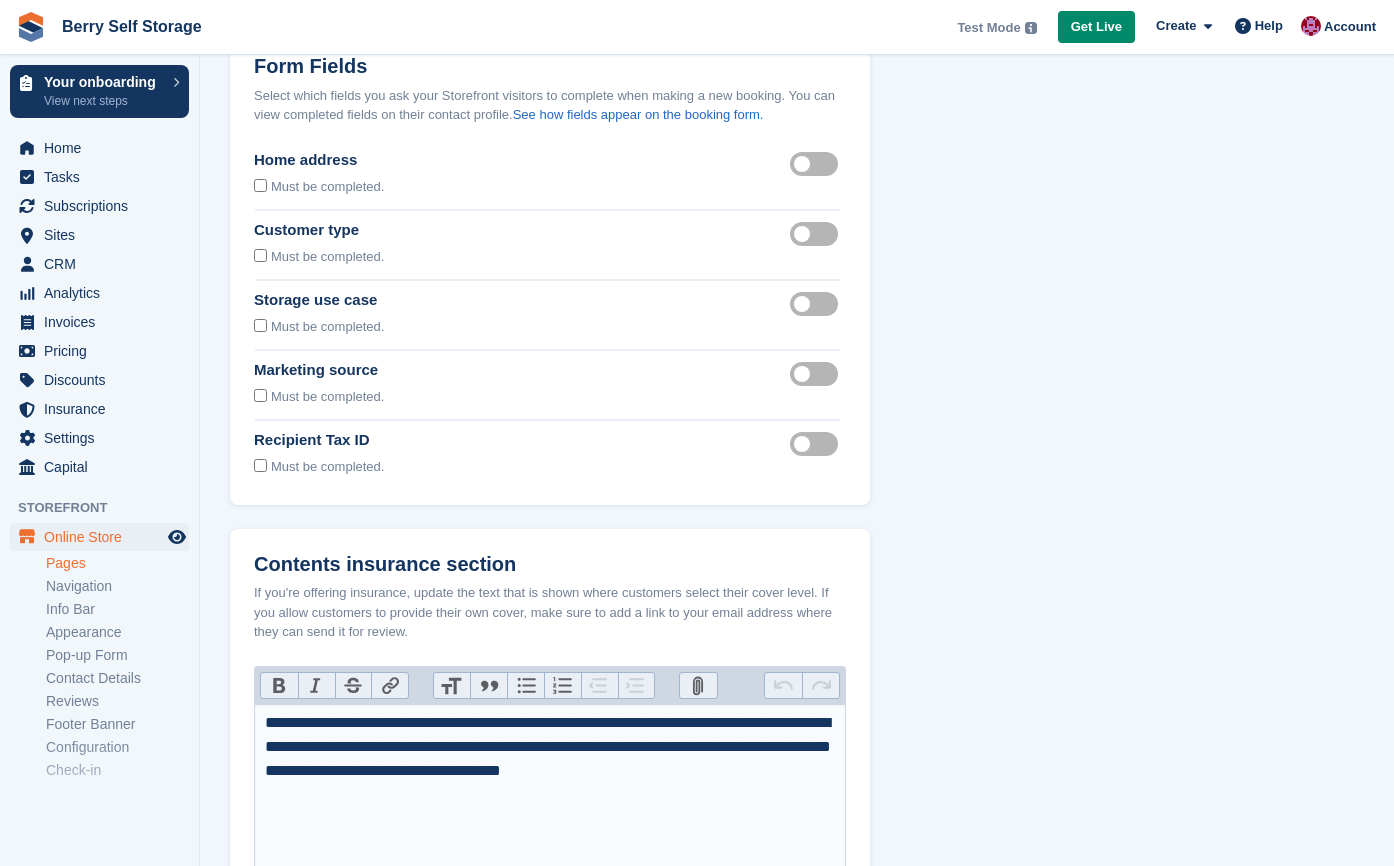 scroll, scrollTop: 118, scrollLeft: 0, axis: vertical 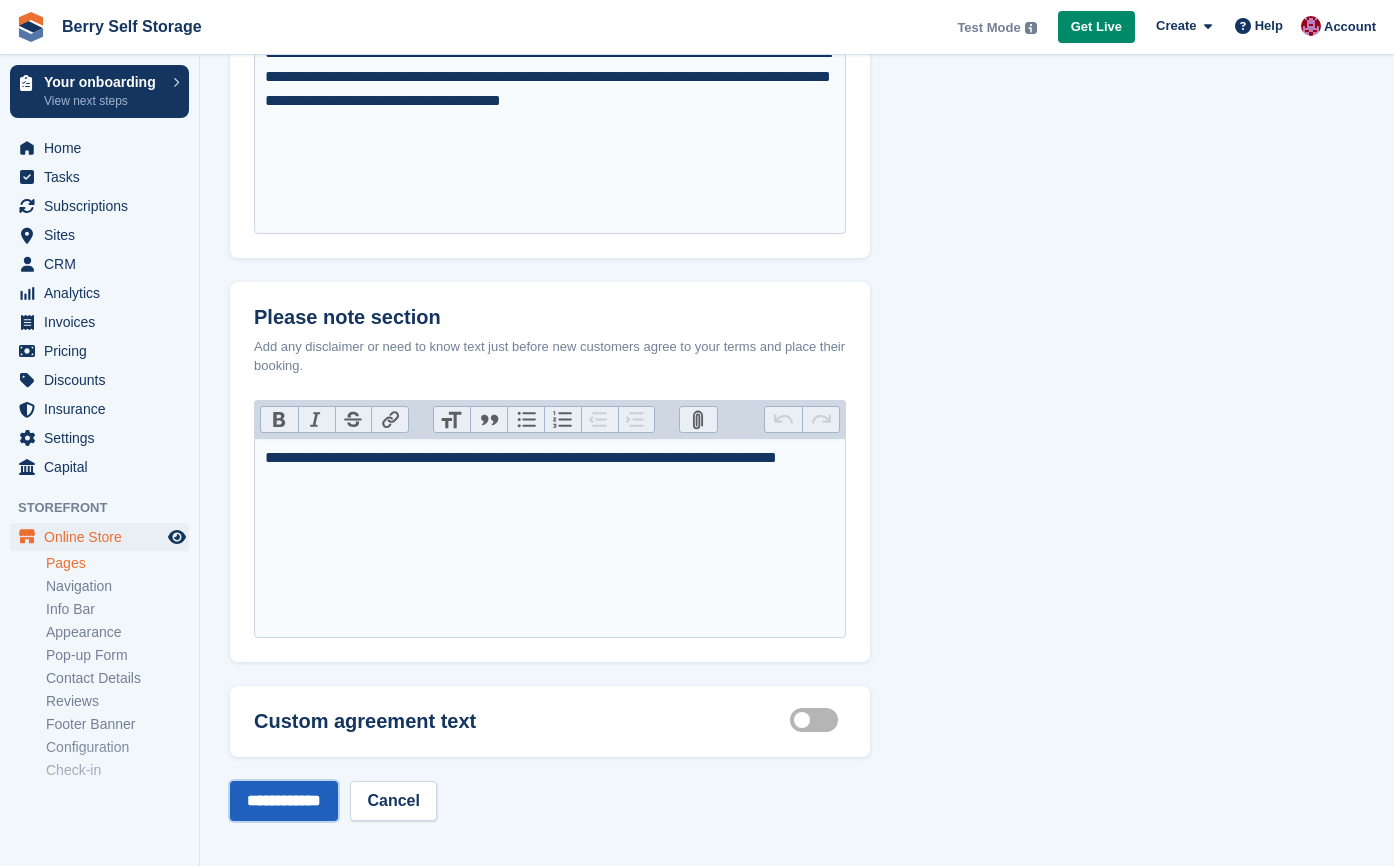 click on "**********" at bounding box center (284, 801) 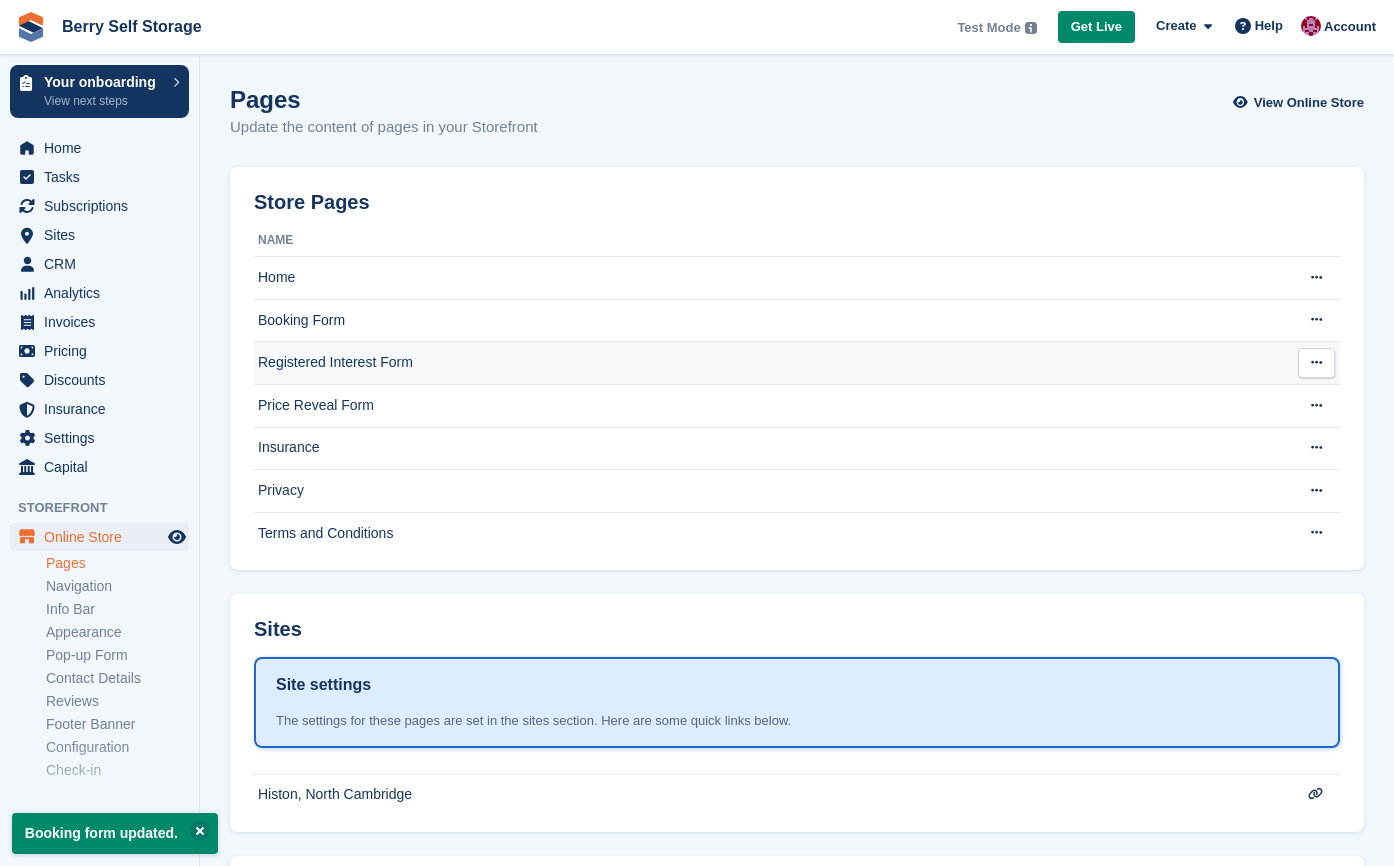 scroll, scrollTop: 0, scrollLeft: 0, axis: both 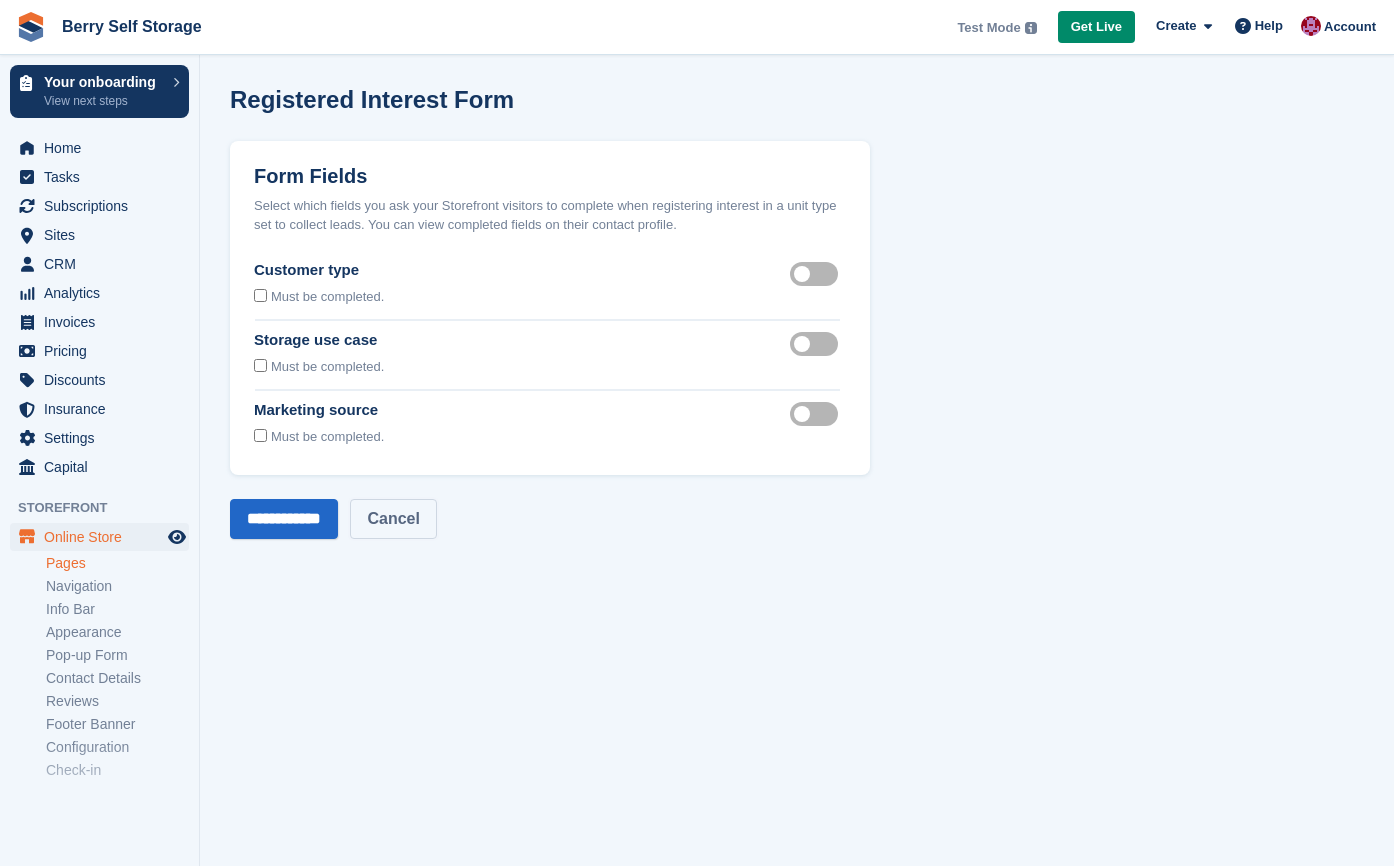 click on "Cancel" at bounding box center [393, 519] 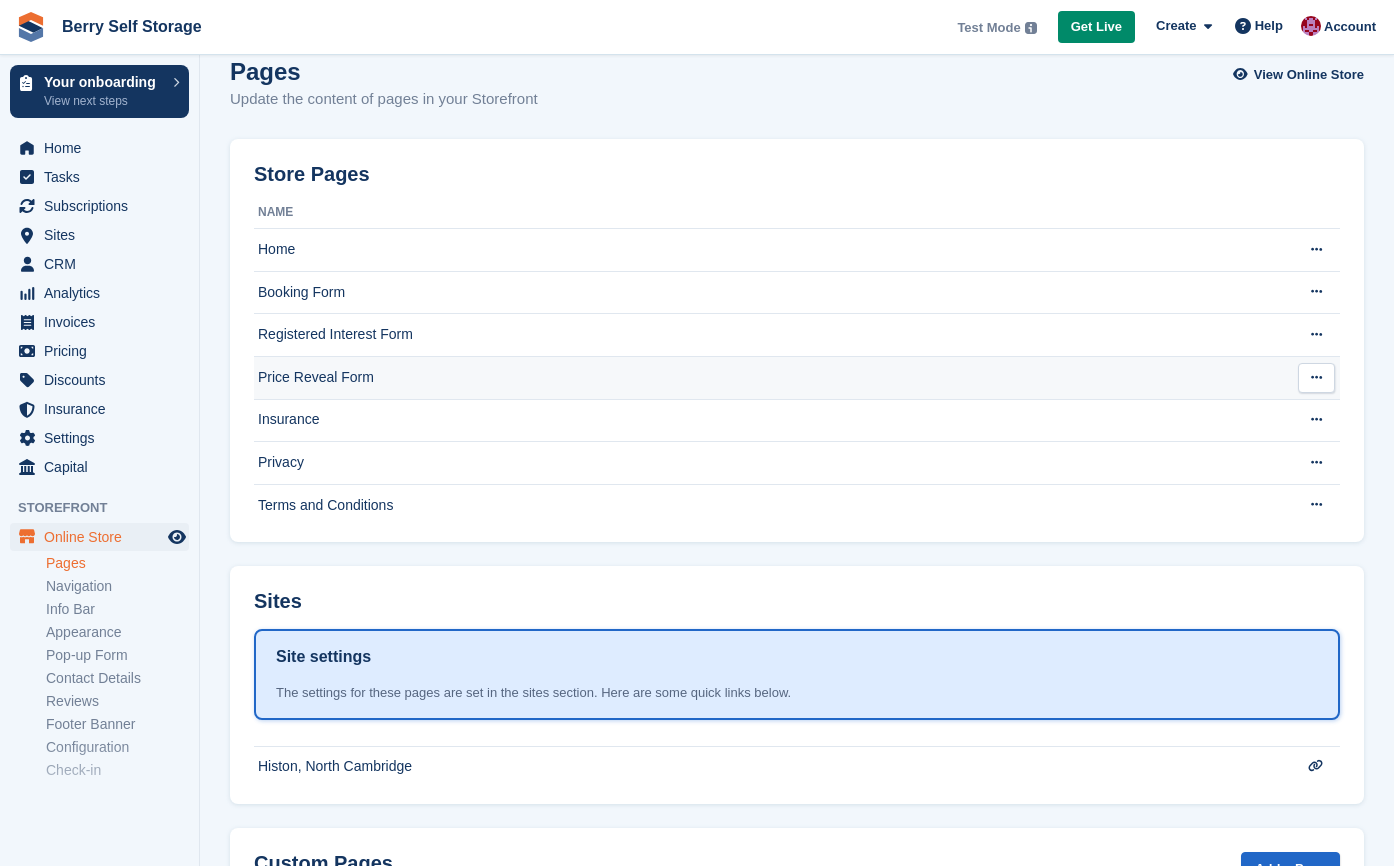 scroll, scrollTop: 28, scrollLeft: 0, axis: vertical 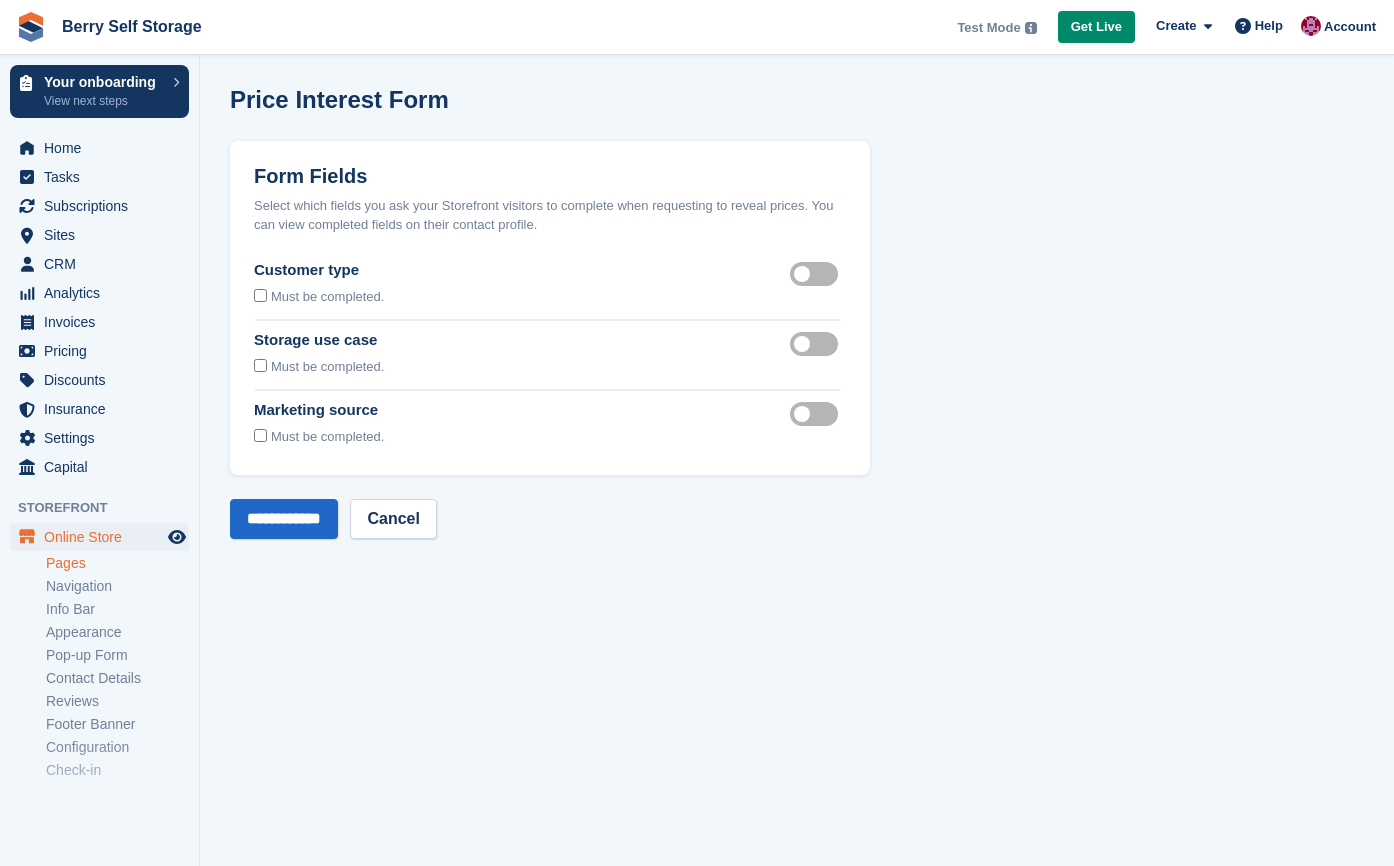 click on "**********" at bounding box center (797, 433) 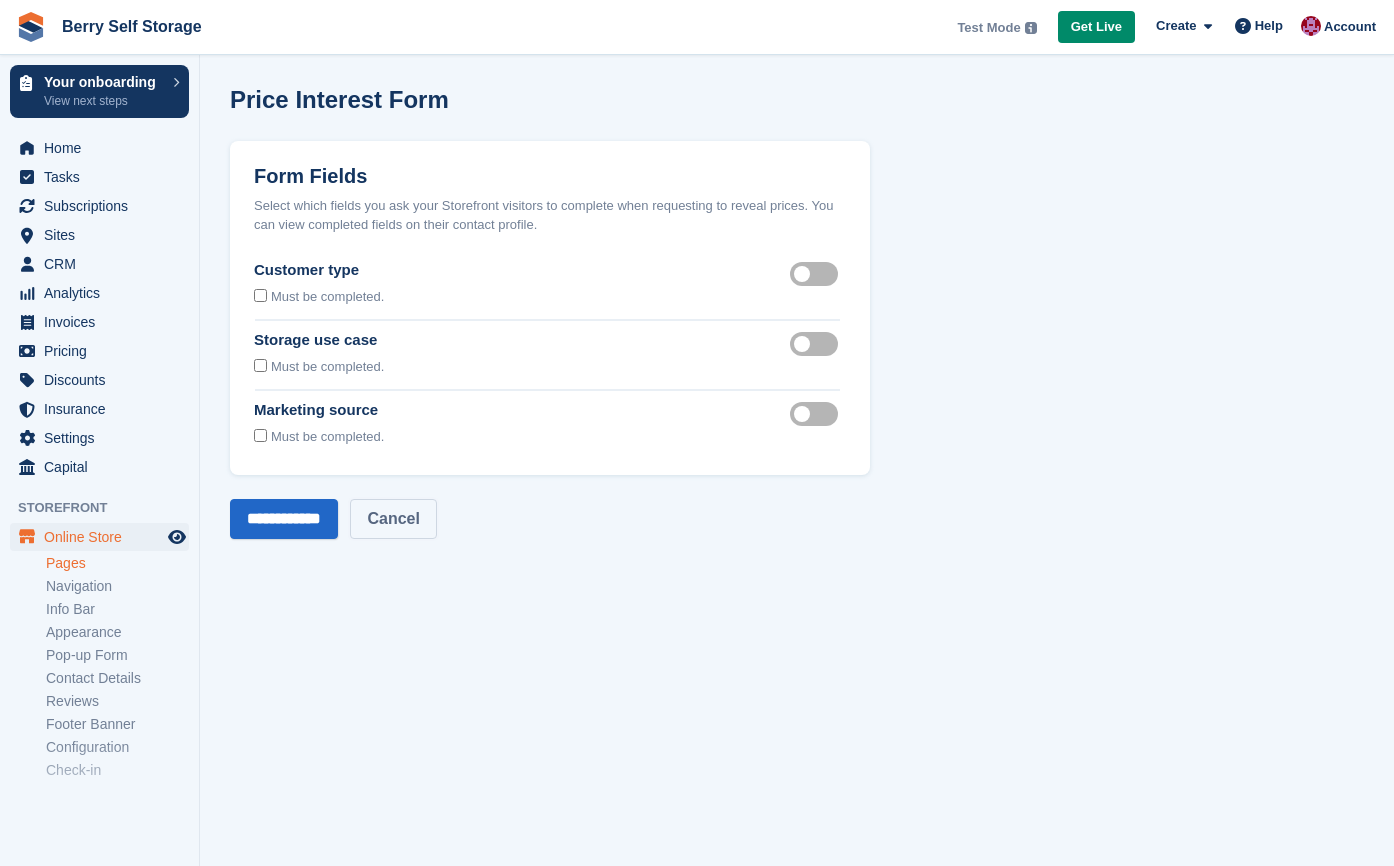 click on "Cancel" at bounding box center [393, 519] 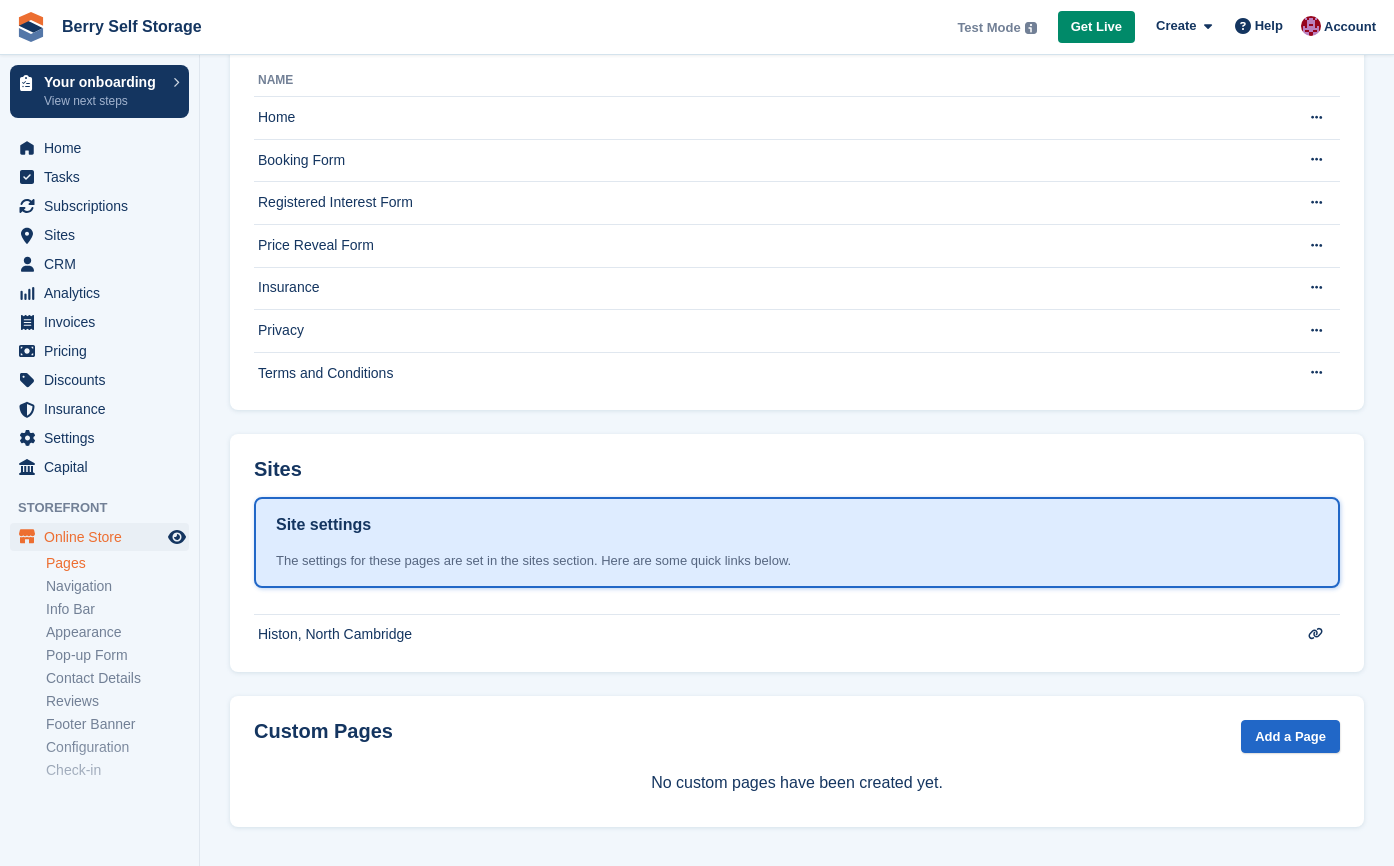 scroll, scrollTop: 0, scrollLeft: 0, axis: both 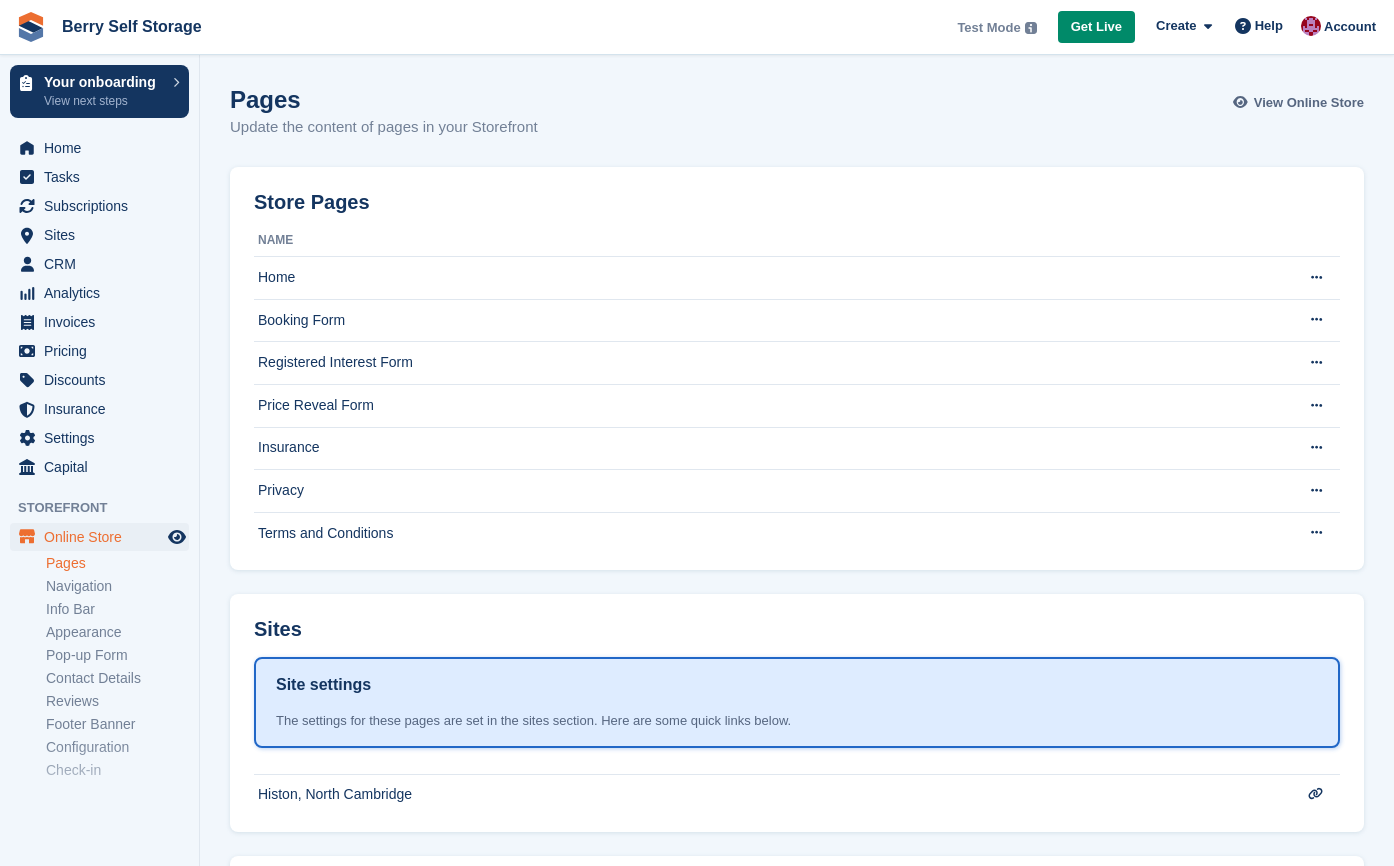 click at bounding box center [1241, 103] 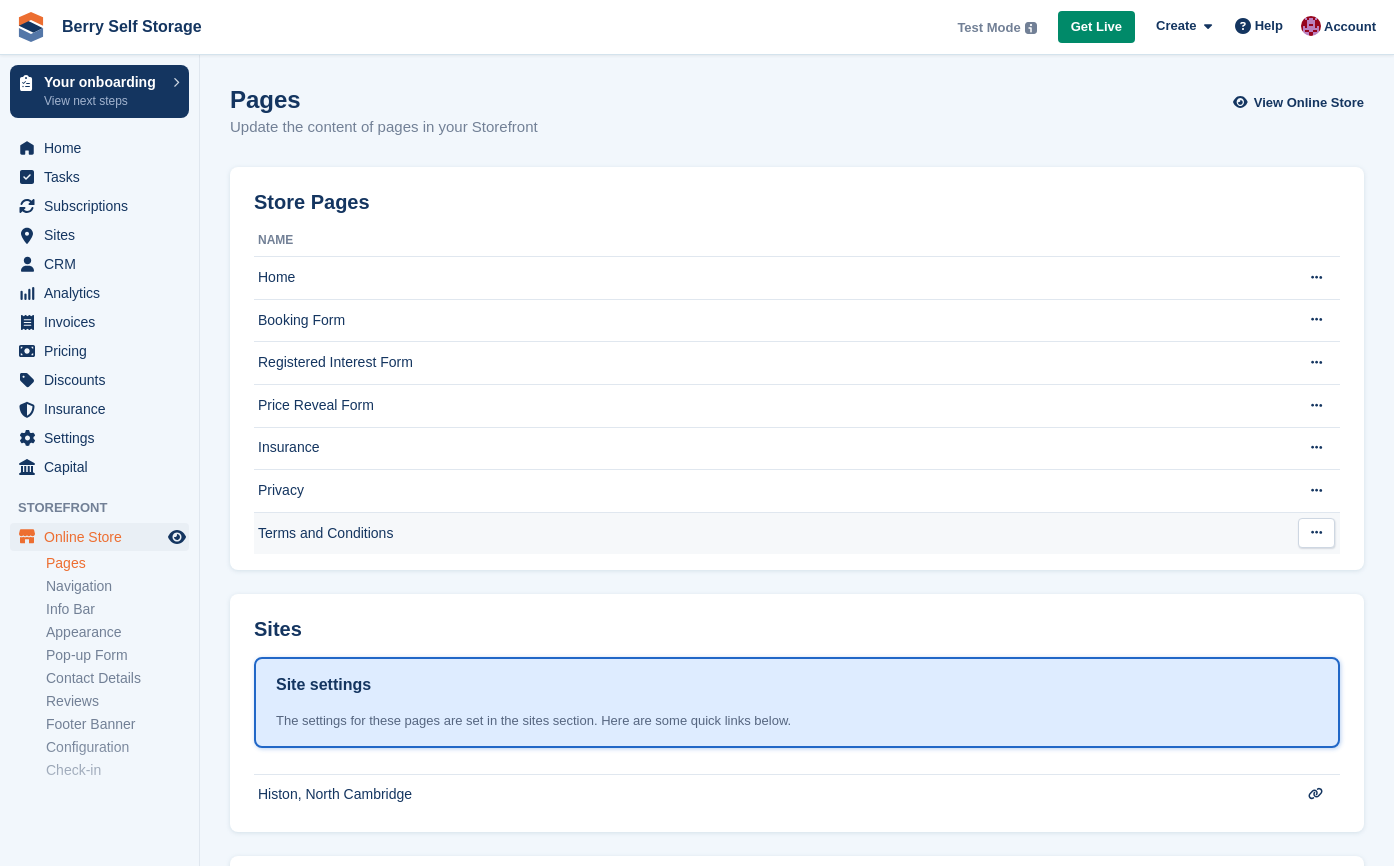 scroll, scrollTop: 160, scrollLeft: 0, axis: vertical 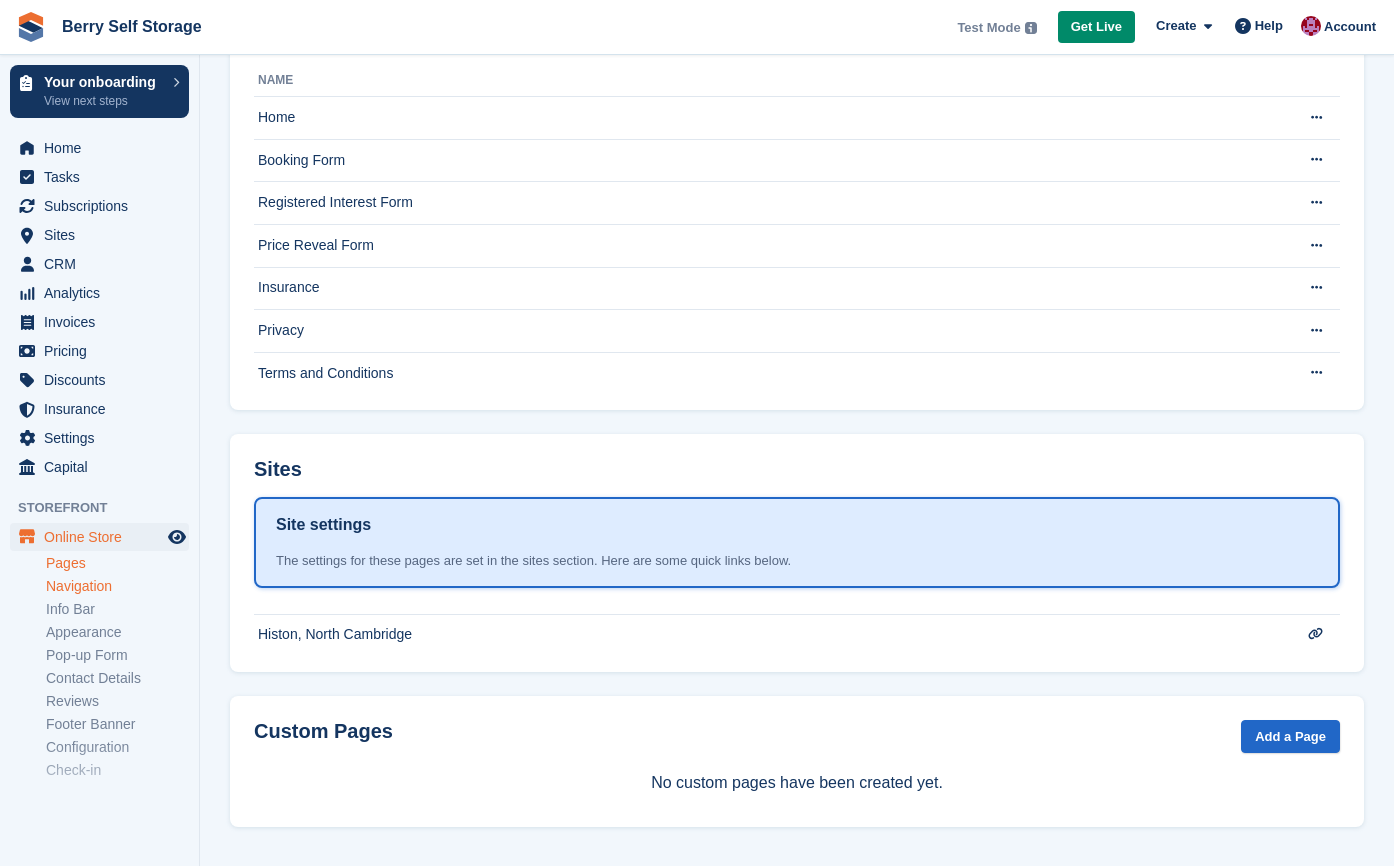 click on "Navigation" at bounding box center [117, 586] 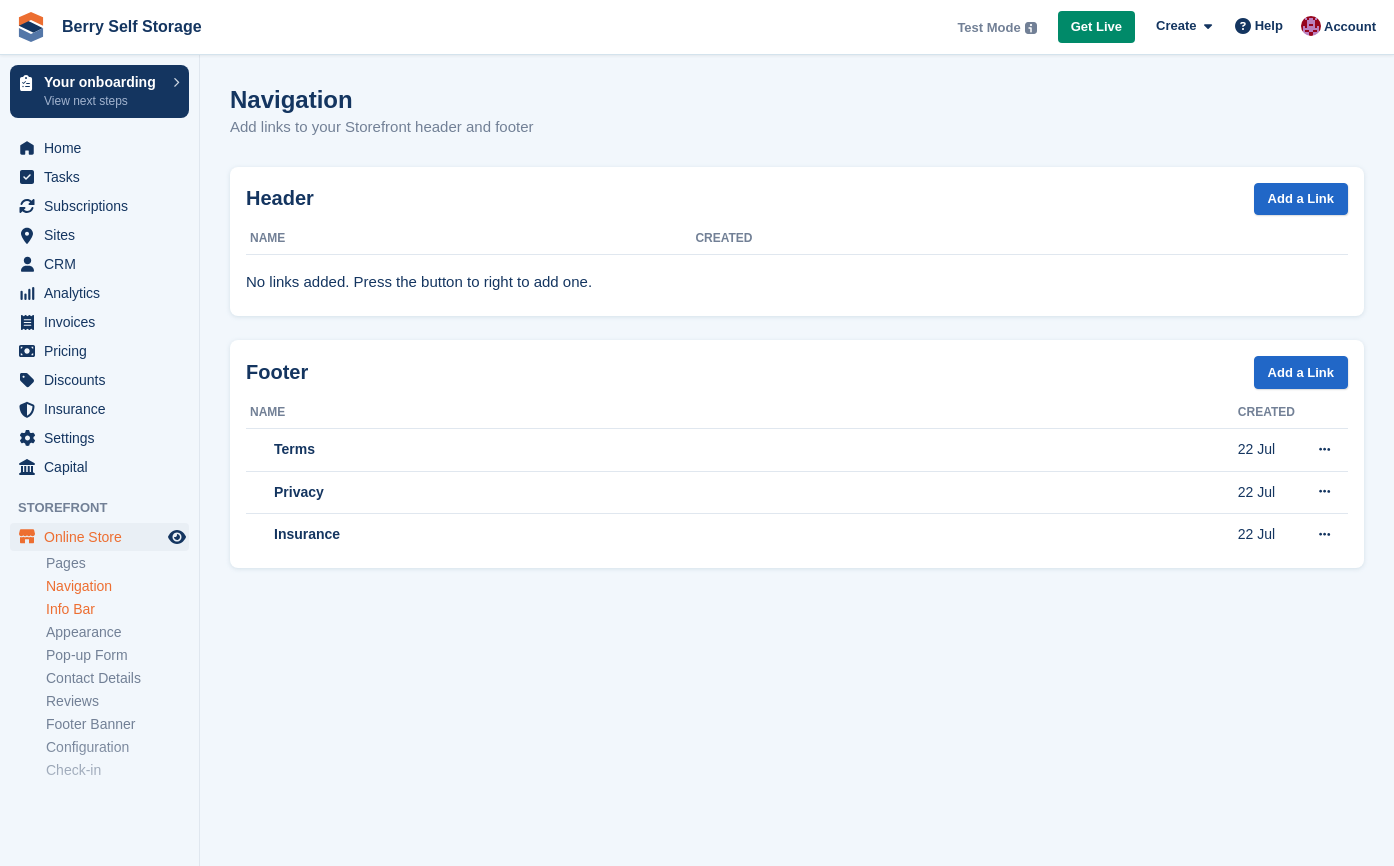 scroll, scrollTop: 0, scrollLeft: 0, axis: both 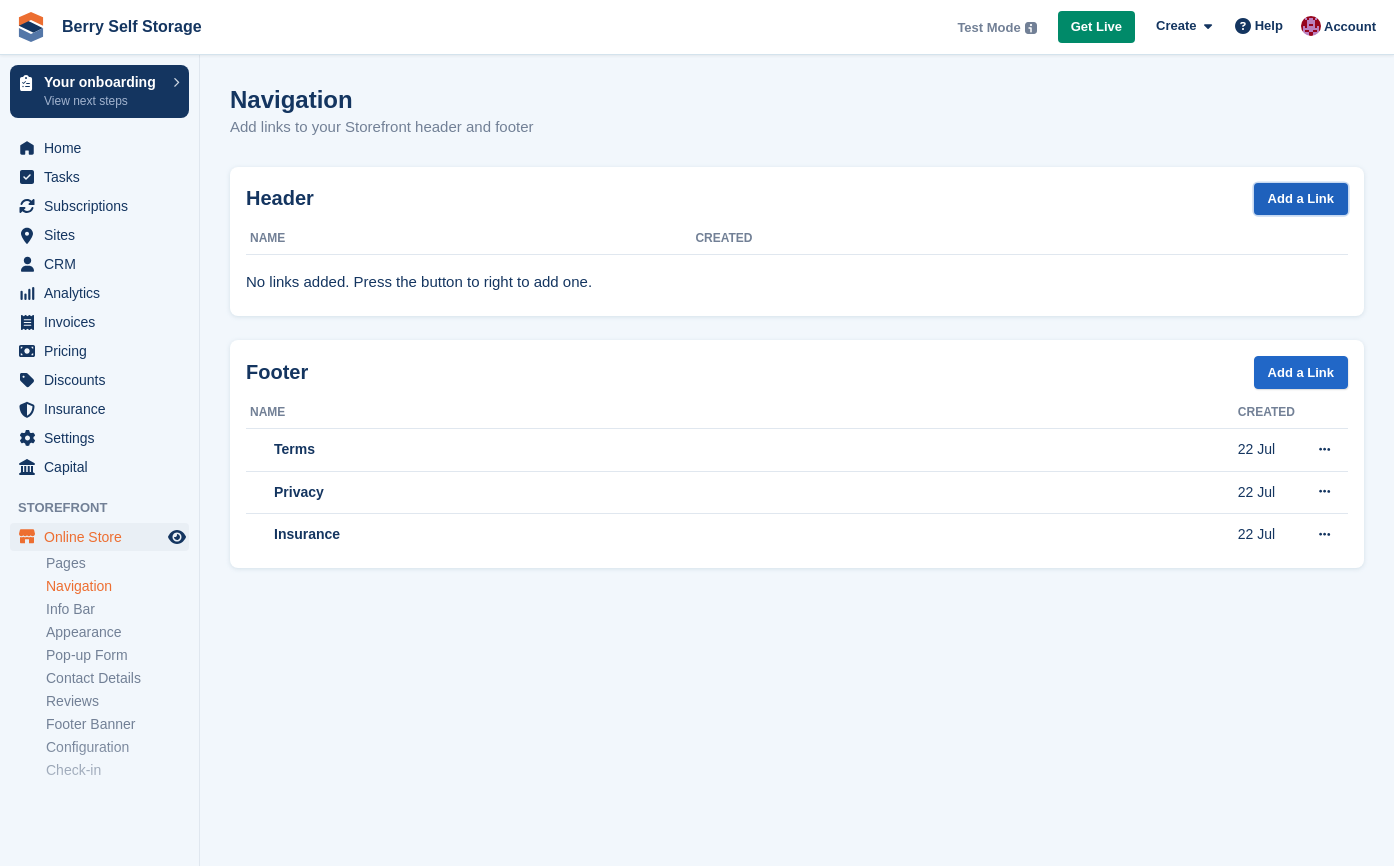 click on "Add a Link" at bounding box center (1301, 199) 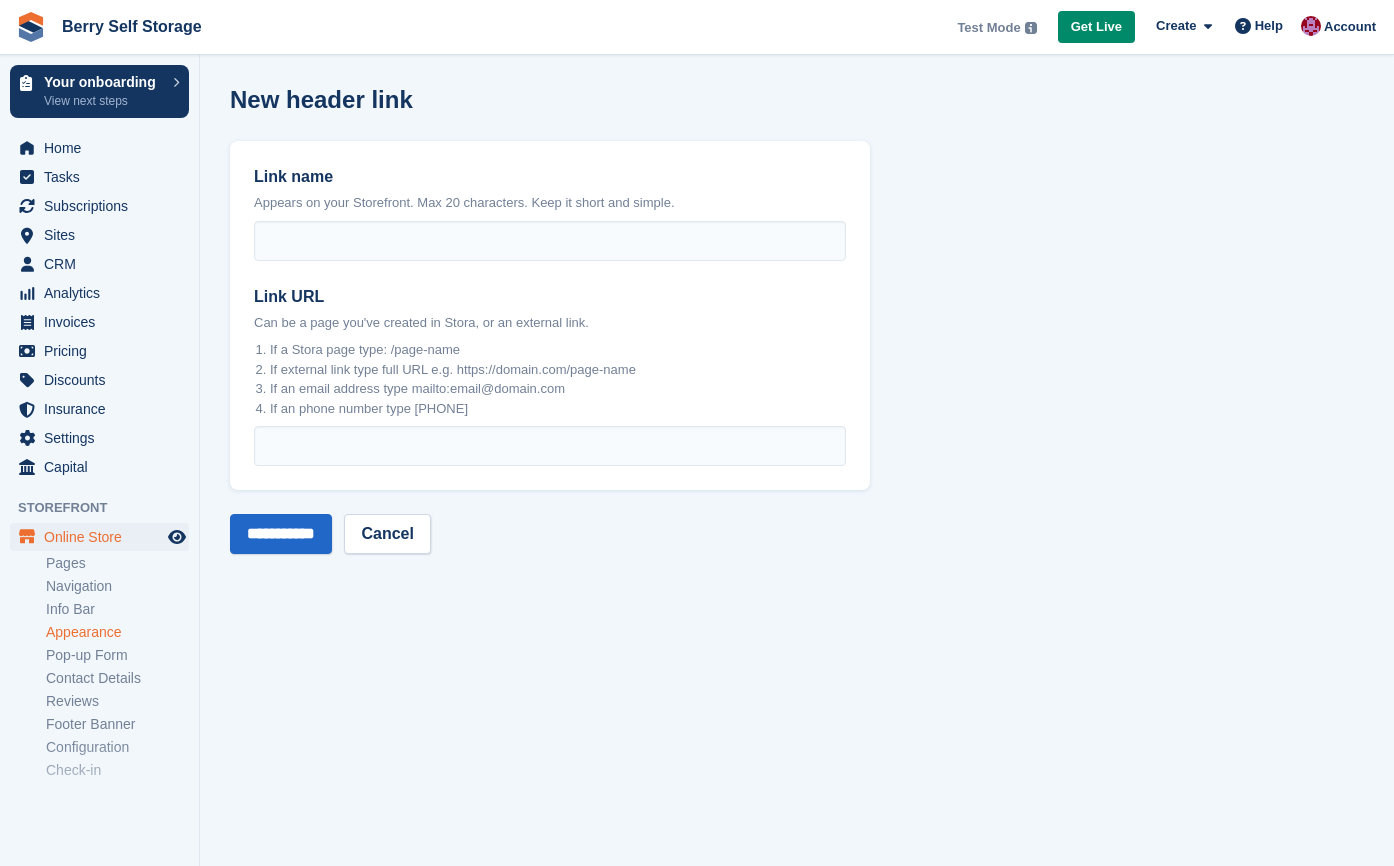 click on "Appearance" at bounding box center (117, 632) 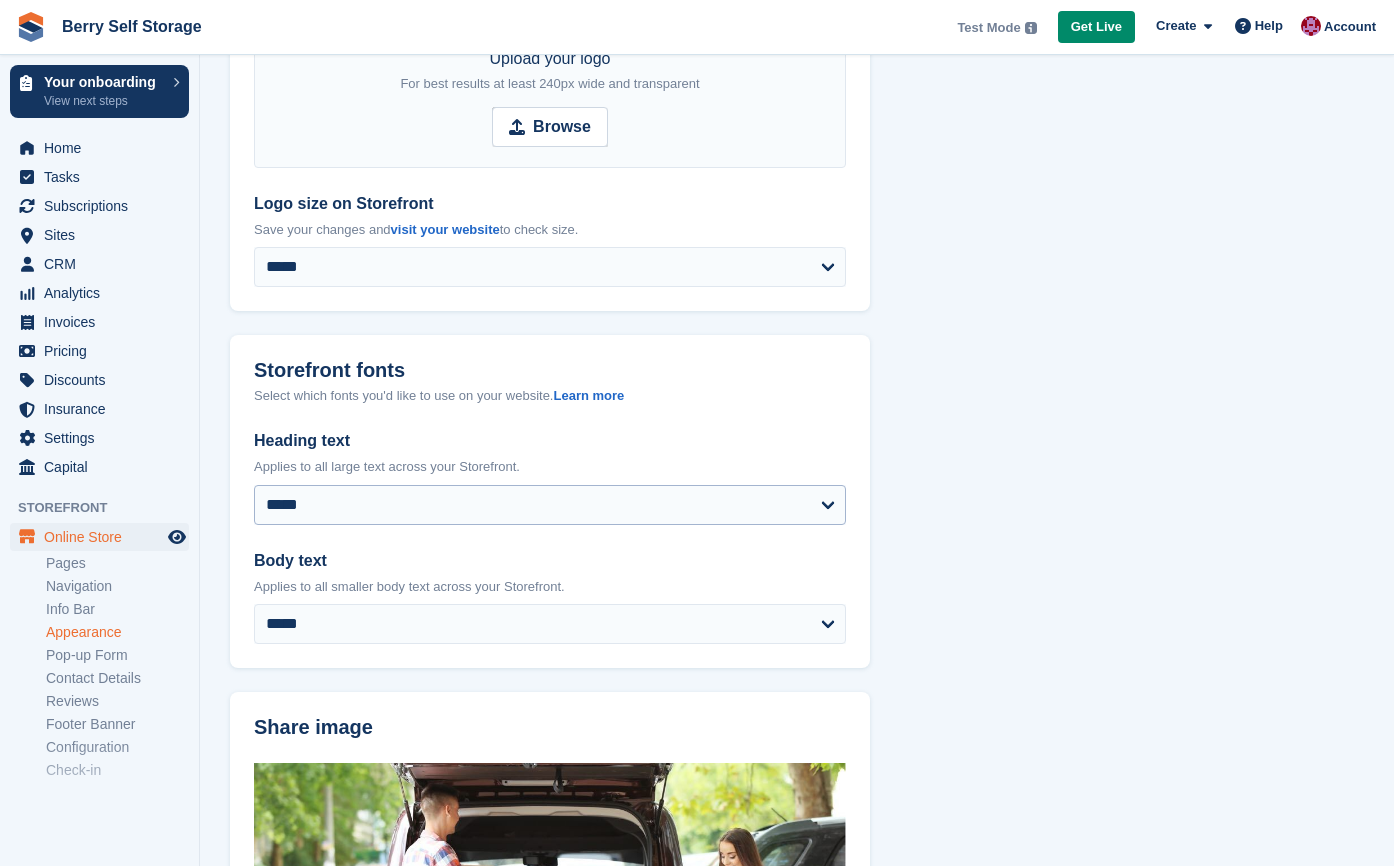 scroll, scrollTop: 419, scrollLeft: 0, axis: vertical 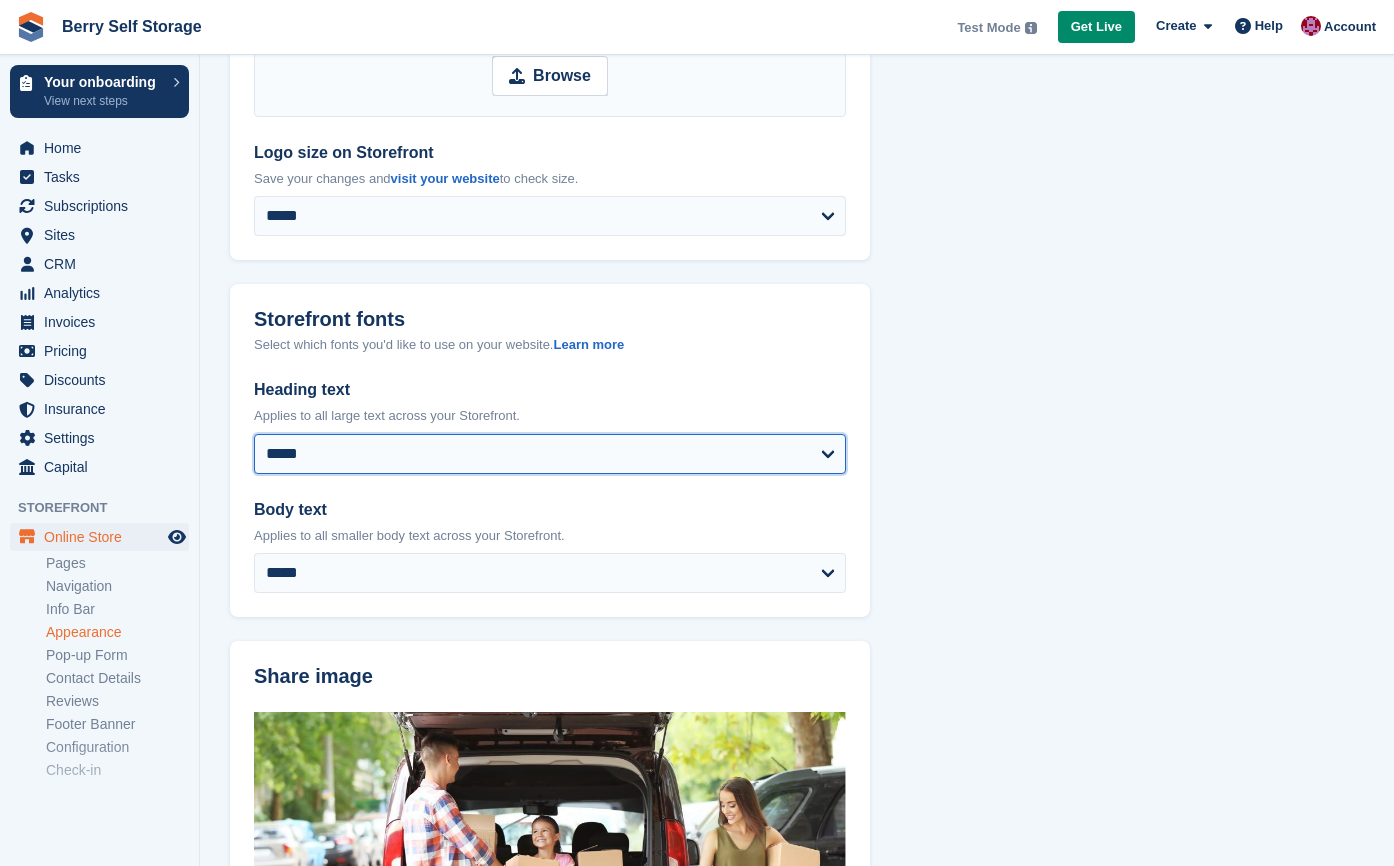 click on "**********" at bounding box center (550, 454) 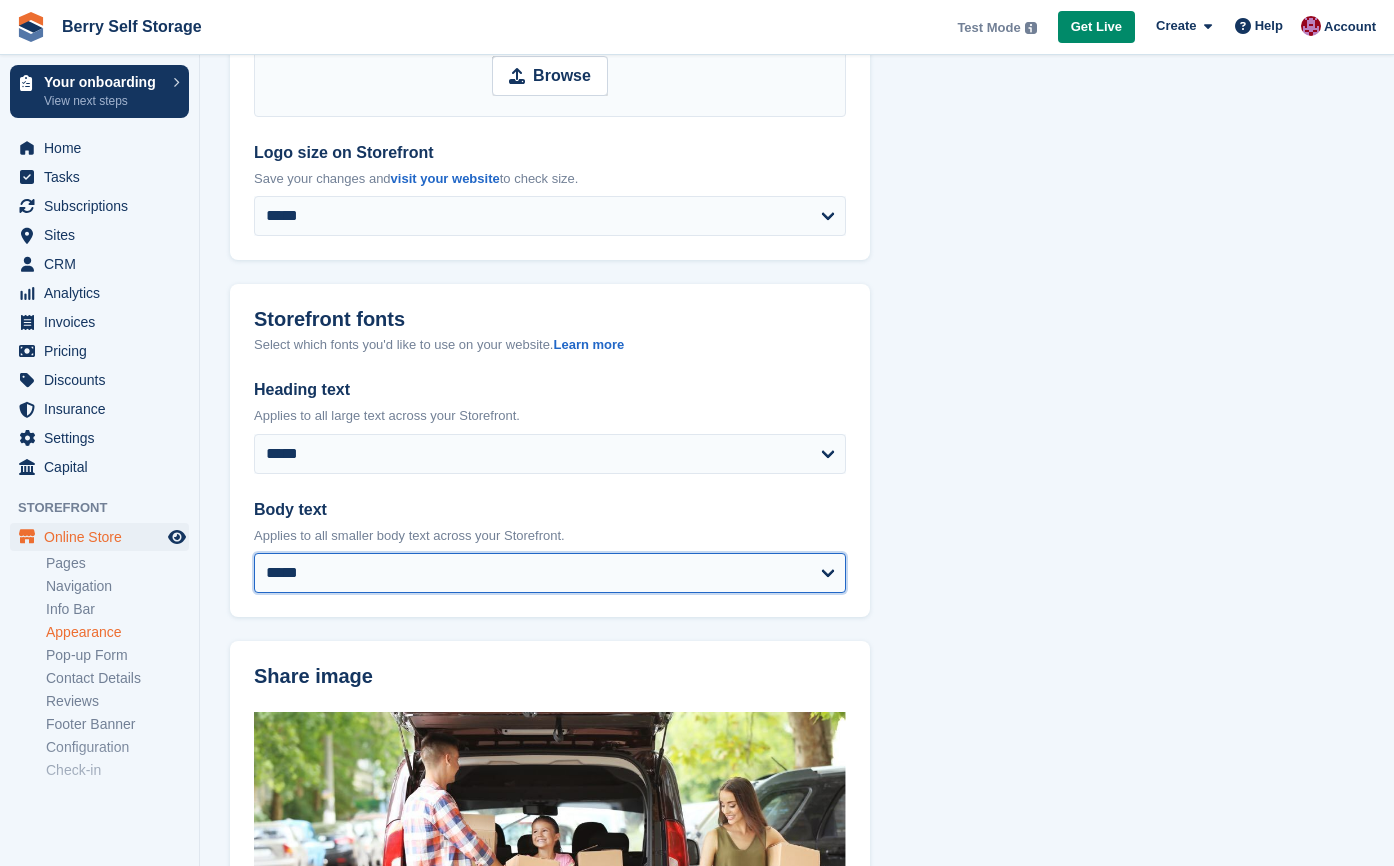 click on "**********" at bounding box center (550, 573) 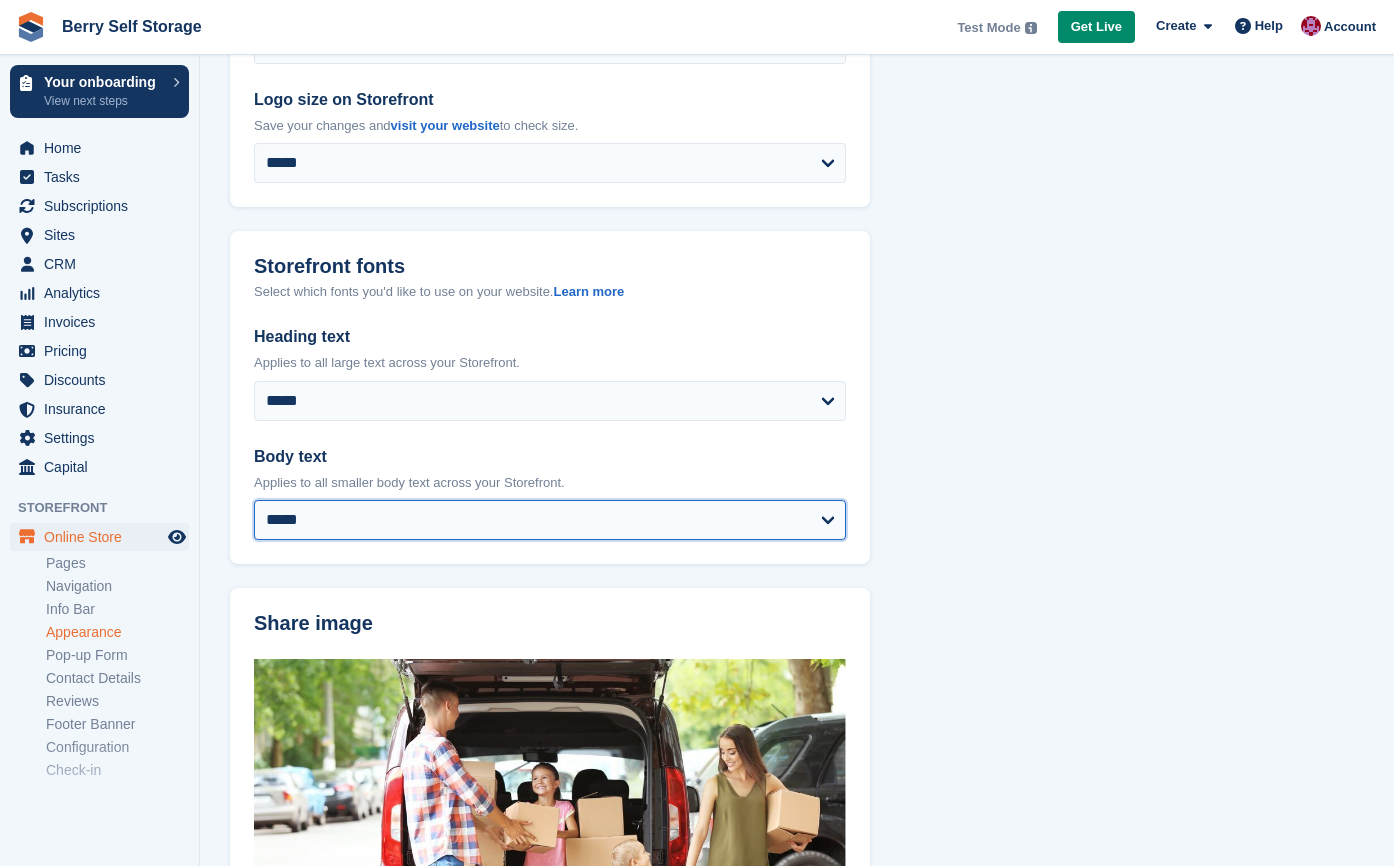 scroll, scrollTop: 0, scrollLeft: 0, axis: both 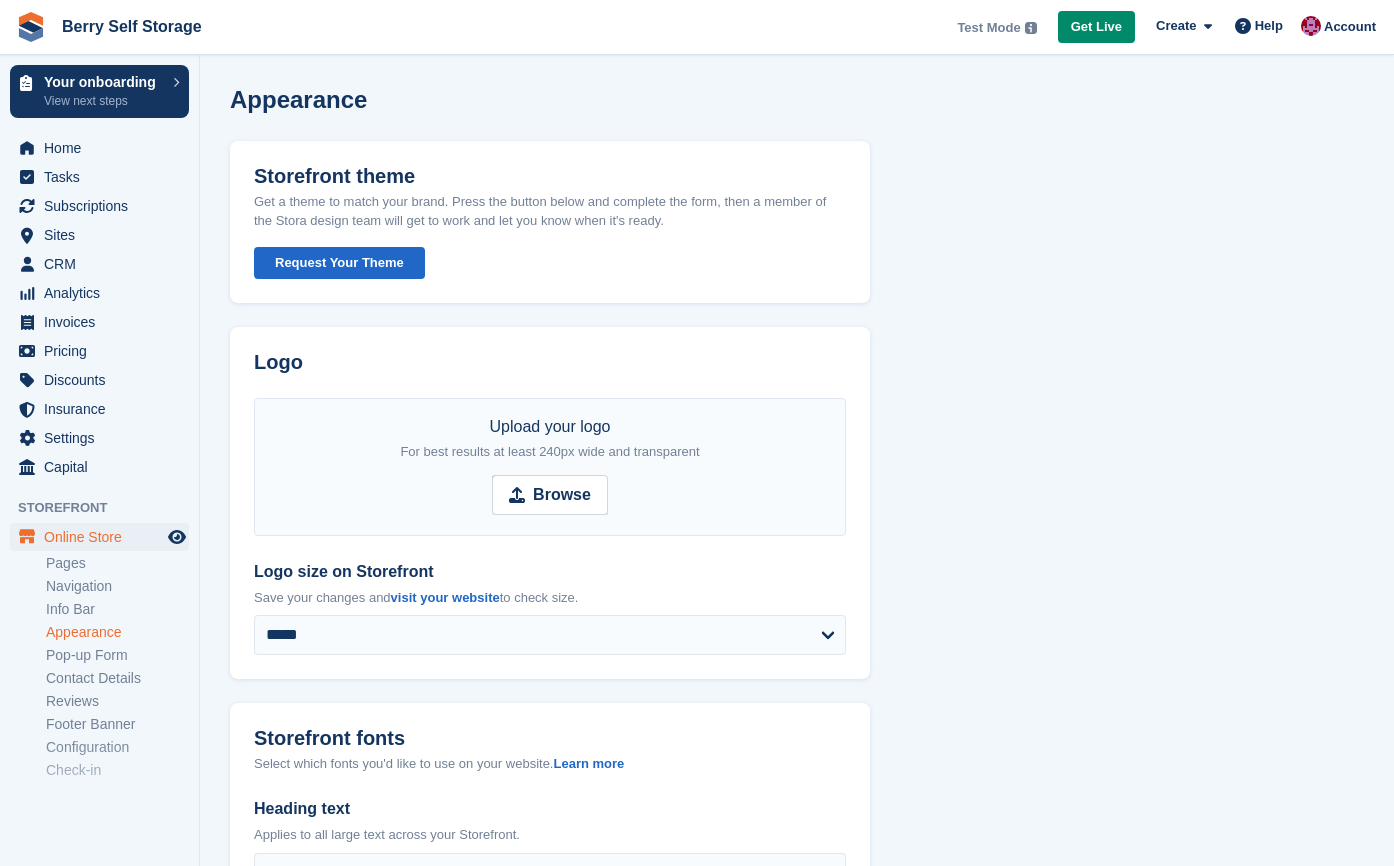 click on "Request Your Theme" at bounding box center [339, 263] 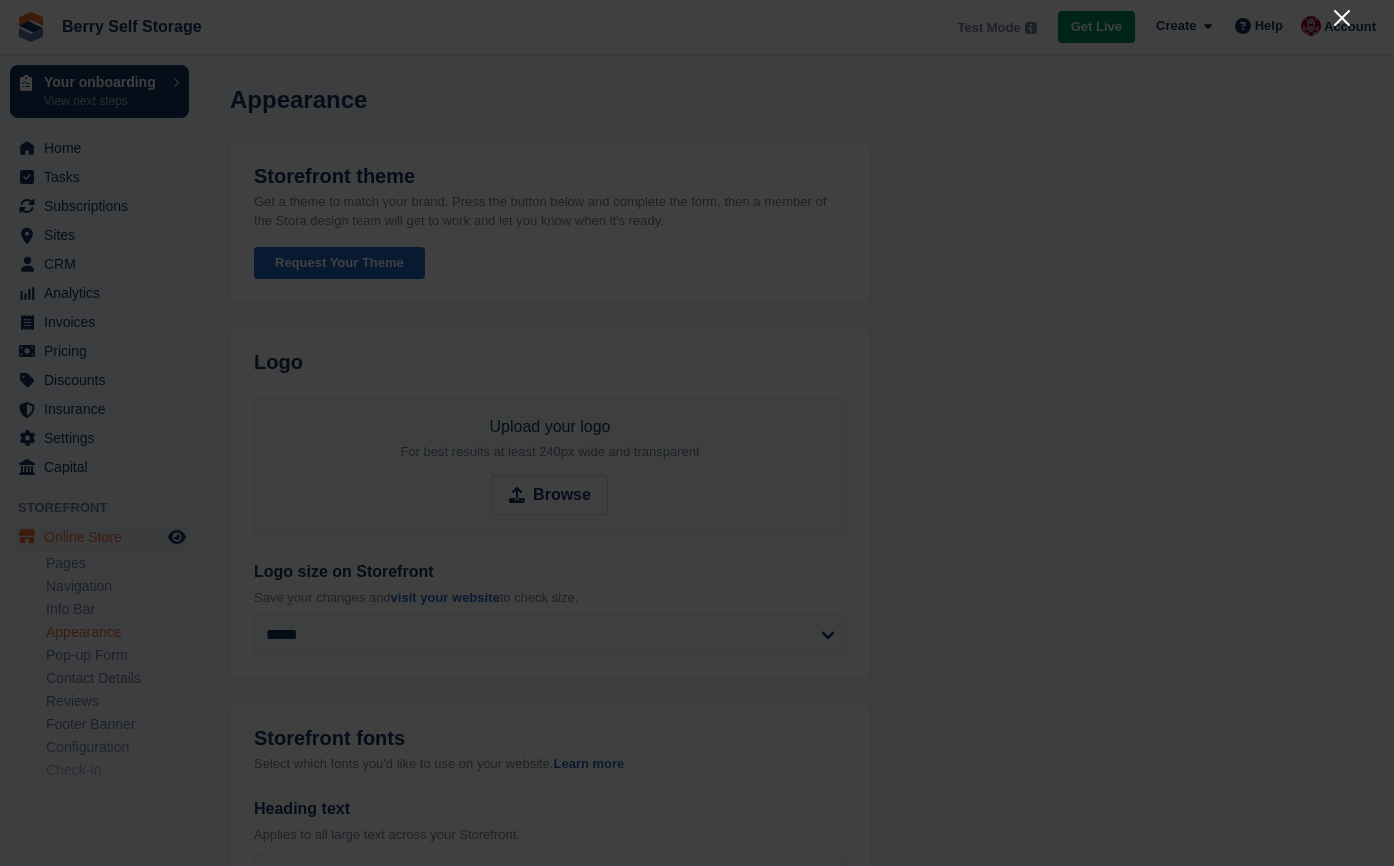 click 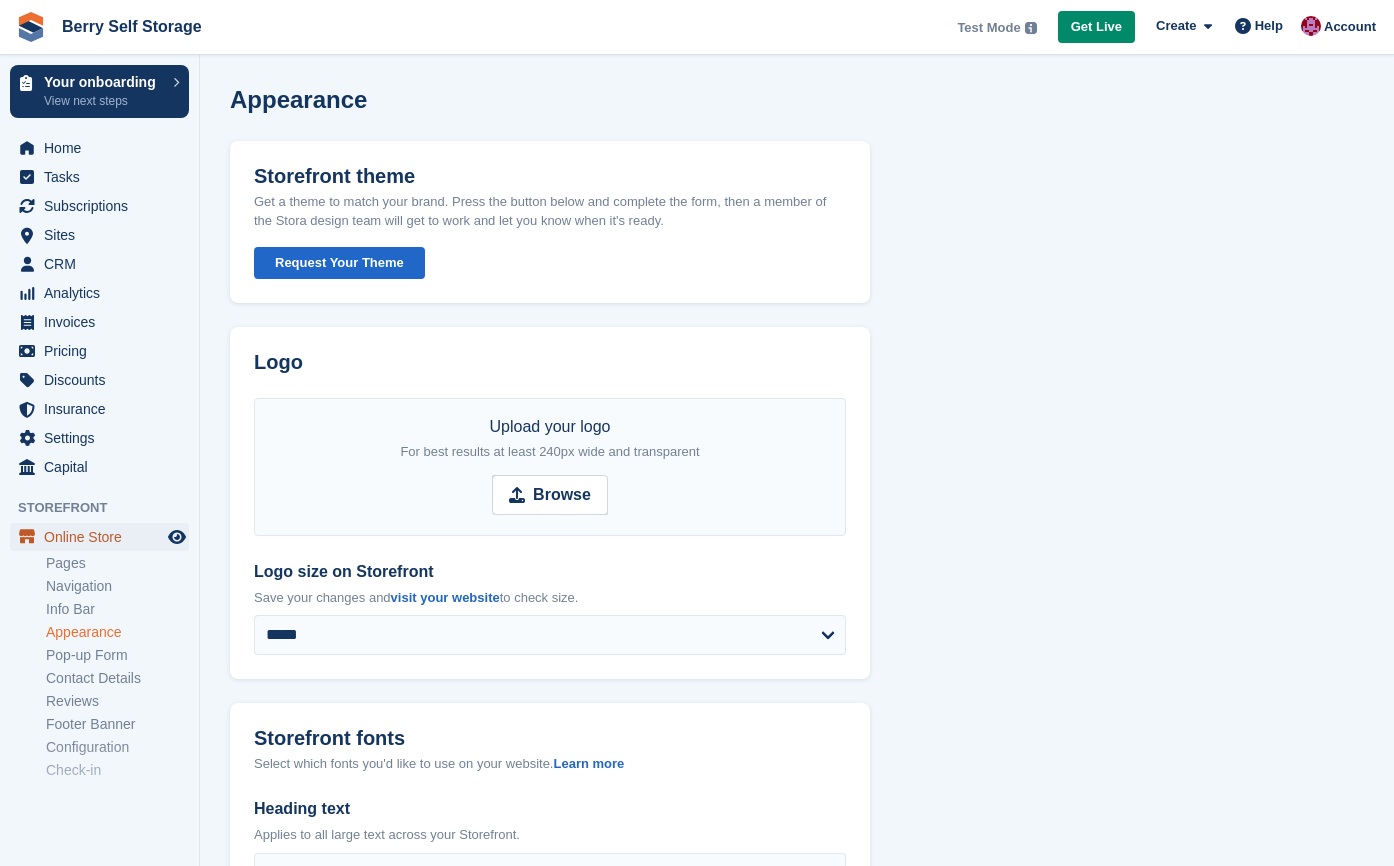 click on "Online Store" at bounding box center [104, 537] 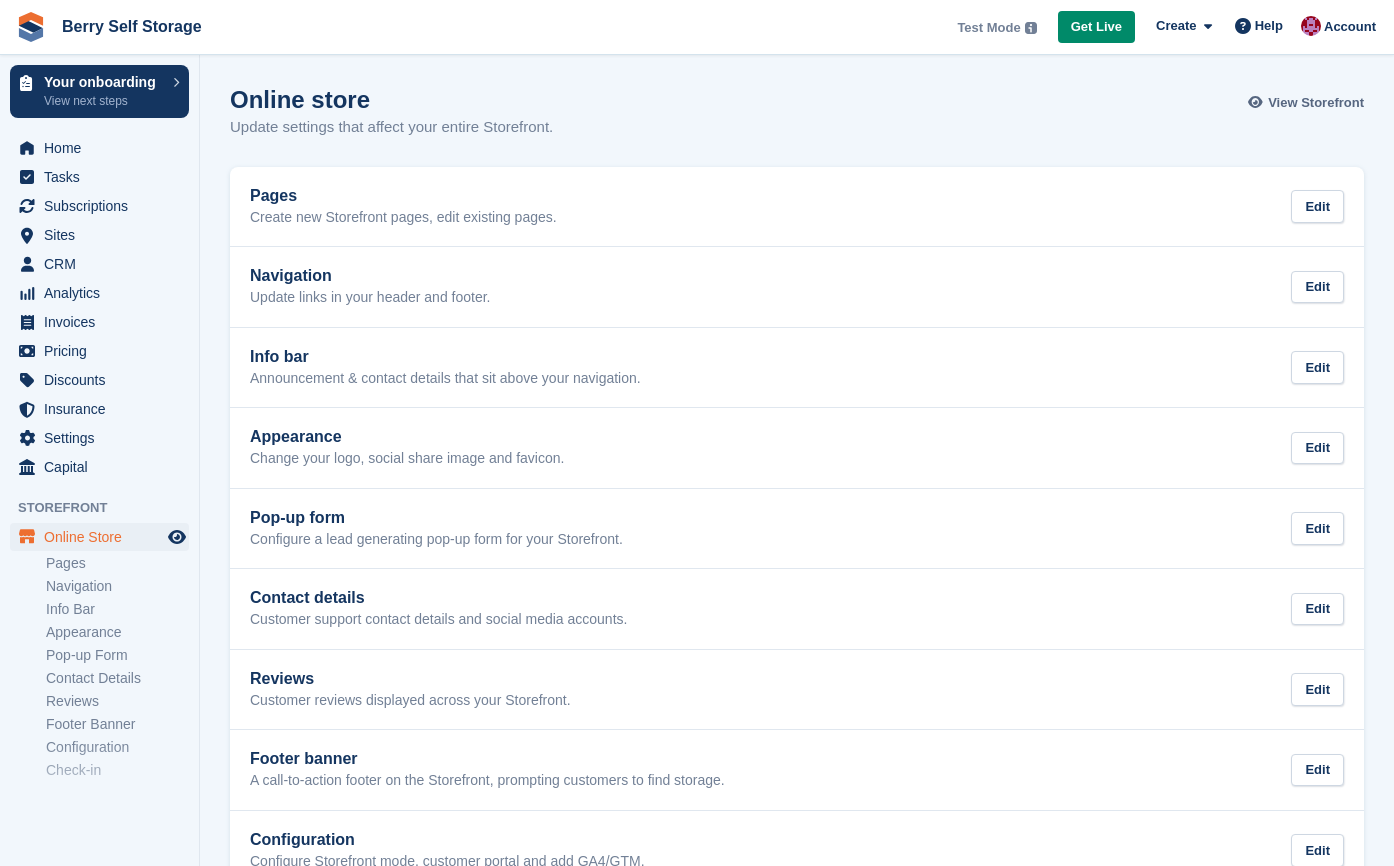 click on "View Storefront" at bounding box center [1316, 103] 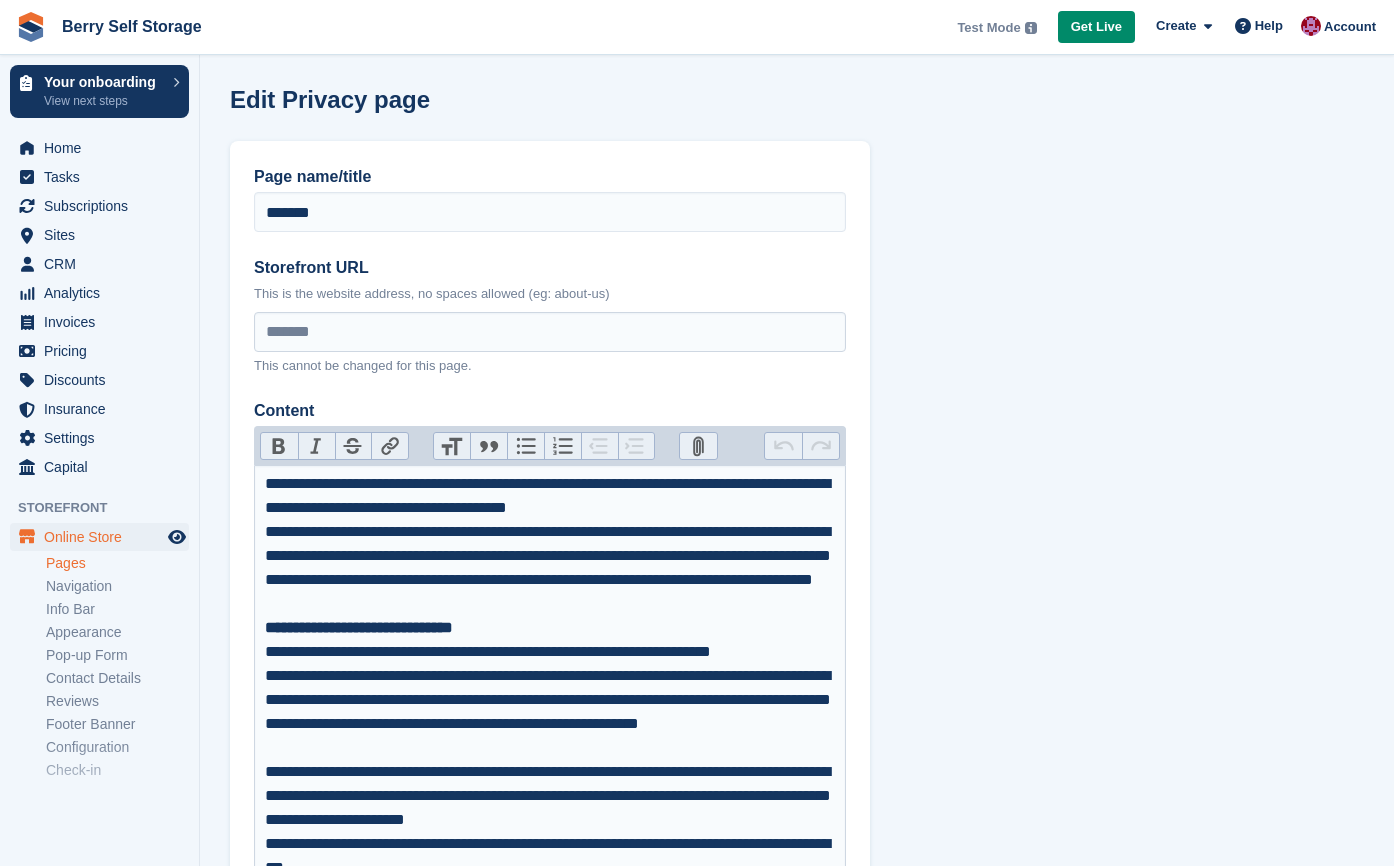 scroll, scrollTop: 0, scrollLeft: 0, axis: both 